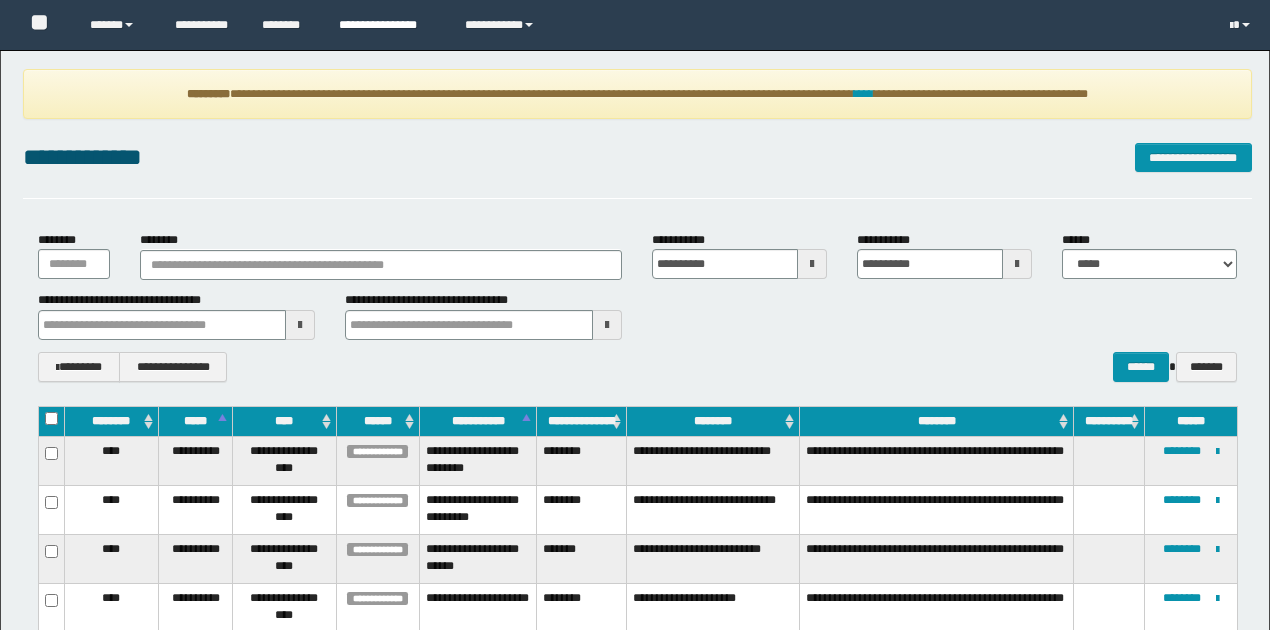 scroll, scrollTop: 0, scrollLeft: 0, axis: both 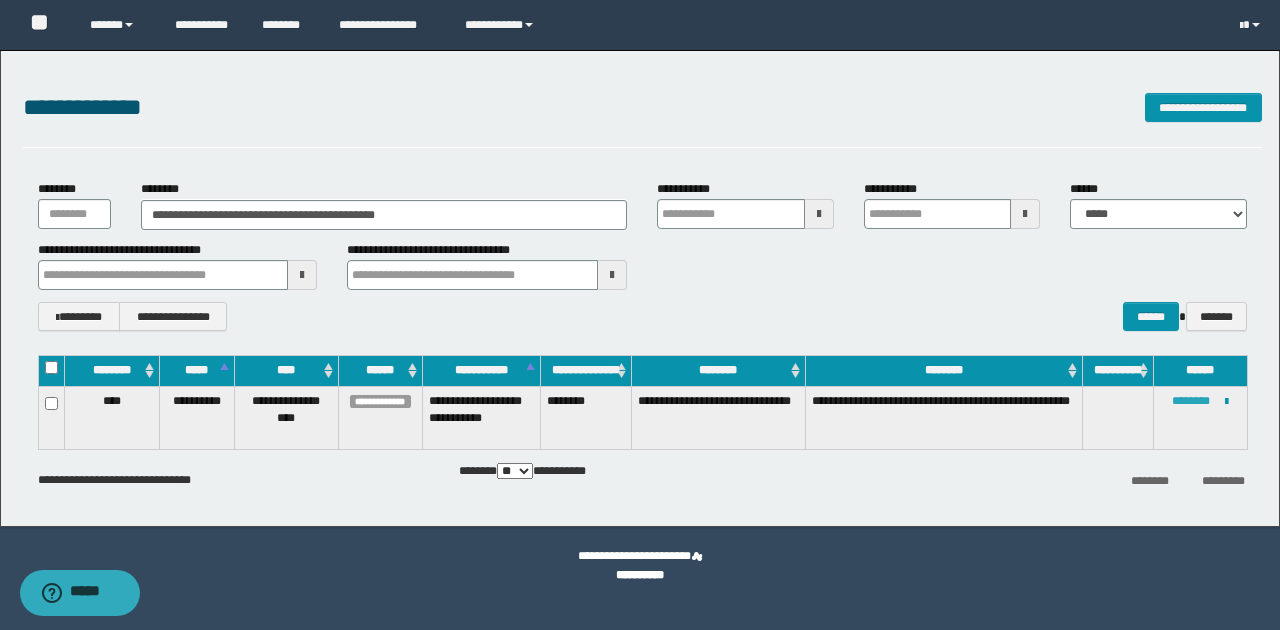 click on "********" at bounding box center (1191, 401) 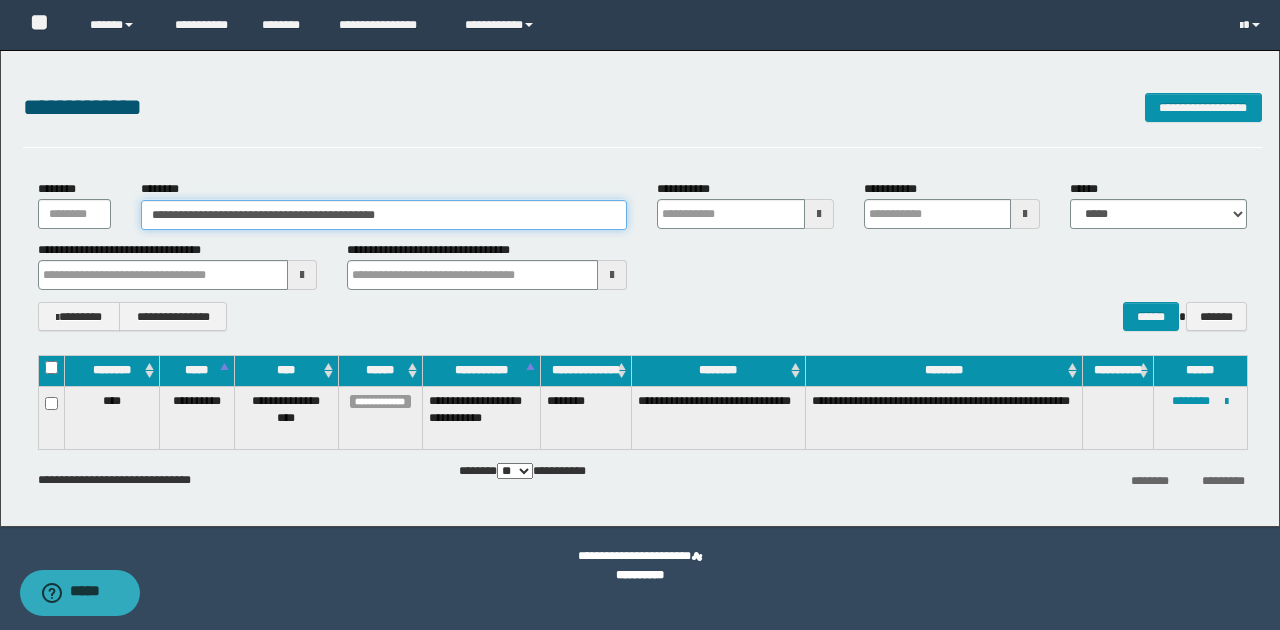 drag, startPoint x: 168, startPoint y: 214, endPoint x: 460, endPoint y: 208, distance: 292.06165 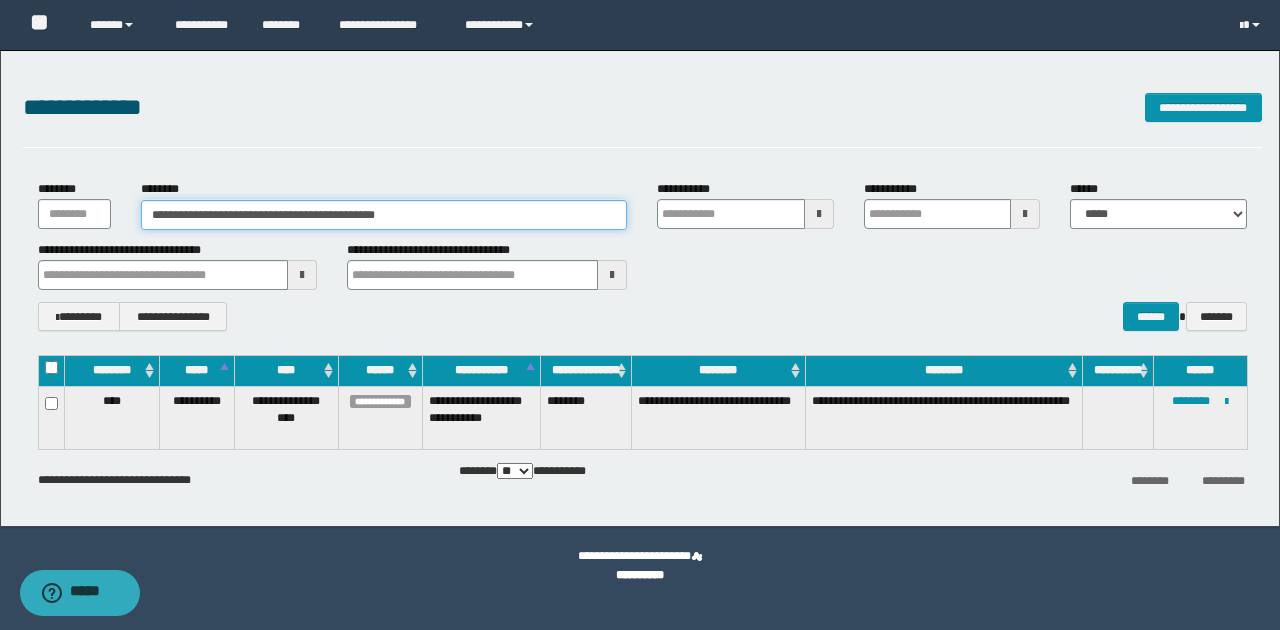 click on "**********" at bounding box center [384, 215] 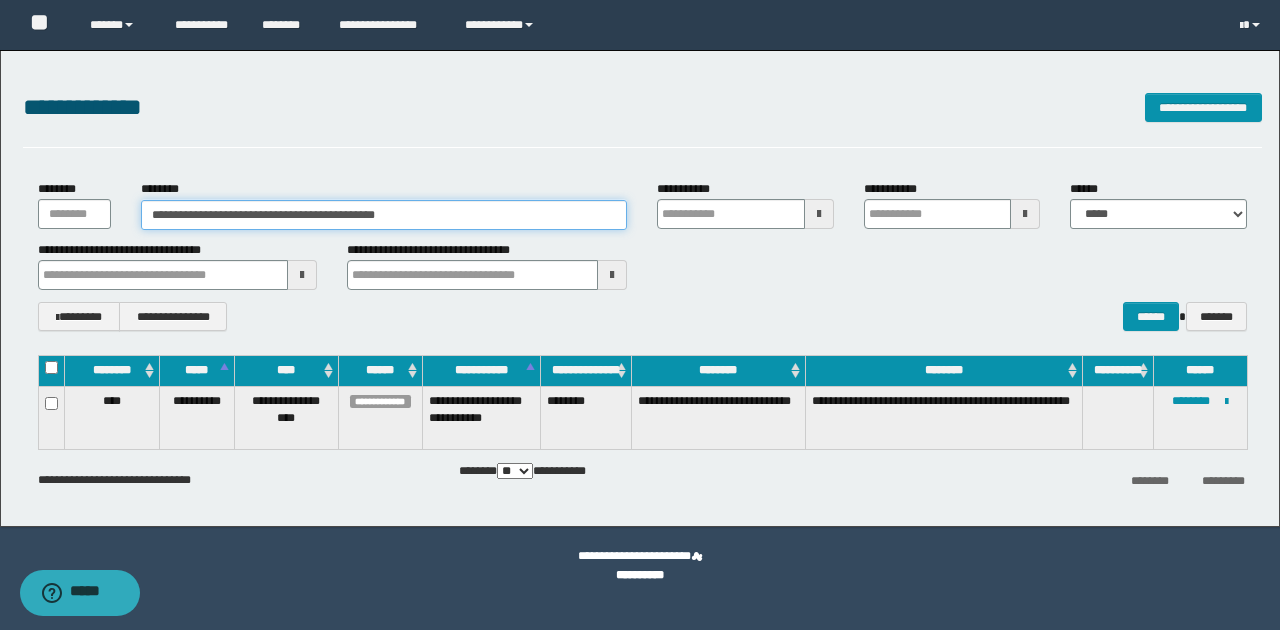 paste 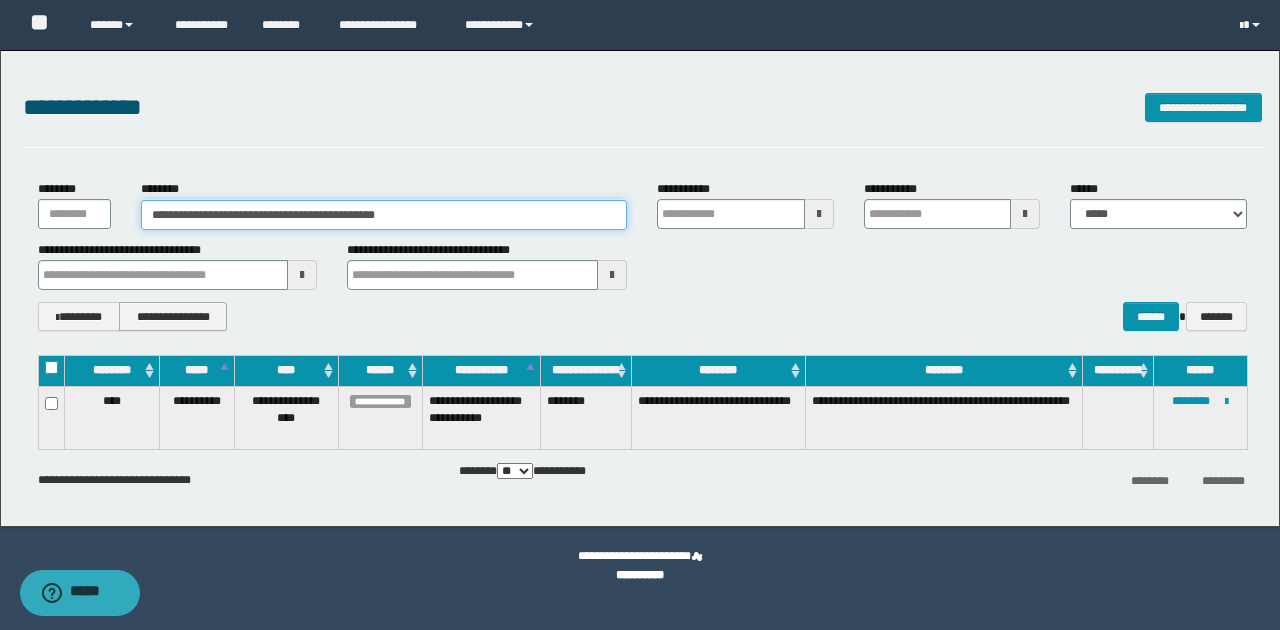 type on "********" 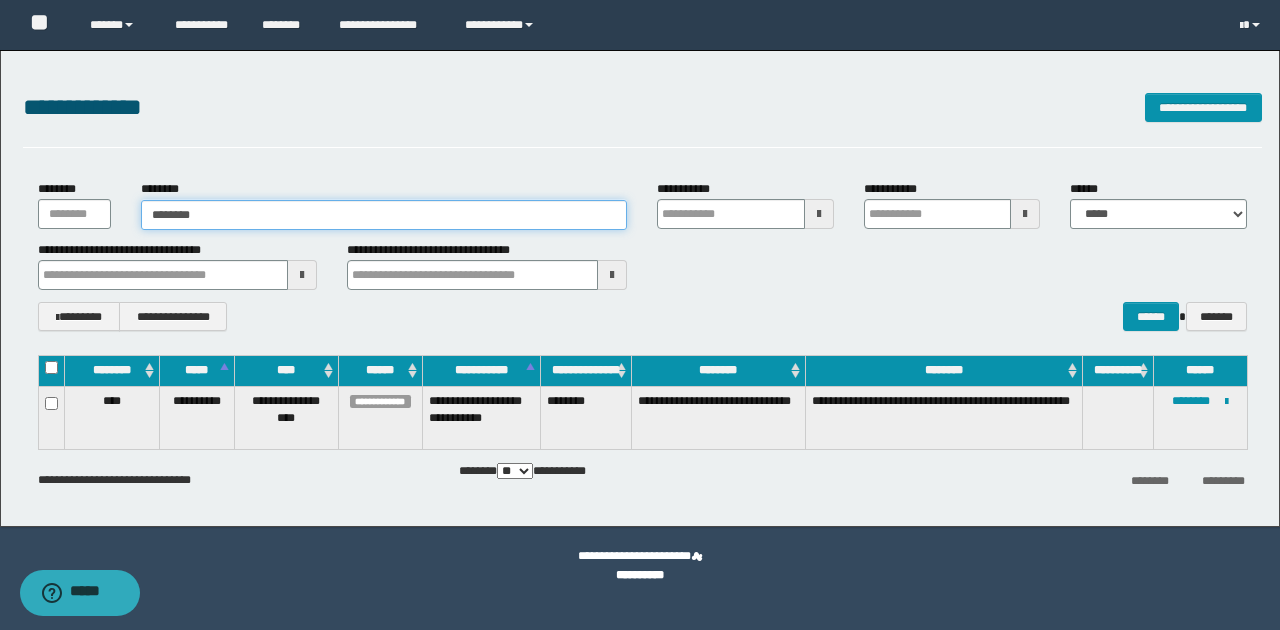 type on "********" 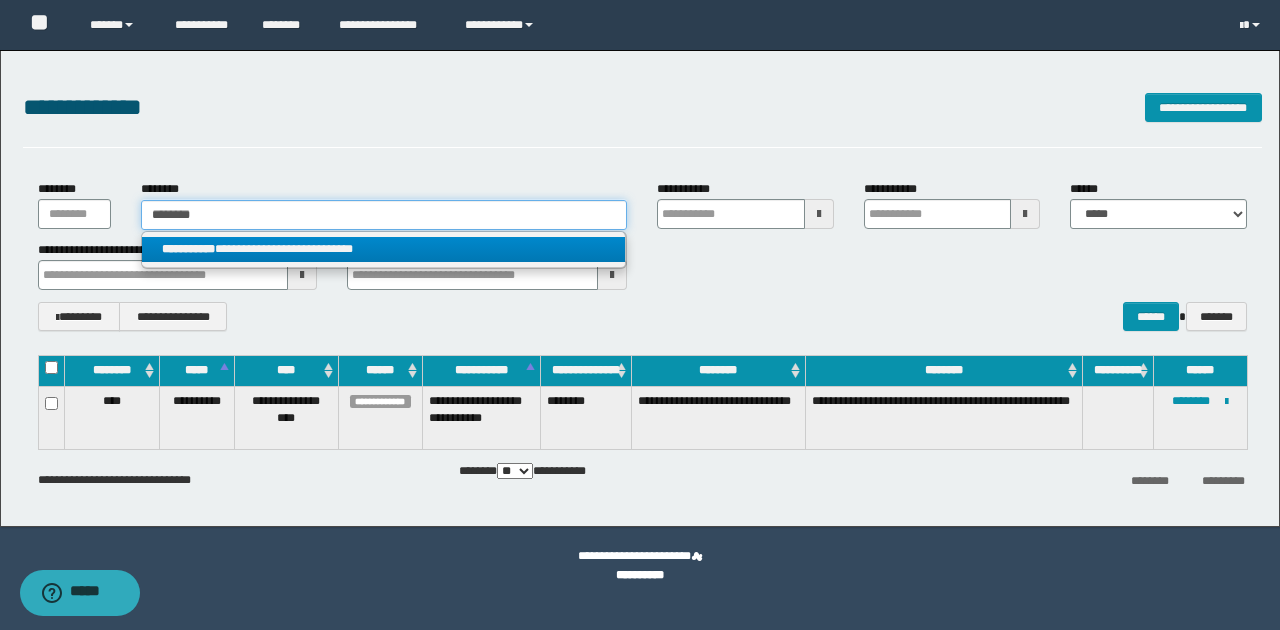 type on "********" 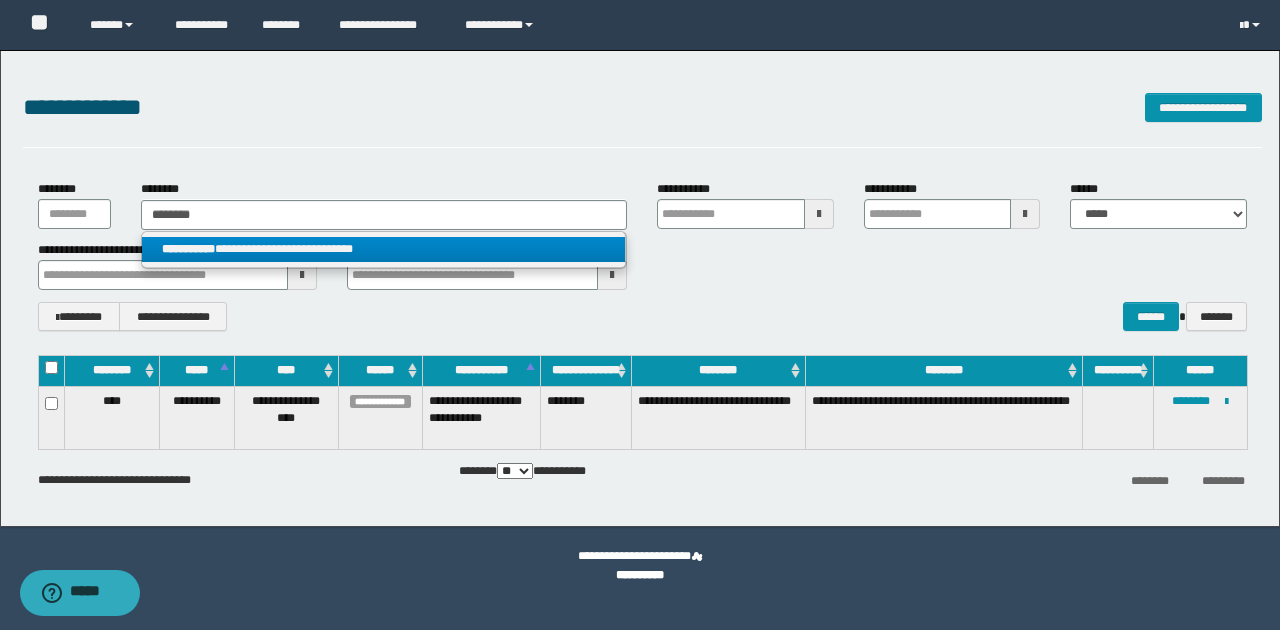 click on "**********" at bounding box center (384, 249) 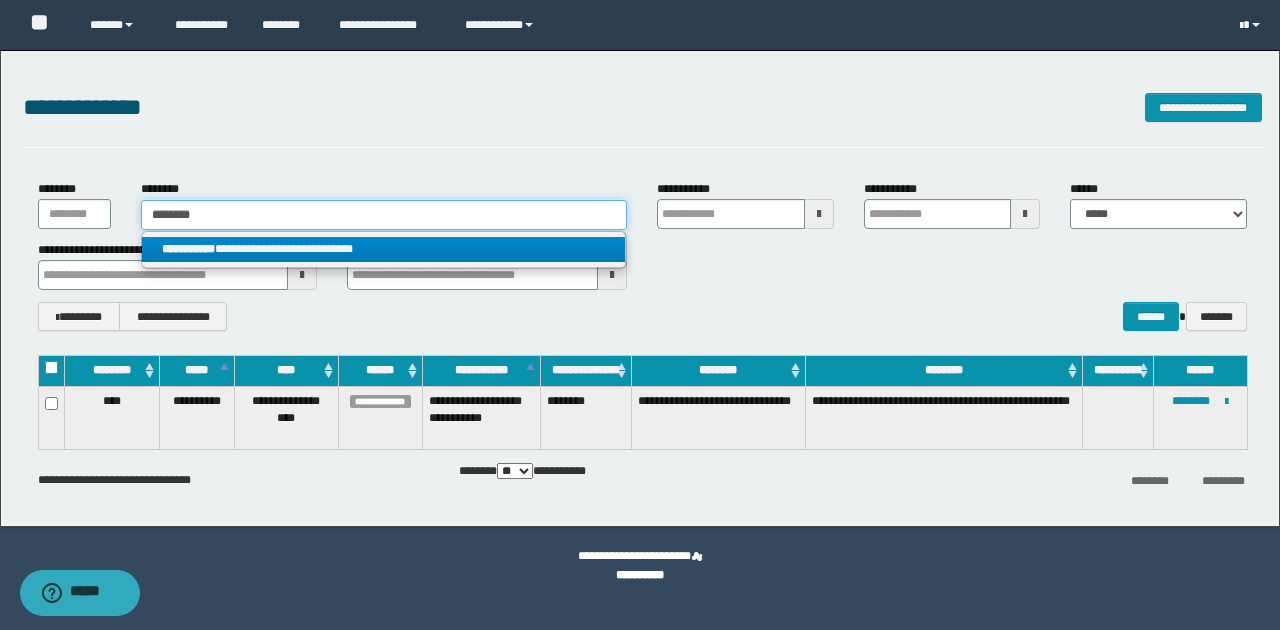 type 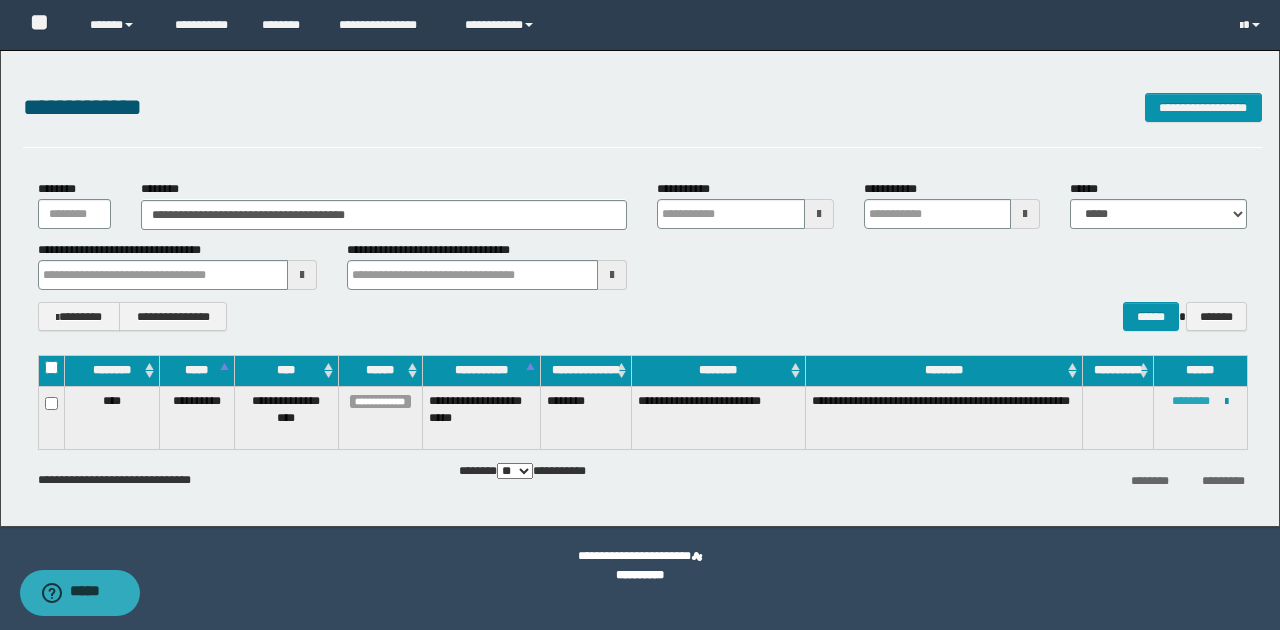 click on "********" at bounding box center [1191, 401] 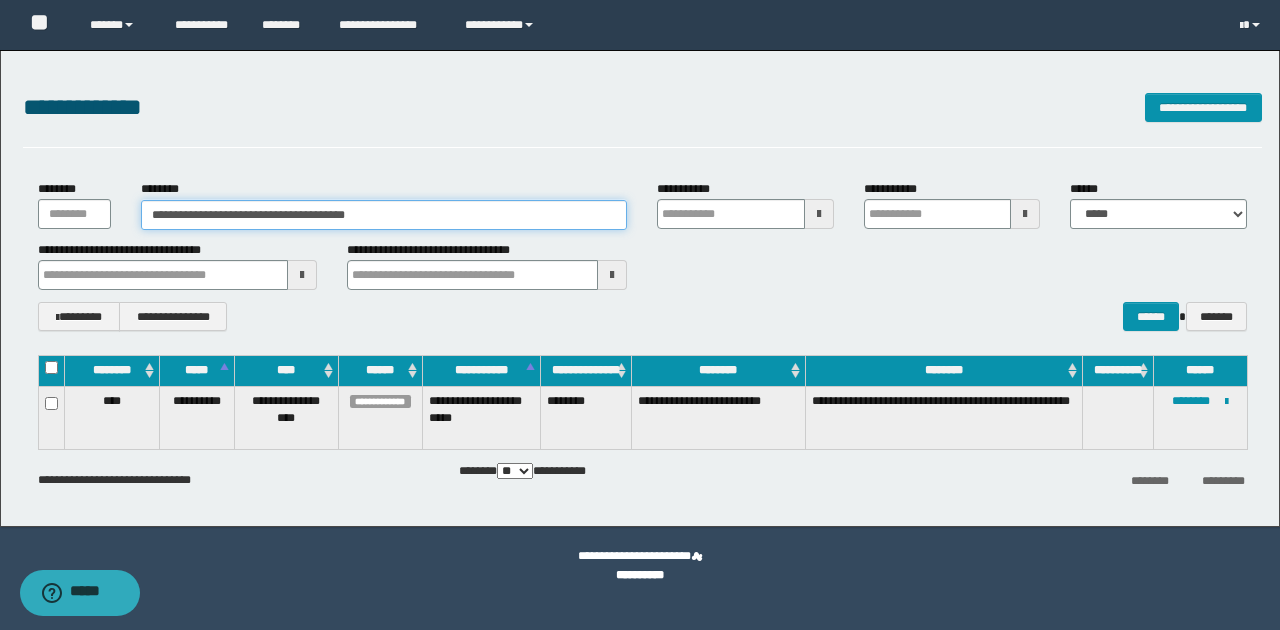 drag, startPoint x: 146, startPoint y: 220, endPoint x: 430, endPoint y: 231, distance: 284.21295 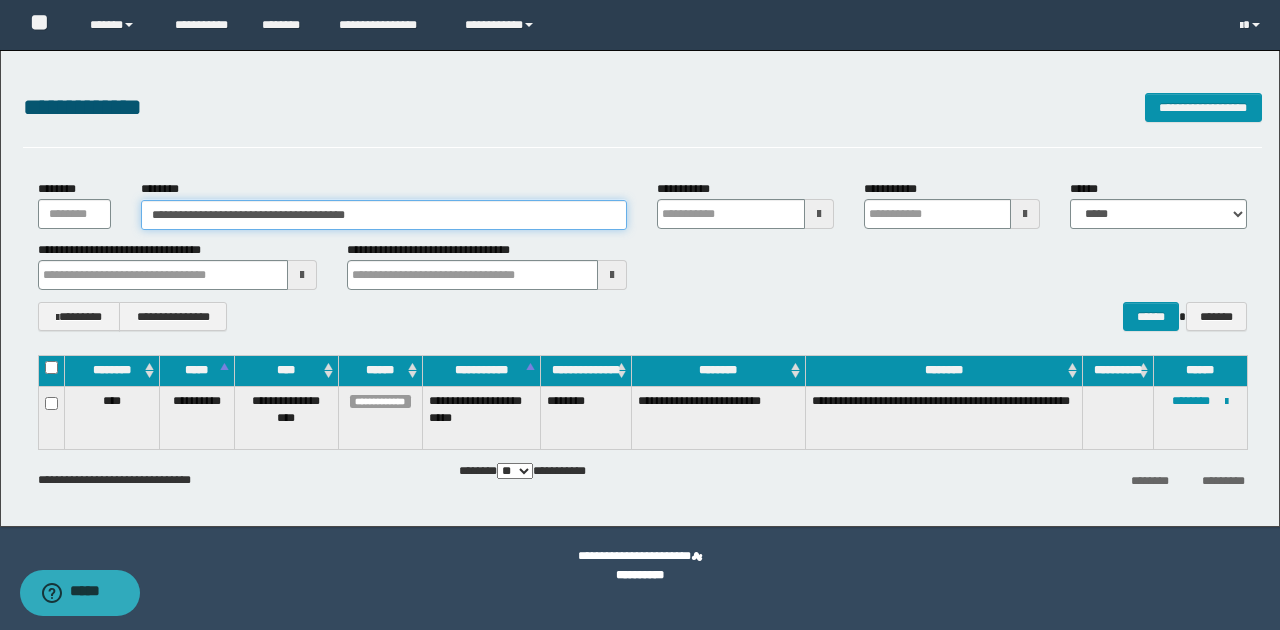 paste 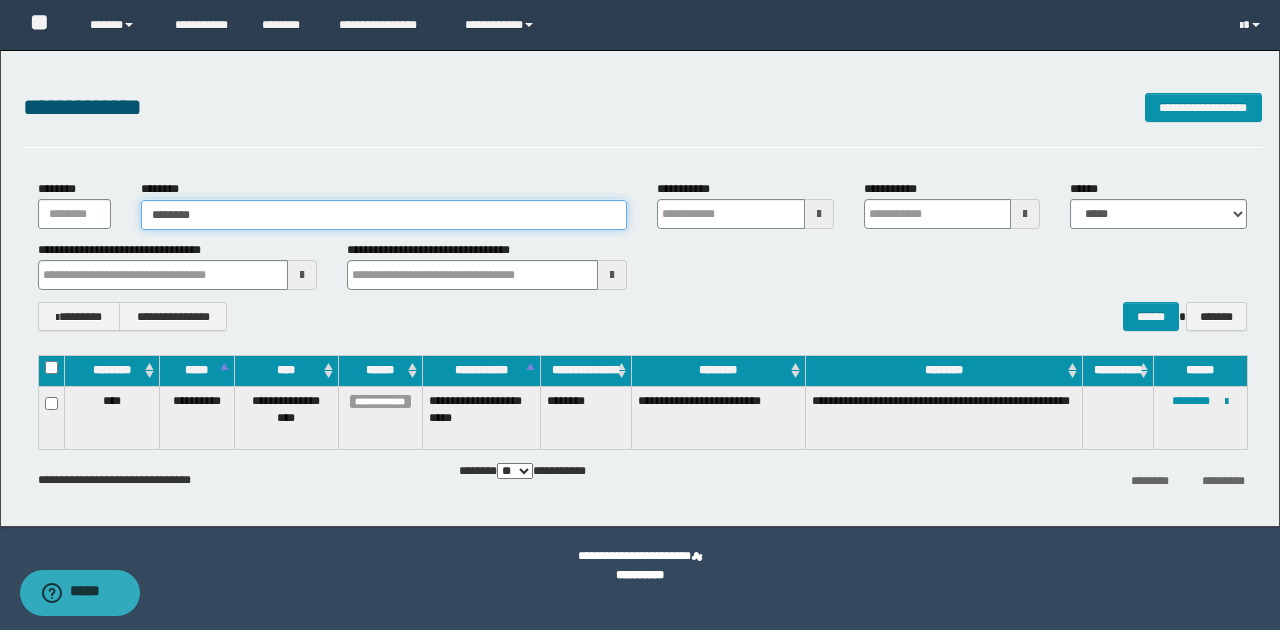 type on "********" 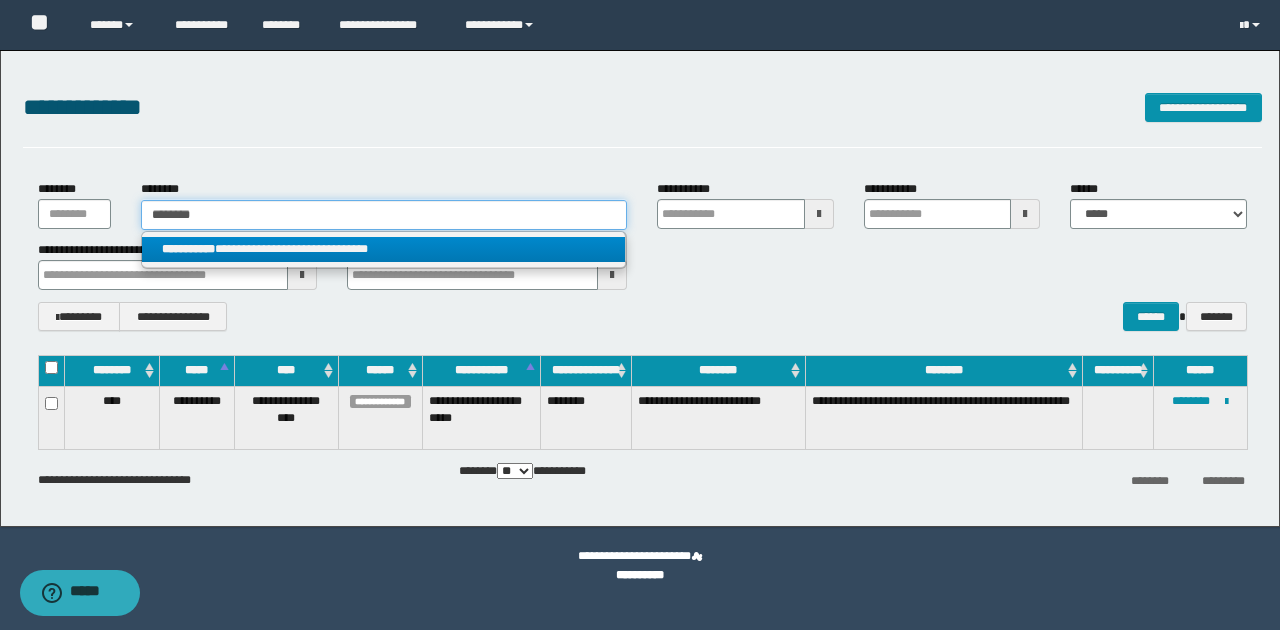 type on "********" 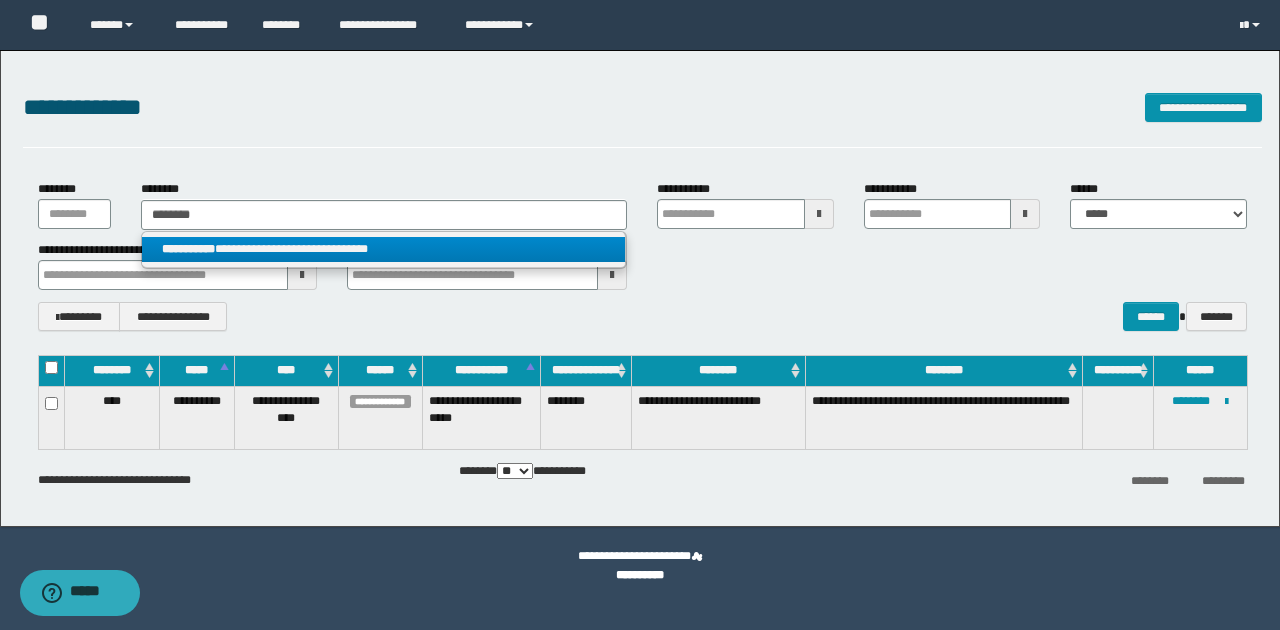 click on "**********" at bounding box center (384, 249) 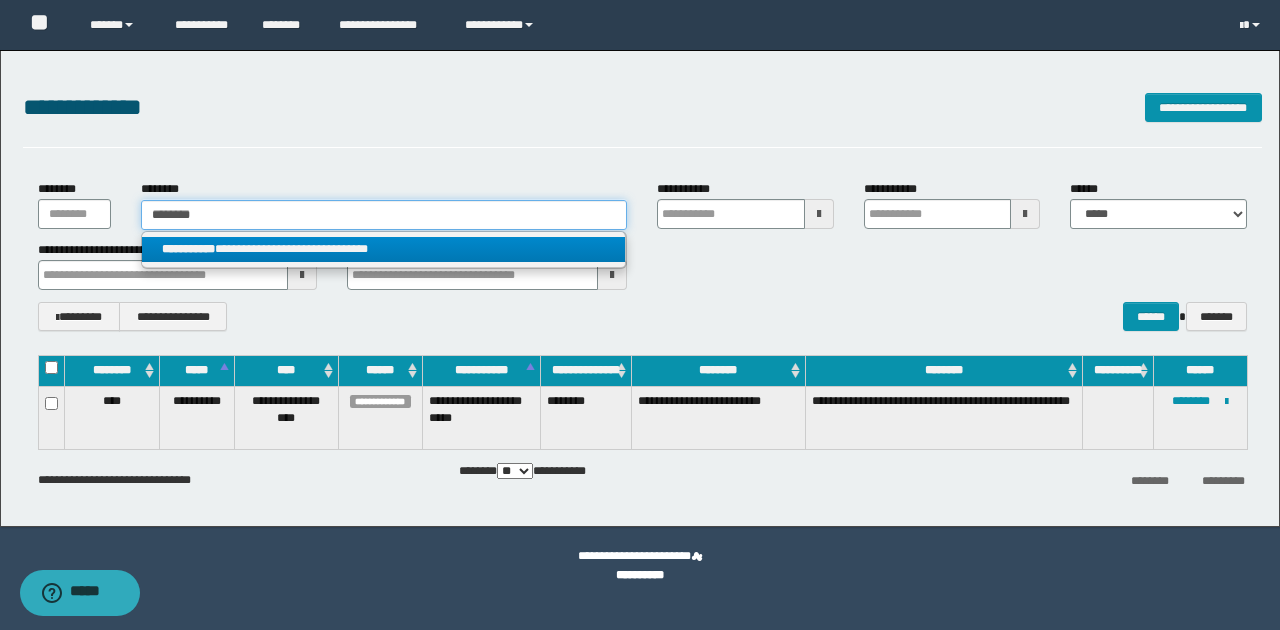 type 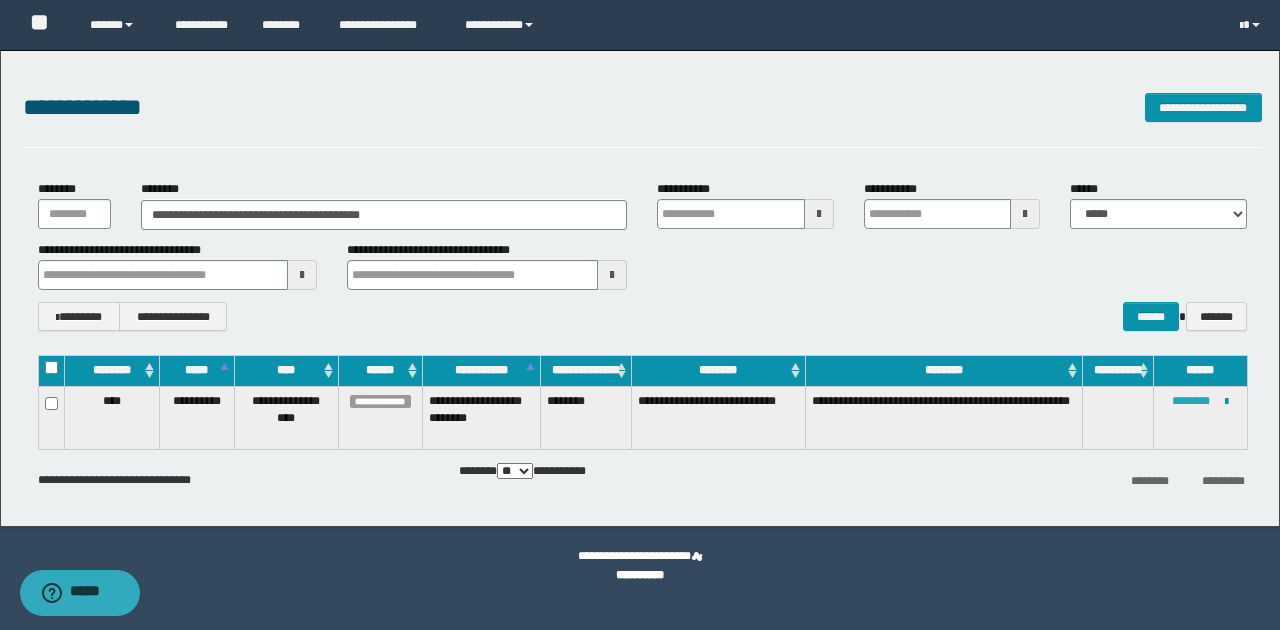 click on "********" at bounding box center [1191, 401] 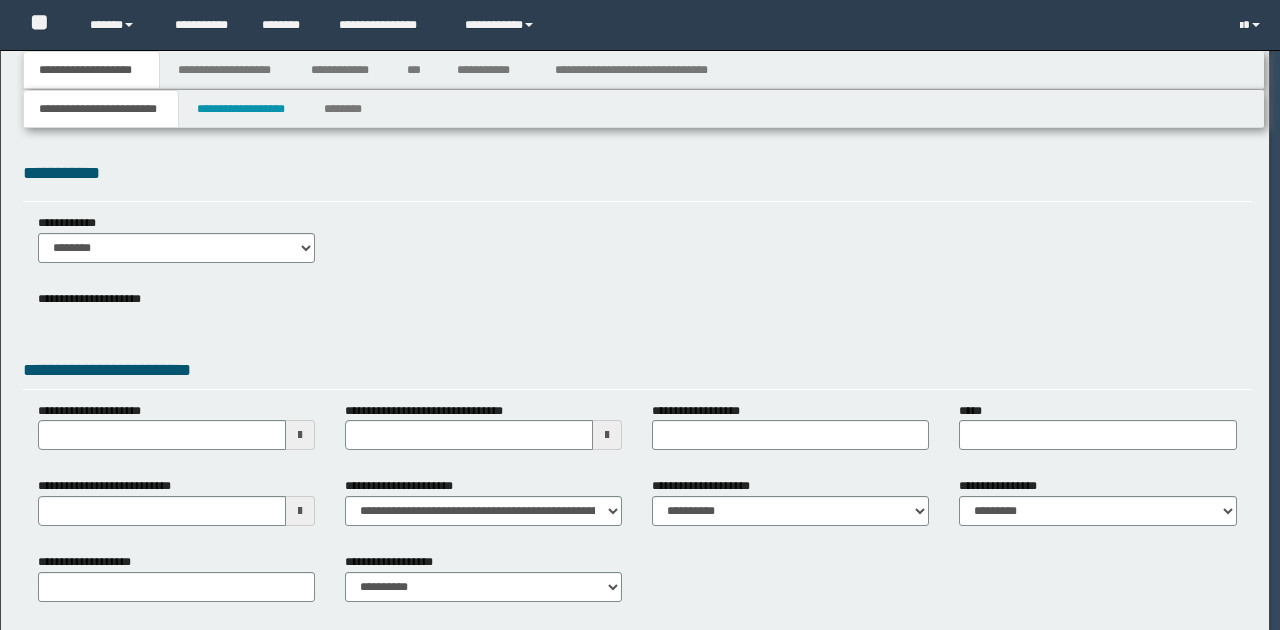 scroll, scrollTop: 0, scrollLeft: 0, axis: both 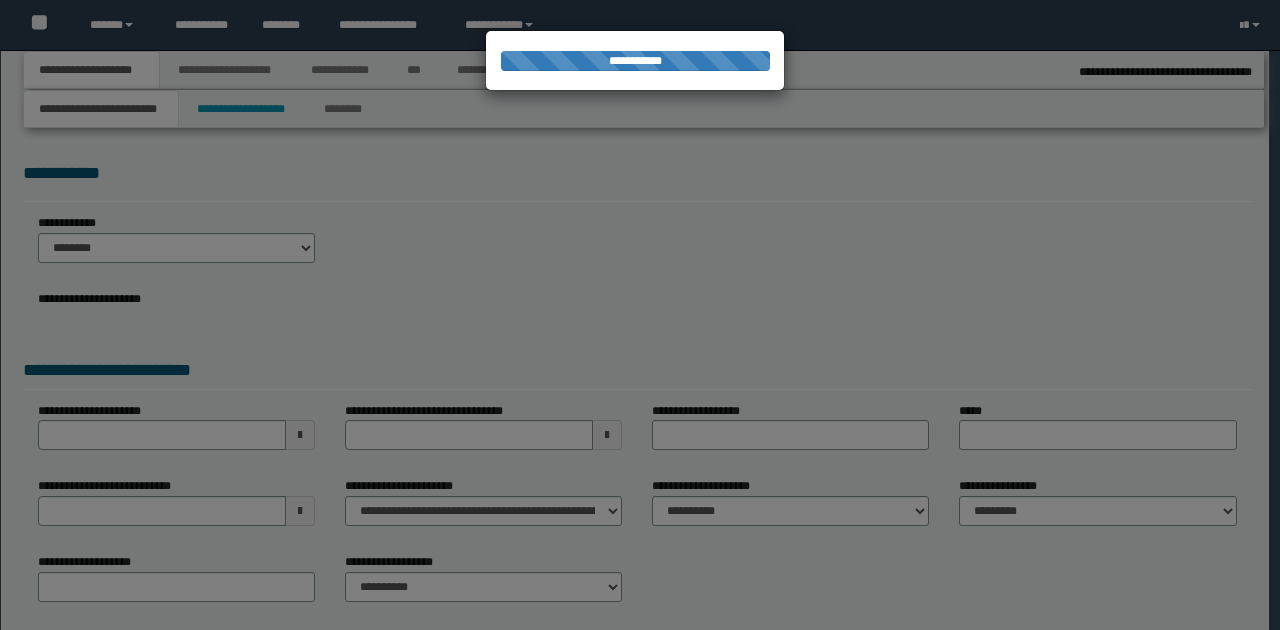 type on "**********" 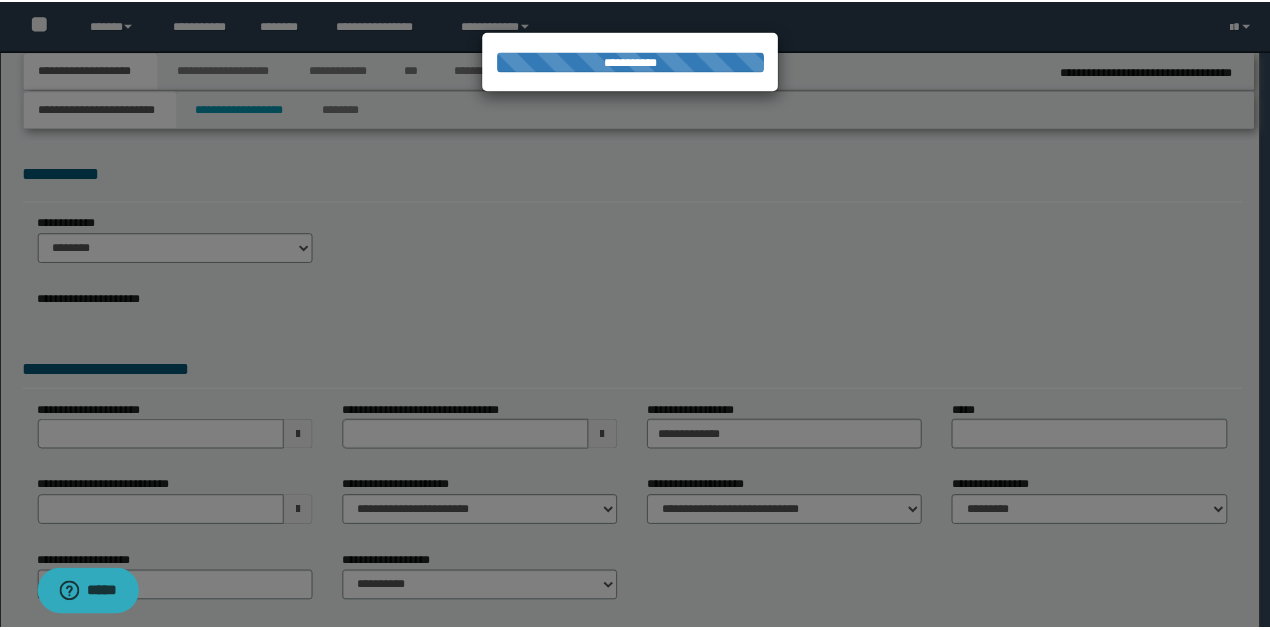 scroll, scrollTop: 0, scrollLeft: 0, axis: both 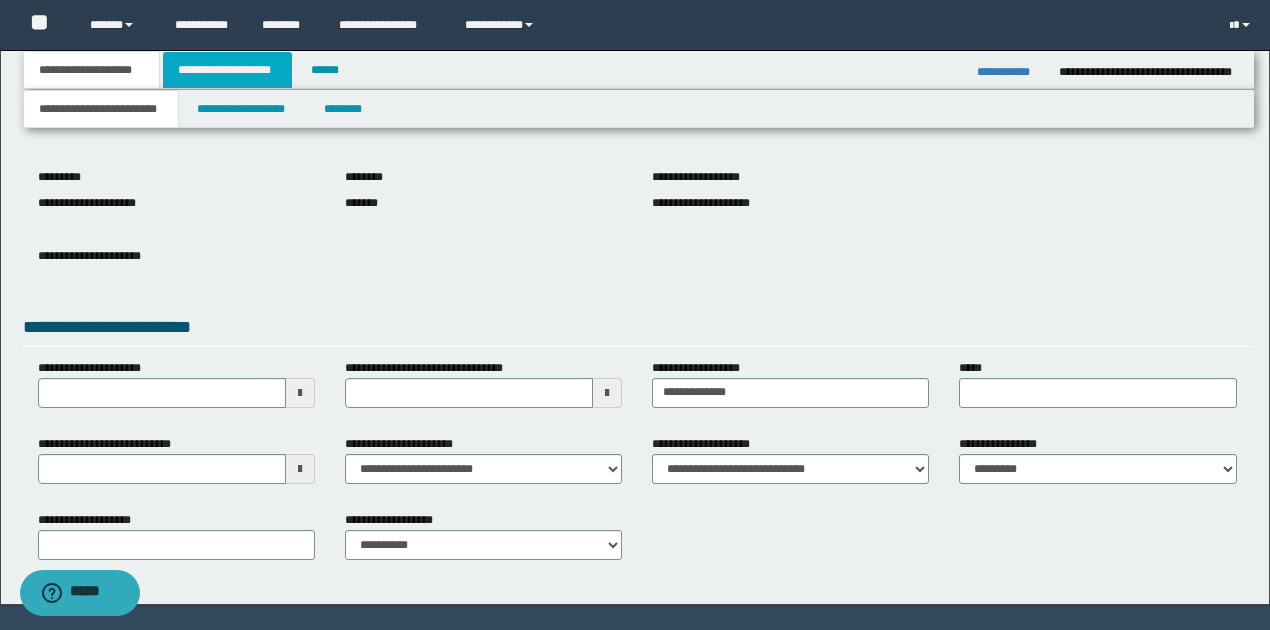 click on "**********" at bounding box center (227, 70) 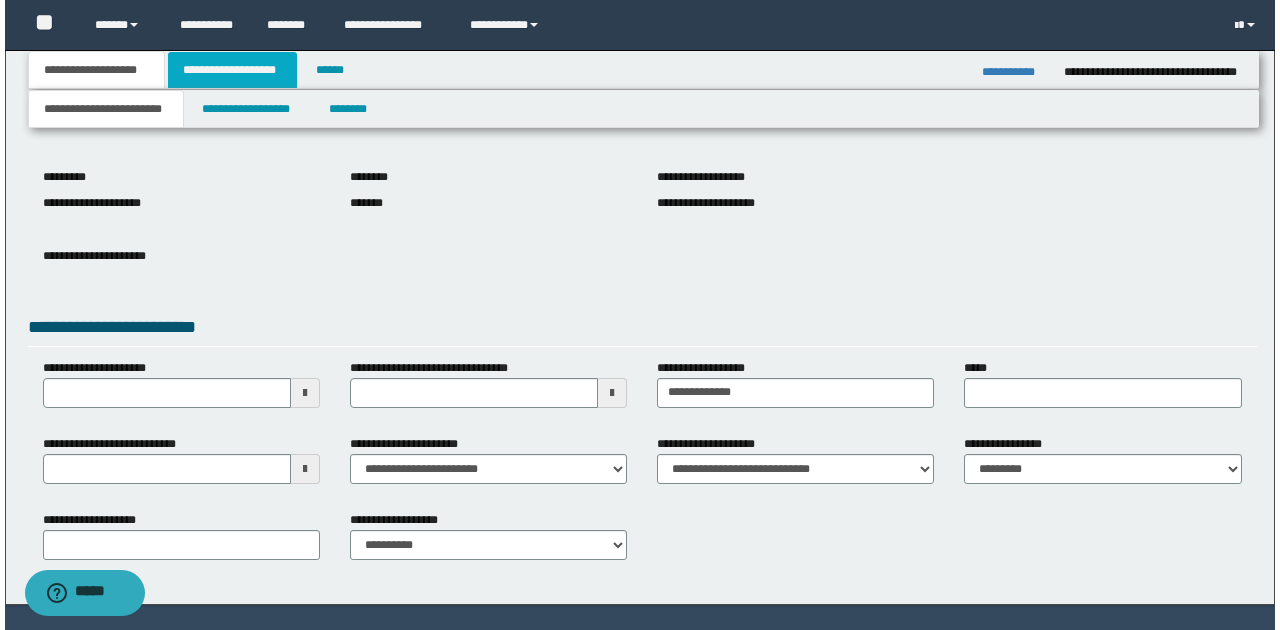 scroll, scrollTop: 0, scrollLeft: 0, axis: both 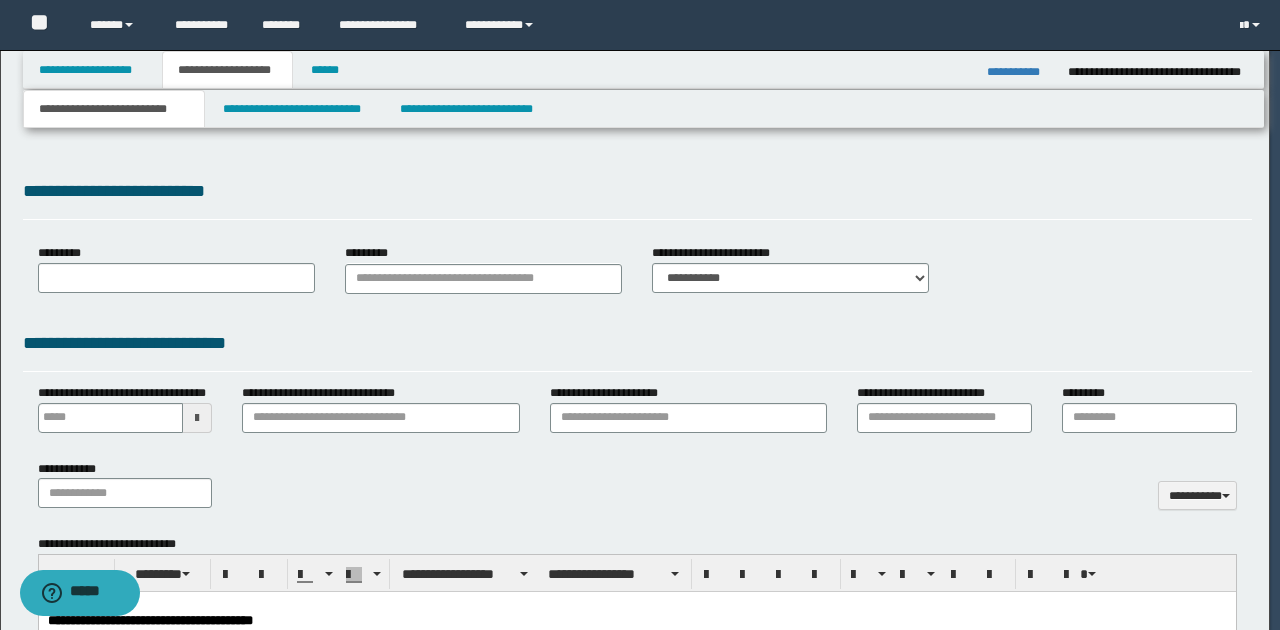 select on "*" 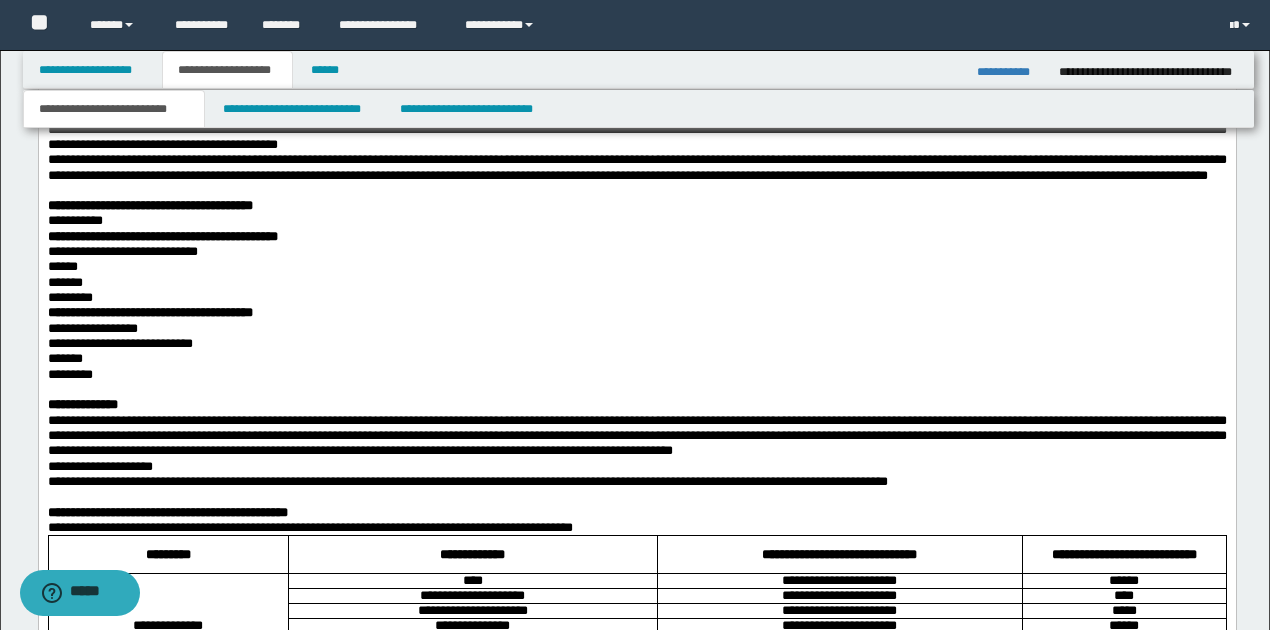 scroll, scrollTop: 1533, scrollLeft: 0, axis: vertical 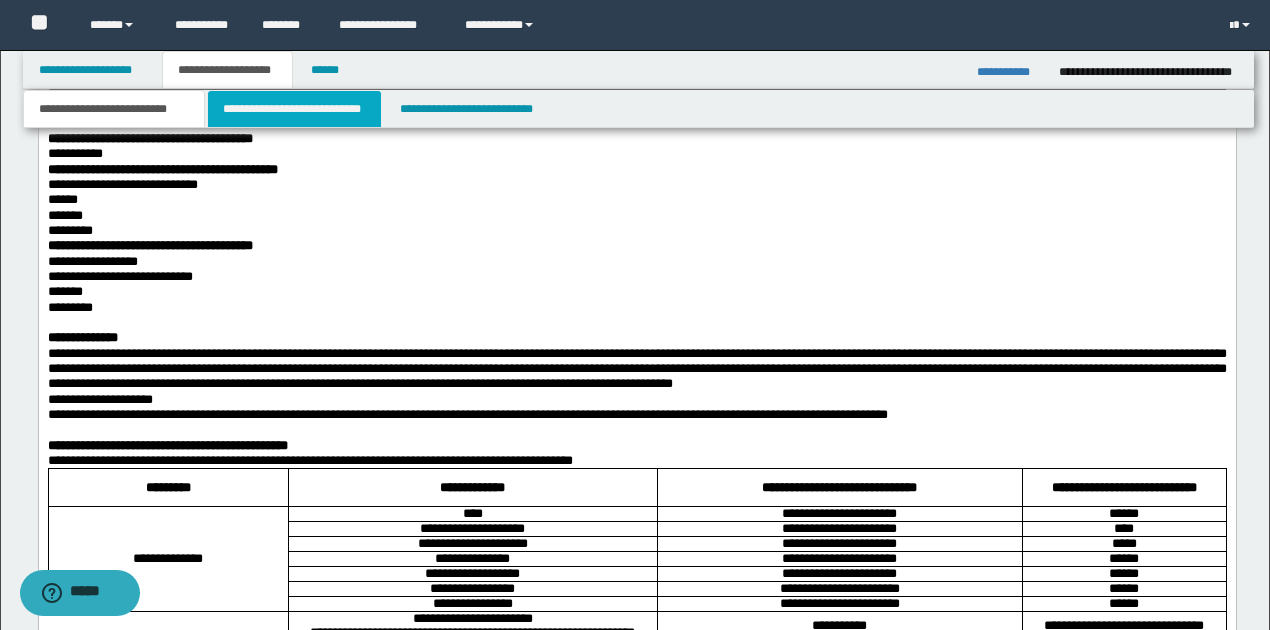 click on "**********" at bounding box center [294, 109] 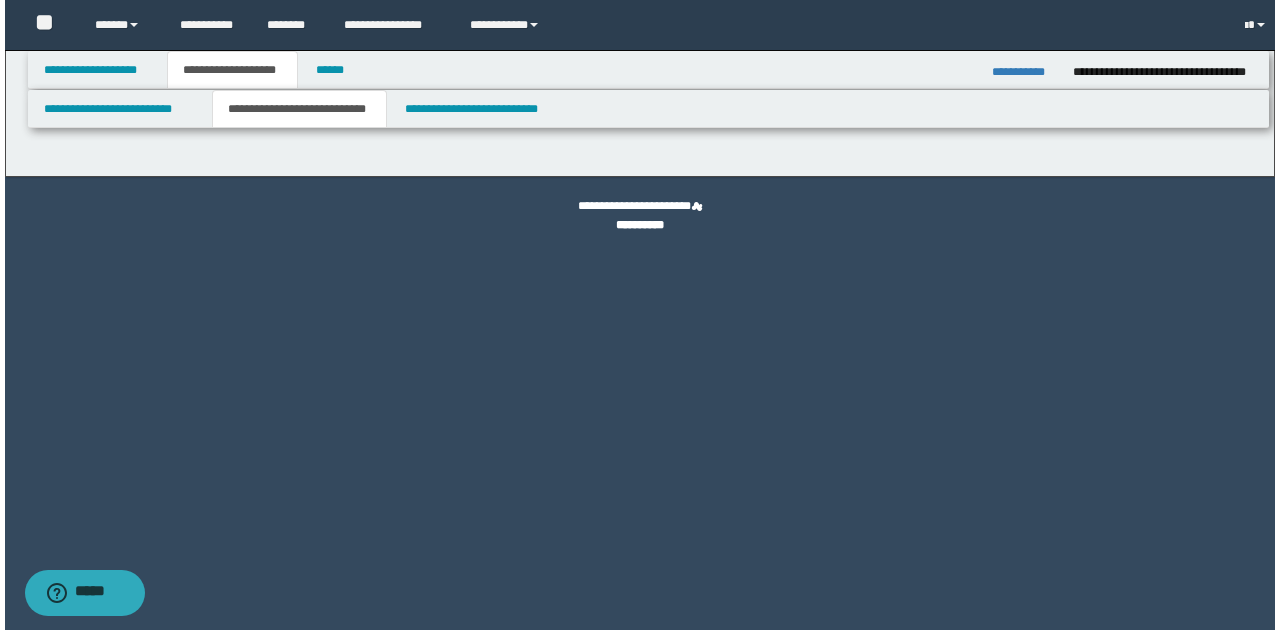 scroll, scrollTop: 0, scrollLeft: 0, axis: both 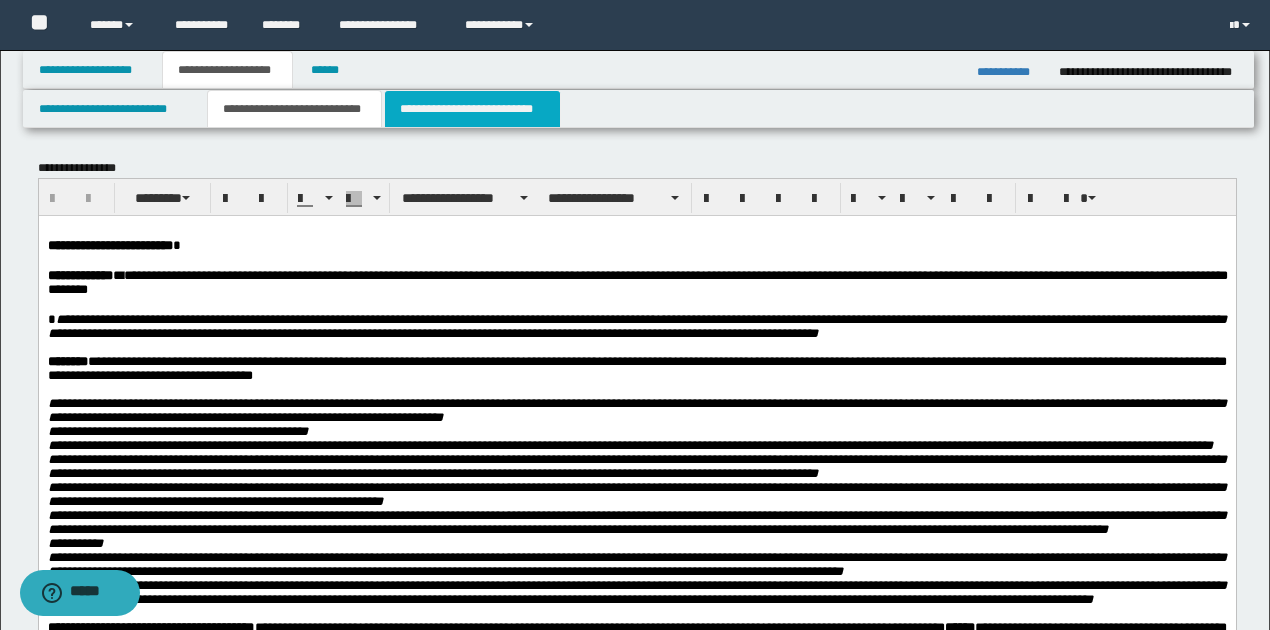click on "**********" at bounding box center (472, 109) 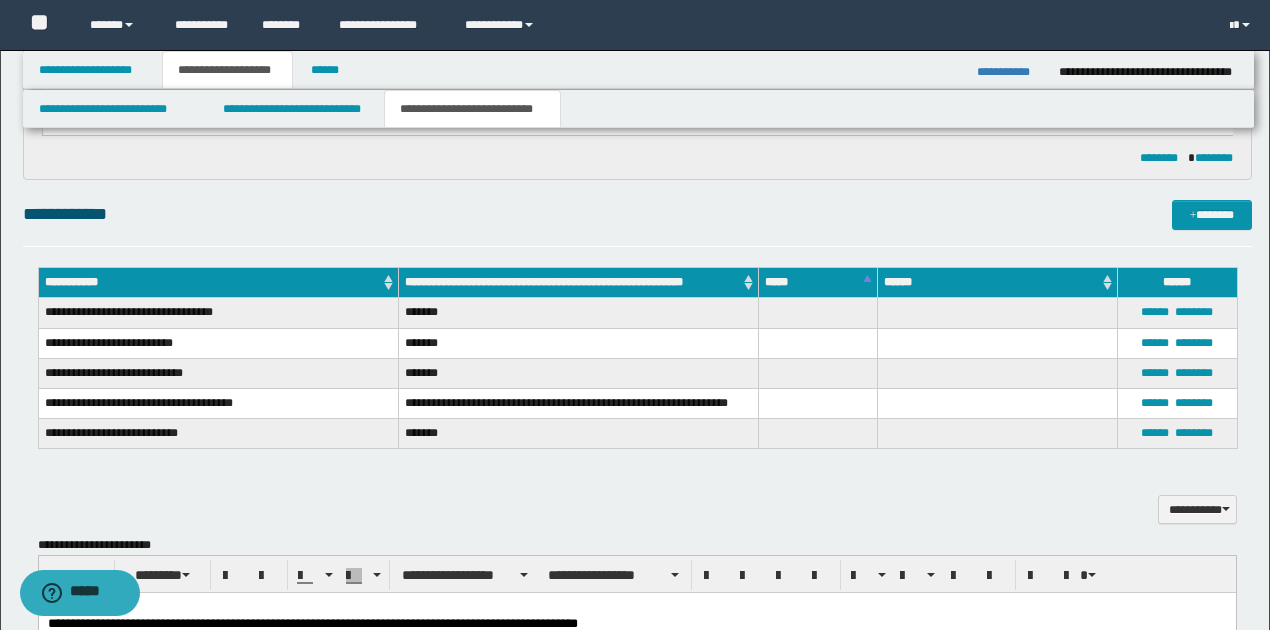 scroll, scrollTop: 1266, scrollLeft: 0, axis: vertical 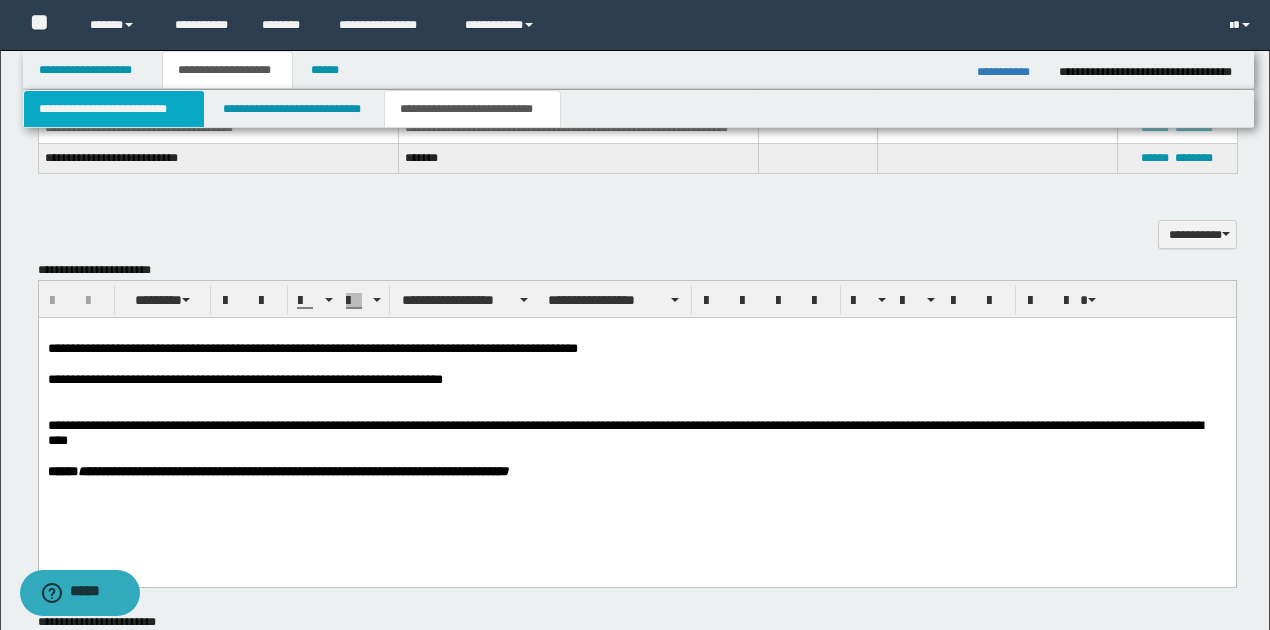 click on "**********" at bounding box center (114, 109) 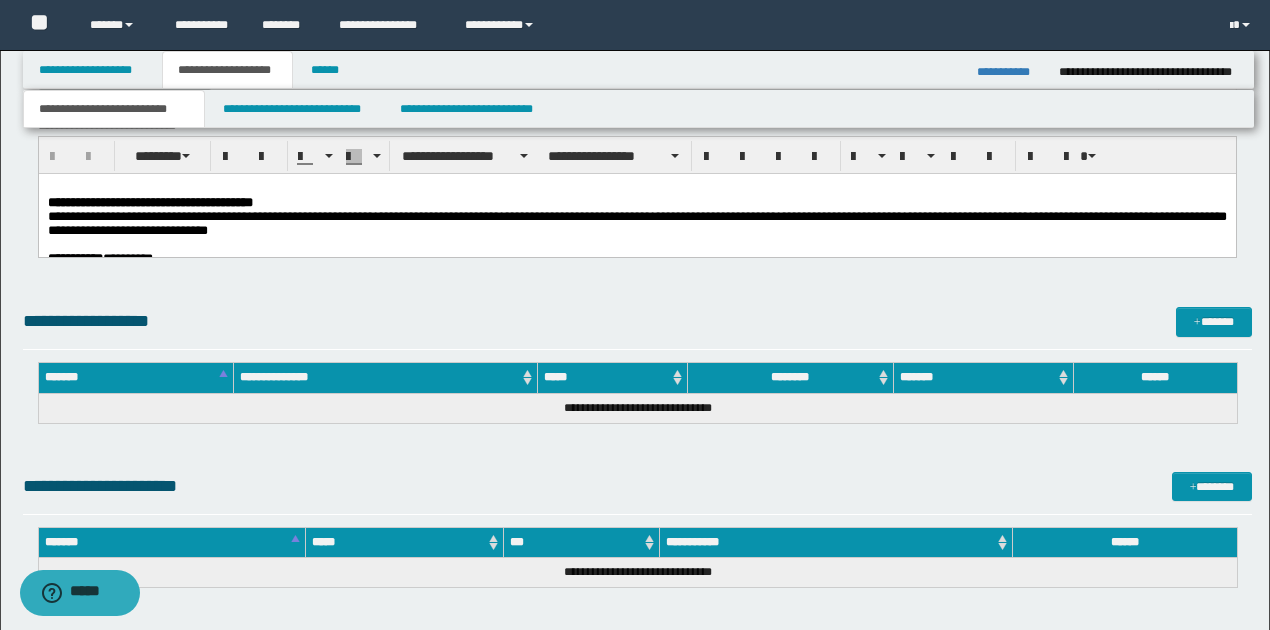 scroll, scrollTop: 928, scrollLeft: 0, axis: vertical 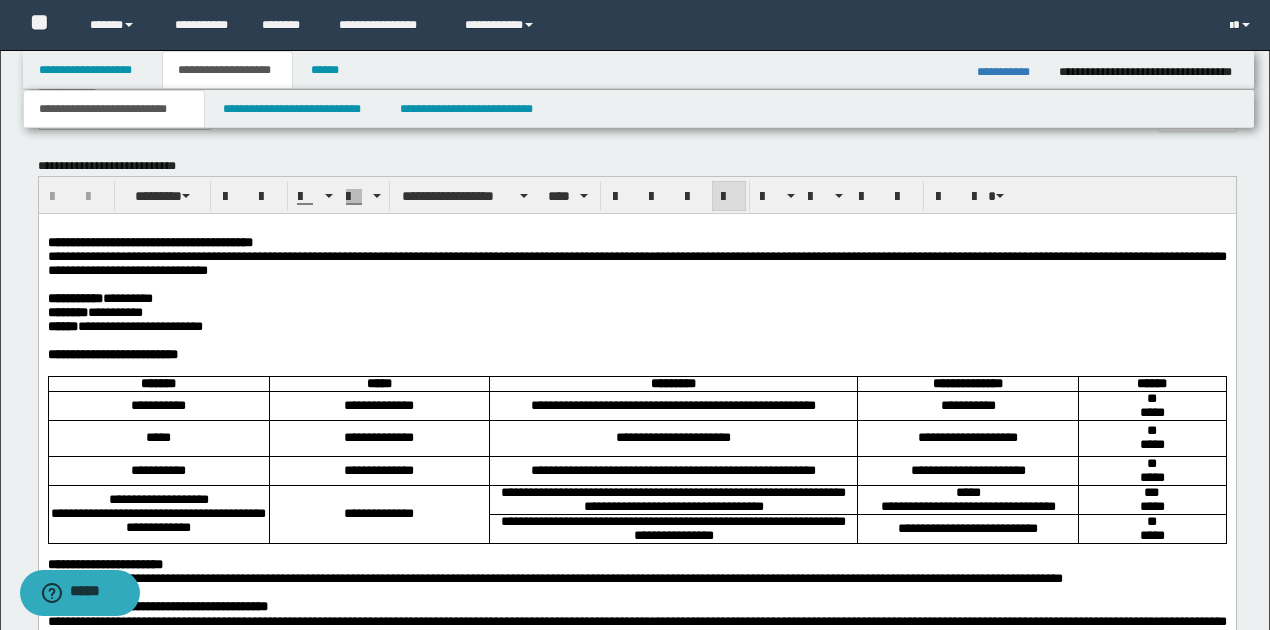 click on "**********" at bounding box center (636, 264) 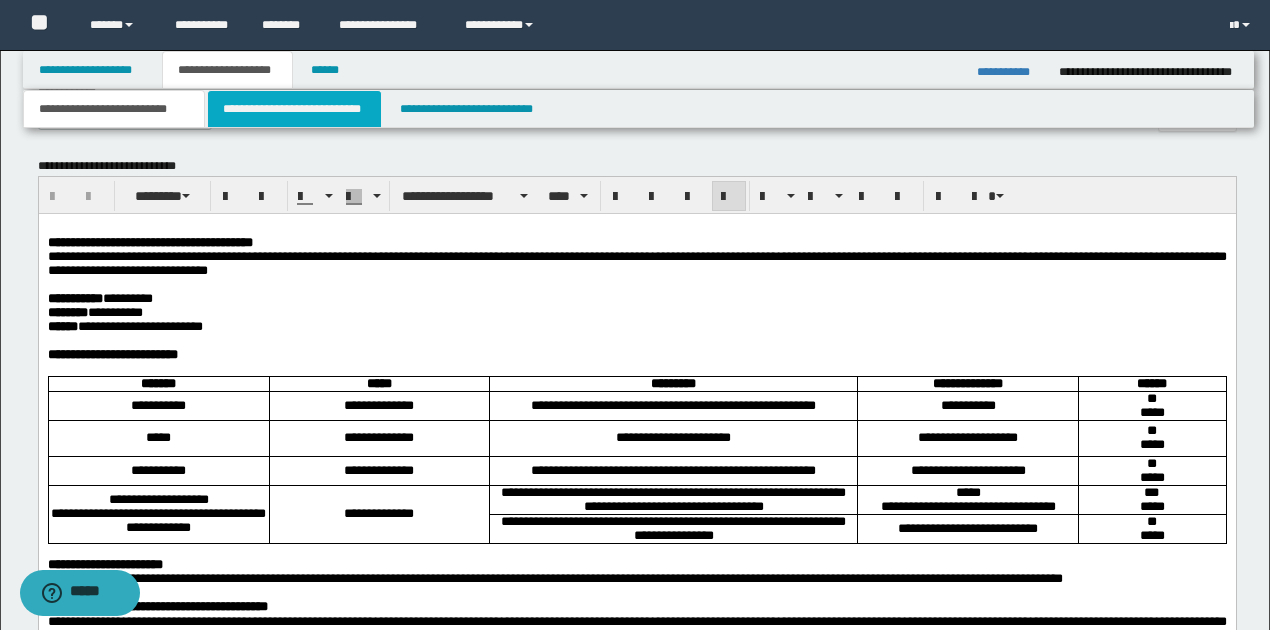 click on "**********" at bounding box center [294, 109] 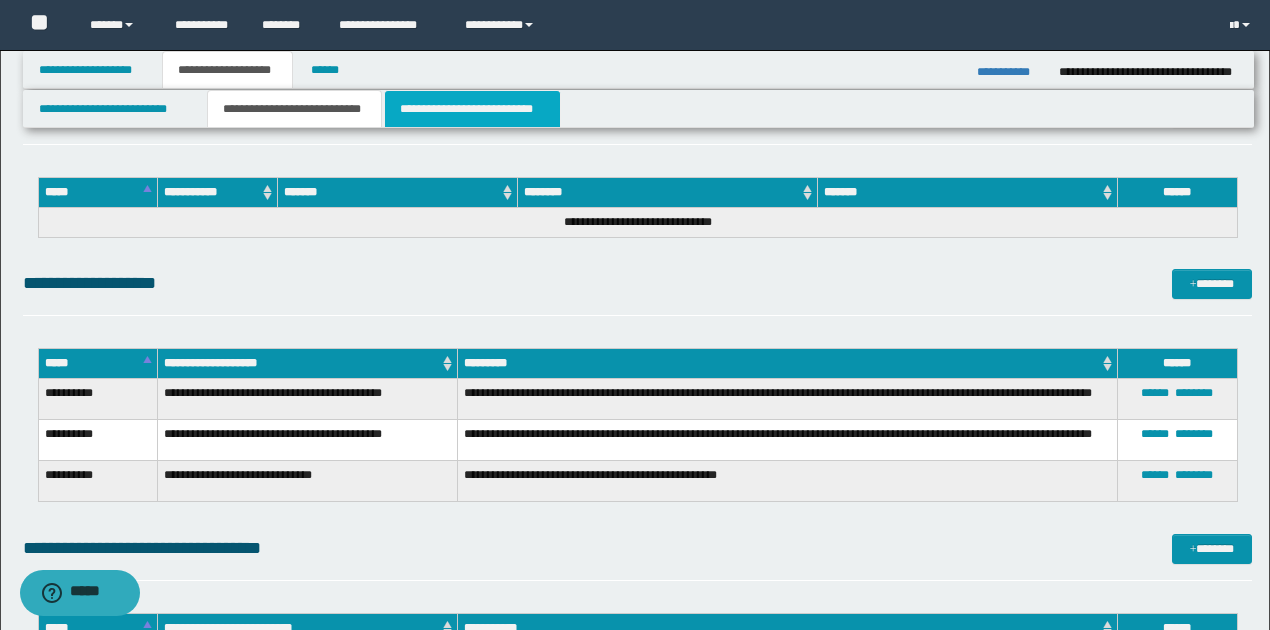 click on "**********" at bounding box center [472, 109] 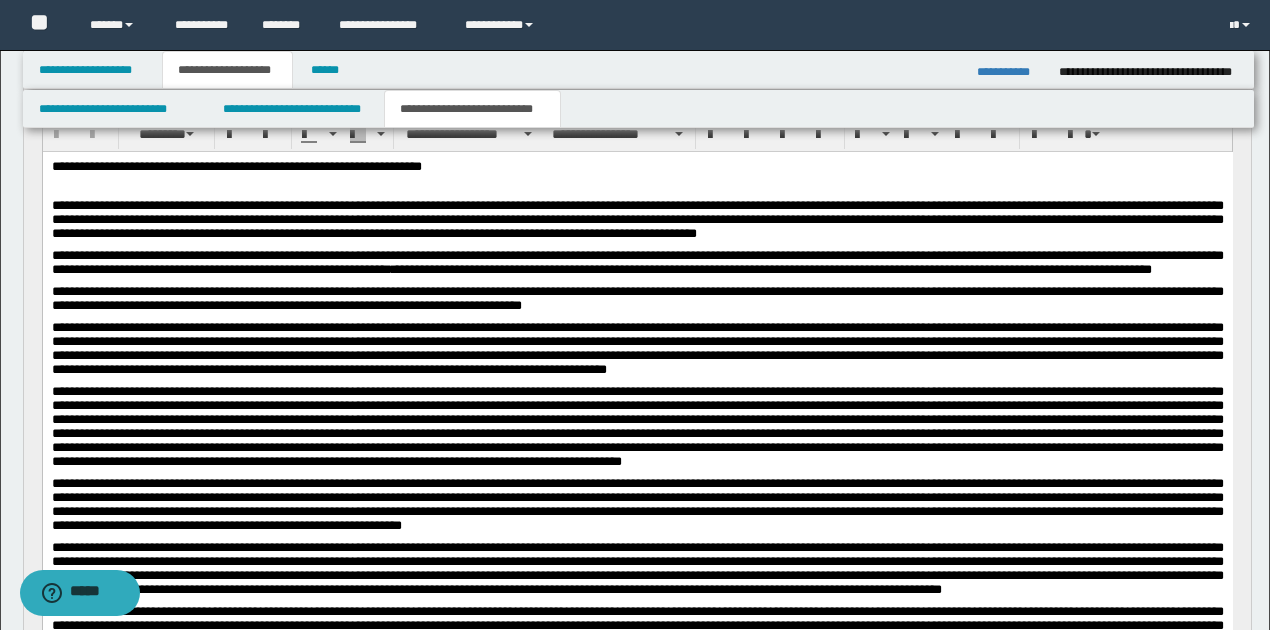 scroll, scrollTop: 195, scrollLeft: 0, axis: vertical 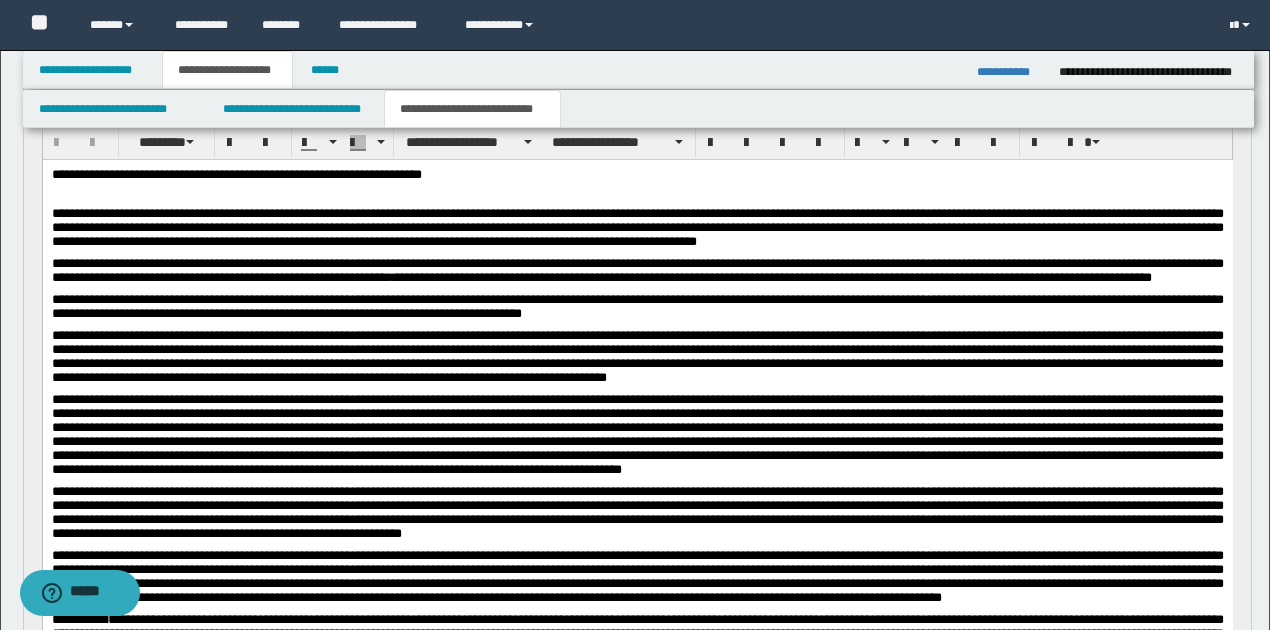click on "**********" at bounding box center (637, 481) 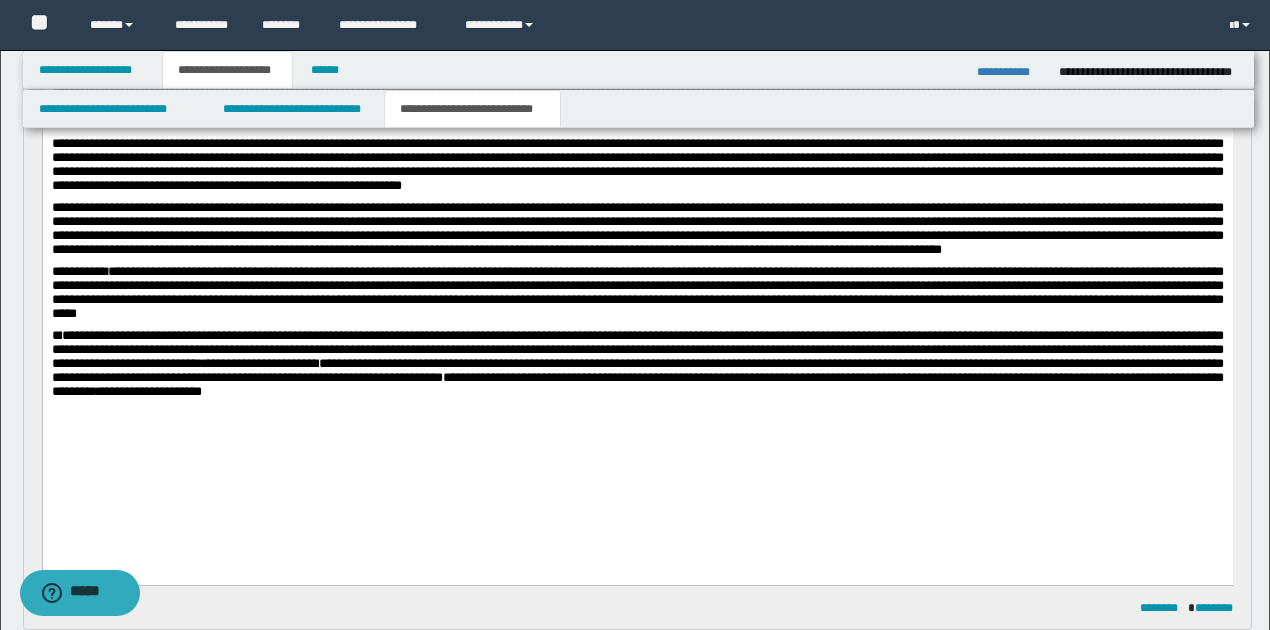scroll, scrollTop: 595, scrollLeft: 0, axis: vertical 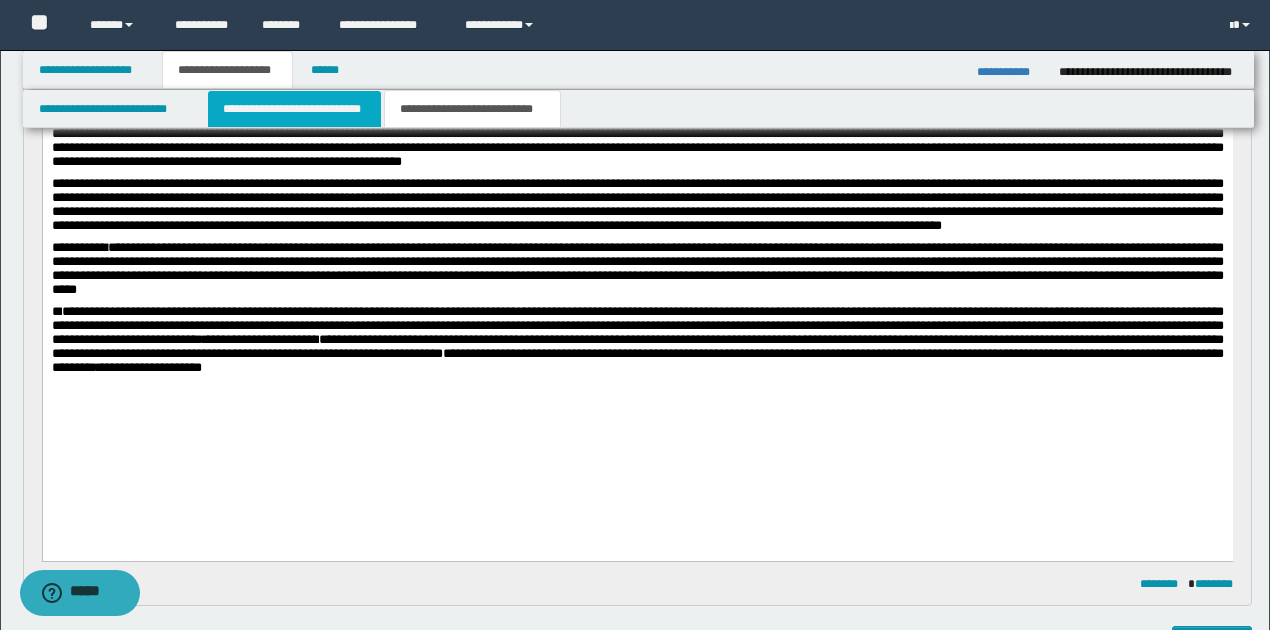 click on "**********" at bounding box center (294, 109) 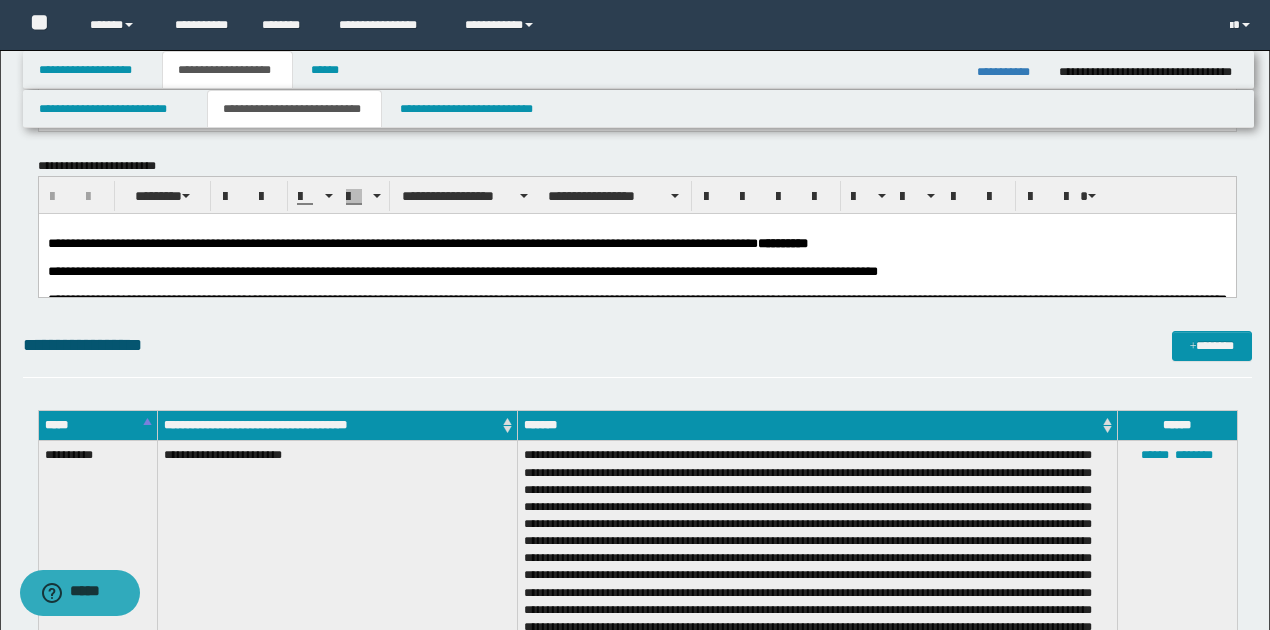 scroll, scrollTop: 0, scrollLeft: 0, axis: both 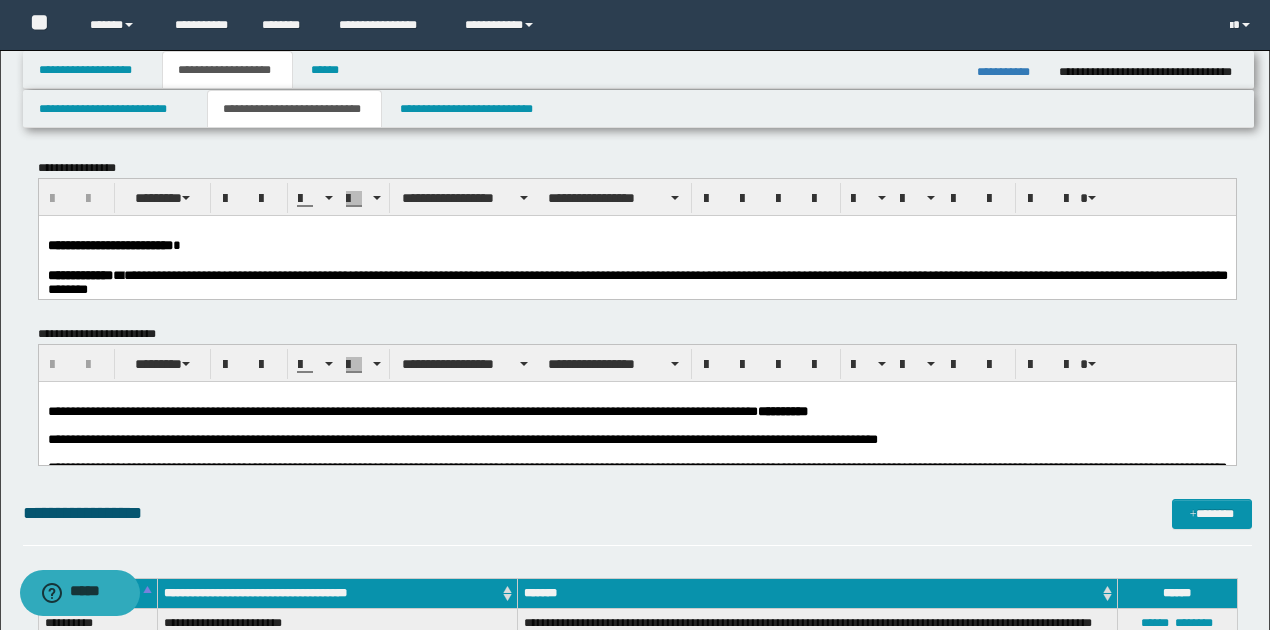 click on "**********" at bounding box center [636, 412] 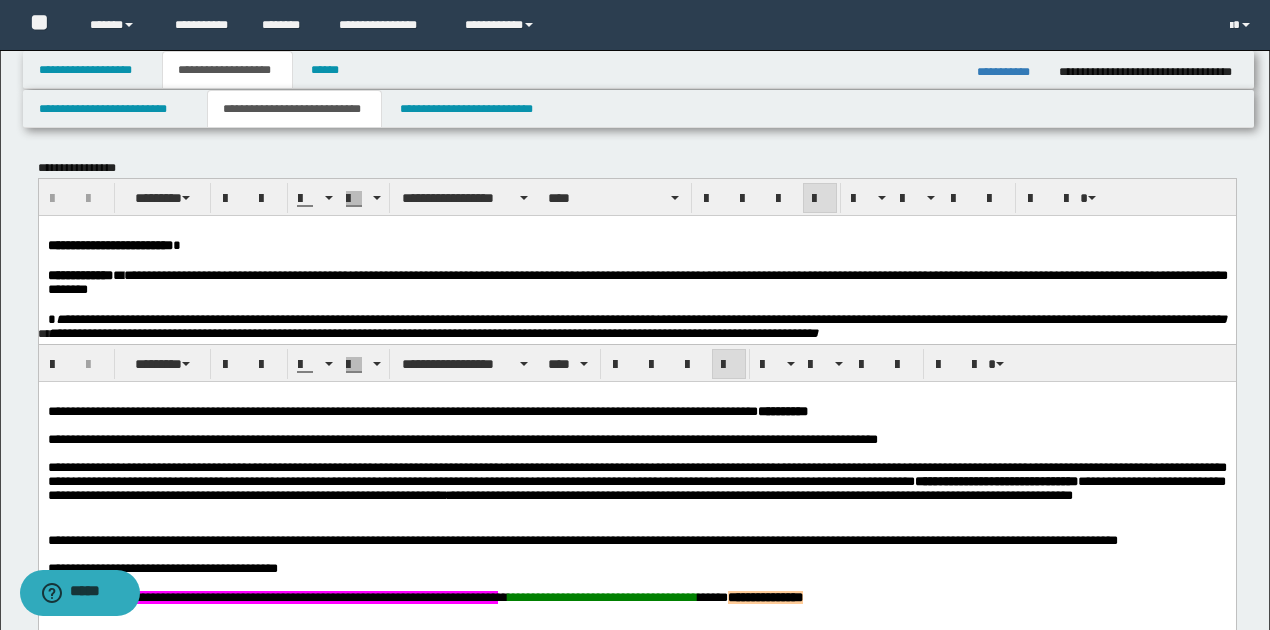 click on "**********" at bounding box center (637, 281) 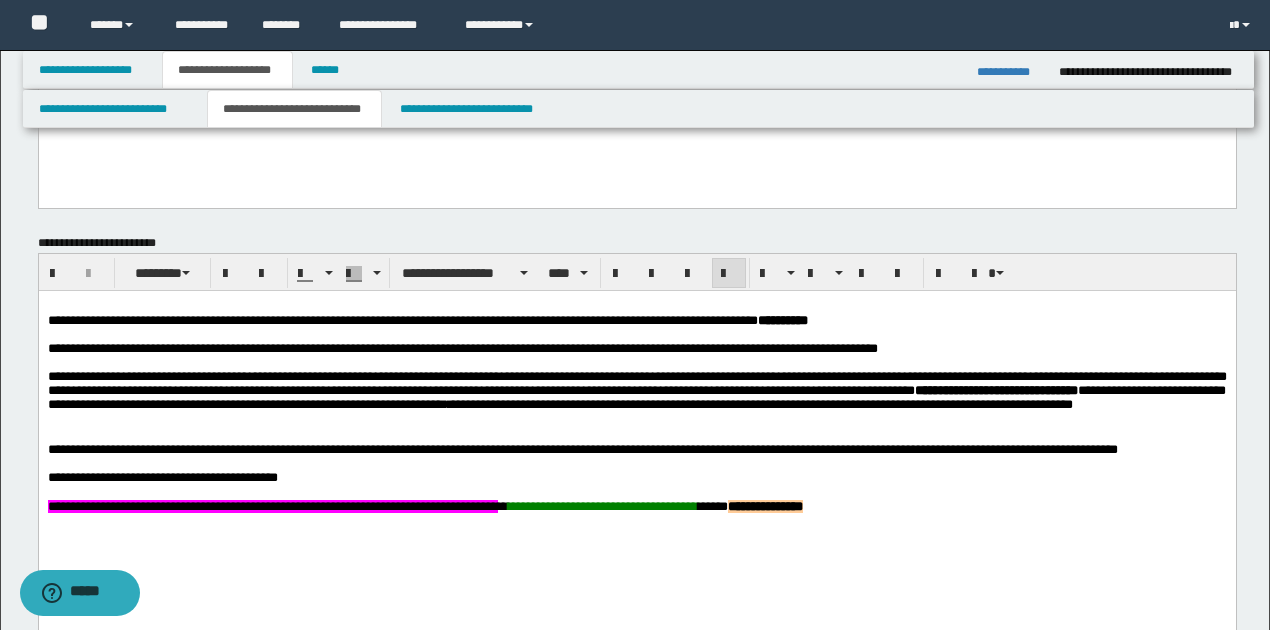 scroll, scrollTop: 800, scrollLeft: 0, axis: vertical 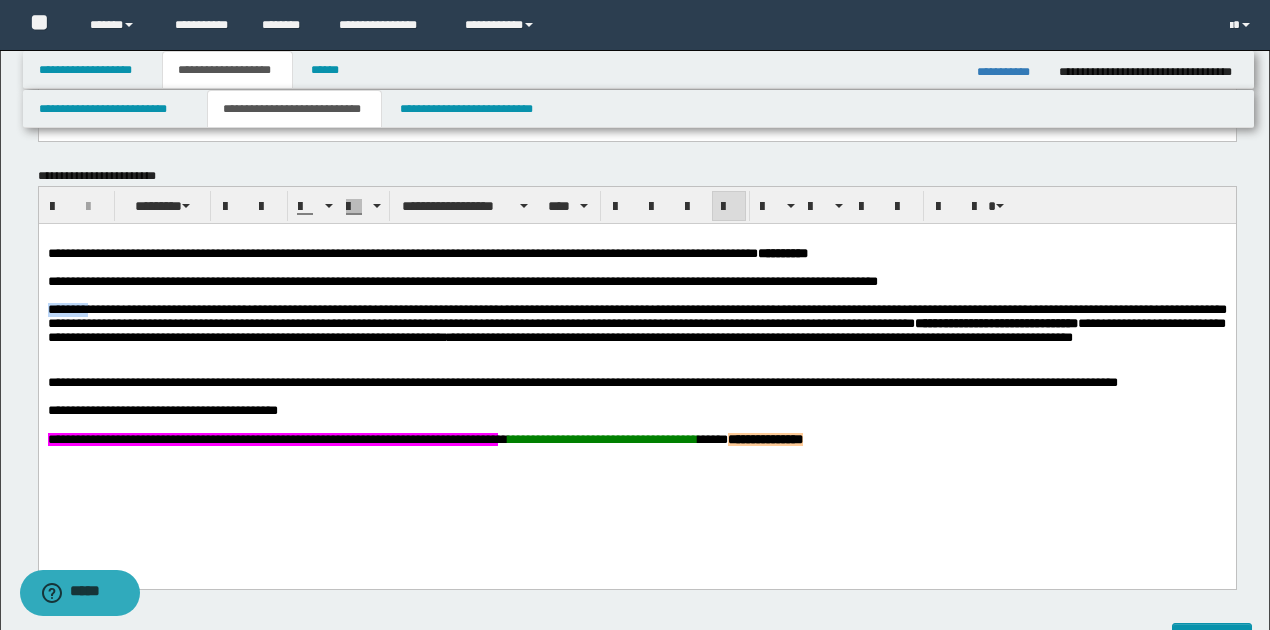 drag, startPoint x: 45, startPoint y: 315, endPoint x: 92, endPoint y: 314, distance: 47.010635 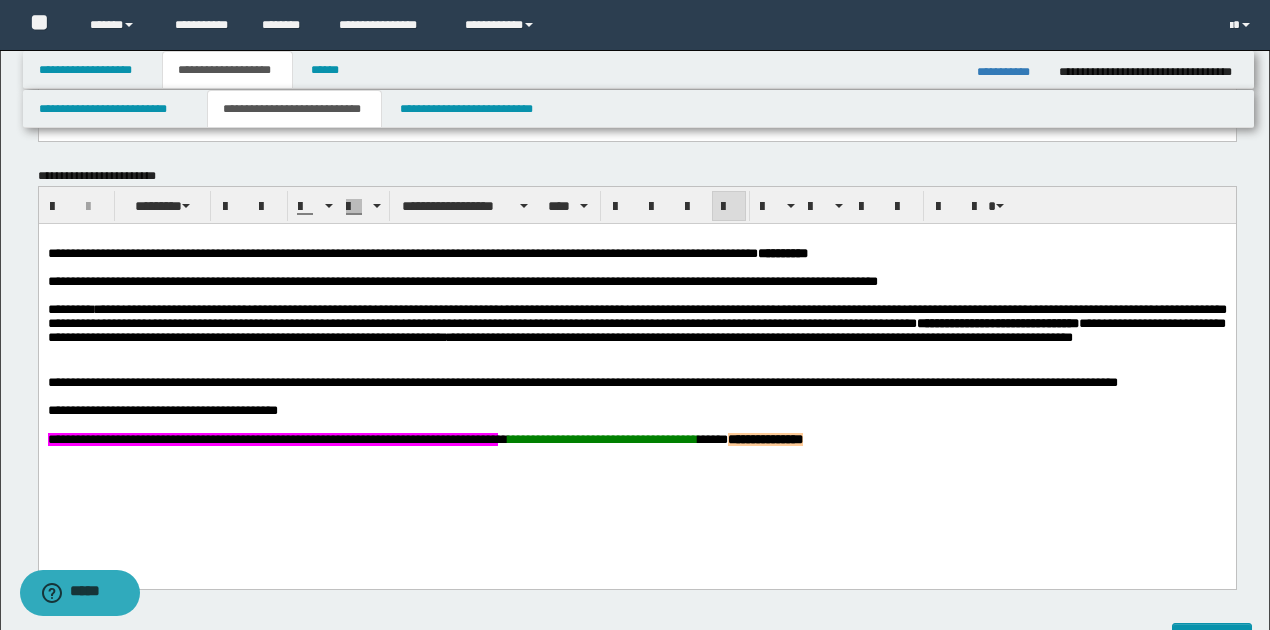 click on "**********" at bounding box center (1010, 72) 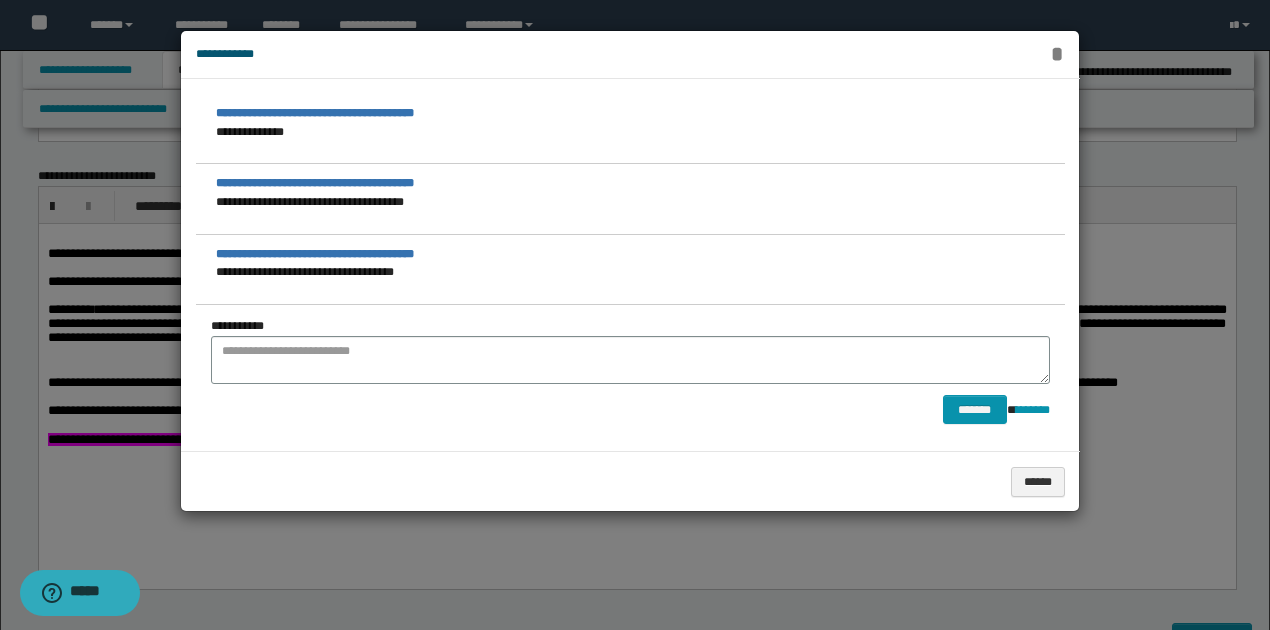 click on "*" at bounding box center (1057, 54) 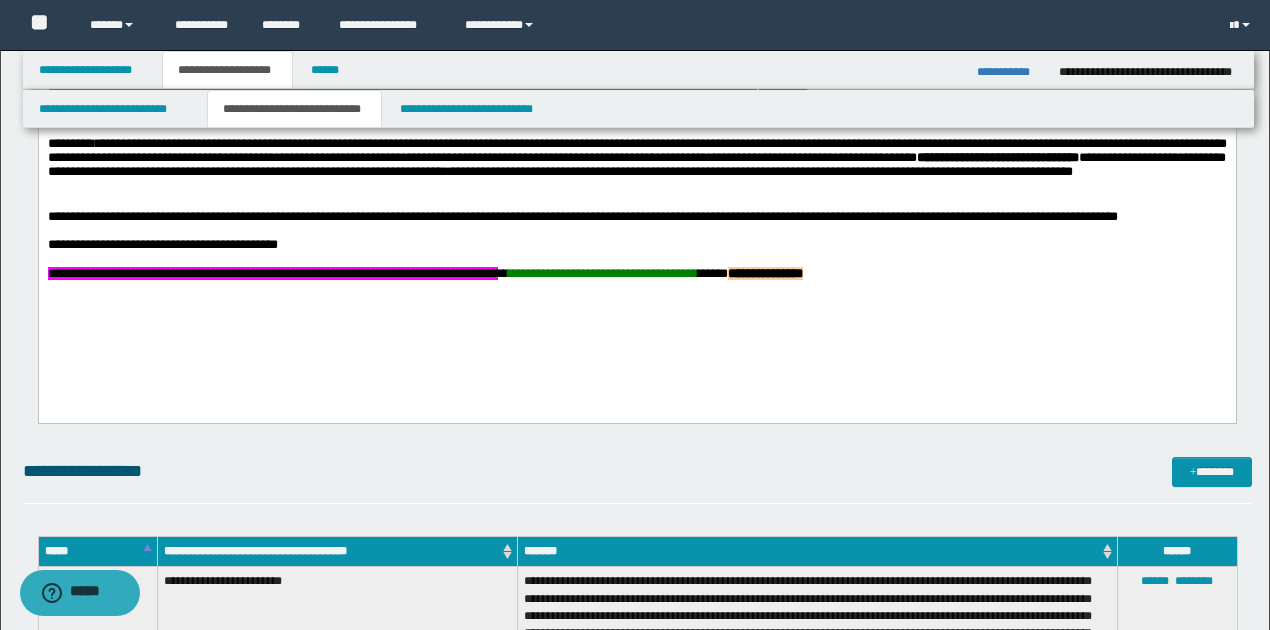 scroll, scrollTop: 933, scrollLeft: 0, axis: vertical 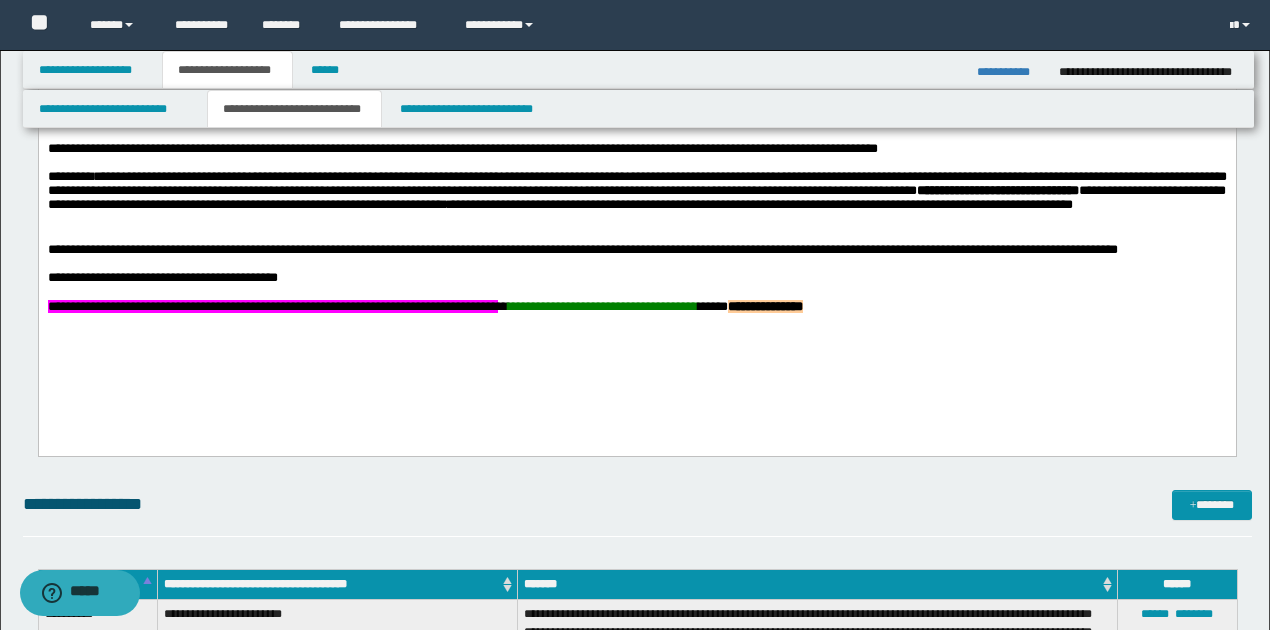 click on "**********" at bounding box center [636, 191] 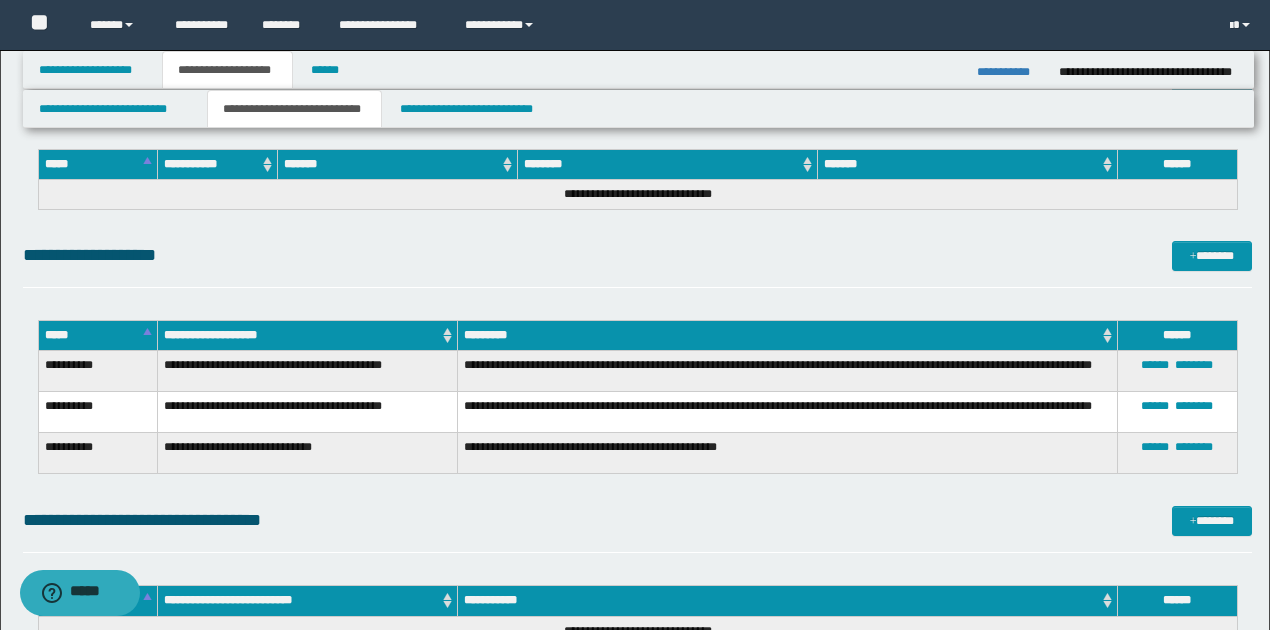 scroll, scrollTop: 1933, scrollLeft: 0, axis: vertical 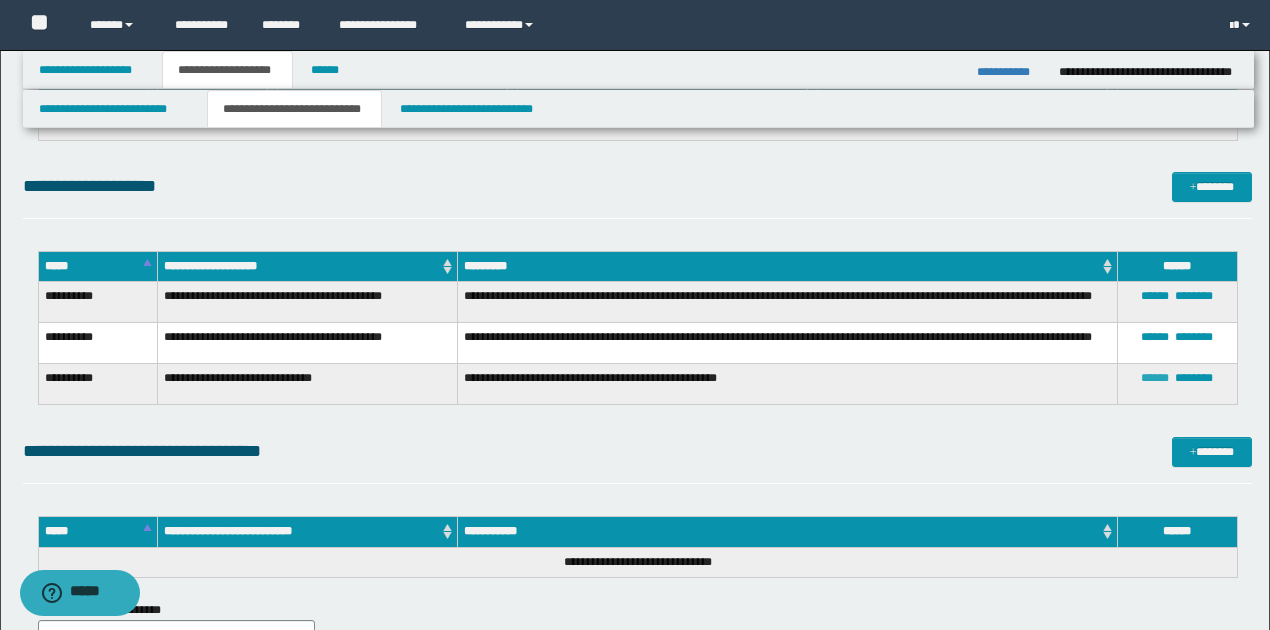 click on "******" at bounding box center [1155, 378] 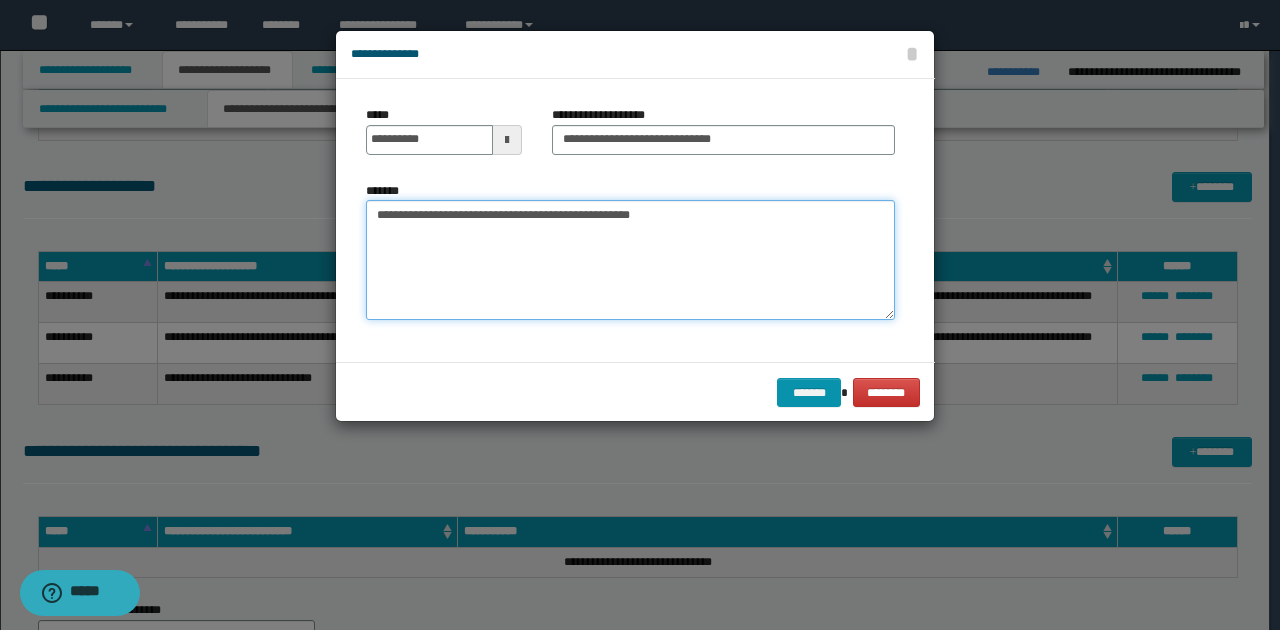 drag, startPoint x: 376, startPoint y: 216, endPoint x: 720, endPoint y: 219, distance: 344.0131 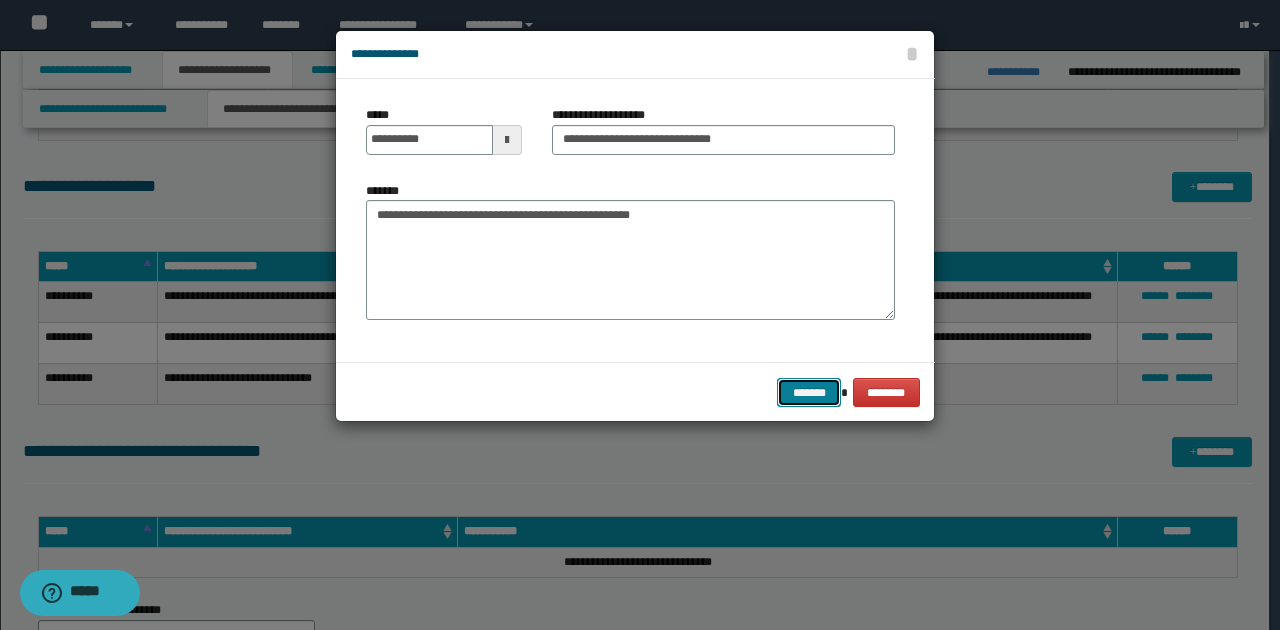 click on "*******" at bounding box center (809, 392) 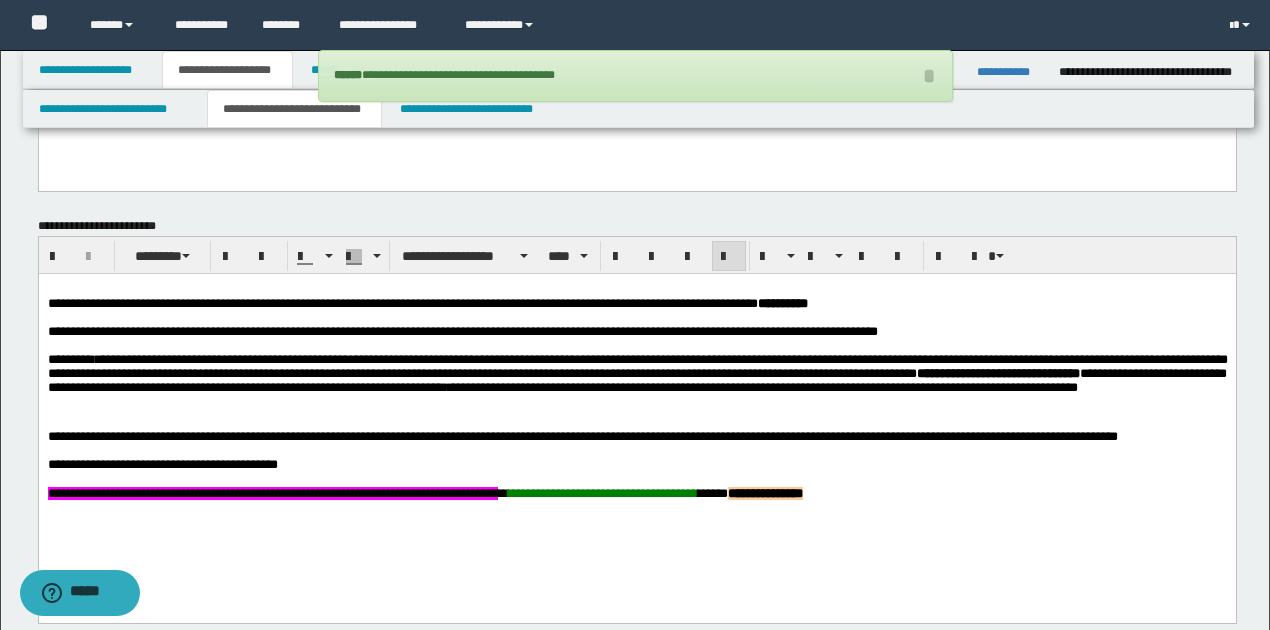 scroll, scrollTop: 800, scrollLeft: 0, axis: vertical 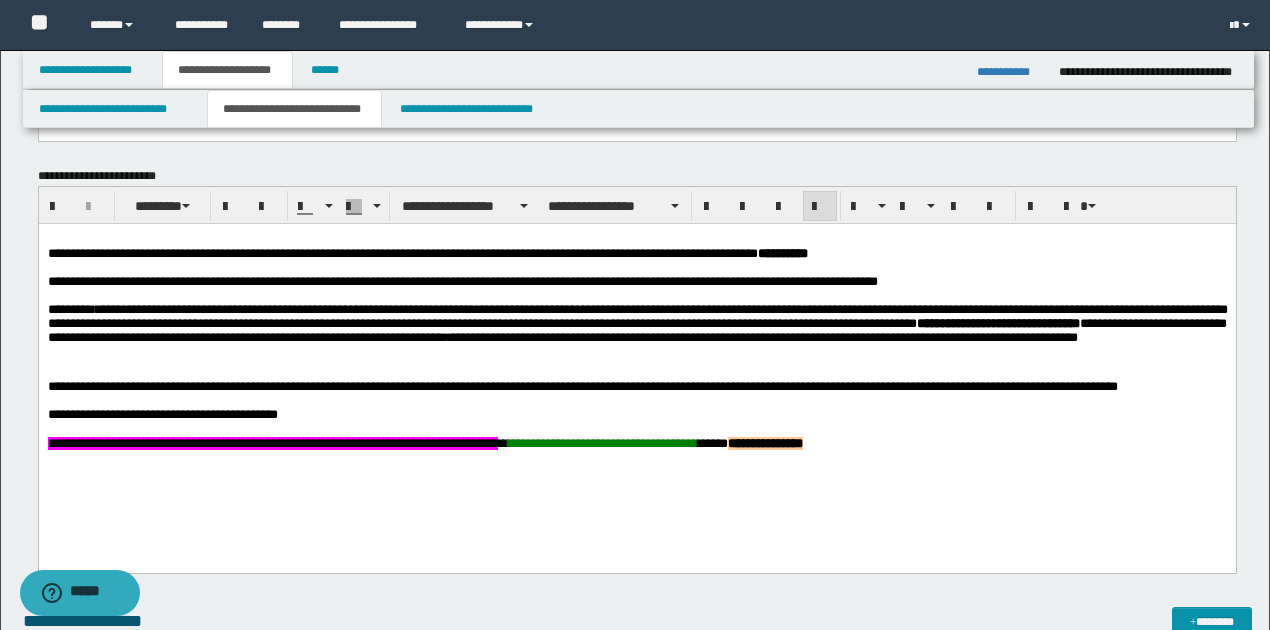 click on "**********" at bounding box center (637, 333) 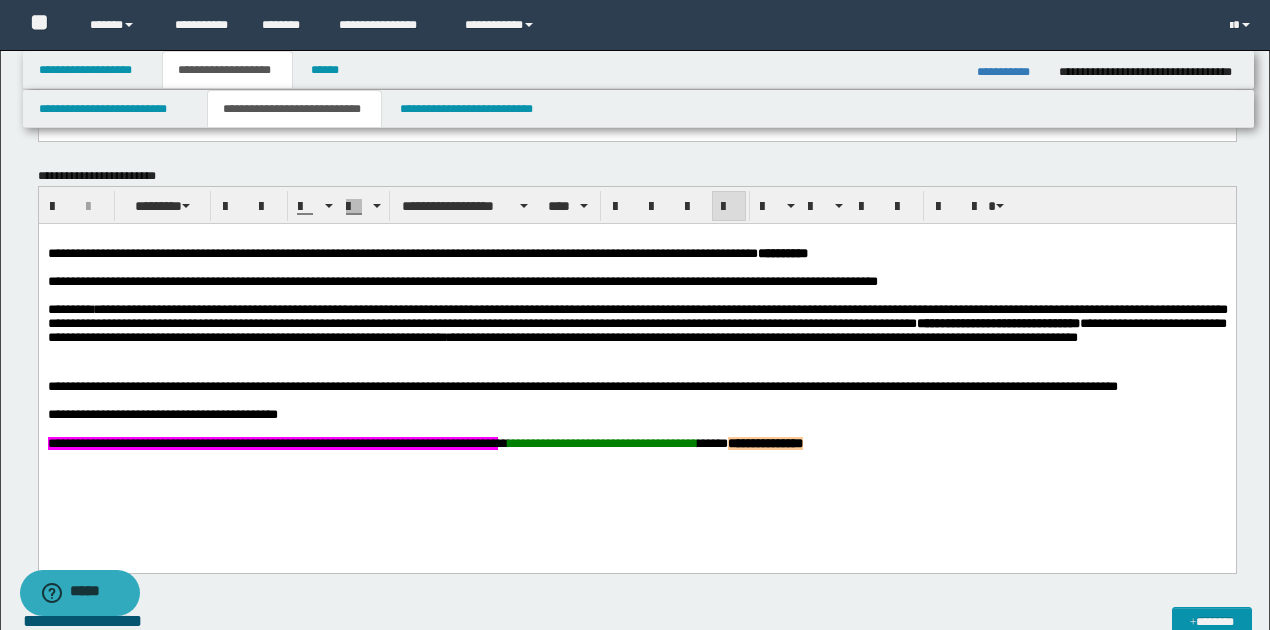 click on "**********" at bounding box center [762, 337] 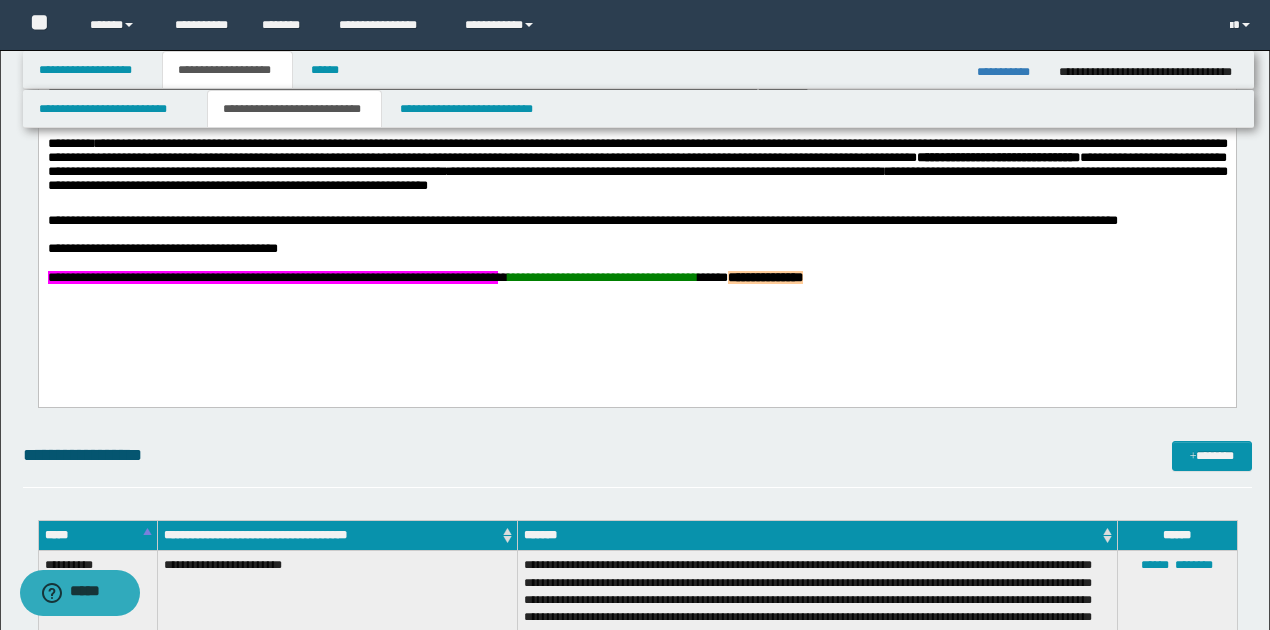 scroll, scrollTop: 733, scrollLeft: 0, axis: vertical 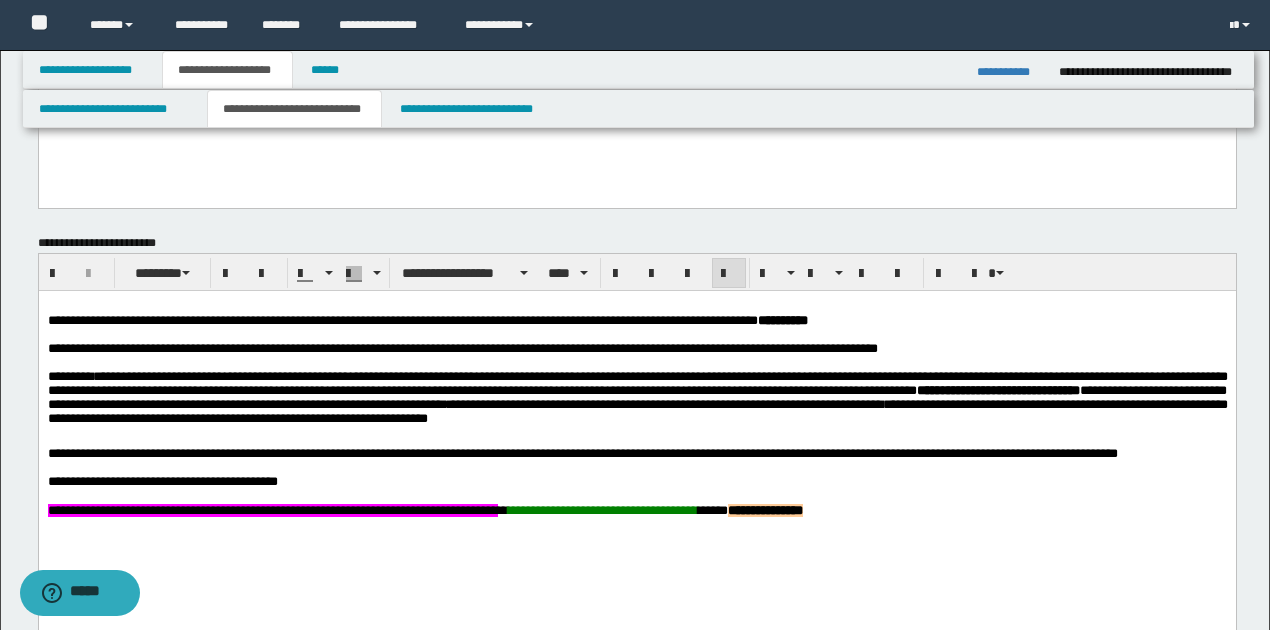 click on "**********" at bounding box center (637, 383) 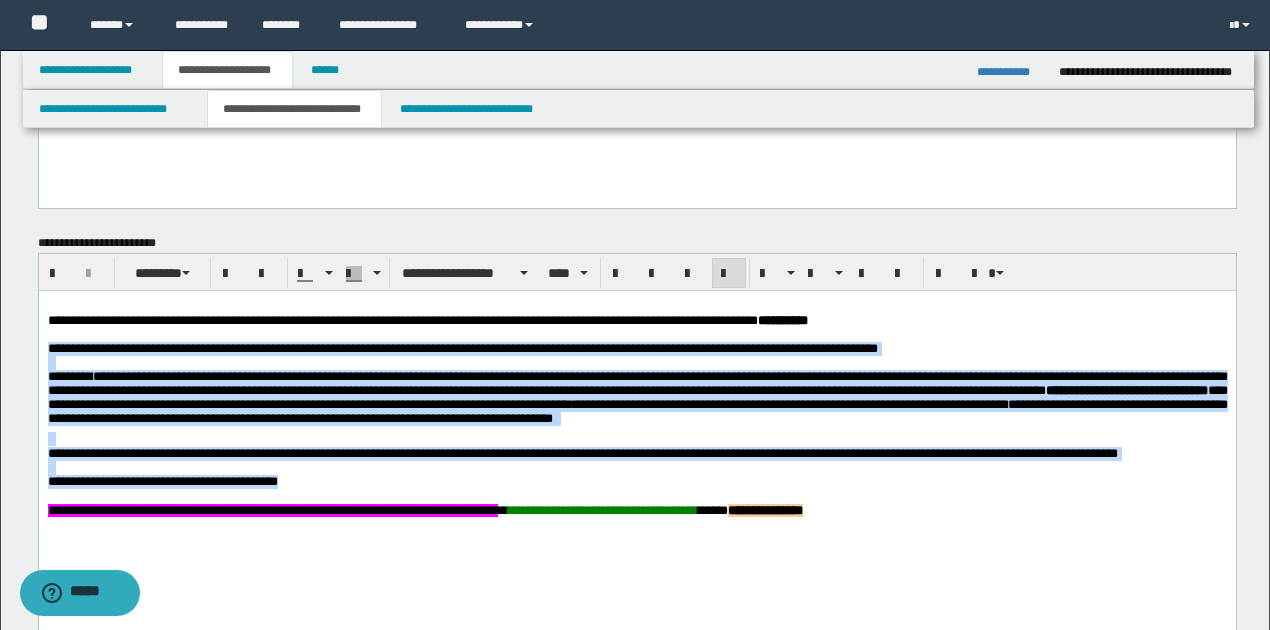 drag, startPoint x: 46, startPoint y: 354, endPoint x: 300, endPoint y: 469, distance: 278.82074 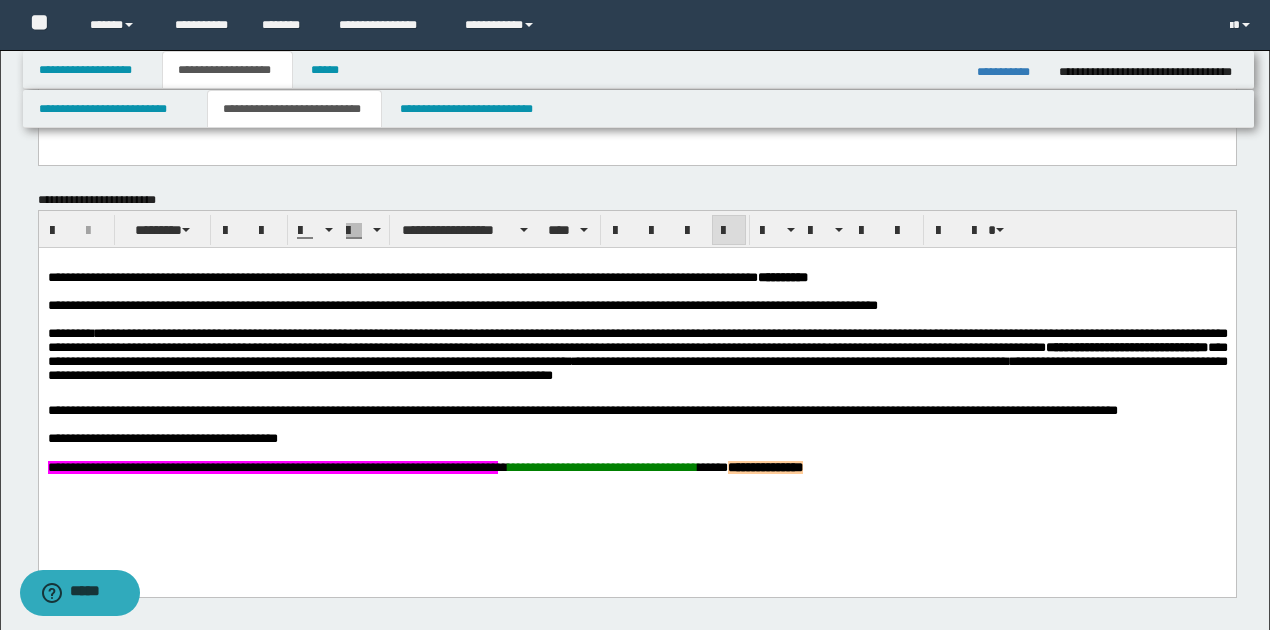 scroll, scrollTop: 800, scrollLeft: 0, axis: vertical 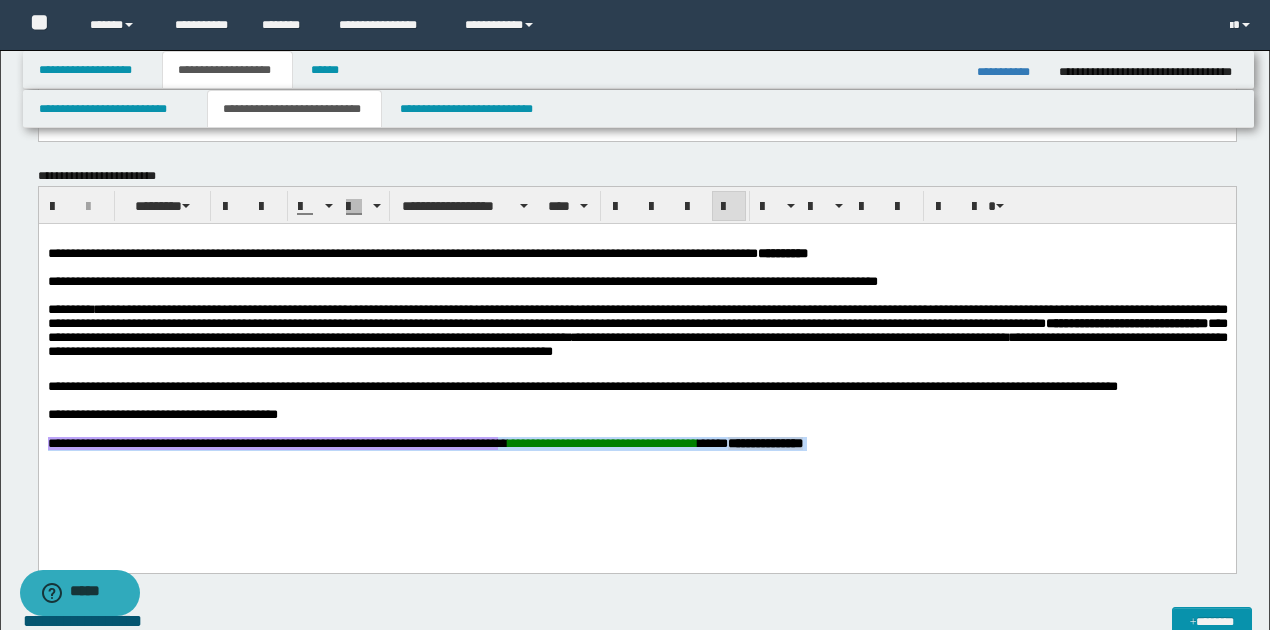 drag, startPoint x: 46, startPoint y: 458, endPoint x: 1200, endPoint y: 459, distance: 1154.0005 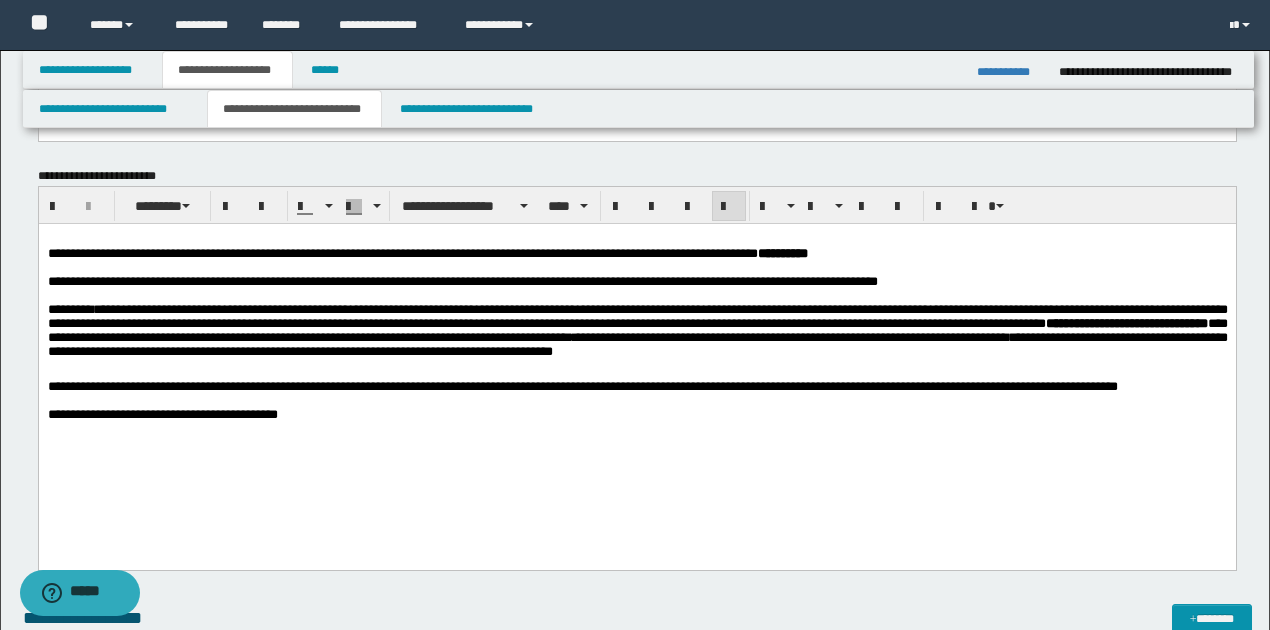 click on "**********" at bounding box center (636, 415) 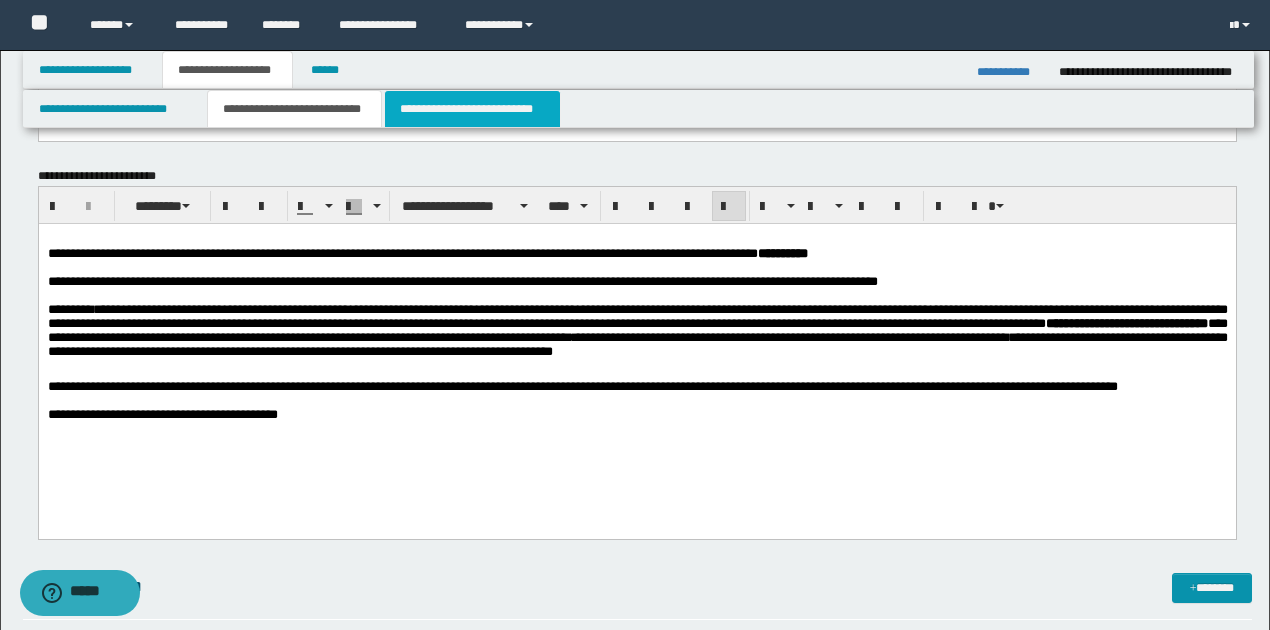 click on "**********" at bounding box center [472, 109] 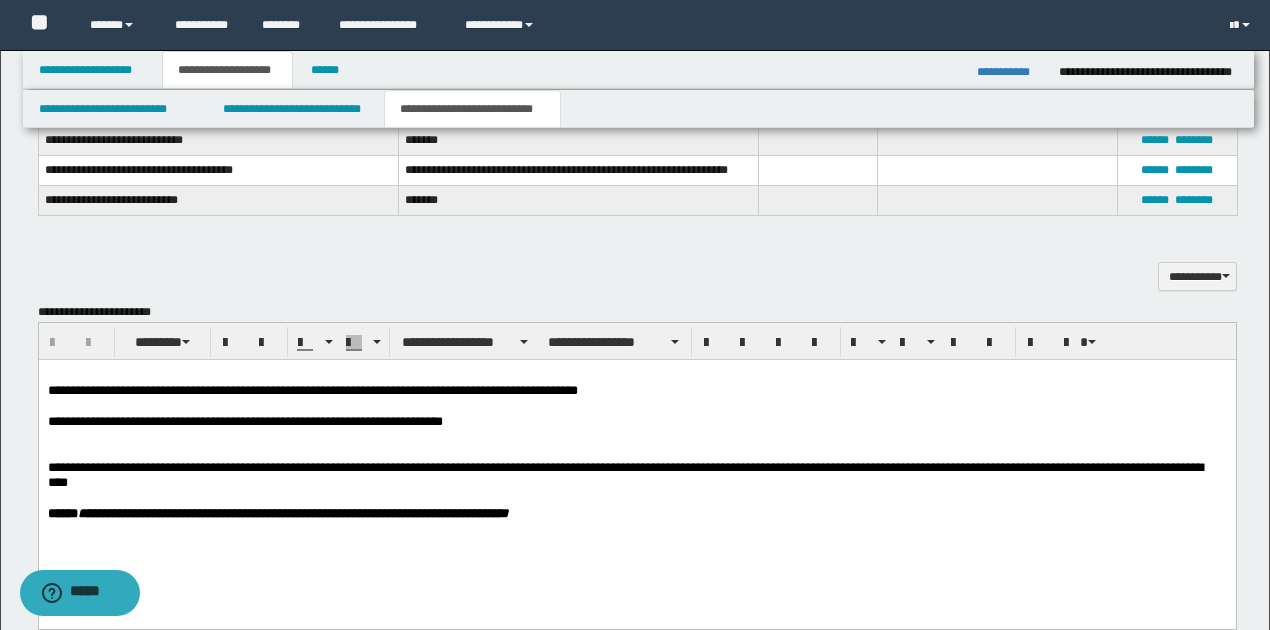 scroll, scrollTop: 1400, scrollLeft: 0, axis: vertical 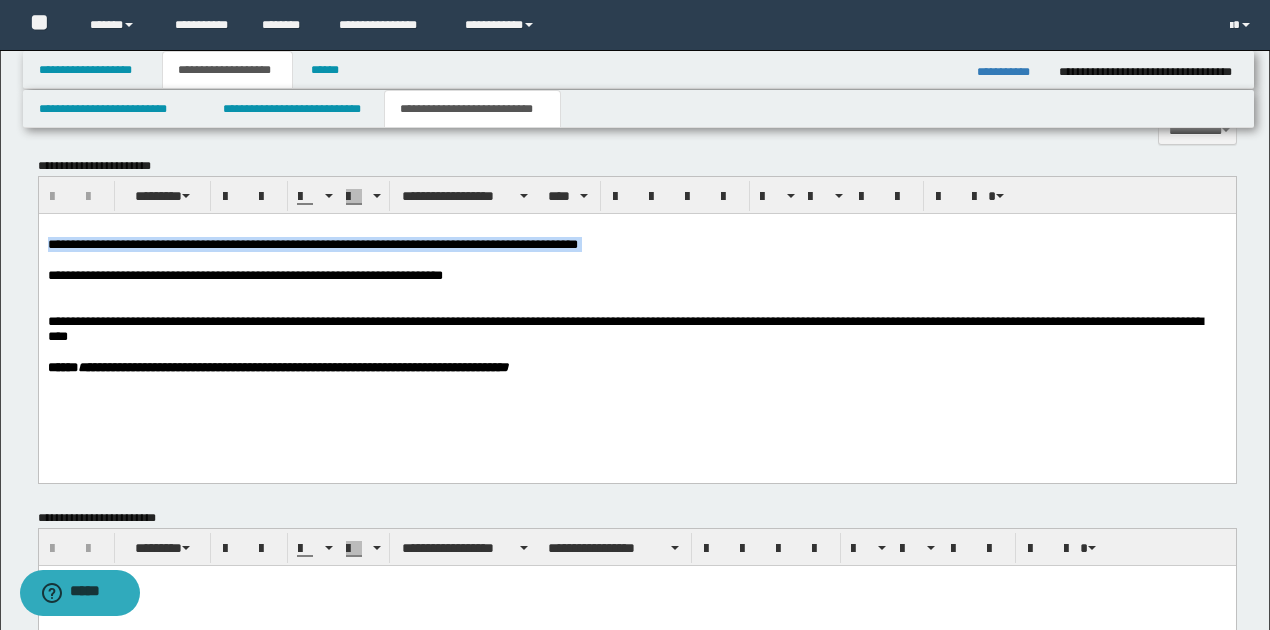 drag, startPoint x: 46, startPoint y: 245, endPoint x: 610, endPoint y: 243, distance: 564.00354 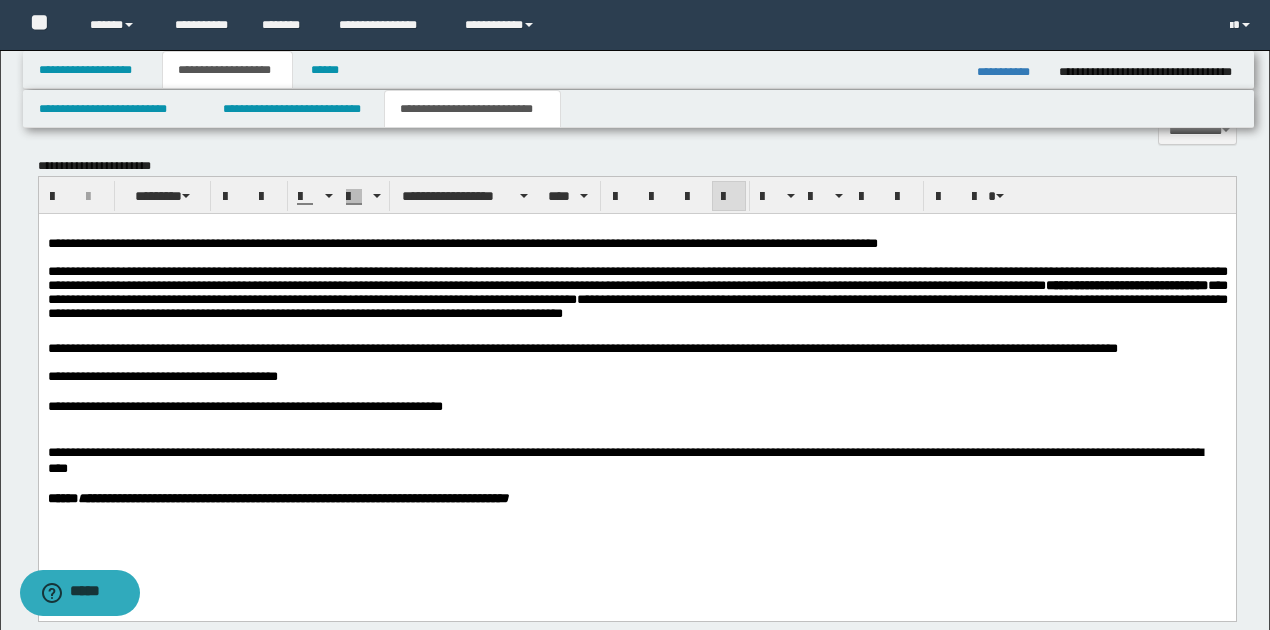 click on "**********" at bounding box center (462, 242) 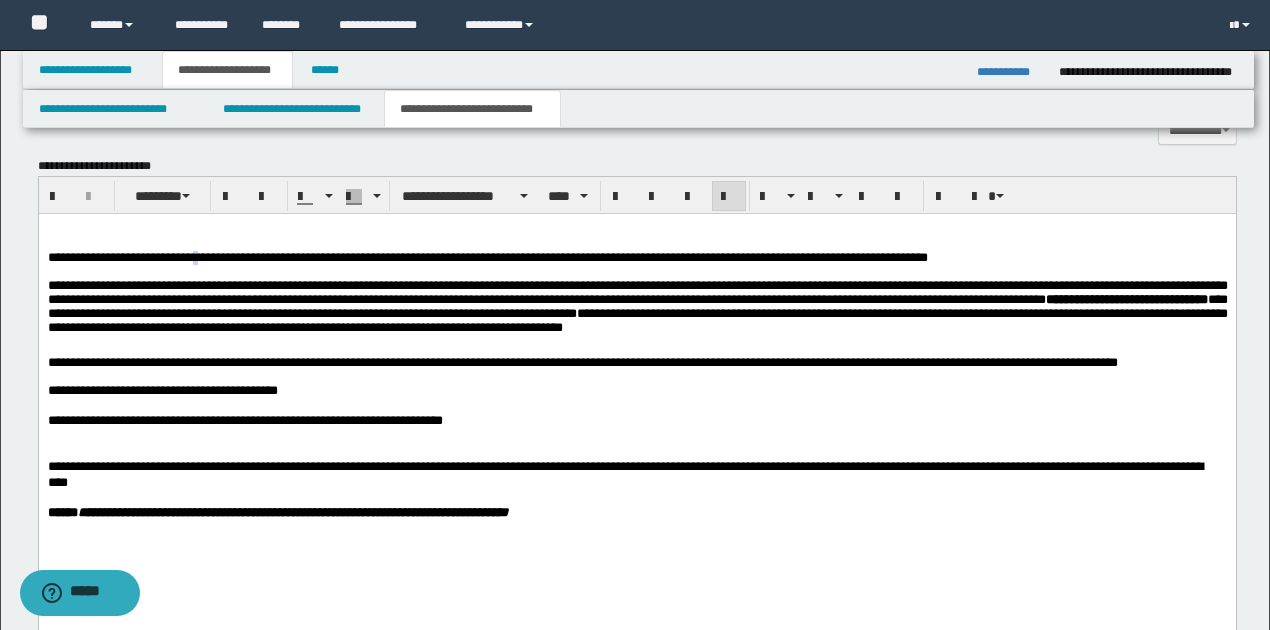 click on "**********" at bounding box center [487, 256] 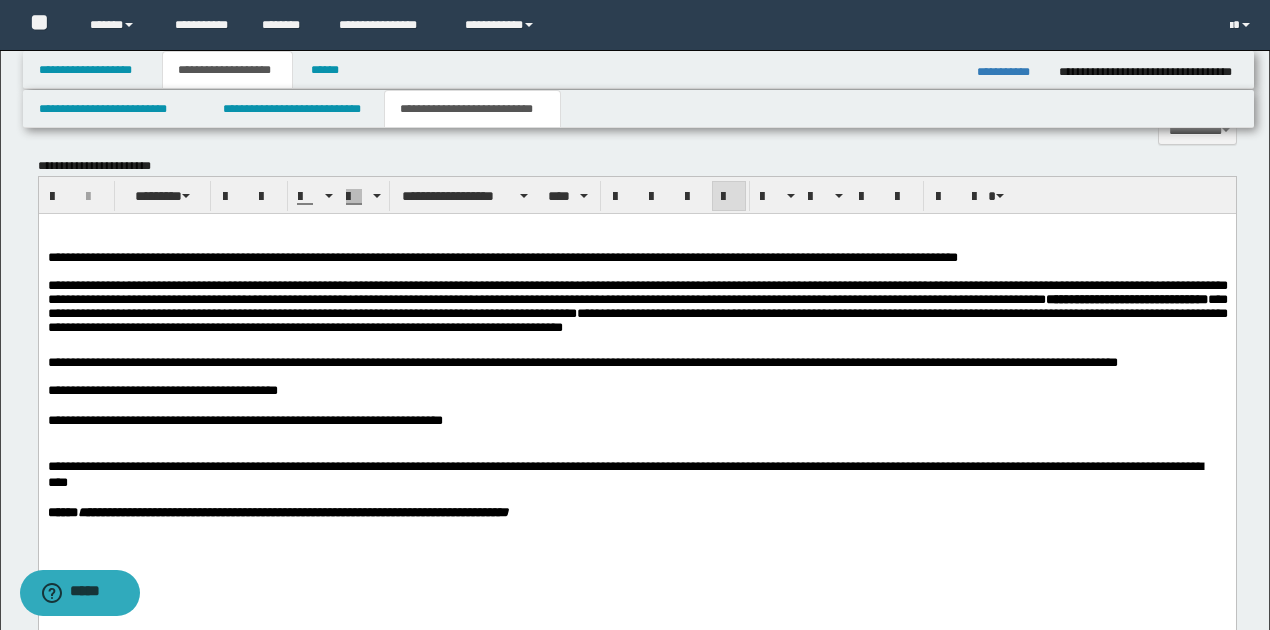 click on "**********" at bounding box center [636, 257] 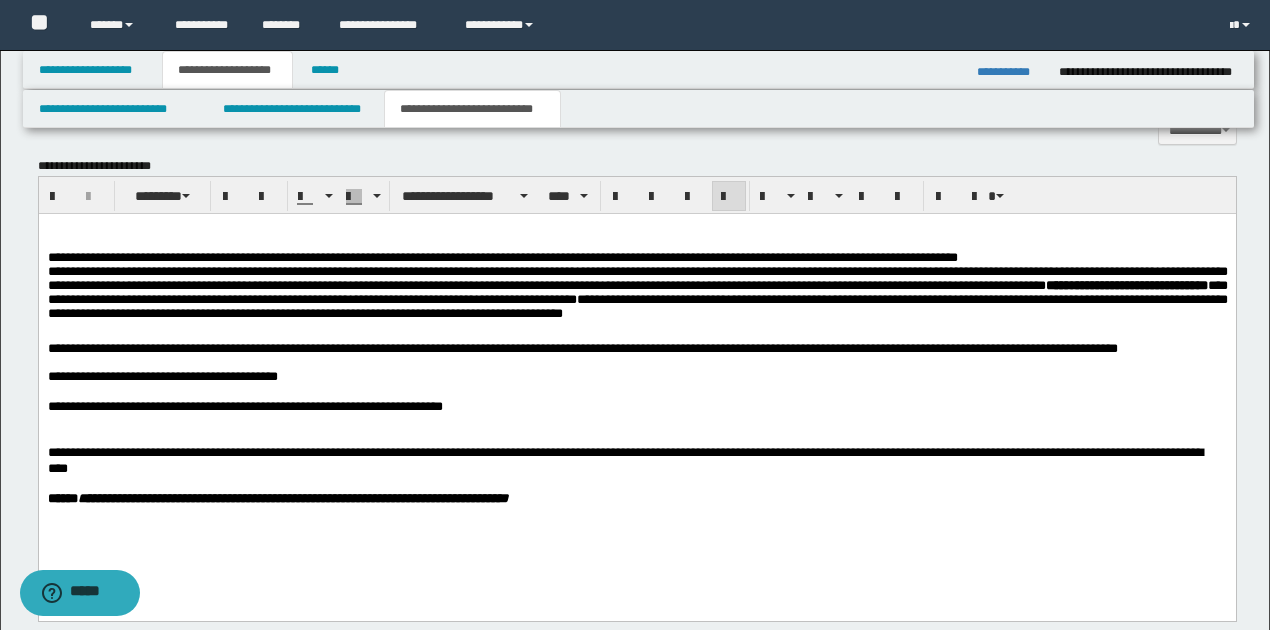 click on "**********" at bounding box center [637, 294] 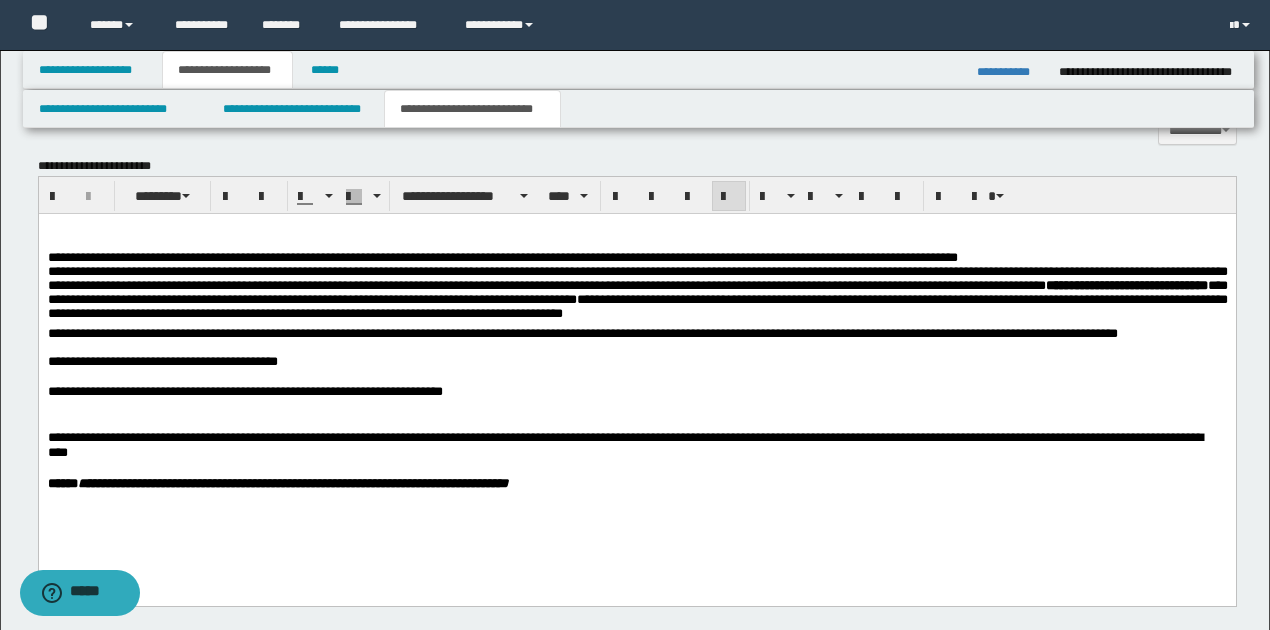 click at bounding box center (636, 347) 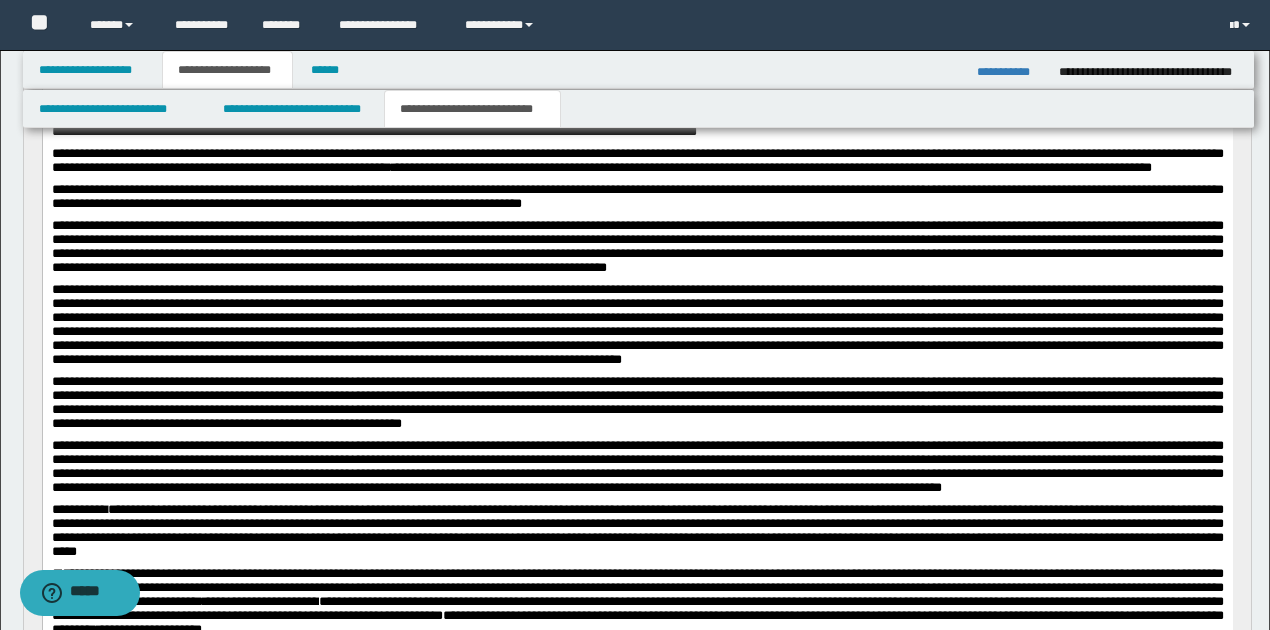 scroll, scrollTop: 266, scrollLeft: 0, axis: vertical 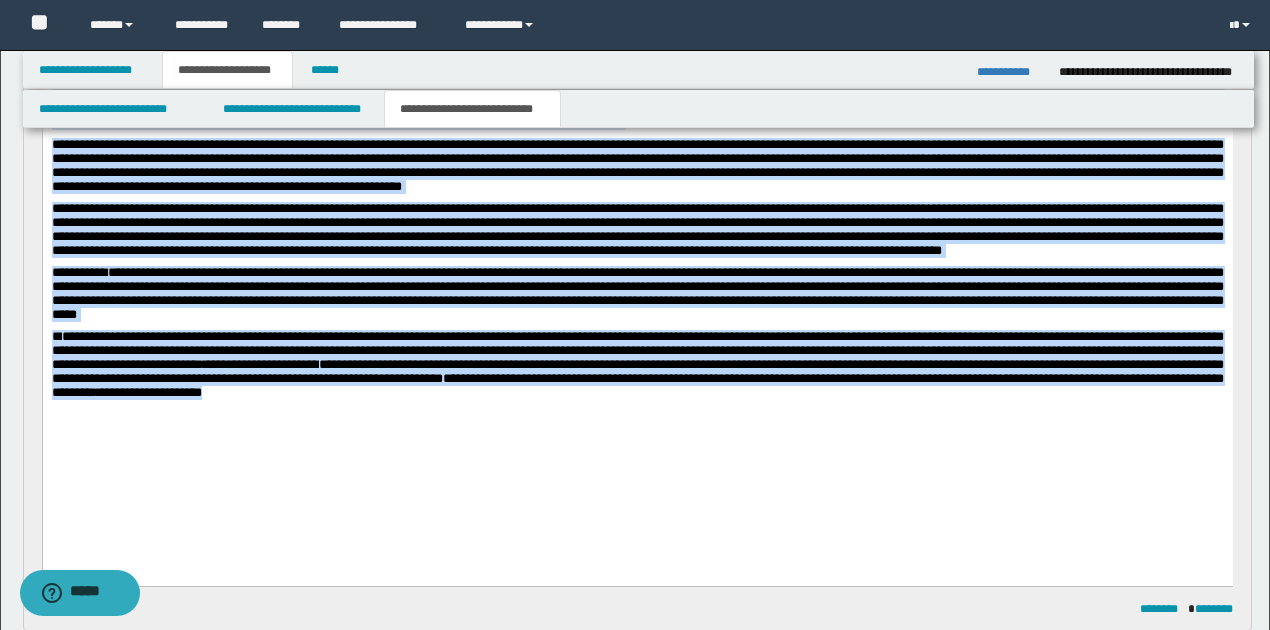 drag, startPoint x: 1212, startPoint y: -78, endPoint x: 1273, endPoint y: 612, distance: 692.6911 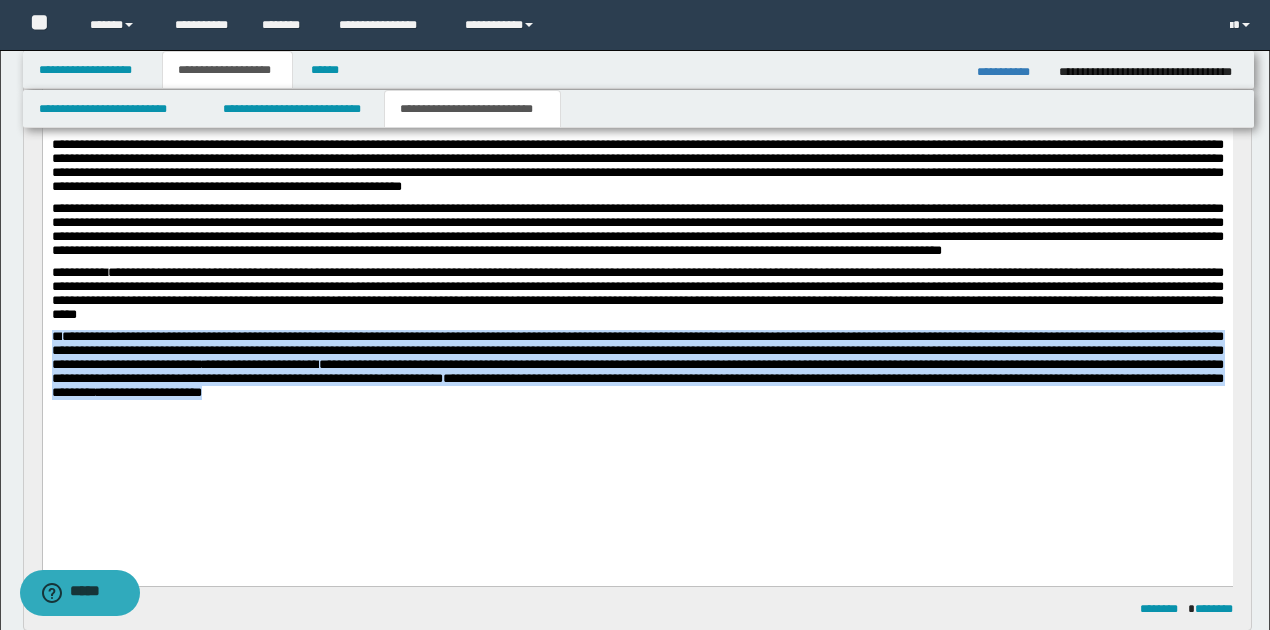 drag, startPoint x: 52, startPoint y: 407, endPoint x: 587, endPoint y: 475, distance: 539.3042 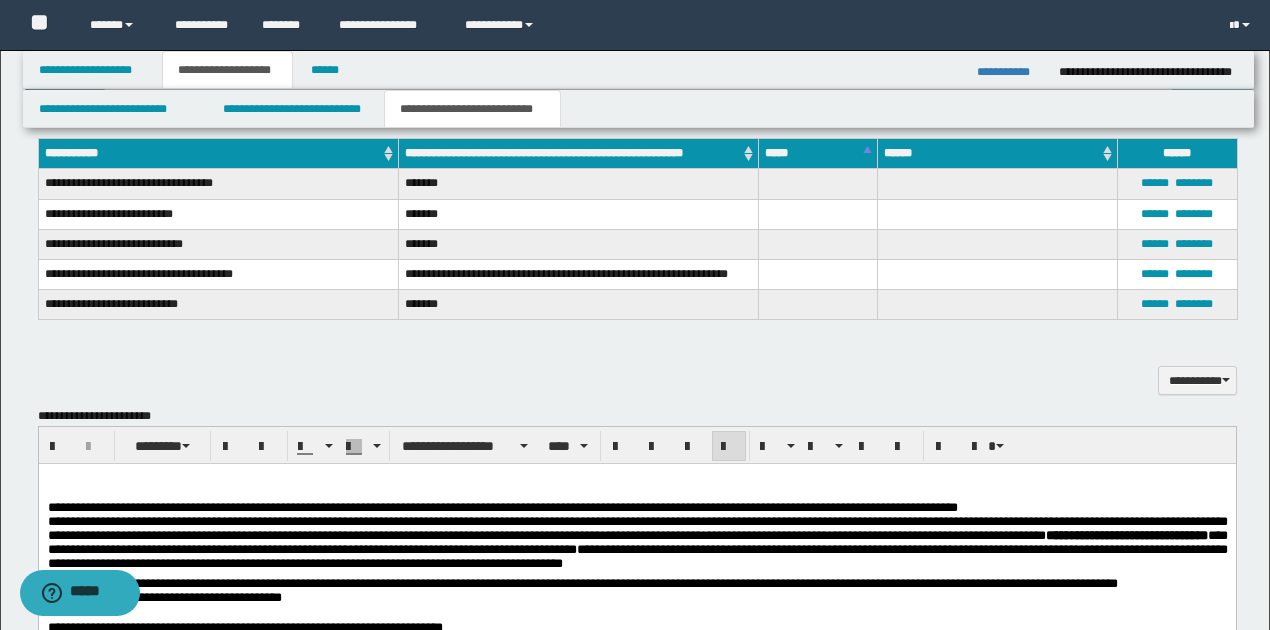 scroll, scrollTop: 1304, scrollLeft: 0, axis: vertical 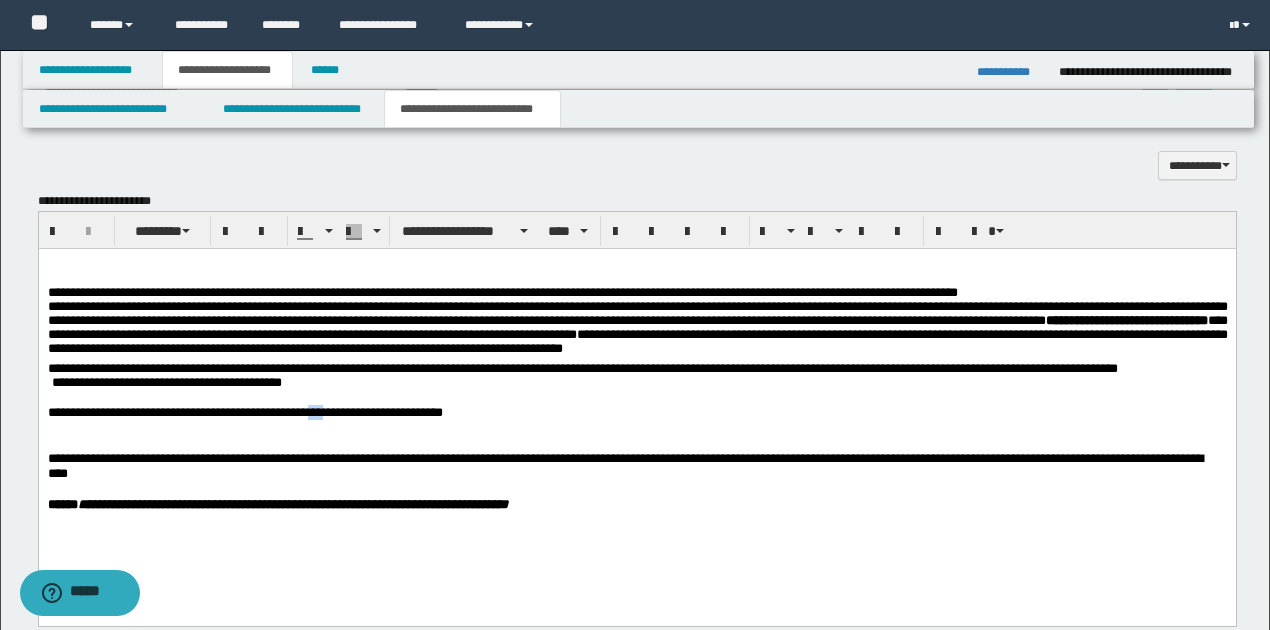 drag, startPoint x: 322, startPoint y: 415, endPoint x: 344, endPoint y: 415, distance: 22 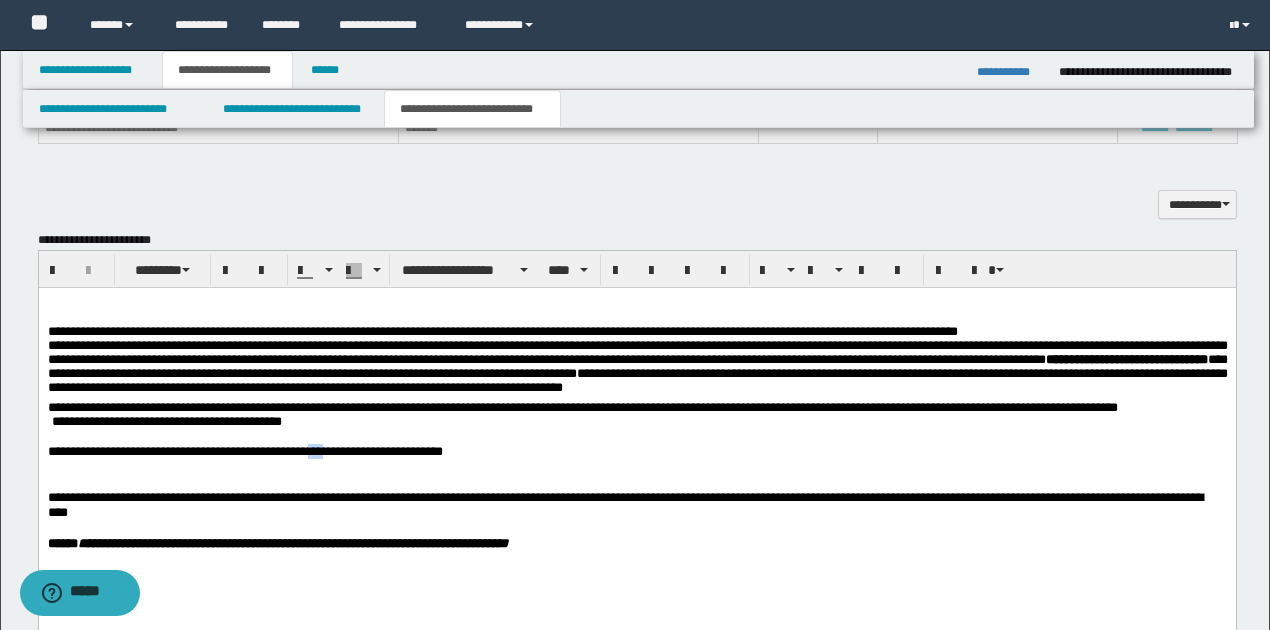 scroll, scrollTop: 1266, scrollLeft: 0, axis: vertical 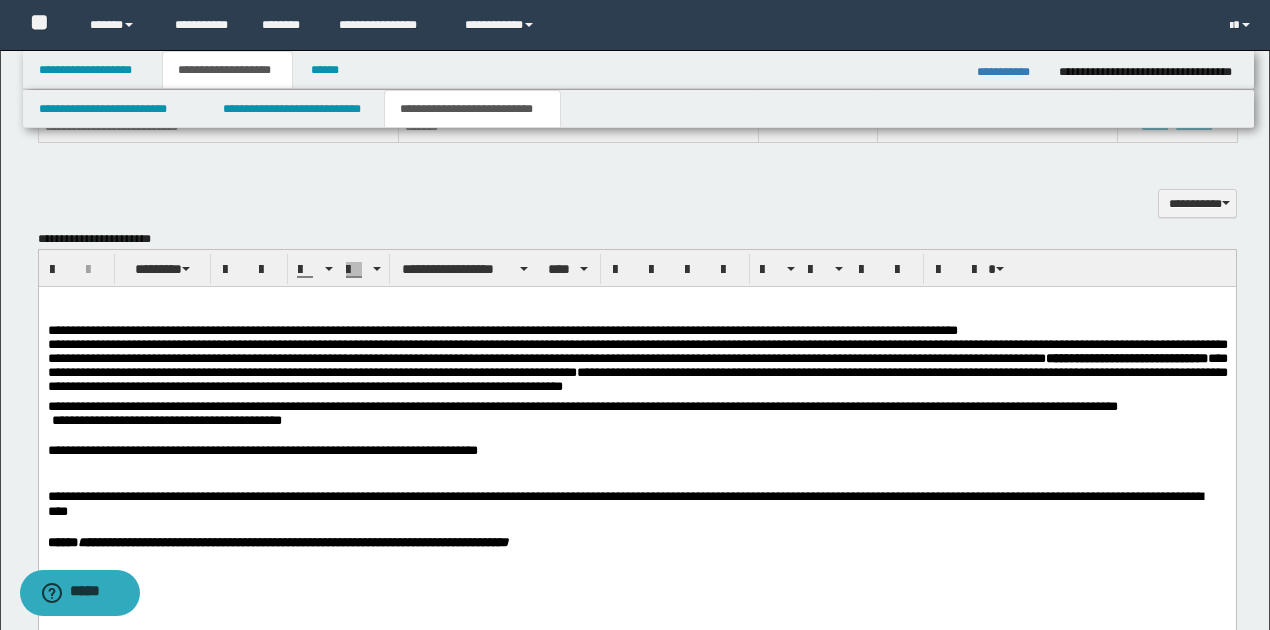 click on "**********" at bounding box center (636, 449) 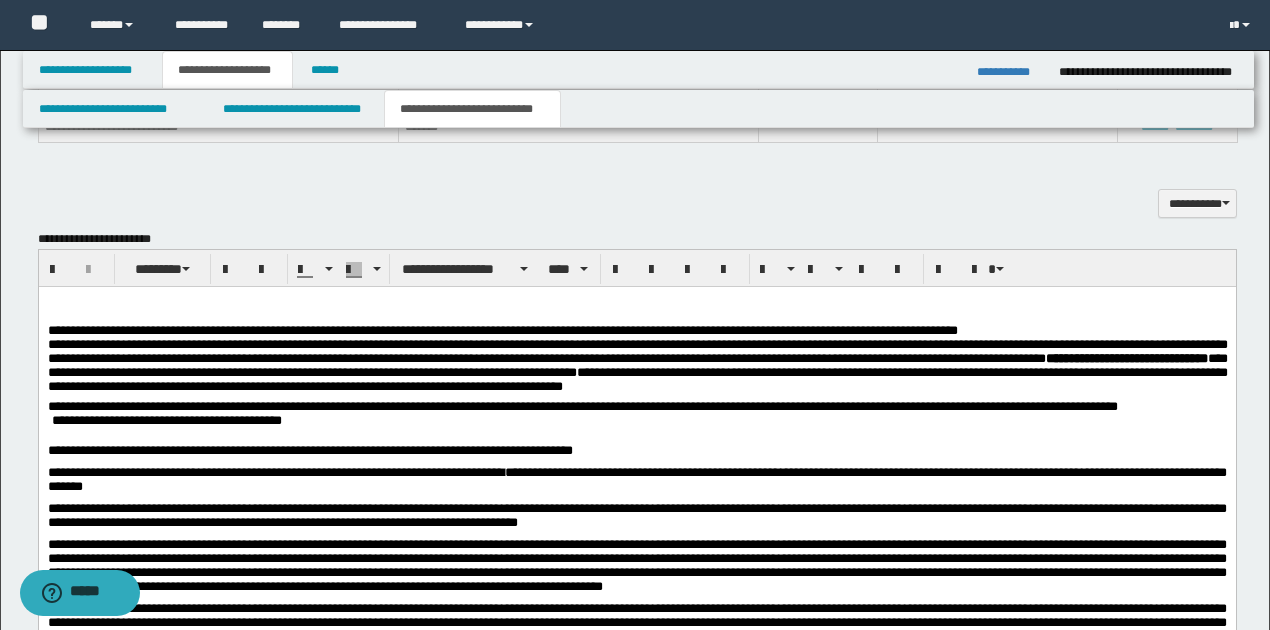 click on "**********" at bounding box center (636, 449) 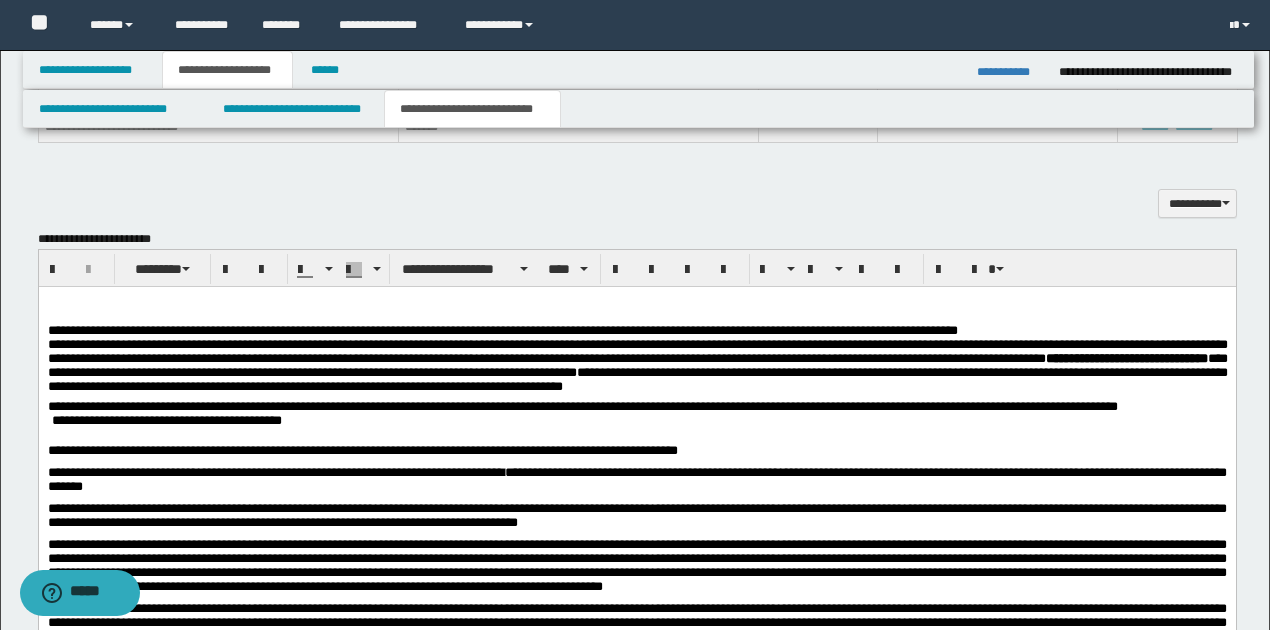 click on "**********" at bounding box center [362, 449] 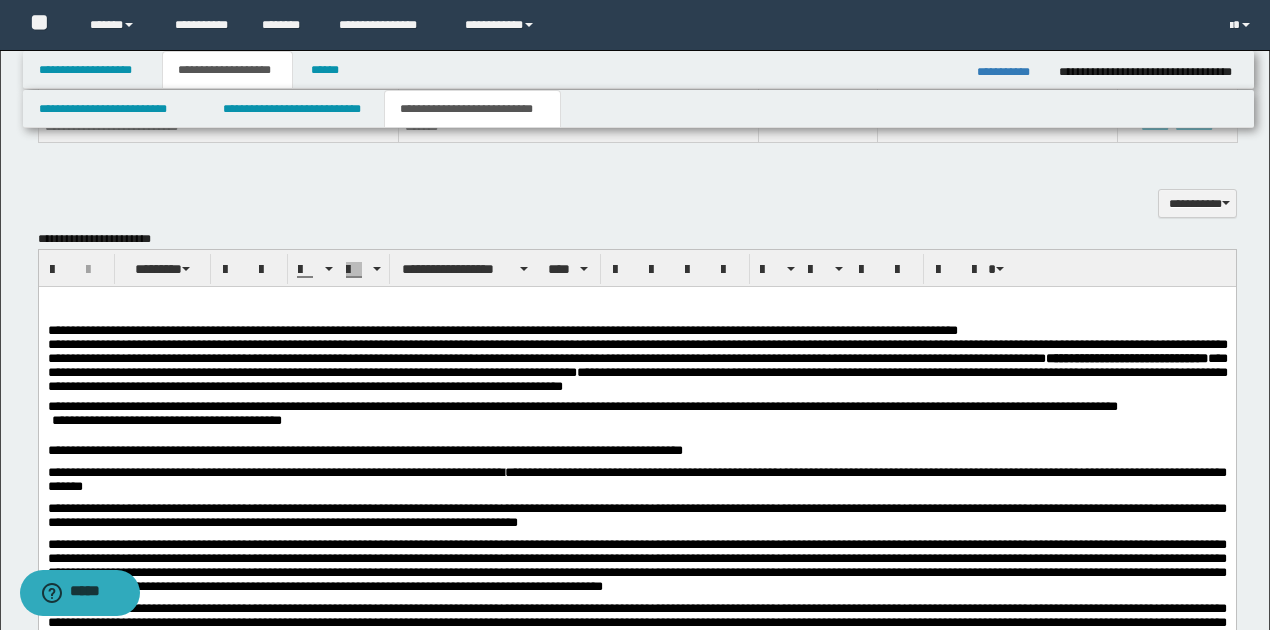 click on "**********" at bounding box center [636, 449] 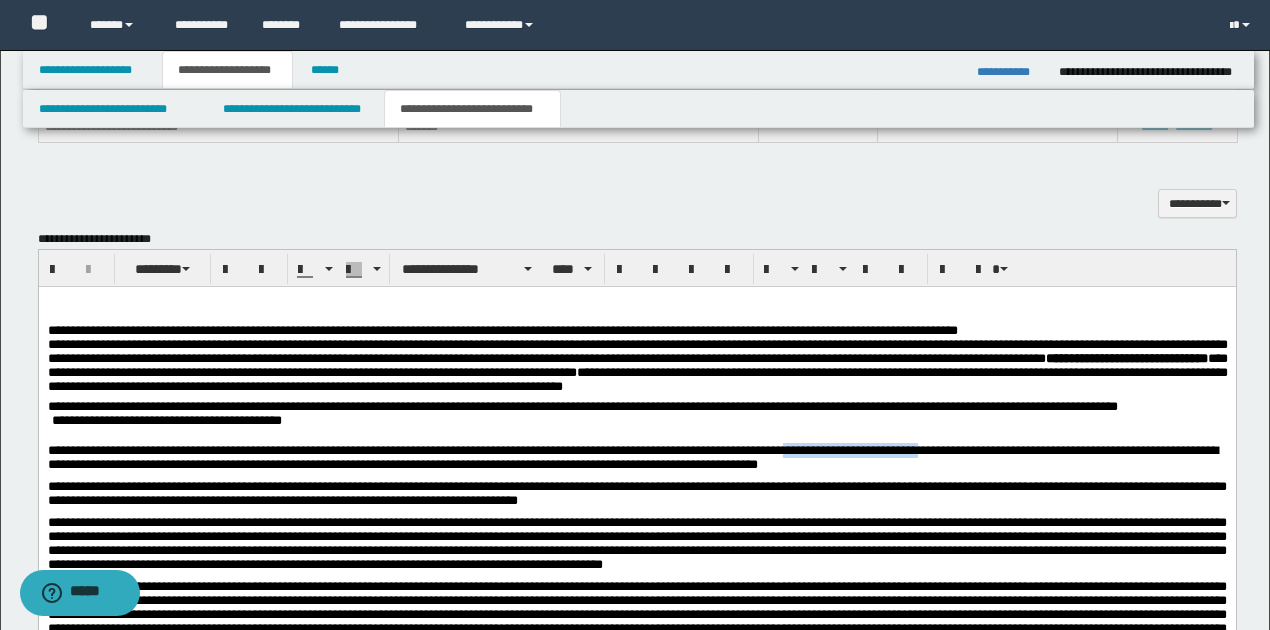 drag, startPoint x: 815, startPoint y: 453, endPoint x: 957, endPoint y: 451, distance: 142.01408 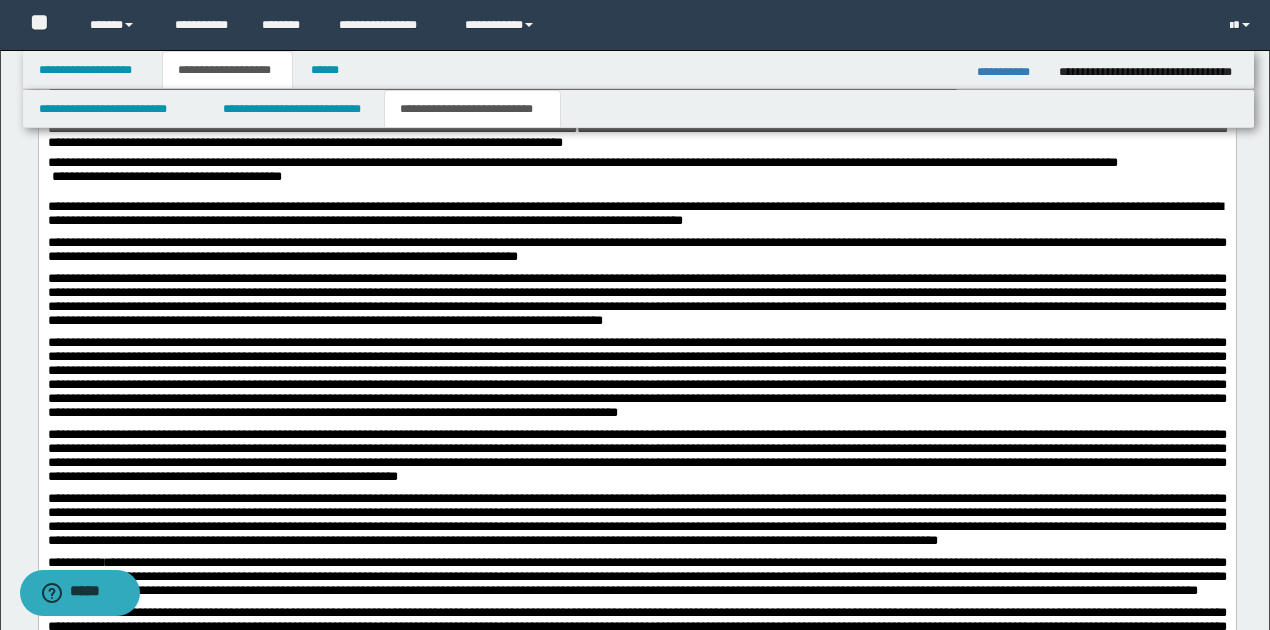 scroll, scrollTop: 1533, scrollLeft: 0, axis: vertical 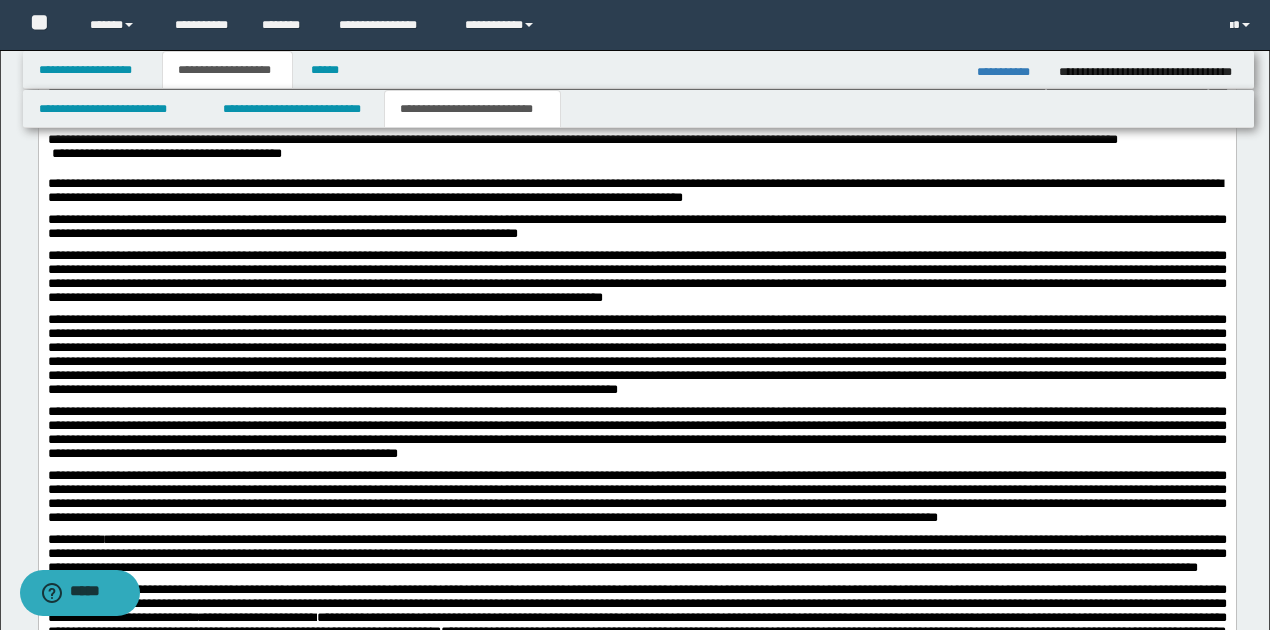 click on "**********" at bounding box center [636, 276] 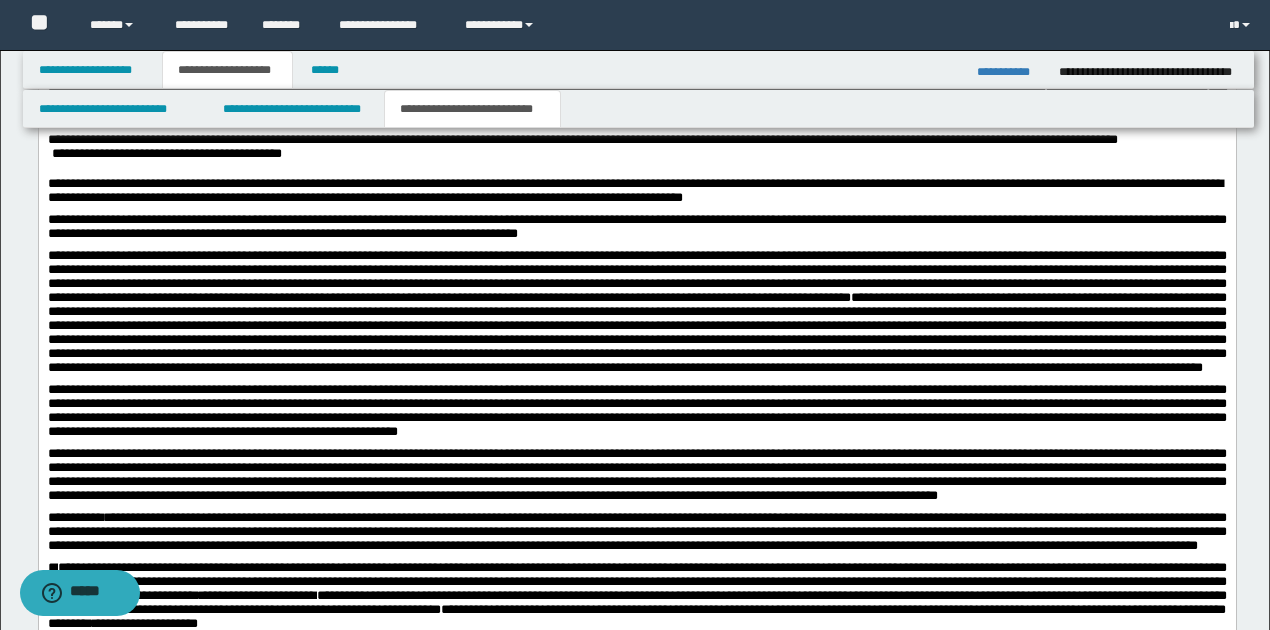 click on "**********" at bounding box center [636, 275] 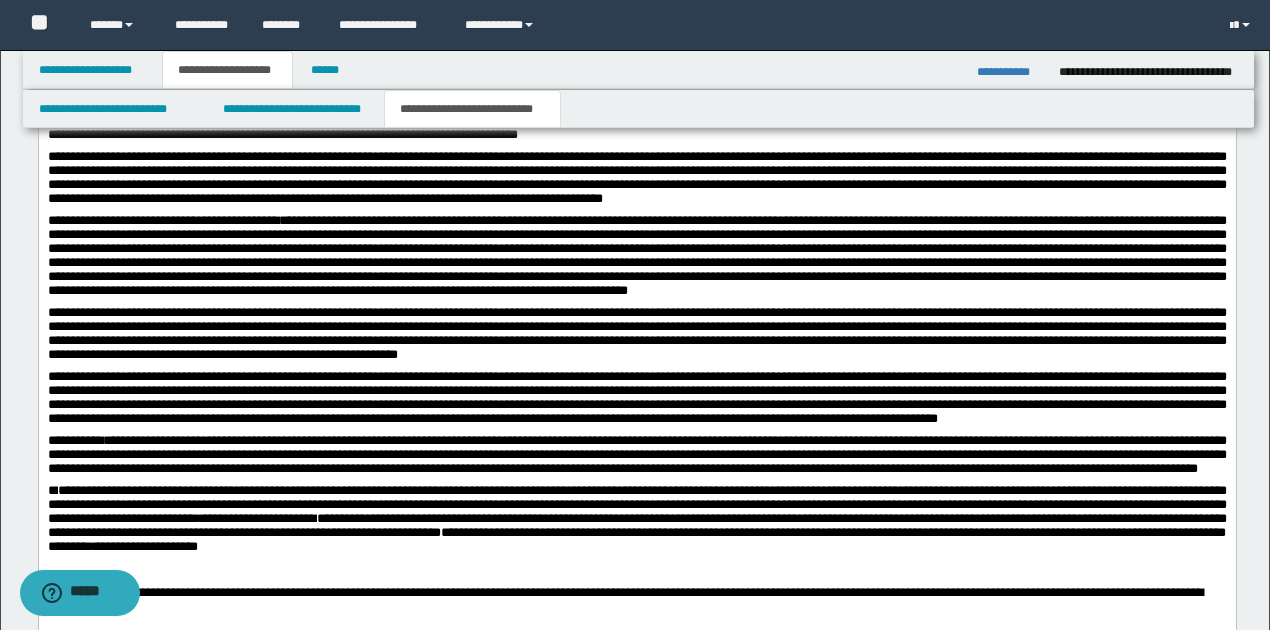 scroll, scrollTop: 1600, scrollLeft: 0, axis: vertical 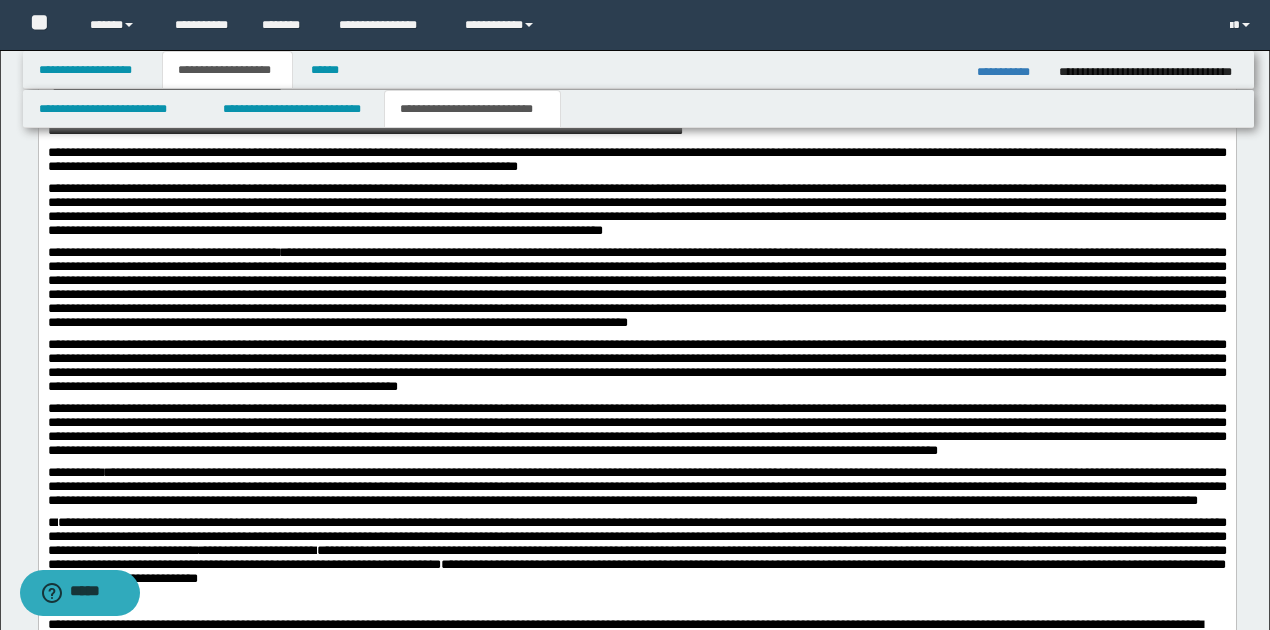 click at bounding box center (636, 287) 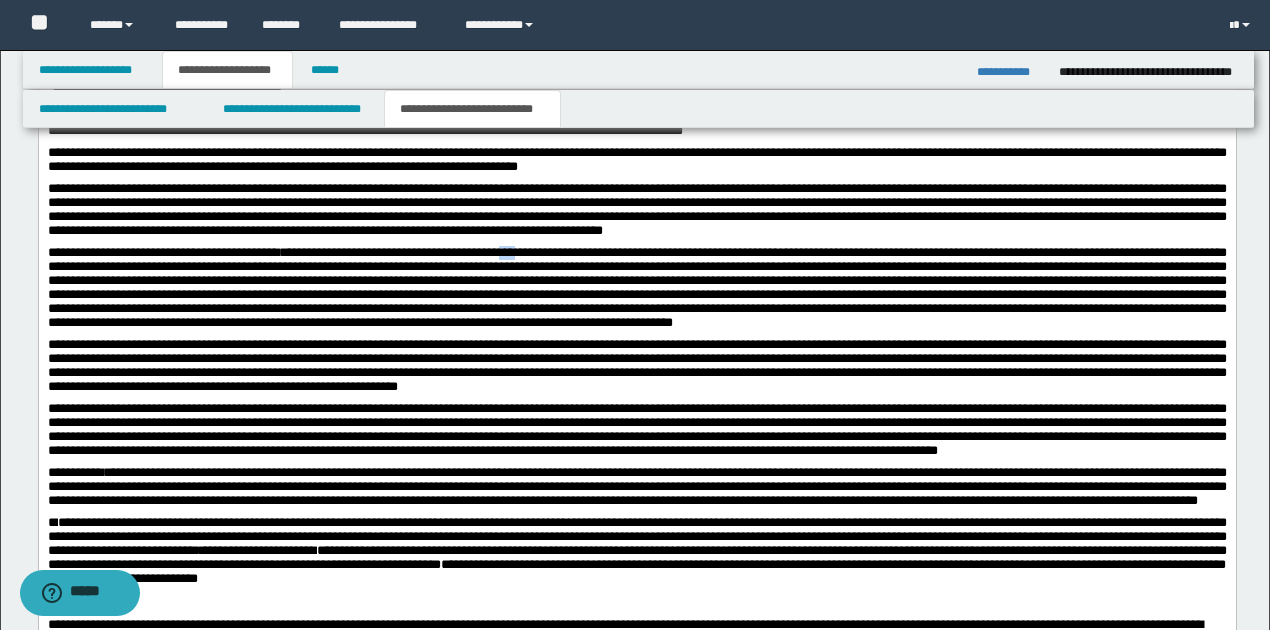 drag, startPoint x: 562, startPoint y: 266, endPoint x: 578, endPoint y: 266, distance: 16 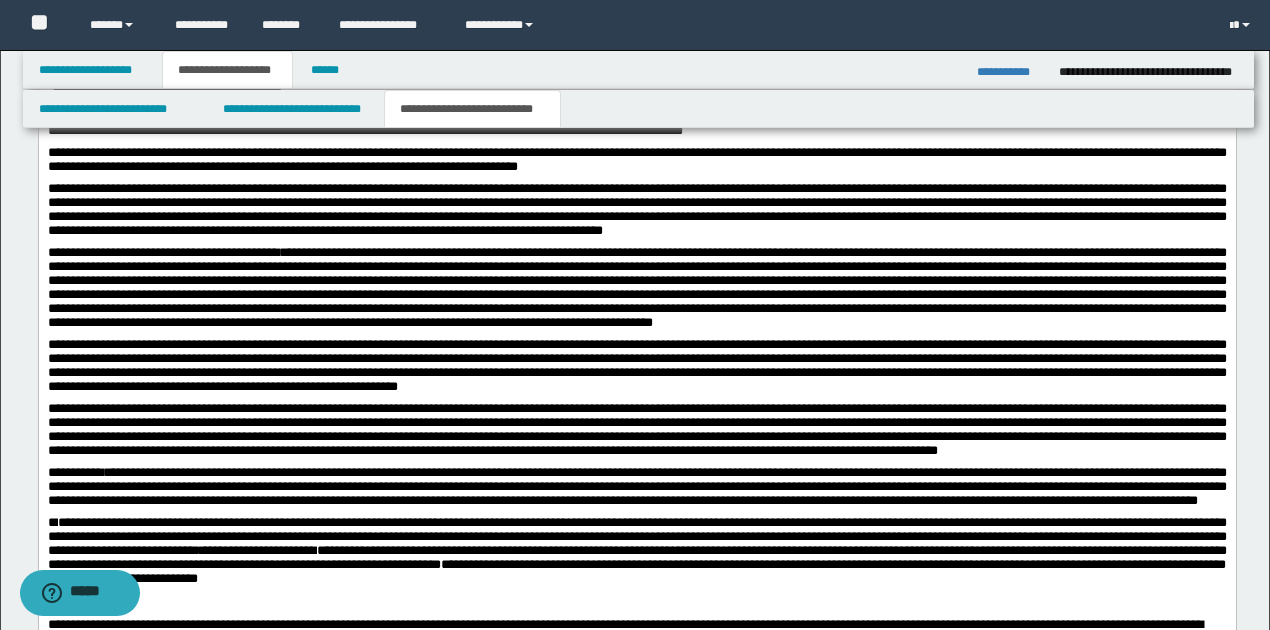 click at bounding box center [636, 287] 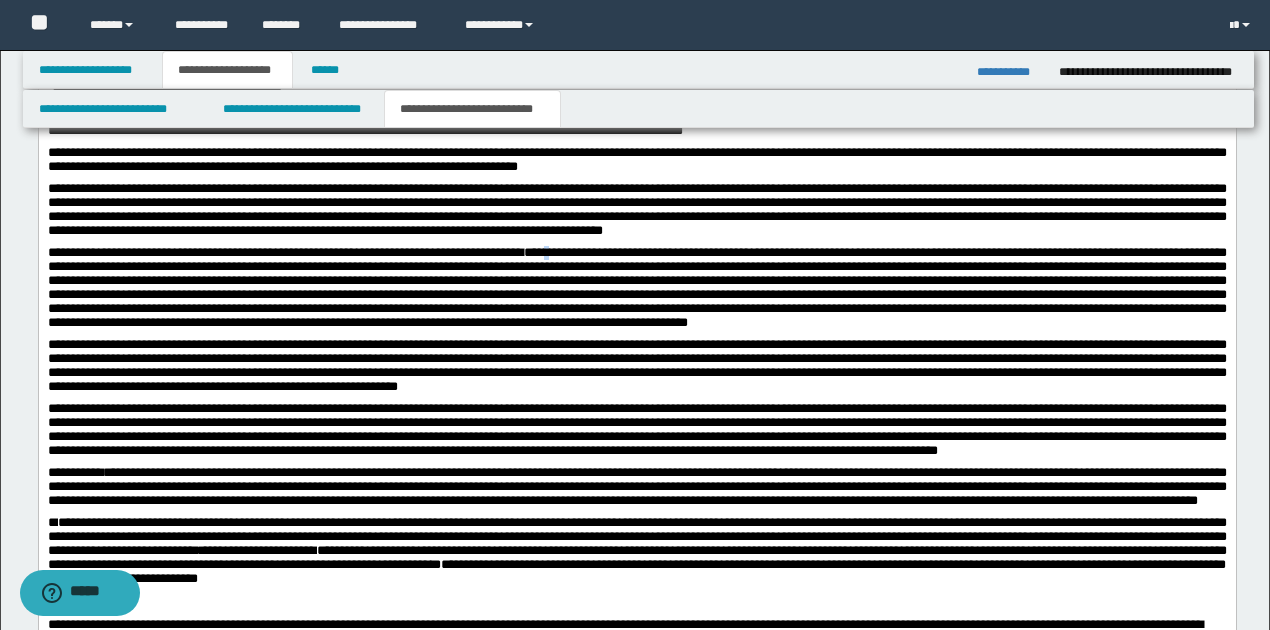 click on "**********" at bounding box center (636, 287) 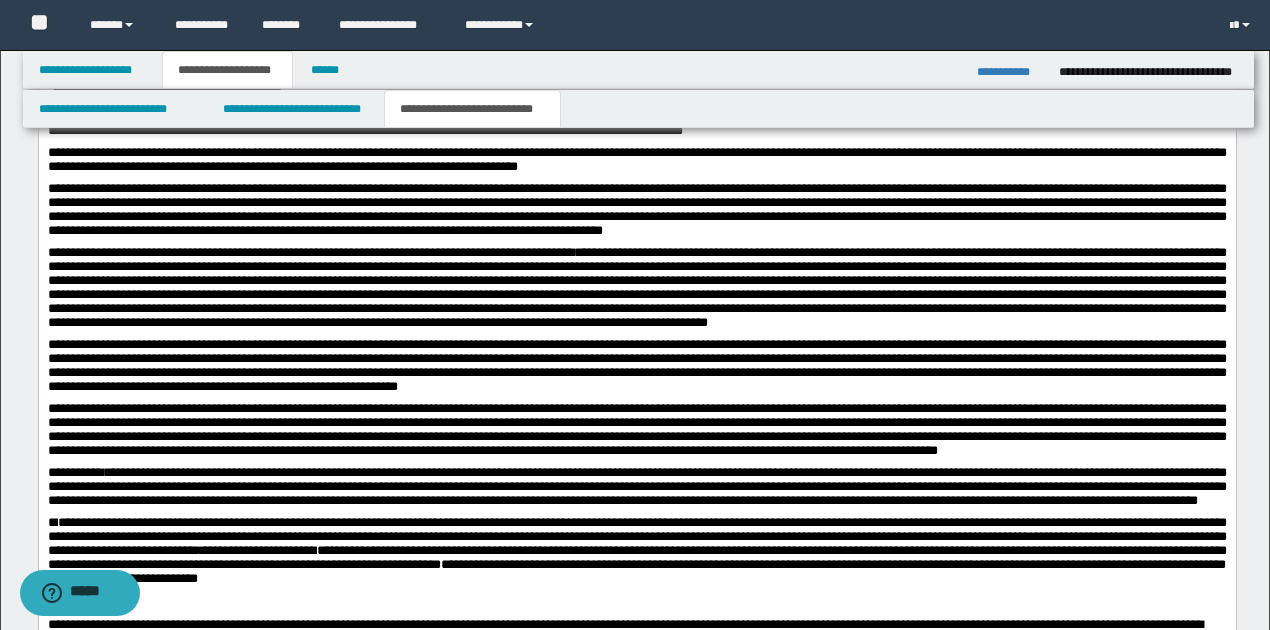 click on "**********" at bounding box center (636, 287) 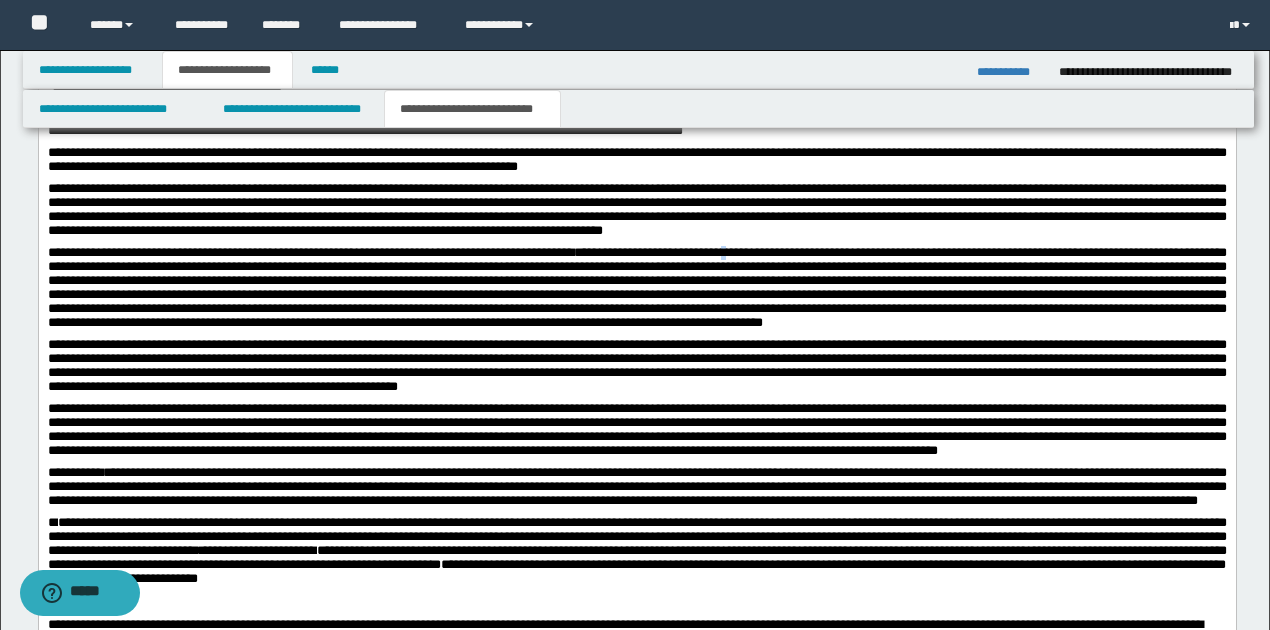 click on "**********" at bounding box center (636, 287) 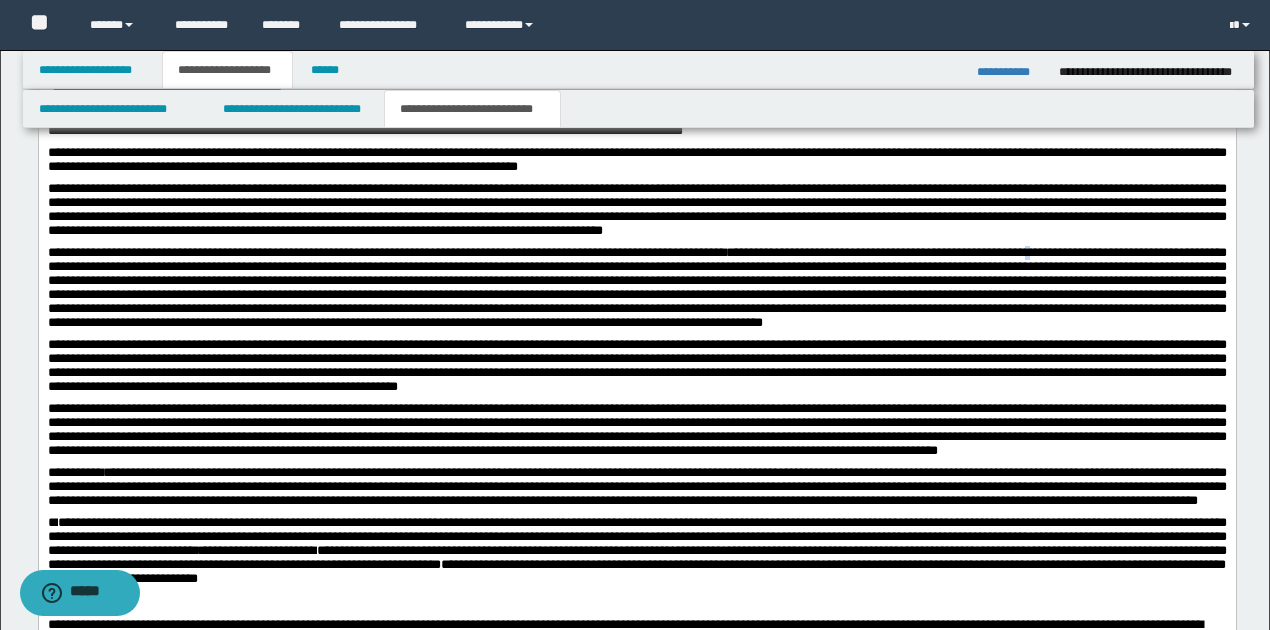 click on "**********" at bounding box center (636, 287) 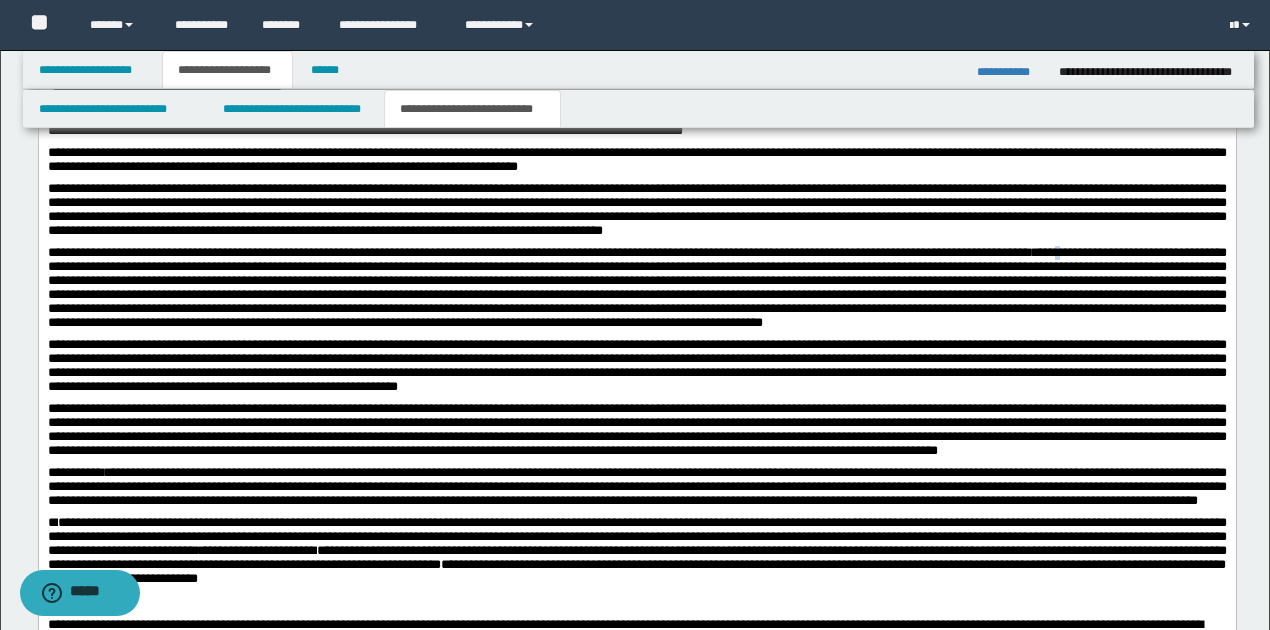 click on "**********" at bounding box center (636, 287) 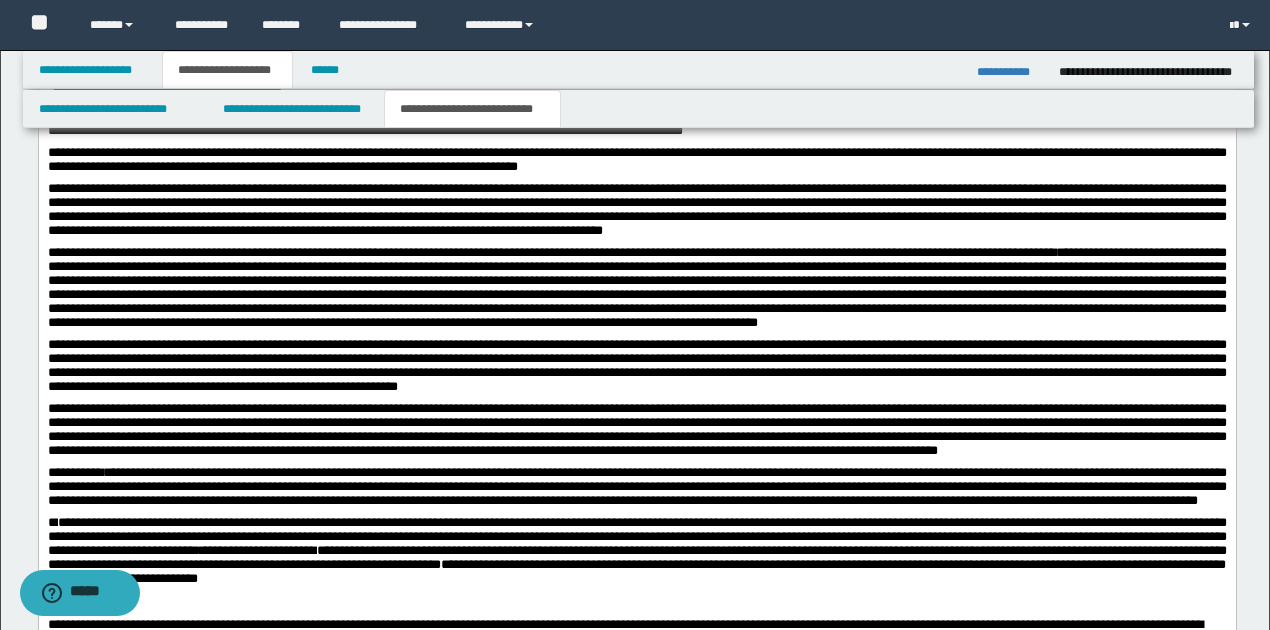 click on "**********" at bounding box center (636, 287) 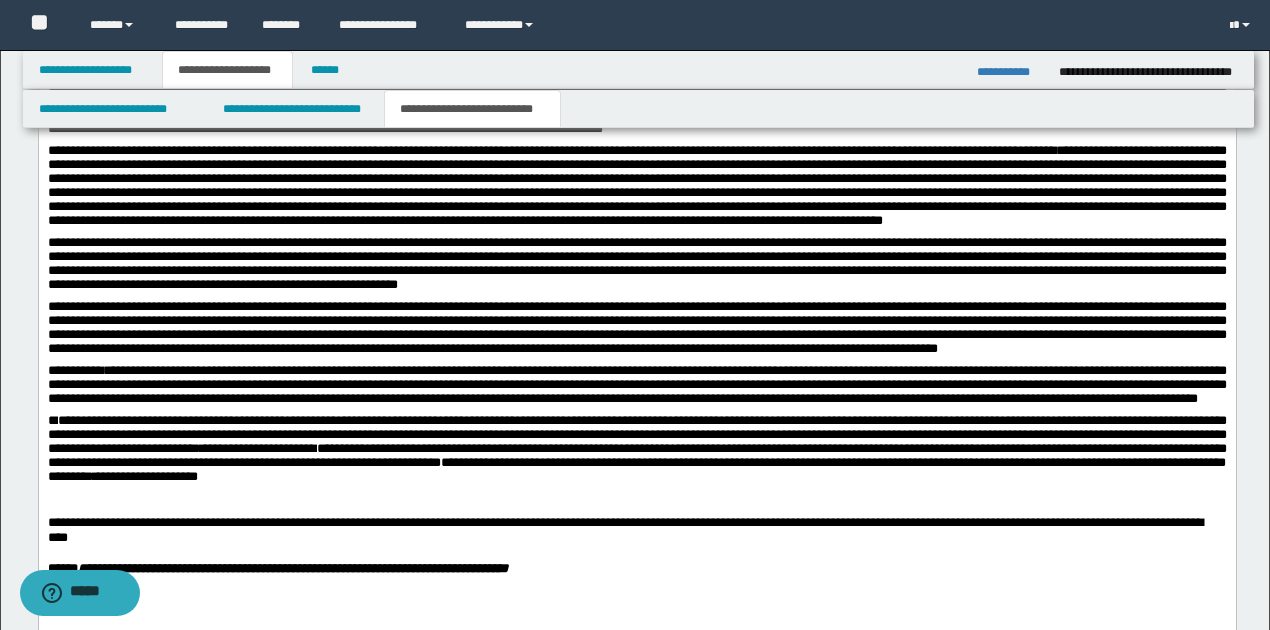 scroll, scrollTop: 1733, scrollLeft: 0, axis: vertical 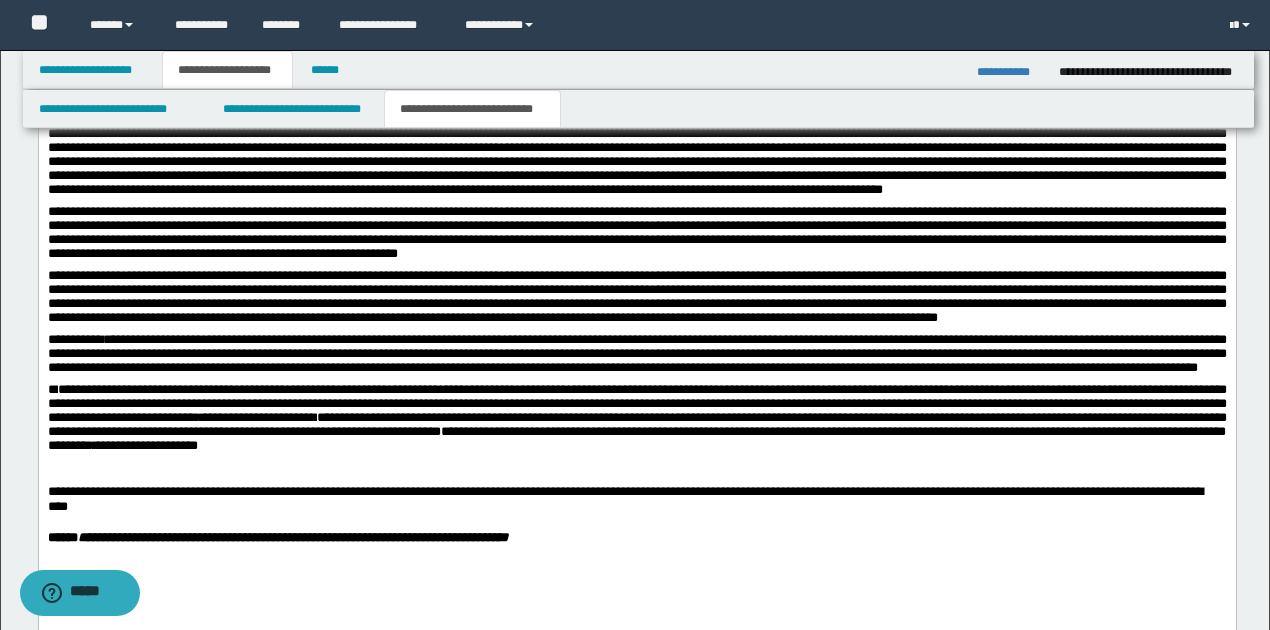 click on "**********" at bounding box center [636, 154] 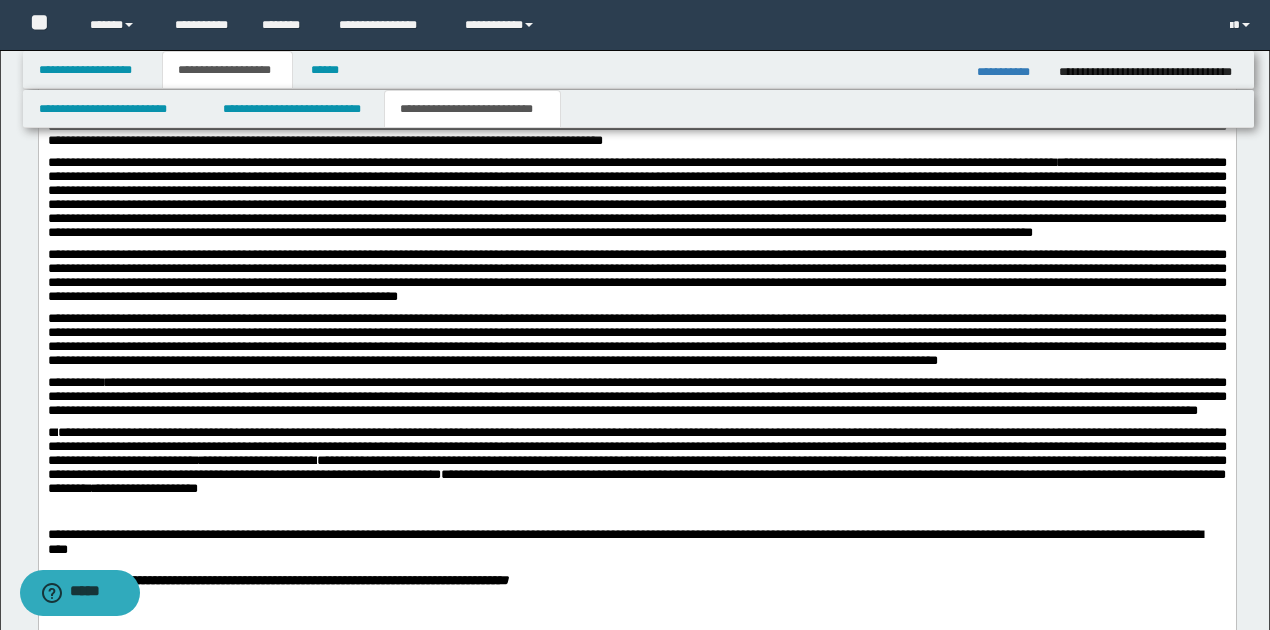 scroll, scrollTop: 1666, scrollLeft: 0, axis: vertical 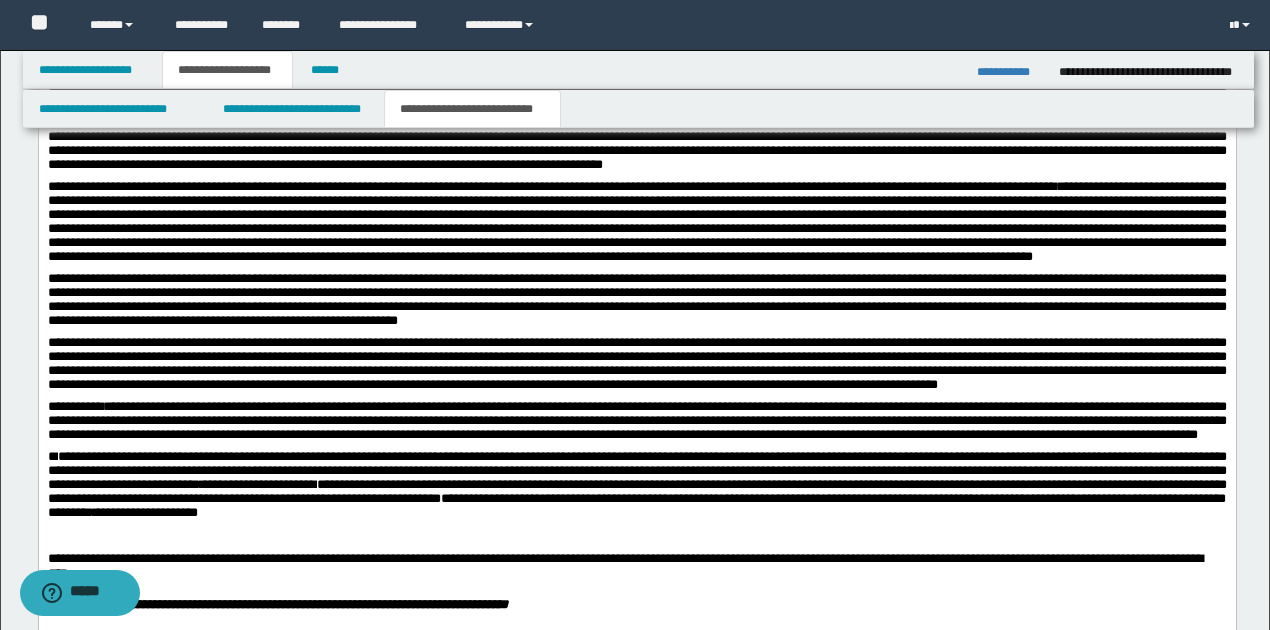 click on "**********" at bounding box center (636, 221) 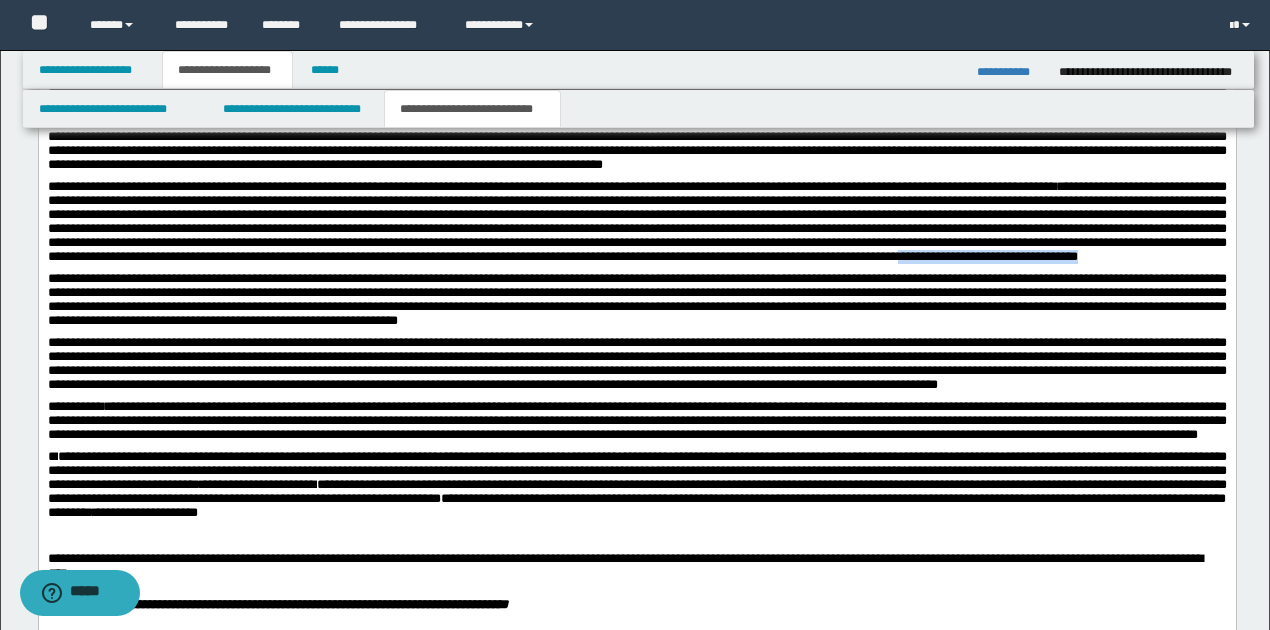 drag, startPoint x: 182, startPoint y: 298, endPoint x: 380, endPoint y: 295, distance: 198.02272 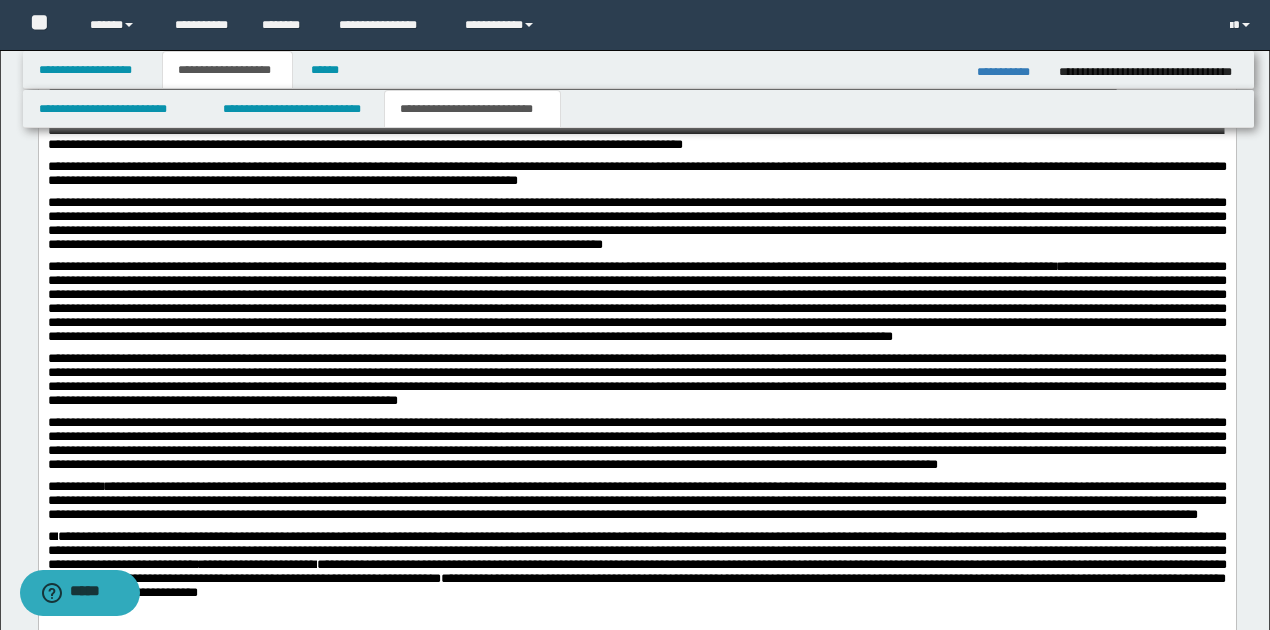 scroll, scrollTop: 1533, scrollLeft: 0, axis: vertical 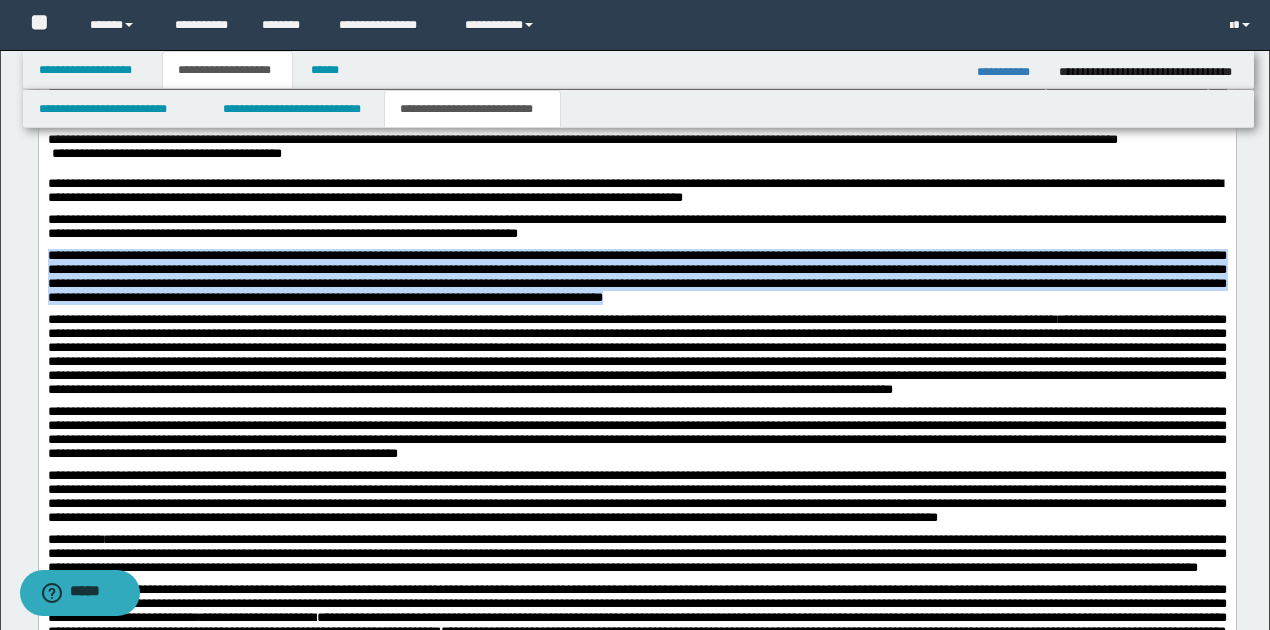 drag, startPoint x: 48, startPoint y: 266, endPoint x: 915, endPoint y: 311, distance: 868.16705 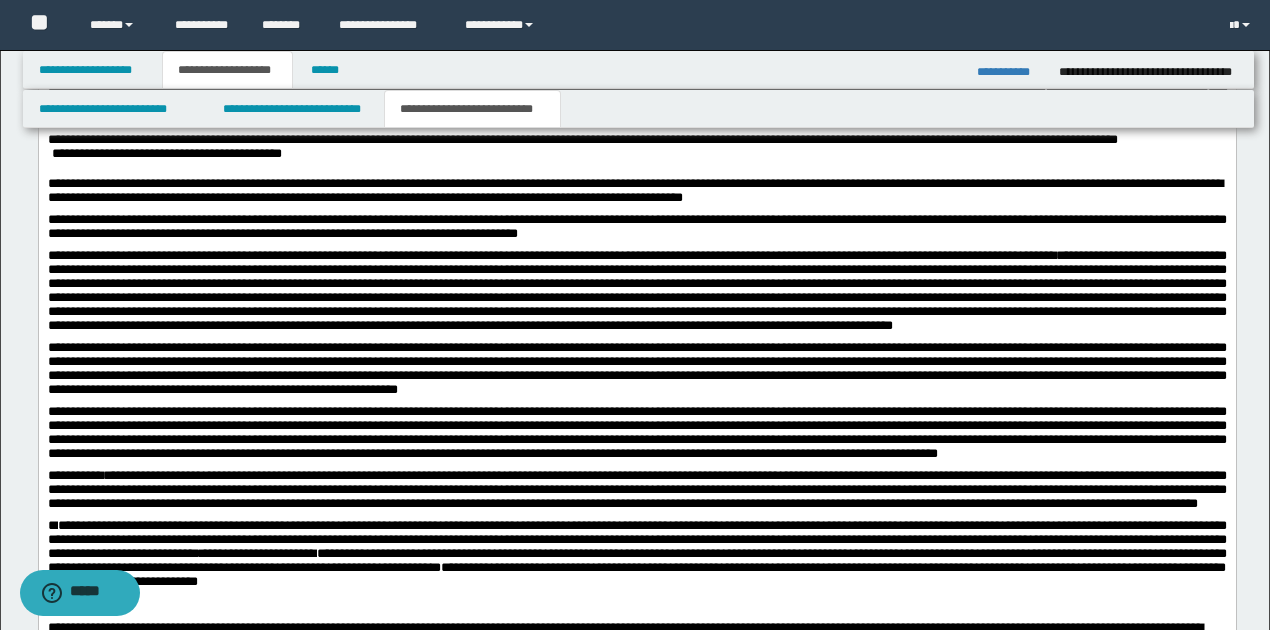 scroll, scrollTop: 1600, scrollLeft: 0, axis: vertical 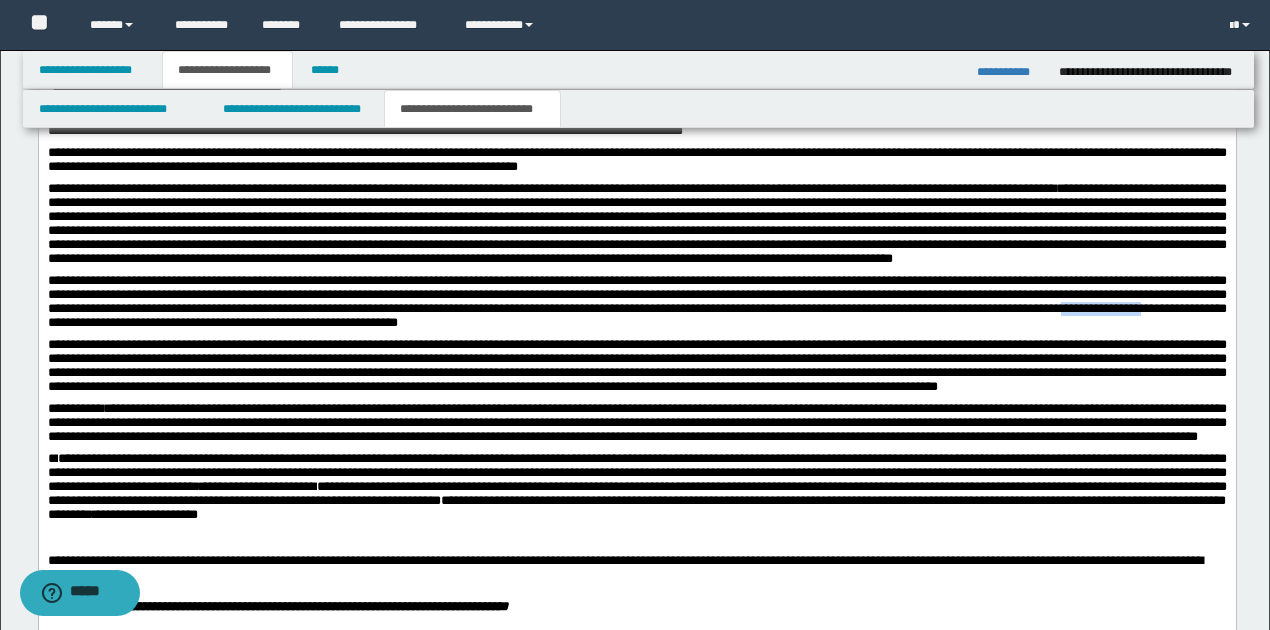 drag, startPoint x: 48, startPoint y: 363, endPoint x: 128, endPoint y: 365, distance: 80.024994 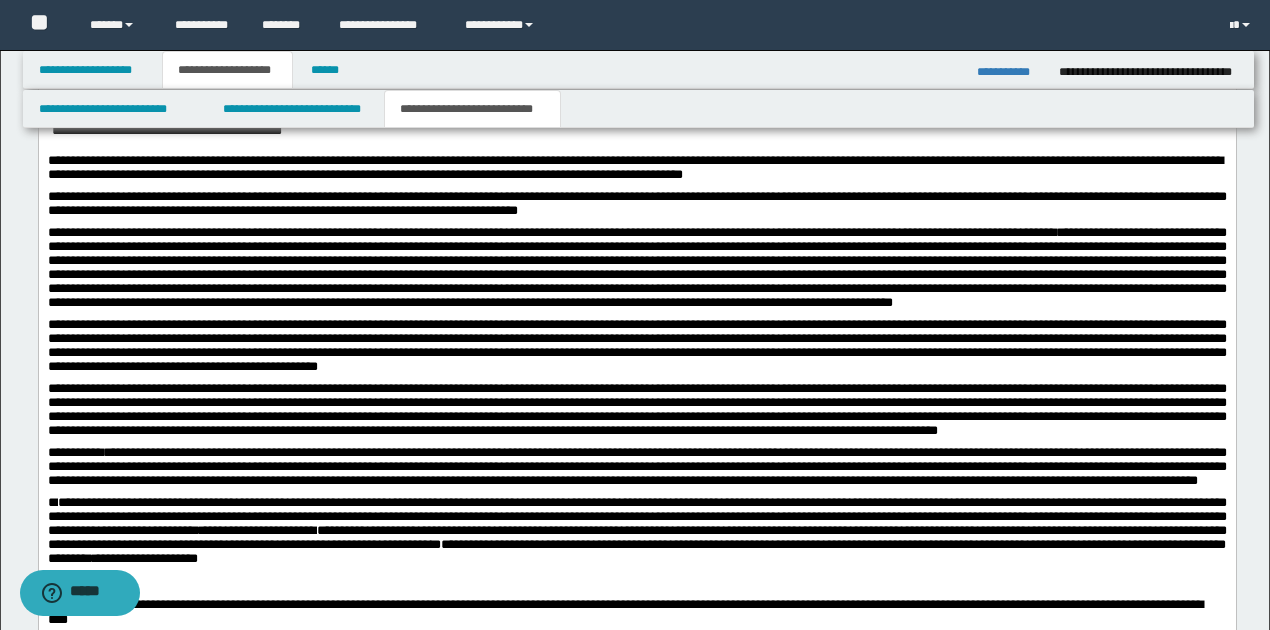 scroll, scrollTop: 1533, scrollLeft: 0, axis: vertical 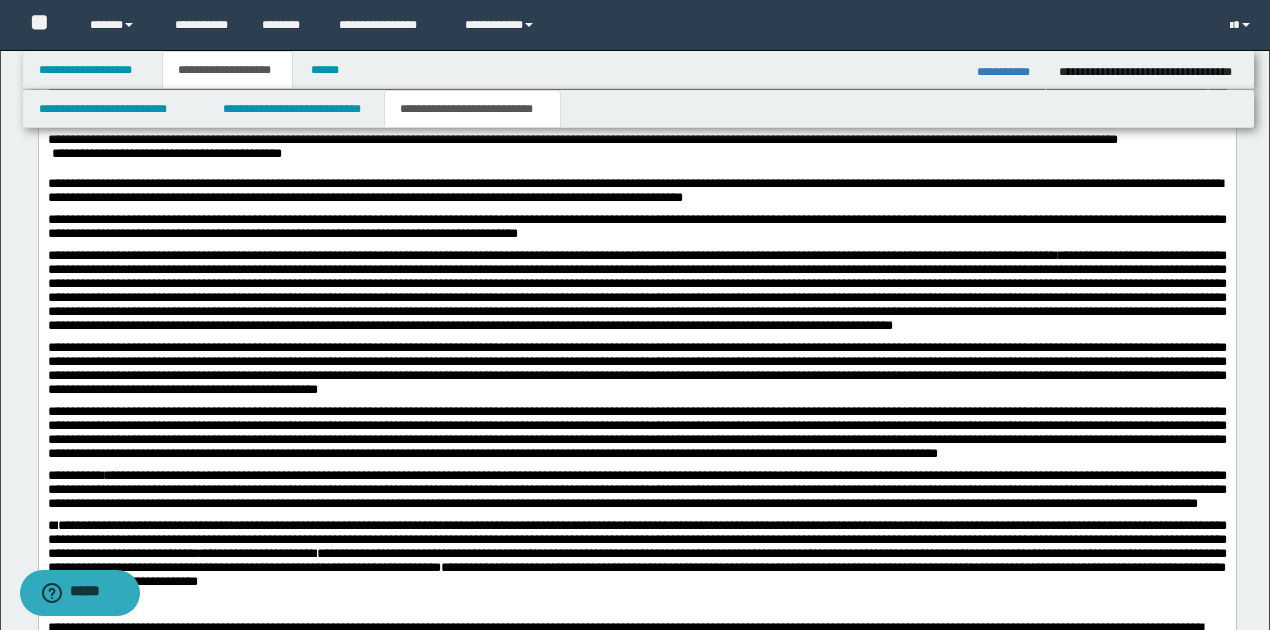 click on "**********" at bounding box center (636, 225) 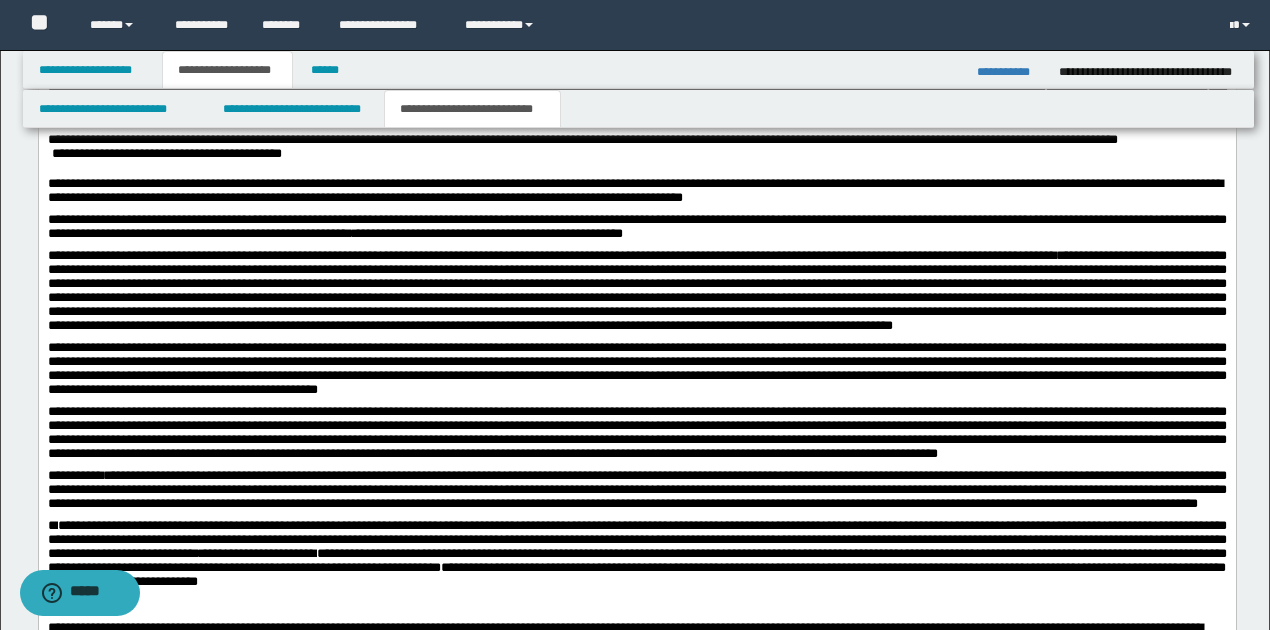 click on "**********" at bounding box center (636, 225) 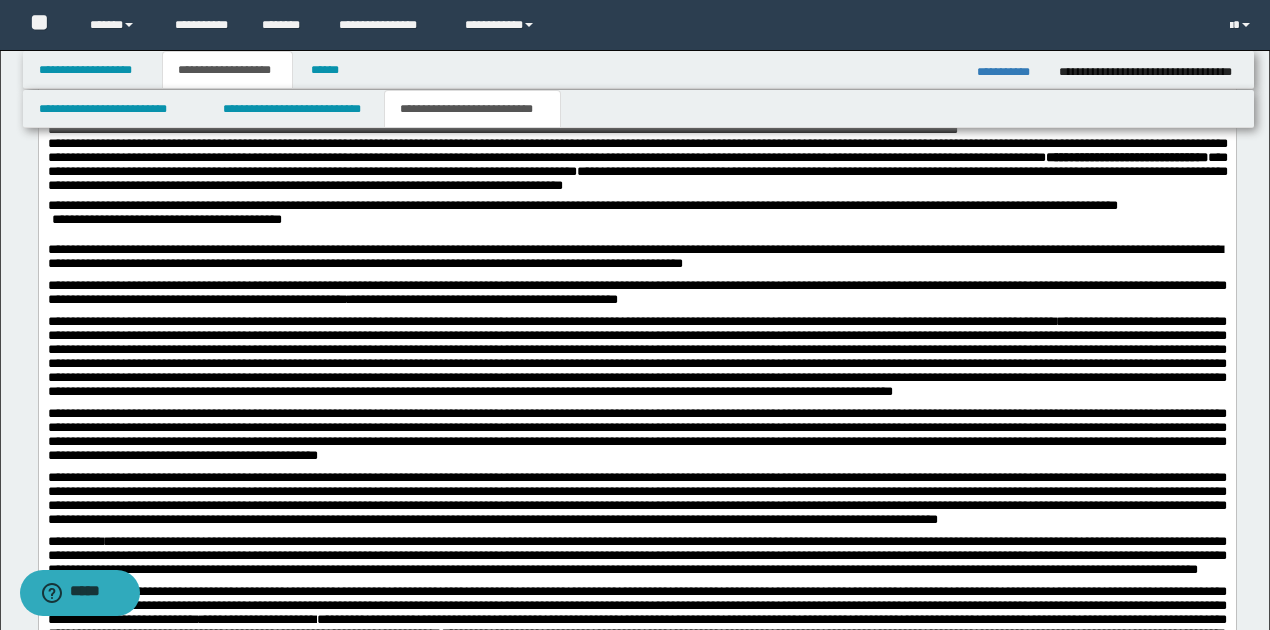 scroll, scrollTop: 1466, scrollLeft: 0, axis: vertical 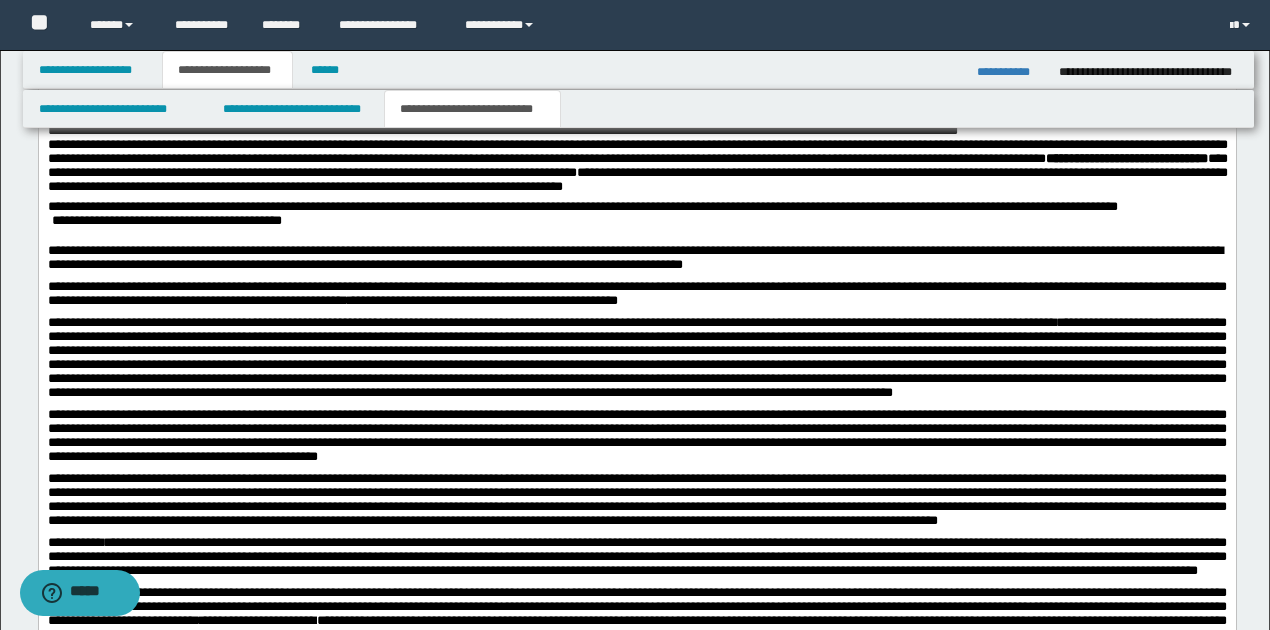 click on "**********" at bounding box center (636, 356) 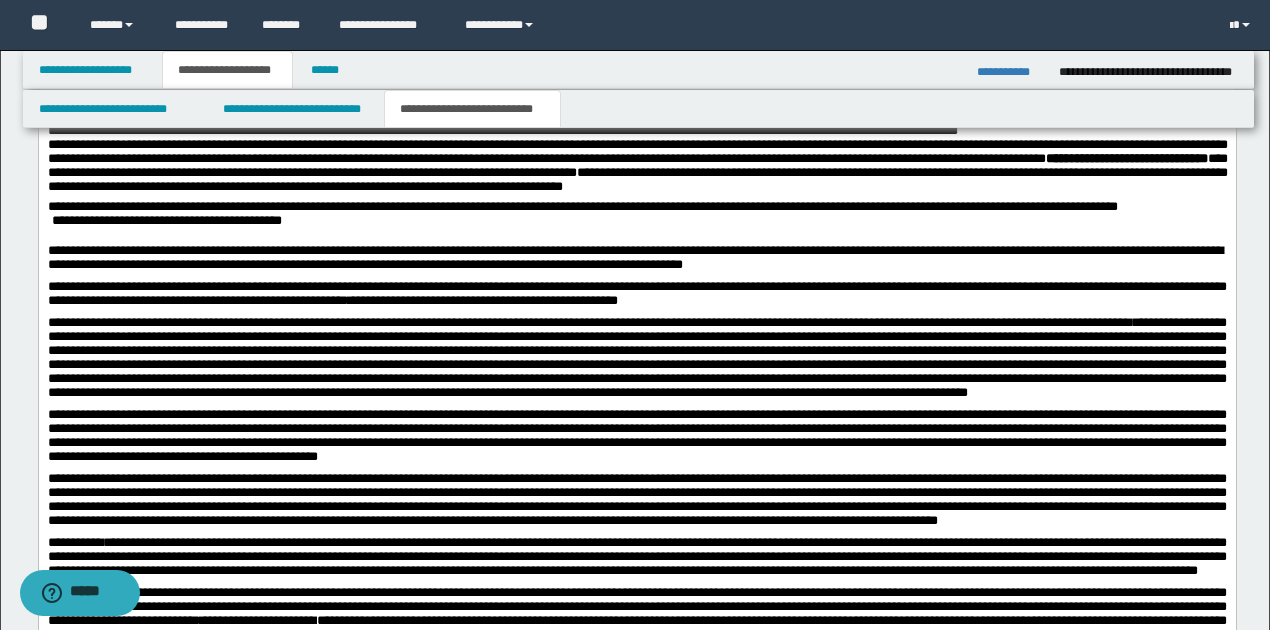 click on "**********" at bounding box center (636, 356) 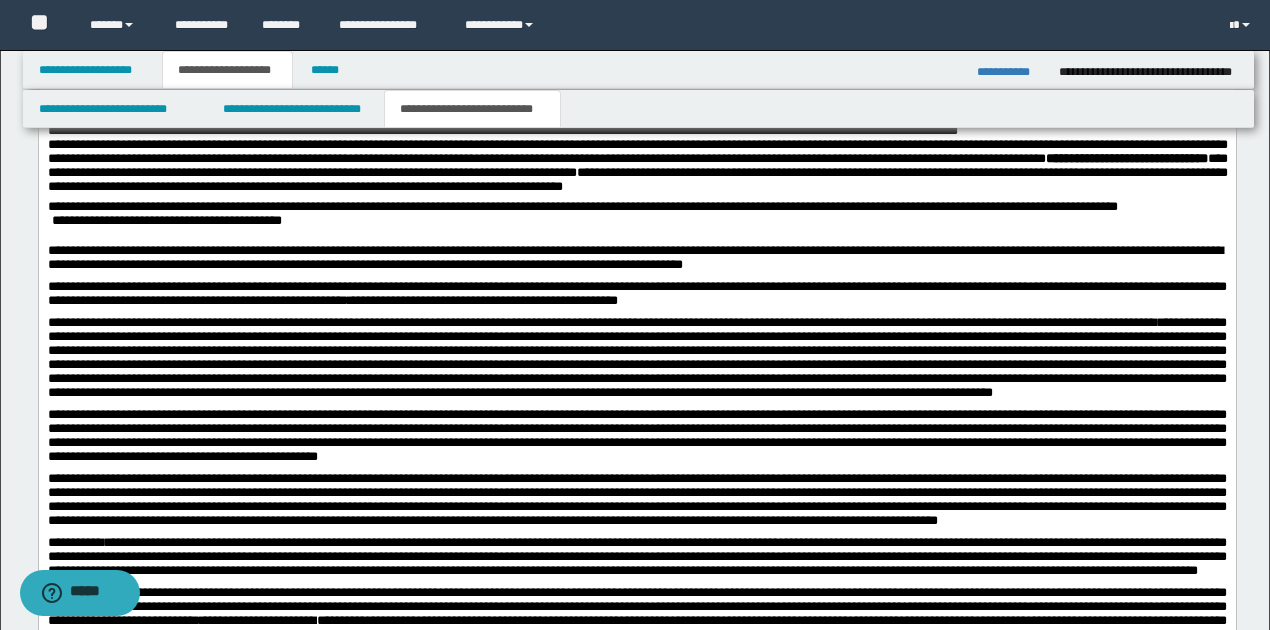 click on "**********" at bounding box center [636, 356] 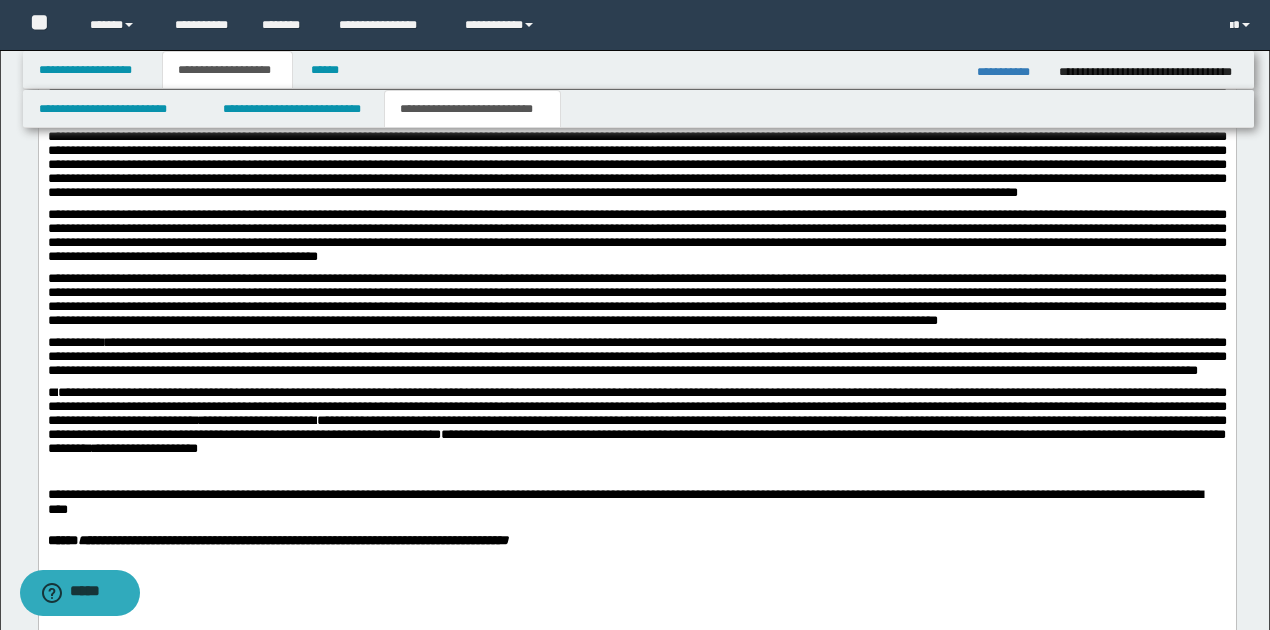 scroll, scrollTop: 1600, scrollLeft: 0, axis: vertical 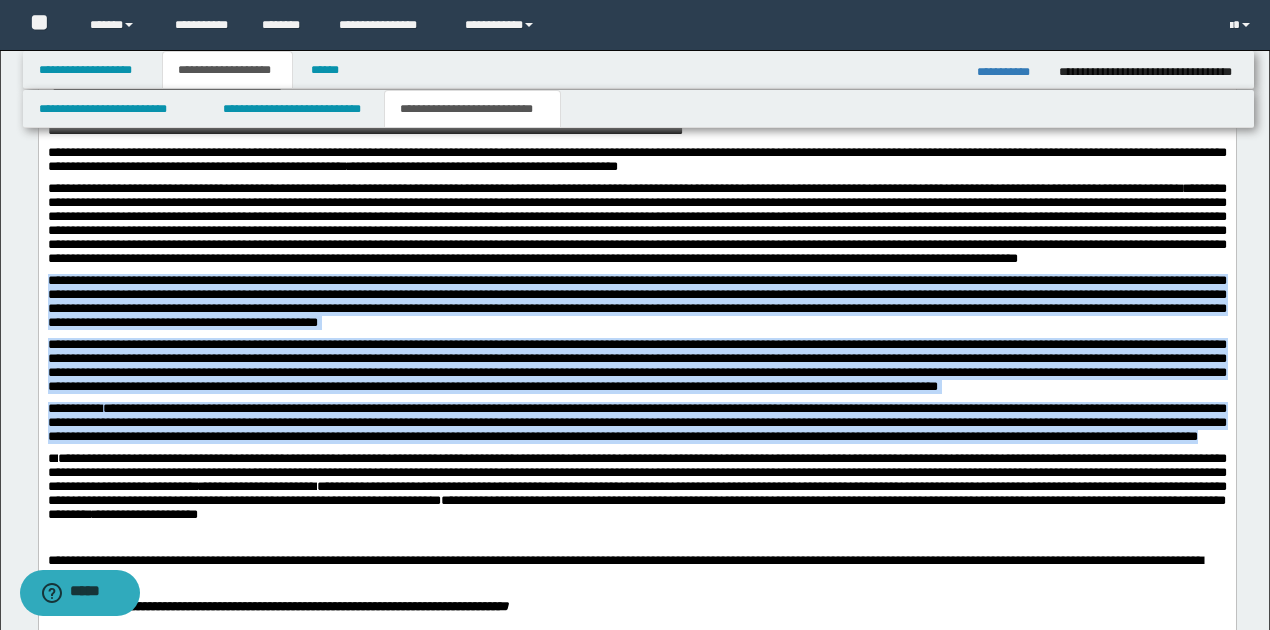 drag, startPoint x: 50, startPoint y: 313, endPoint x: 389, endPoint y: 513, distance: 393.60004 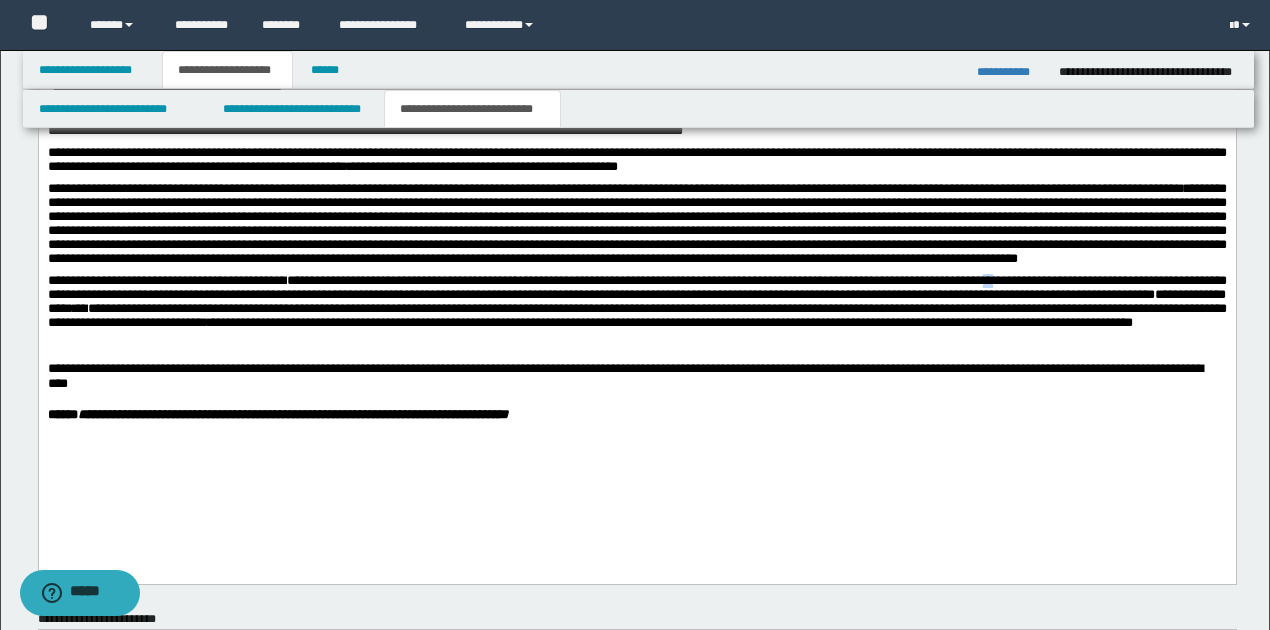 drag, startPoint x: 1049, startPoint y: 316, endPoint x: 1061, endPoint y: 317, distance: 12.0415945 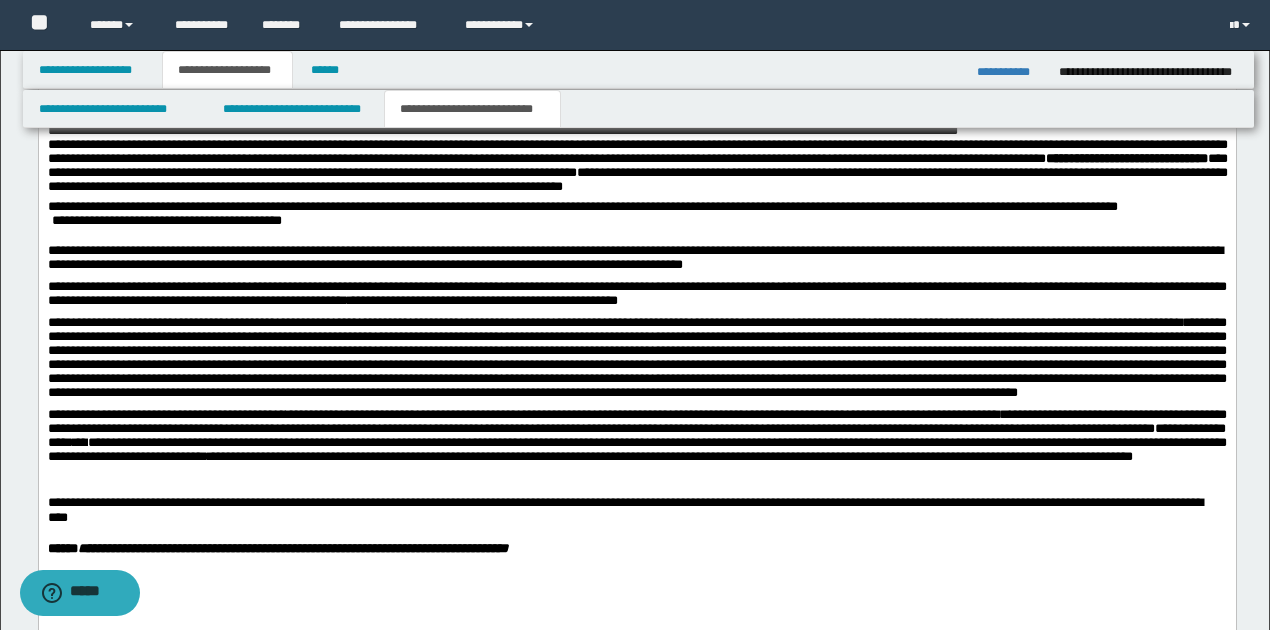 scroll, scrollTop: 1533, scrollLeft: 0, axis: vertical 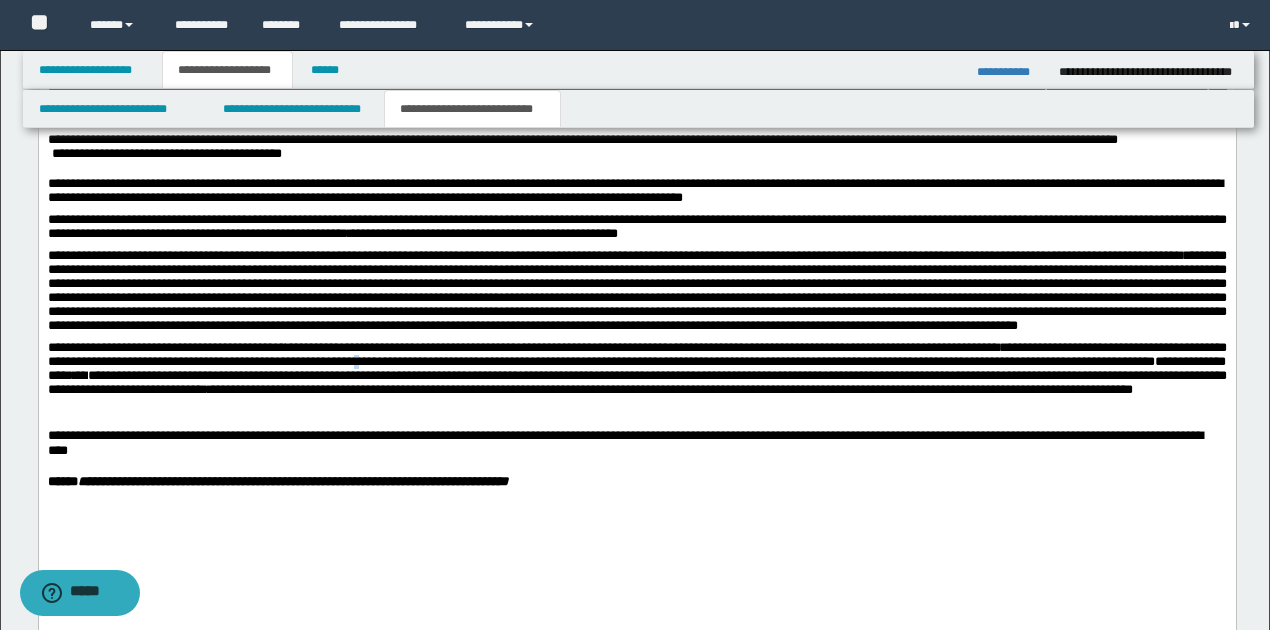 click on "**********" at bounding box center [636, 353] 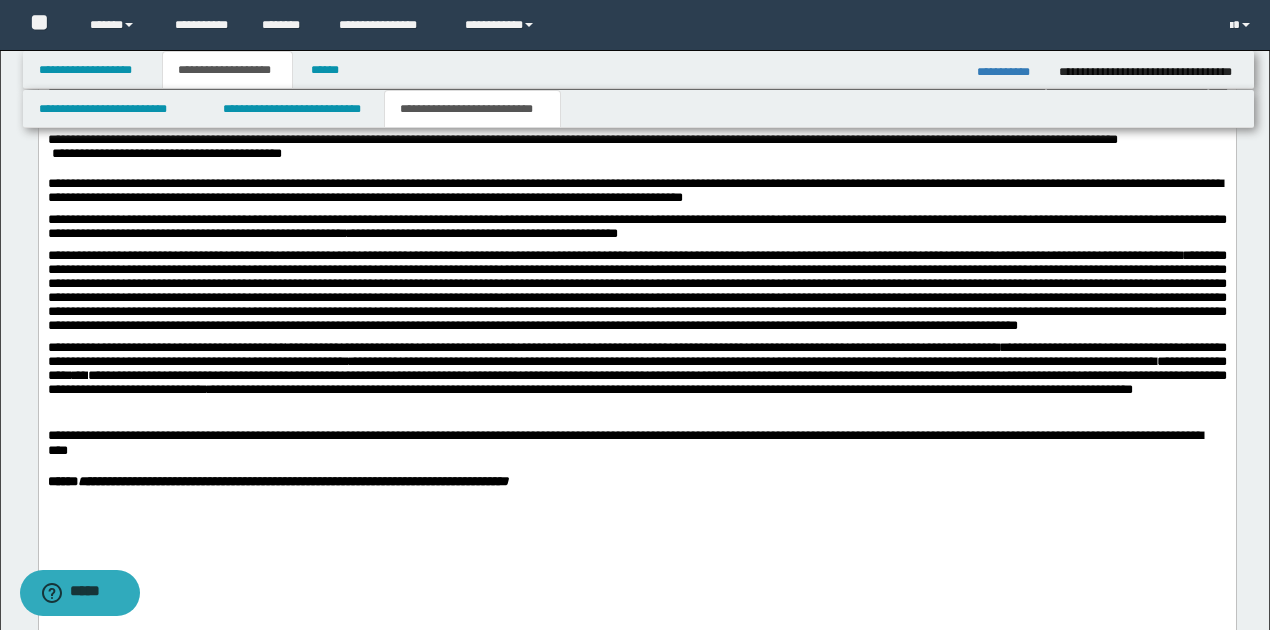 click on "**********" at bounding box center (636, 353) 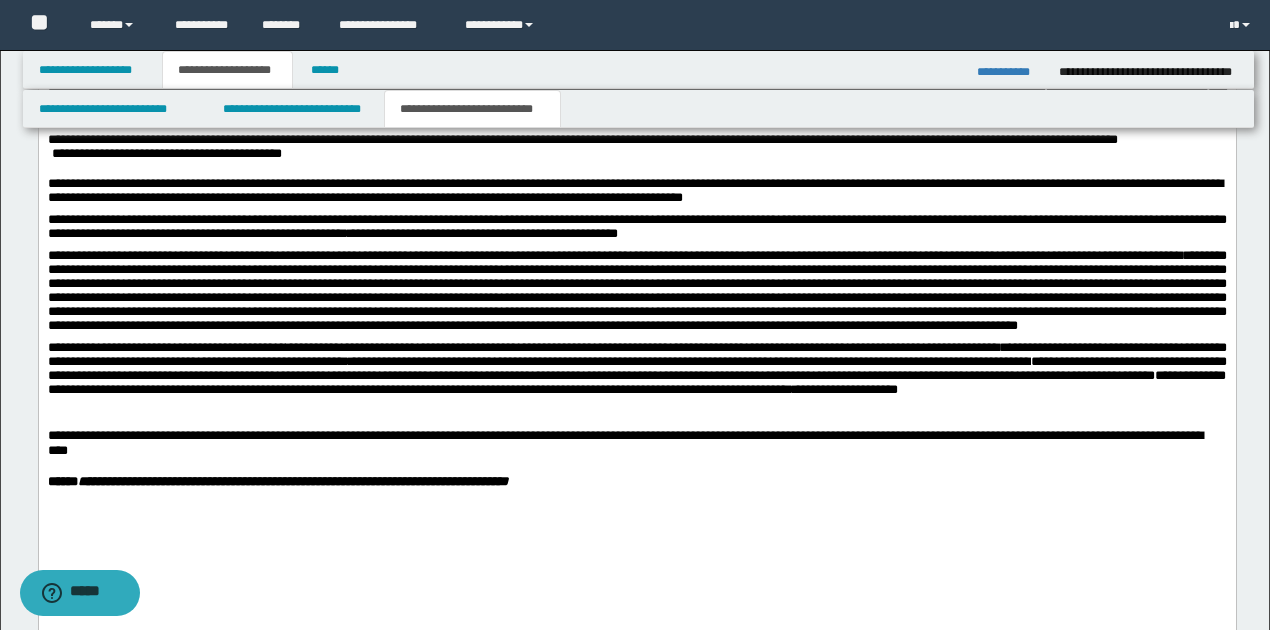 click on "**********" at bounding box center [636, 353] 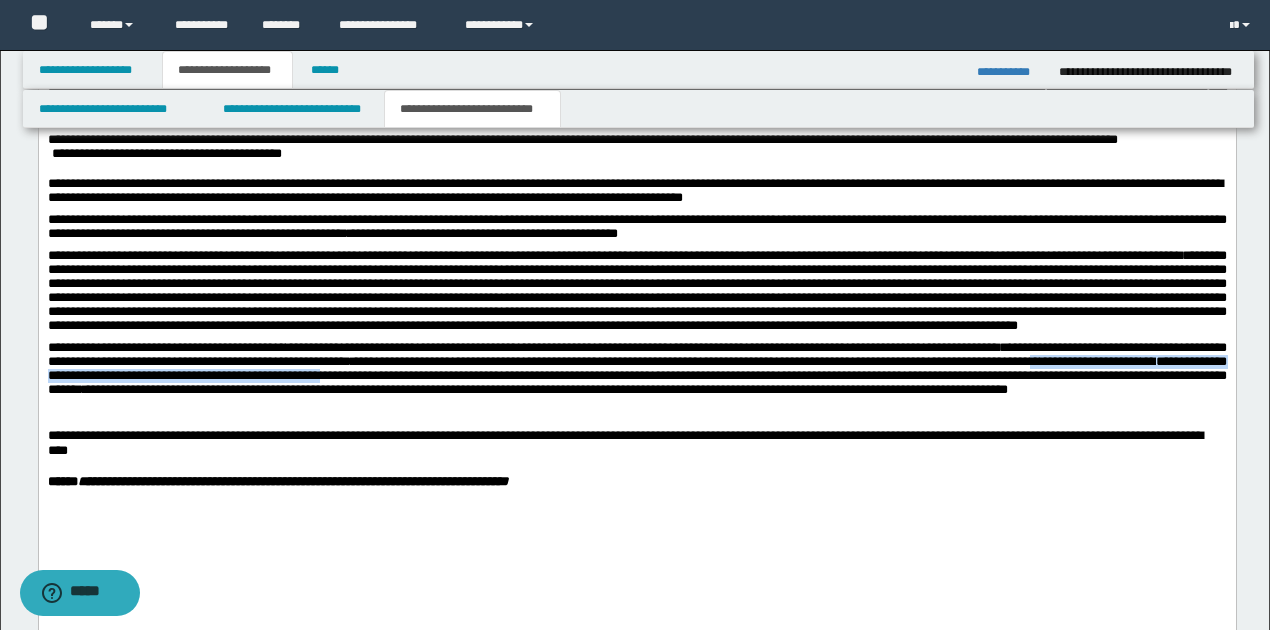 drag, startPoint x: 1206, startPoint y: 395, endPoint x: 529, endPoint y: 415, distance: 677.29535 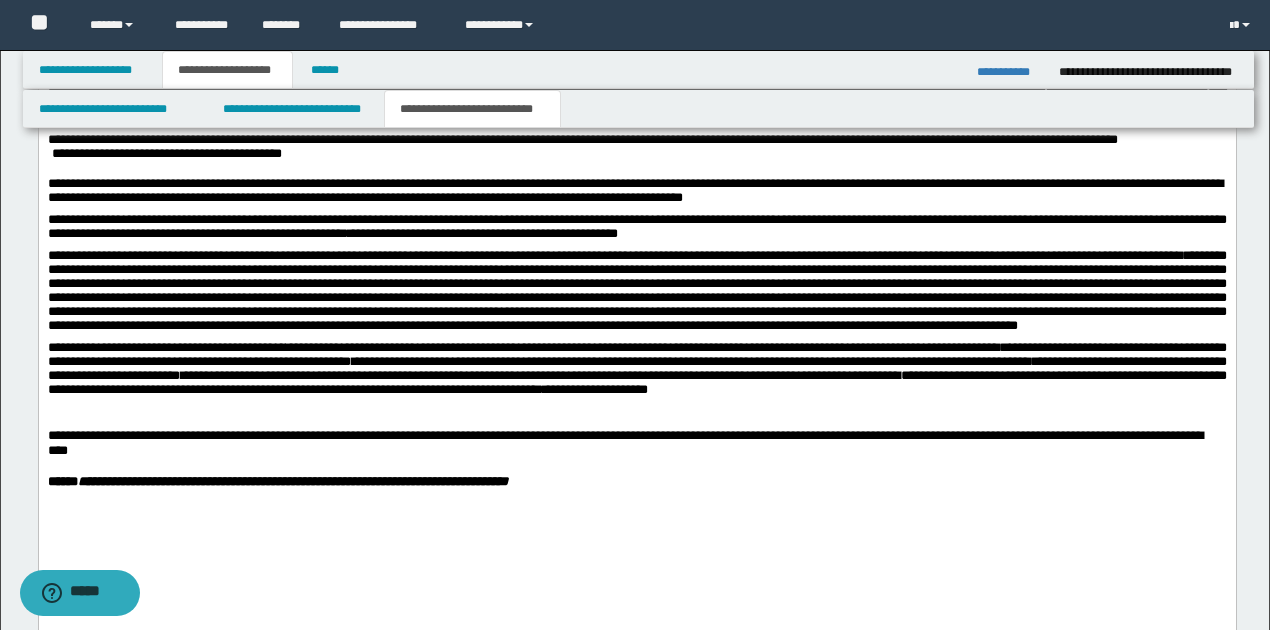 click on "**********" at bounding box center (540, 374) 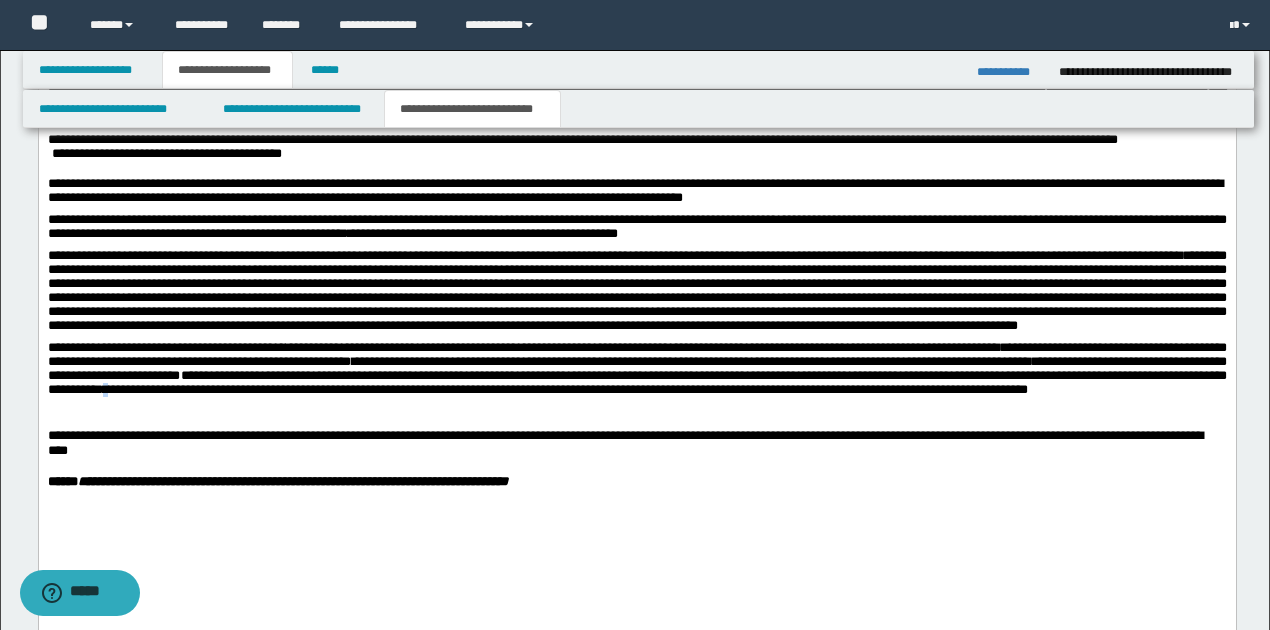 click on "**********" at bounding box center [512, 388] 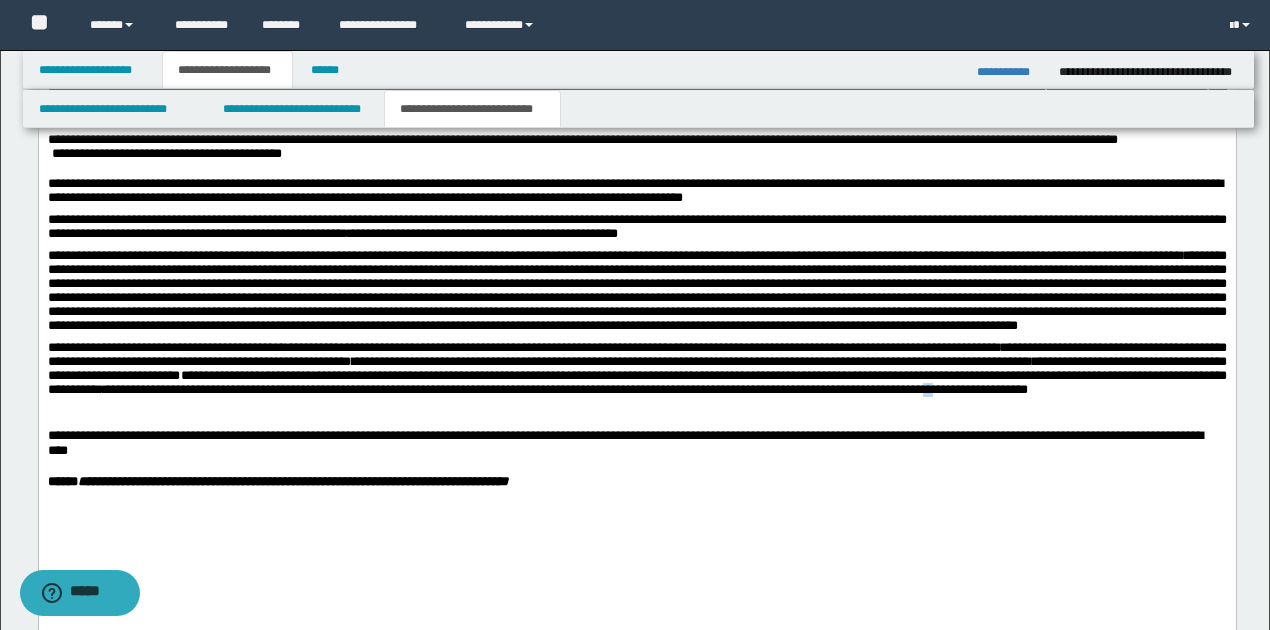 drag, startPoint x: 1218, startPoint y: 430, endPoint x: 1228, endPoint y: 431, distance: 10.049875 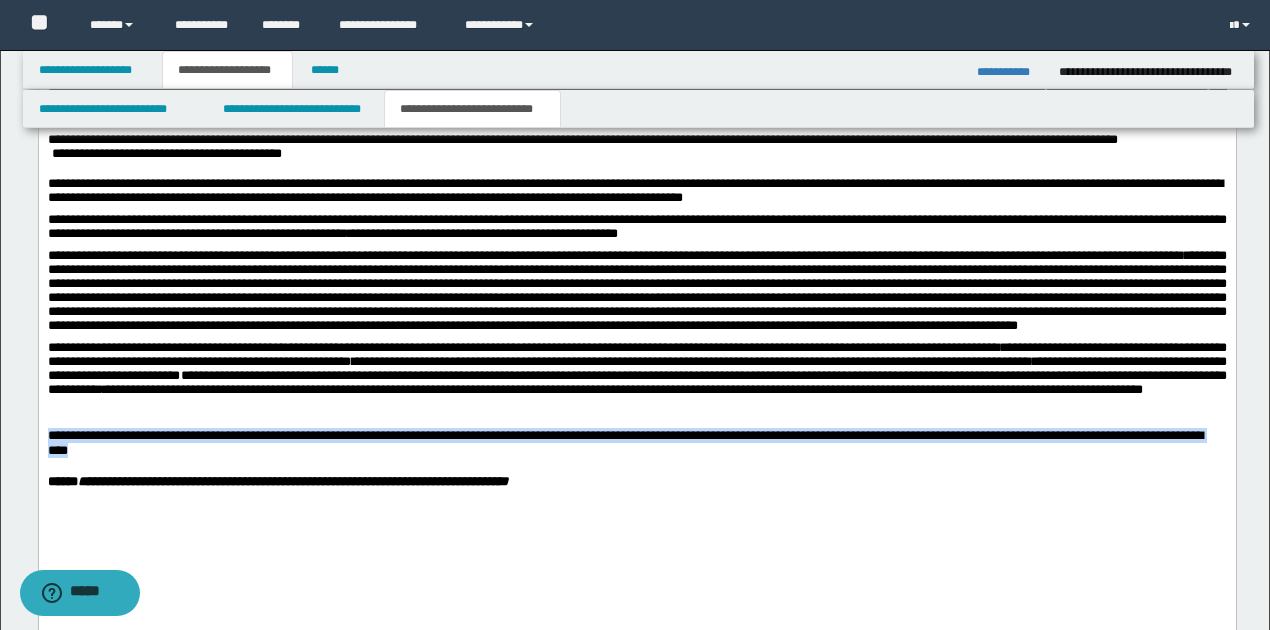 drag, startPoint x: 46, startPoint y: 488, endPoint x: 134, endPoint y: 502, distance: 89.106674 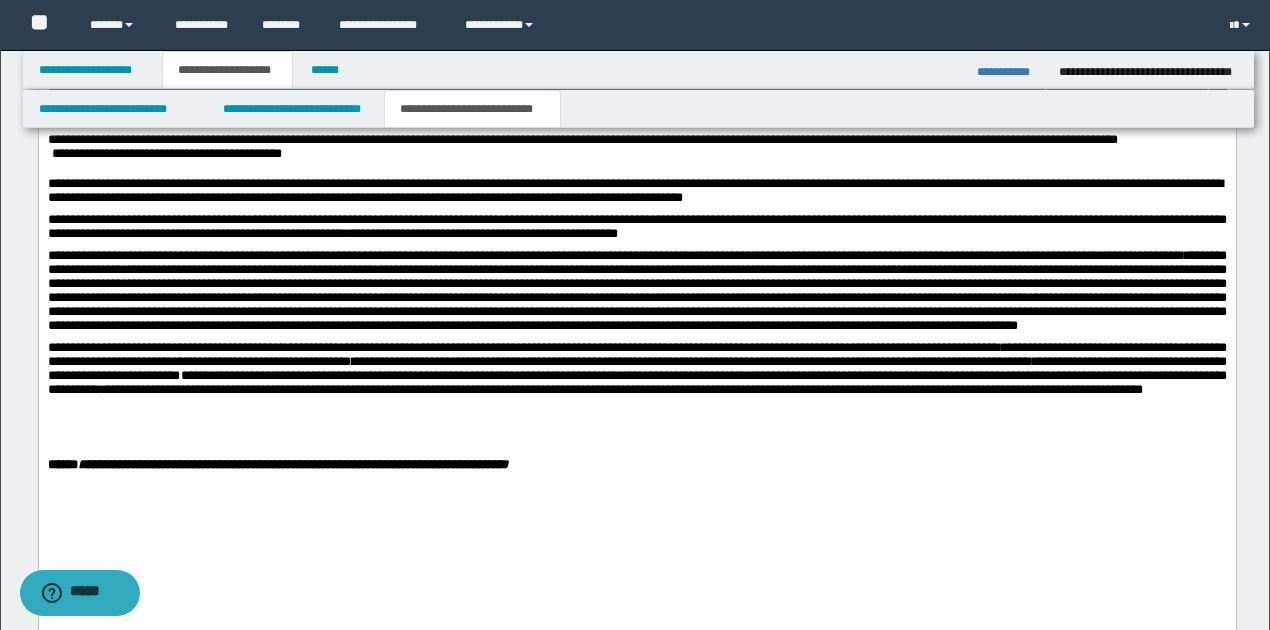 click at bounding box center (636, 403) 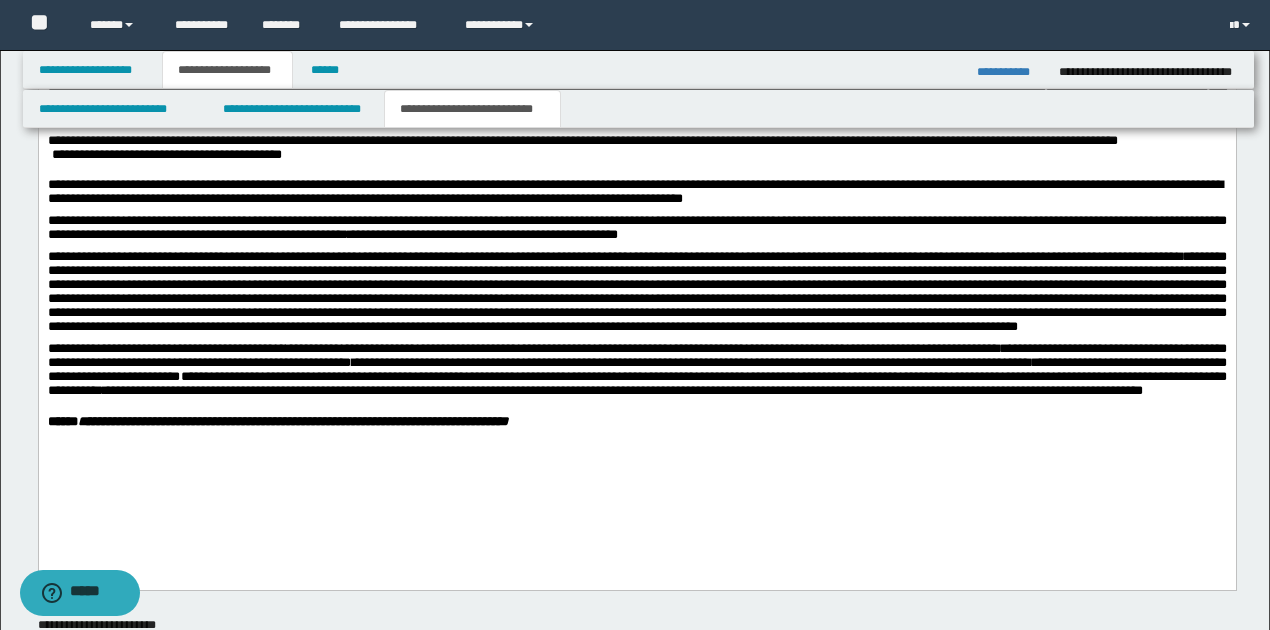 scroll, scrollTop: 1533, scrollLeft: 0, axis: vertical 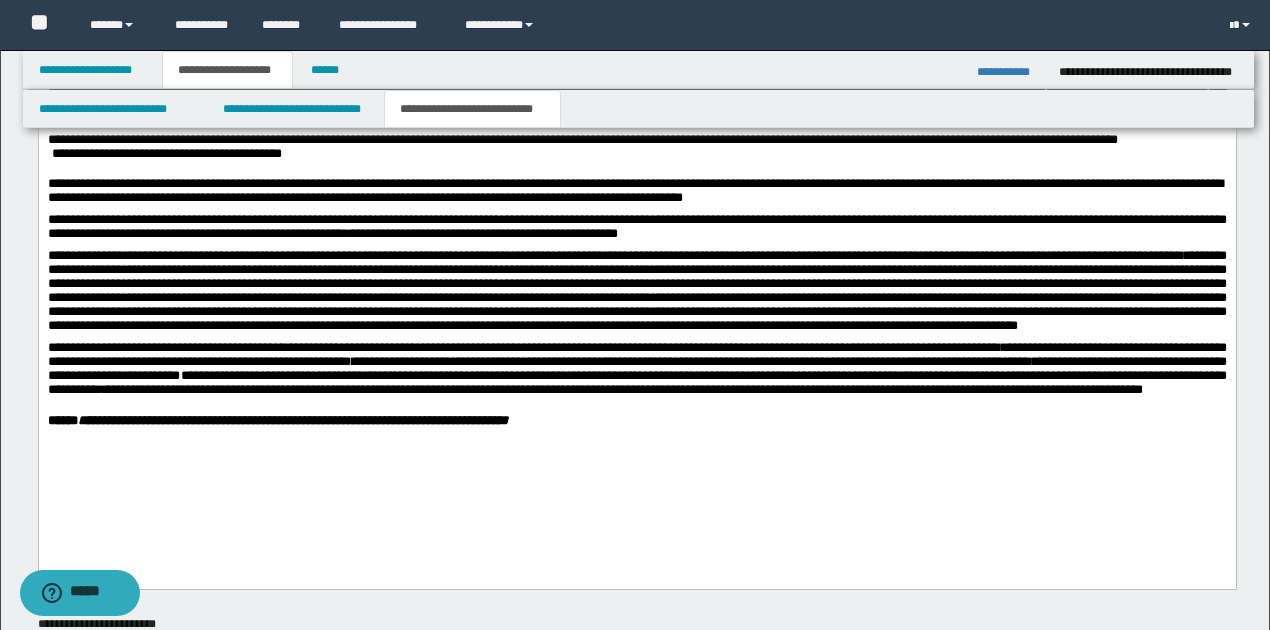 click on "**********" at bounding box center [636, 360] 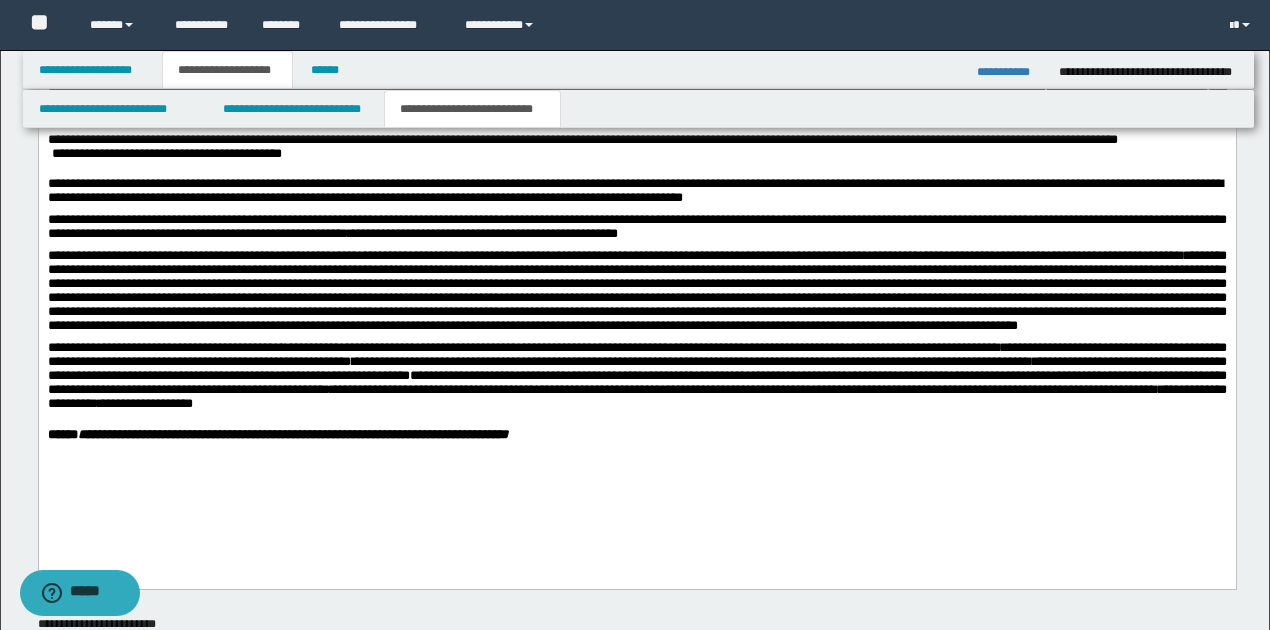 click on "**********" at bounding box center [636, 381] 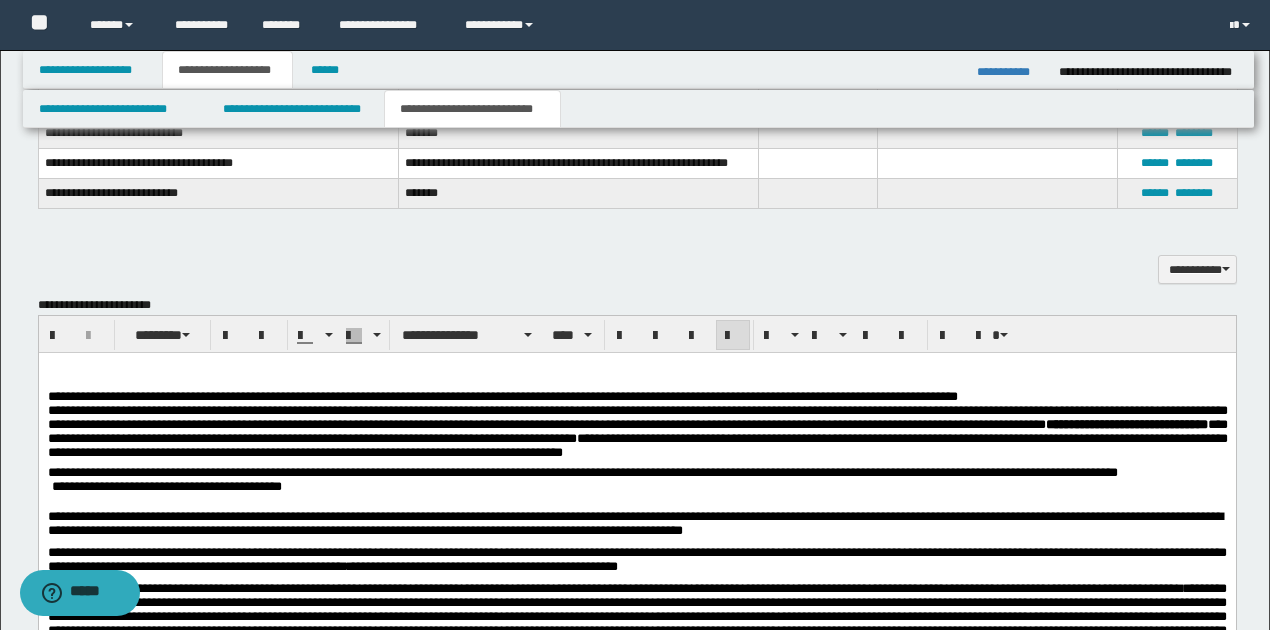 scroll, scrollTop: 1000, scrollLeft: 0, axis: vertical 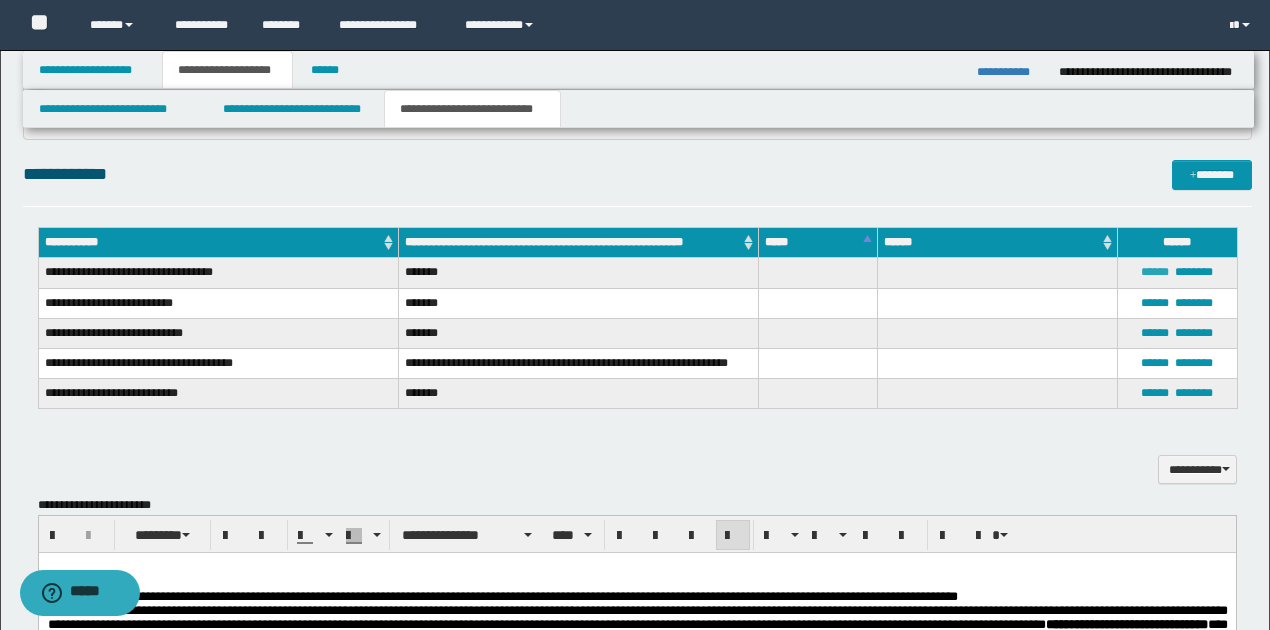 click on "******" at bounding box center [1155, 272] 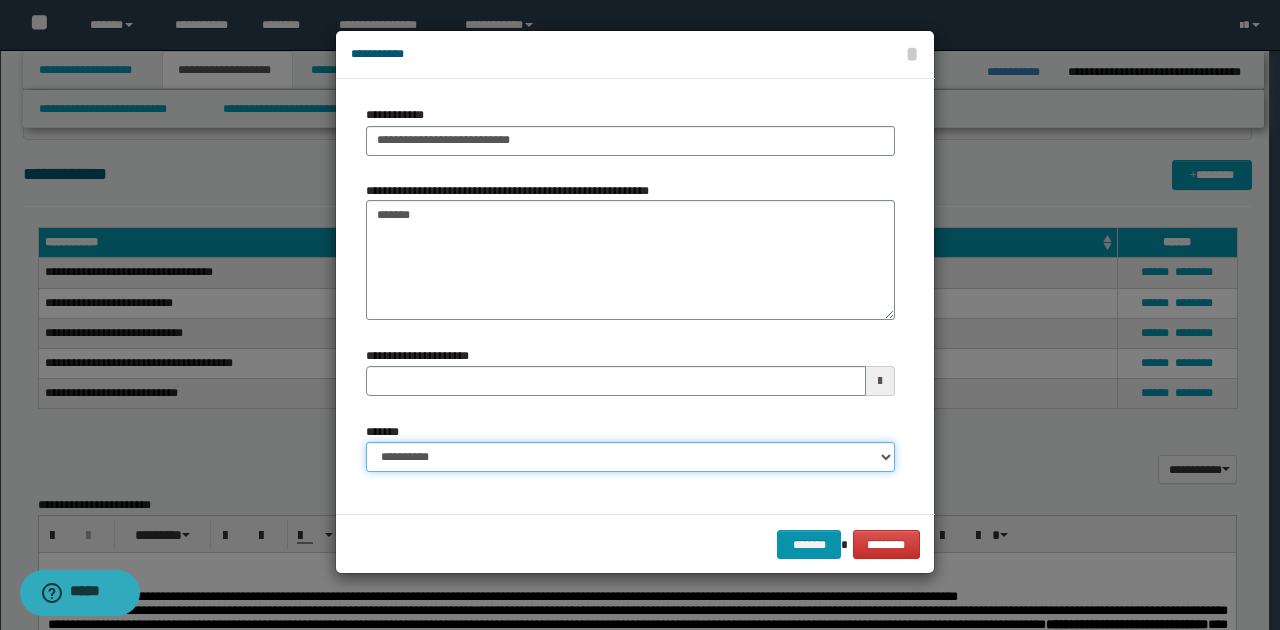 click on "**********" at bounding box center (630, 457) 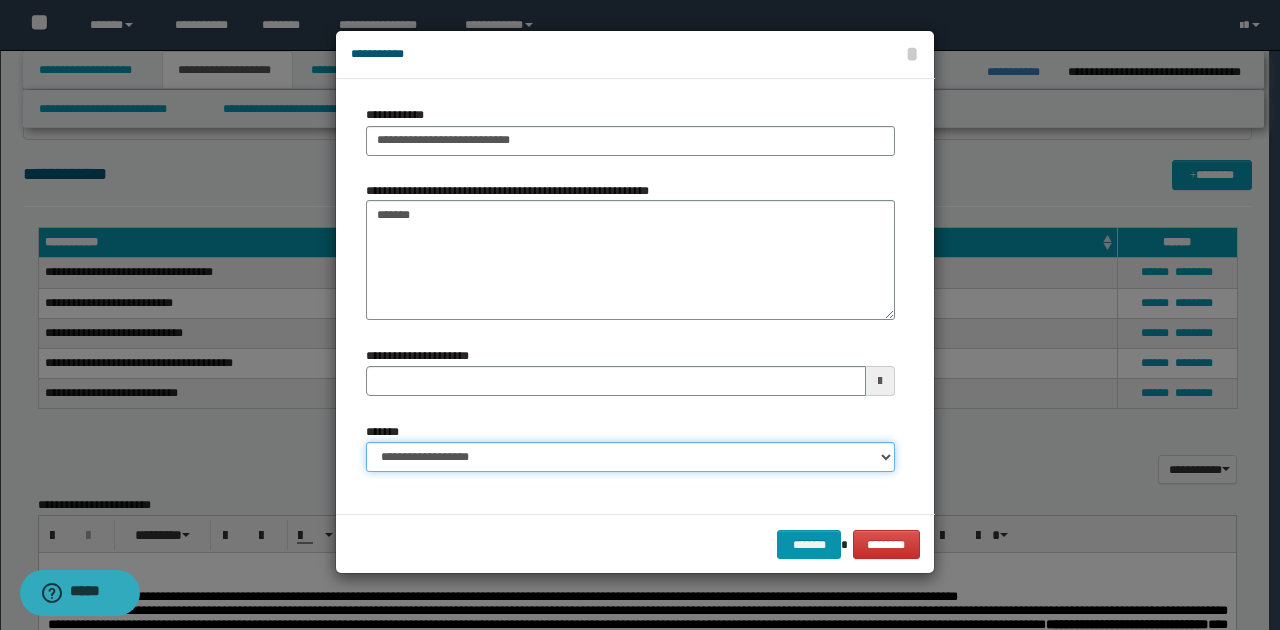 type 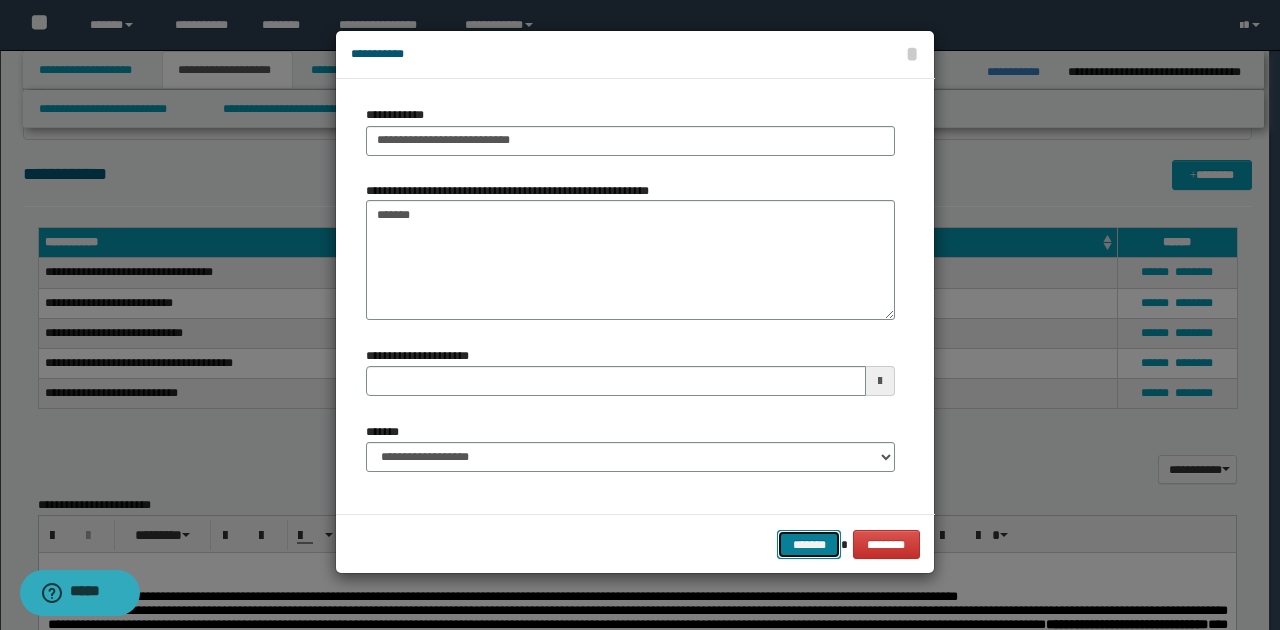 click on "*******" at bounding box center (809, 544) 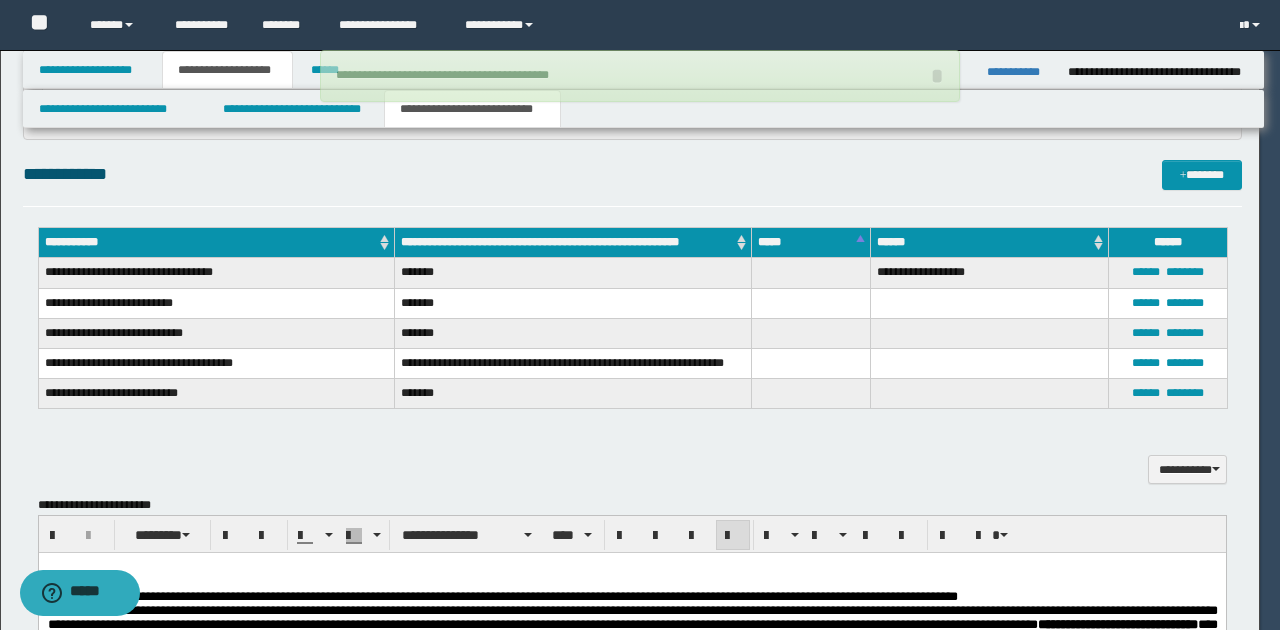 type 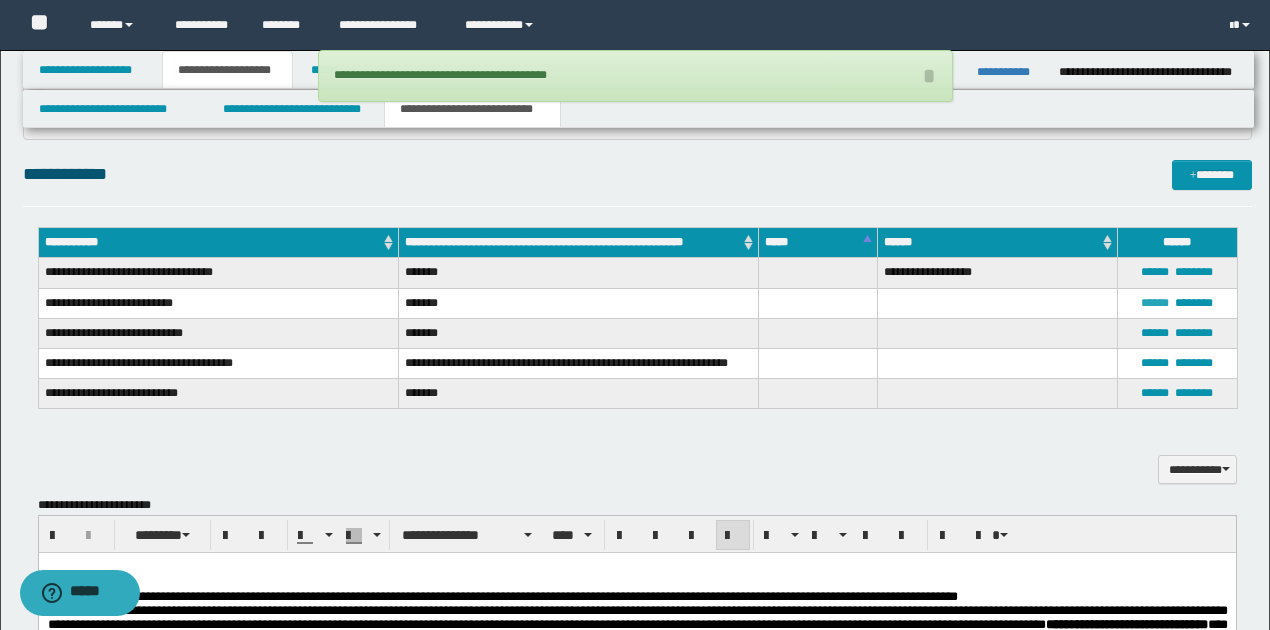 click on "******" at bounding box center [1155, 303] 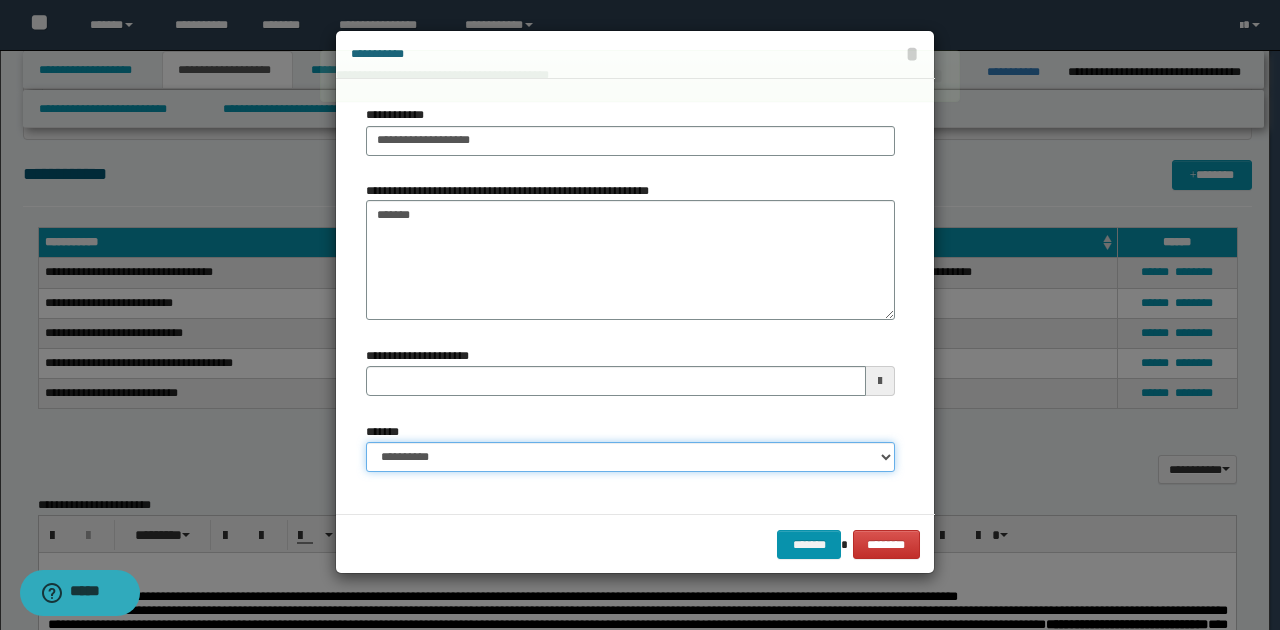 click on "**********" at bounding box center [630, 457] 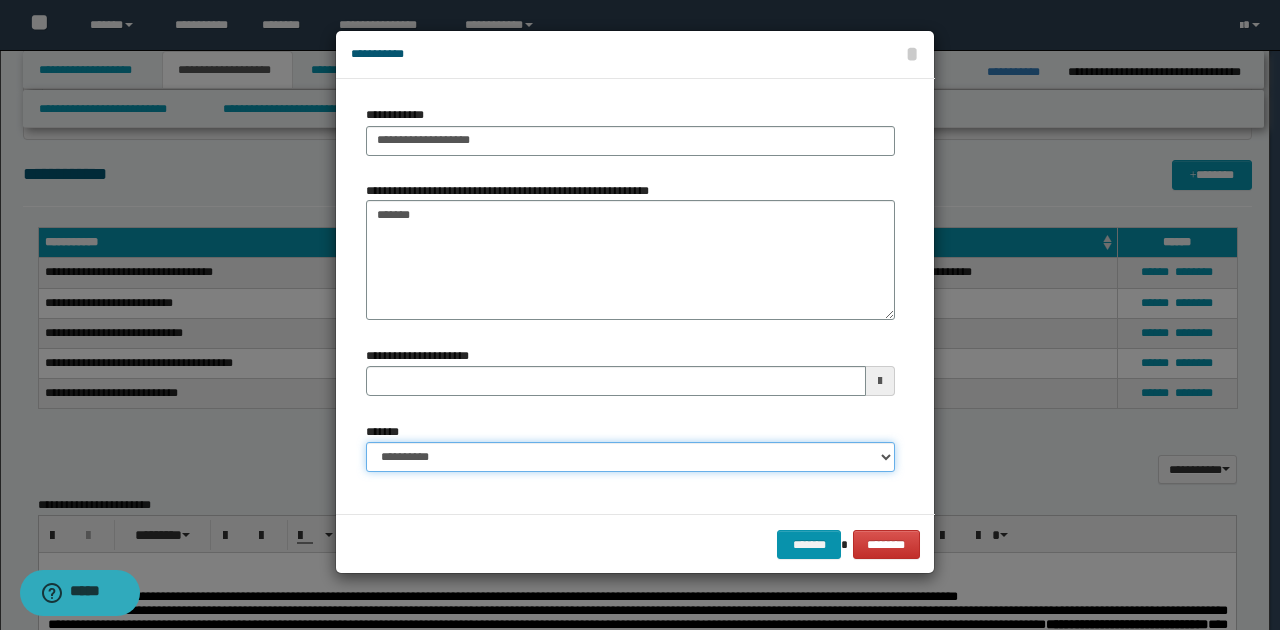 select on "*" 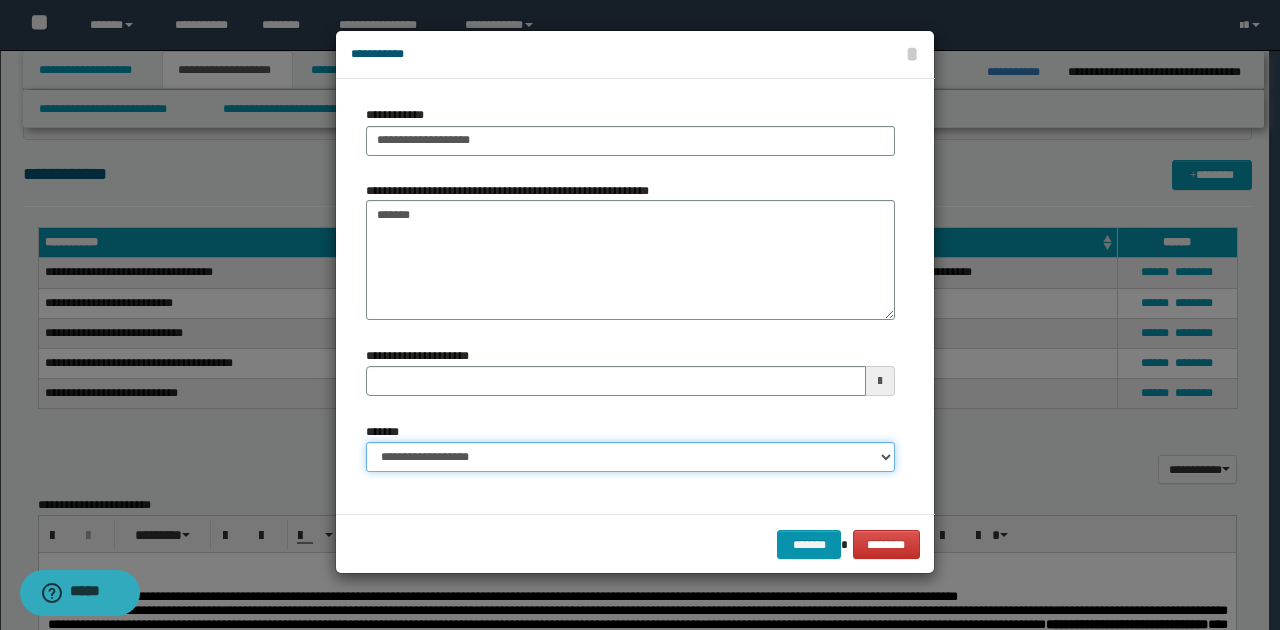 click on "**********" at bounding box center [630, 457] 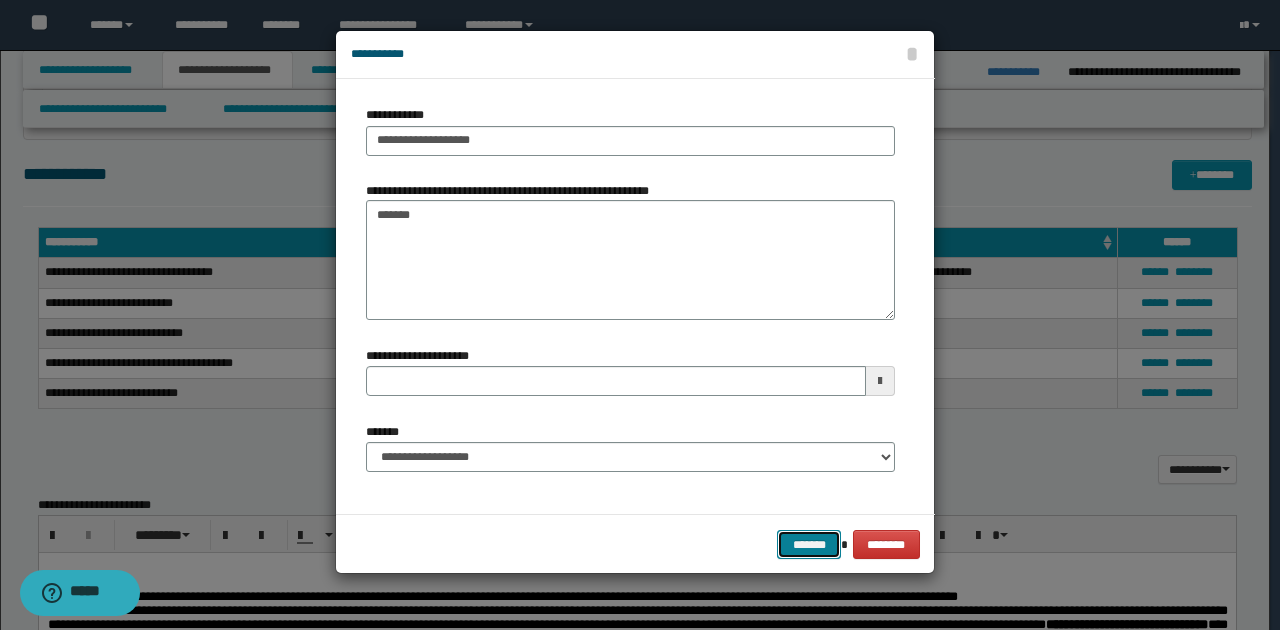 click on "*******" at bounding box center (809, 544) 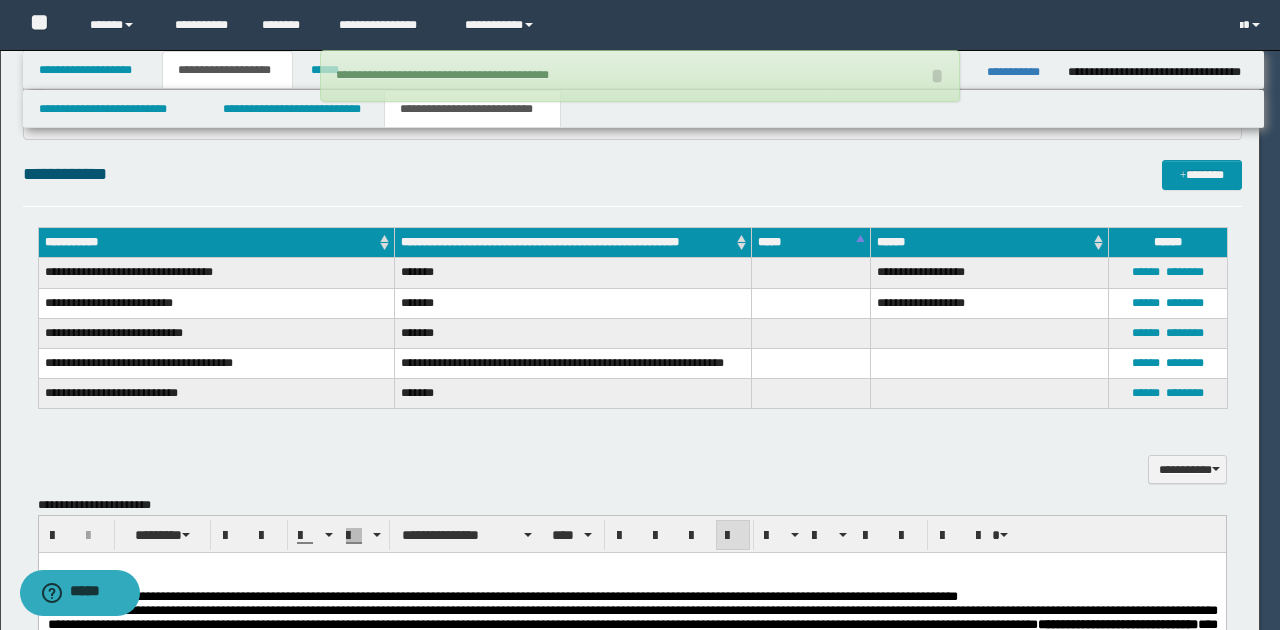 type 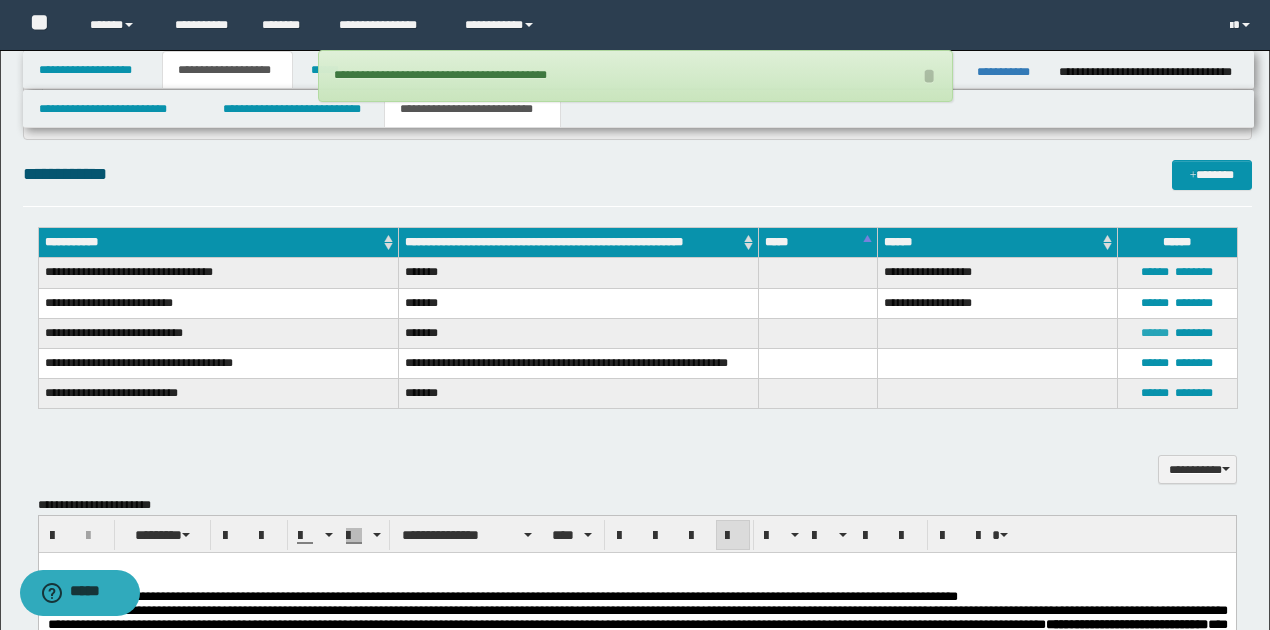 click on "******" at bounding box center (1155, 333) 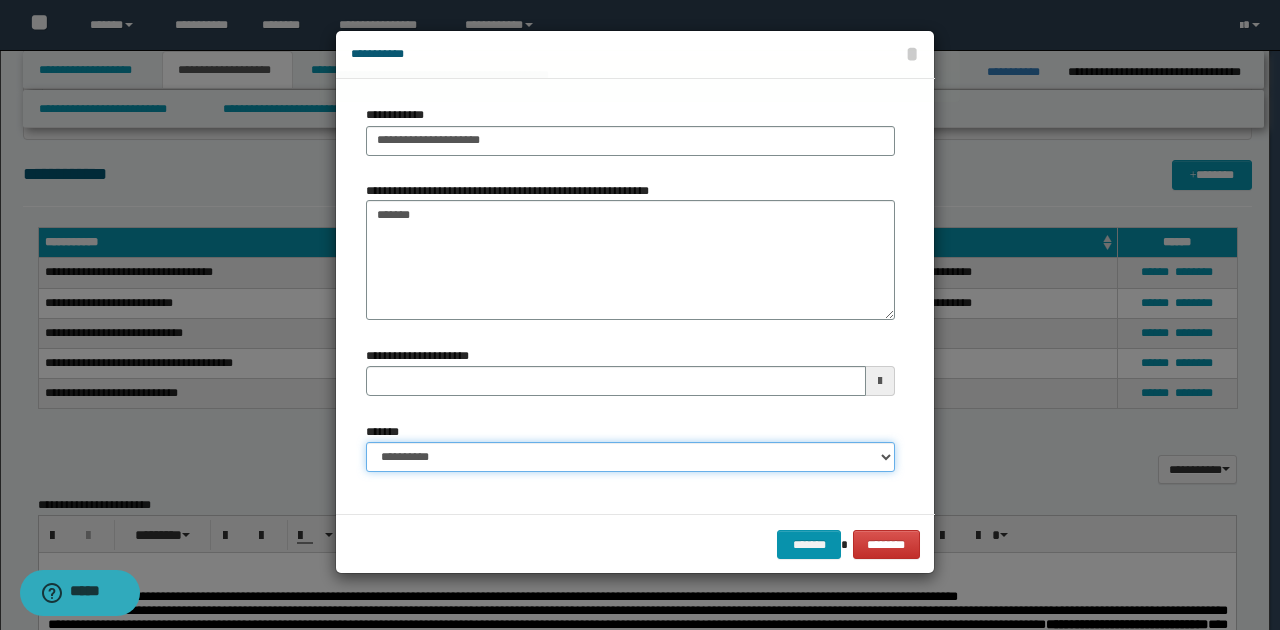 click on "**********" at bounding box center [630, 457] 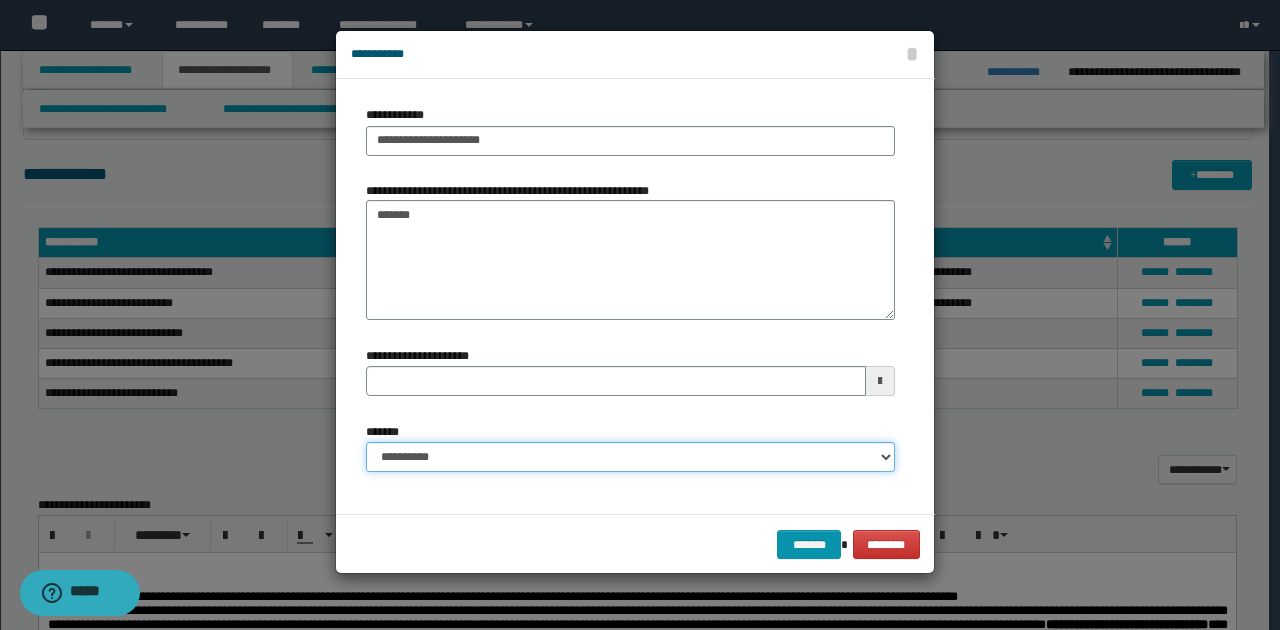 select on "*" 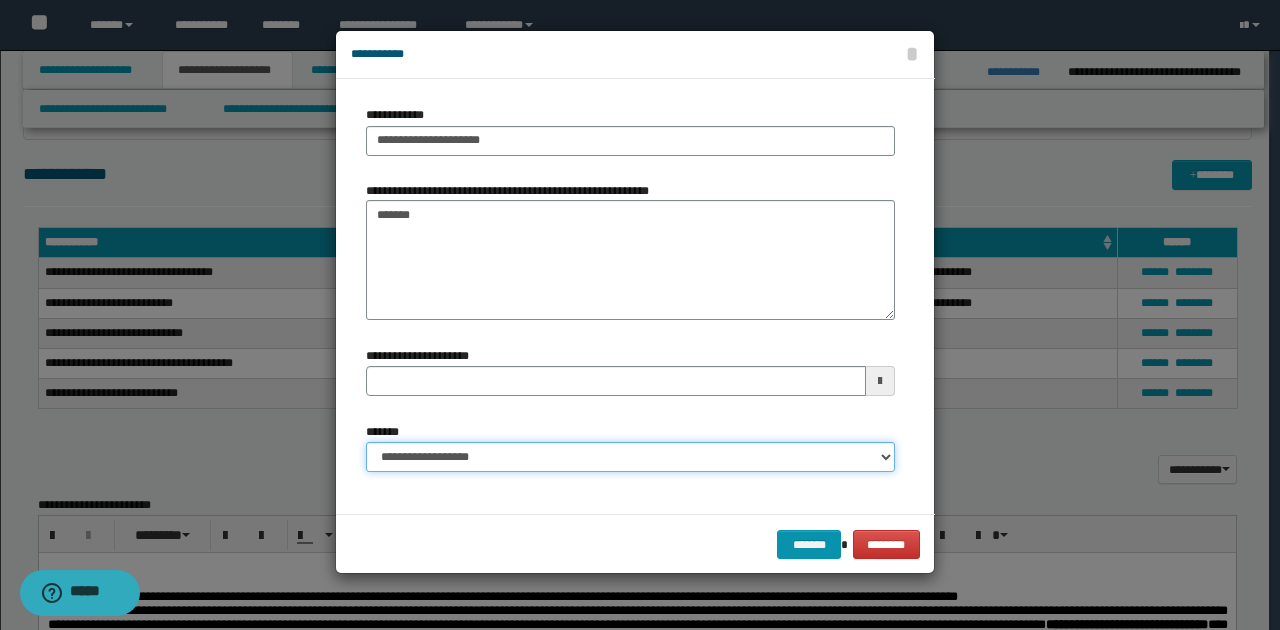 type 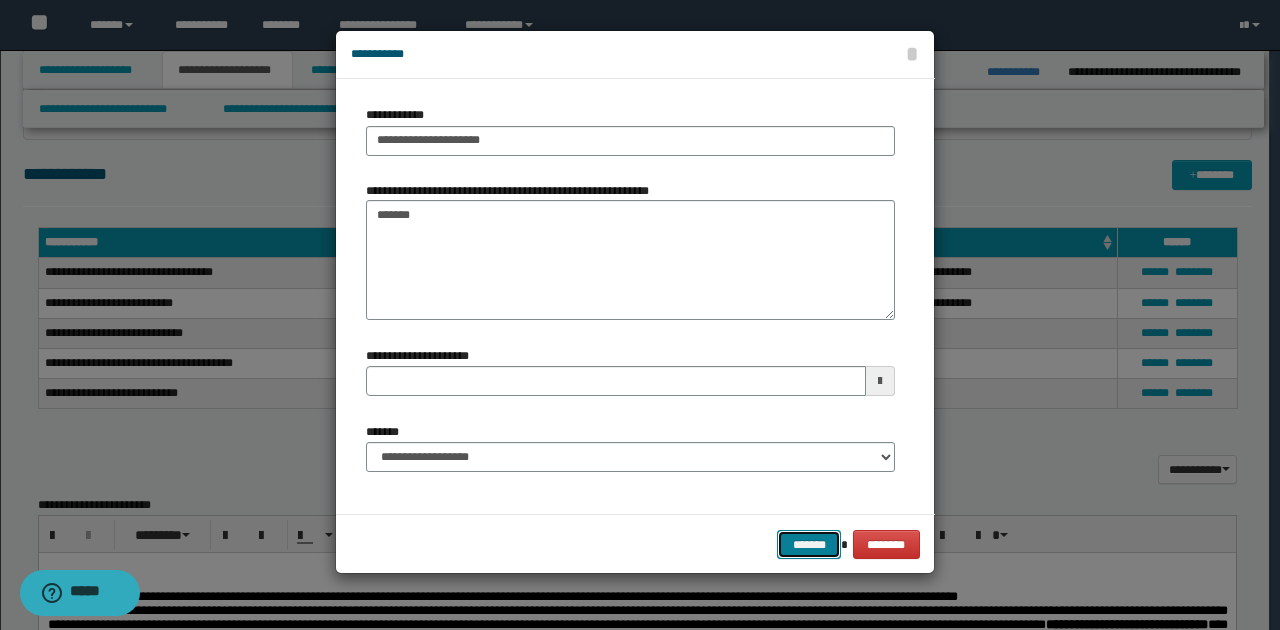 click on "*******" at bounding box center (809, 544) 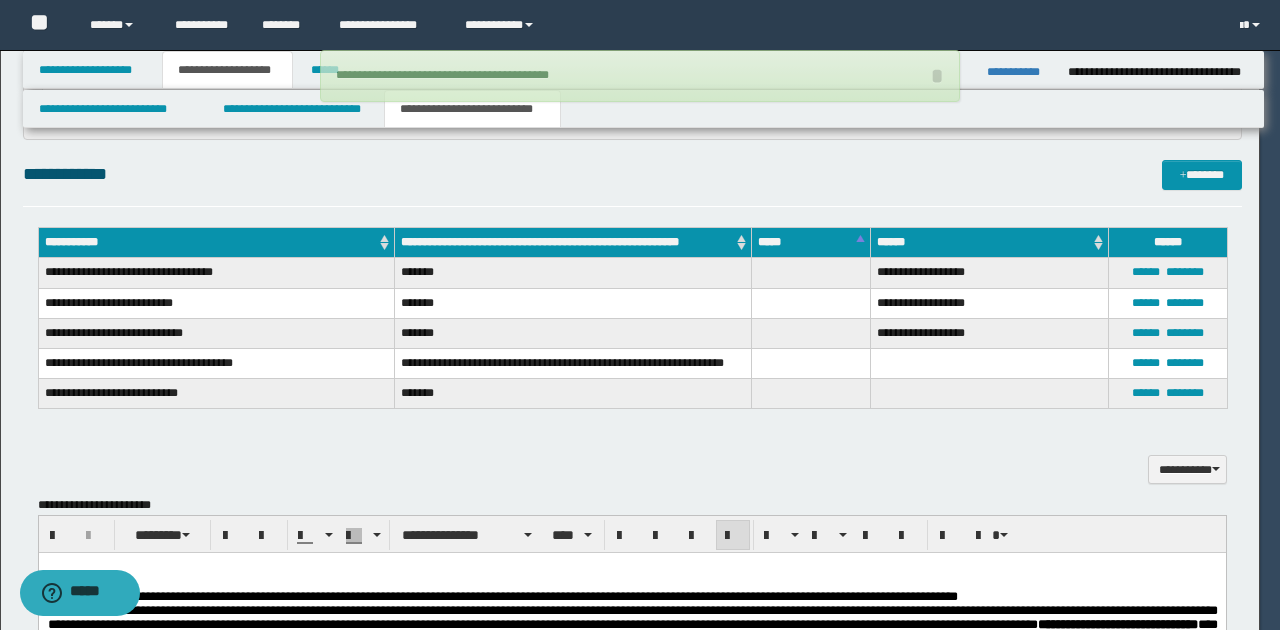 type 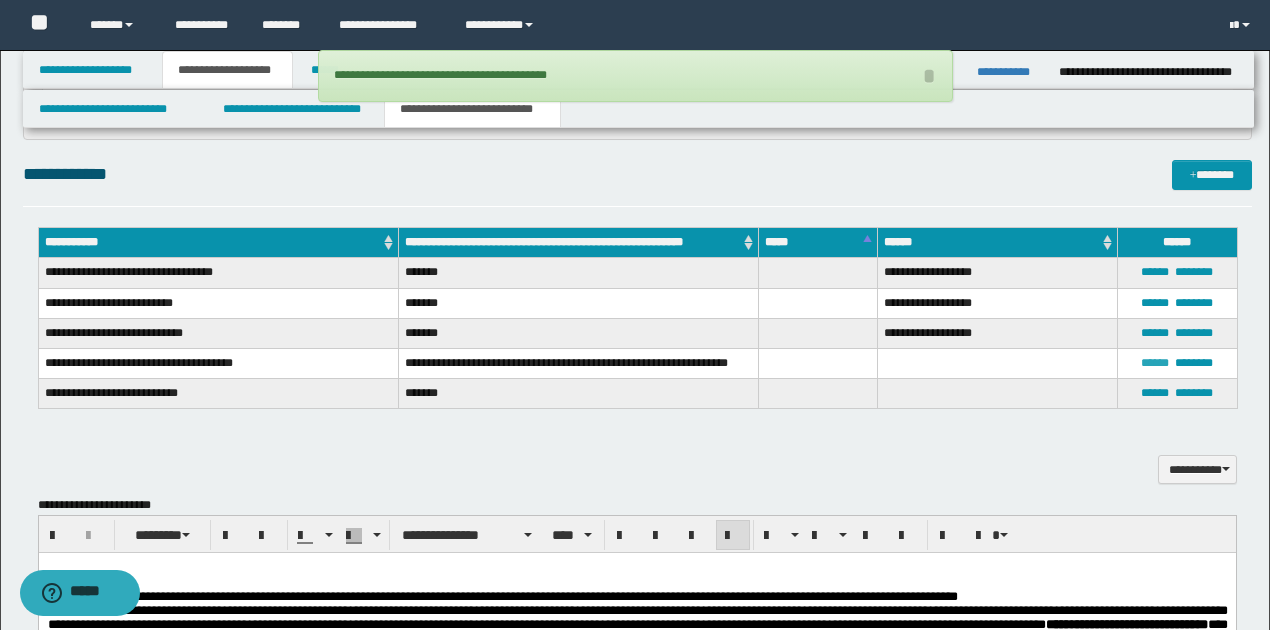 click on "******" at bounding box center [1155, 363] 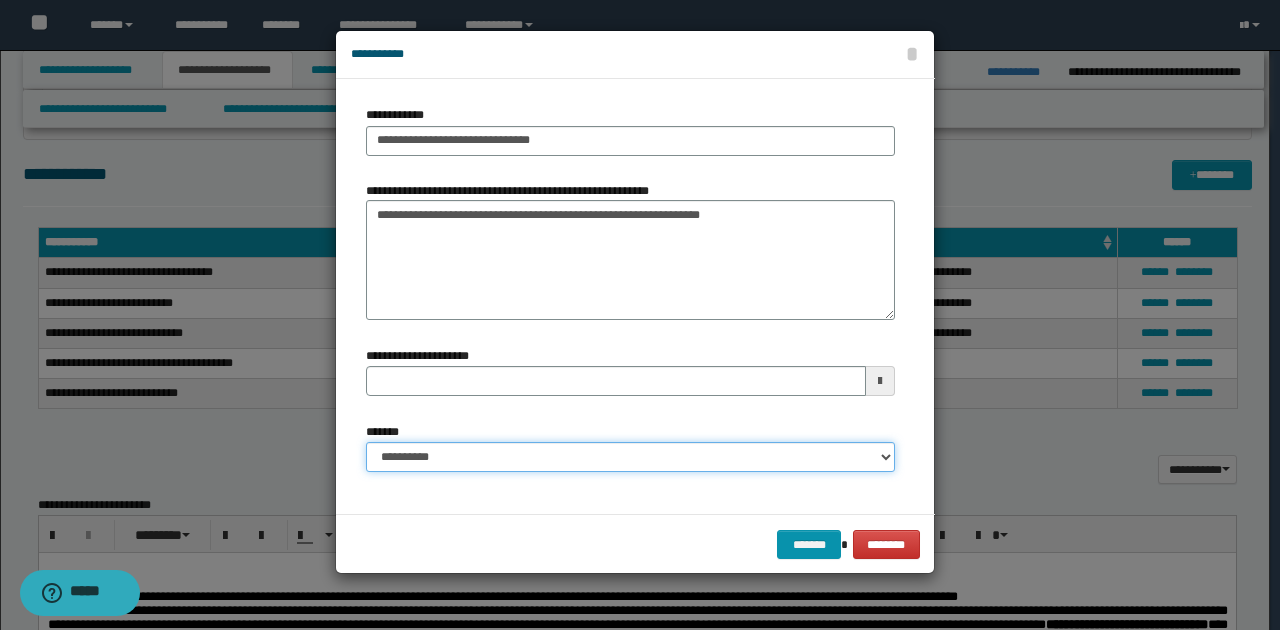 click on "**********" at bounding box center (630, 457) 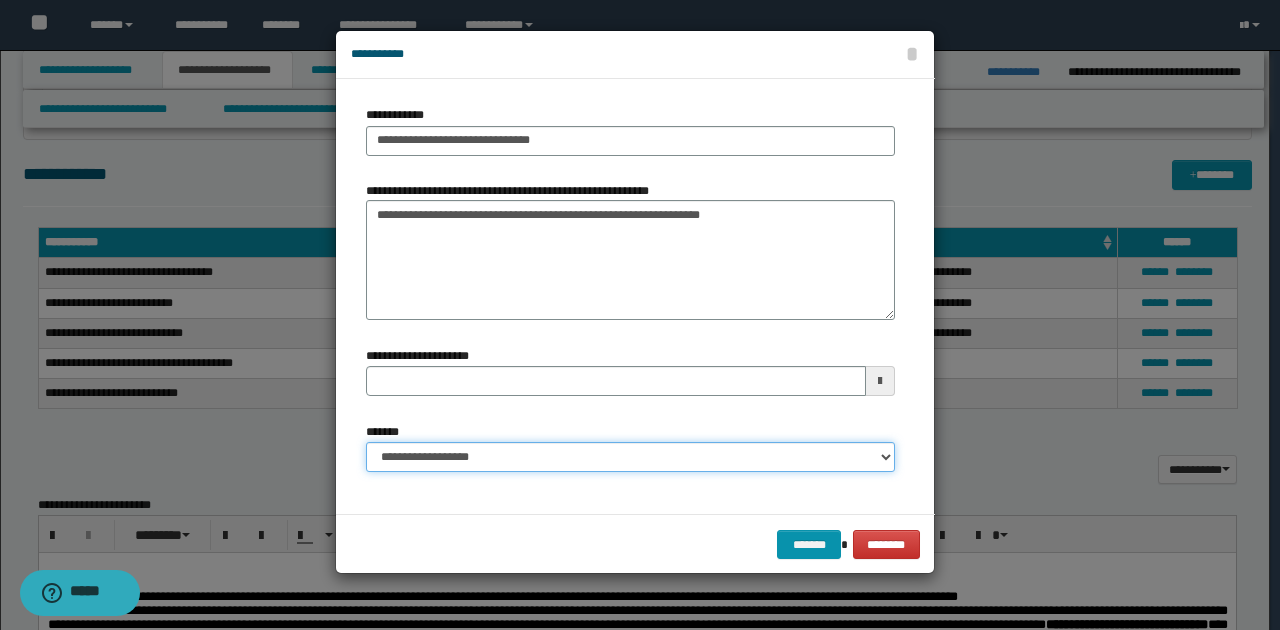 type 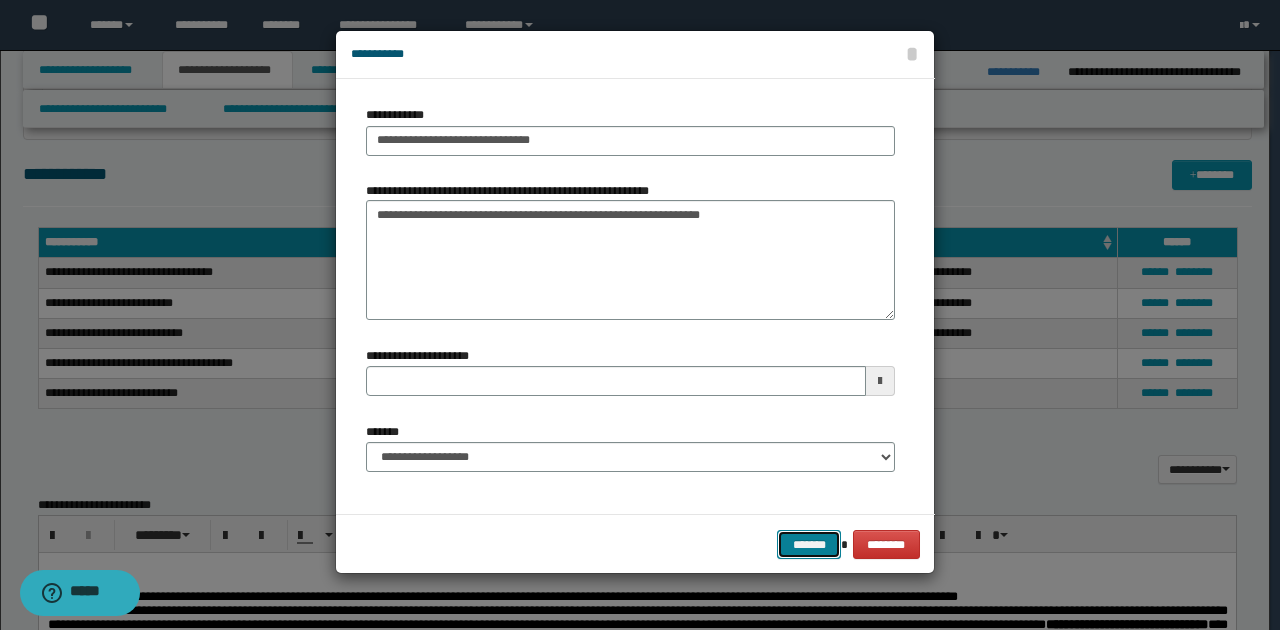click on "*******" at bounding box center [809, 544] 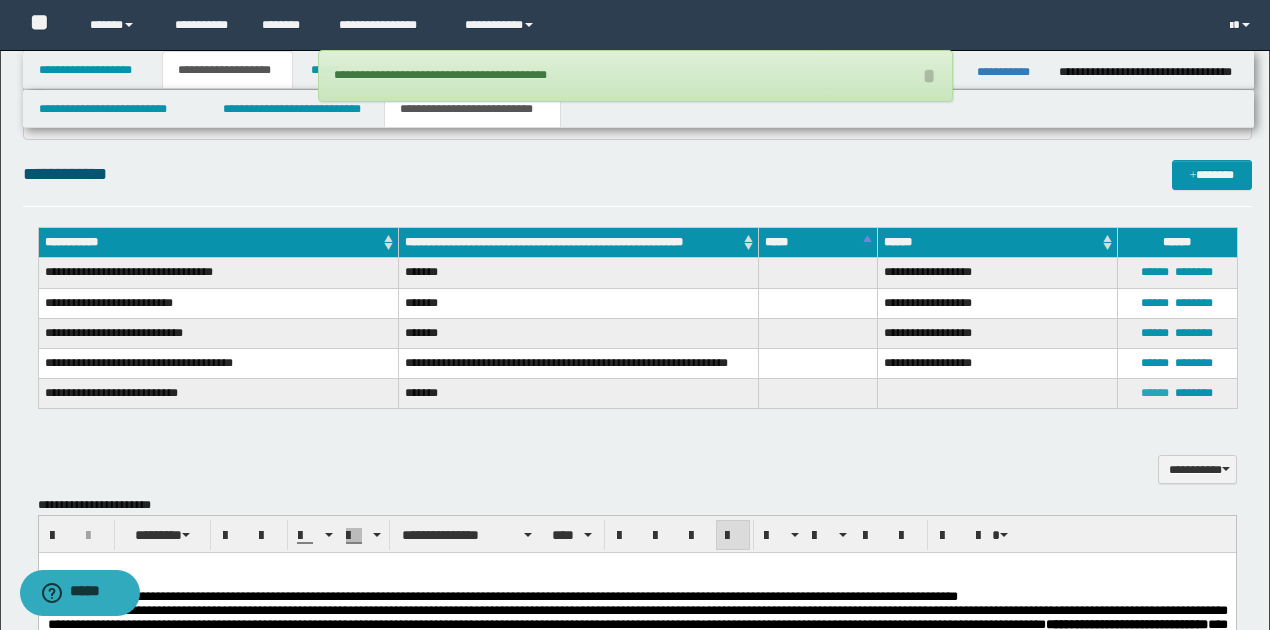 click on "******" at bounding box center (1155, 393) 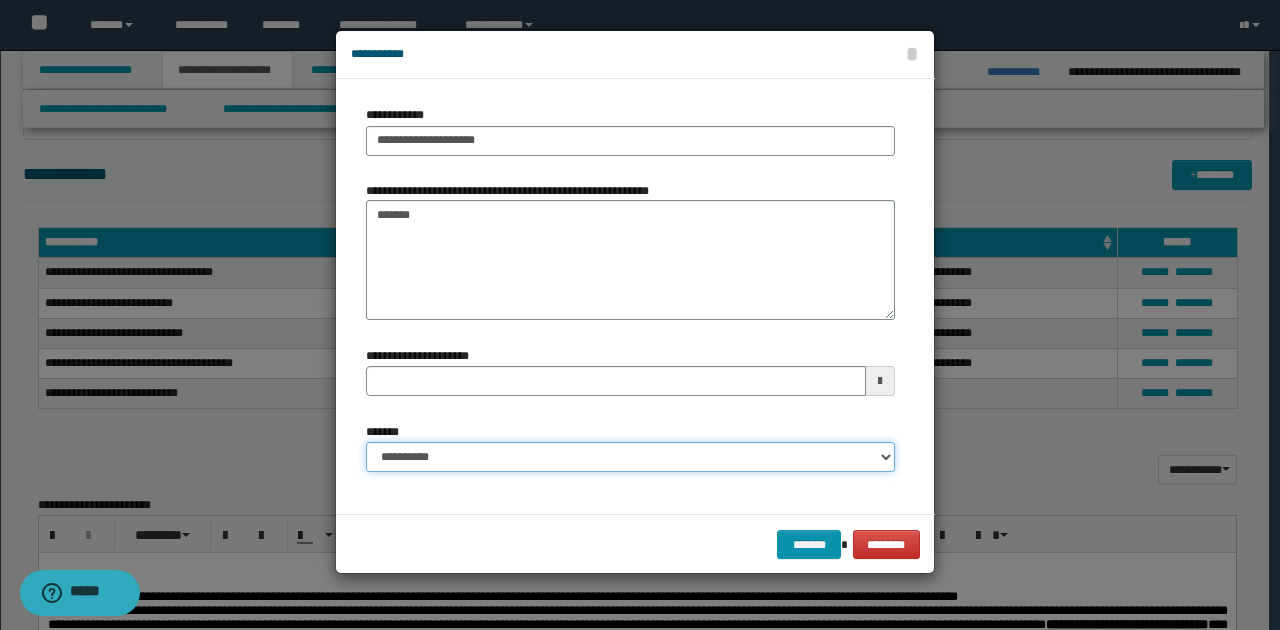 click on "**********" at bounding box center (630, 457) 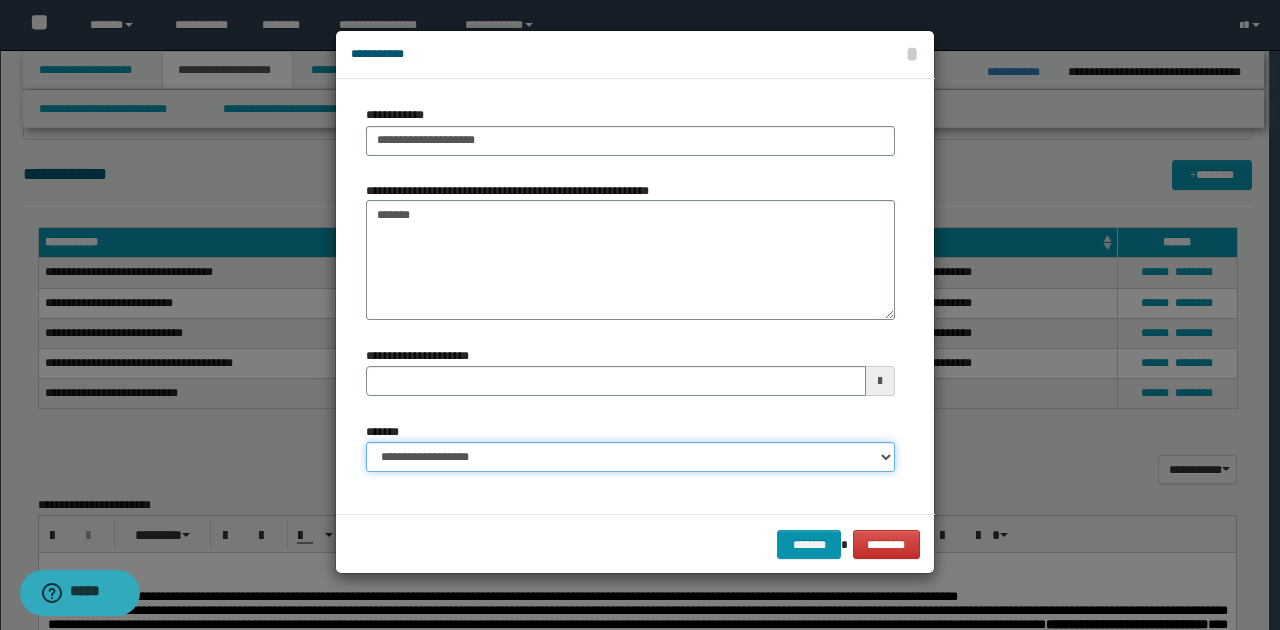 type 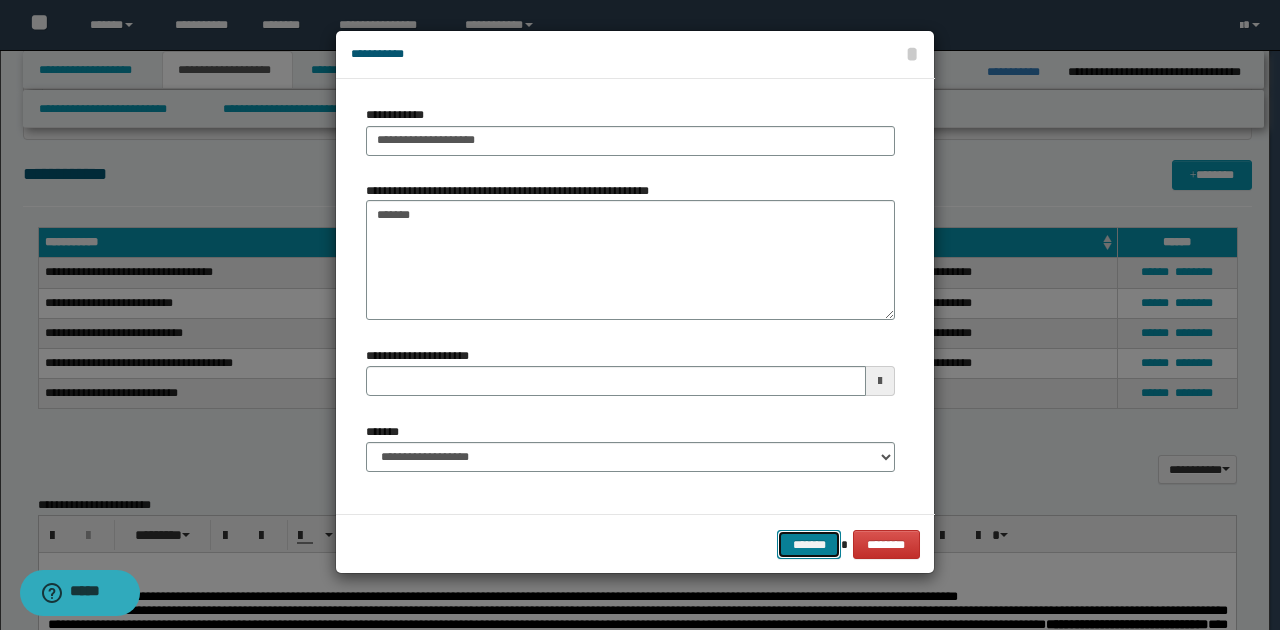 click on "*******" at bounding box center [809, 544] 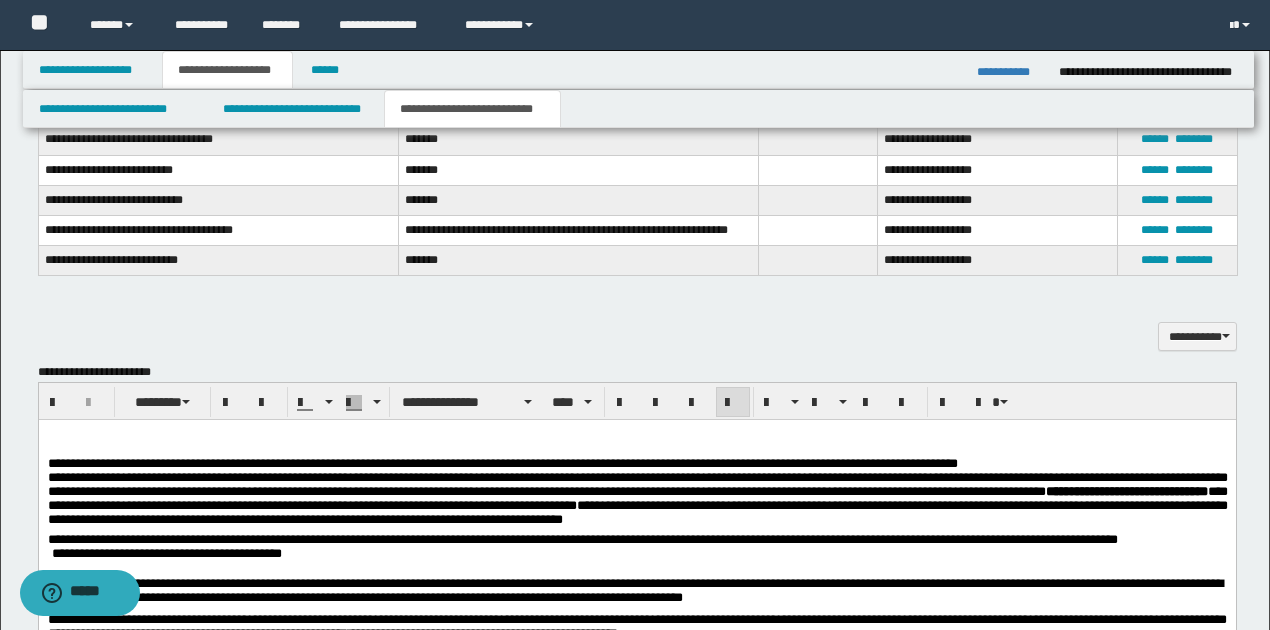 scroll, scrollTop: 1266, scrollLeft: 0, axis: vertical 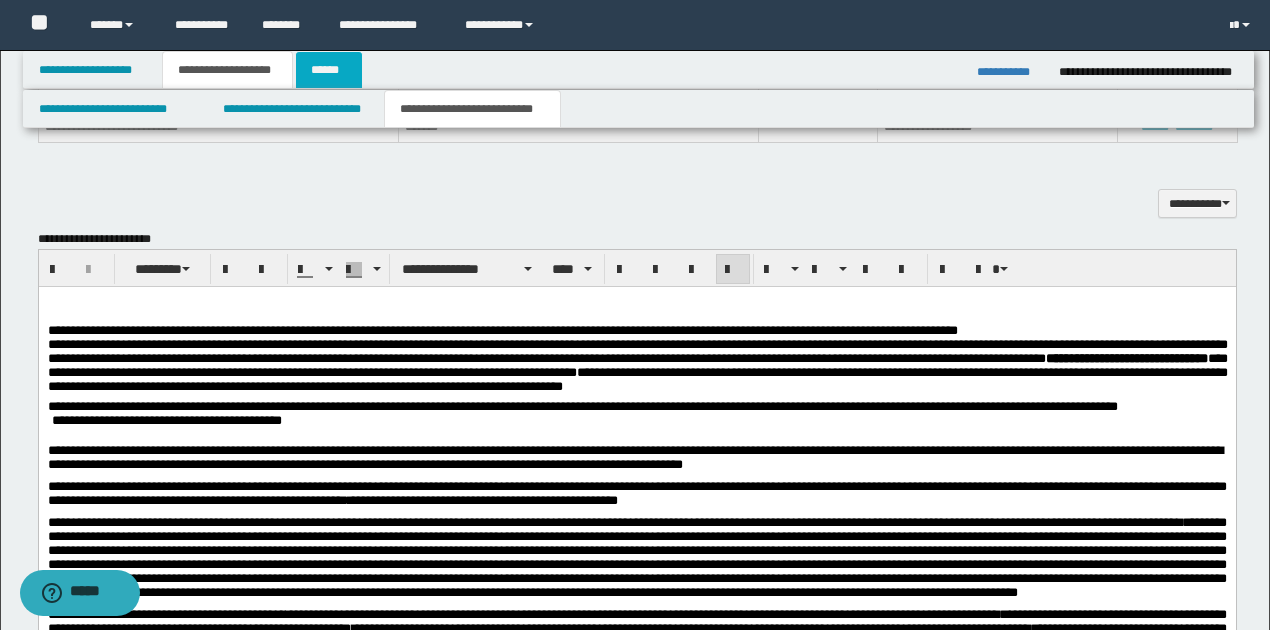 click on "******" at bounding box center [329, 70] 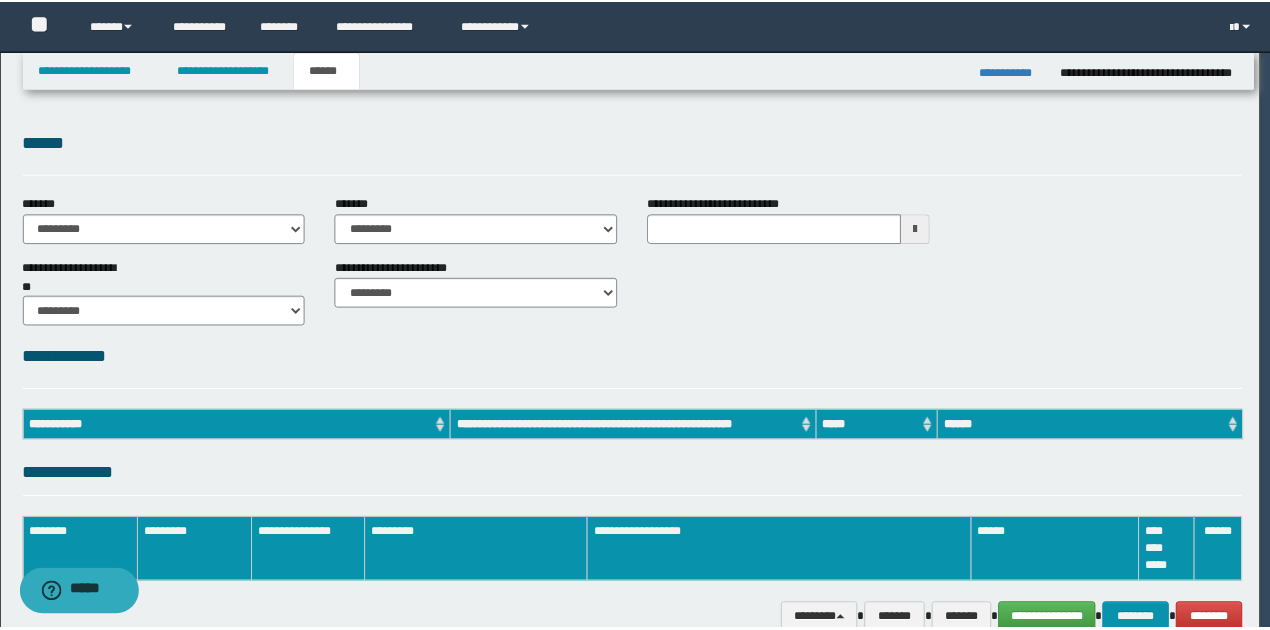 scroll, scrollTop: 0, scrollLeft: 0, axis: both 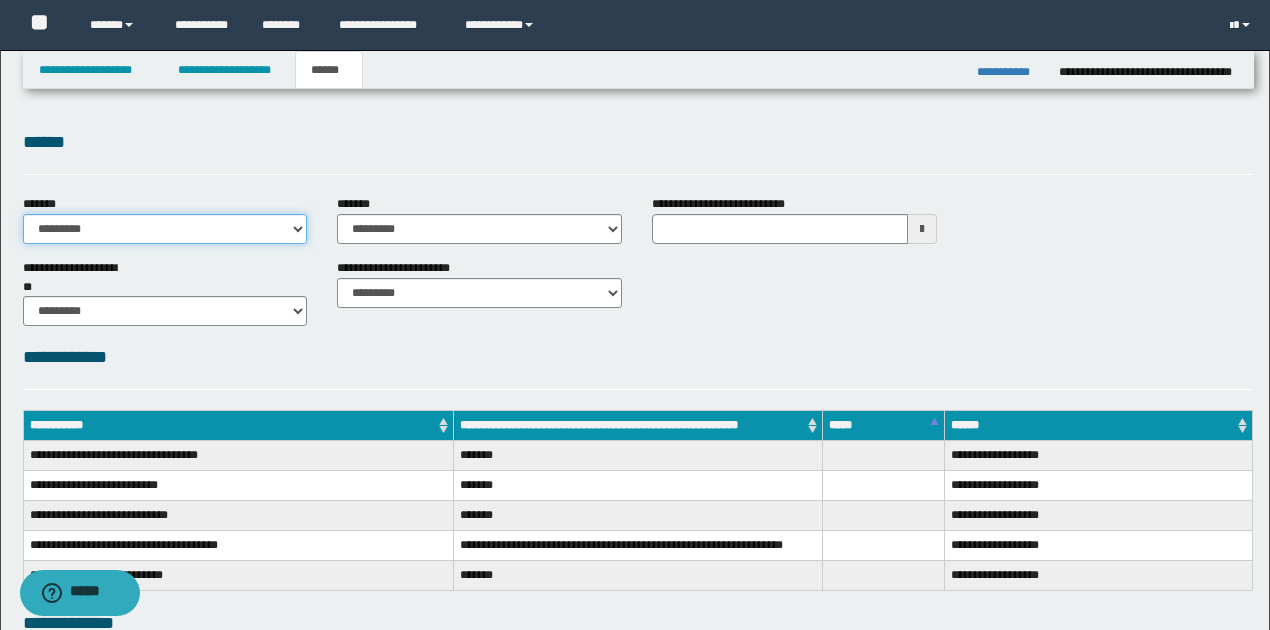 click on "**********" at bounding box center (165, 229) 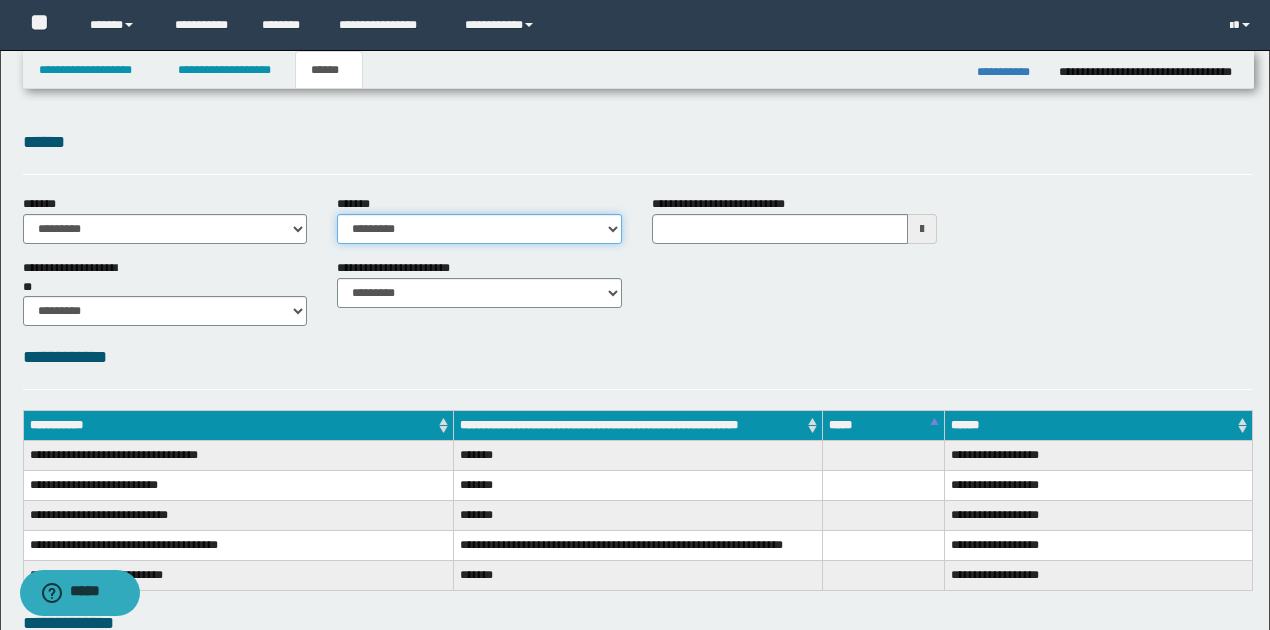 click on "**********" at bounding box center (479, 229) 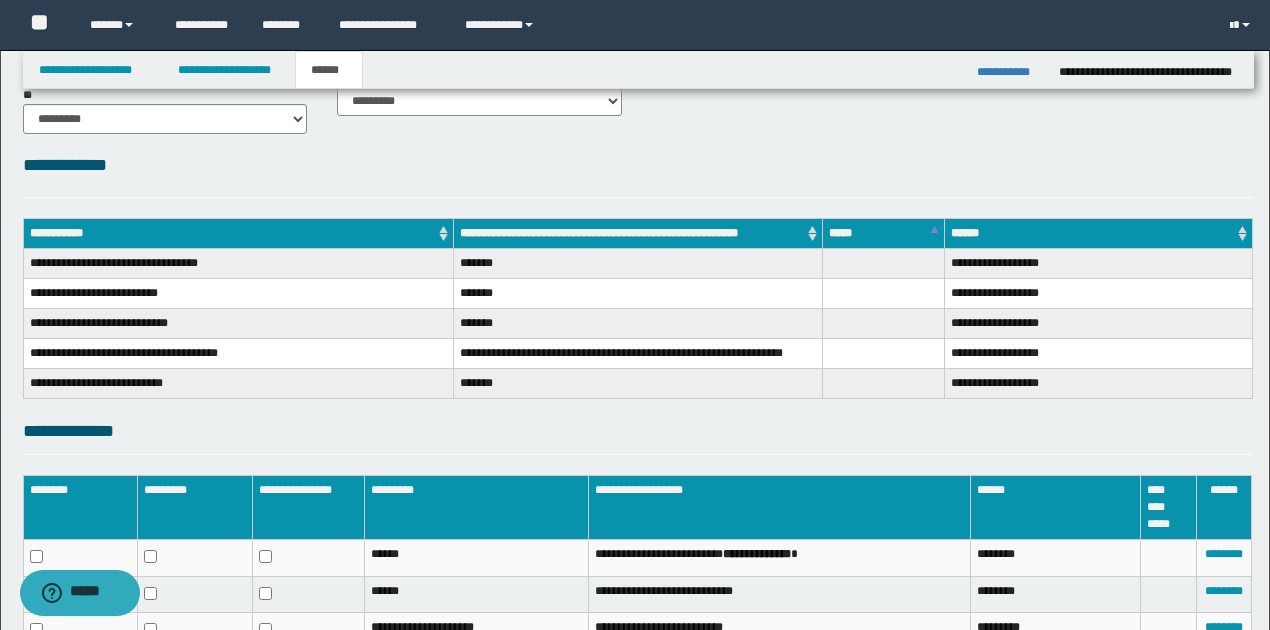 scroll, scrollTop: 200, scrollLeft: 0, axis: vertical 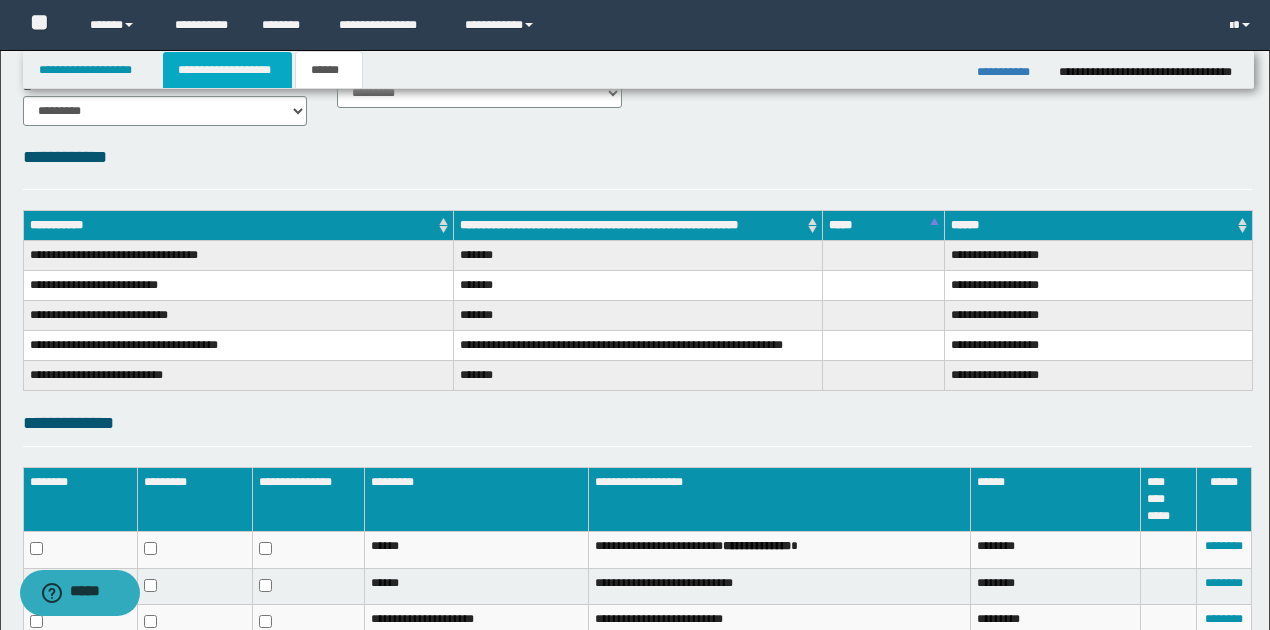 click on "**********" at bounding box center (227, 70) 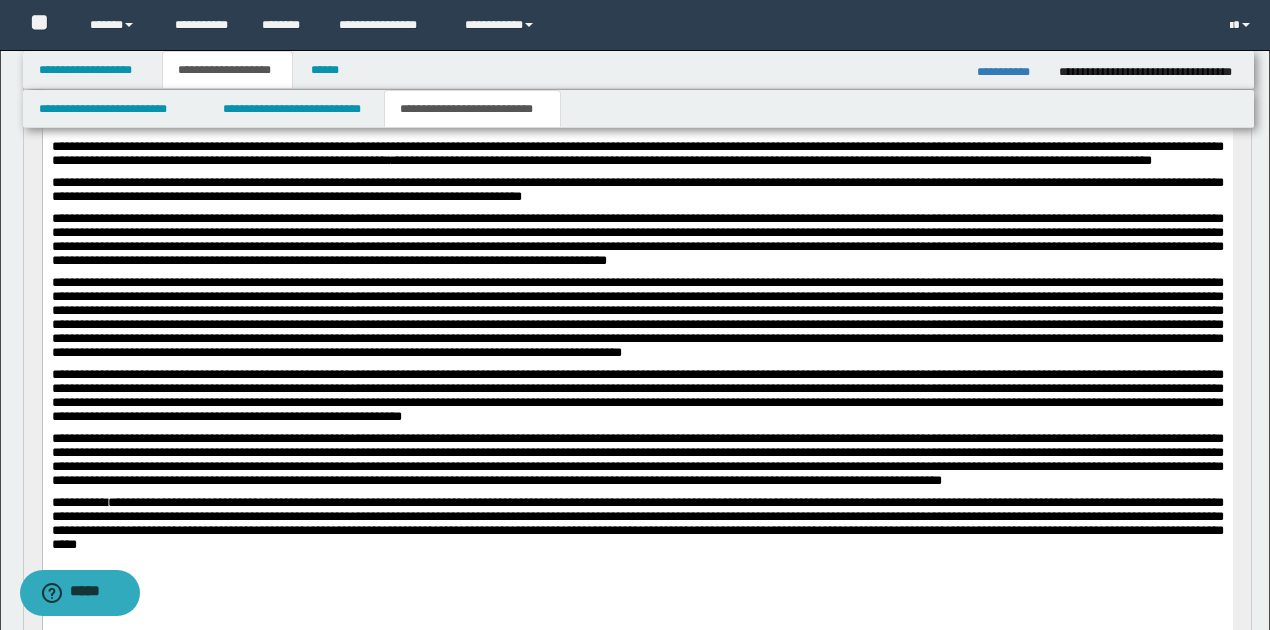 scroll, scrollTop: 497, scrollLeft: 0, axis: vertical 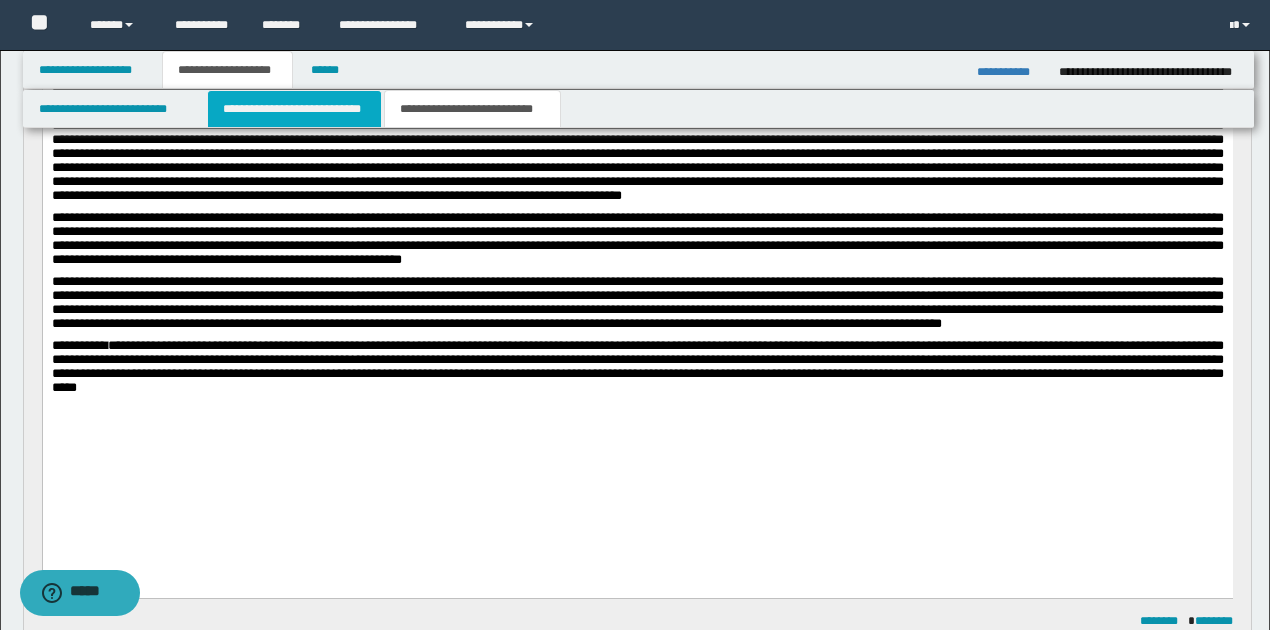 click on "**********" at bounding box center [294, 109] 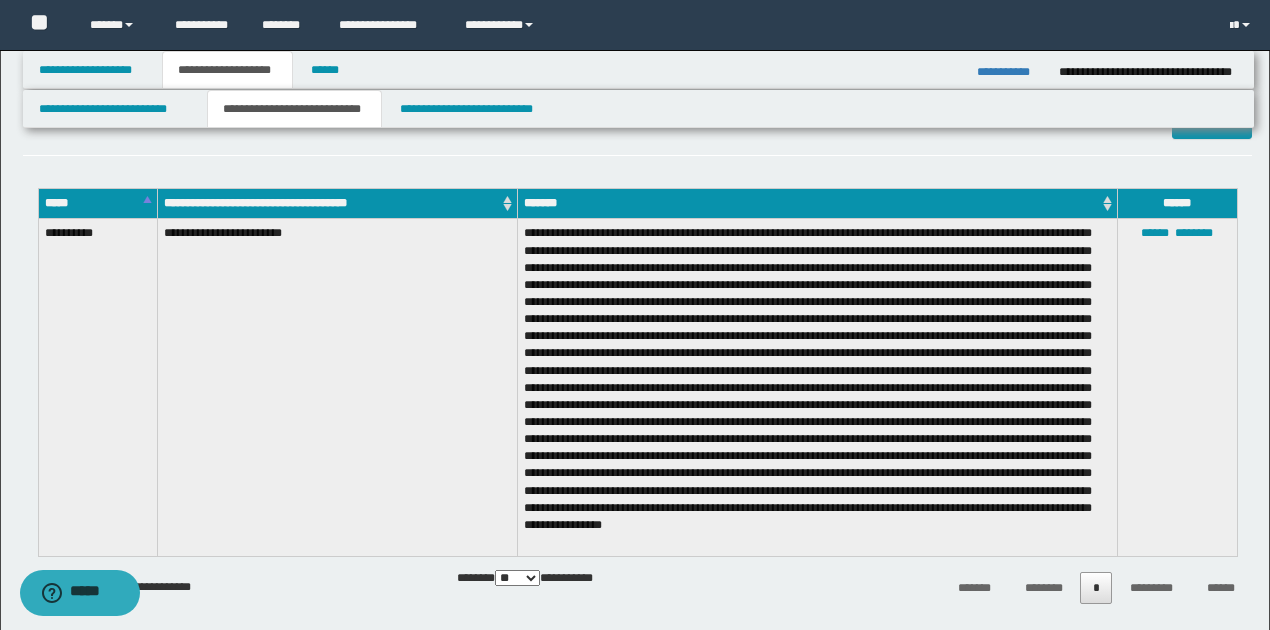 scroll, scrollTop: 1297, scrollLeft: 0, axis: vertical 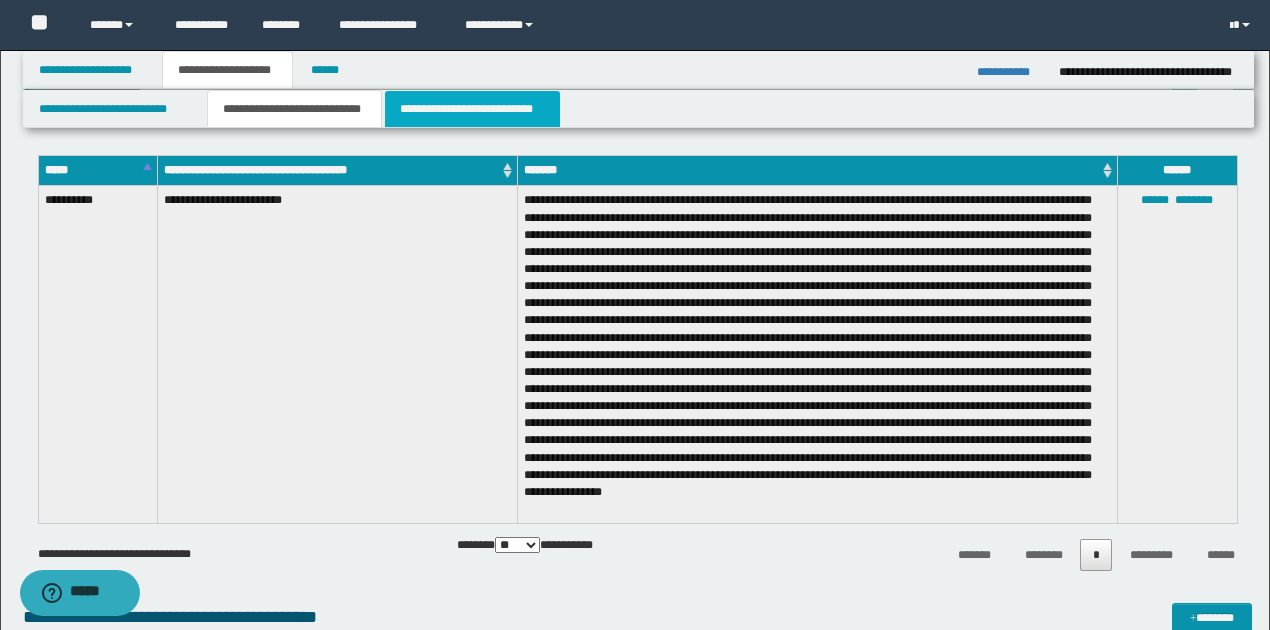 click on "**********" at bounding box center (472, 109) 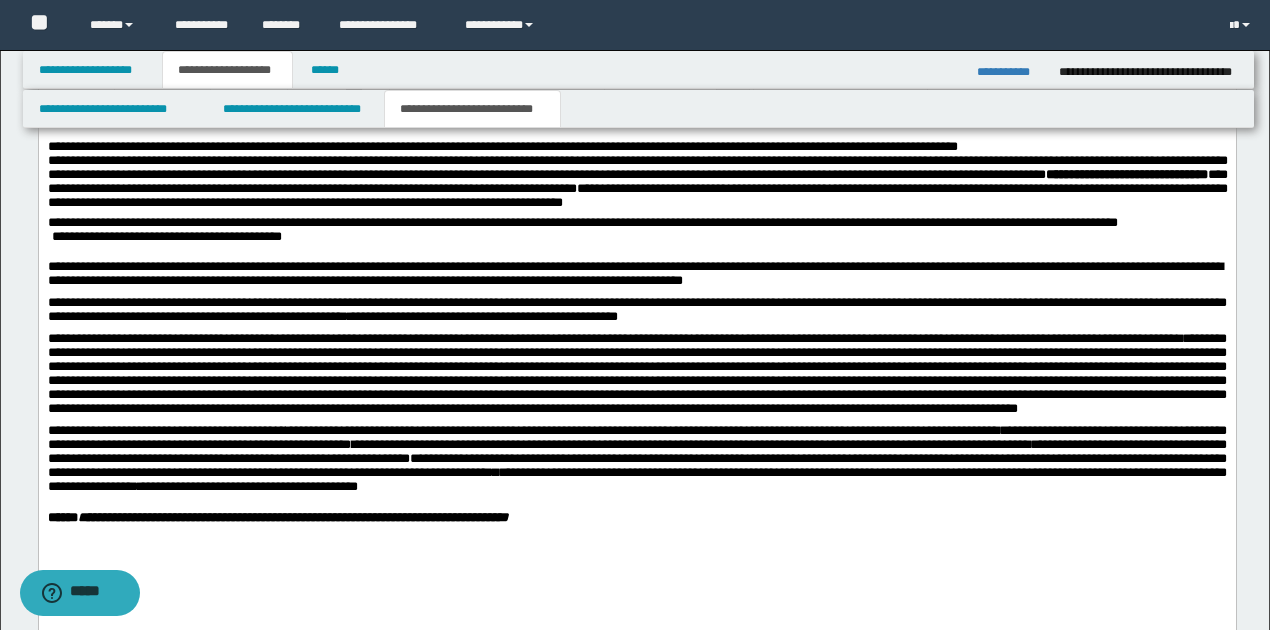 scroll, scrollTop: 1459, scrollLeft: 0, axis: vertical 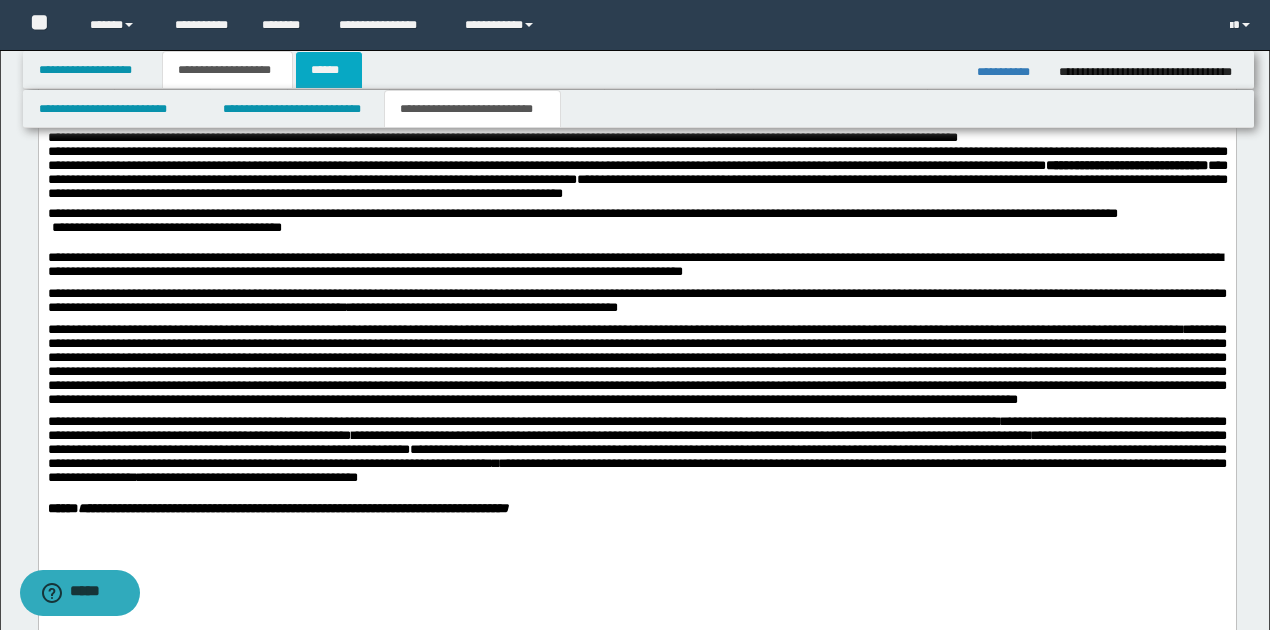 click on "******" at bounding box center (329, 70) 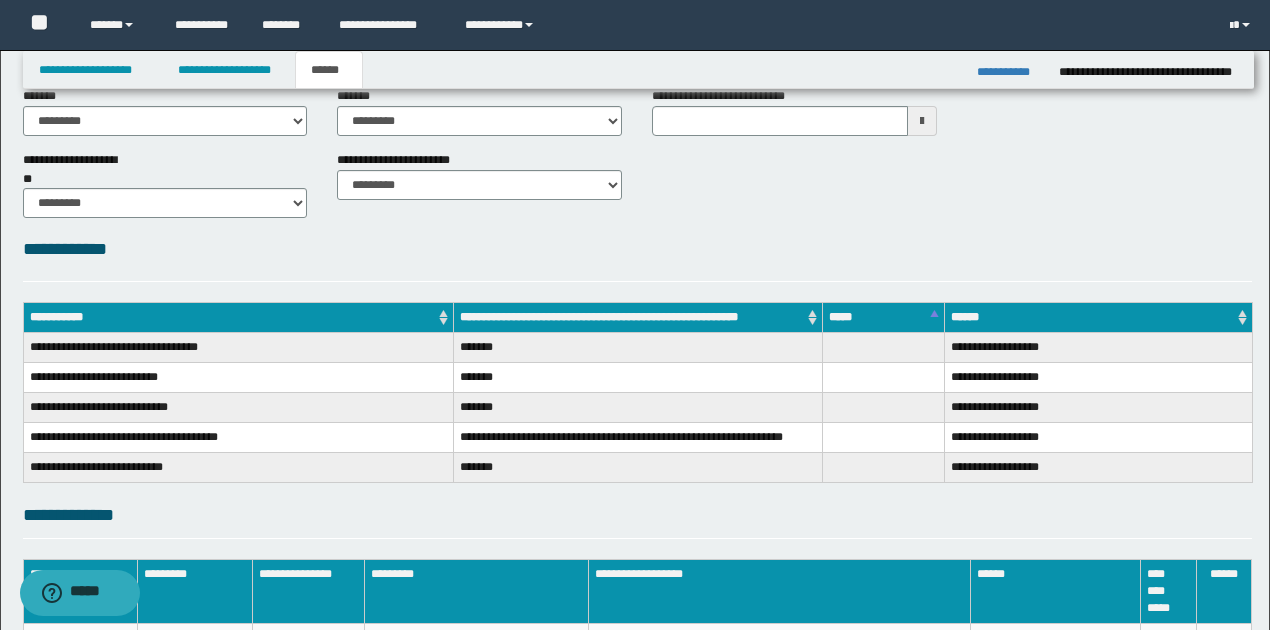 scroll, scrollTop: 84, scrollLeft: 0, axis: vertical 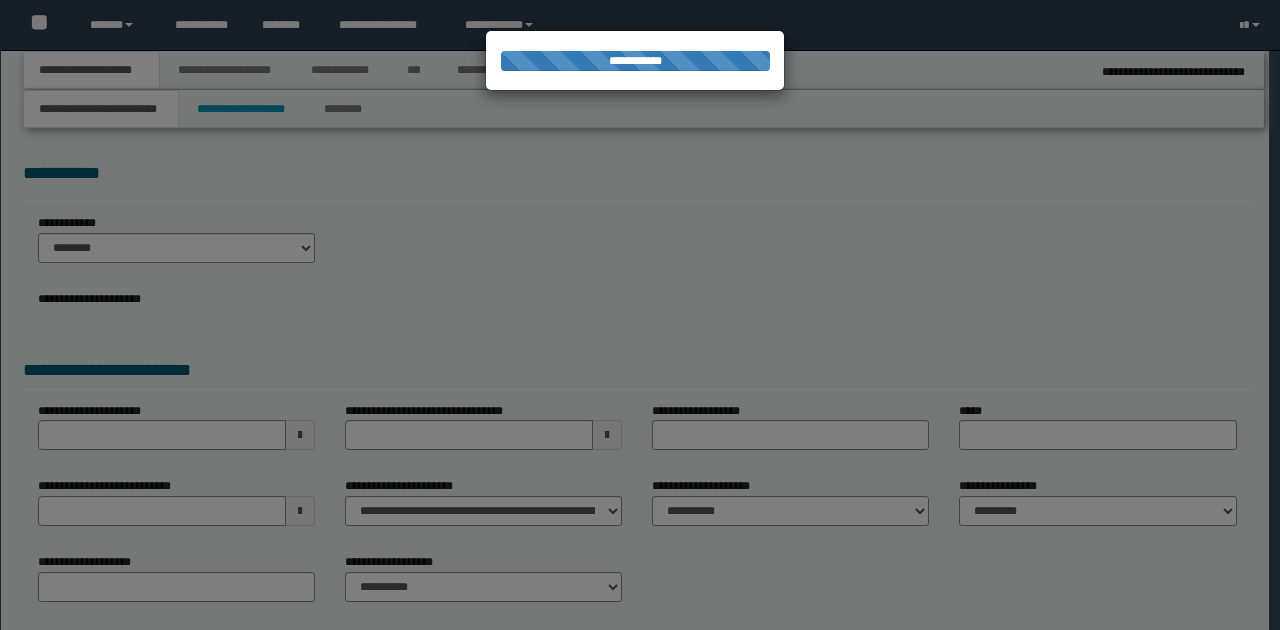type on "**********" 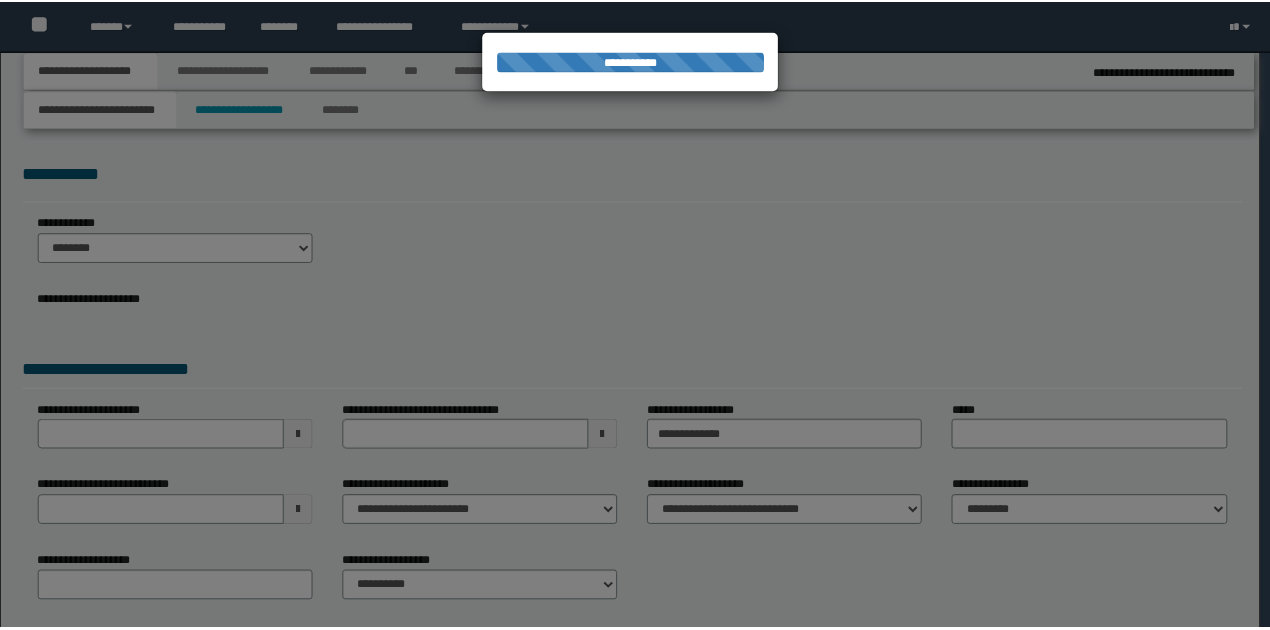 scroll, scrollTop: 0, scrollLeft: 0, axis: both 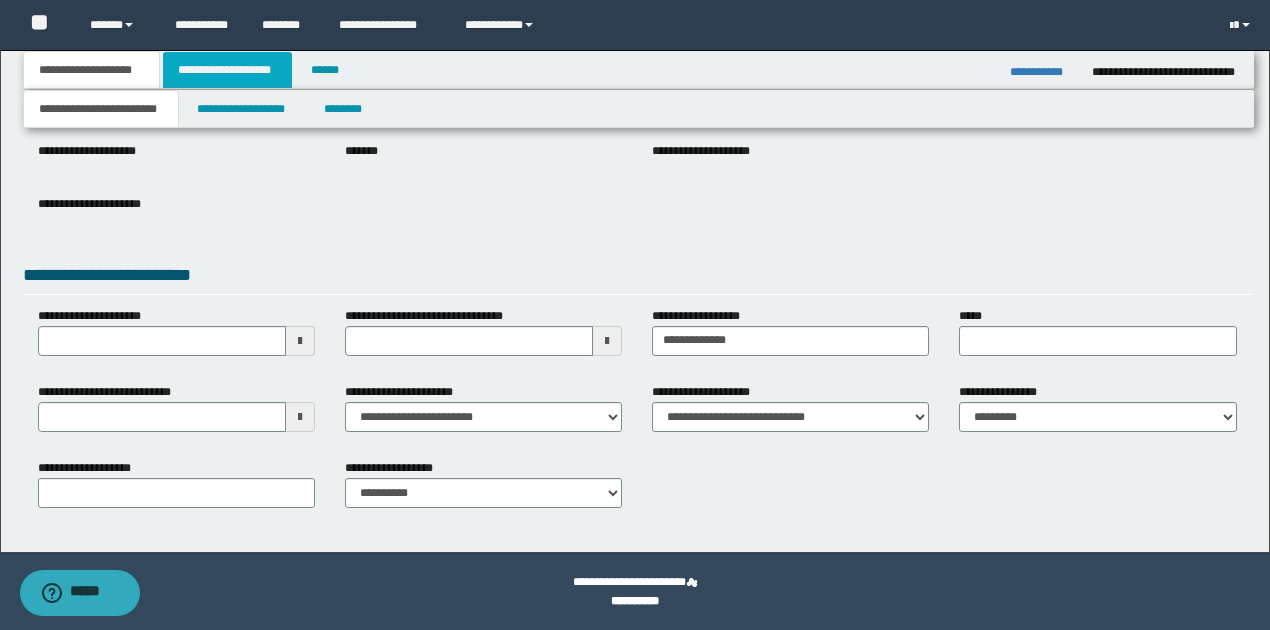 click on "**********" at bounding box center [227, 70] 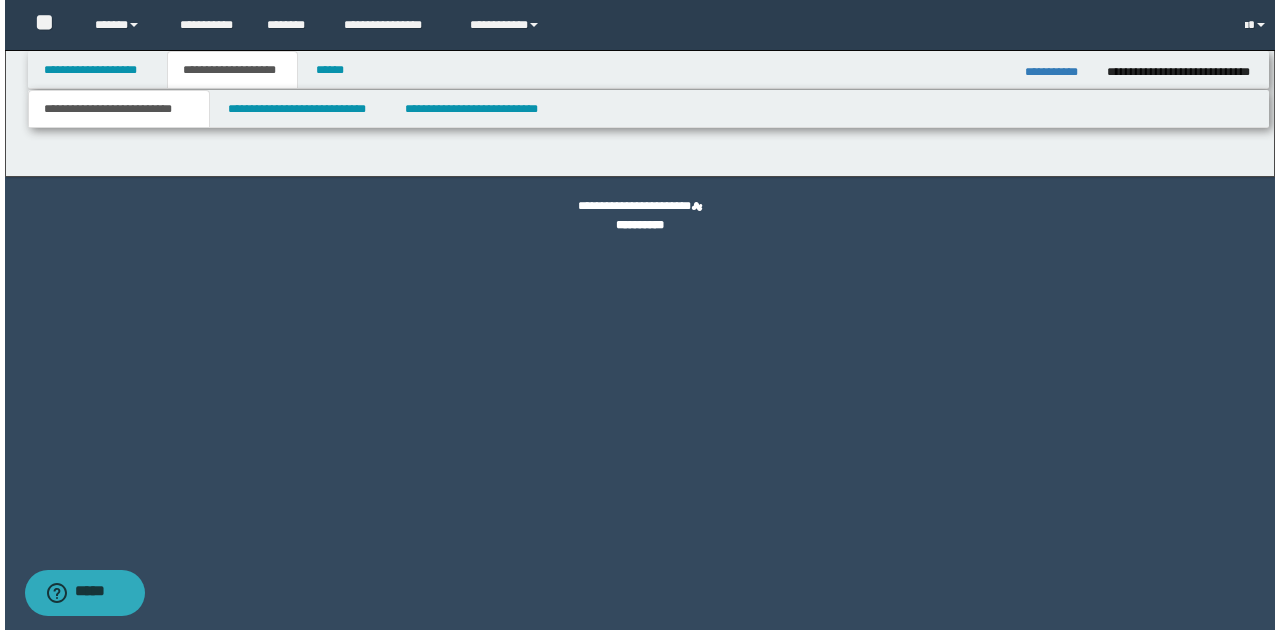 scroll, scrollTop: 0, scrollLeft: 0, axis: both 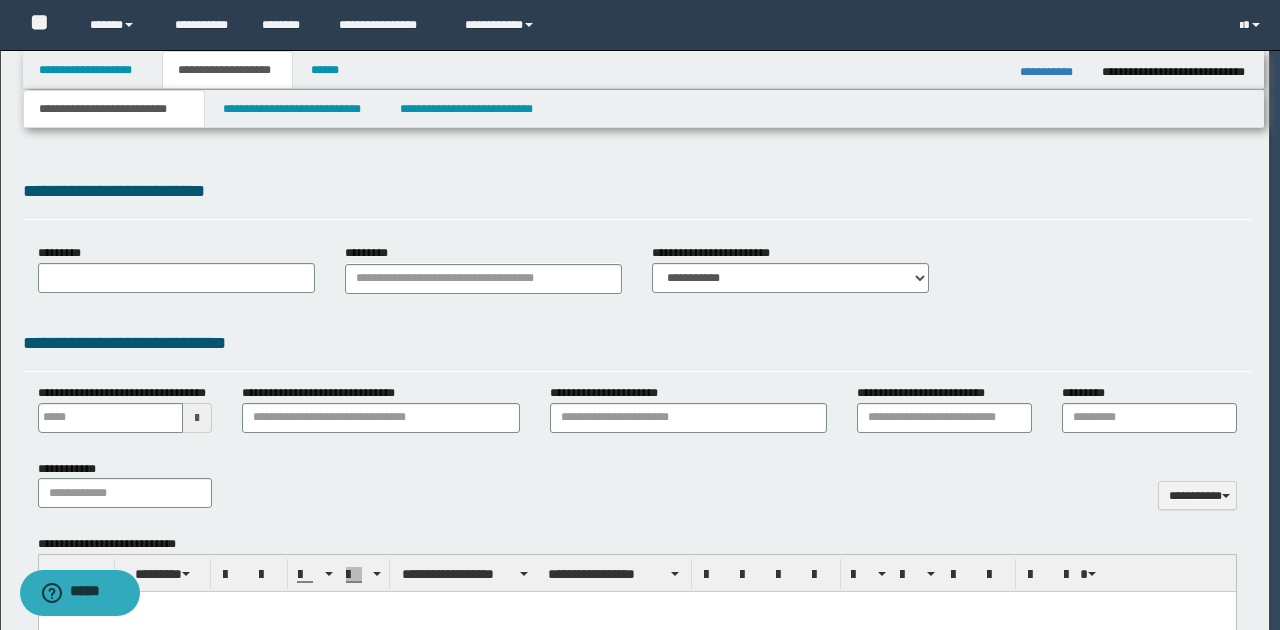 type 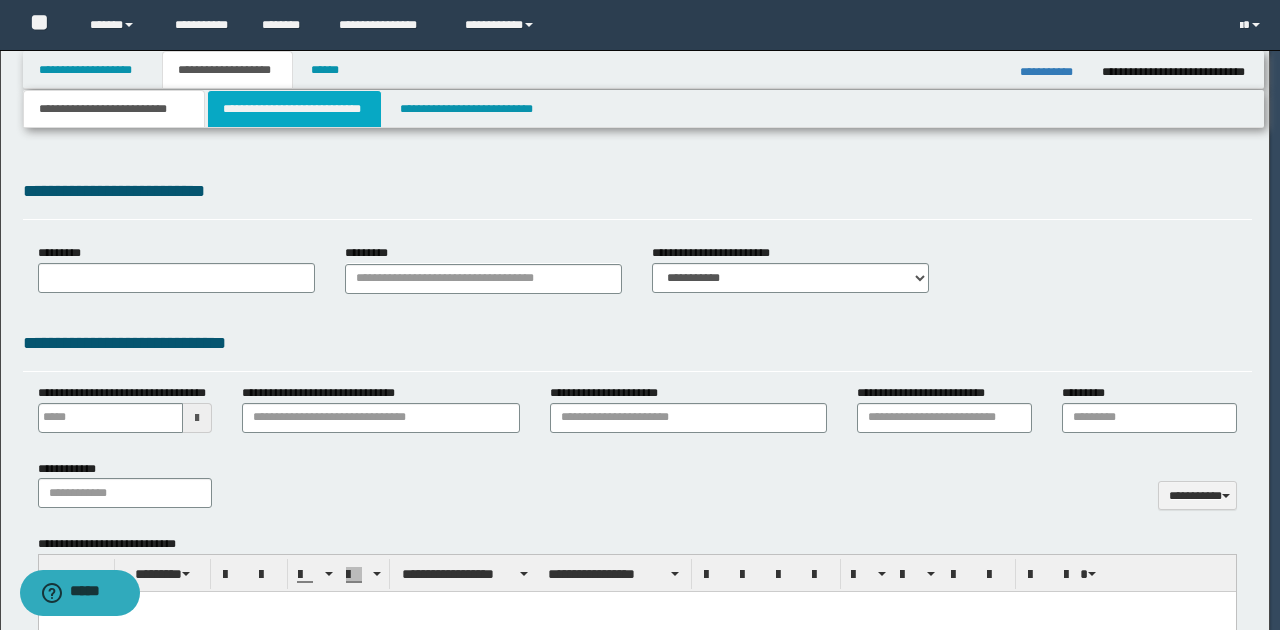 select on "*" 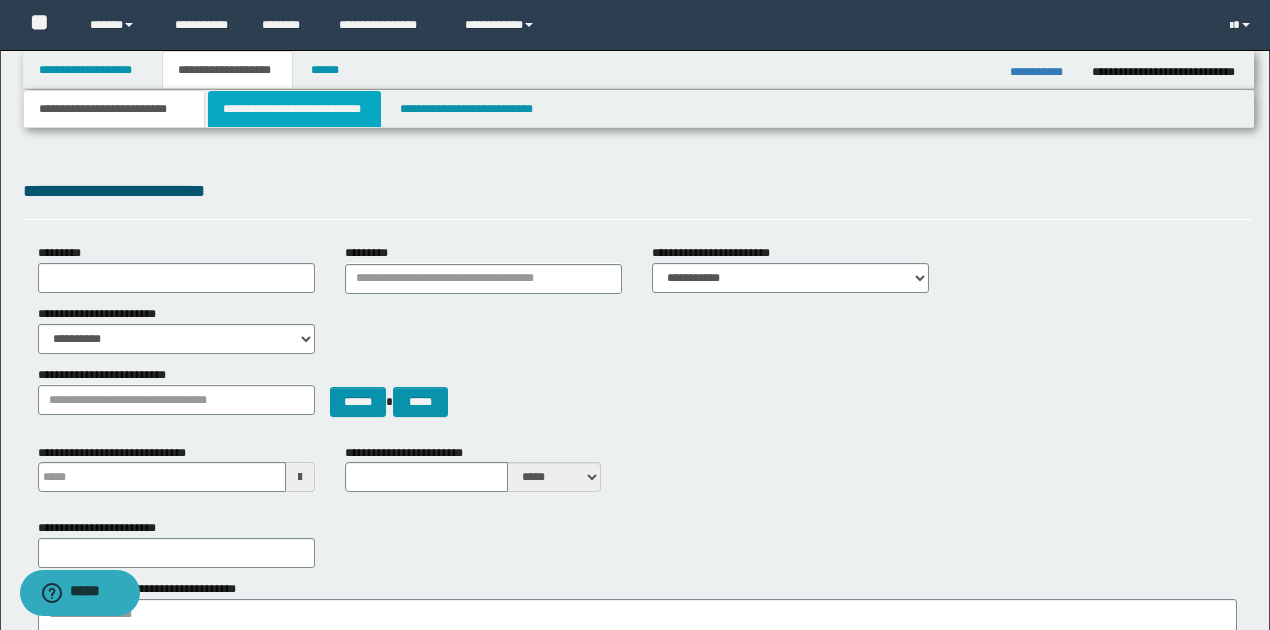 click on "**********" at bounding box center [294, 109] 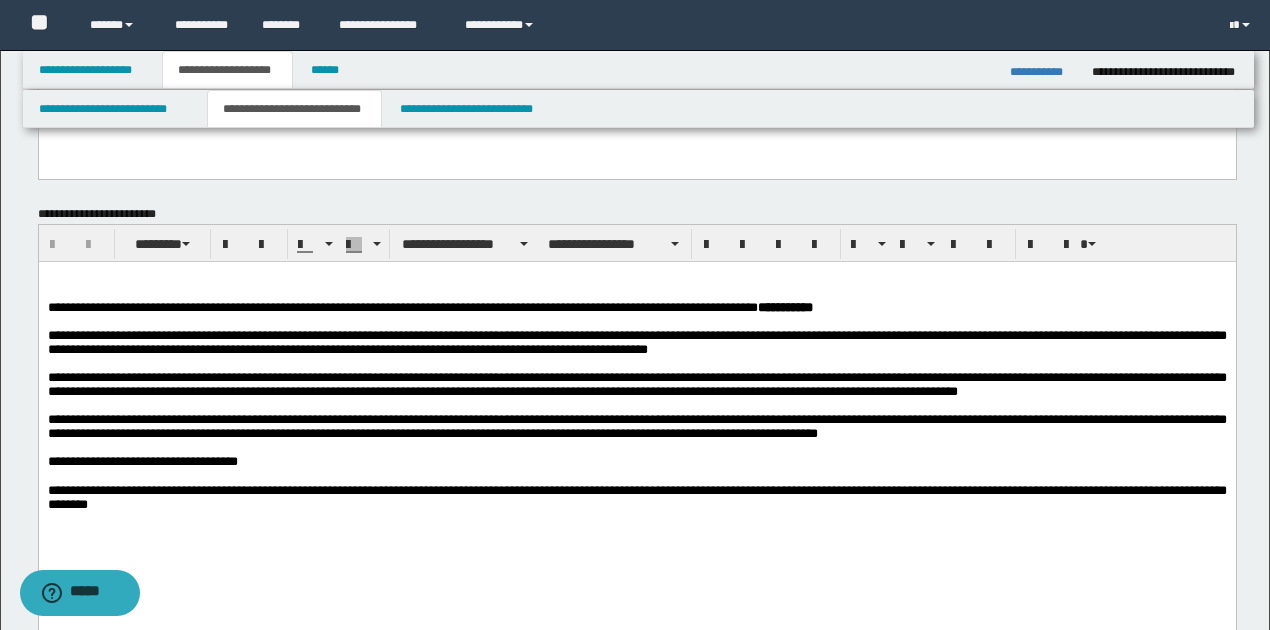 scroll, scrollTop: 1466, scrollLeft: 0, axis: vertical 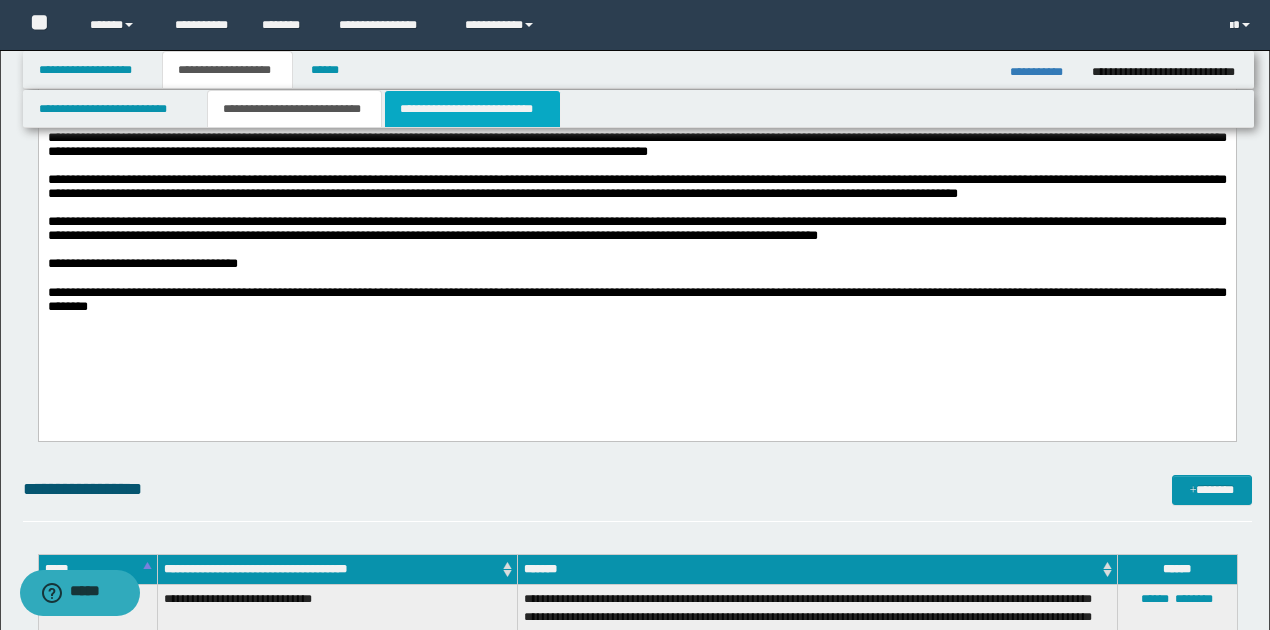 click on "**********" at bounding box center [472, 109] 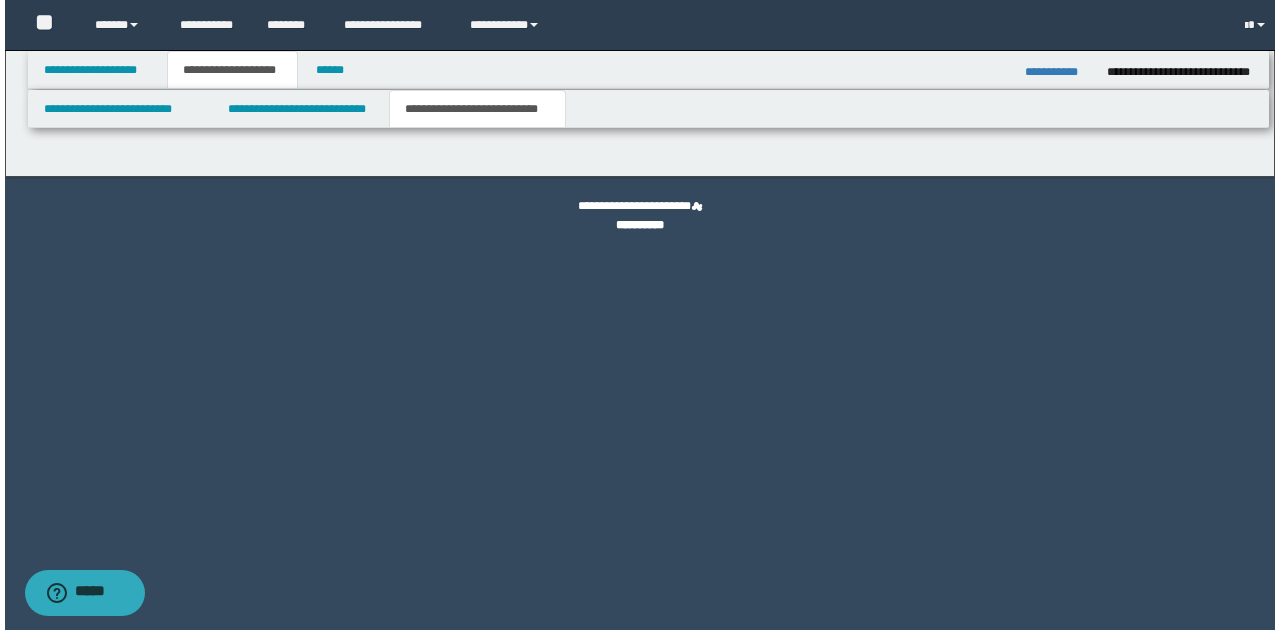 scroll, scrollTop: 0, scrollLeft: 0, axis: both 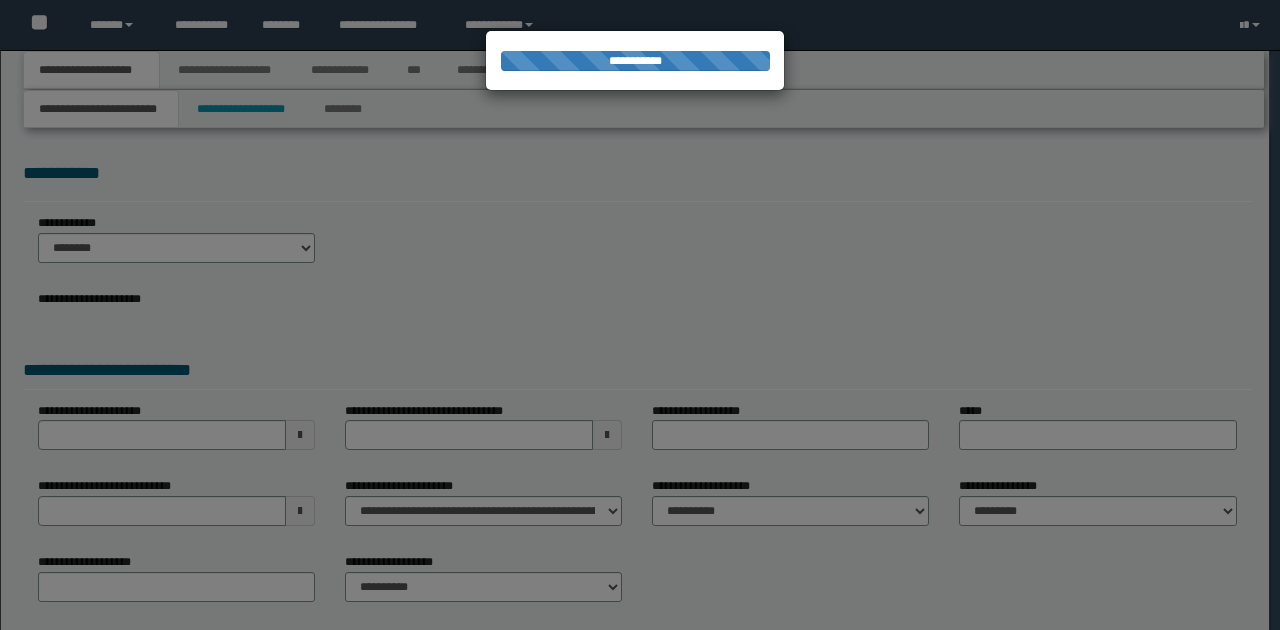 type on "**********" 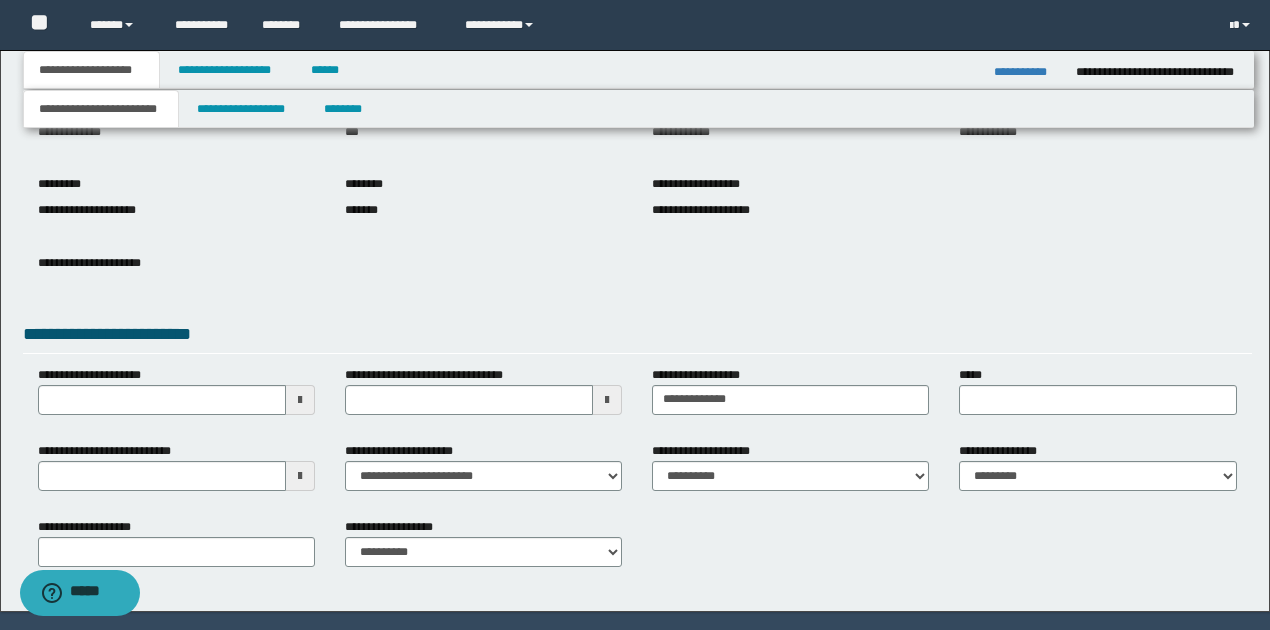 scroll, scrollTop: 200, scrollLeft: 0, axis: vertical 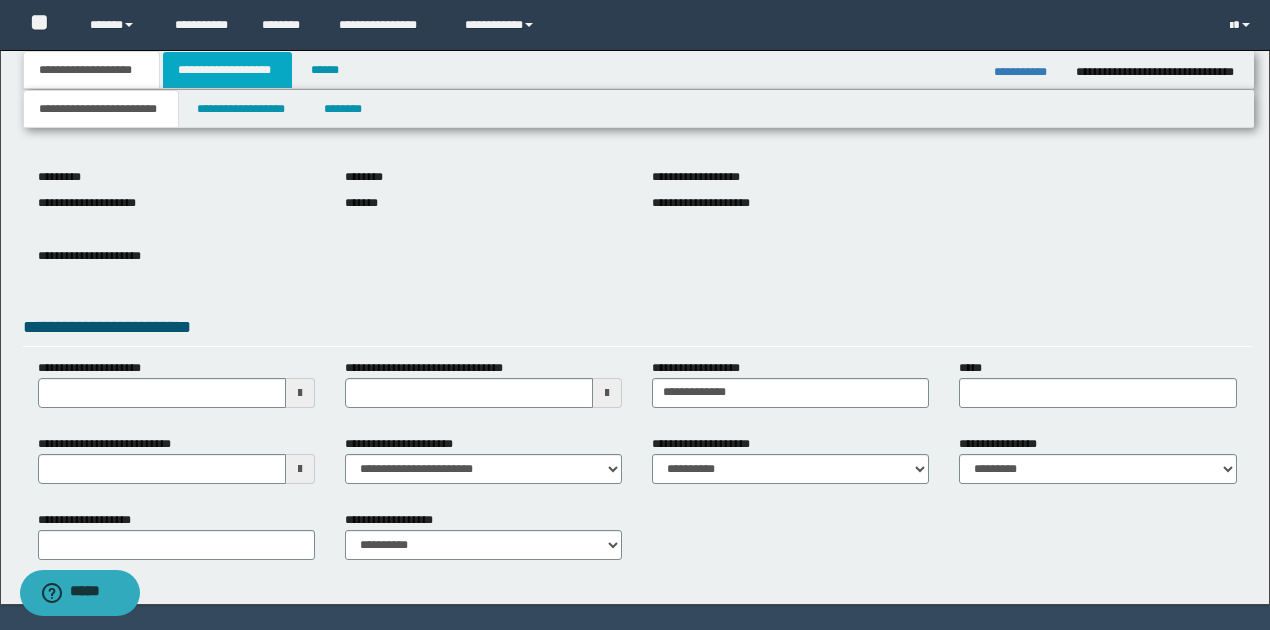 click on "**********" at bounding box center (227, 70) 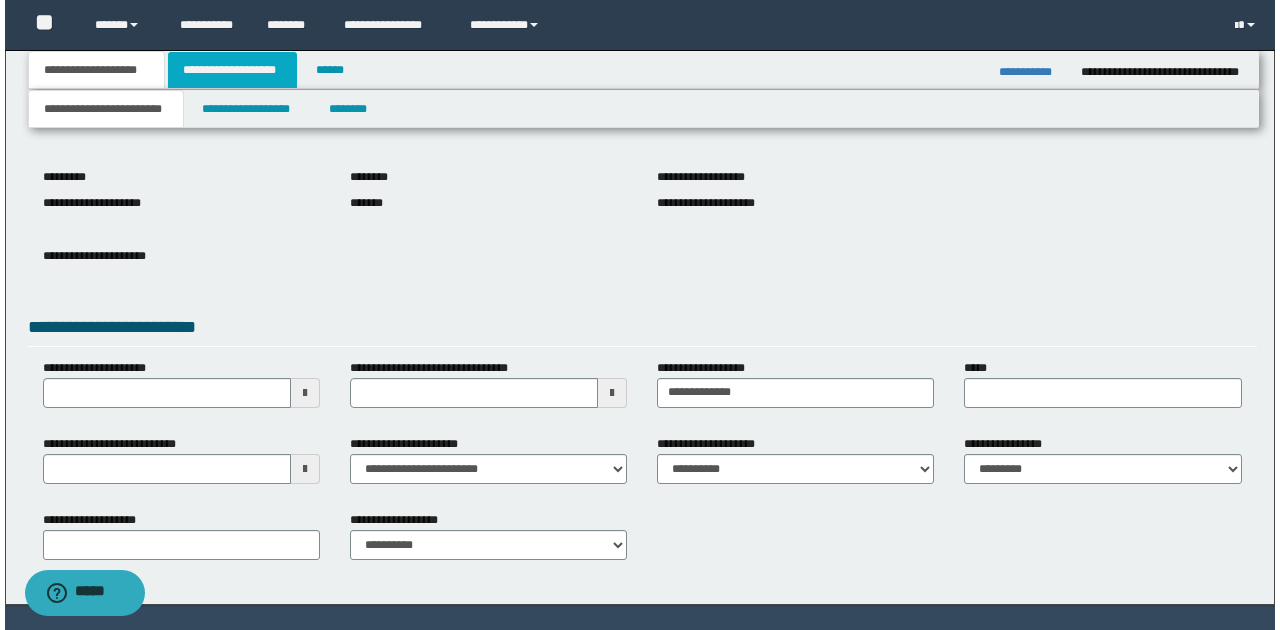 scroll, scrollTop: 0, scrollLeft: 0, axis: both 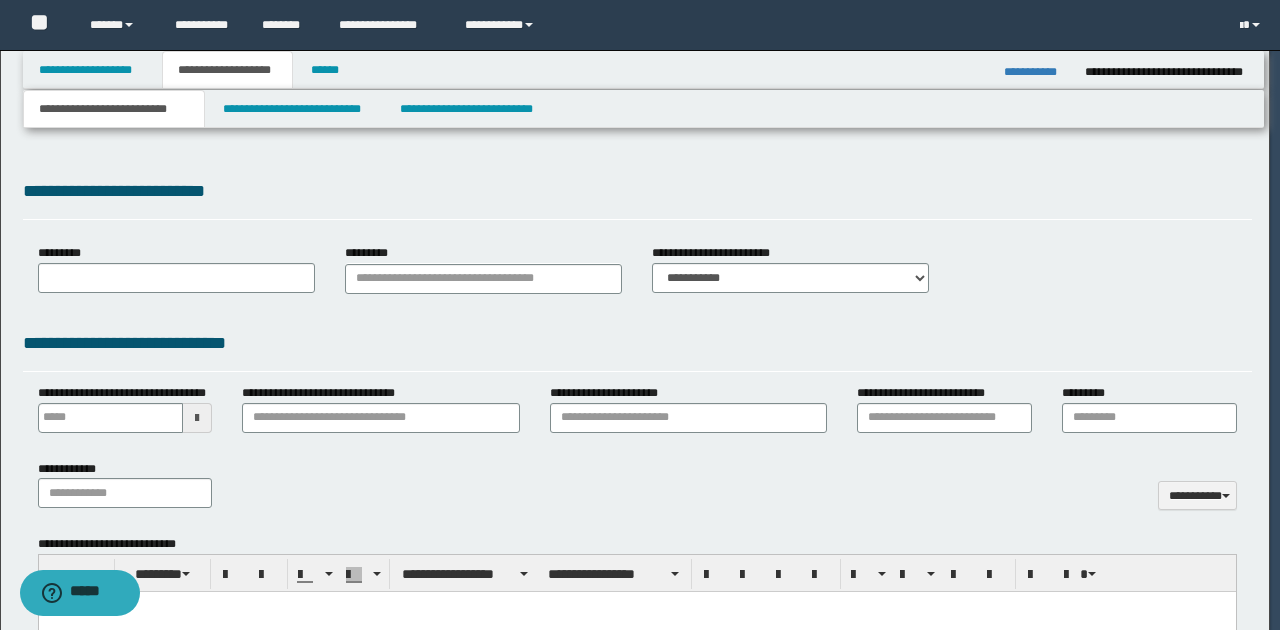 type 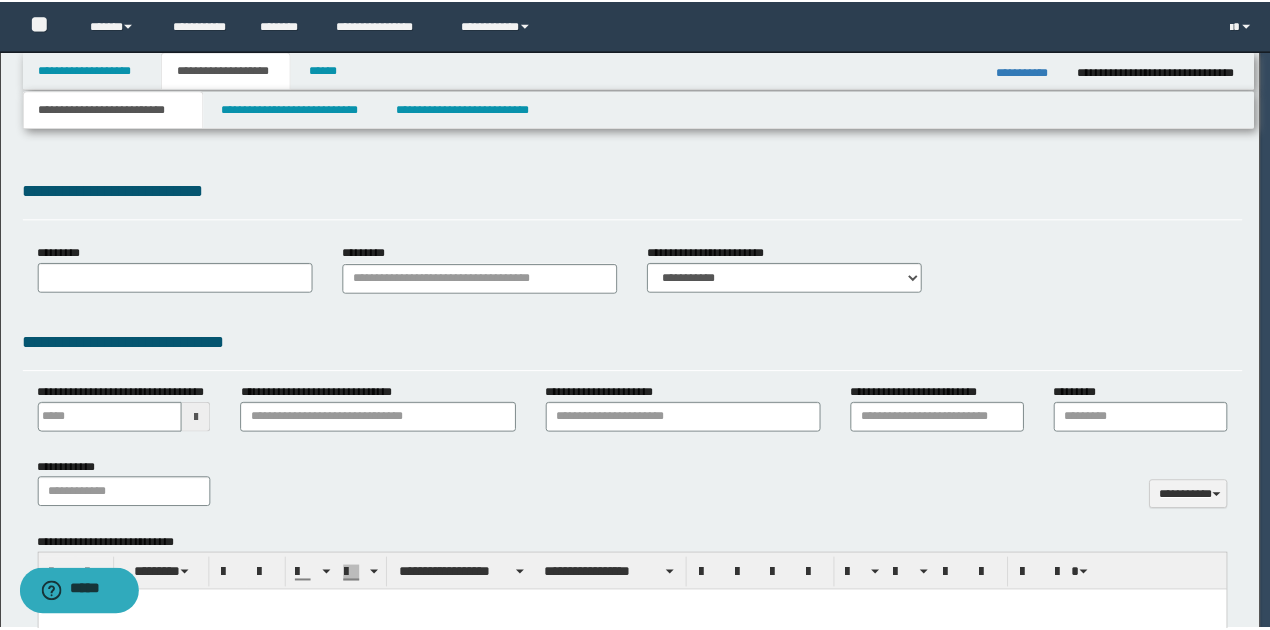scroll, scrollTop: 0, scrollLeft: 0, axis: both 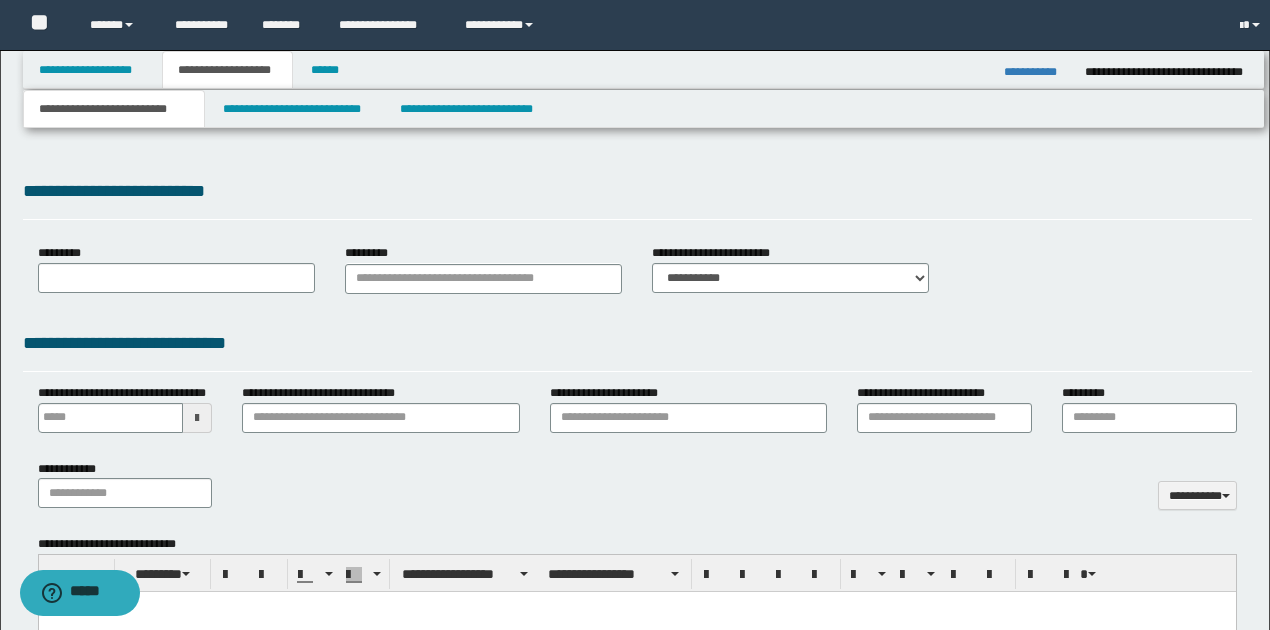 select on "*" 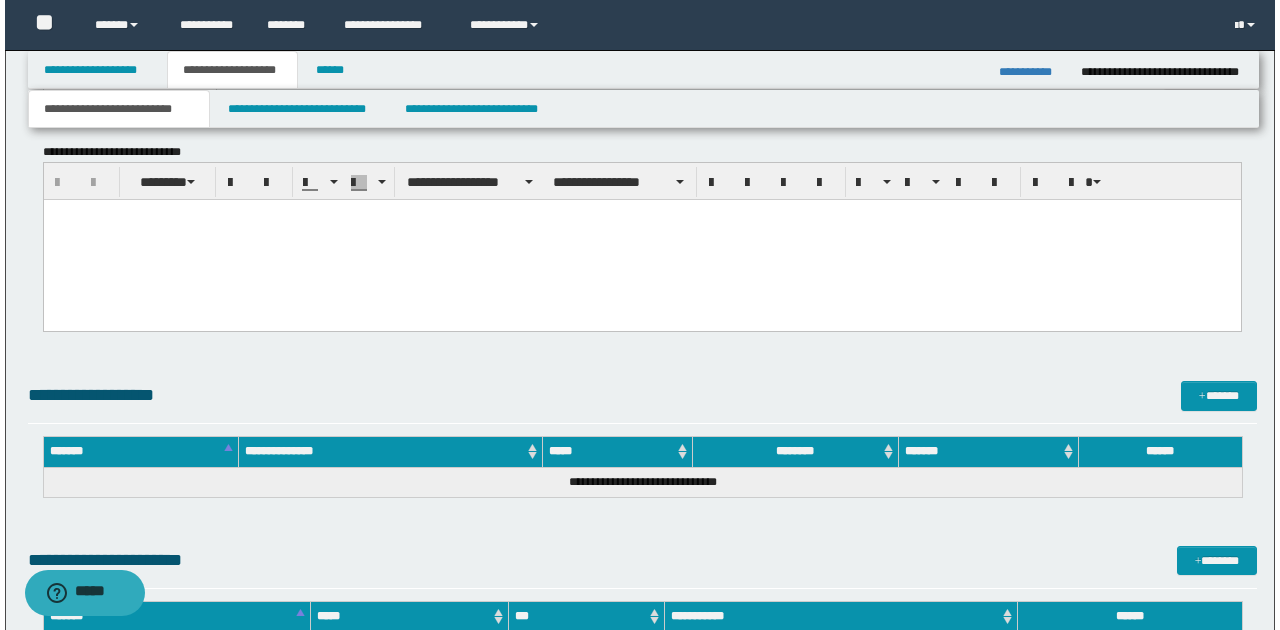 scroll, scrollTop: 1243, scrollLeft: 0, axis: vertical 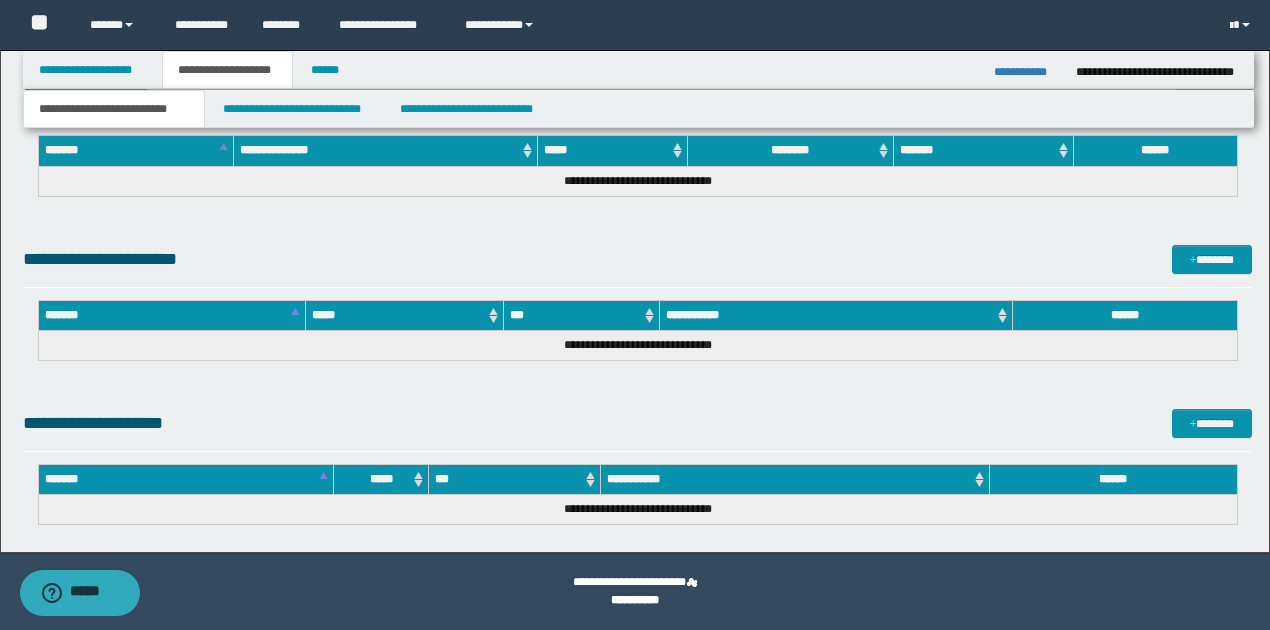 click on "**********" at bounding box center [227, 70] 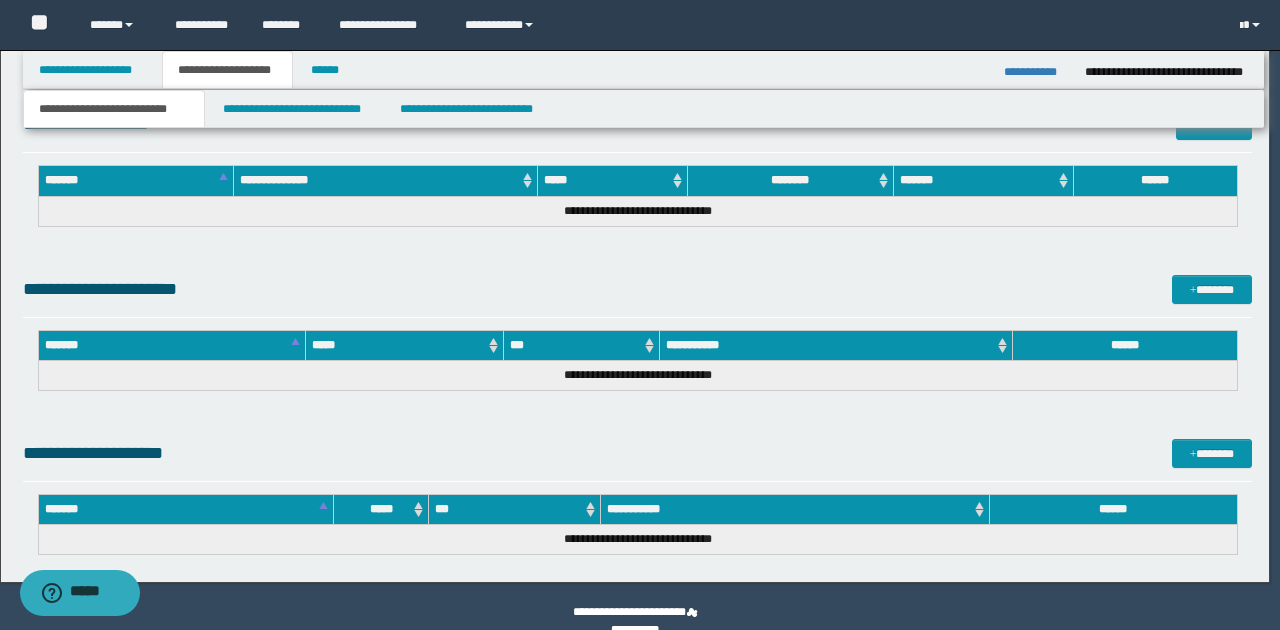 type 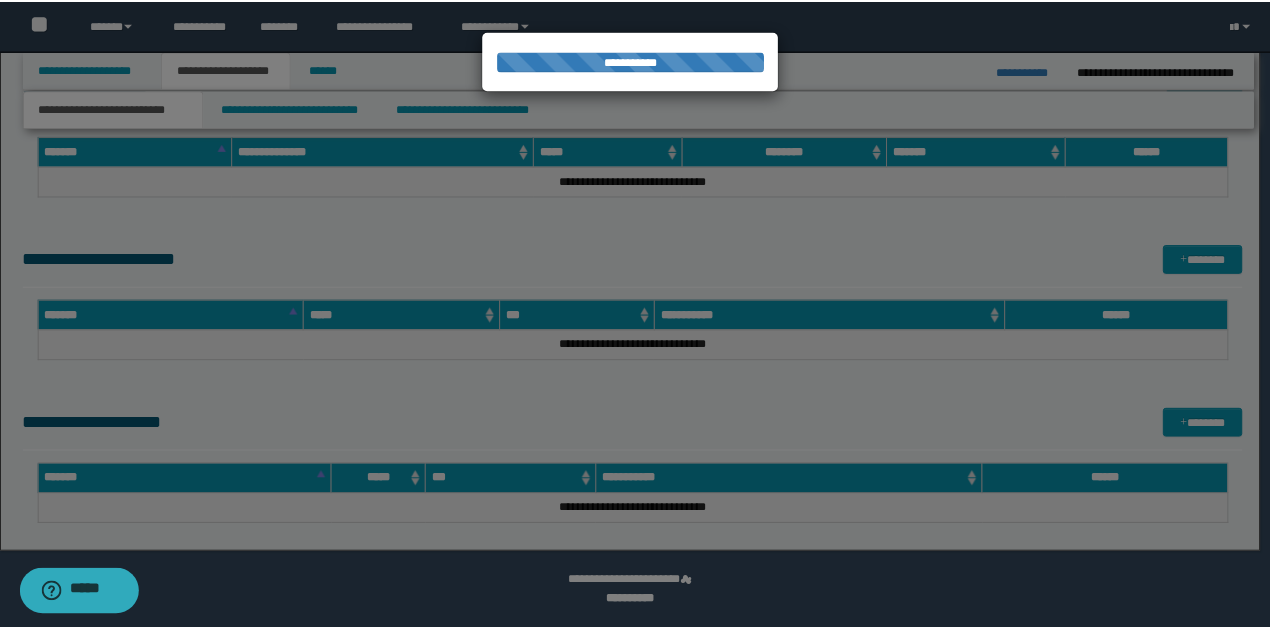 scroll, scrollTop: 1243, scrollLeft: 0, axis: vertical 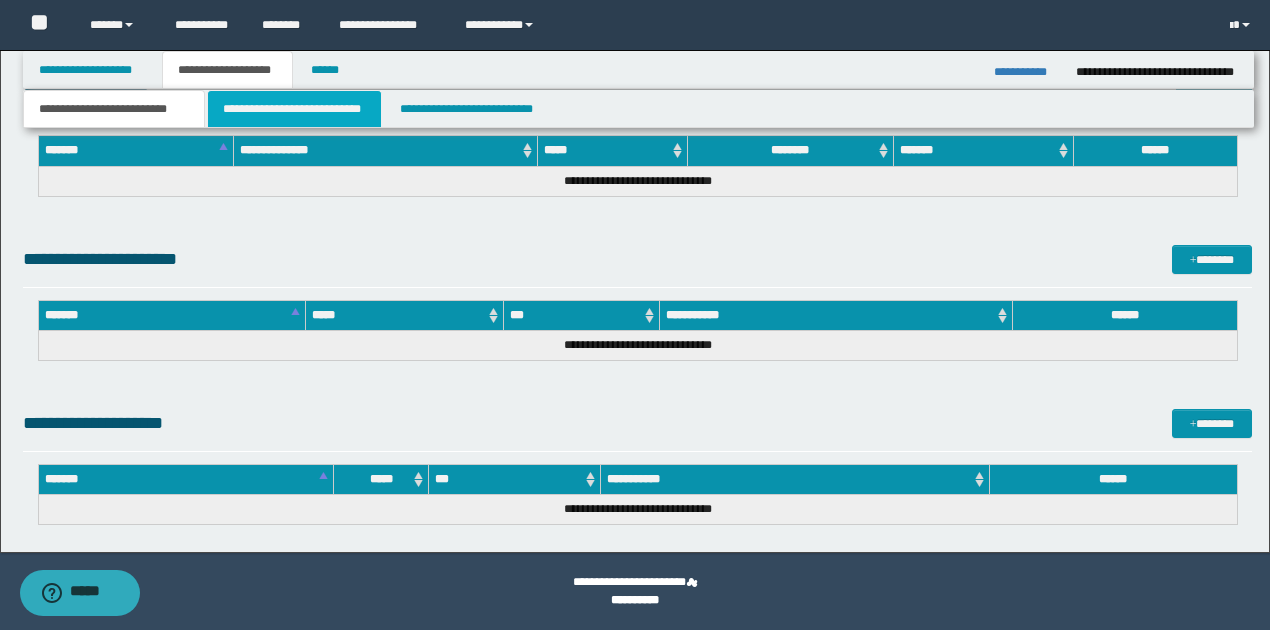 click on "**********" at bounding box center [294, 109] 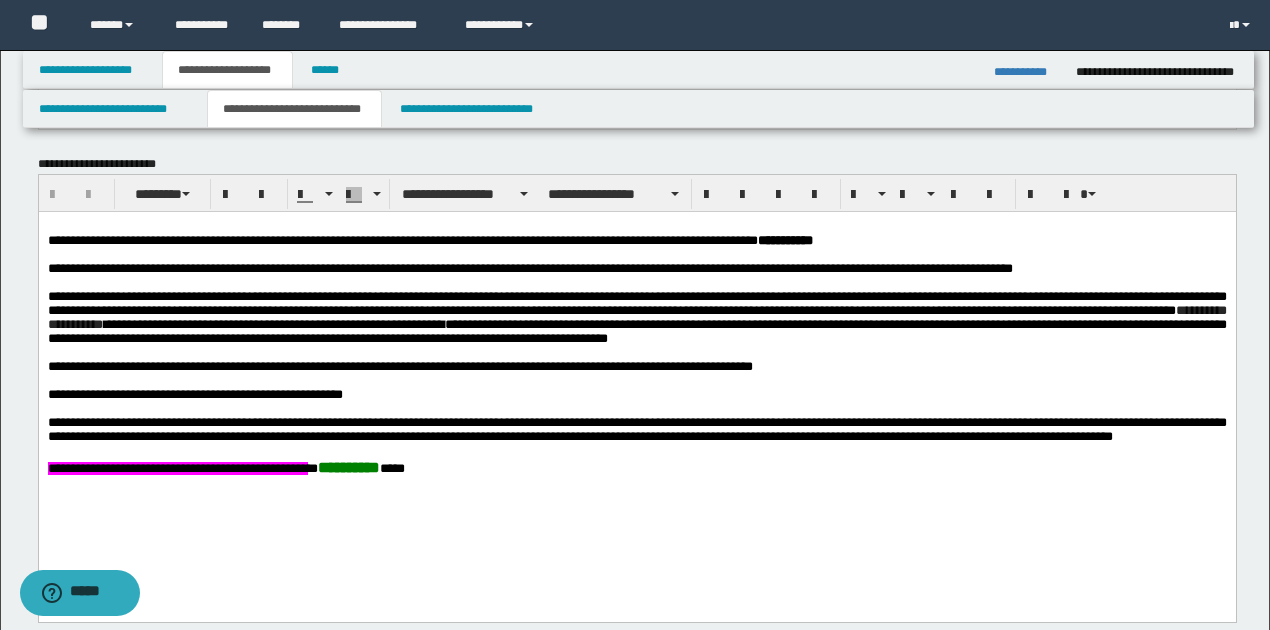 scroll, scrollTop: 600, scrollLeft: 0, axis: vertical 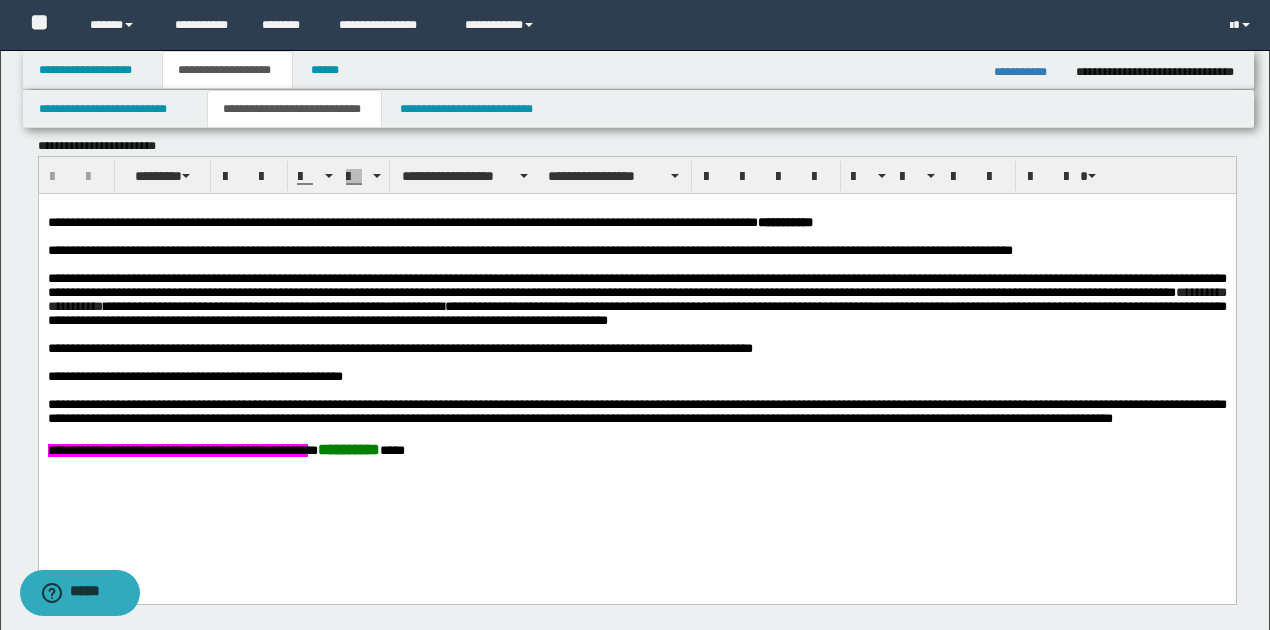 click on "**********" at bounding box center (1027, 72) 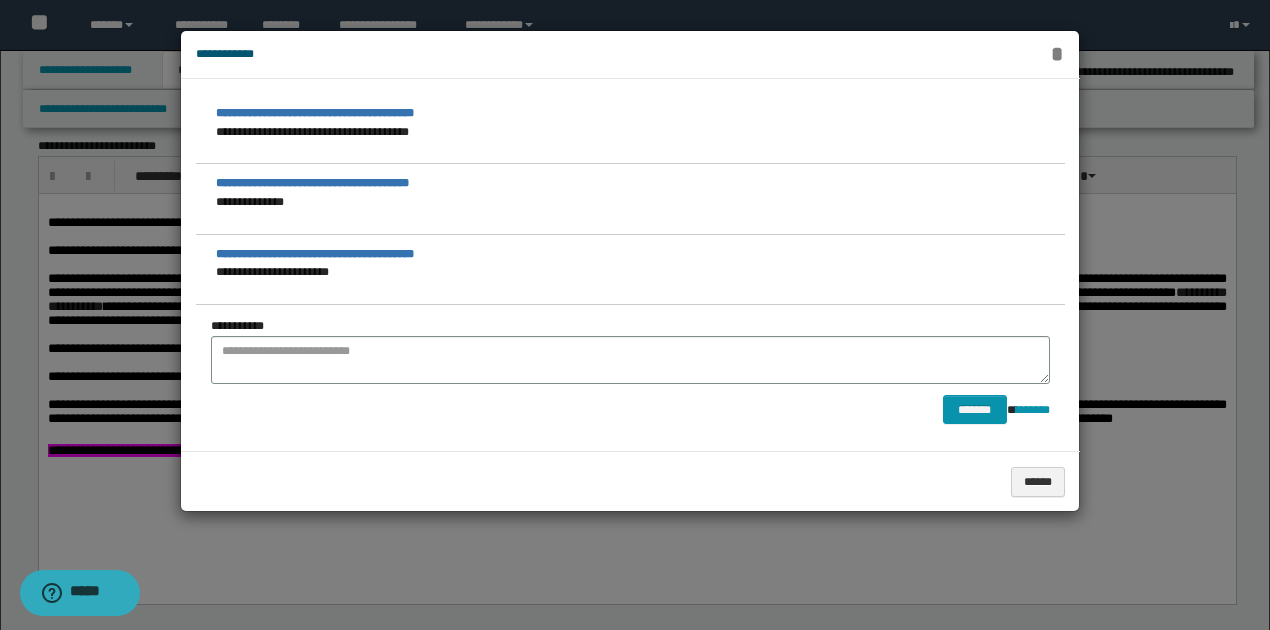click on "*" at bounding box center (1057, 54) 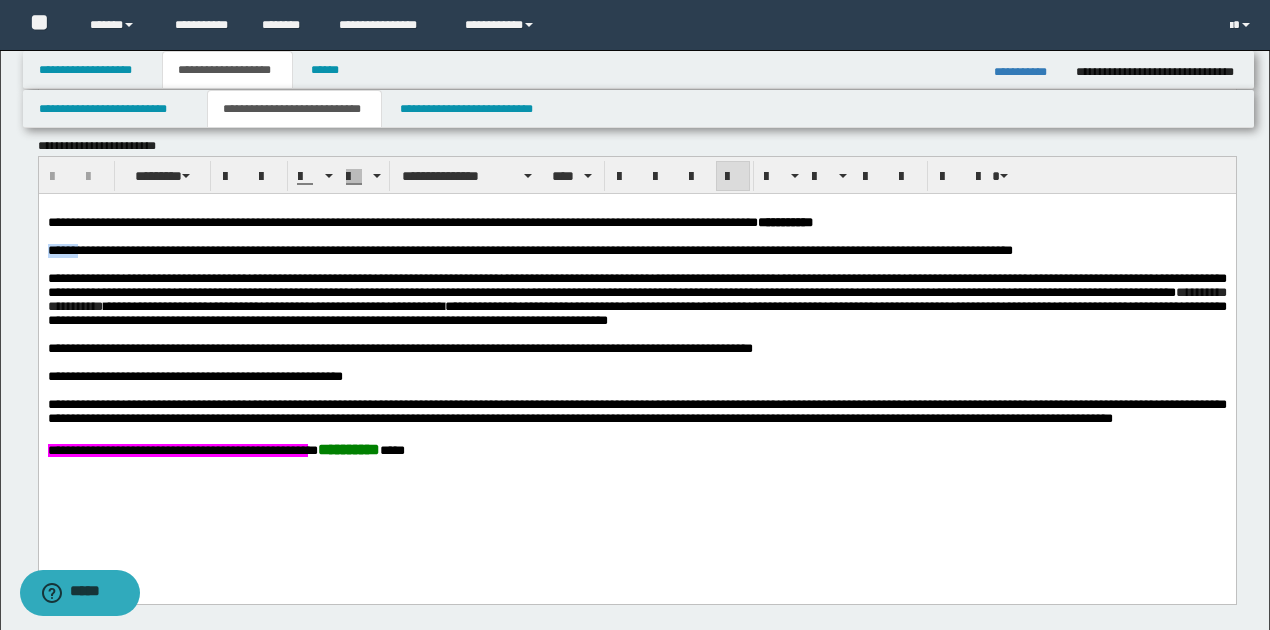 drag, startPoint x: 48, startPoint y: 256, endPoint x: 83, endPoint y: 260, distance: 35.22783 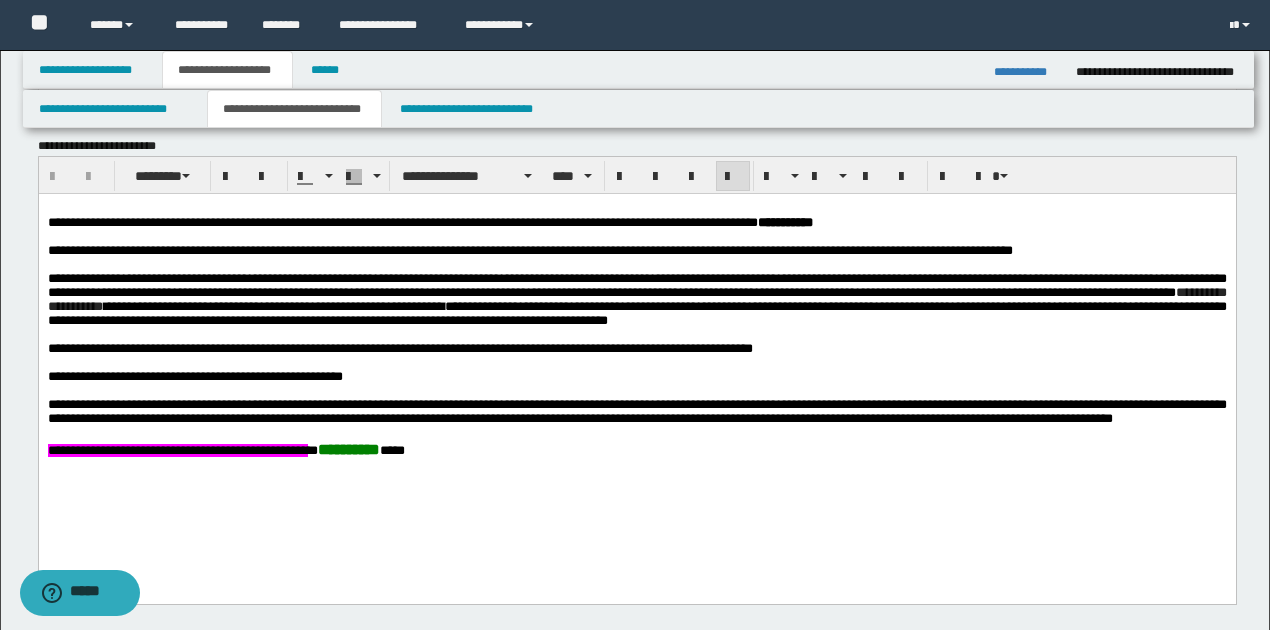 click on "**********" at bounding box center (636, 299) 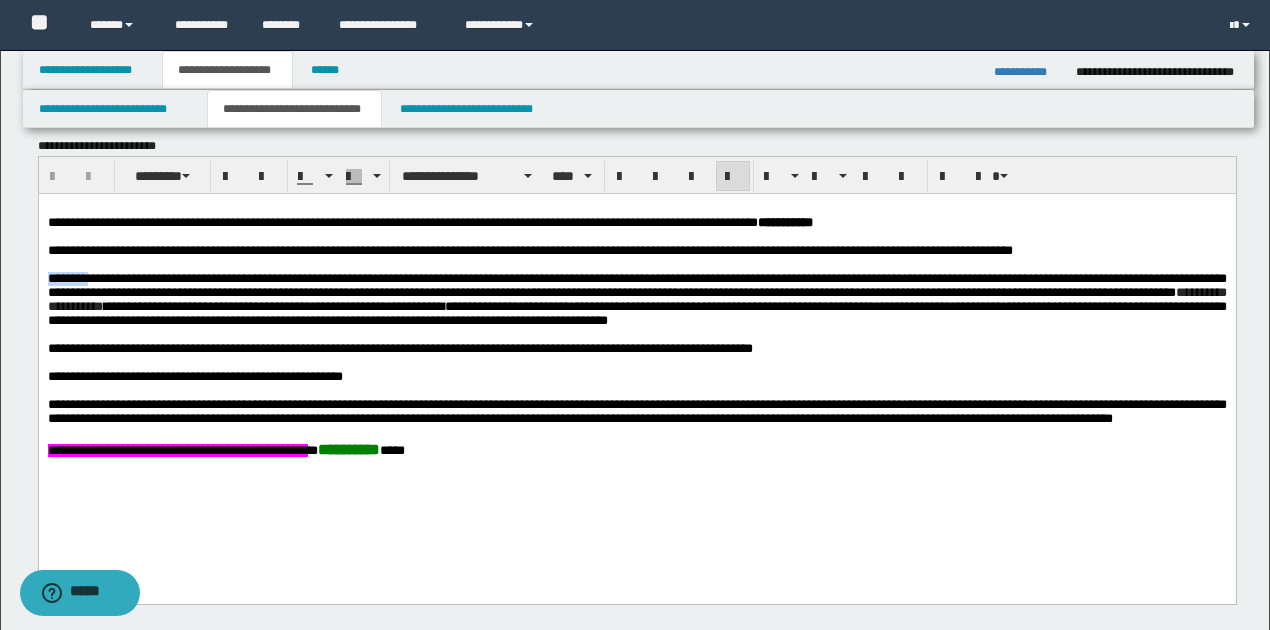drag, startPoint x: 48, startPoint y: 284, endPoint x: 92, endPoint y: 288, distance: 44.181442 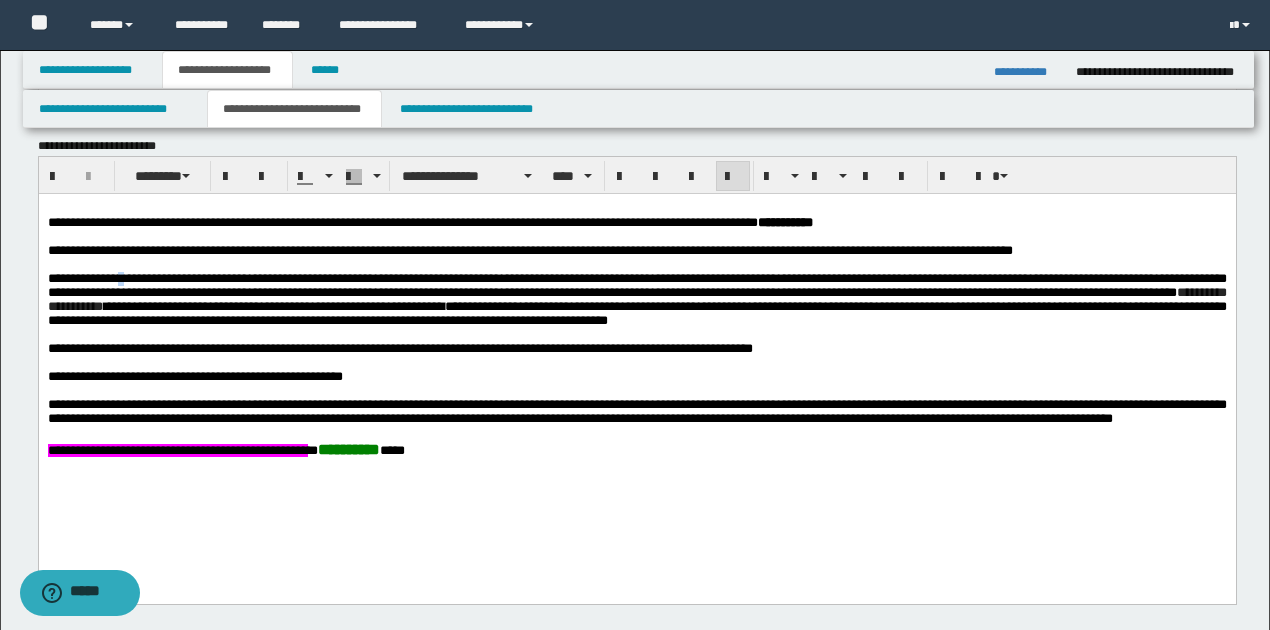 click on "**********" at bounding box center (636, 299) 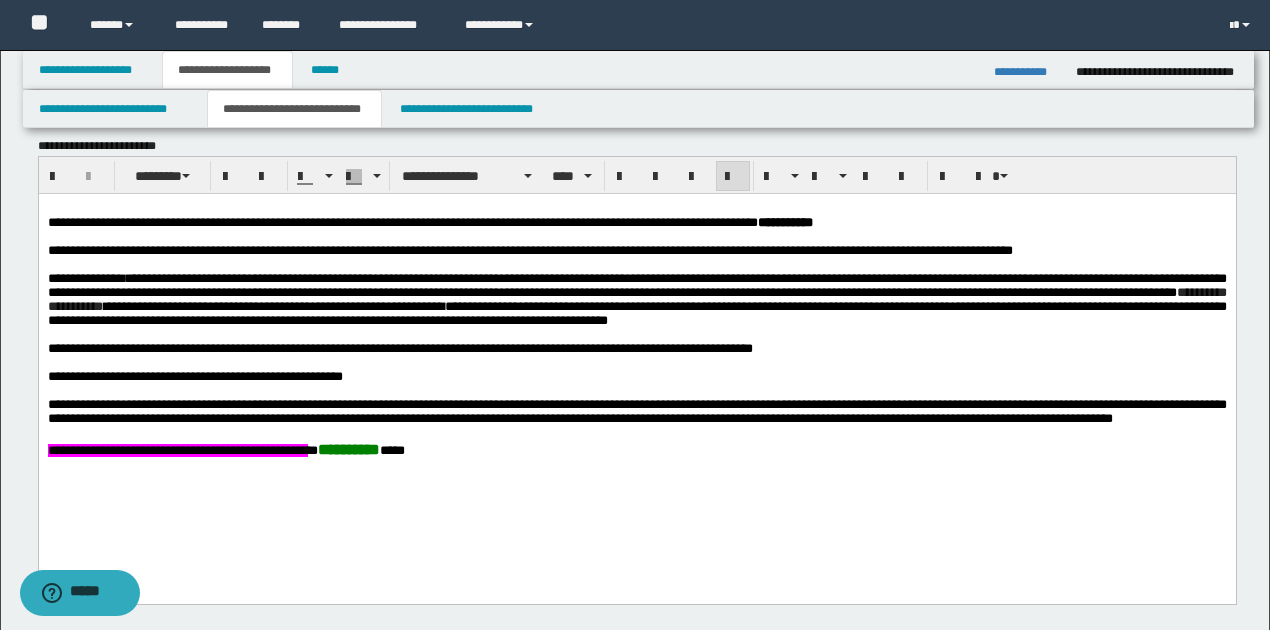 scroll, scrollTop: 666, scrollLeft: 0, axis: vertical 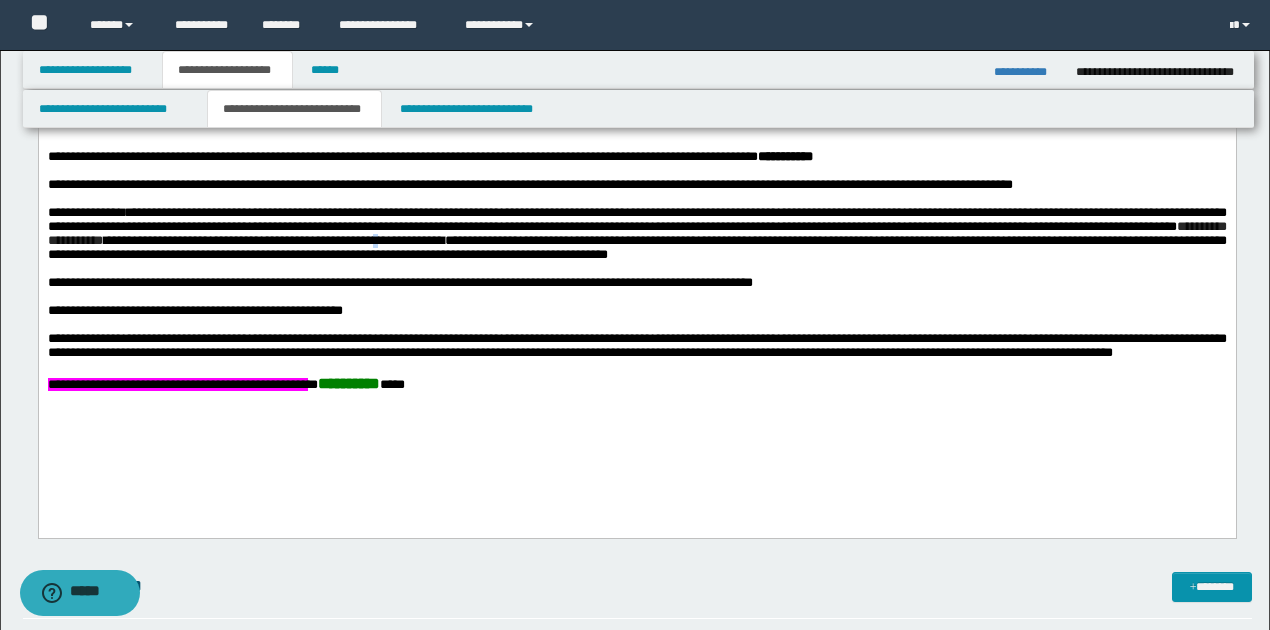 click on "**********" at bounding box center (636, 233) 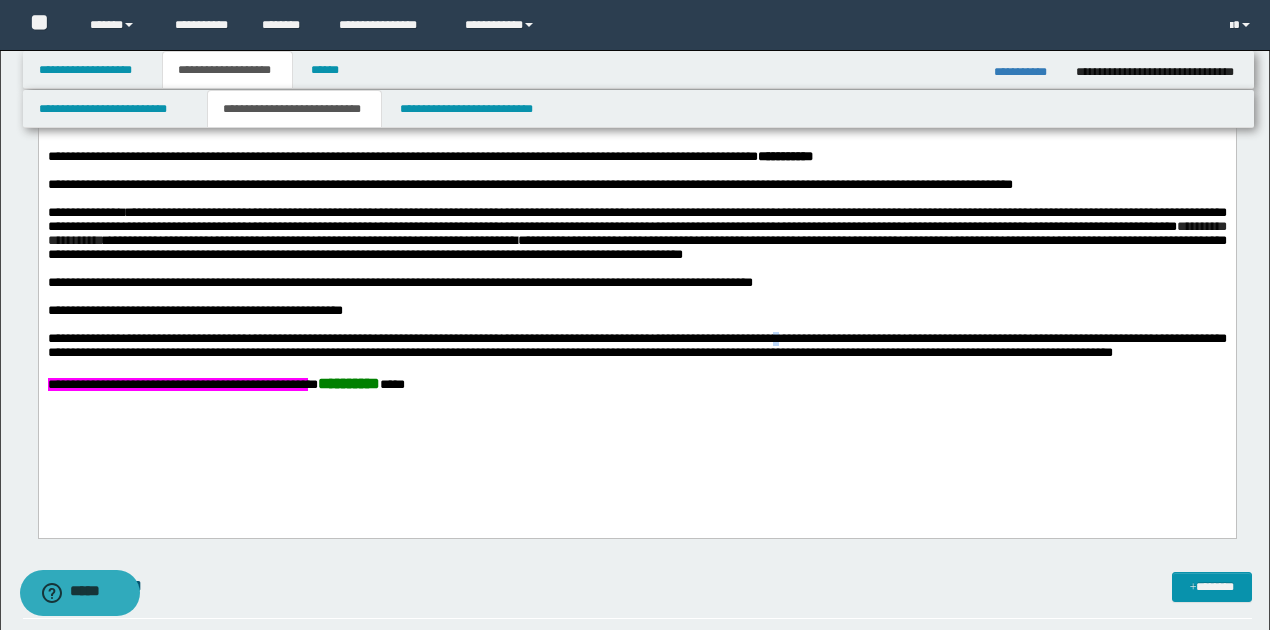 click on "**********" at bounding box center (636, 345) 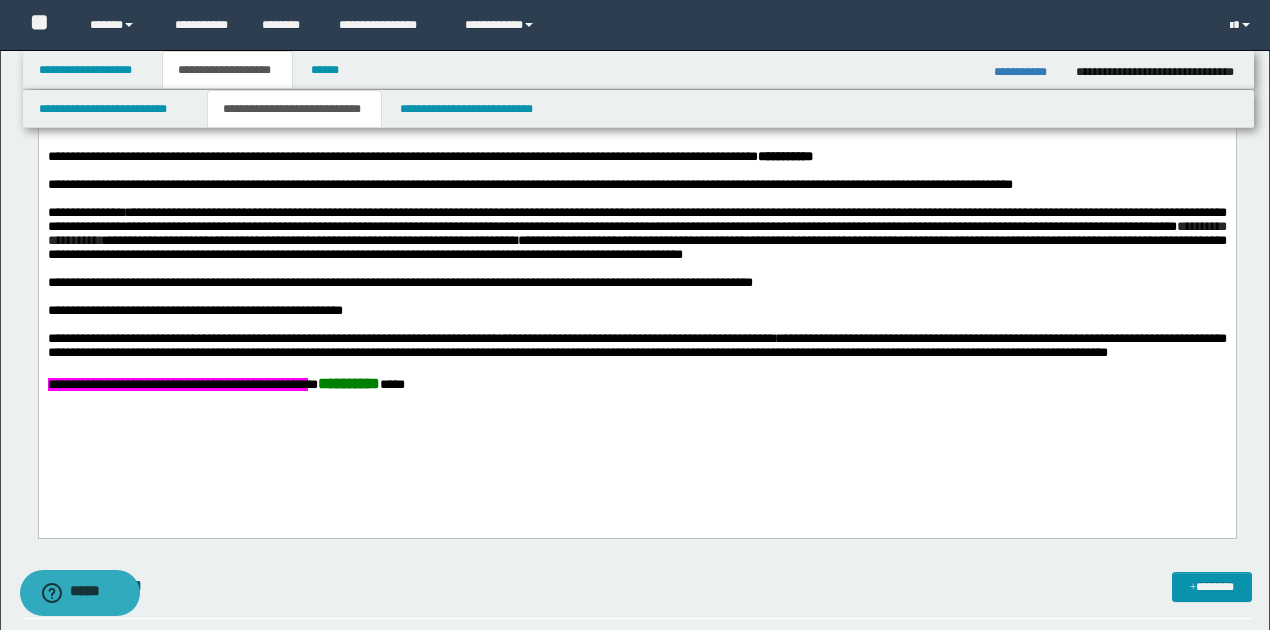 click on "**********" at bounding box center (636, 345) 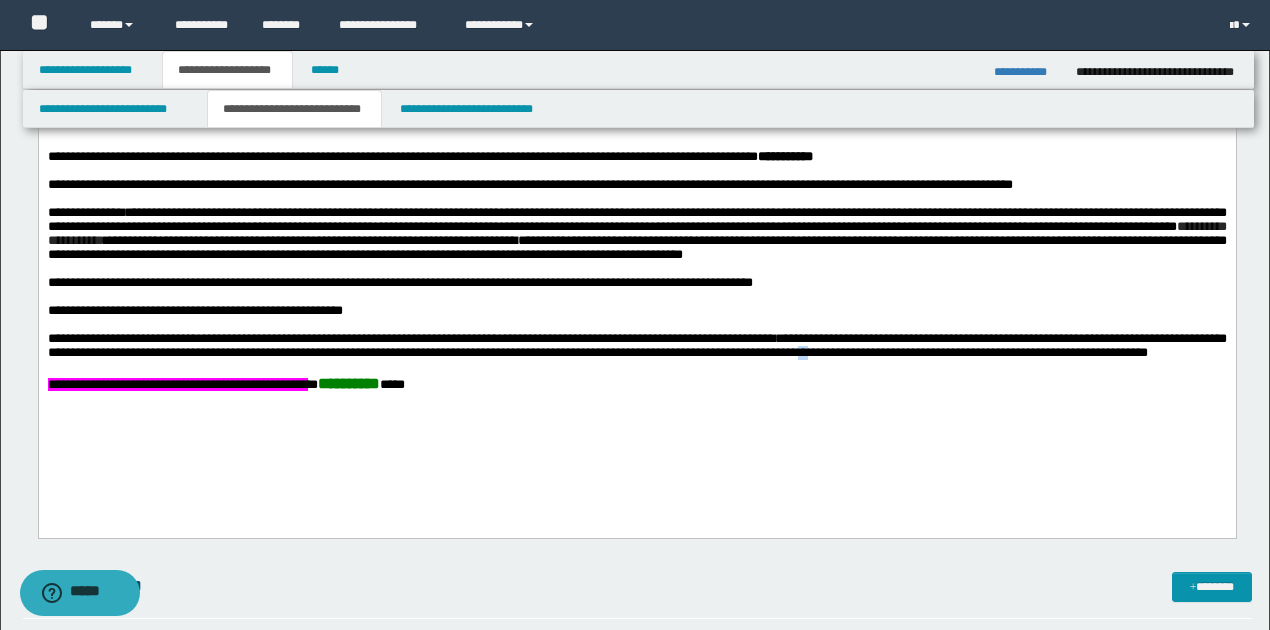 click on "**********" at bounding box center [636, 345] 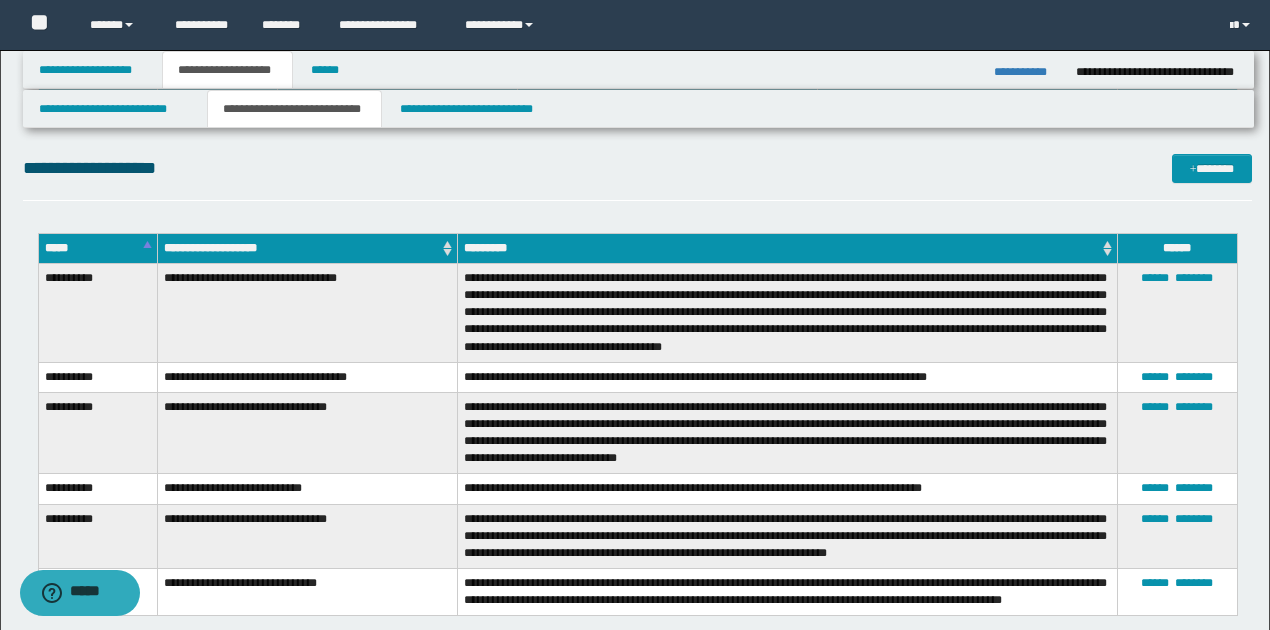 scroll, scrollTop: 2133, scrollLeft: 0, axis: vertical 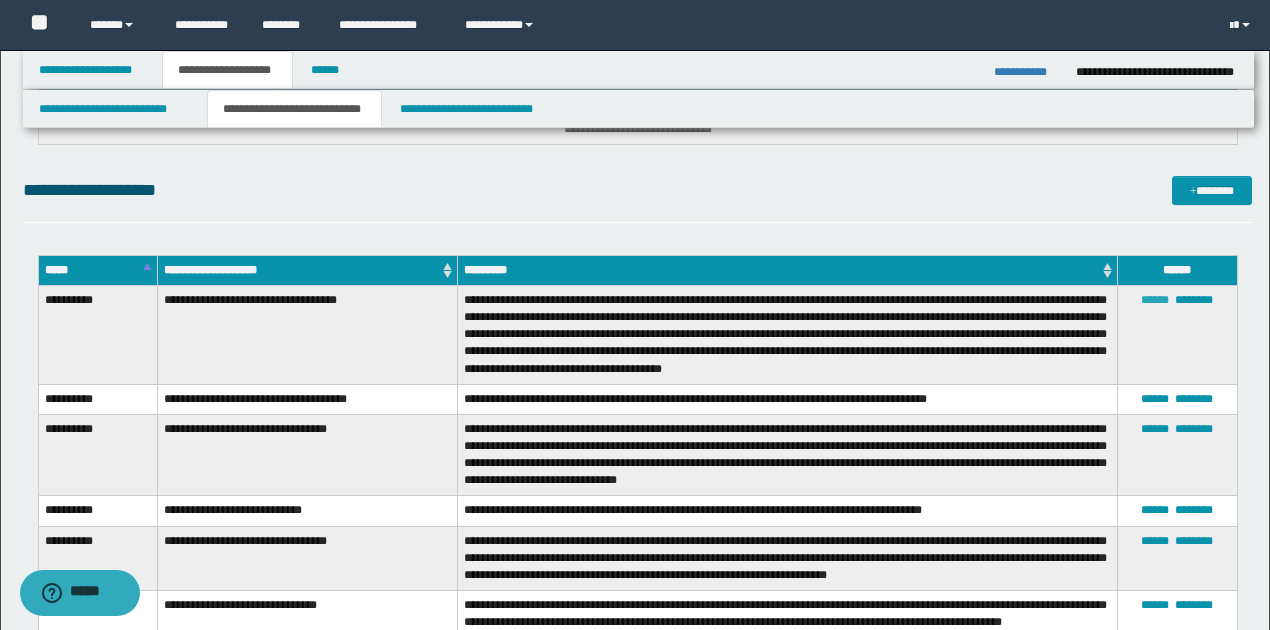 click on "******" at bounding box center [1155, 300] 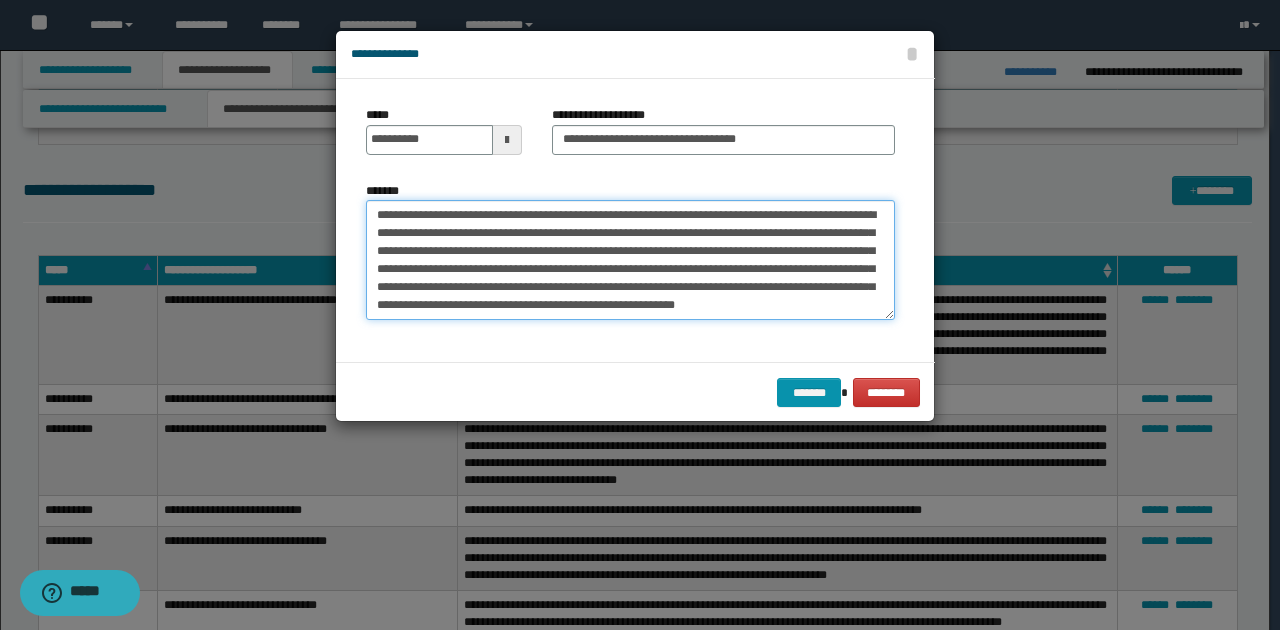 drag, startPoint x: 372, startPoint y: 212, endPoint x: 802, endPoint y: 322, distance: 443.84683 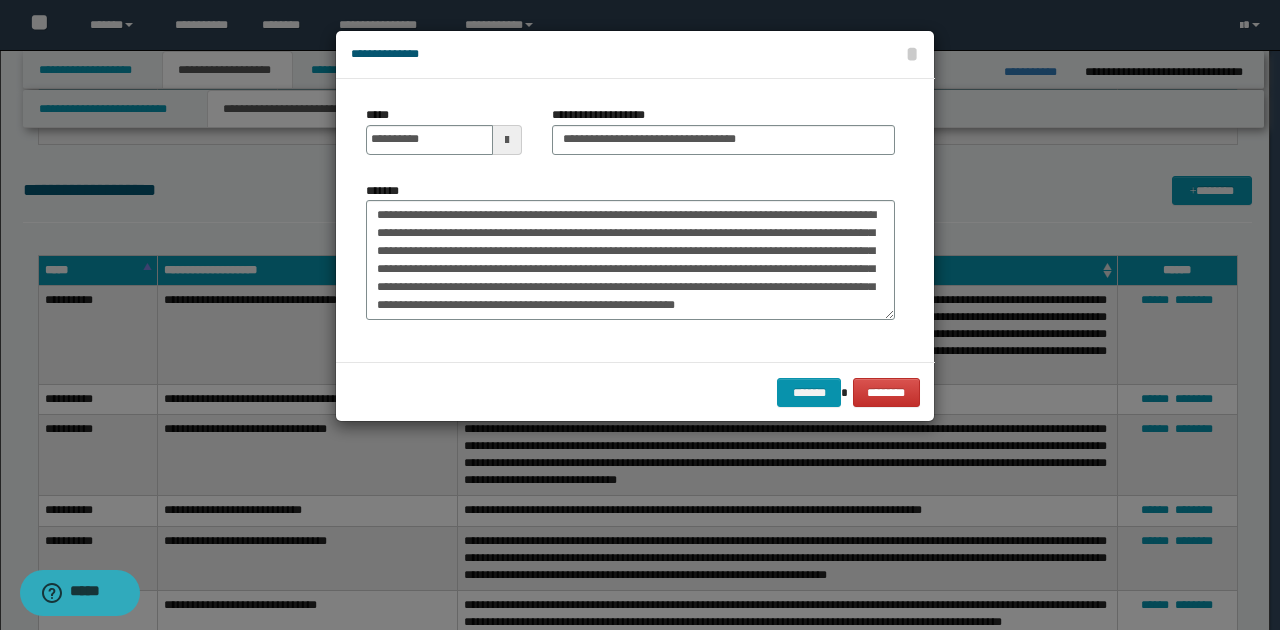 click on "**********" at bounding box center [630, 220] 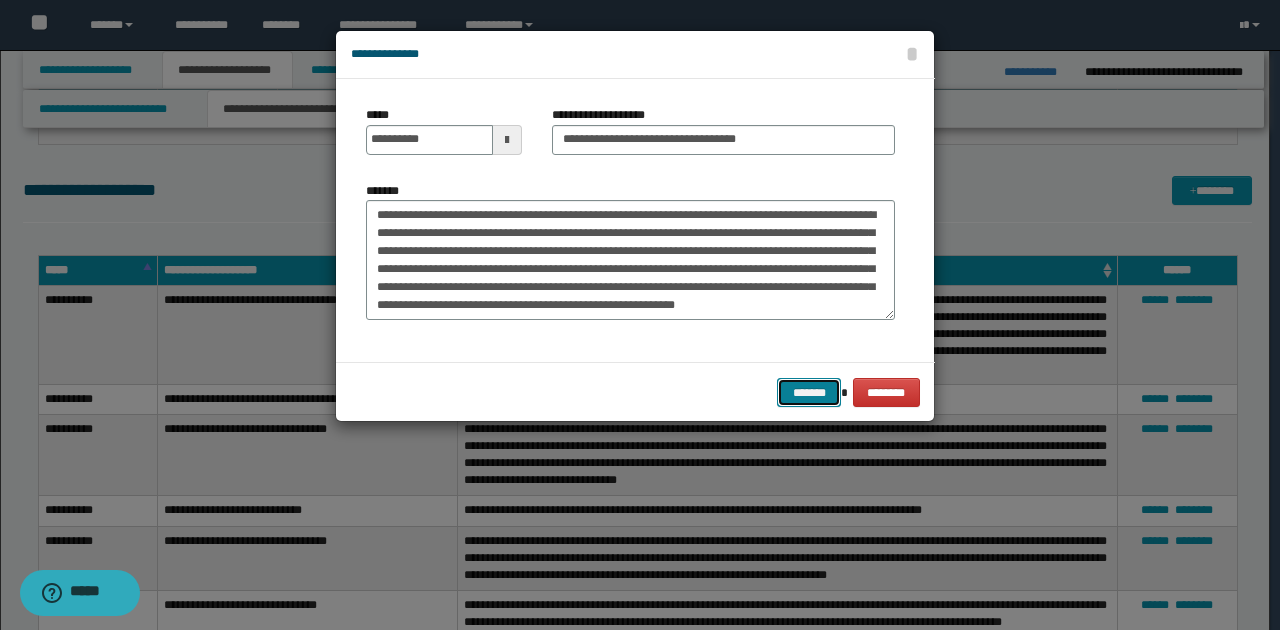 click on "*******" at bounding box center (809, 392) 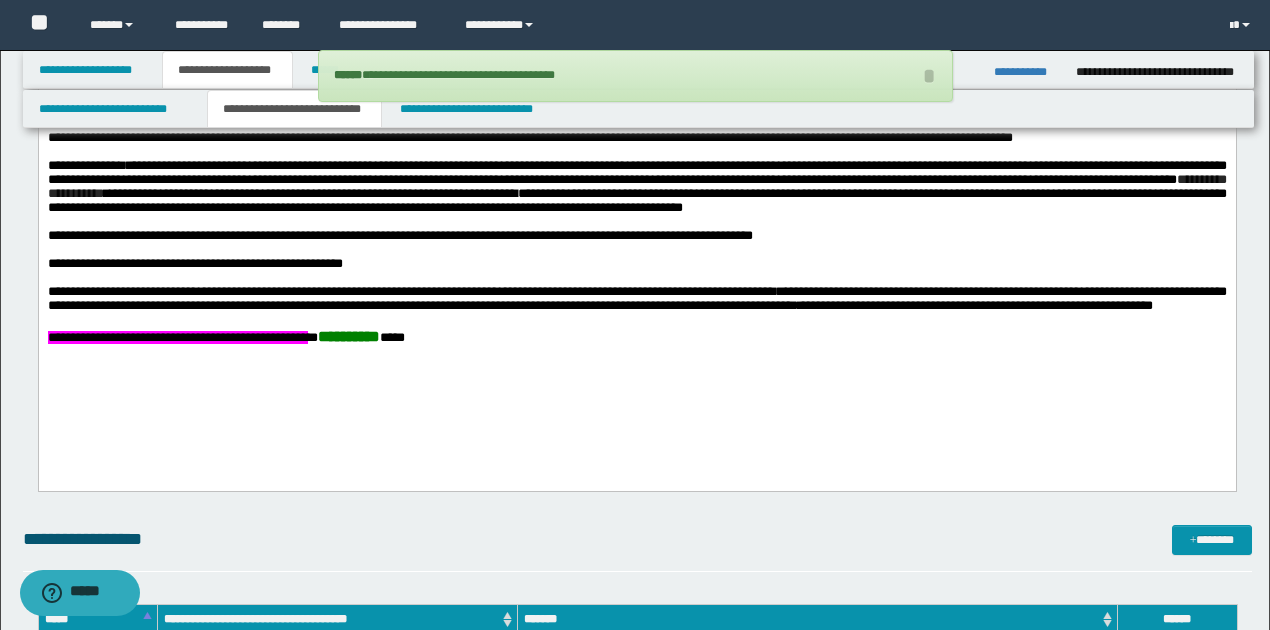 scroll, scrollTop: 533, scrollLeft: 0, axis: vertical 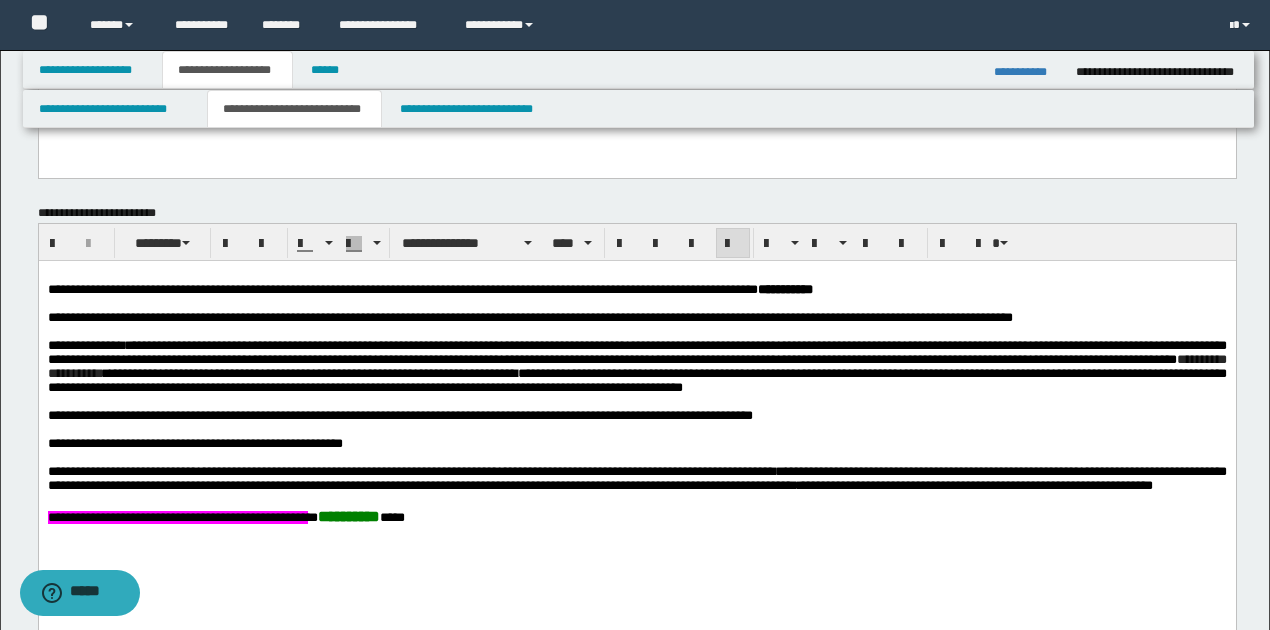 click on "**********" at bounding box center (636, 366) 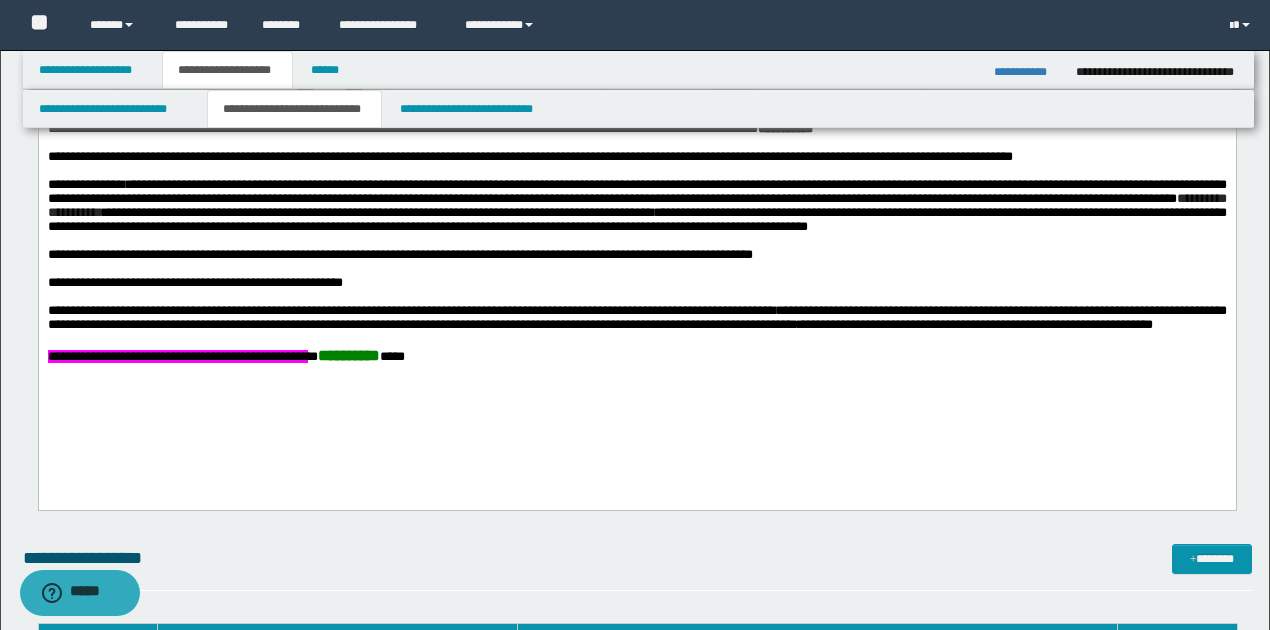 scroll, scrollTop: 666, scrollLeft: 0, axis: vertical 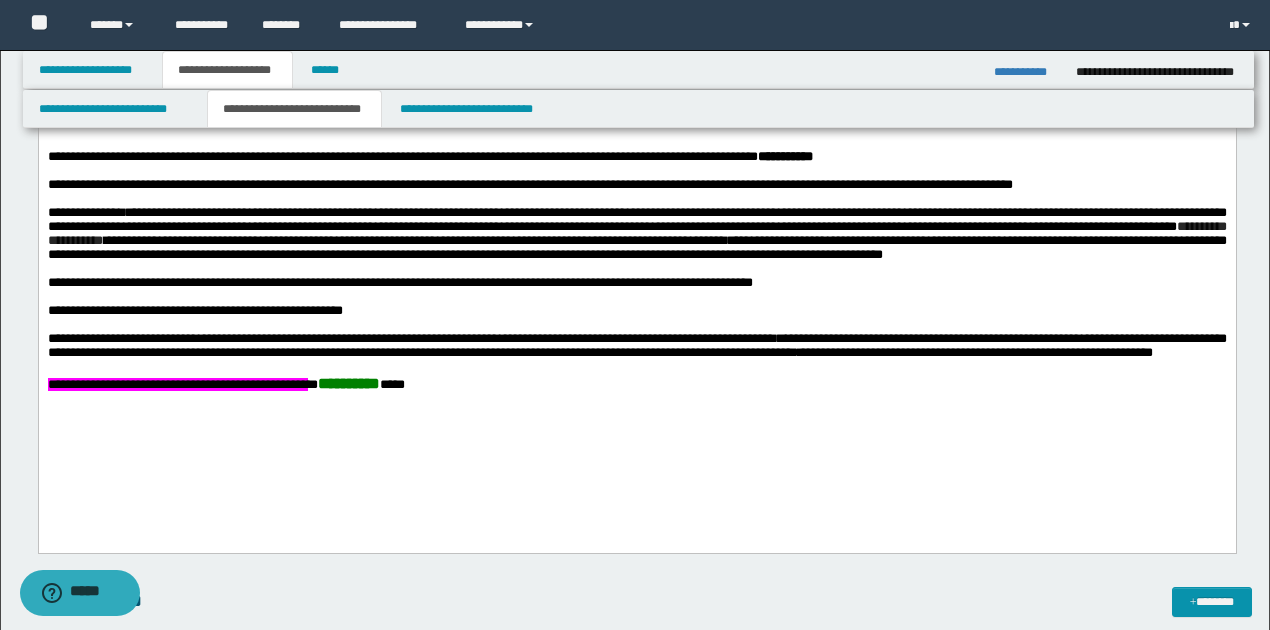 click on "**********" at bounding box center [636, 233] 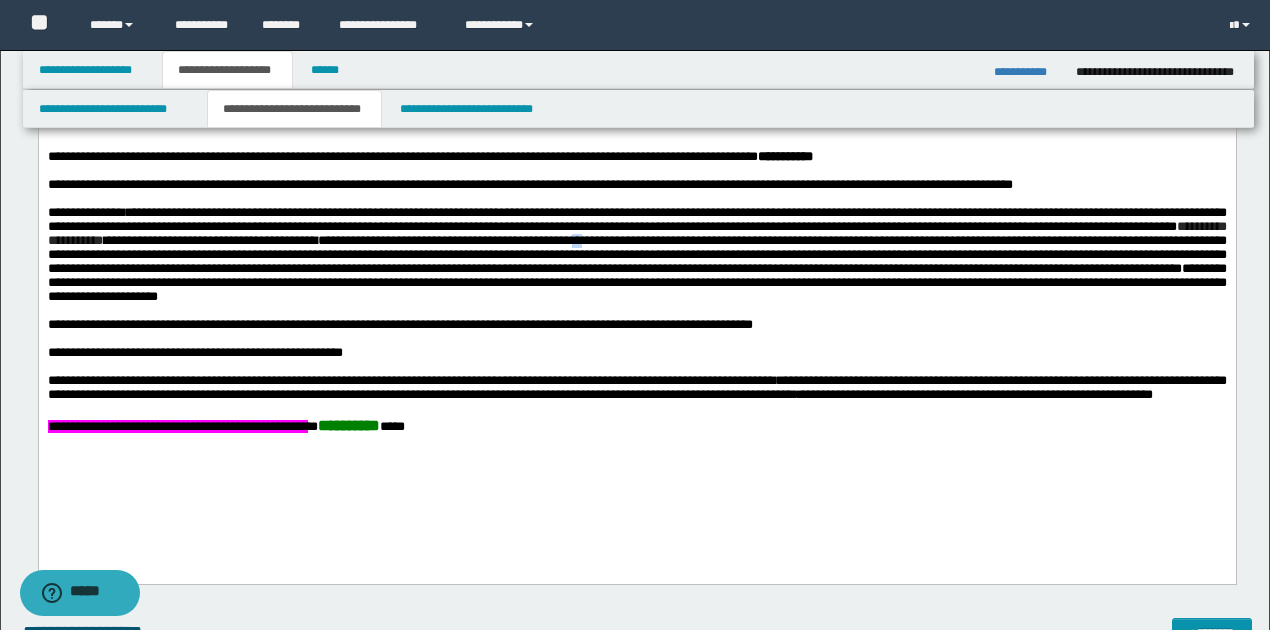 click on "**********" at bounding box center [636, 254] 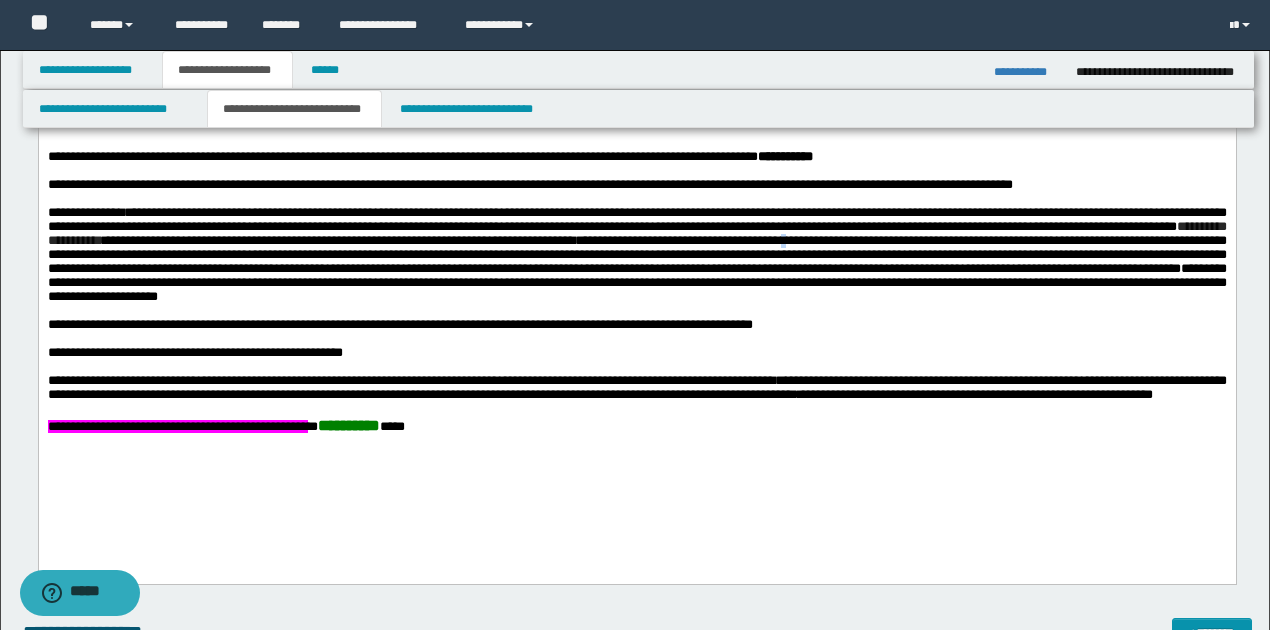 click on "**********" at bounding box center [636, 254] 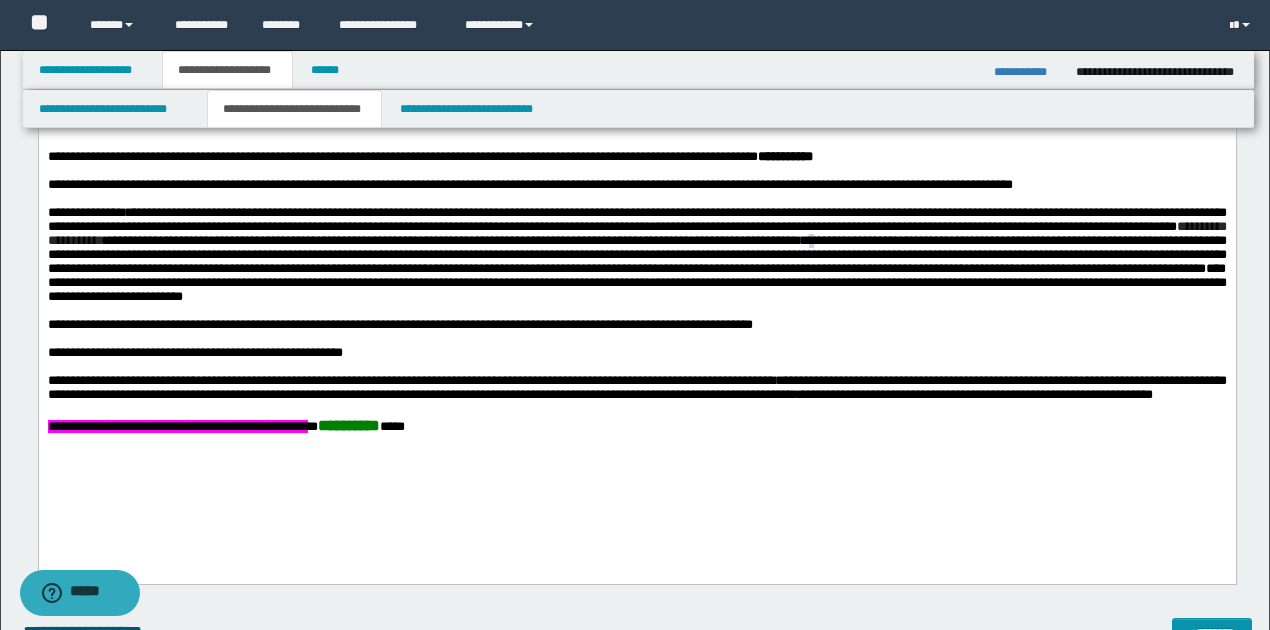 click on "**********" at bounding box center (636, 254) 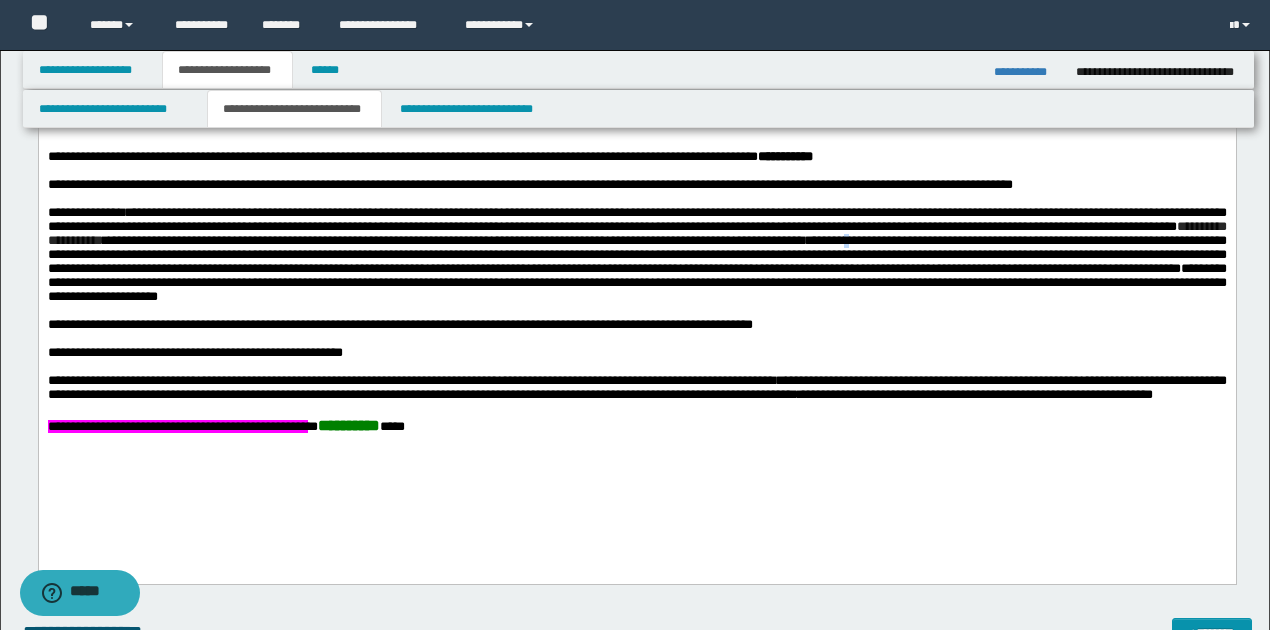 click on "**********" at bounding box center [636, 254] 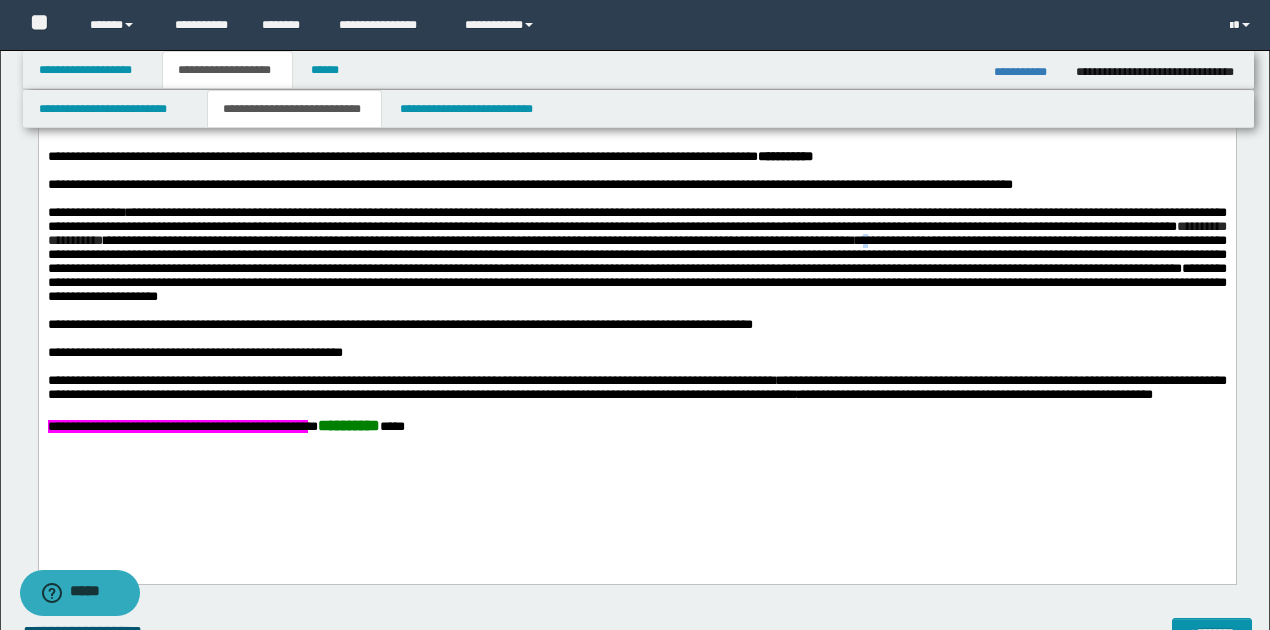 click on "**********" at bounding box center (636, 254) 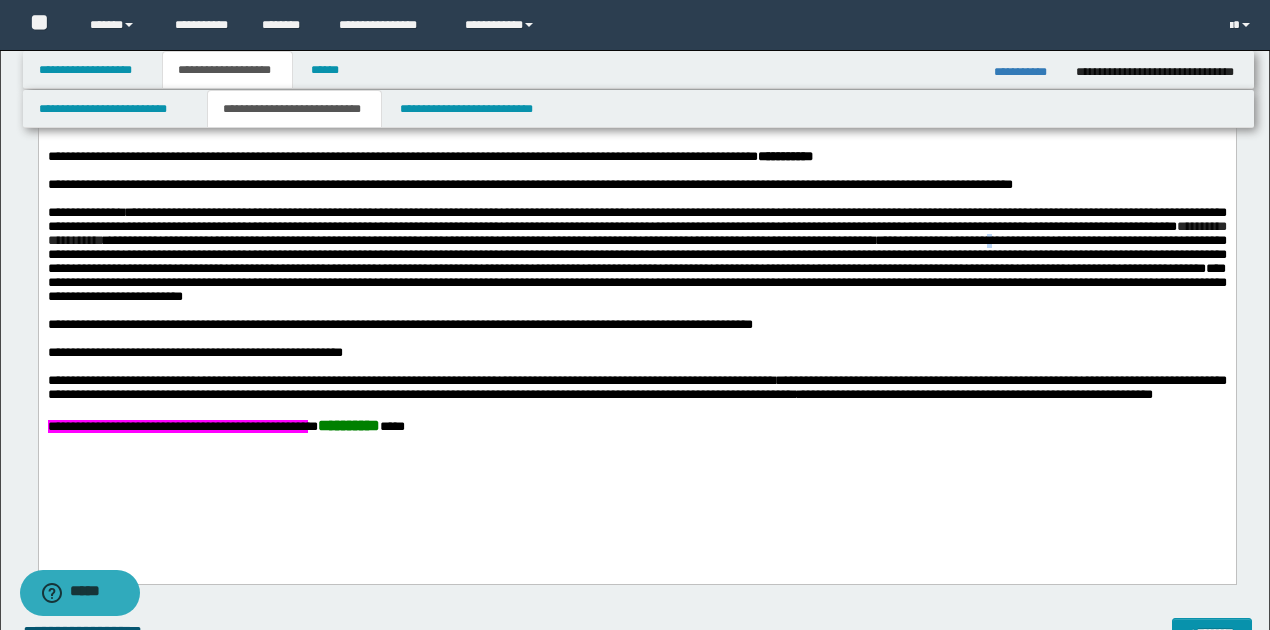 click on "**********" at bounding box center [636, 254] 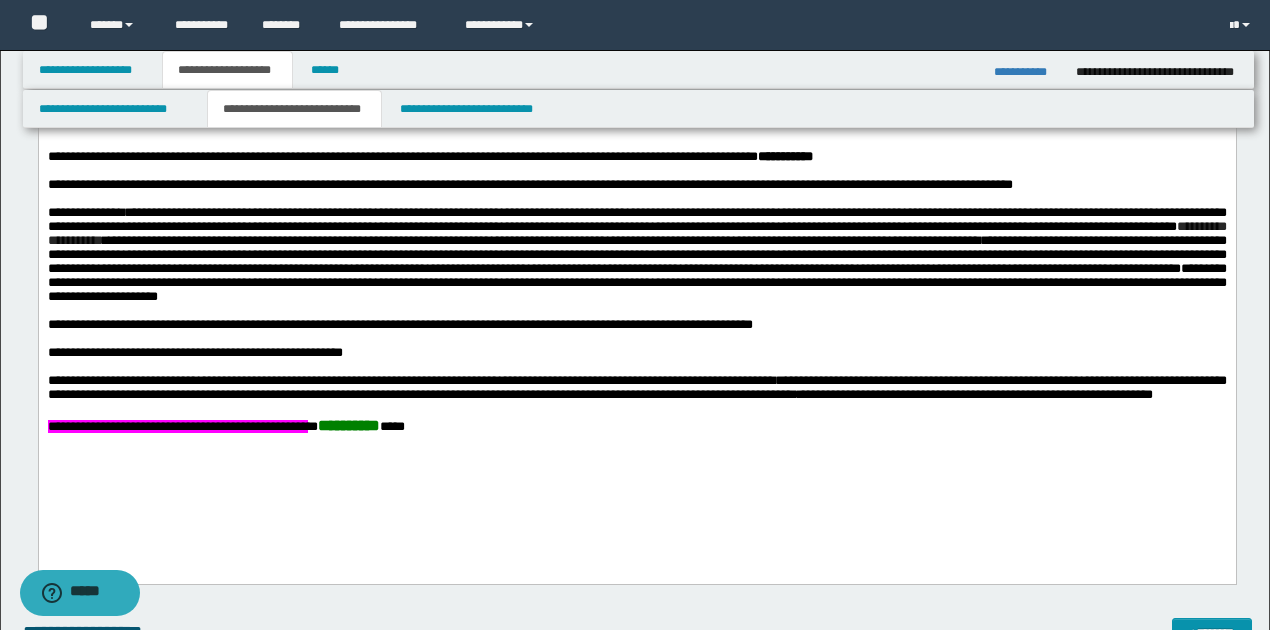click on "**********" at bounding box center [636, 254] 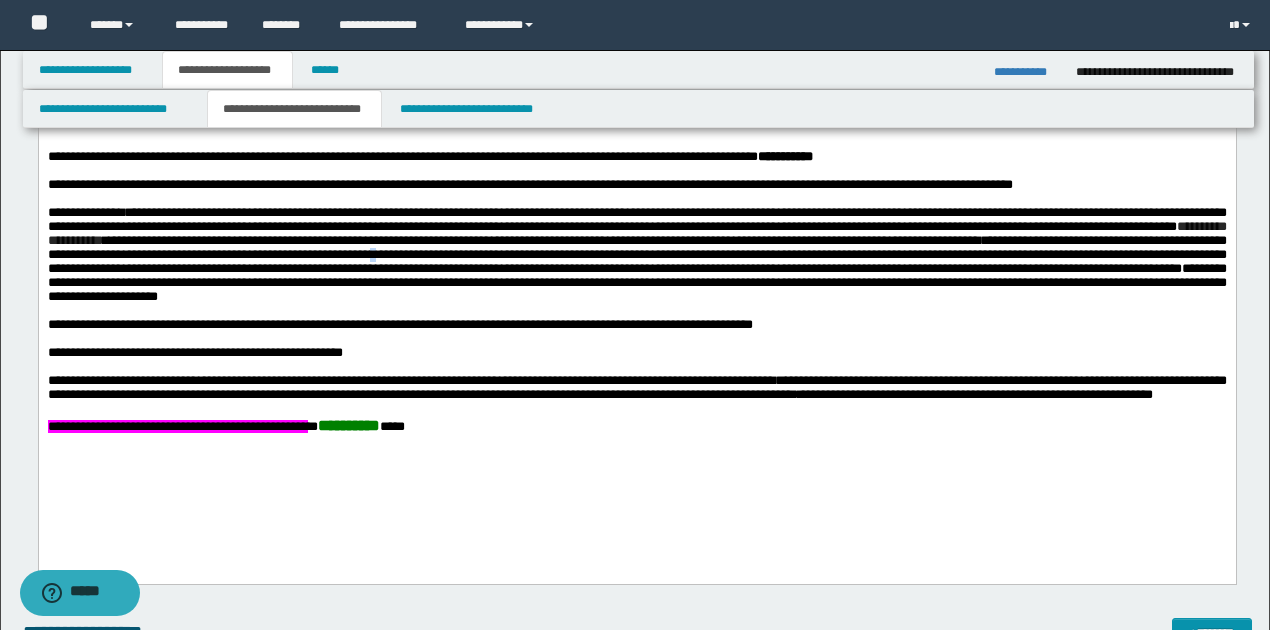 click on "**********" at bounding box center (636, 254) 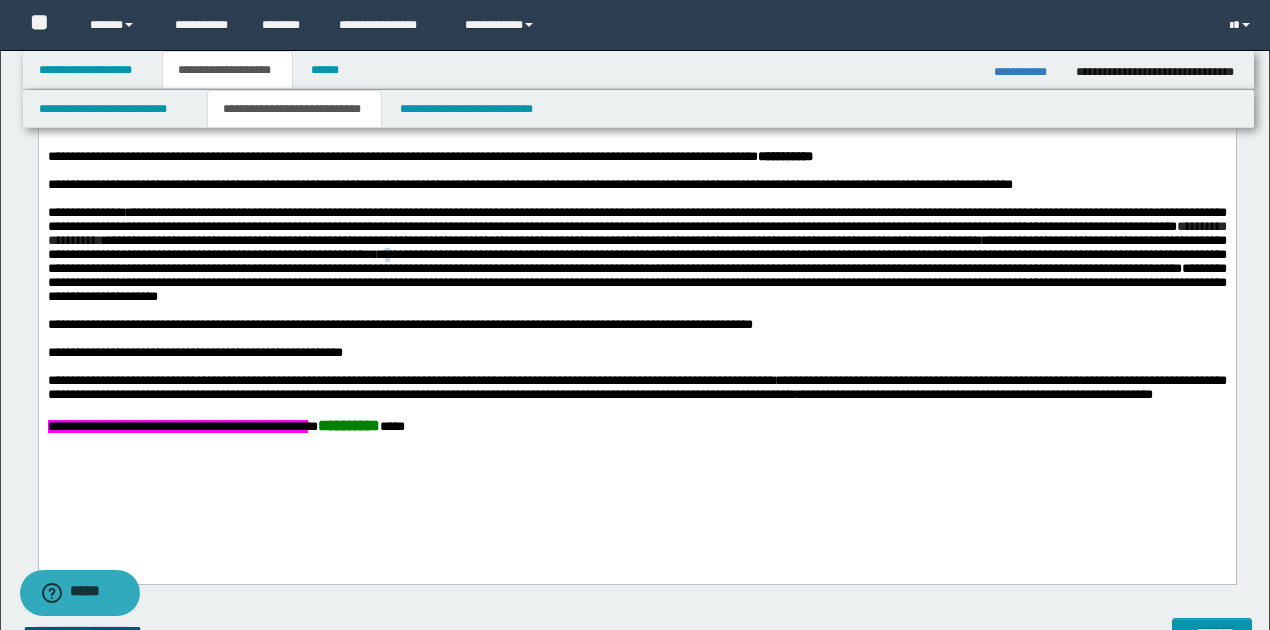 click on "**********" at bounding box center [636, 254] 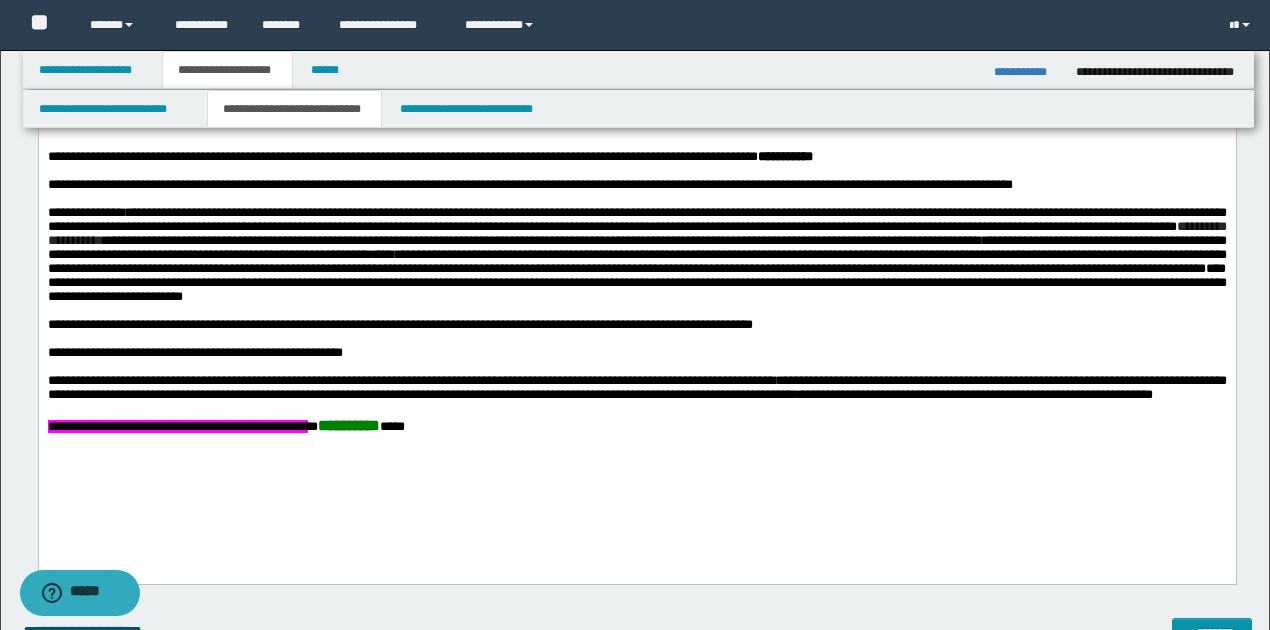 scroll, scrollTop: 666, scrollLeft: 0, axis: vertical 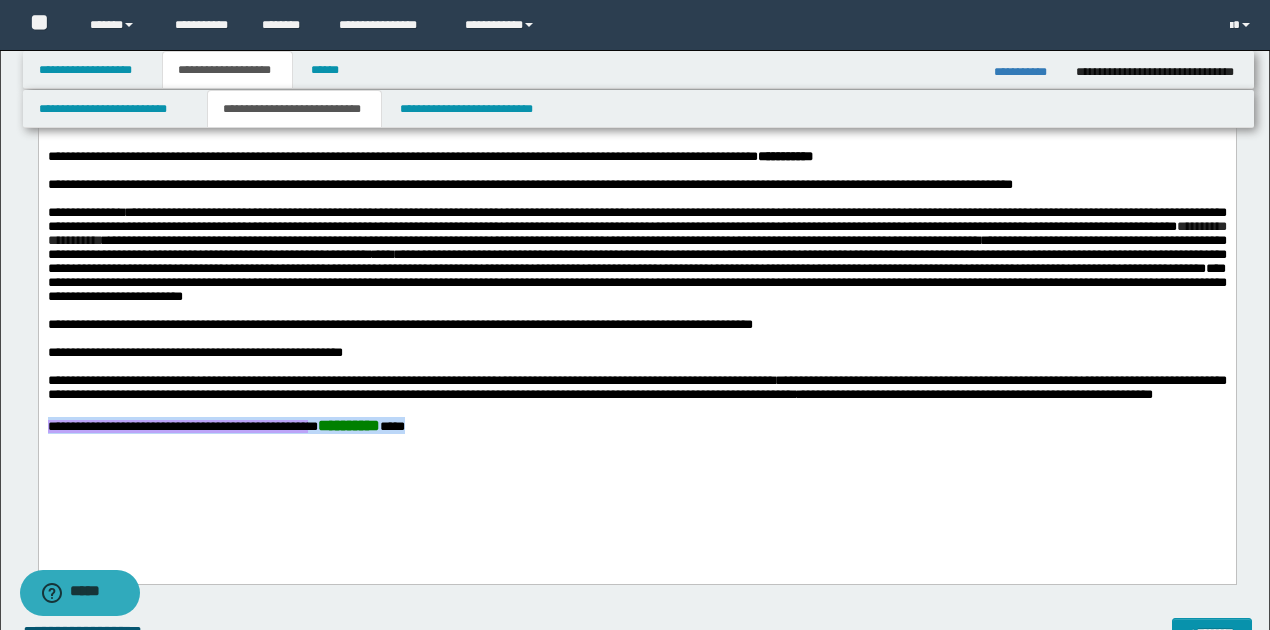 drag, startPoint x: 49, startPoint y: 468, endPoint x: 560, endPoint y: 482, distance: 511.19174 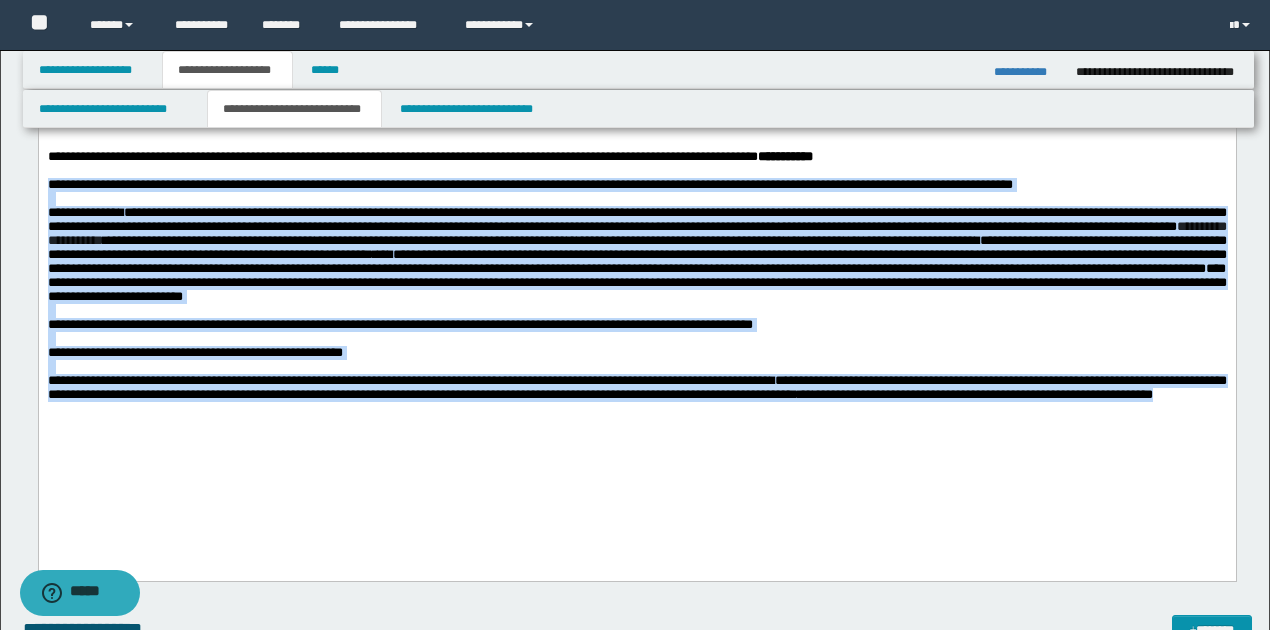 drag, startPoint x: 46, startPoint y: 192, endPoint x: 230, endPoint y: 439, distance: 308.00162 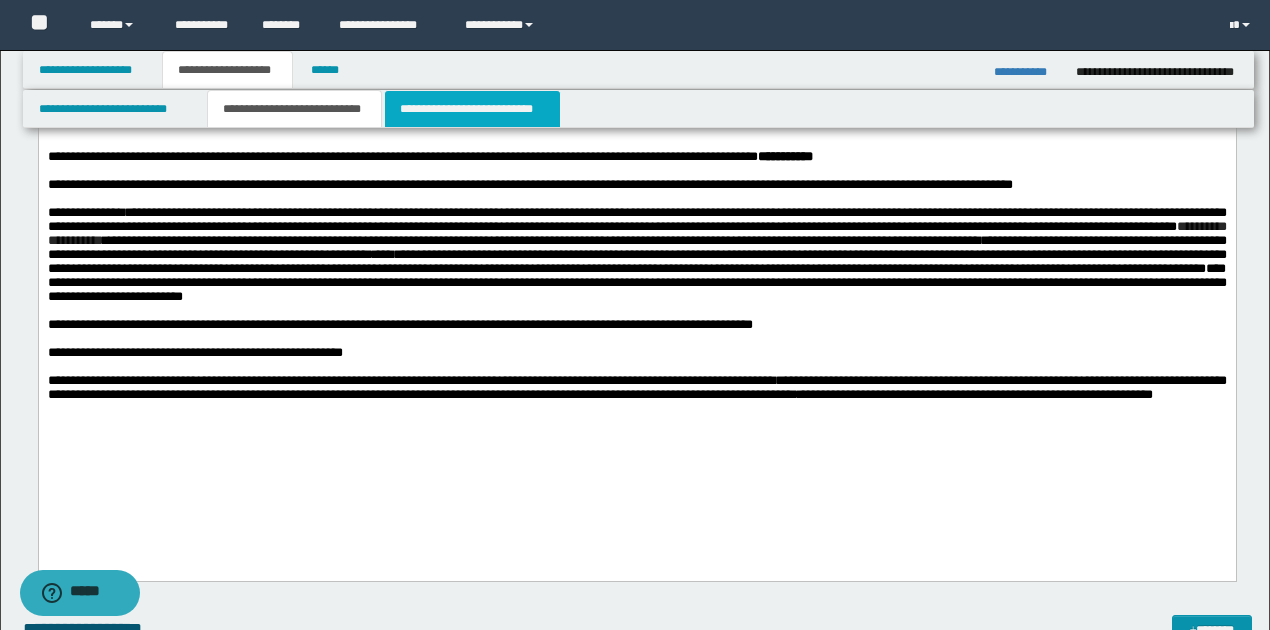 click on "**********" at bounding box center [472, 109] 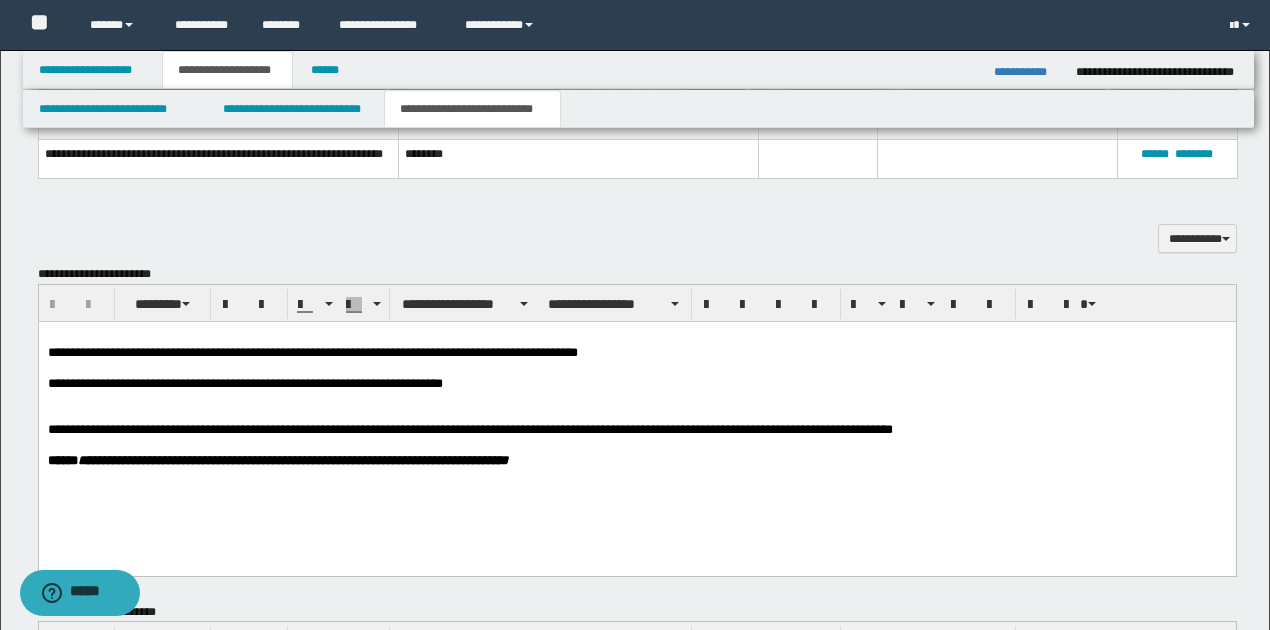 scroll, scrollTop: 933, scrollLeft: 0, axis: vertical 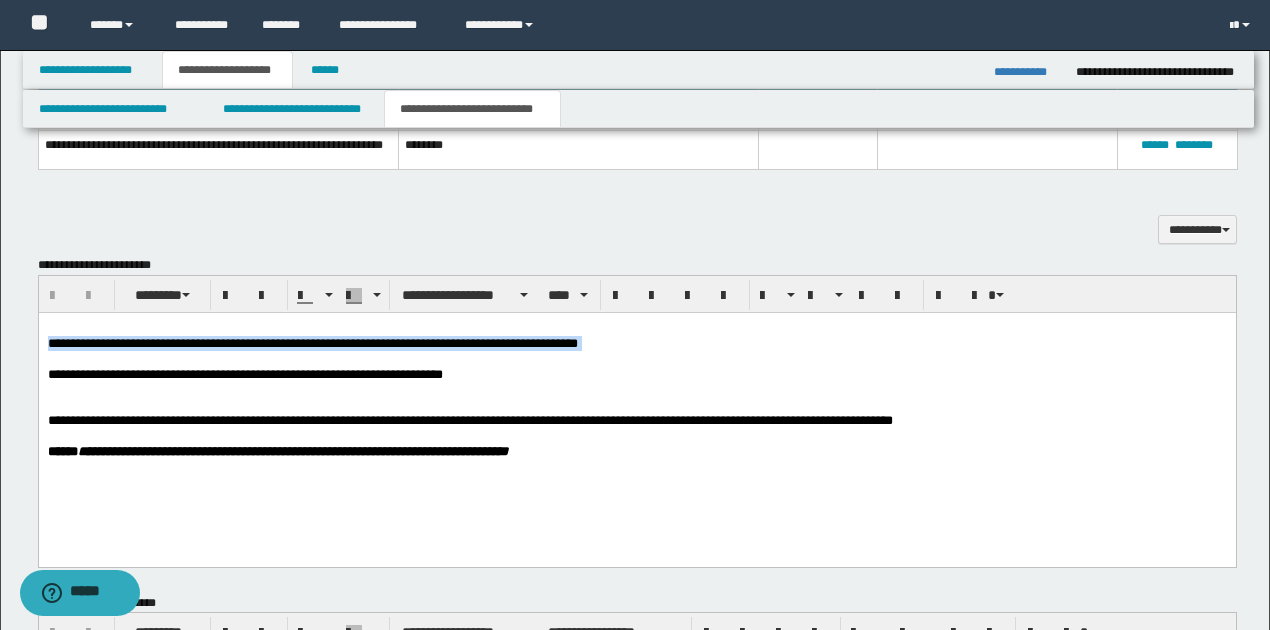 drag, startPoint x: 48, startPoint y: 344, endPoint x: 621, endPoint y: 347, distance: 573.0079 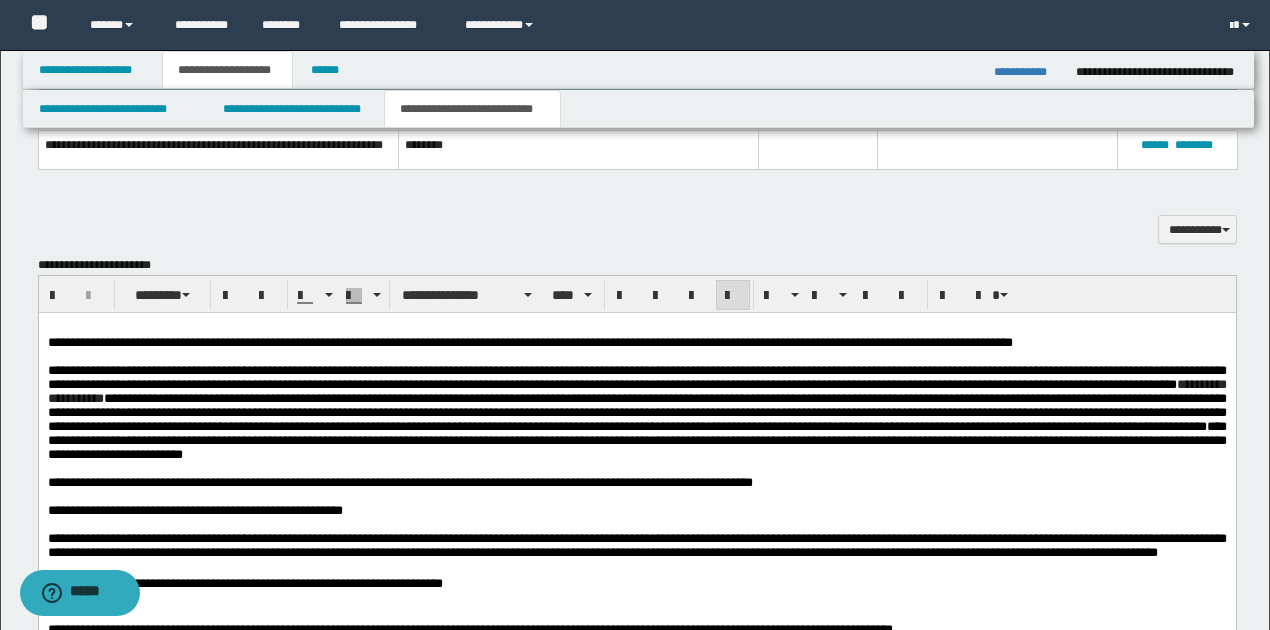 click on "**********" at bounding box center (636, 519) 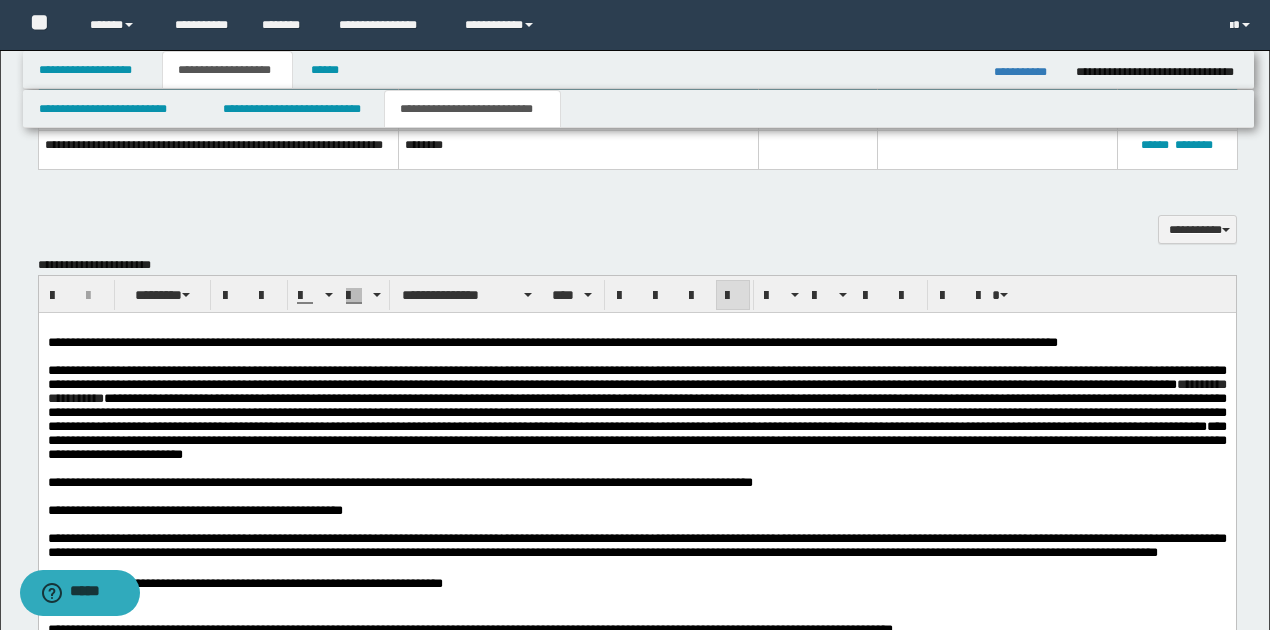 click on "**********" at bounding box center [636, 343] 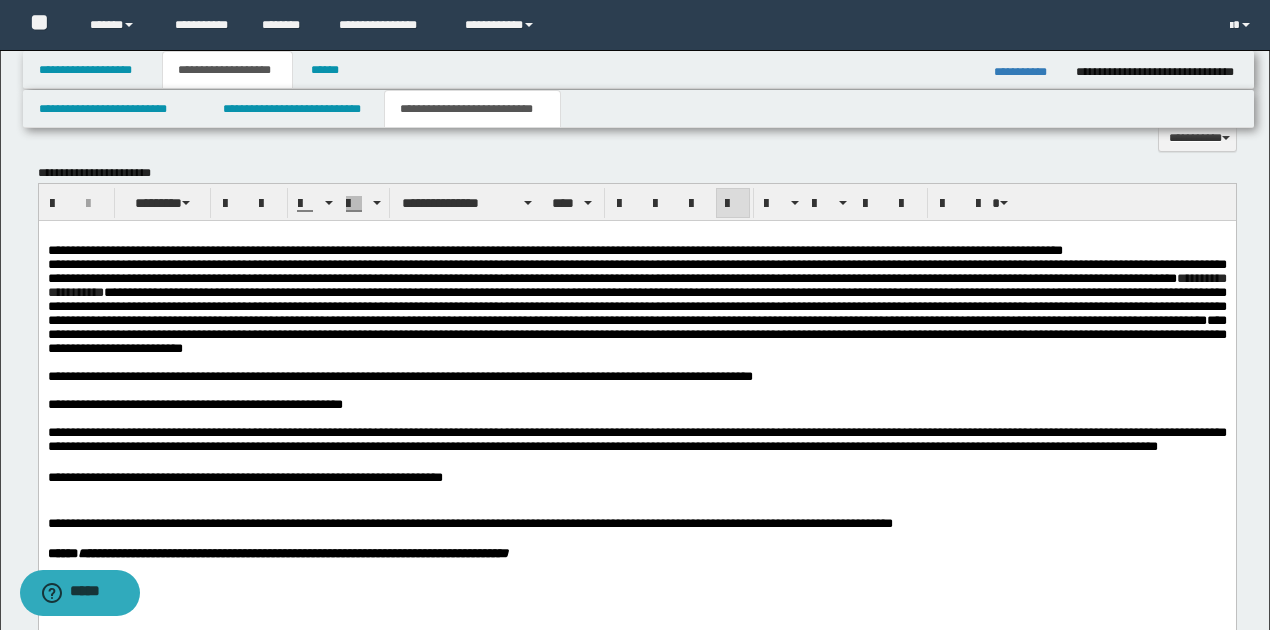 scroll, scrollTop: 1066, scrollLeft: 0, axis: vertical 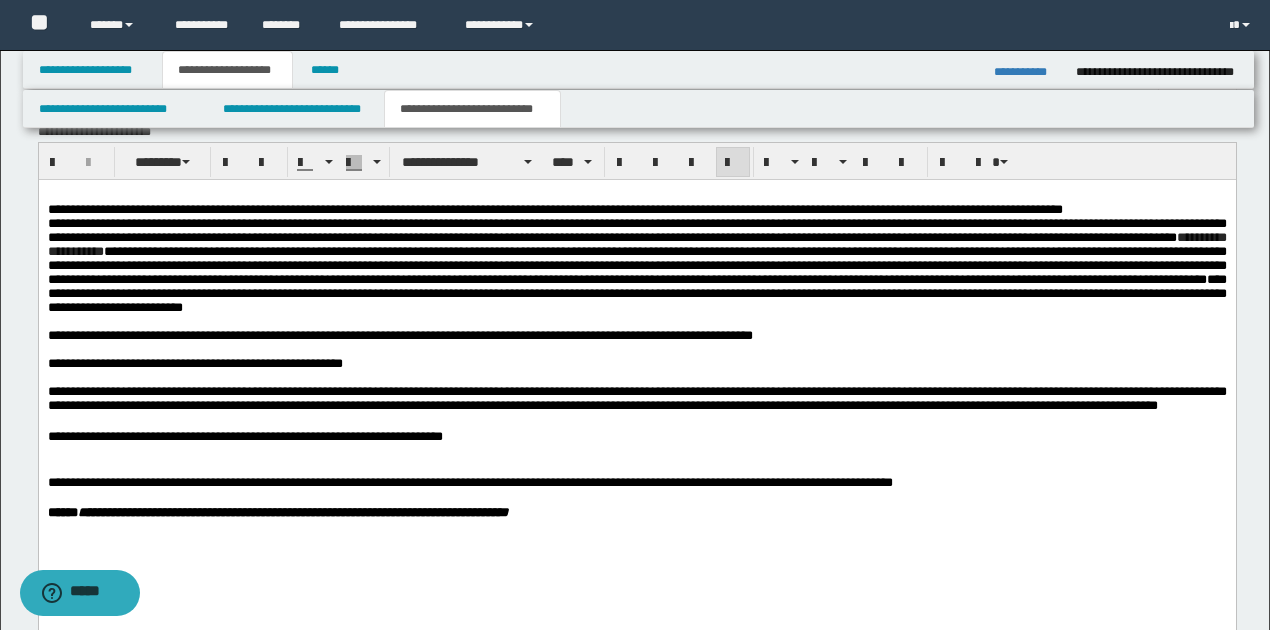 click at bounding box center (636, 322) 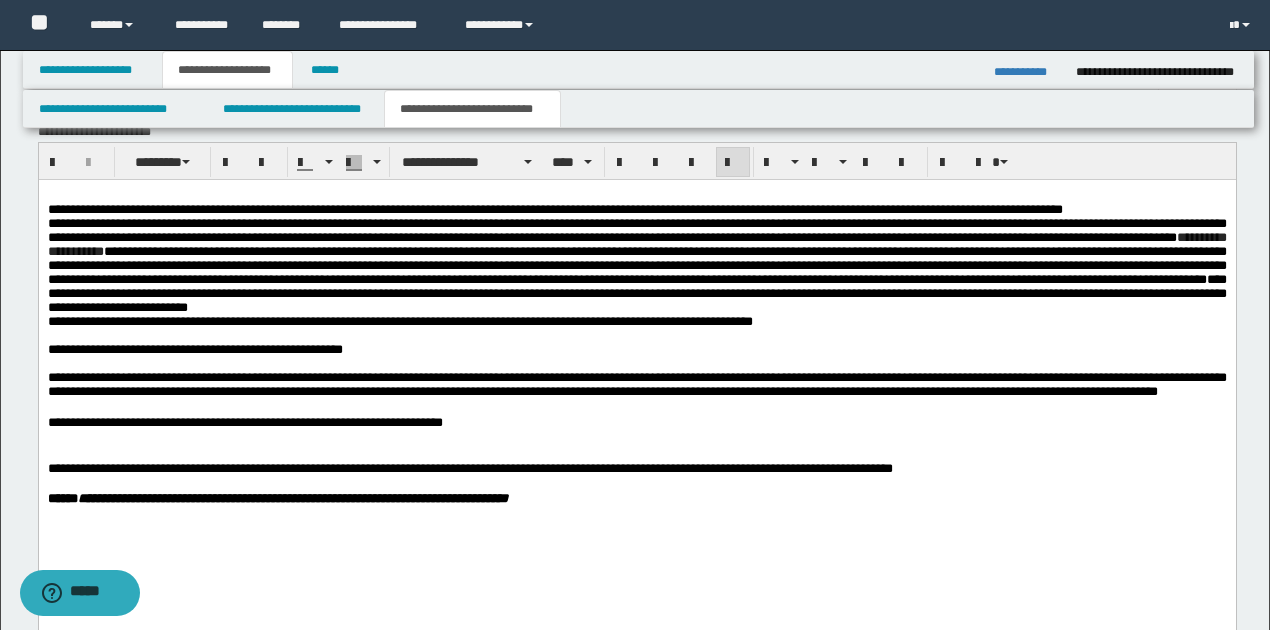 click on "**********" at bounding box center [636, 322] 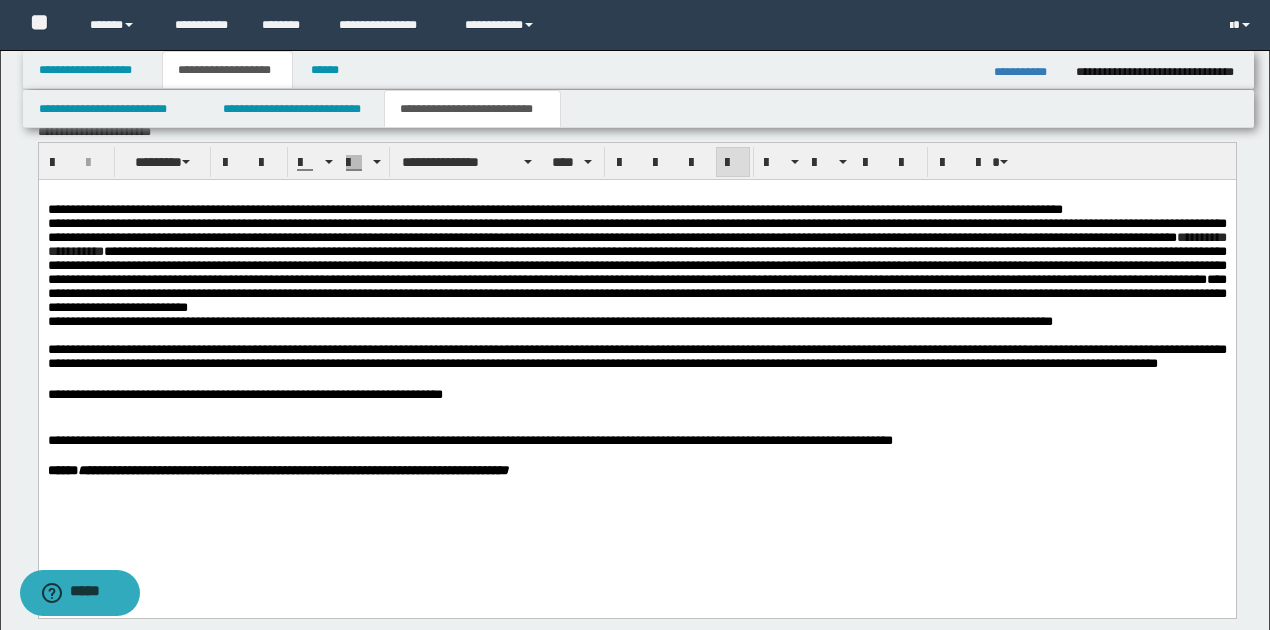 click on "**********" at bounding box center [636, 322] 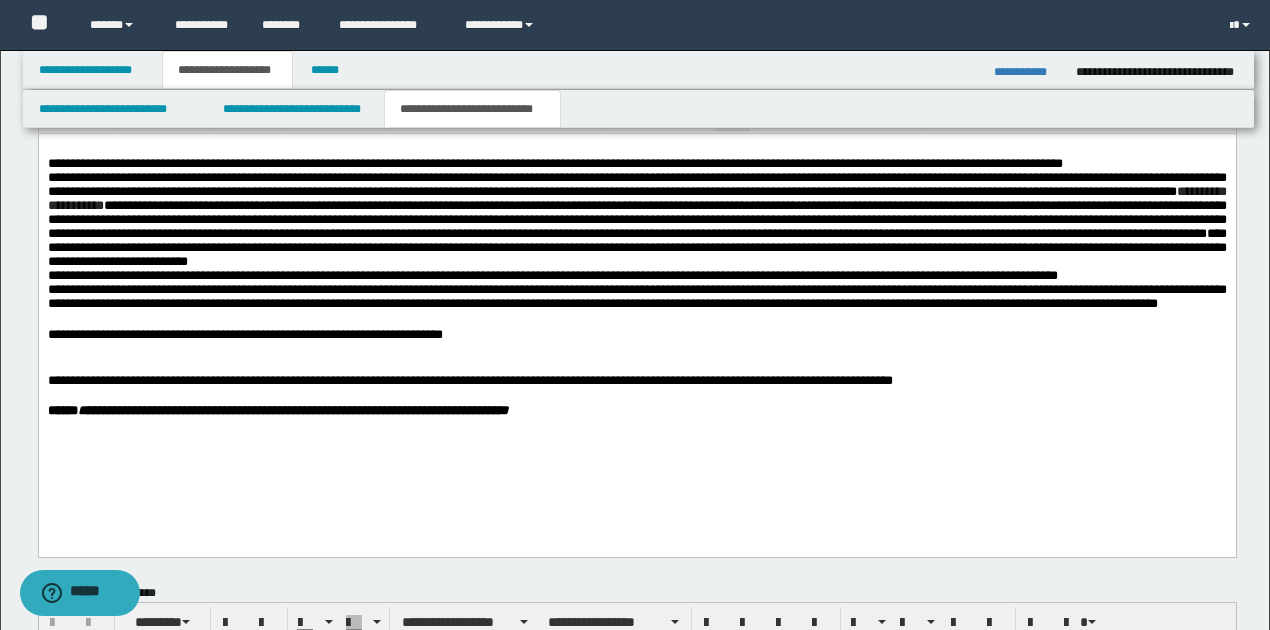 scroll, scrollTop: 1133, scrollLeft: 0, axis: vertical 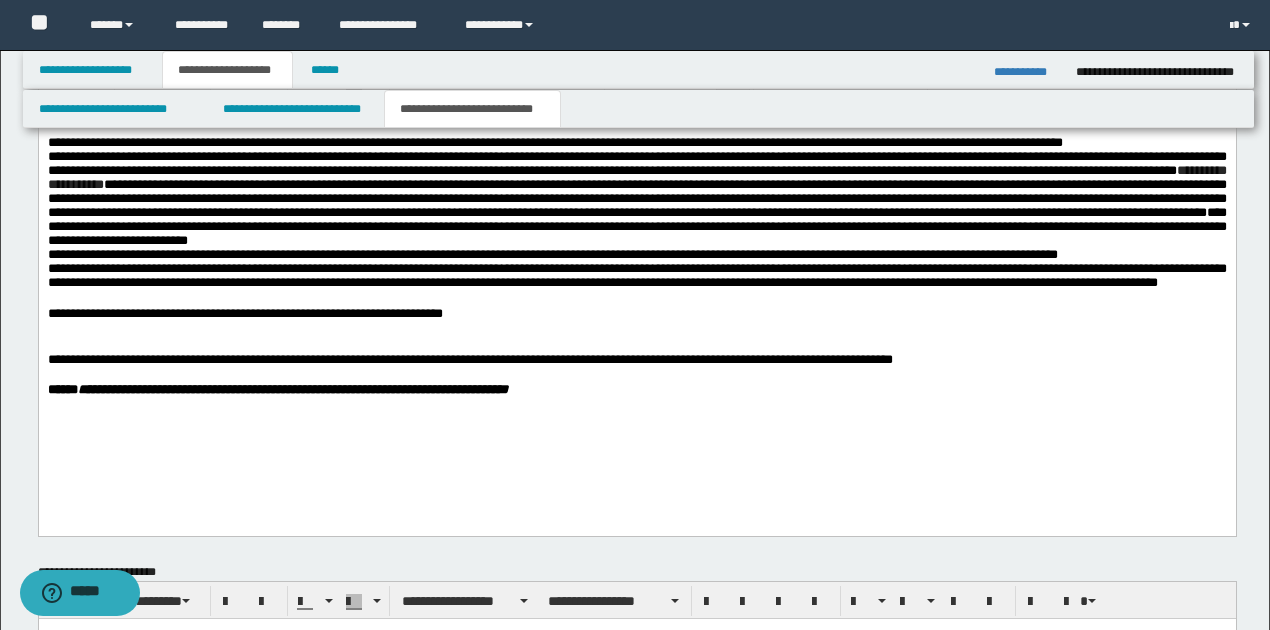click on "**********" at bounding box center [636, 276] 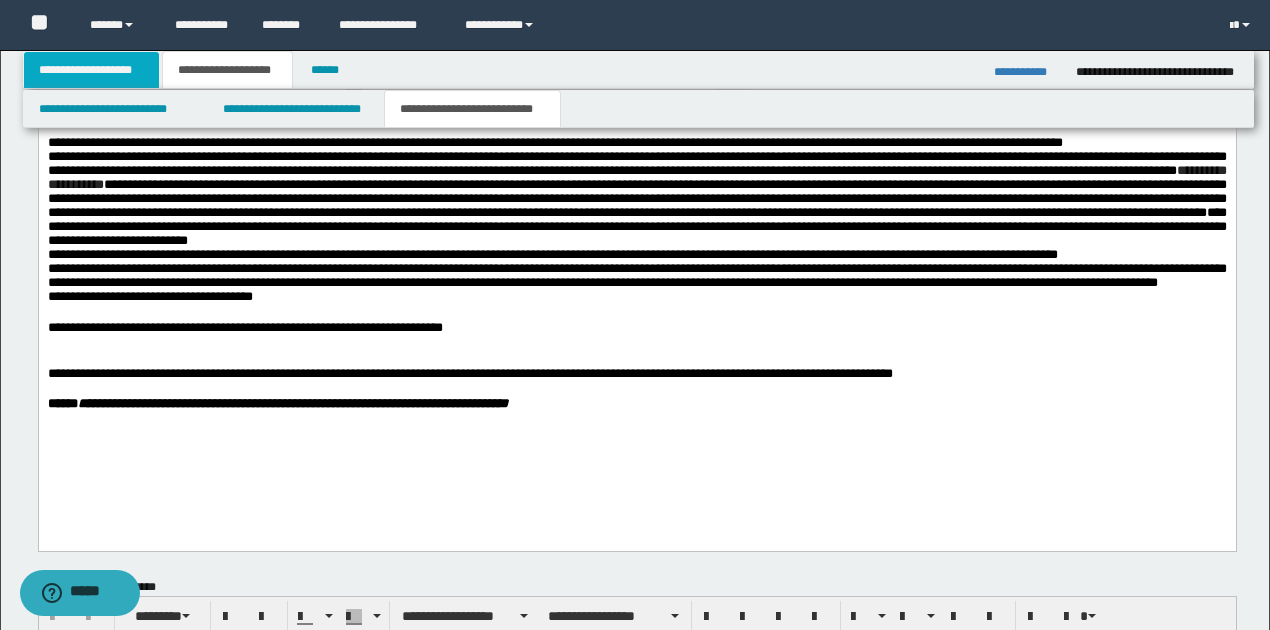 click on "**********" at bounding box center (92, 70) 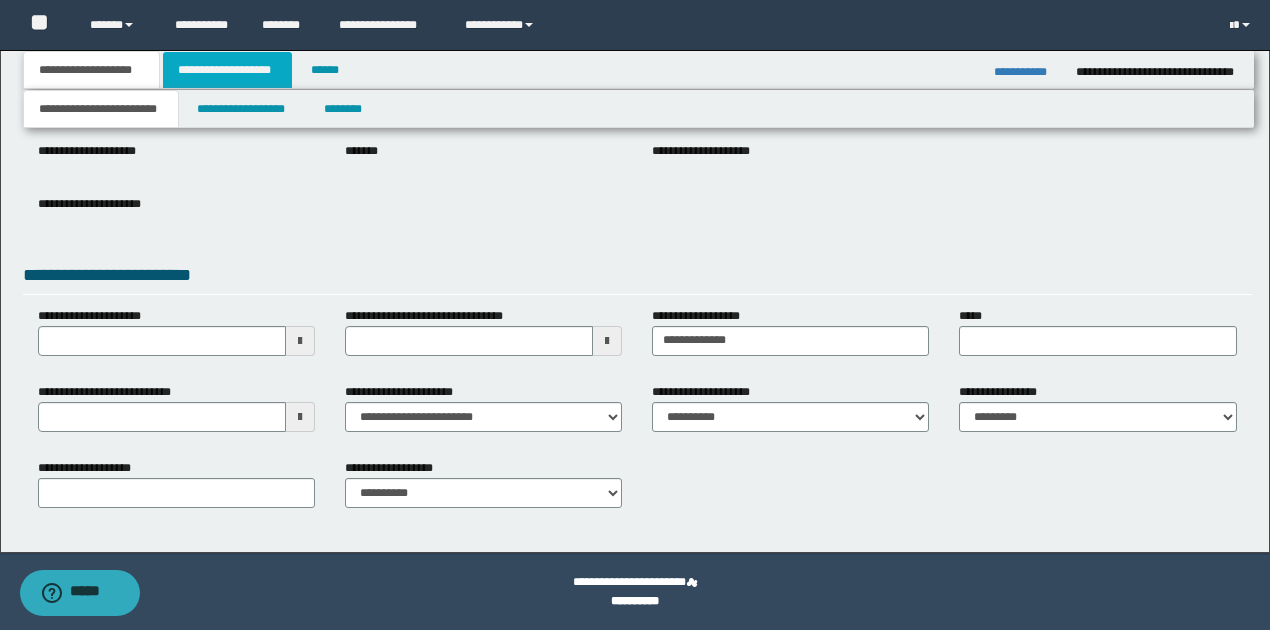 drag, startPoint x: 247, startPoint y: 74, endPoint x: 250, endPoint y: 87, distance: 13.341664 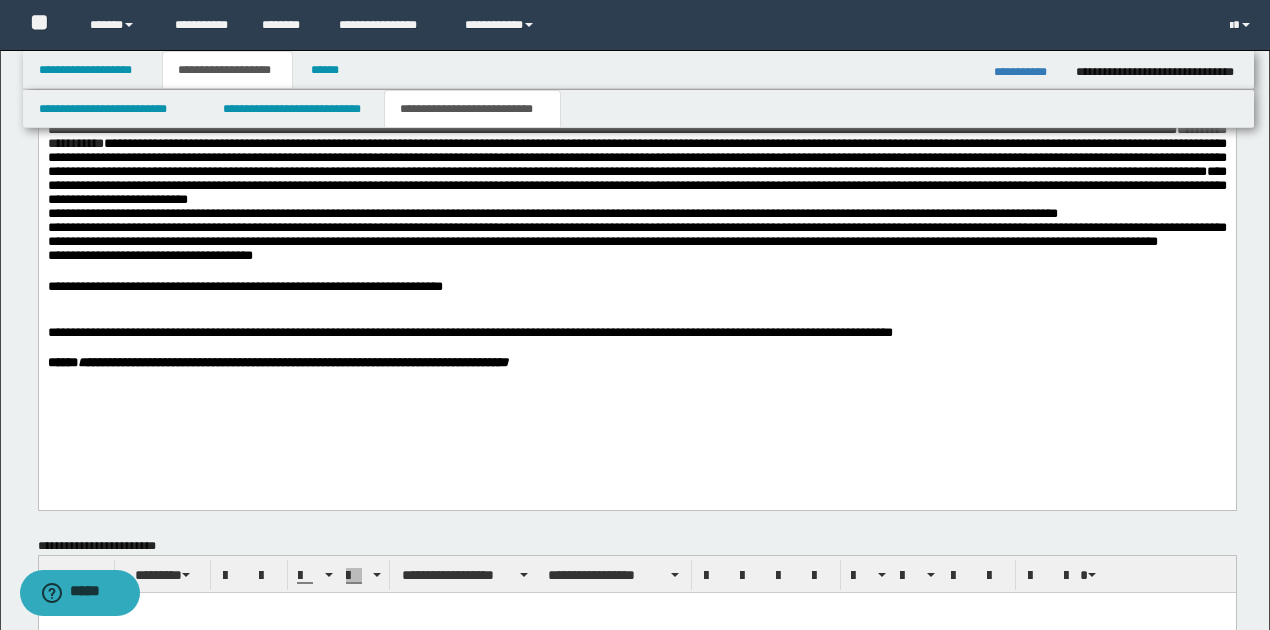 scroll, scrollTop: 1186, scrollLeft: 0, axis: vertical 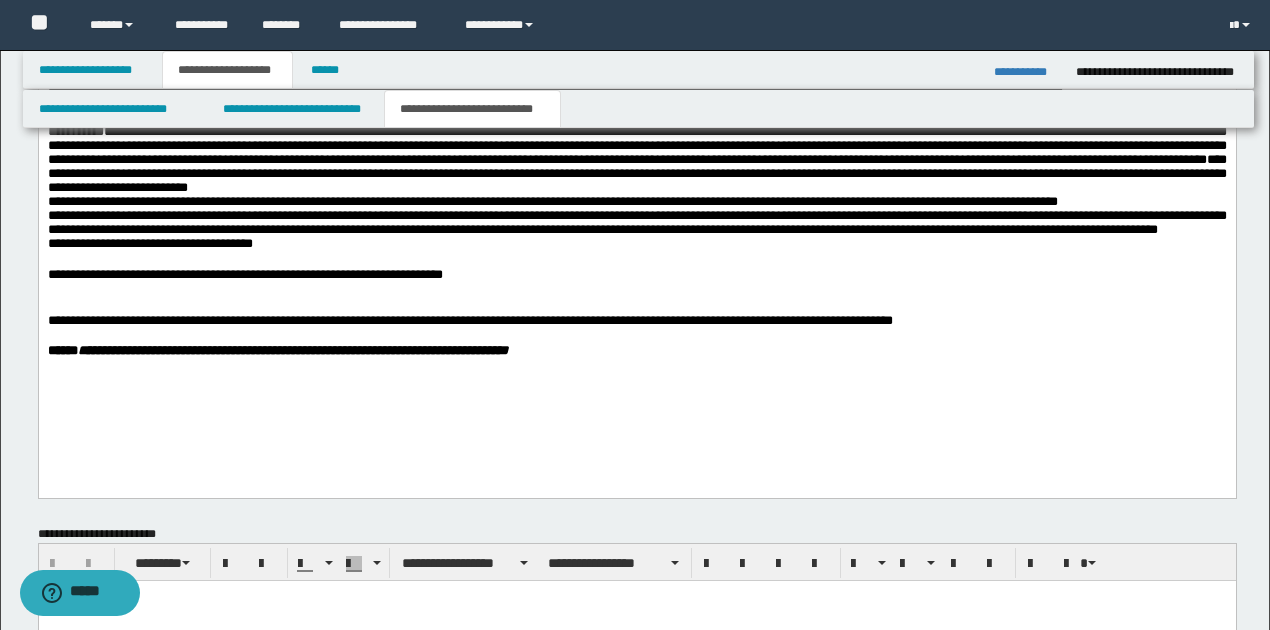 click on "**********" at bounding box center [636, 244] 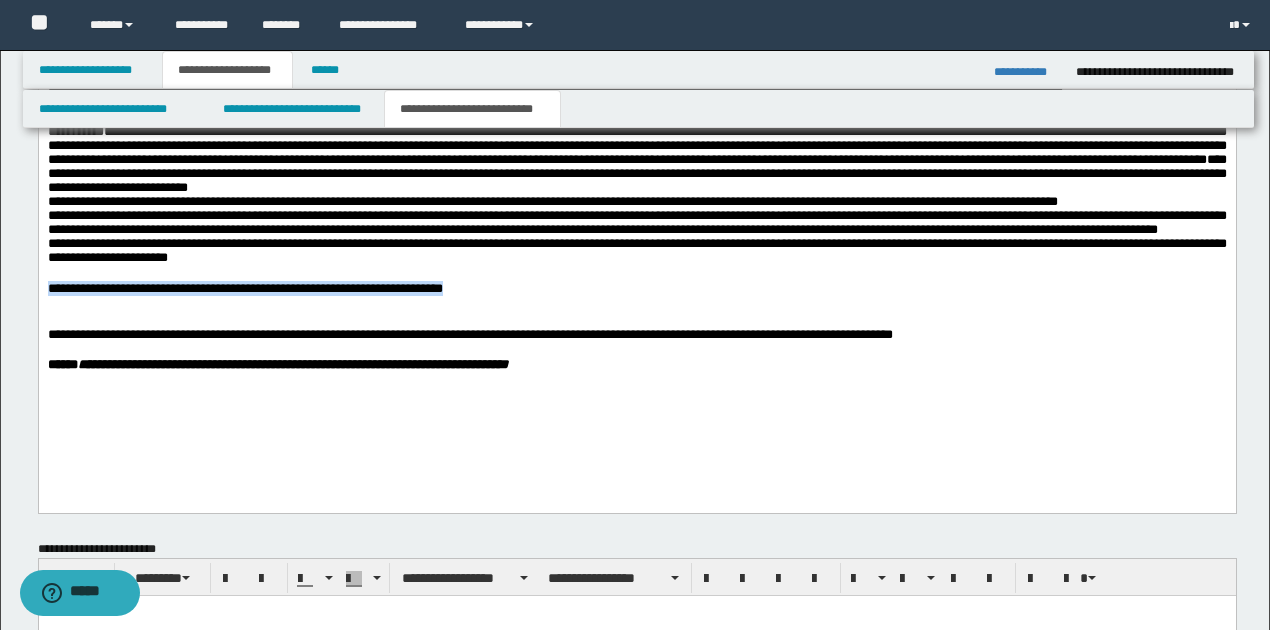 drag, startPoint x: 48, startPoint y: 320, endPoint x: 468, endPoint y: 323, distance: 420.0107 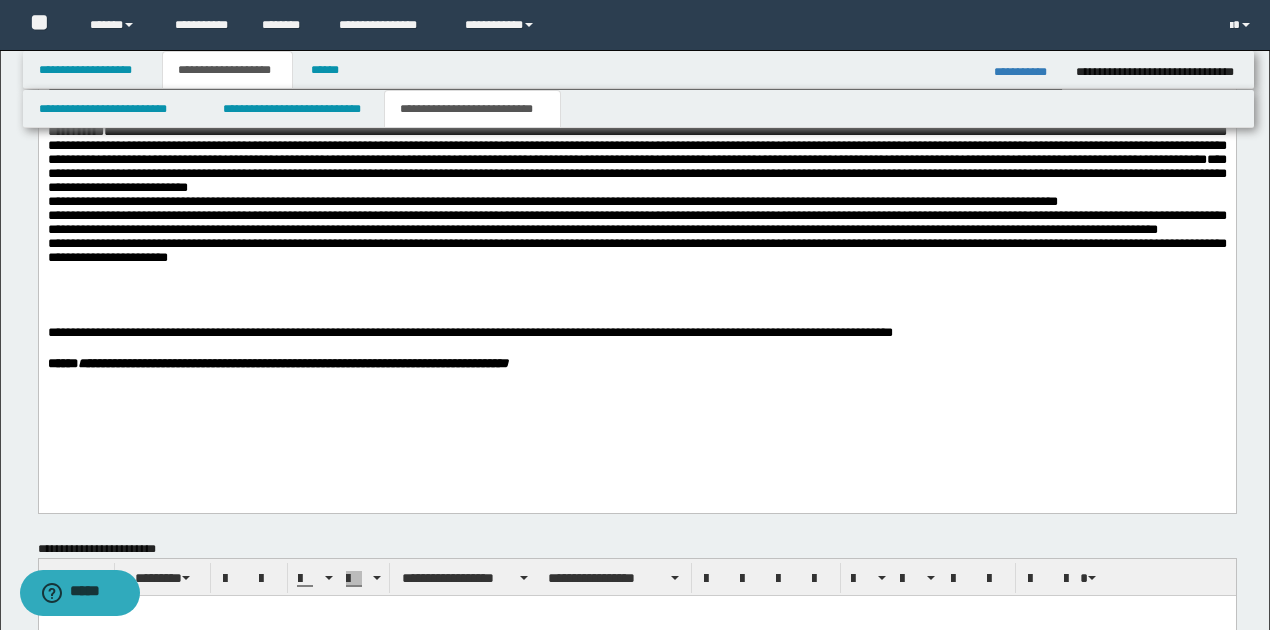 click on "**********" at bounding box center [636, 251] 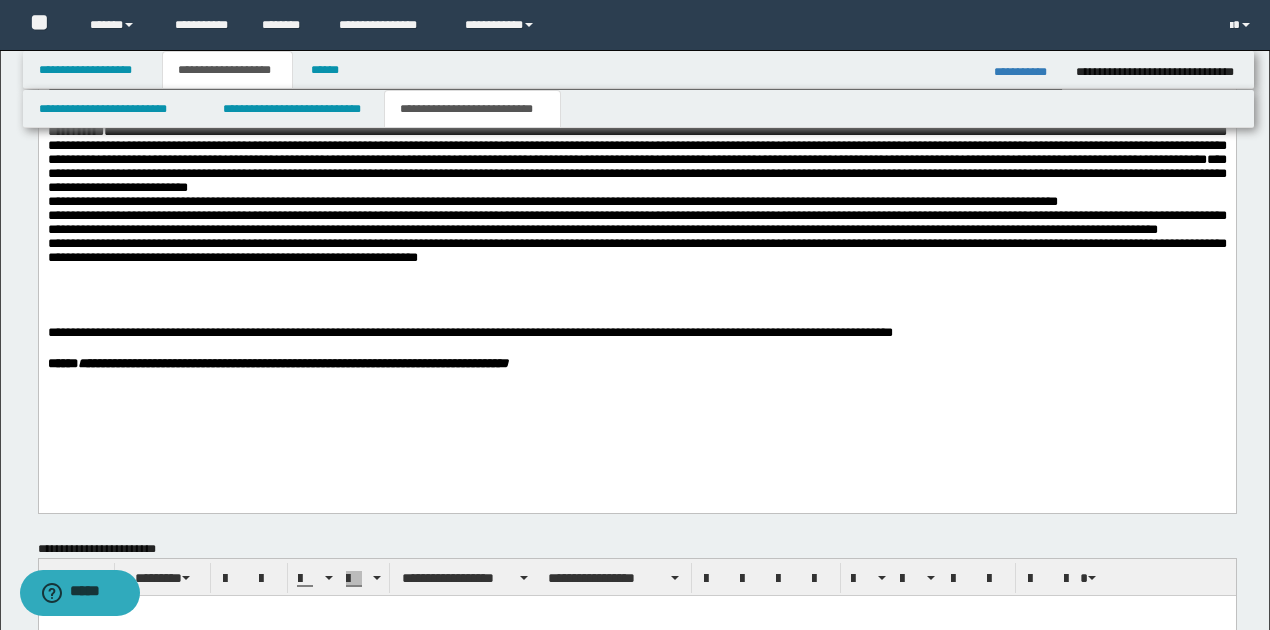 click on "**********" at bounding box center (636, 250) 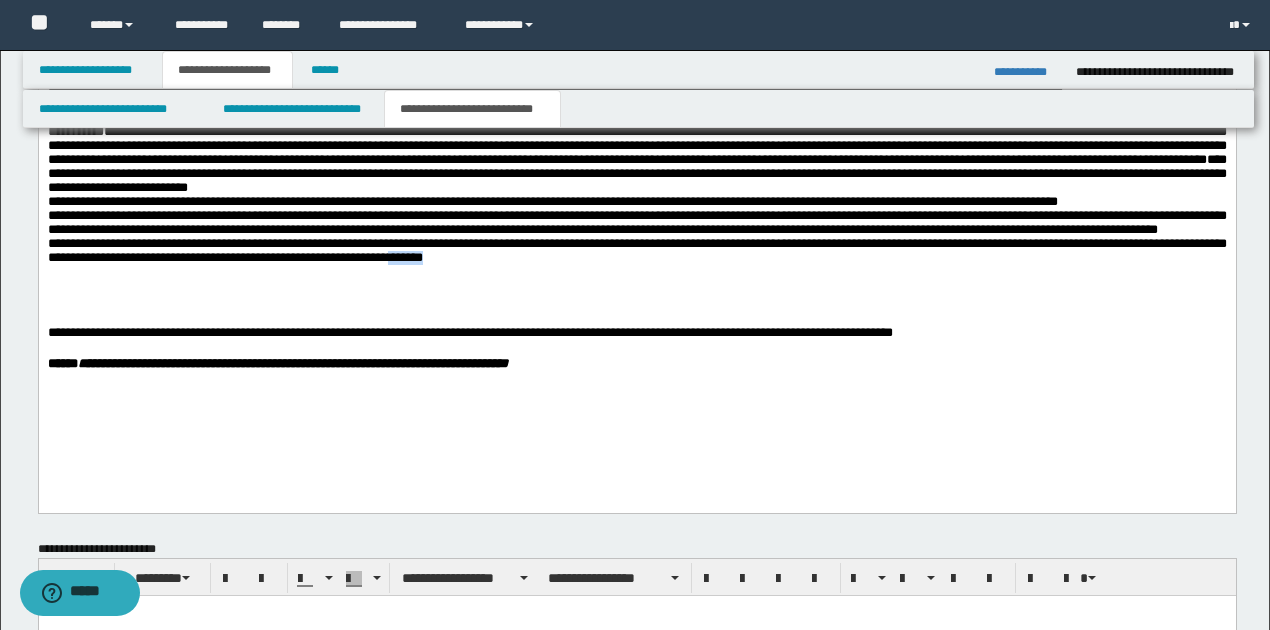 drag, startPoint x: 442, startPoint y: 293, endPoint x: 496, endPoint y: 293, distance: 54 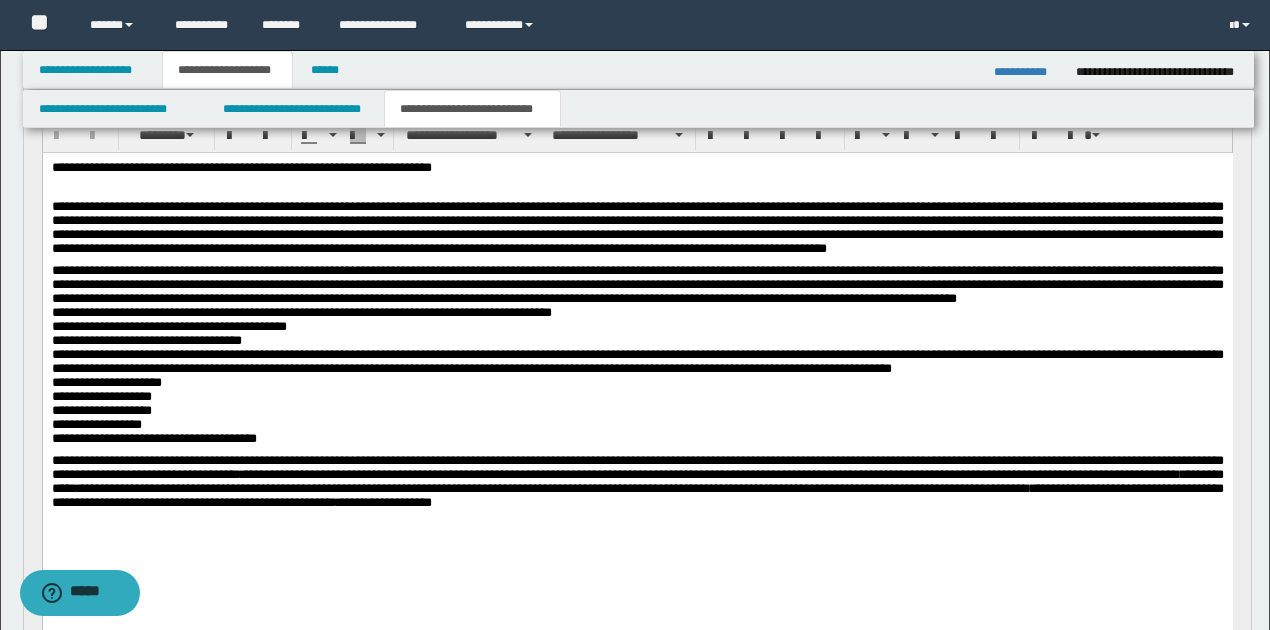 scroll, scrollTop: 186, scrollLeft: 0, axis: vertical 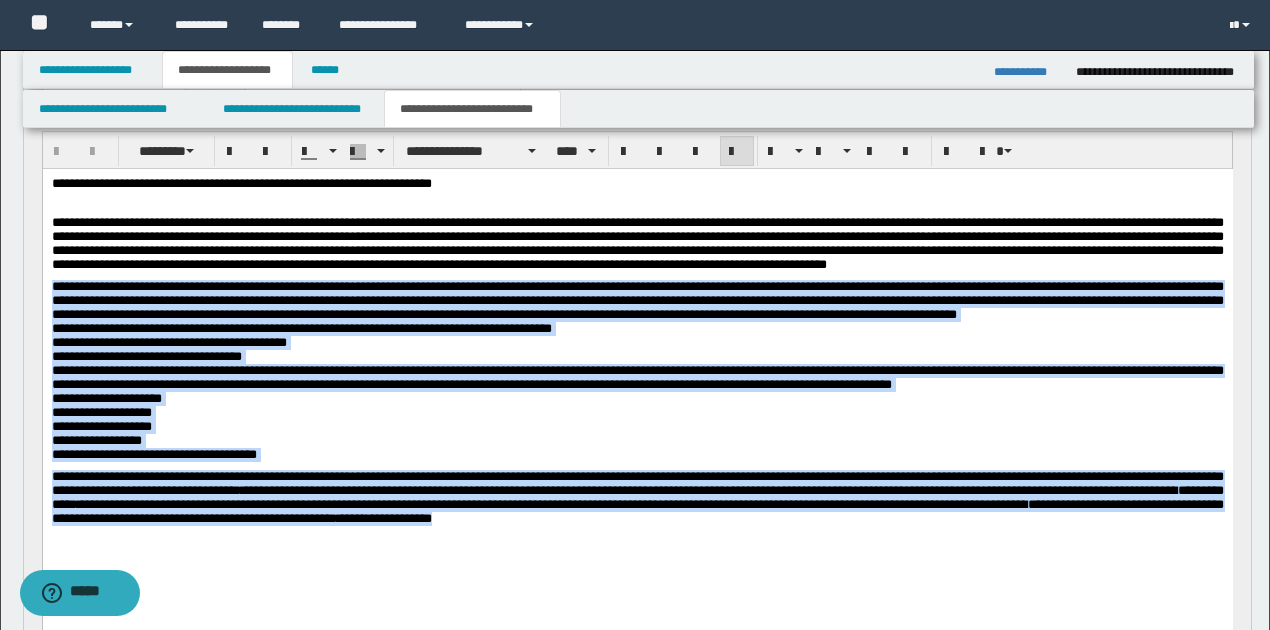 drag, startPoint x: 53, startPoint y: 291, endPoint x: 725, endPoint y: 566, distance: 726.0916 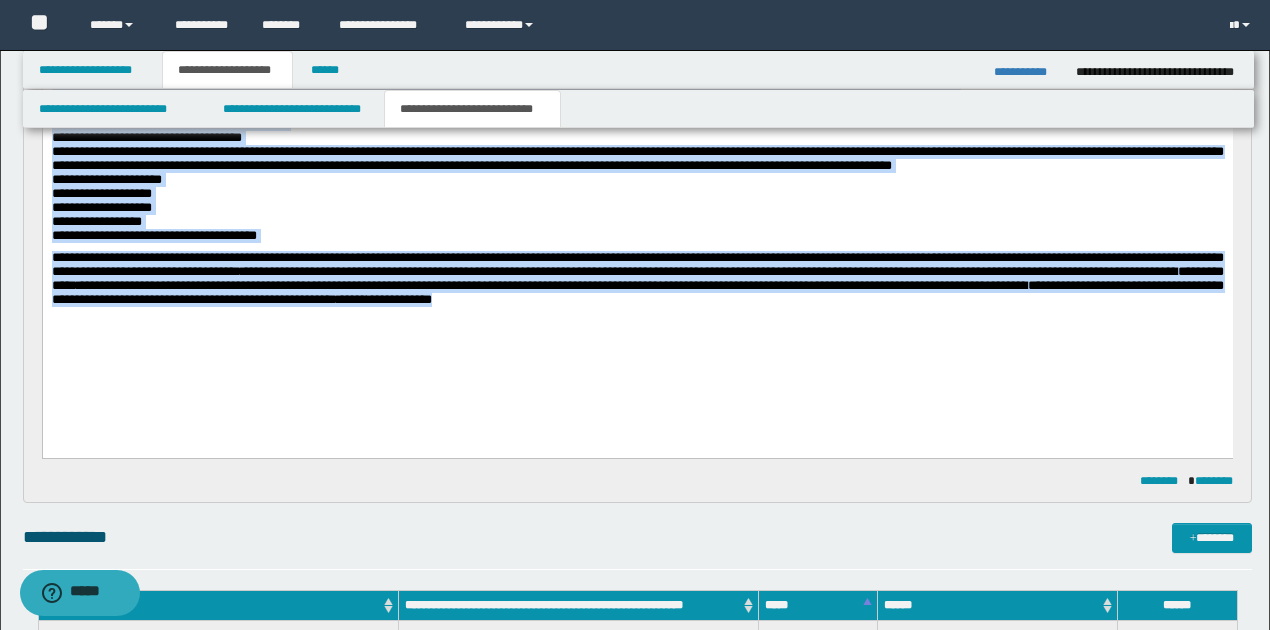 scroll, scrollTop: 452, scrollLeft: 0, axis: vertical 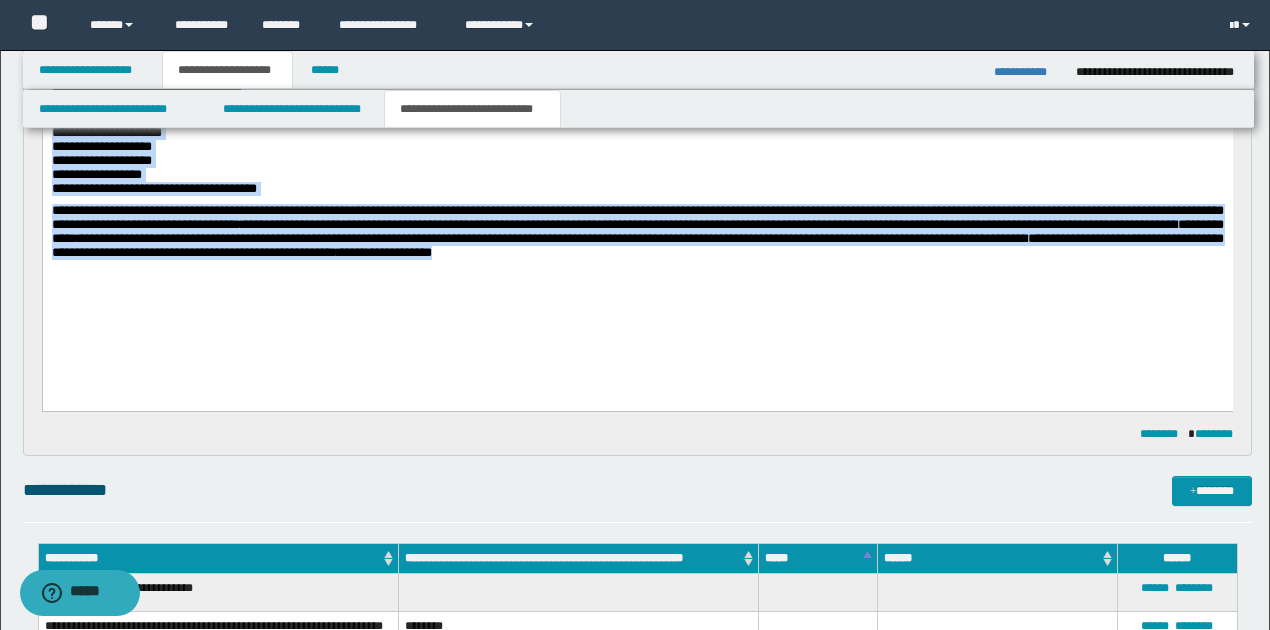 click on "**********" at bounding box center (637, 110) 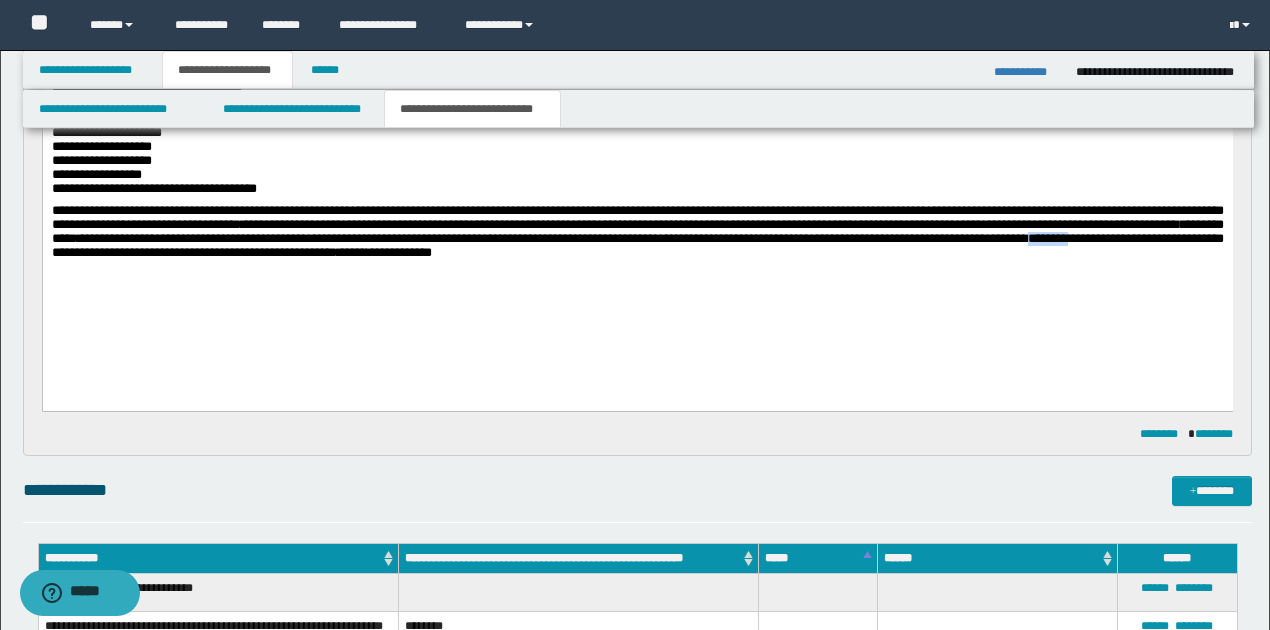 click on "**********" at bounding box center [637, 110] 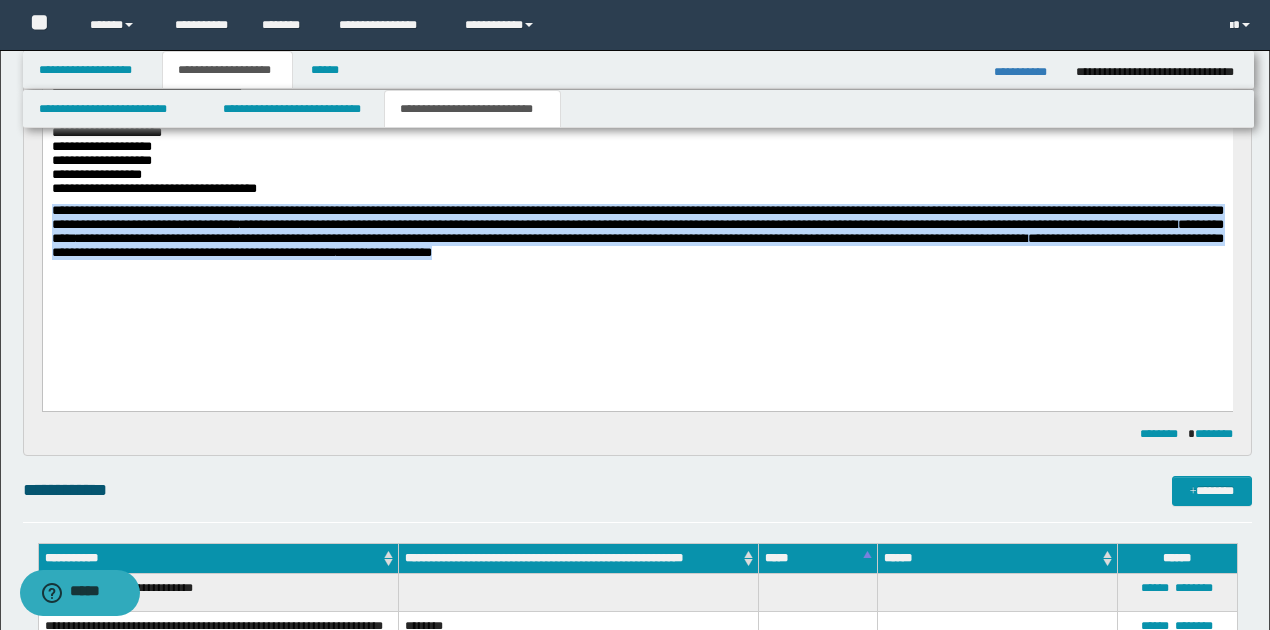 drag, startPoint x: 52, startPoint y: 244, endPoint x: 785, endPoint y: 298, distance: 734.9864 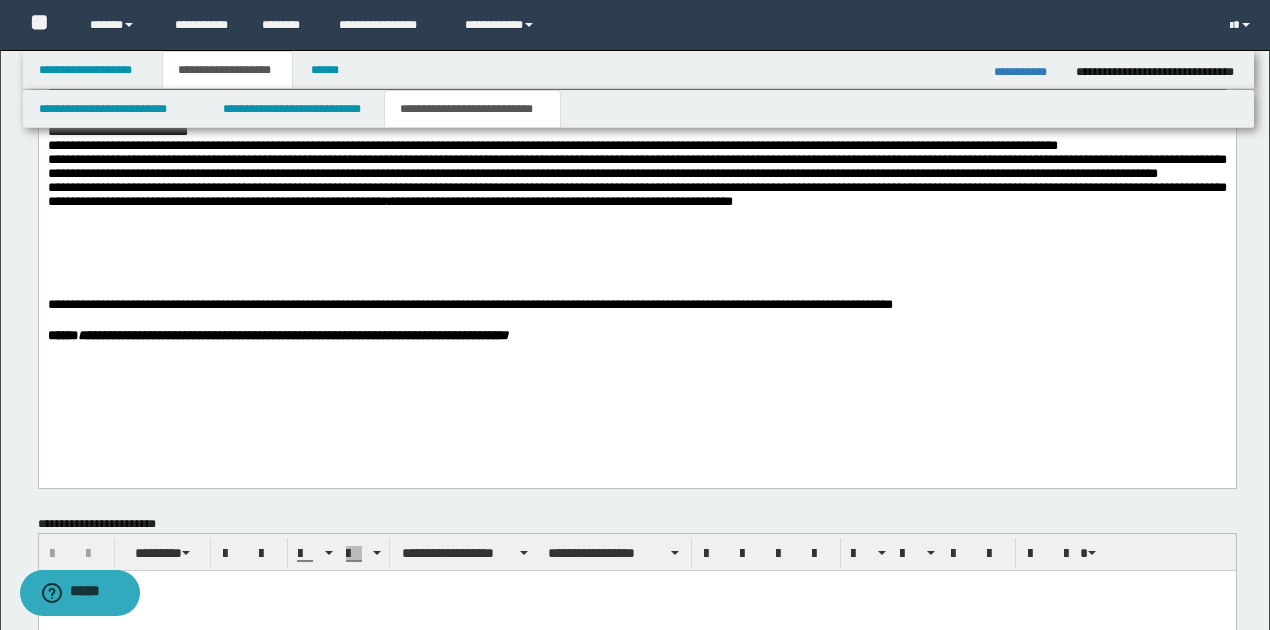 scroll, scrollTop: 1052, scrollLeft: 0, axis: vertical 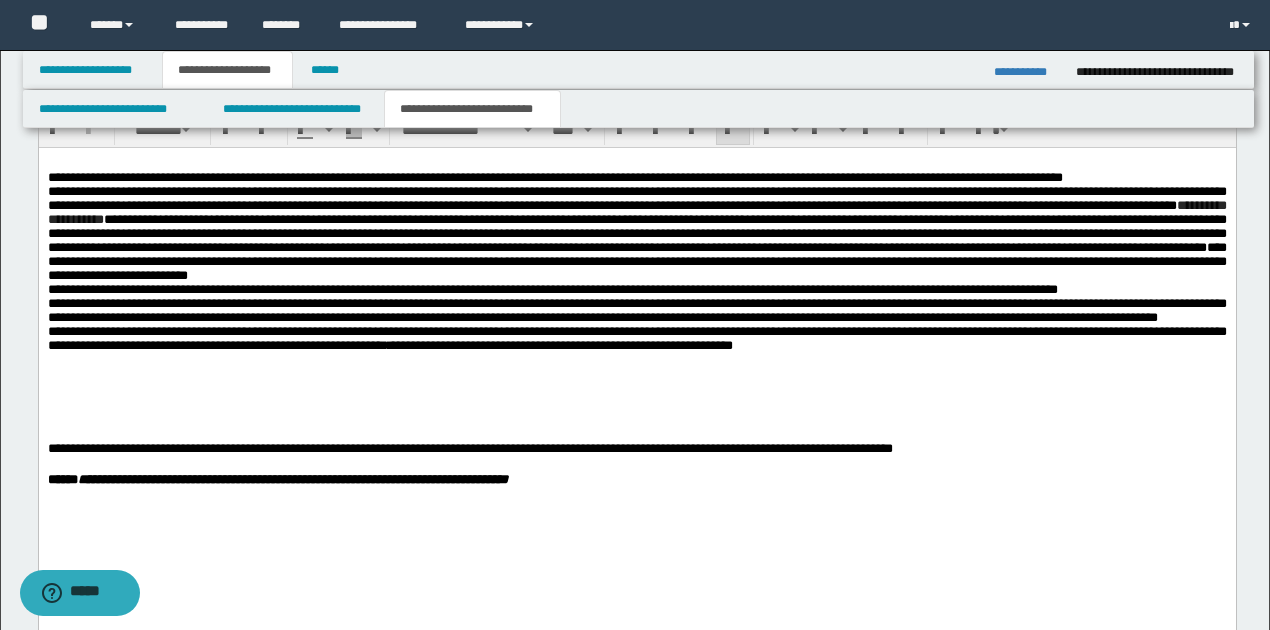 click on "**********" at bounding box center [636, 339] 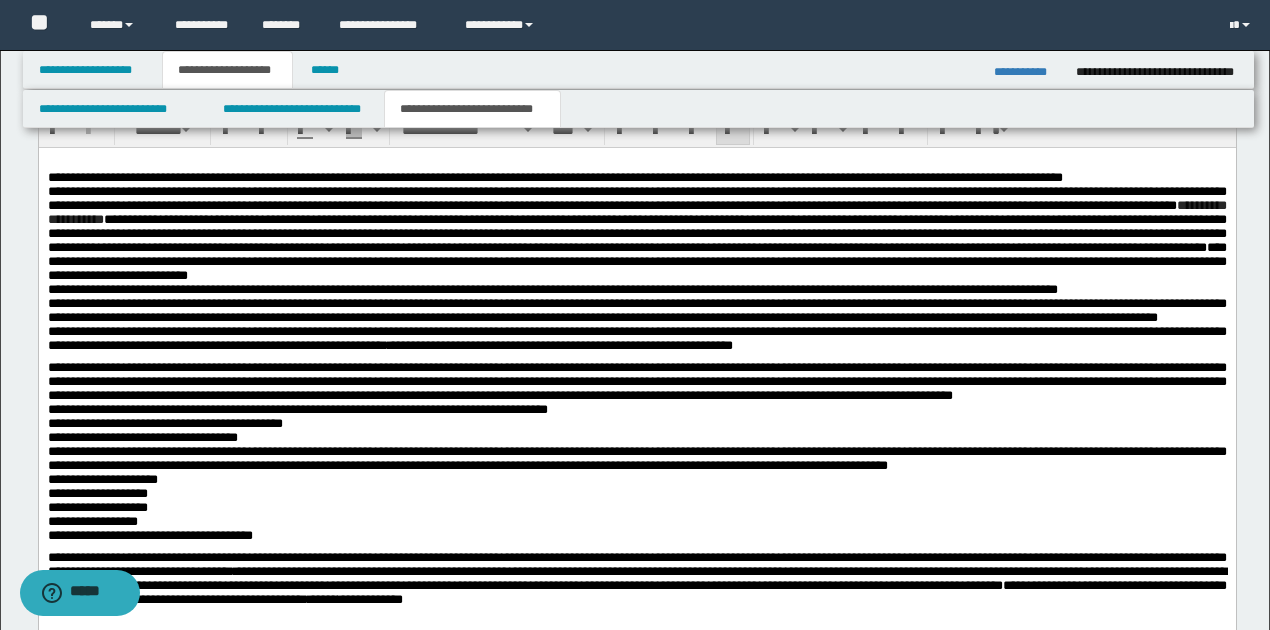 click on "**********" at bounding box center [636, 381] 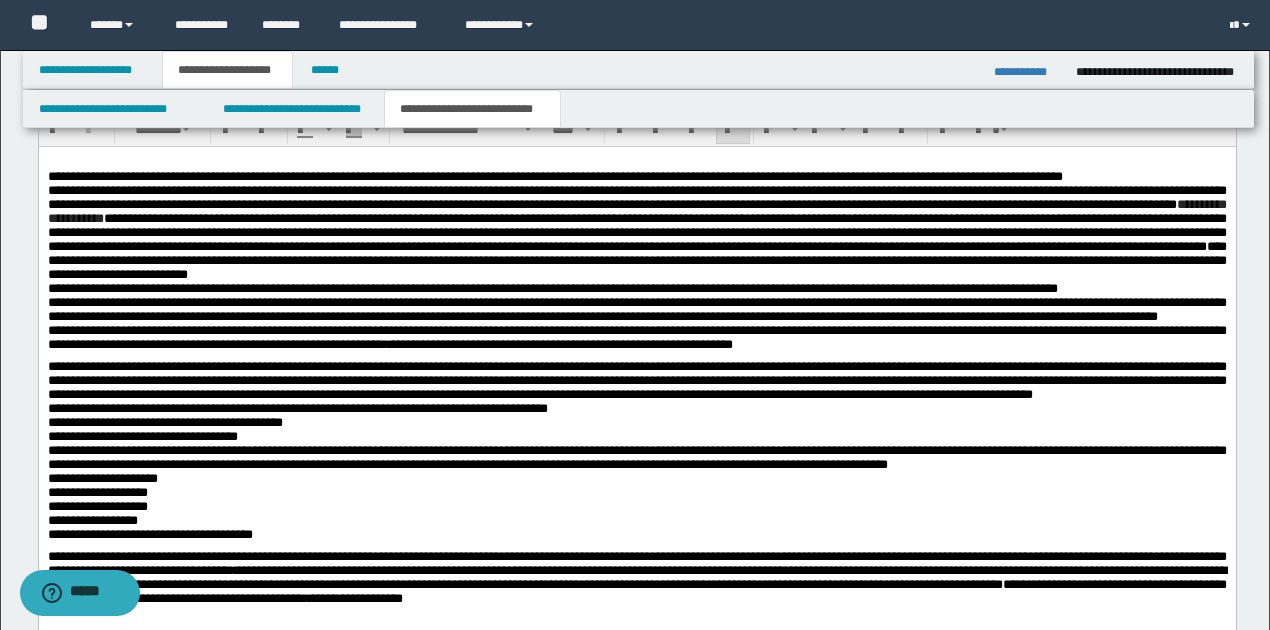 scroll, scrollTop: 1119, scrollLeft: 0, axis: vertical 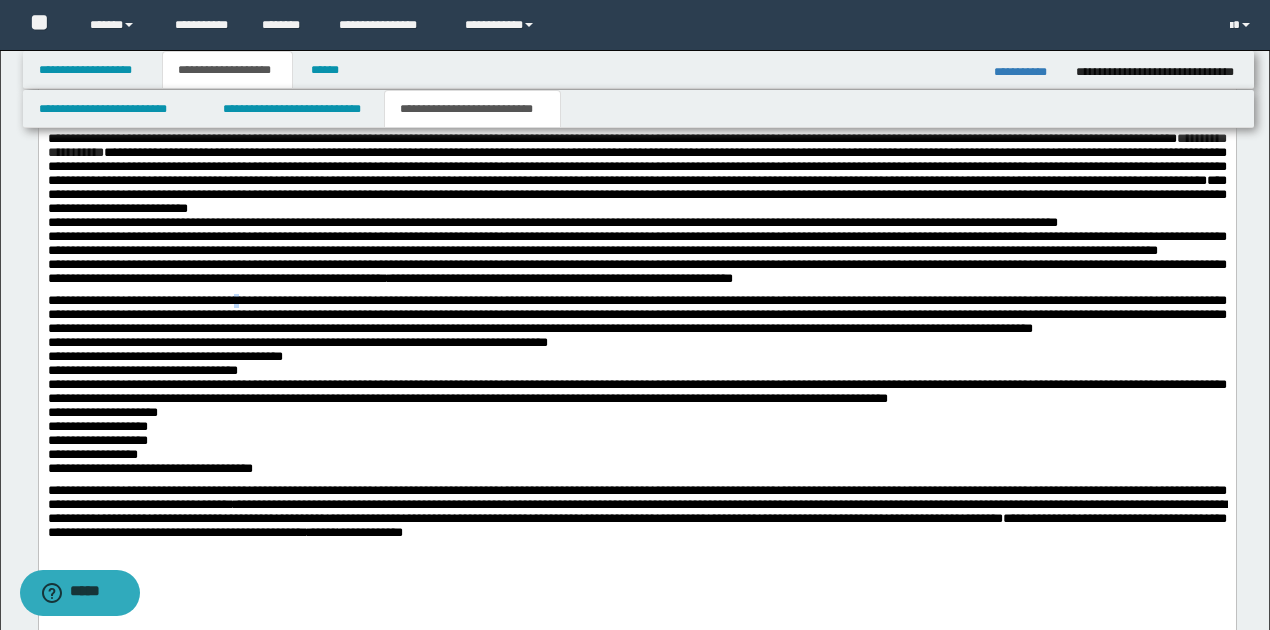 click on "**********" at bounding box center [636, 314] 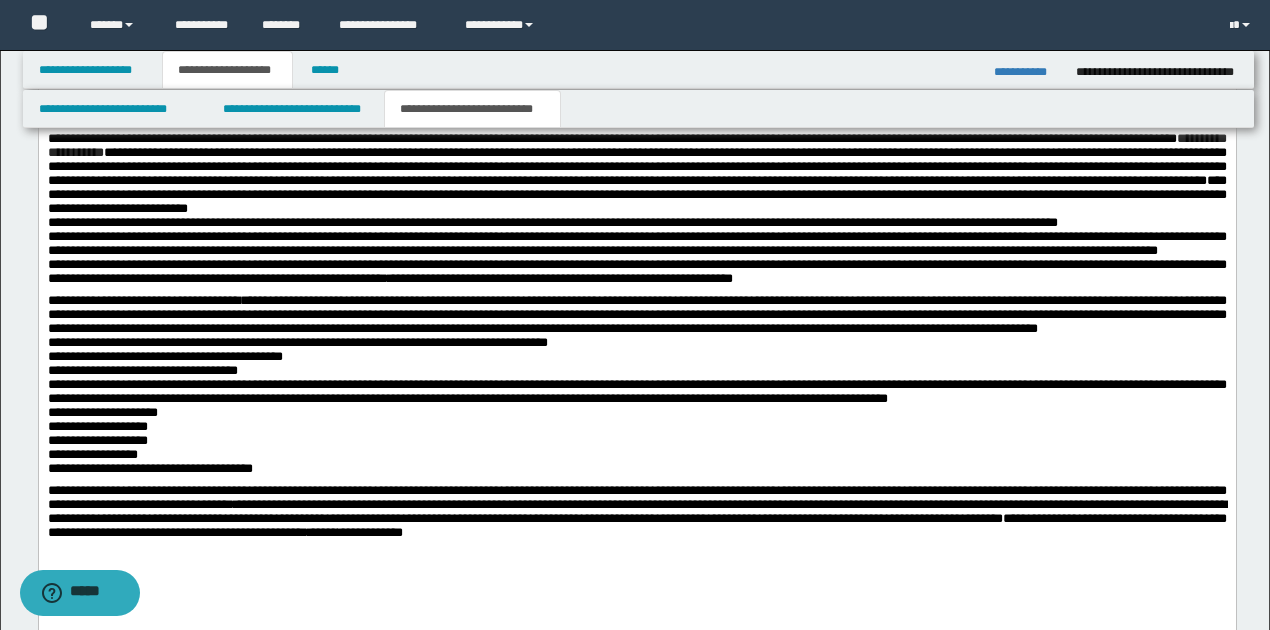 click on "**********" at bounding box center (636, 314) 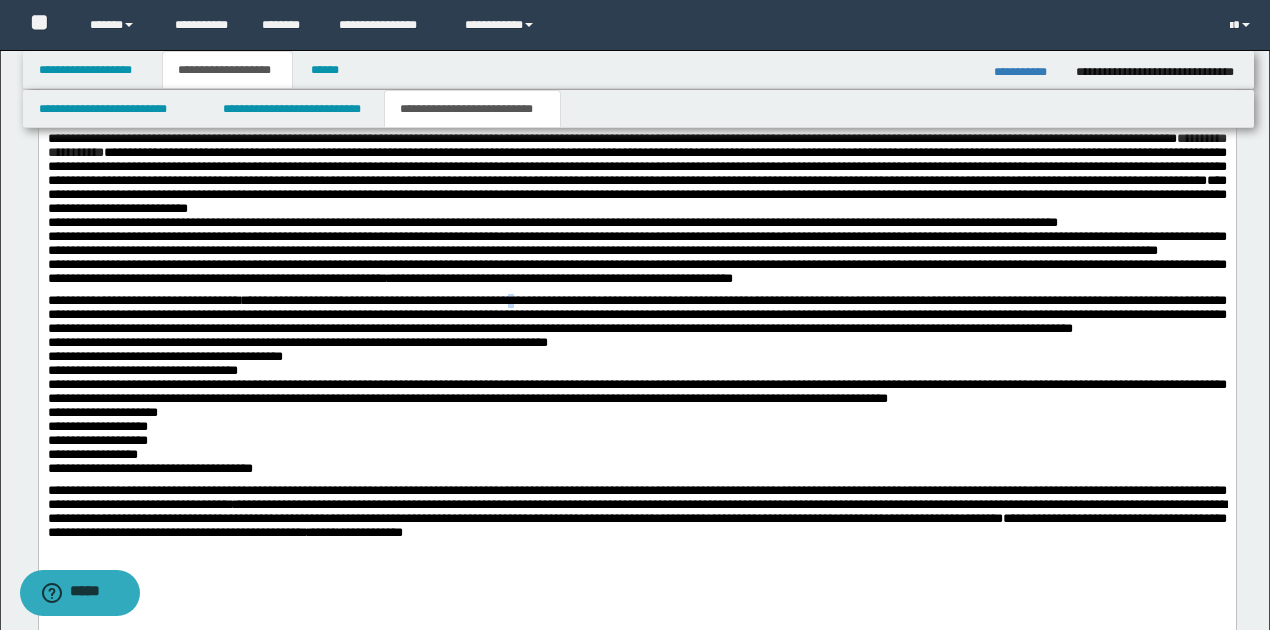 click on "**********" at bounding box center [636, 314] 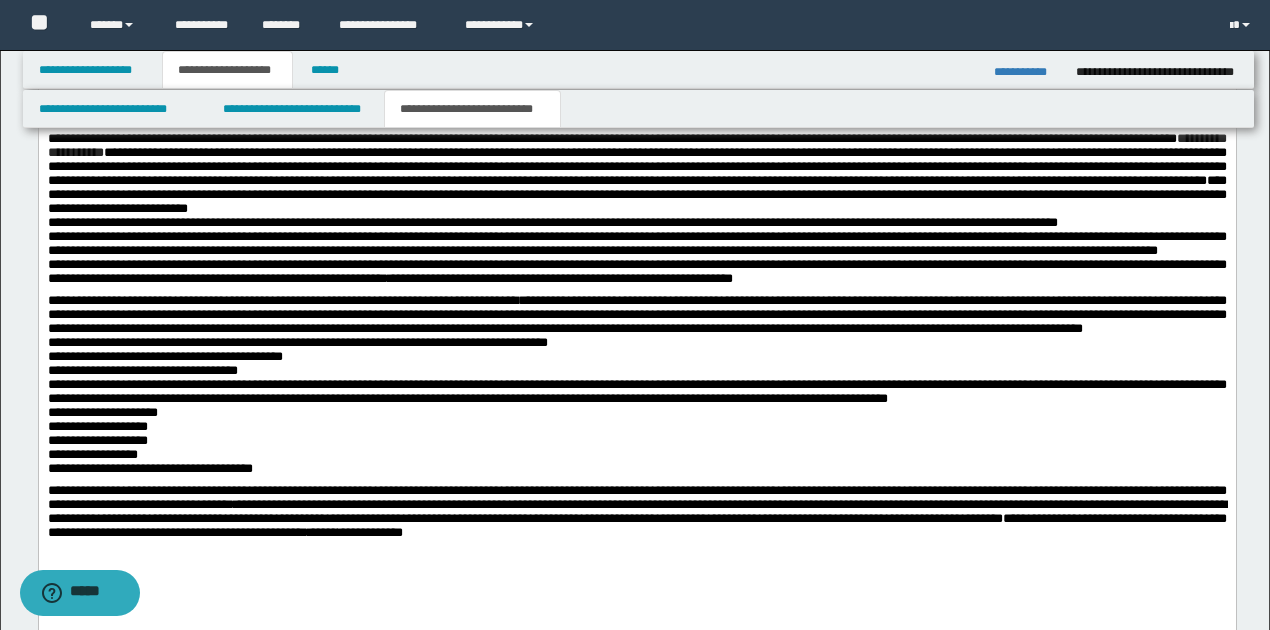 scroll, scrollTop: 1186, scrollLeft: 0, axis: vertical 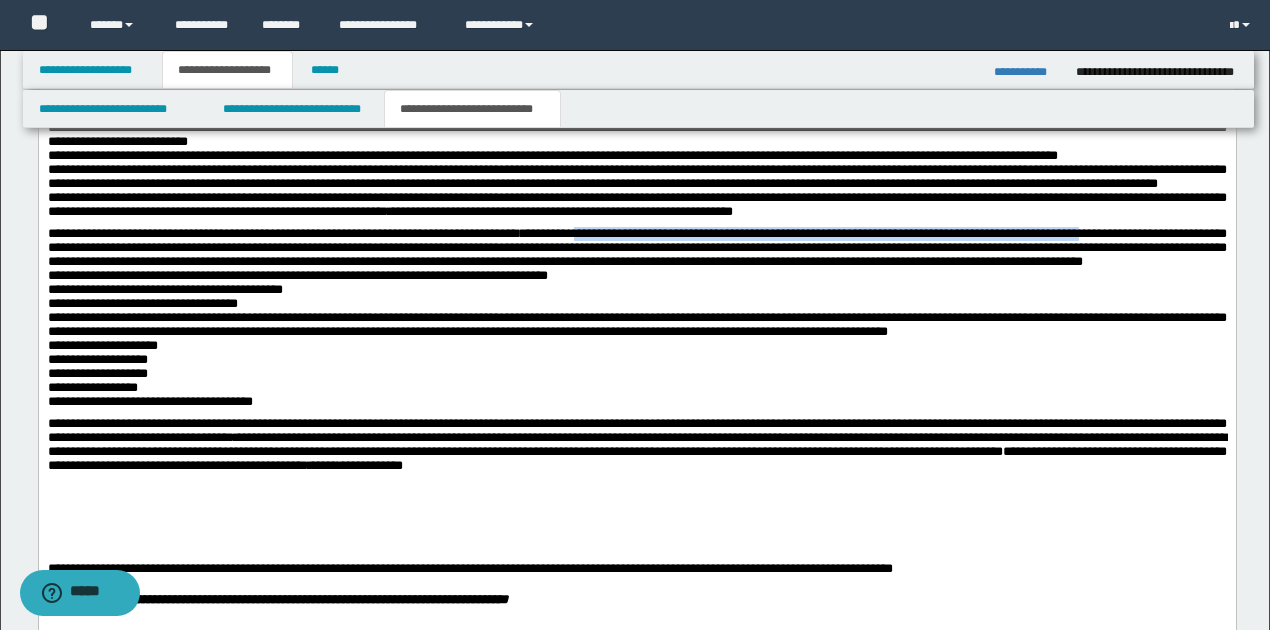 drag, startPoint x: 616, startPoint y: 267, endPoint x: 1148, endPoint y: 272, distance: 532.0235 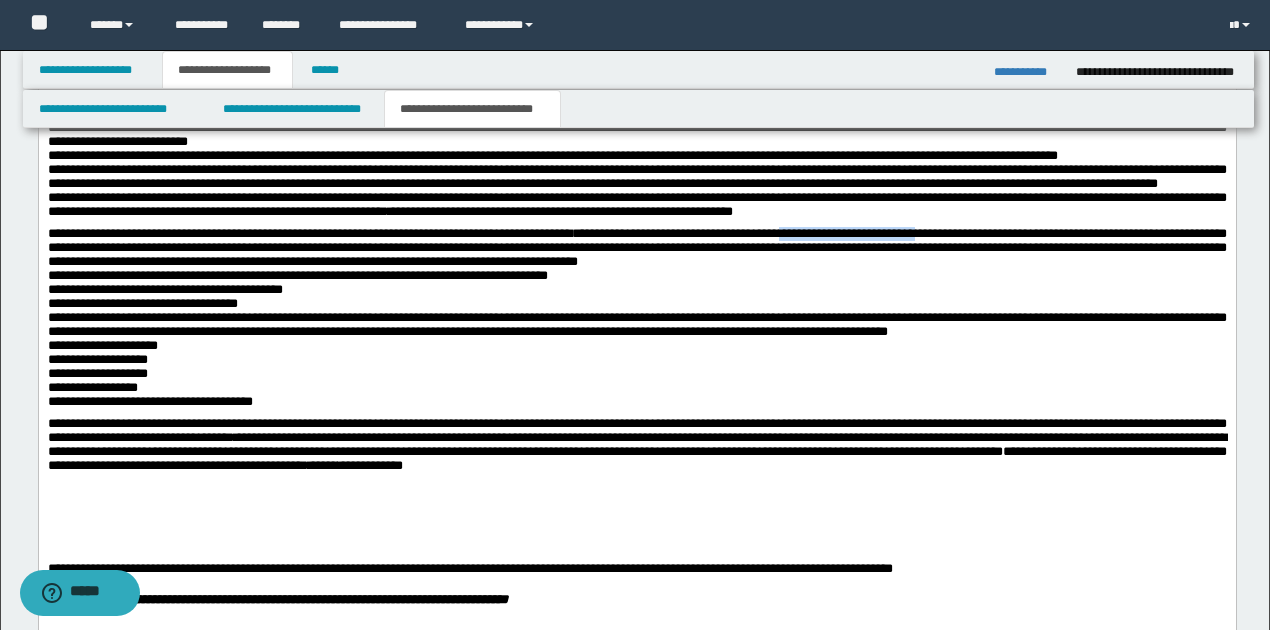 drag, startPoint x: 832, startPoint y: 269, endPoint x: 993, endPoint y: 269, distance: 161 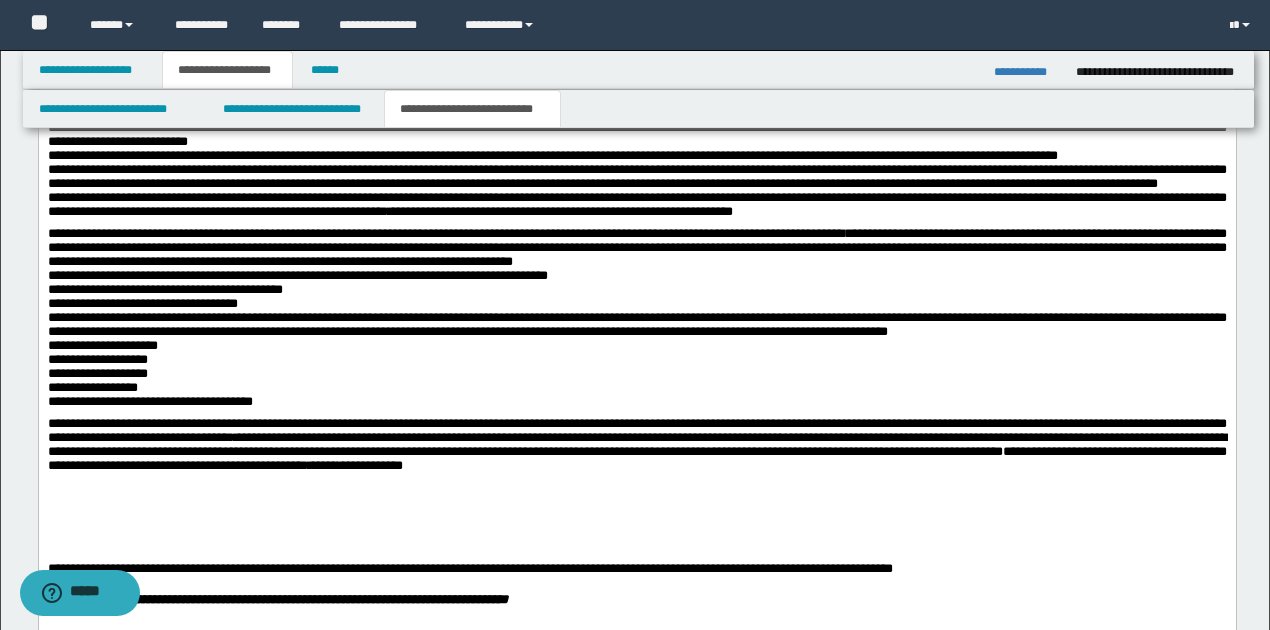 click on "**********" at bounding box center [636, 247] 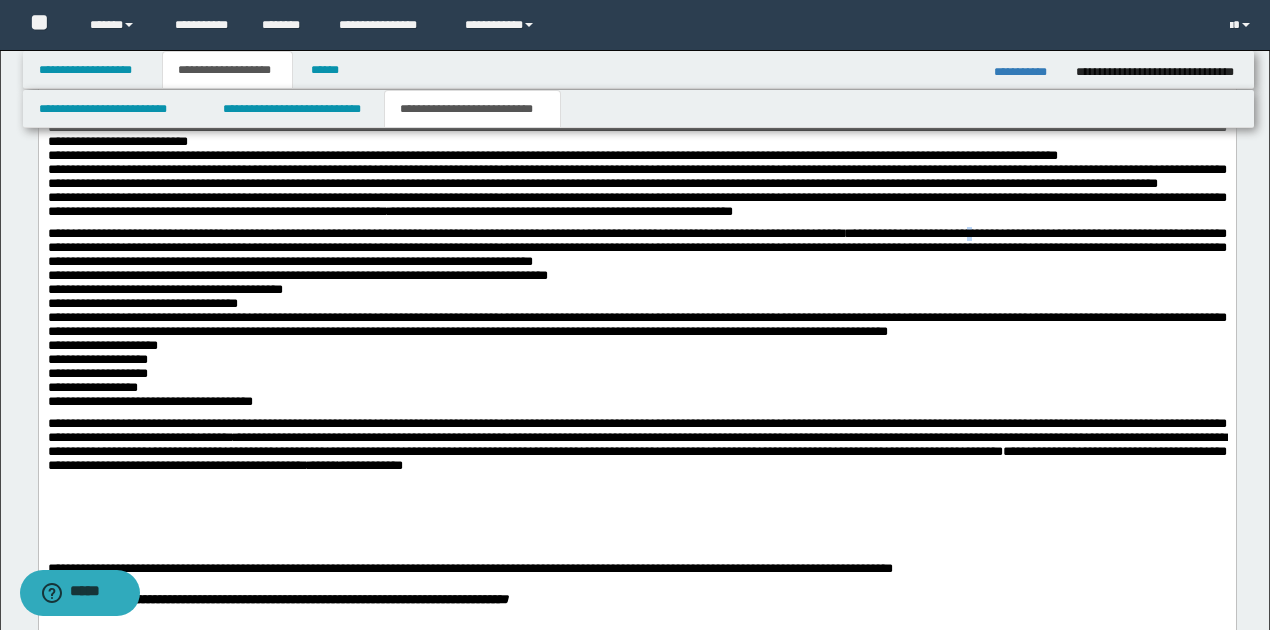 click on "**********" at bounding box center (636, 247) 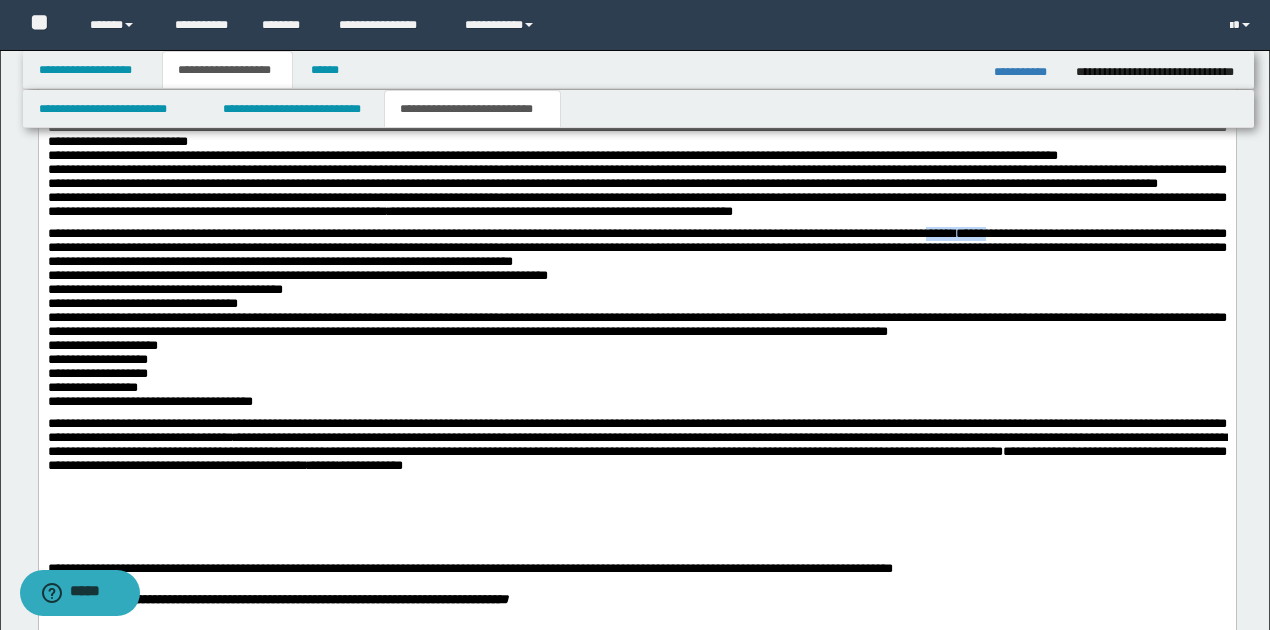 drag, startPoint x: 1019, startPoint y: 270, endPoint x: 1085, endPoint y: 272, distance: 66.0303 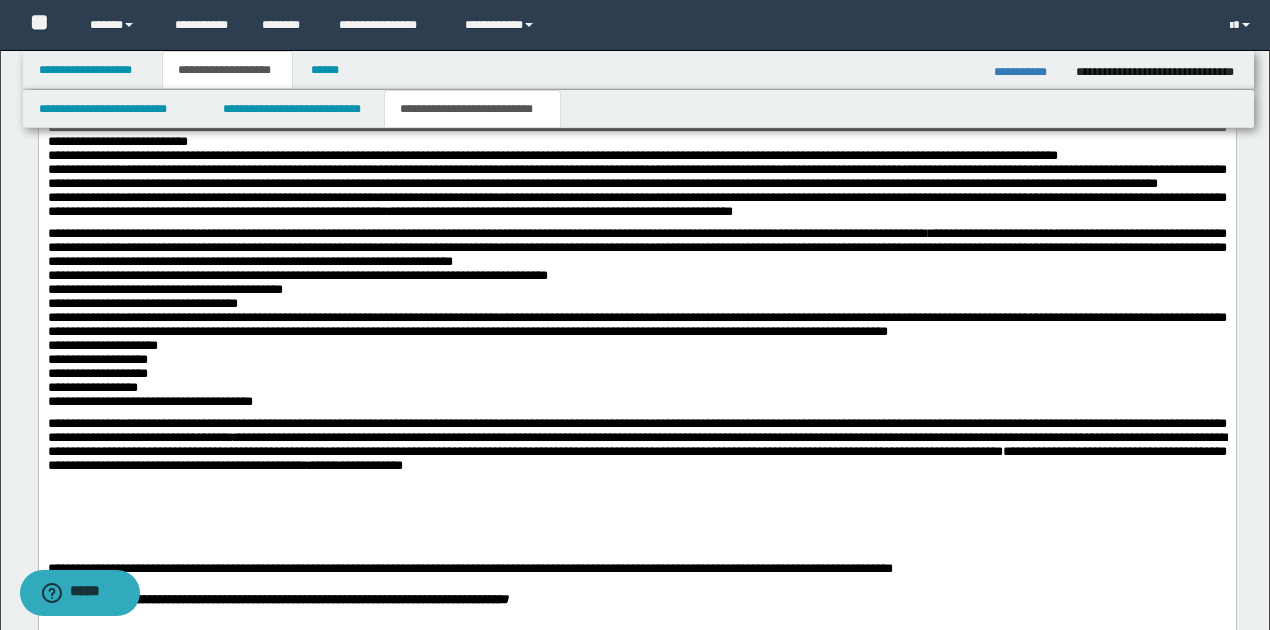 click on "**********" at bounding box center (636, 247) 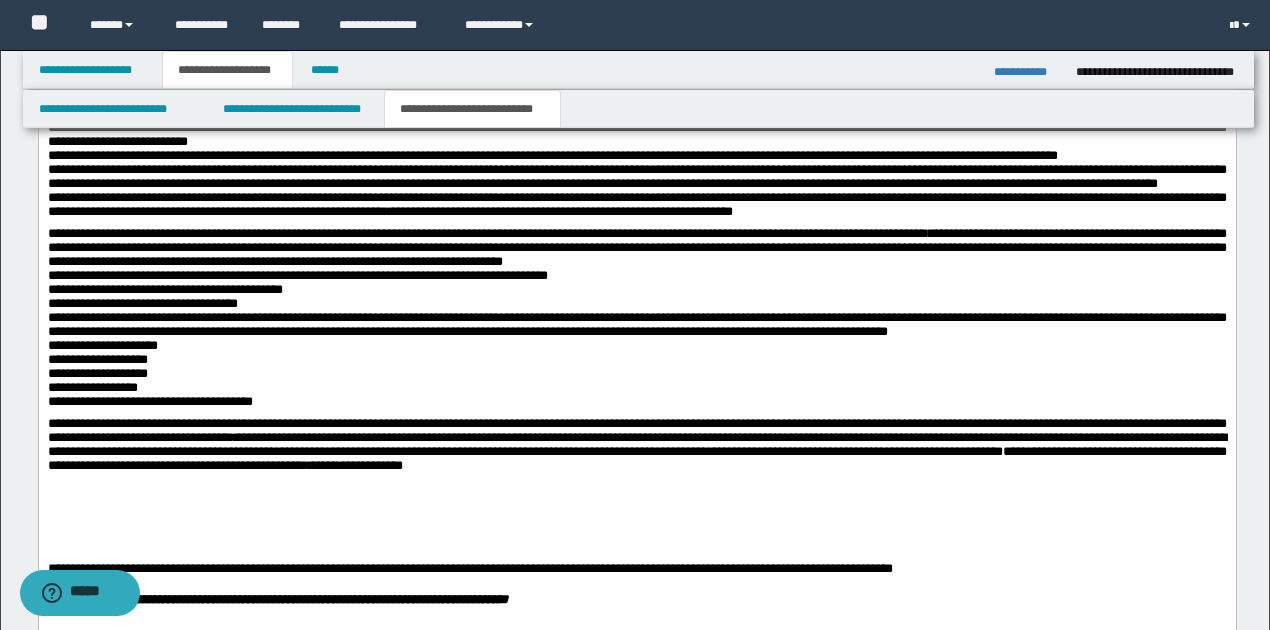 click on "**********" at bounding box center [636, 339] 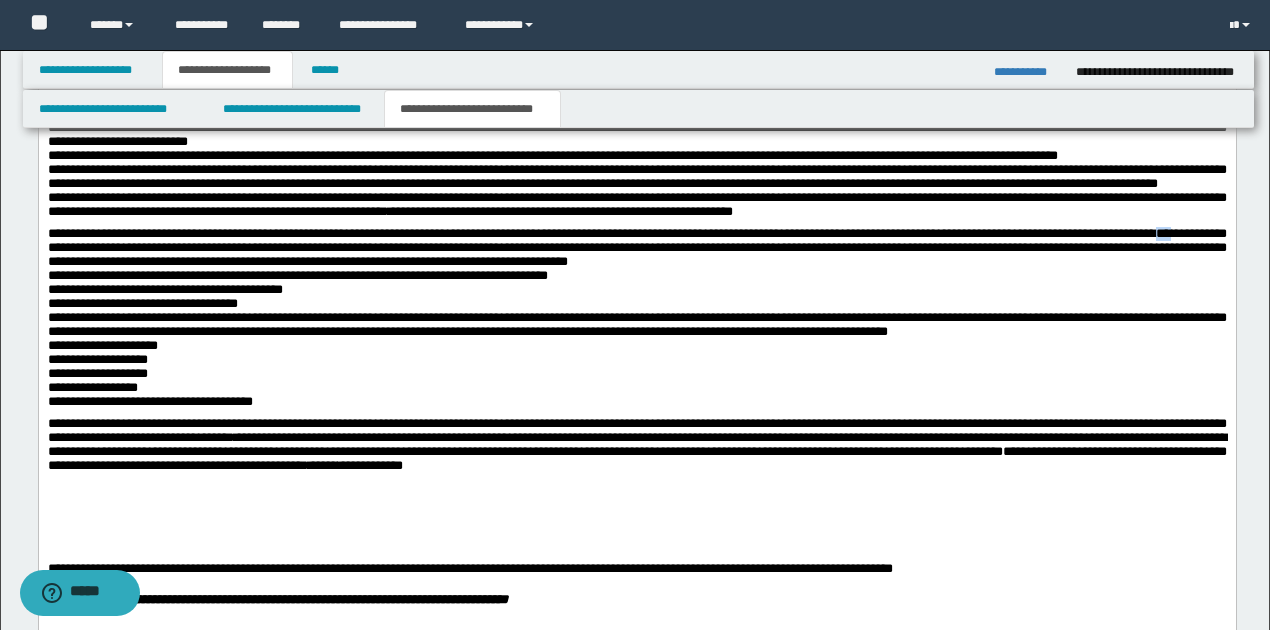 drag, startPoint x: 48, startPoint y: 286, endPoint x: 66, endPoint y: 286, distance: 18 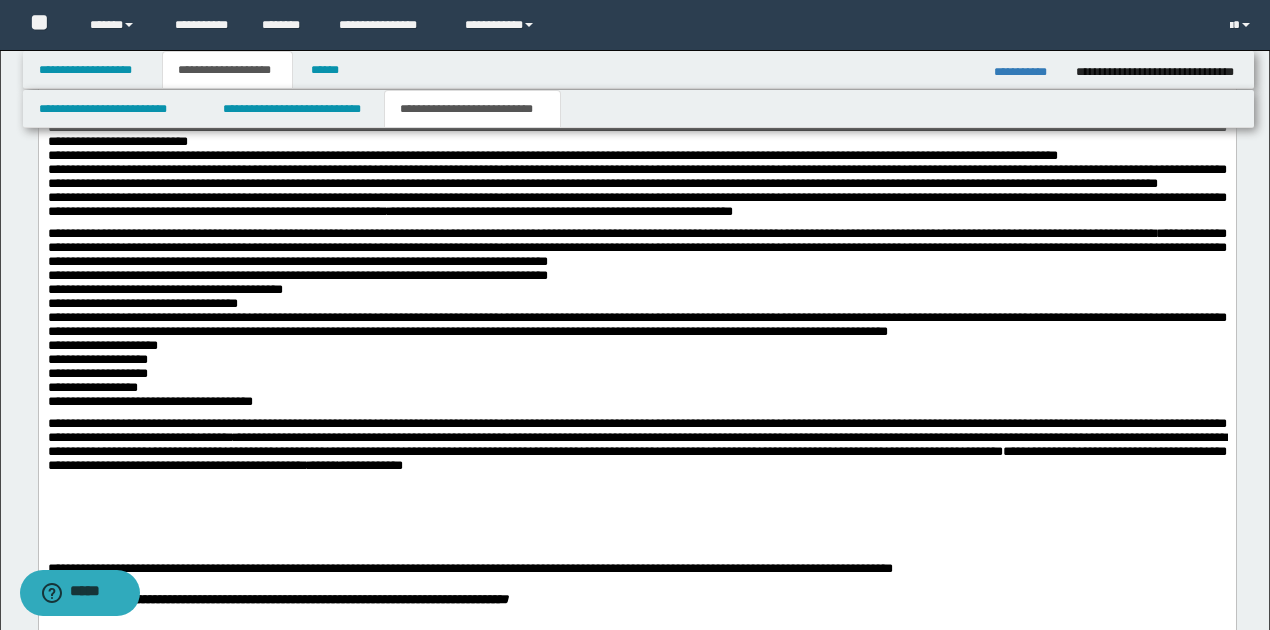 click on "**********" at bounding box center [636, 247] 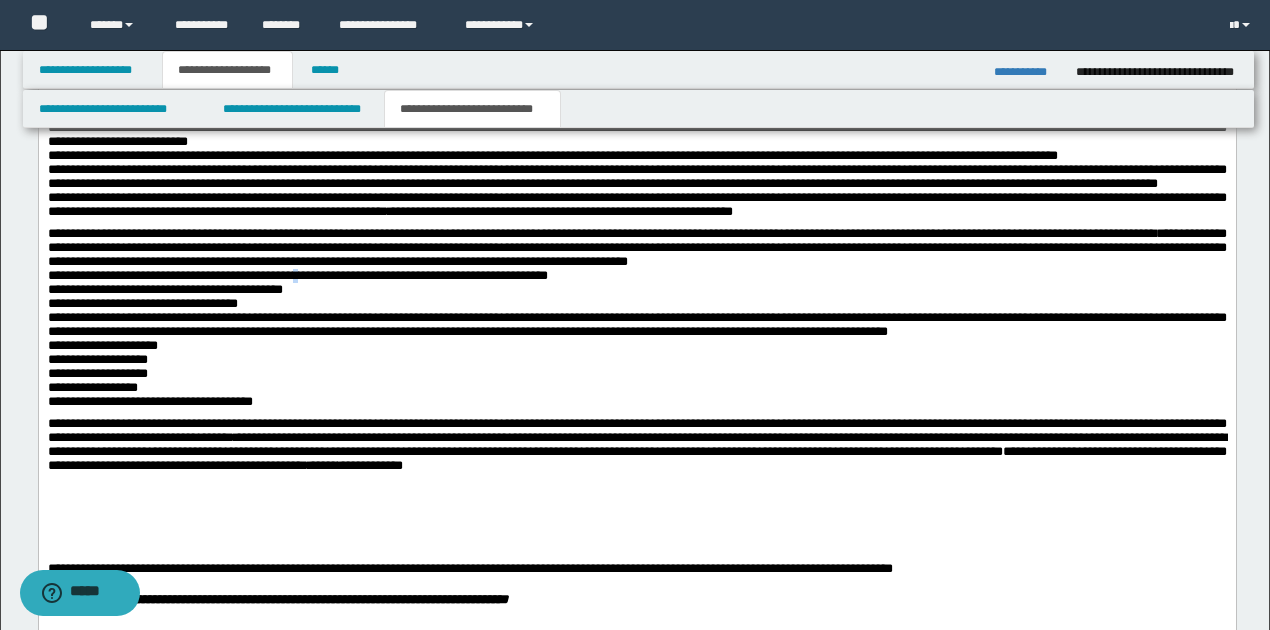 click on "**********" at bounding box center (297, 275) 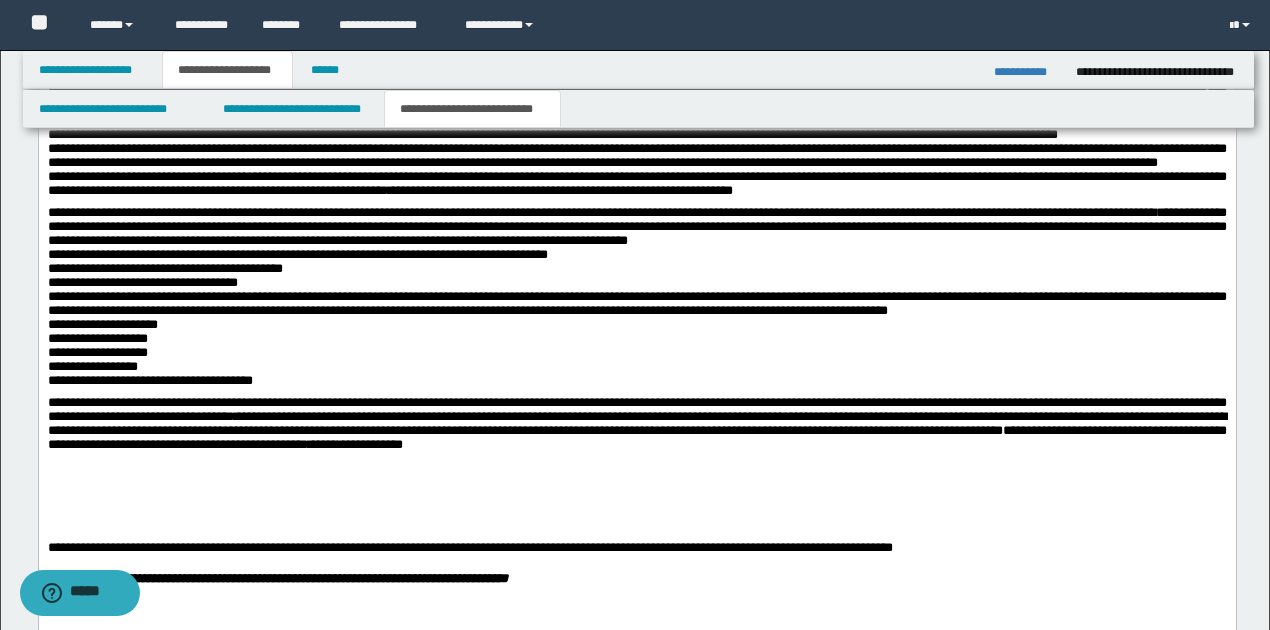 scroll, scrollTop: 1200, scrollLeft: 0, axis: vertical 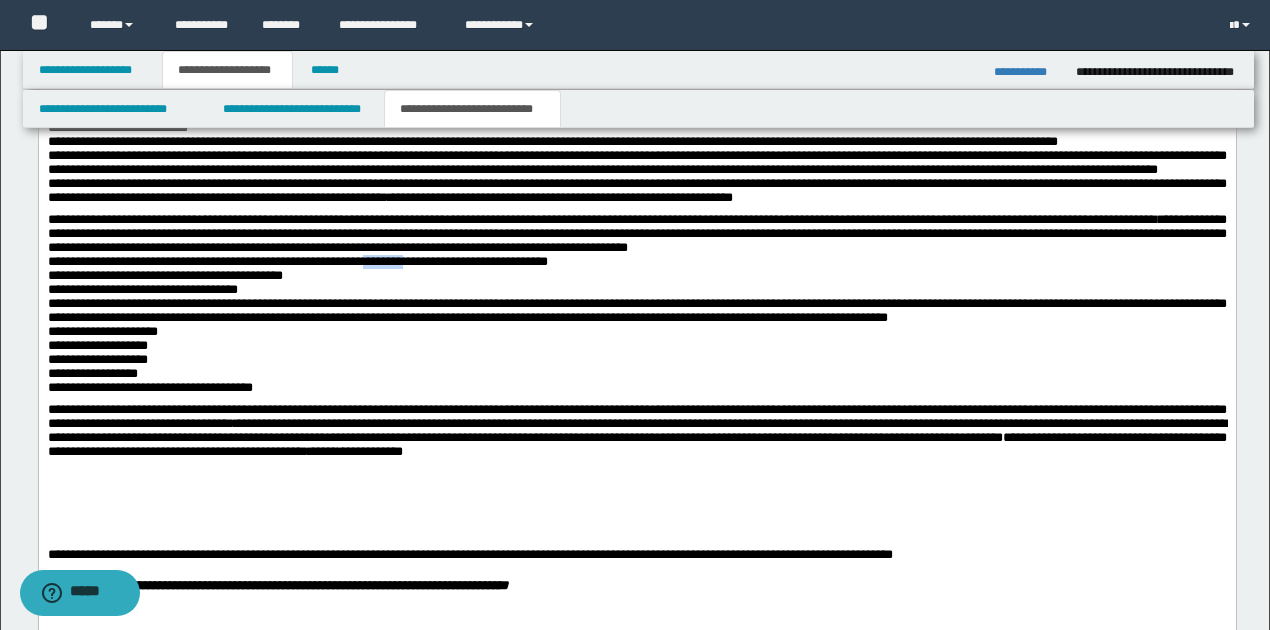 drag, startPoint x: 396, startPoint y: 299, endPoint x: 443, endPoint y: 303, distance: 47.169907 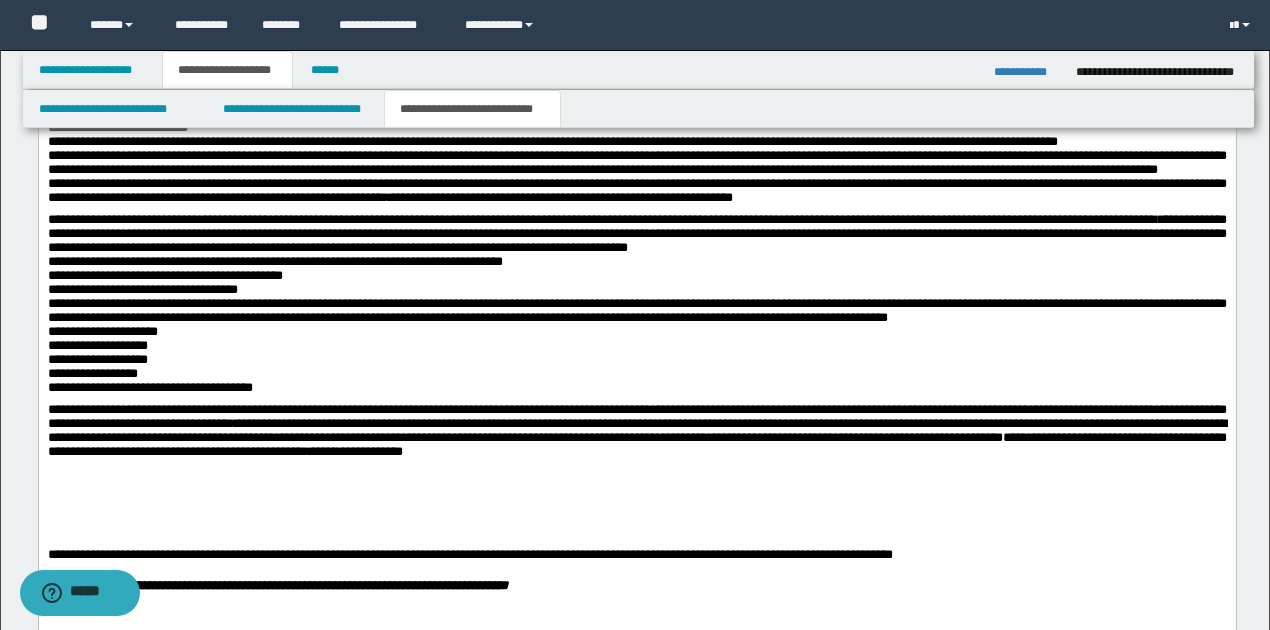 drag, startPoint x: 466, startPoint y: 300, endPoint x: 500, endPoint y: 304, distance: 34.234486 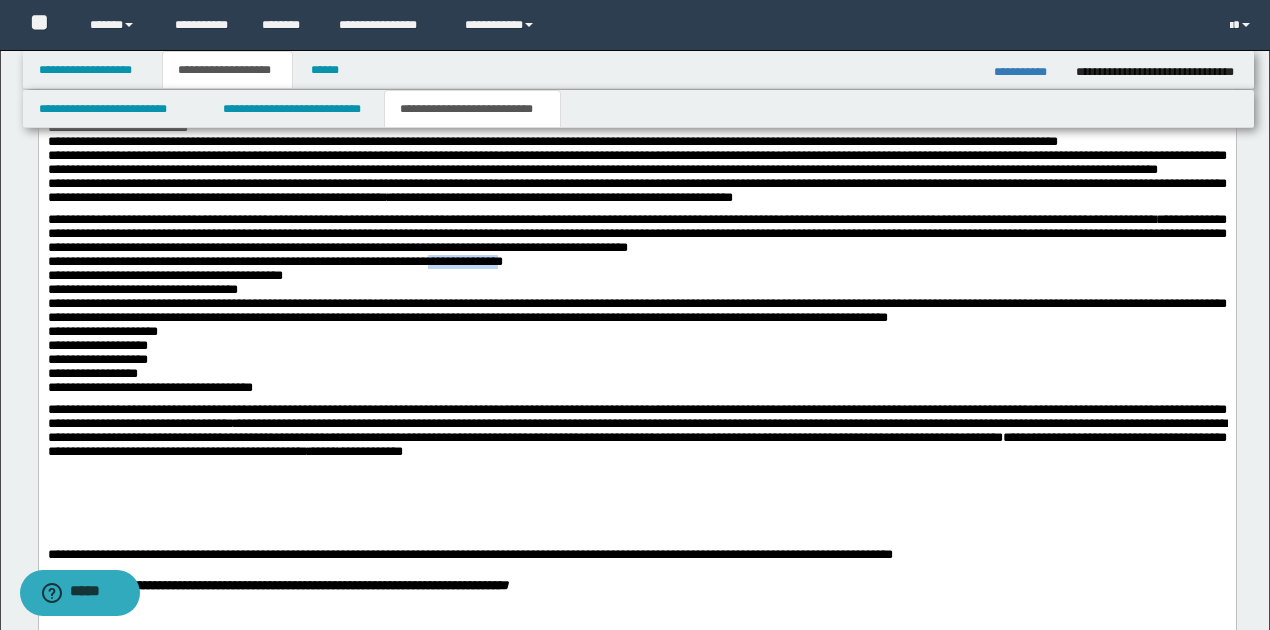 drag, startPoint x: 463, startPoint y: 302, endPoint x: 534, endPoint y: 305, distance: 71.063354 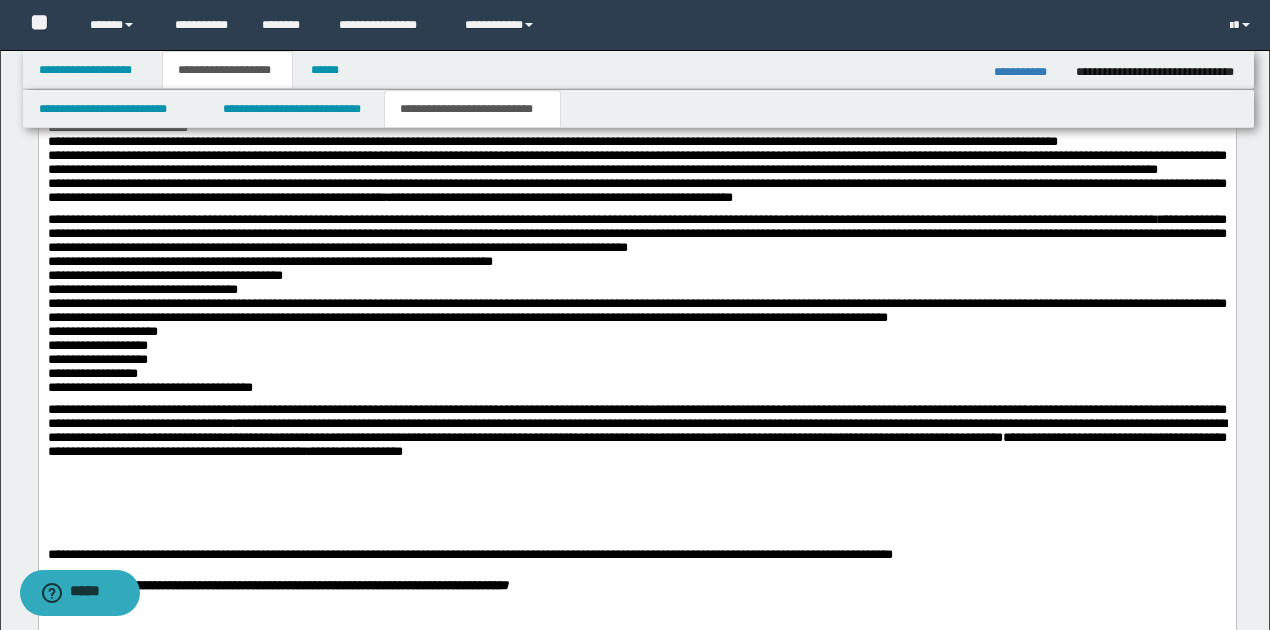 click on "**********" at bounding box center [636, 262] 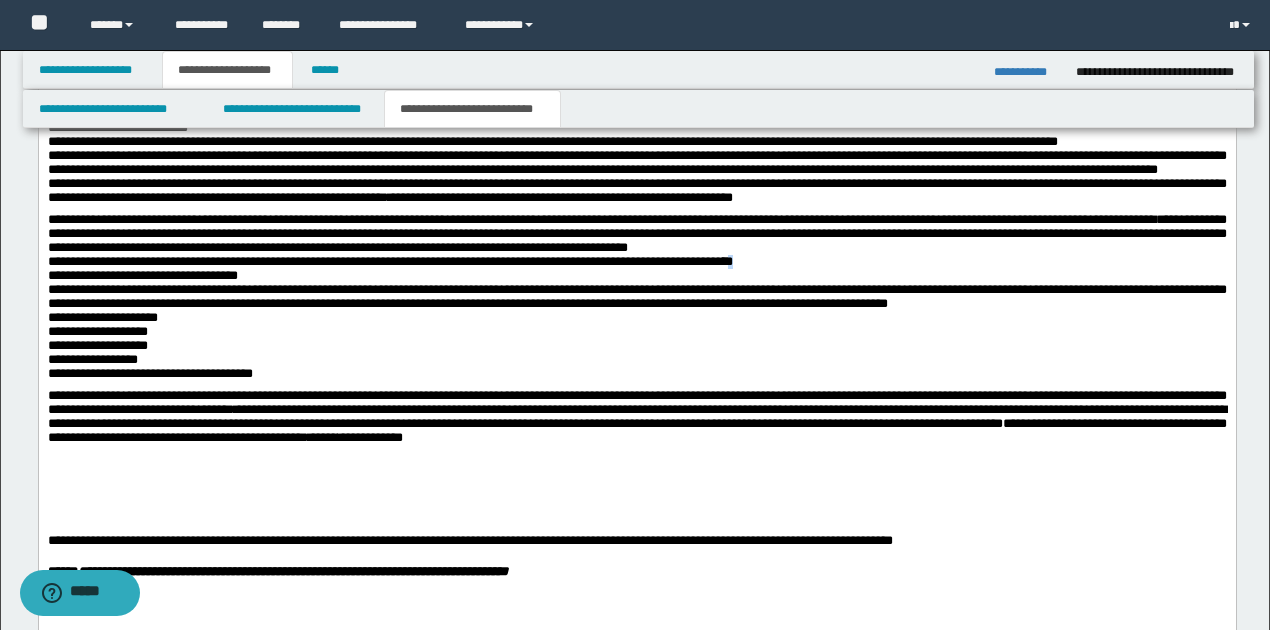 click on "**********" at bounding box center [614, 261] 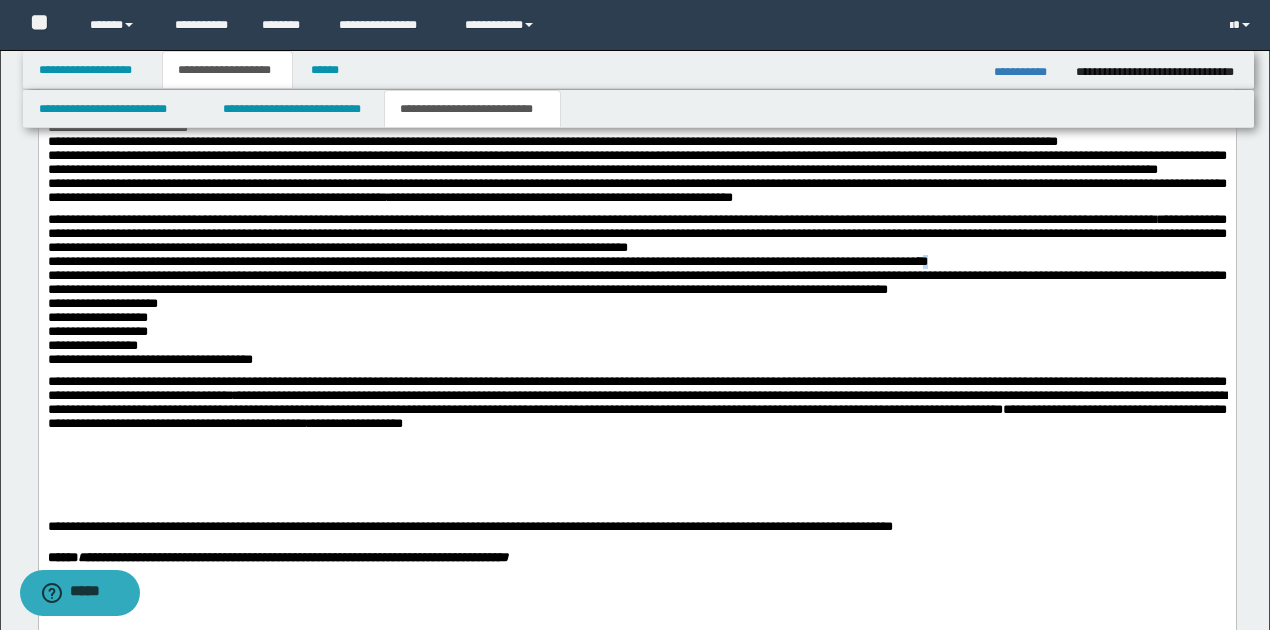 click on "**********" at bounding box center (834, 261) 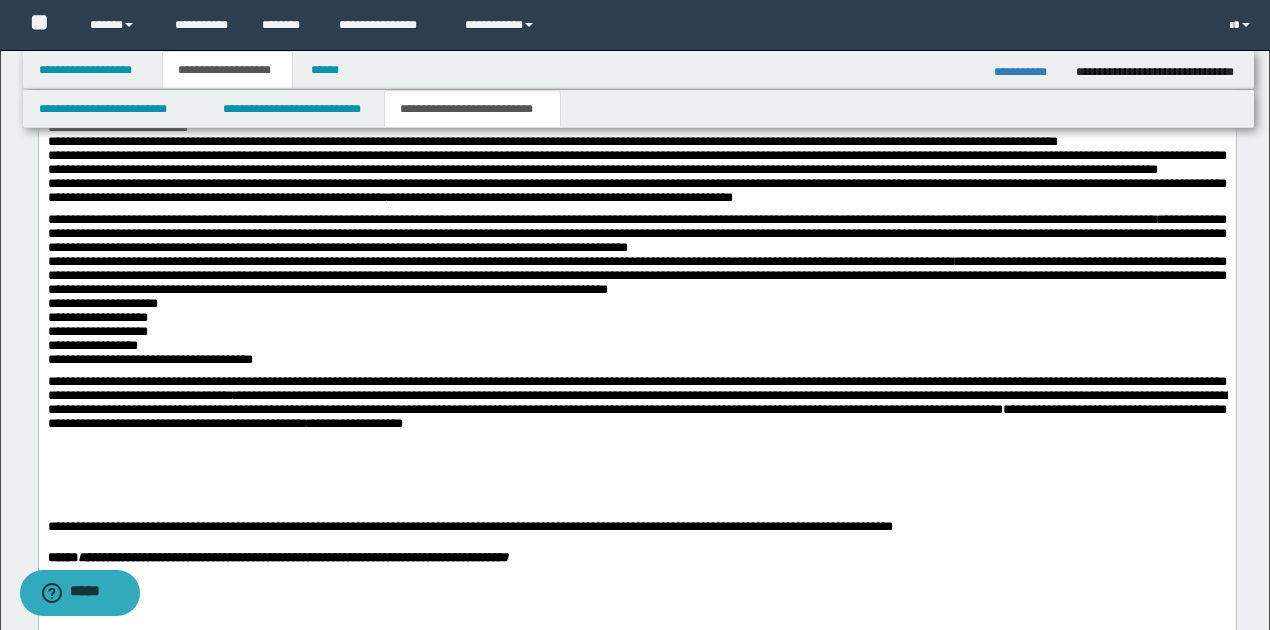 click on "**********" at bounding box center (636, 275) 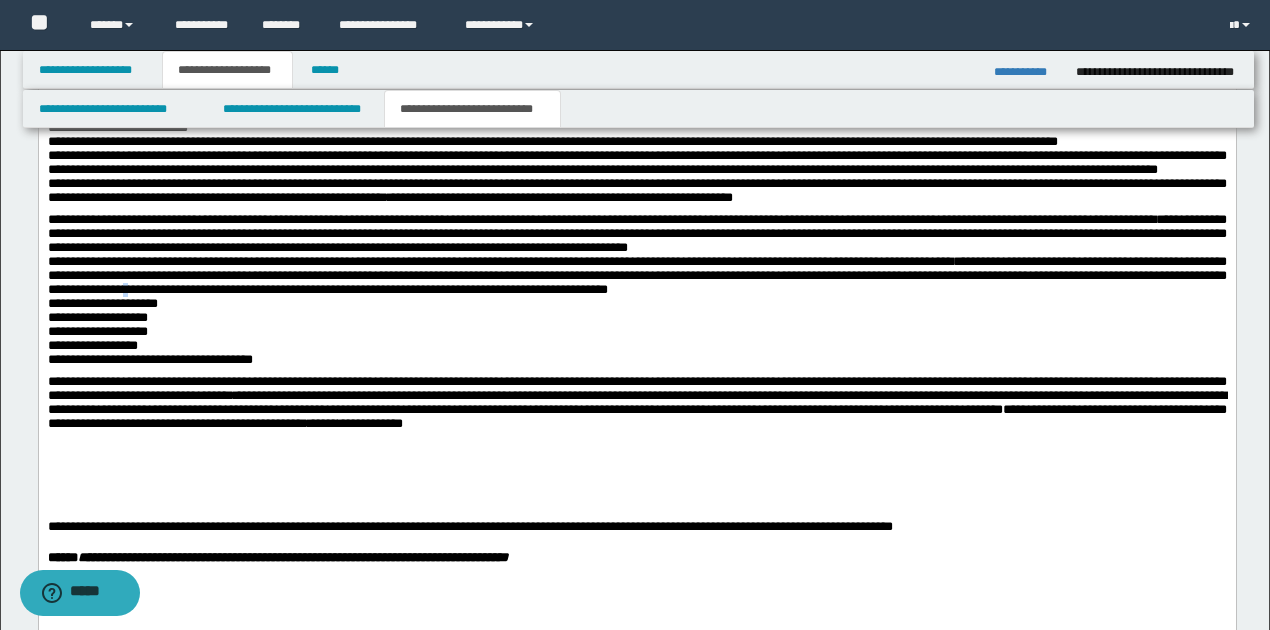 click on "**********" at bounding box center (636, 275) 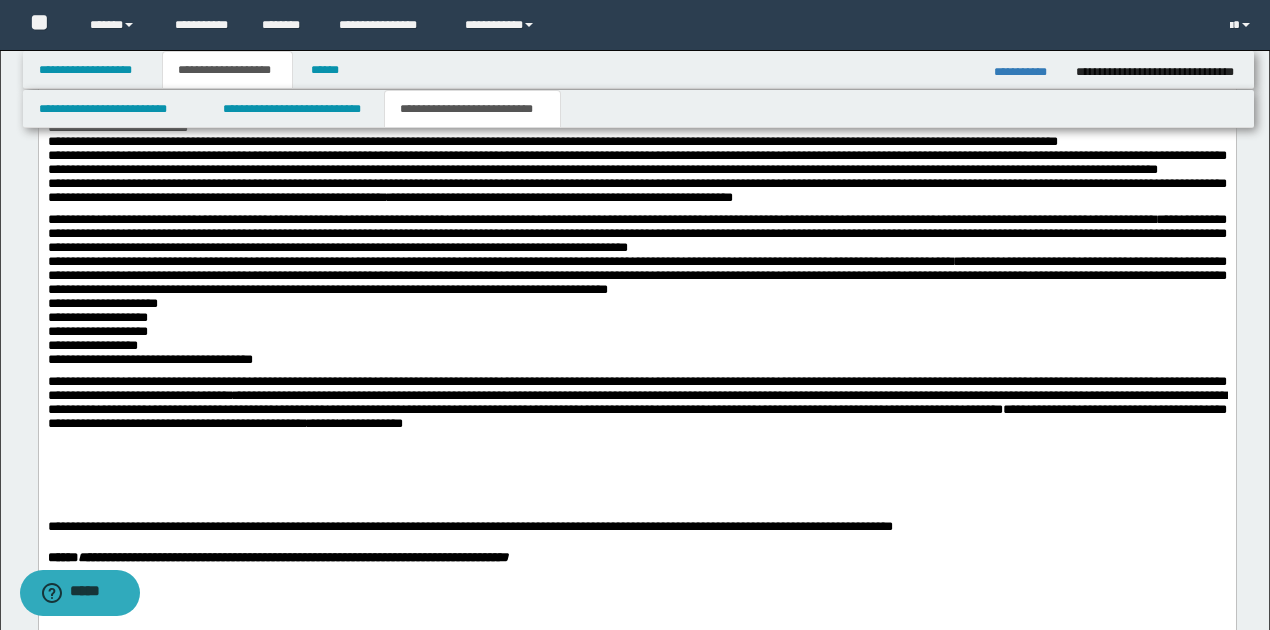 click on "**********" at bounding box center [636, 275] 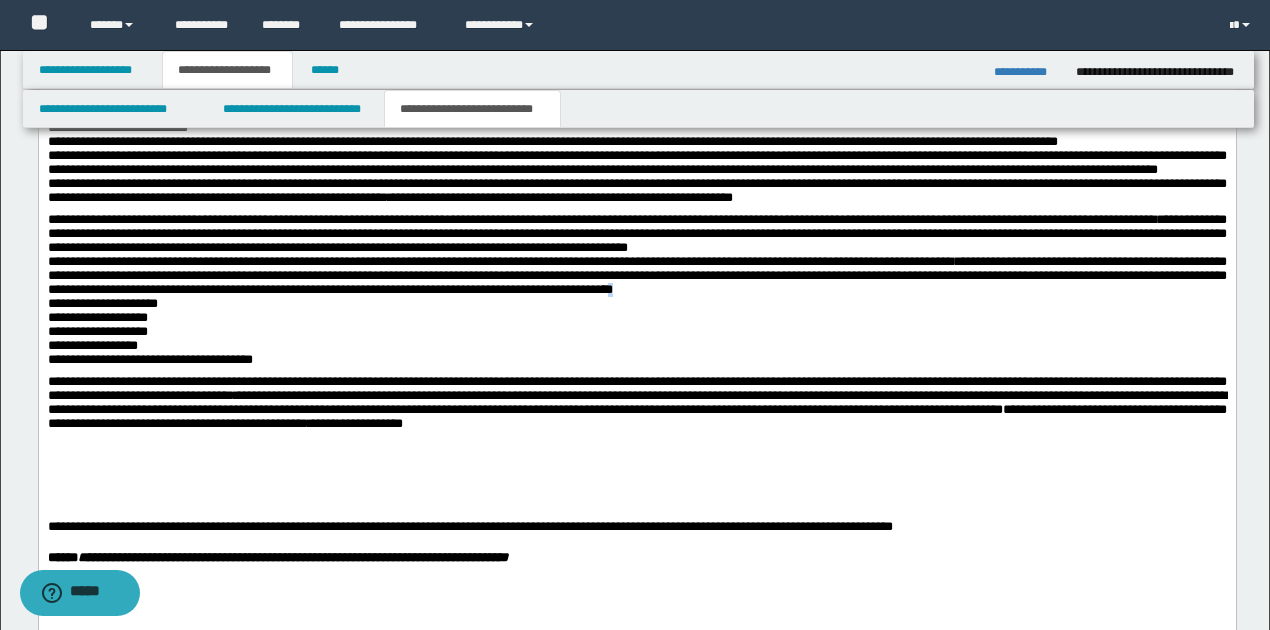 click on "**********" at bounding box center (636, 276) 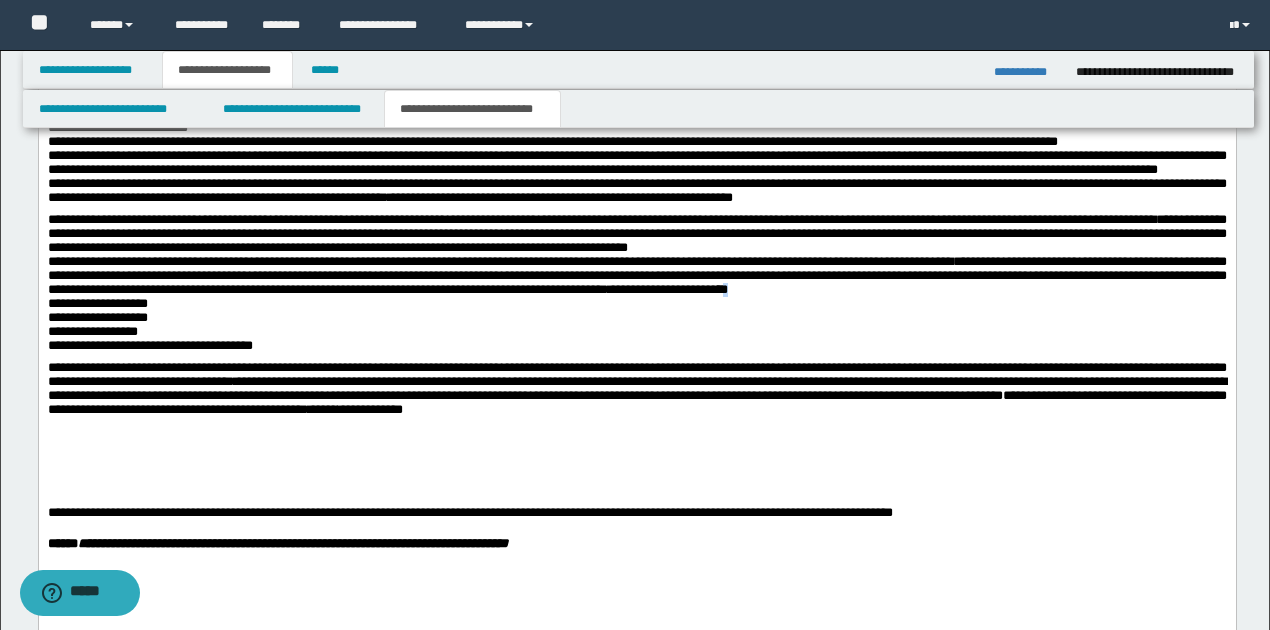 drag, startPoint x: 958, startPoint y: 330, endPoint x: 971, endPoint y: 330, distance: 13 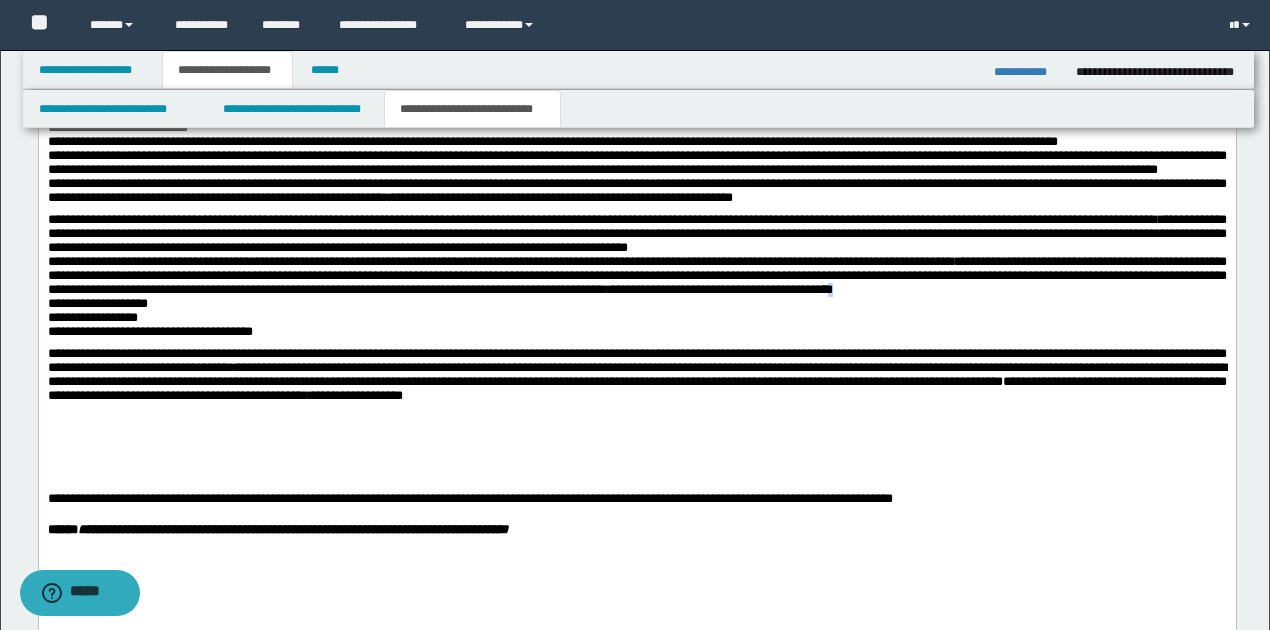 click on "**********" at bounding box center (636, 276) 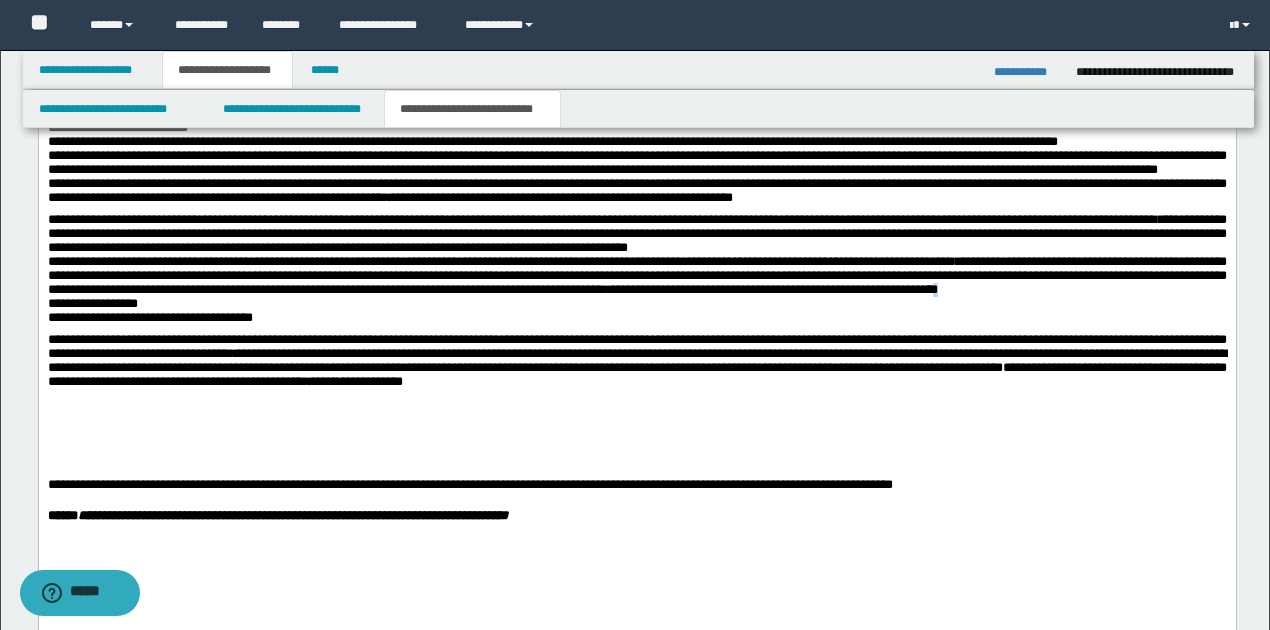 click on "**********" at bounding box center [889, 289] 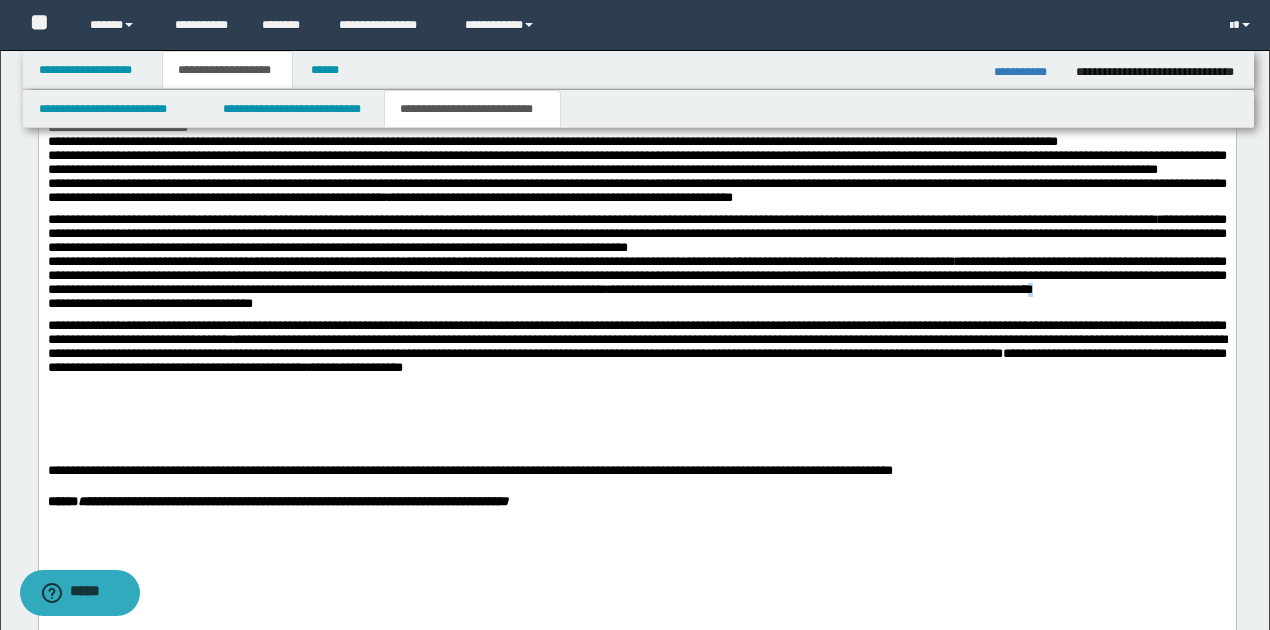 click on "**********" at bounding box center (989, 289) 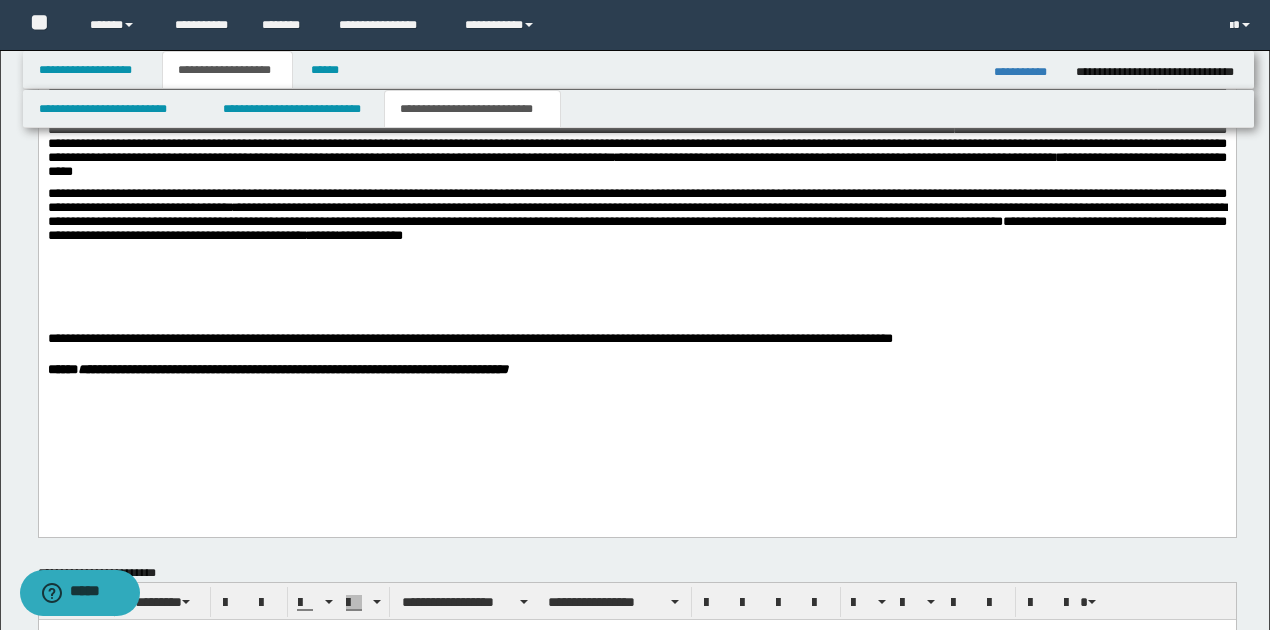 scroll, scrollTop: 1333, scrollLeft: 0, axis: vertical 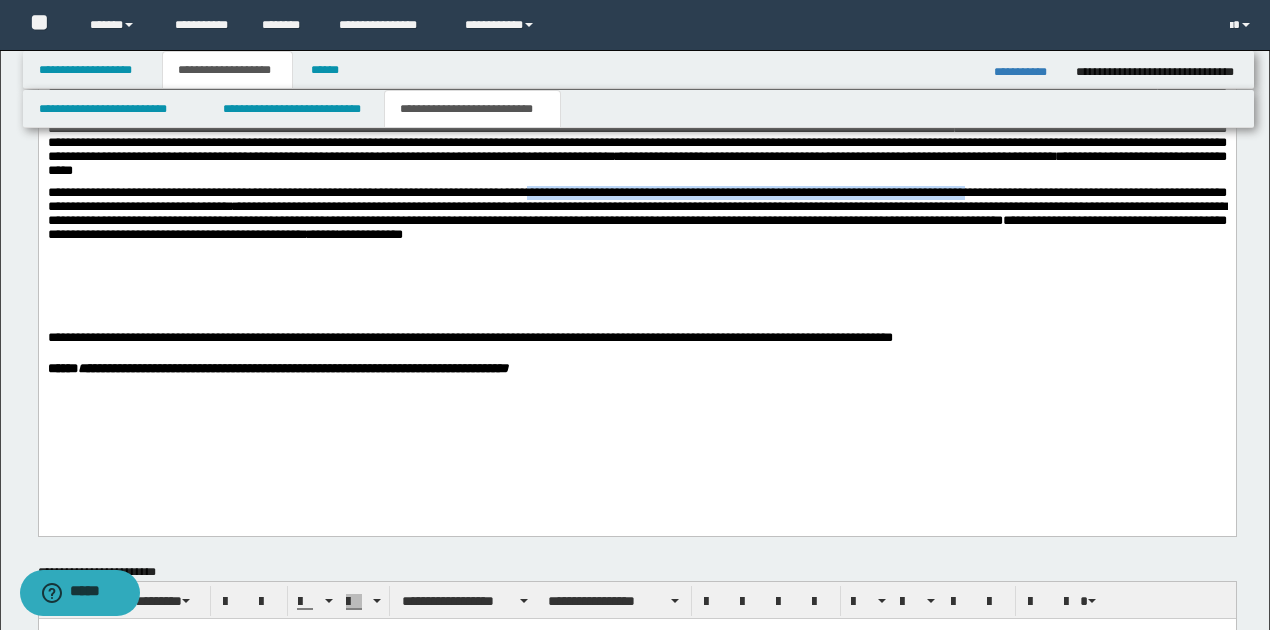 drag, startPoint x: 567, startPoint y: 238, endPoint x: 1042, endPoint y: 242, distance: 475.01685 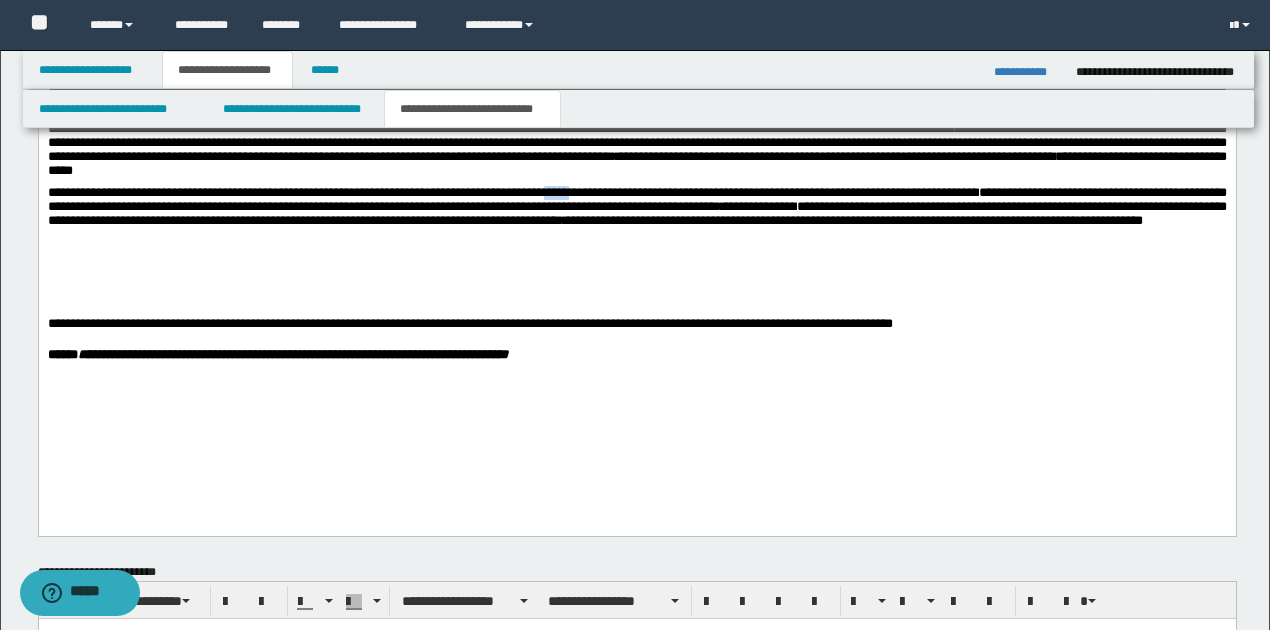 drag, startPoint x: 579, startPoint y: 236, endPoint x: 606, endPoint y: 240, distance: 27.294687 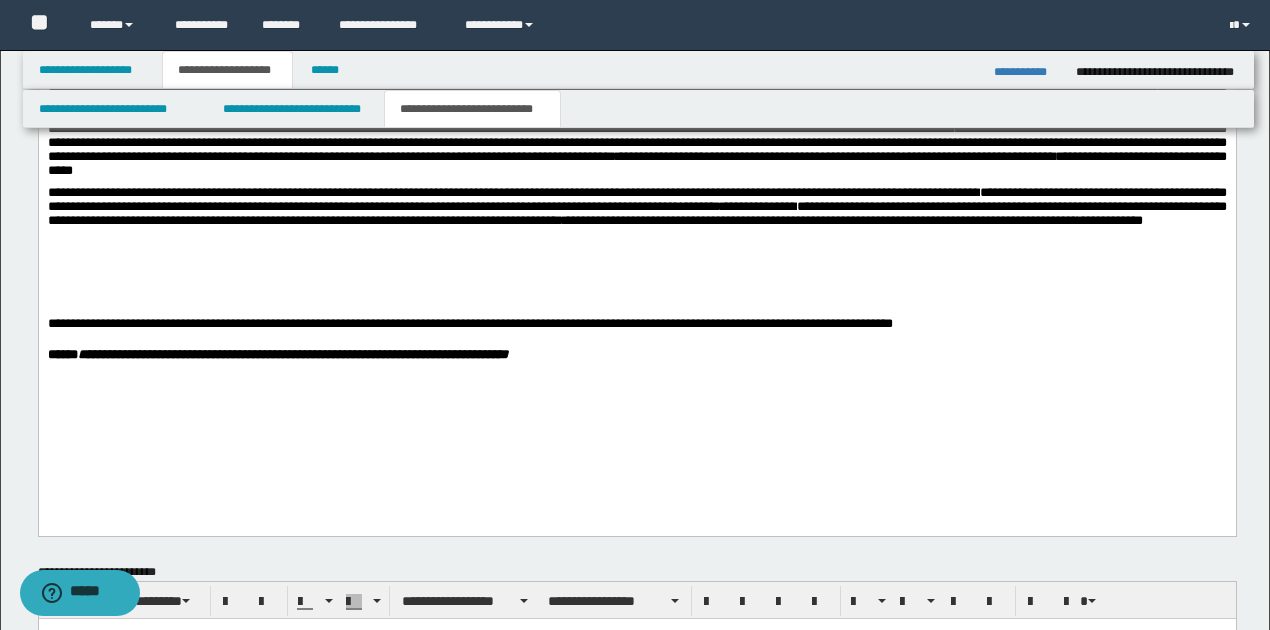 click on "**********" at bounding box center [636, 207] 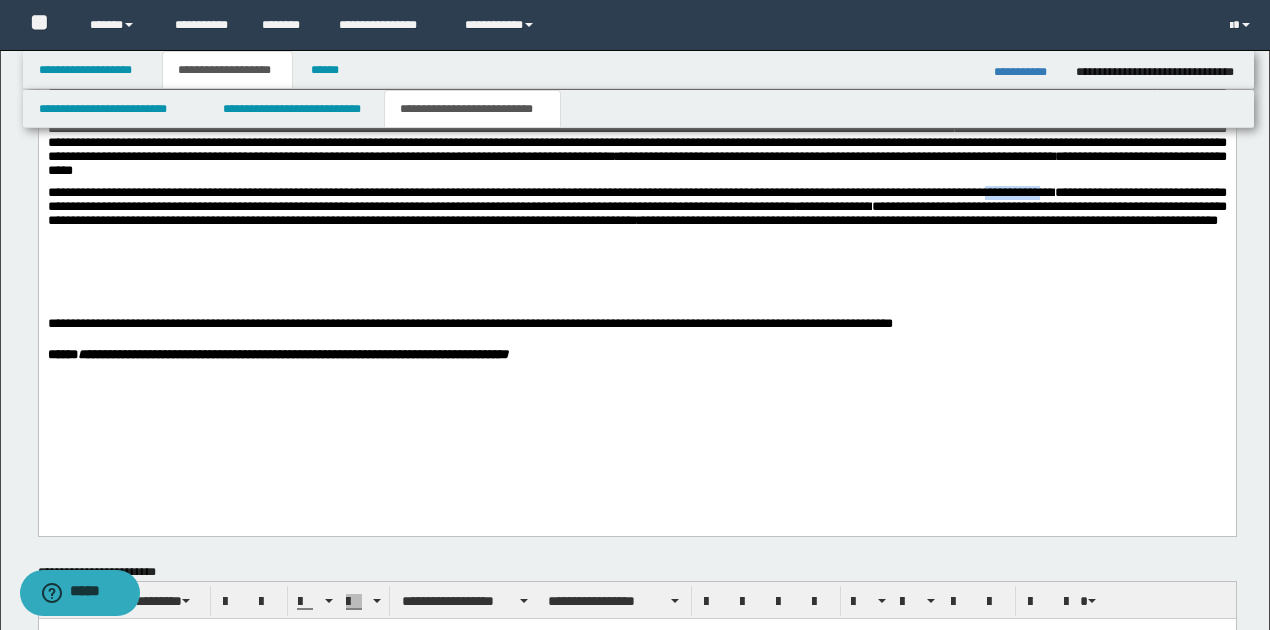drag, startPoint x: 1040, startPoint y: 239, endPoint x: 1096, endPoint y: 240, distance: 56.008926 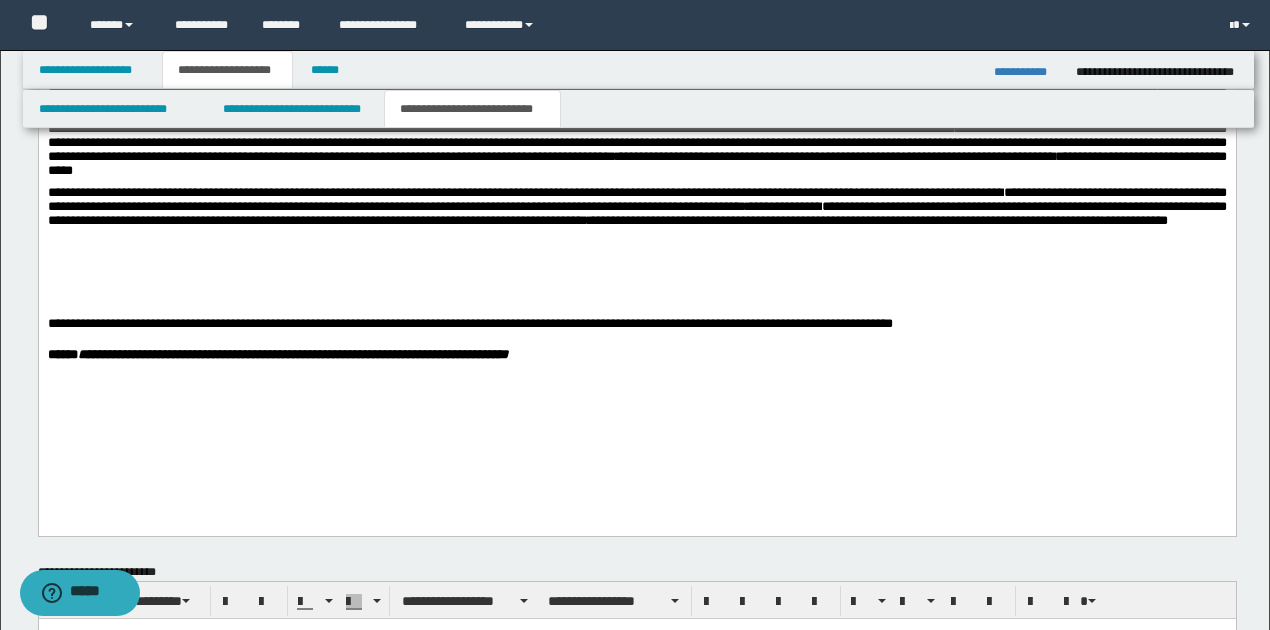 click on "**********" at bounding box center [636, 200] 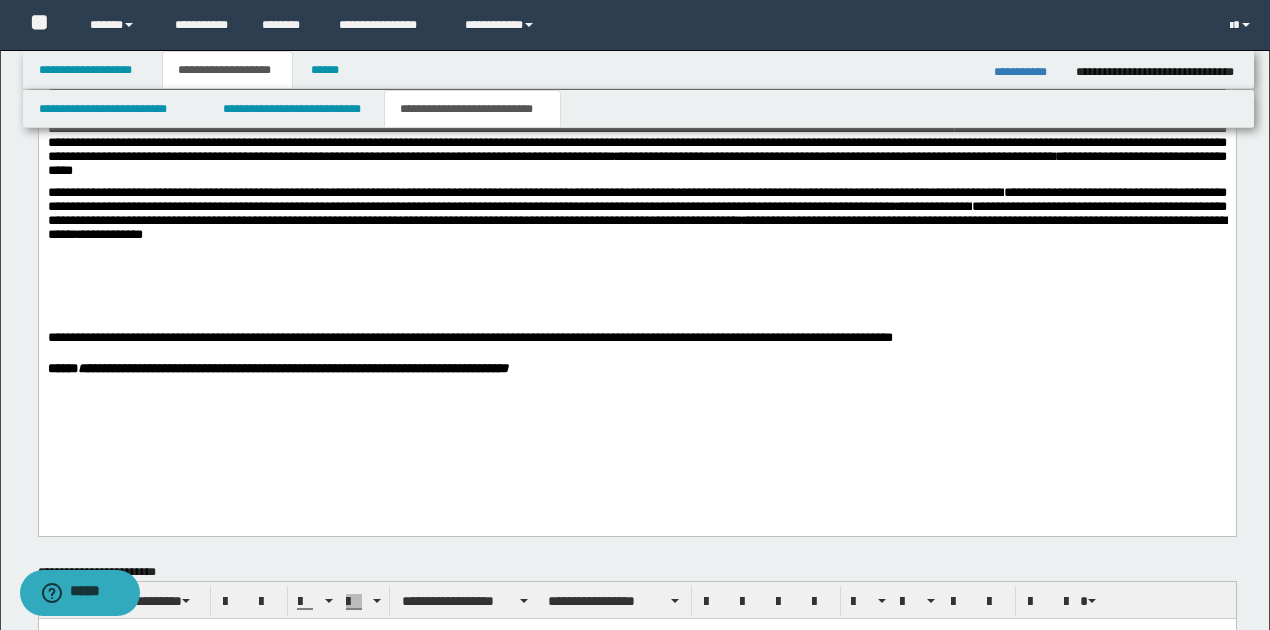 click on "**********" at bounding box center [636, 200] 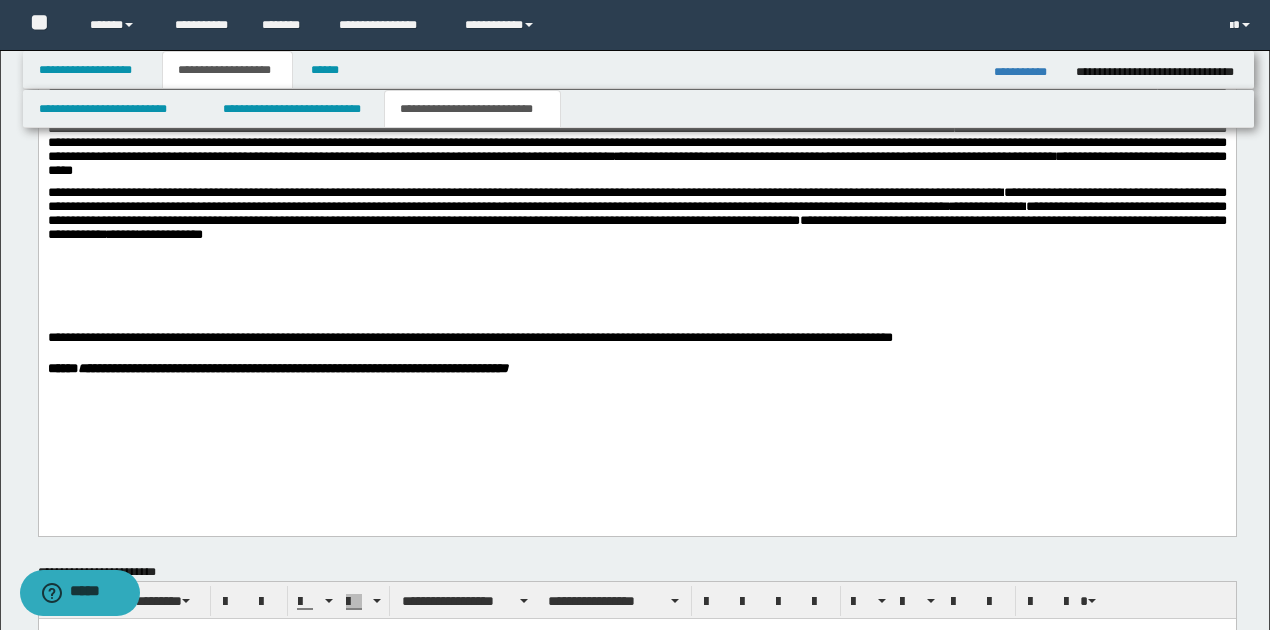 click on "**********" at bounding box center [636, 200] 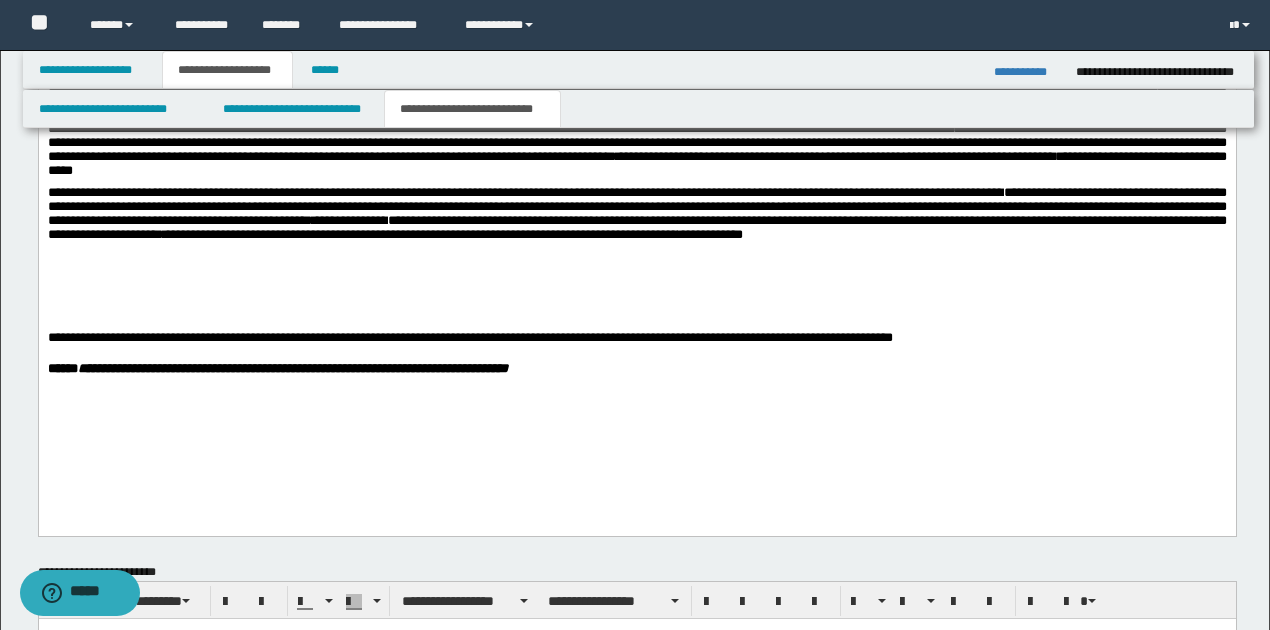 click on "**********" at bounding box center (636, 228) 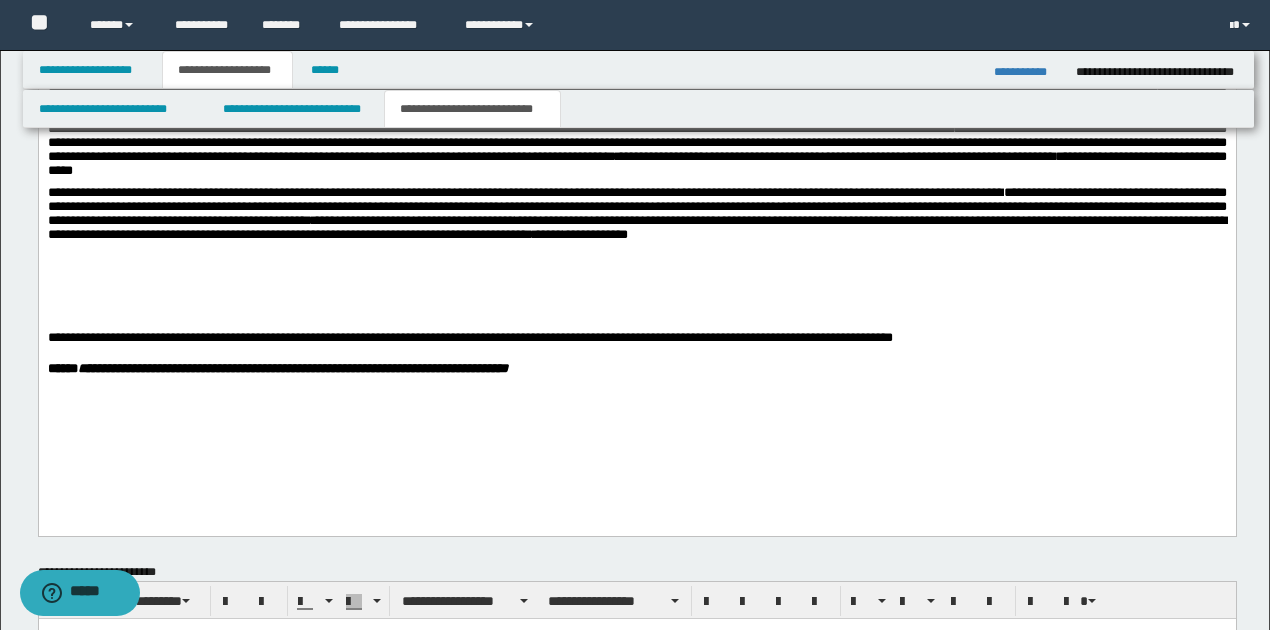 click on "**********" at bounding box center (869, 221) 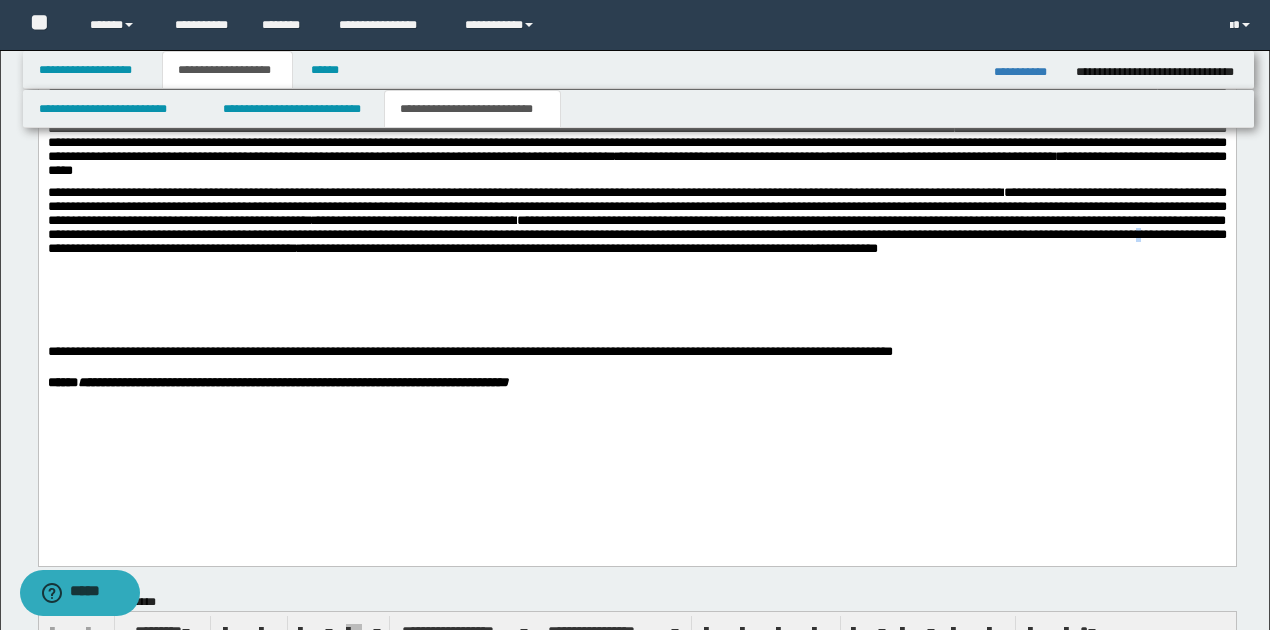 click on "**********" at bounding box center (636, 235) 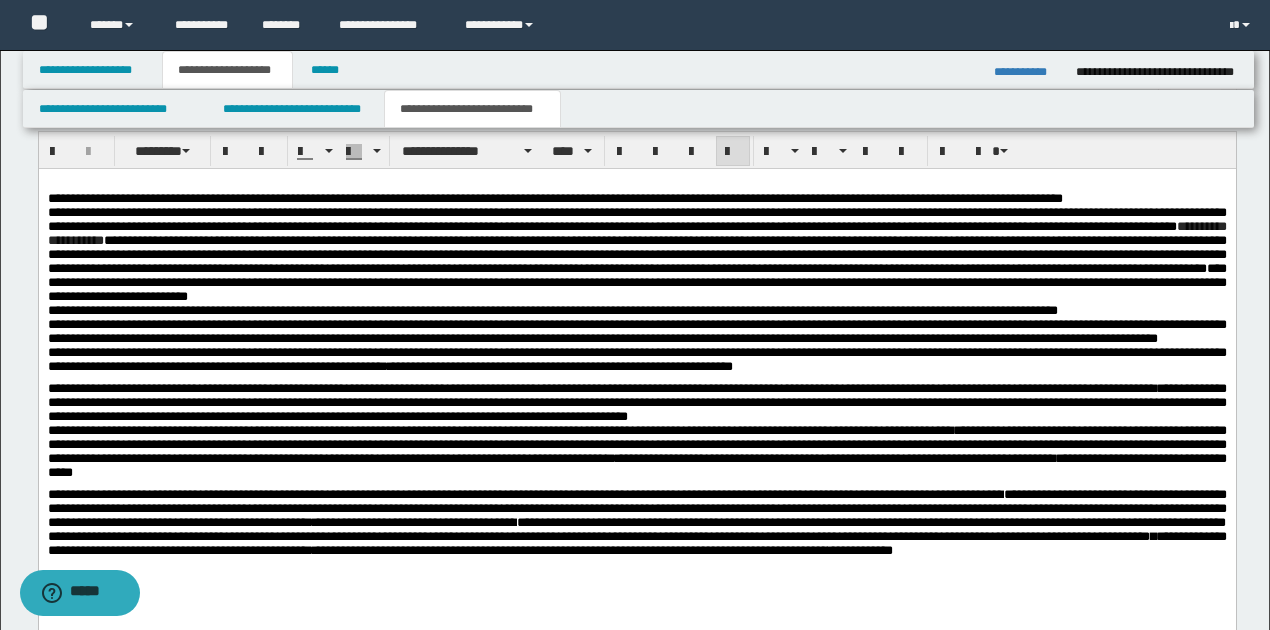 scroll, scrollTop: 1000, scrollLeft: 0, axis: vertical 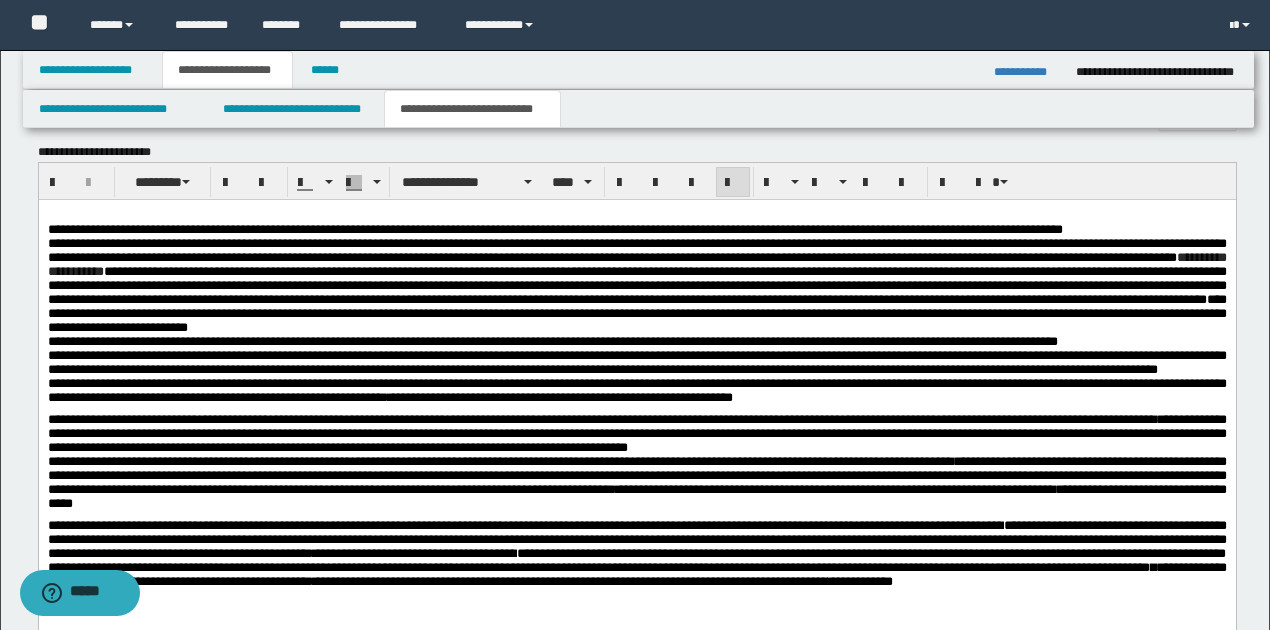 click on "**********" at bounding box center (636, 285) 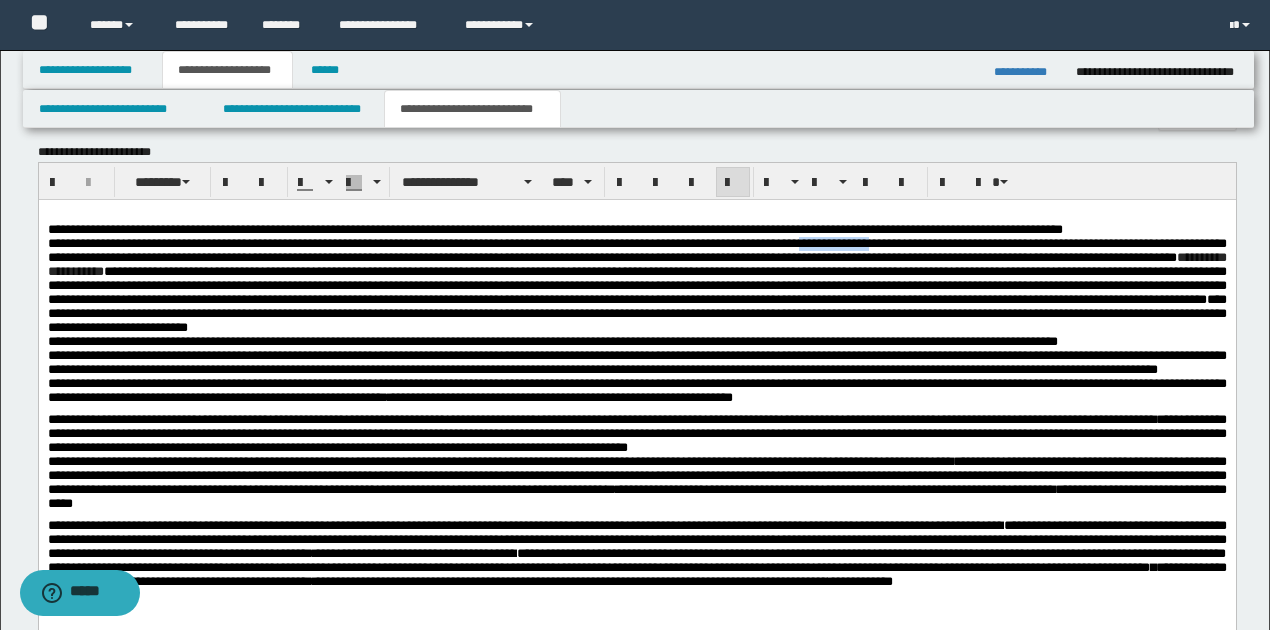 drag, startPoint x: 868, startPoint y: 247, endPoint x: 950, endPoint y: 245, distance: 82.02438 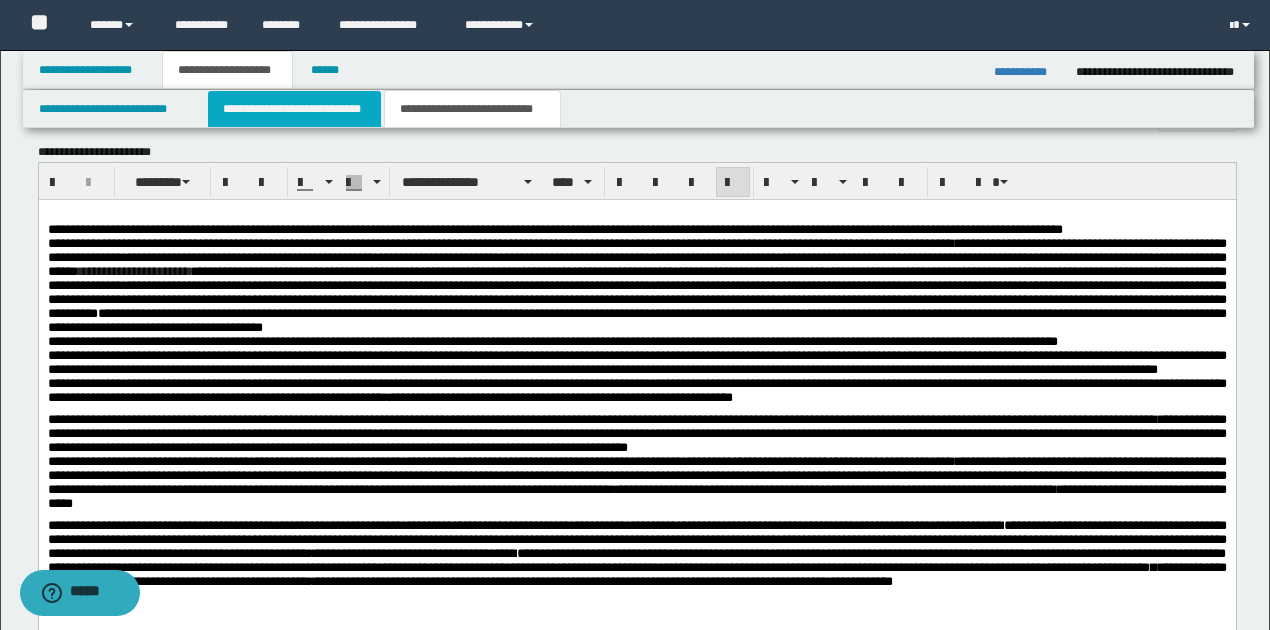 click on "**********" at bounding box center [294, 109] 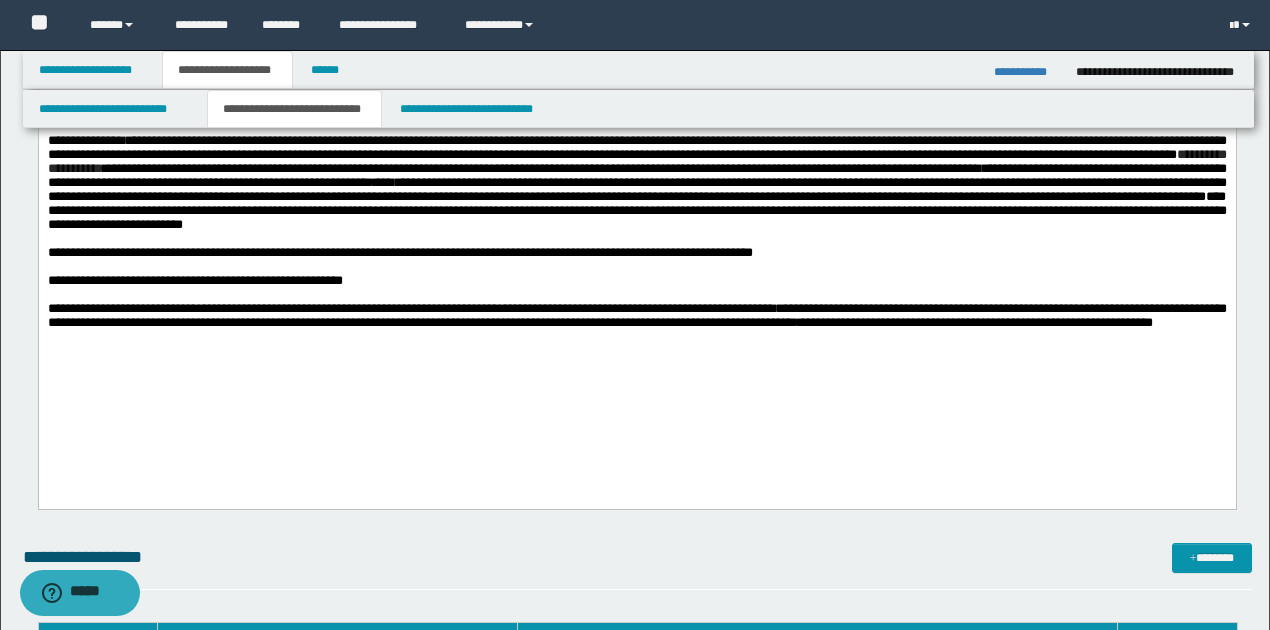 scroll, scrollTop: 533, scrollLeft: 0, axis: vertical 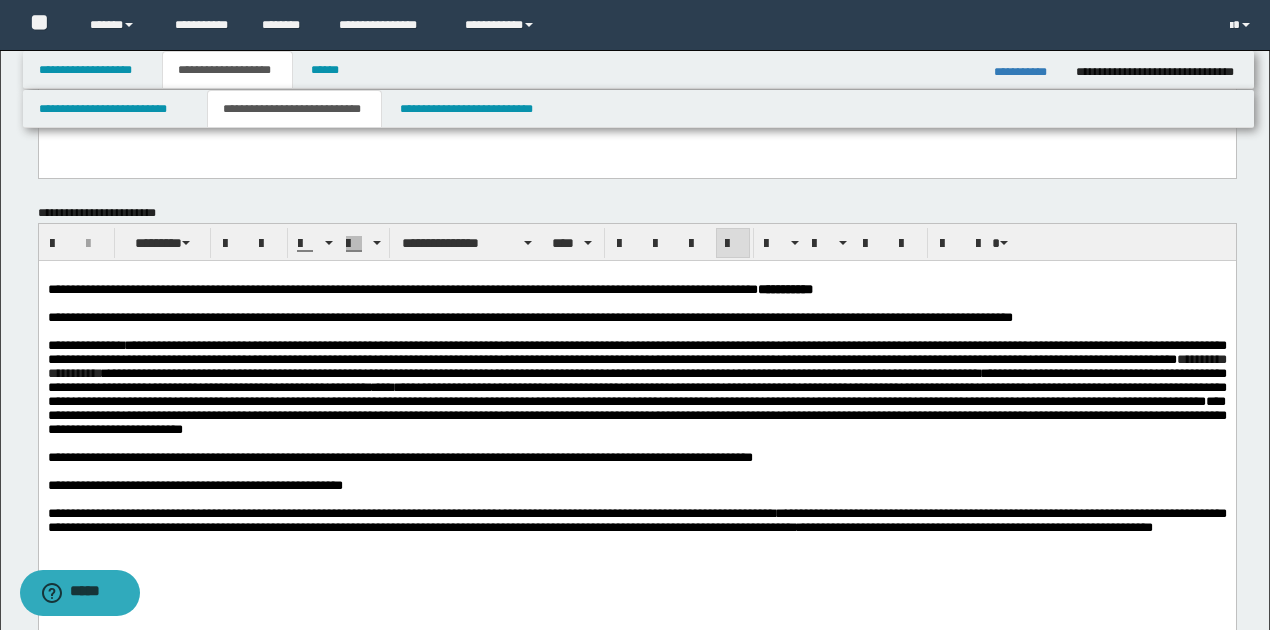 click on "**********" at bounding box center [636, 387] 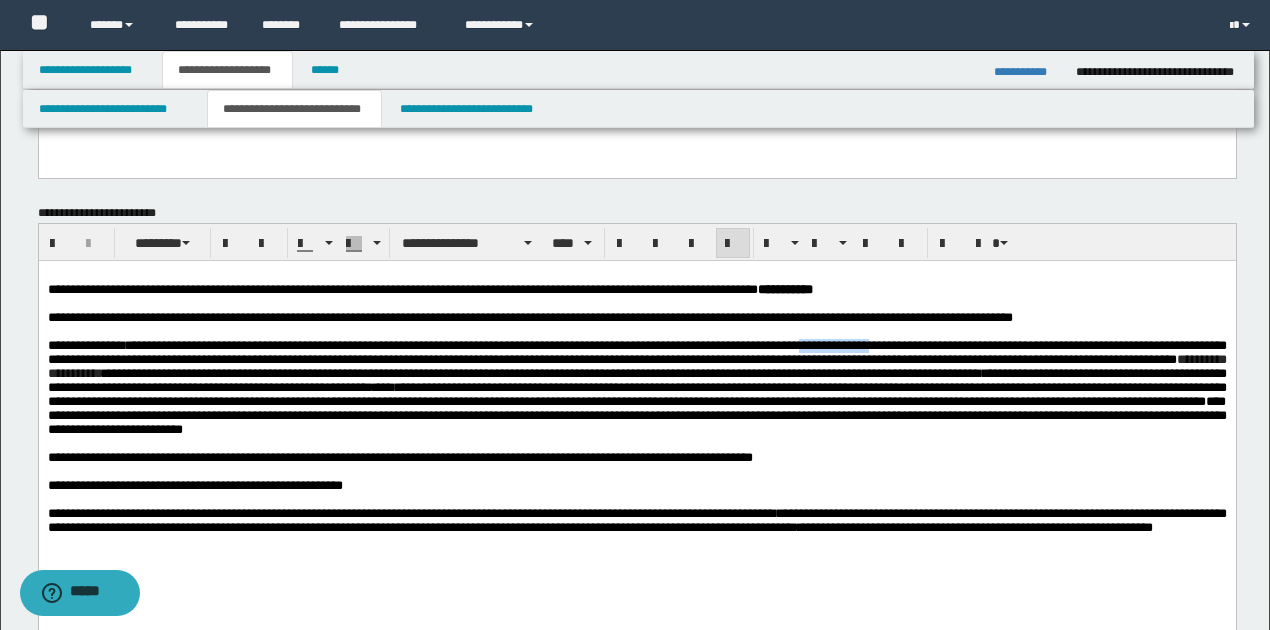 drag, startPoint x: 871, startPoint y: 355, endPoint x: 951, endPoint y: 351, distance: 80.09994 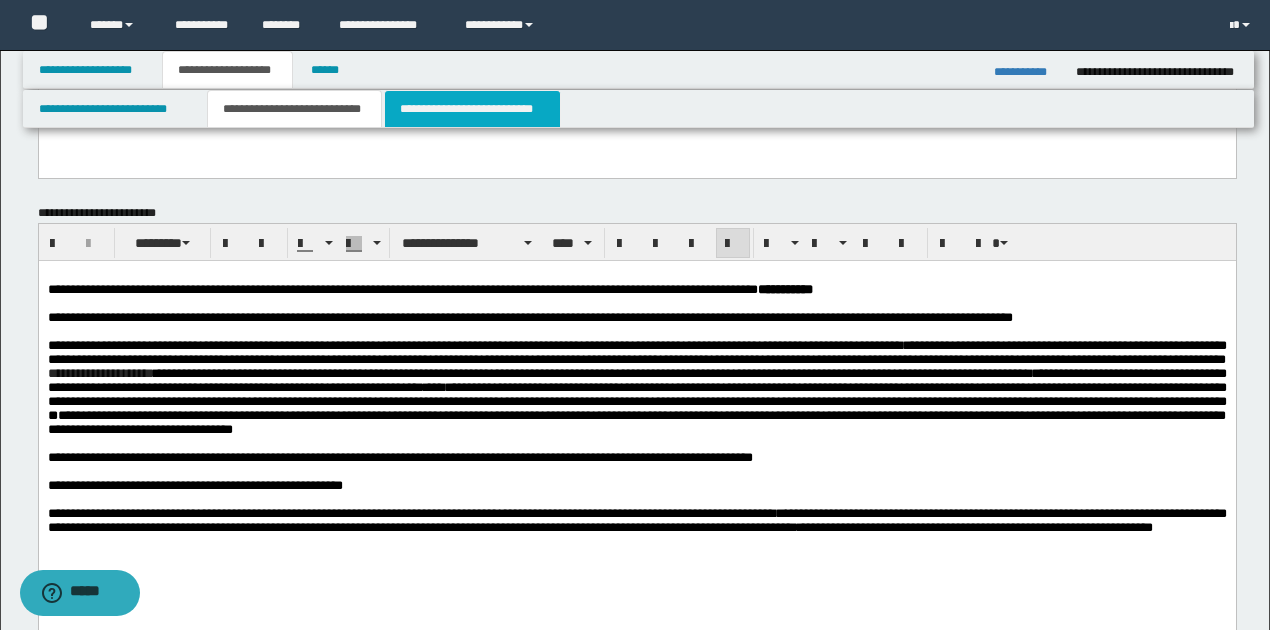 click on "**********" at bounding box center (472, 109) 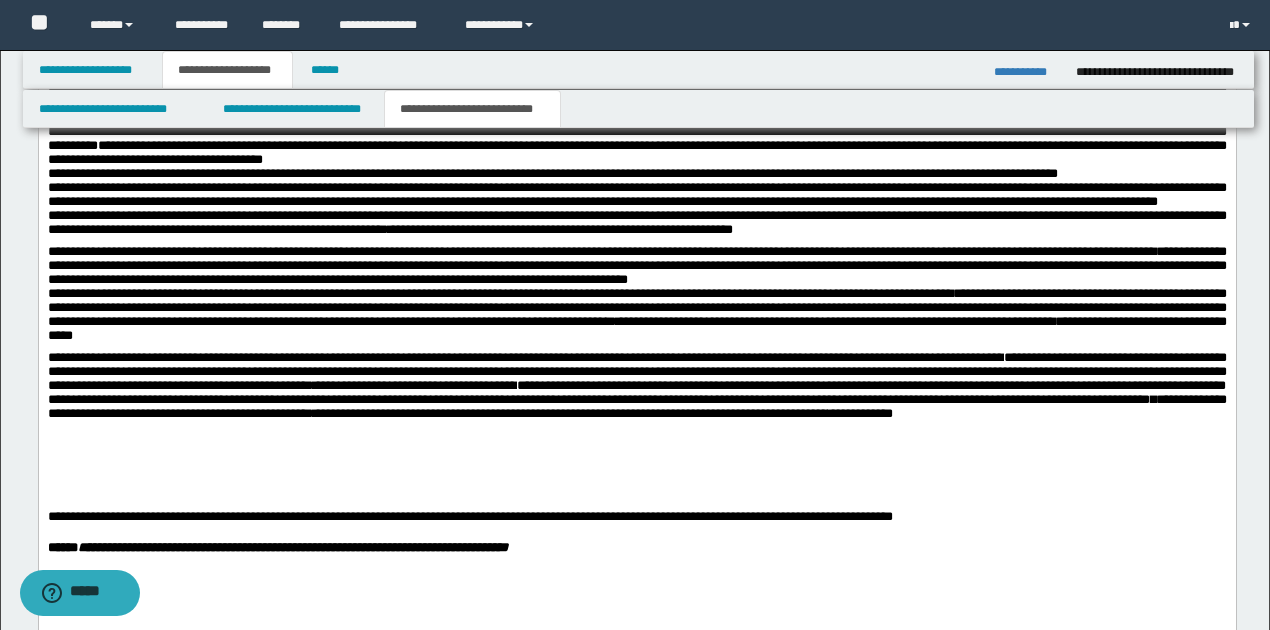 scroll, scrollTop: 1266, scrollLeft: 0, axis: vertical 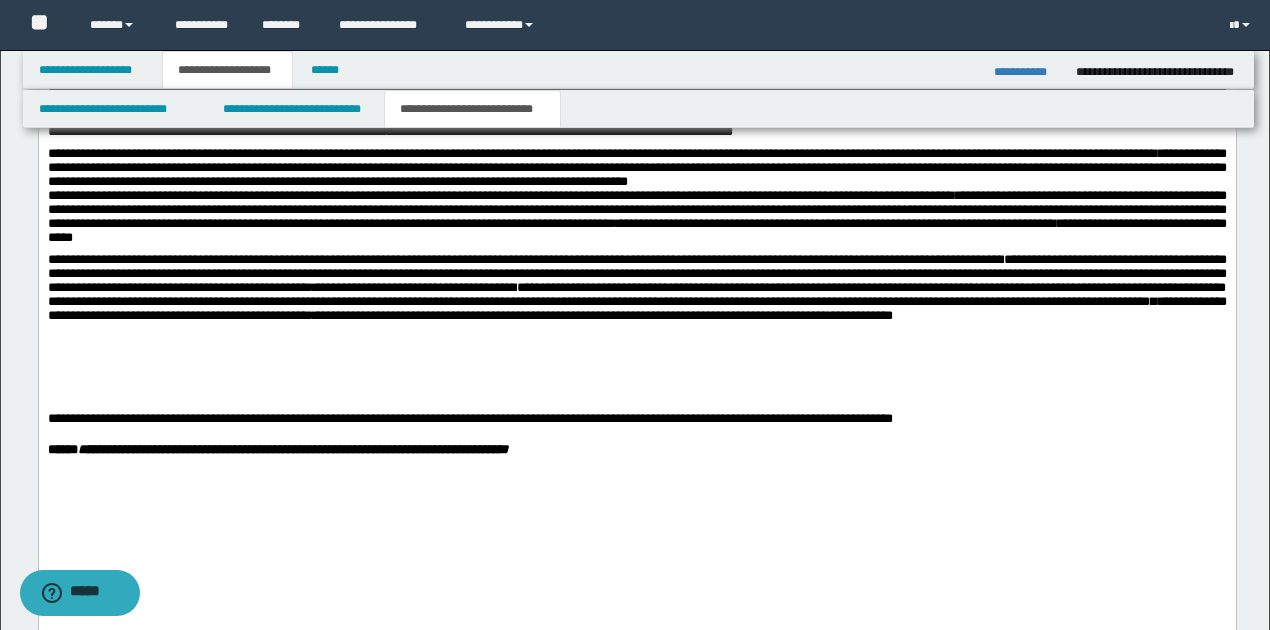 click on "**********" at bounding box center [636, 274] 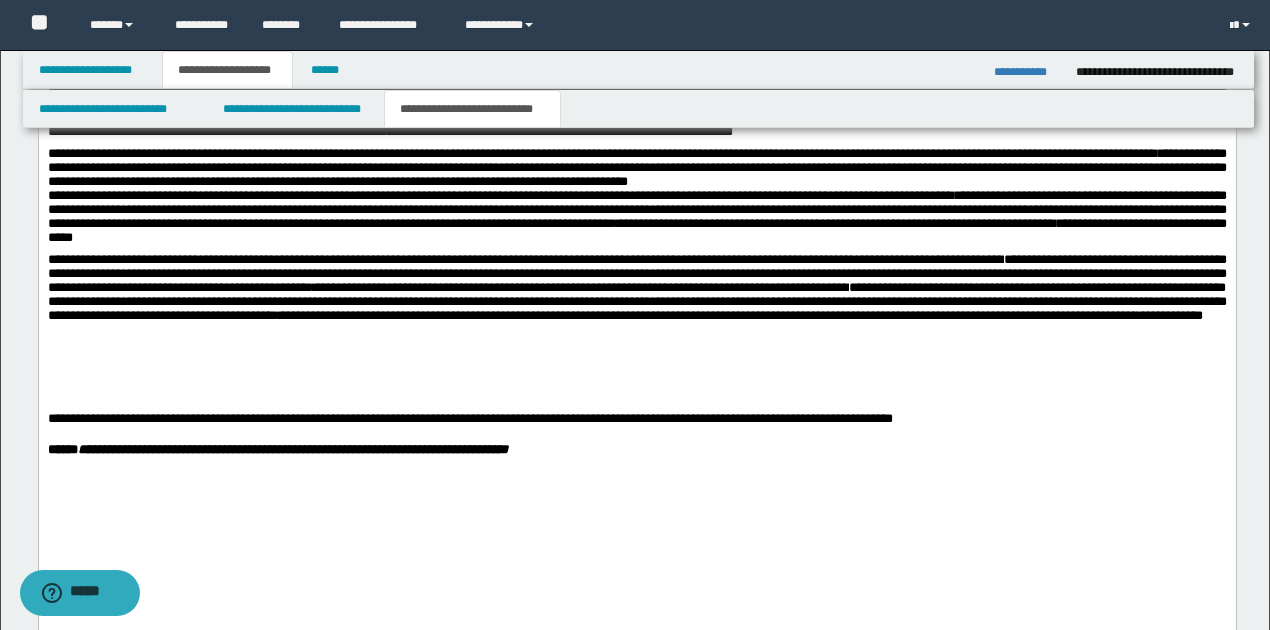 click on "**********" at bounding box center [636, 302] 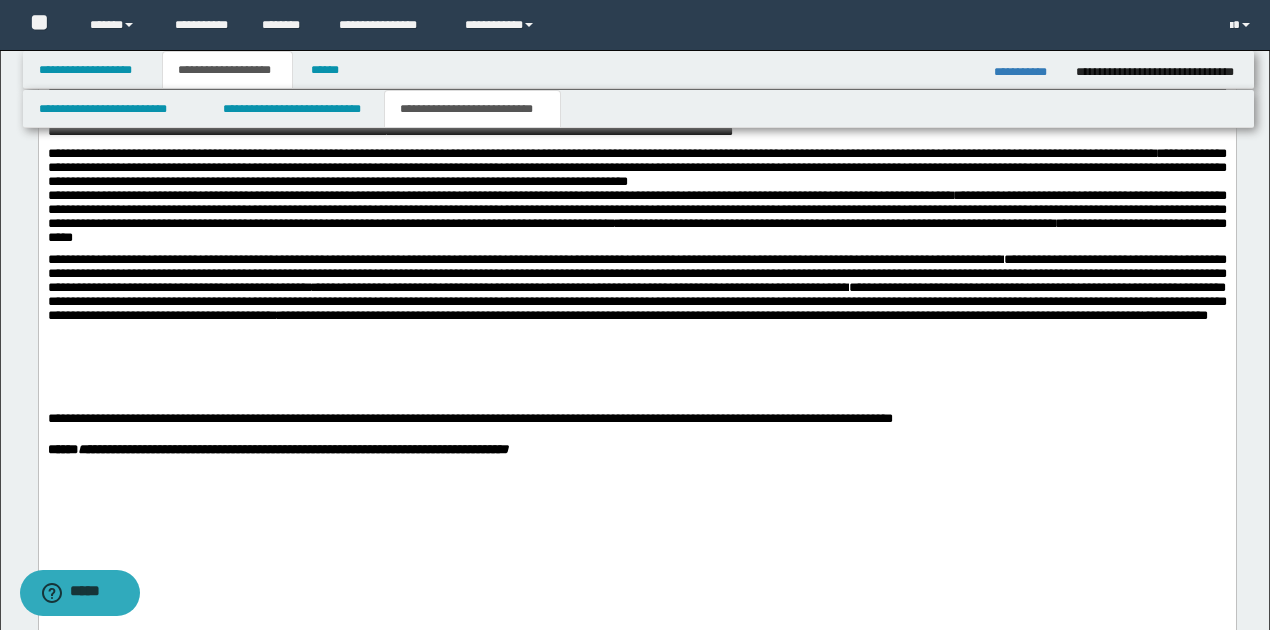 click on "**********" at bounding box center [636, 302] 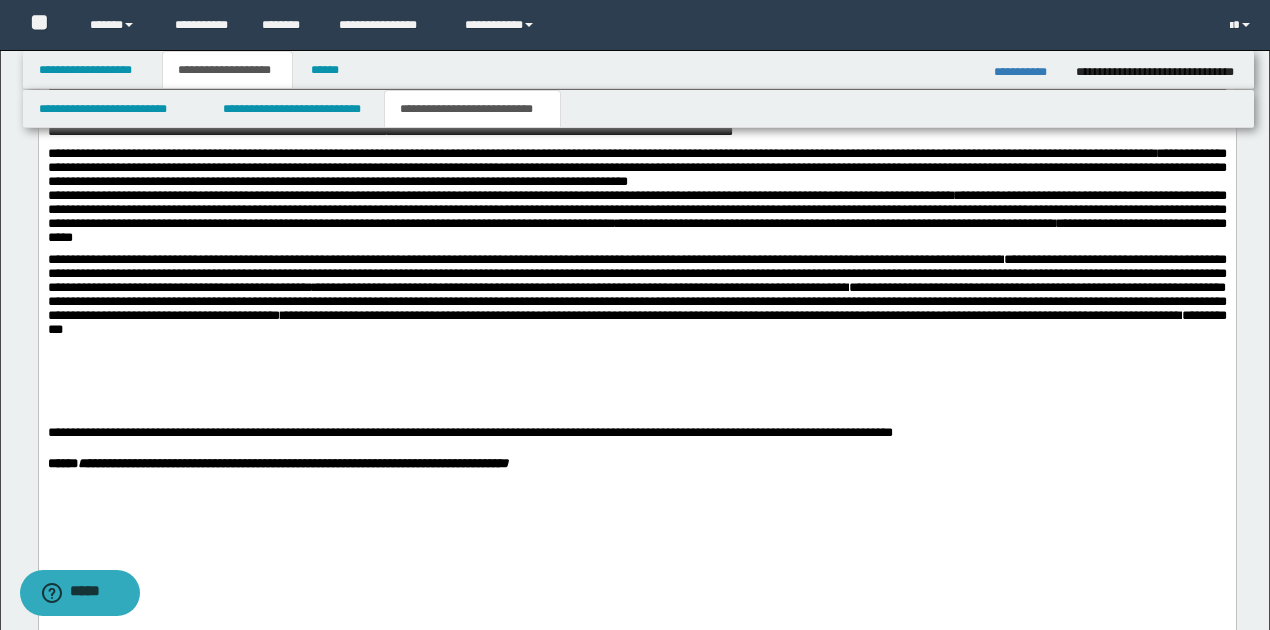 click on "**********" at bounding box center (636, 302) 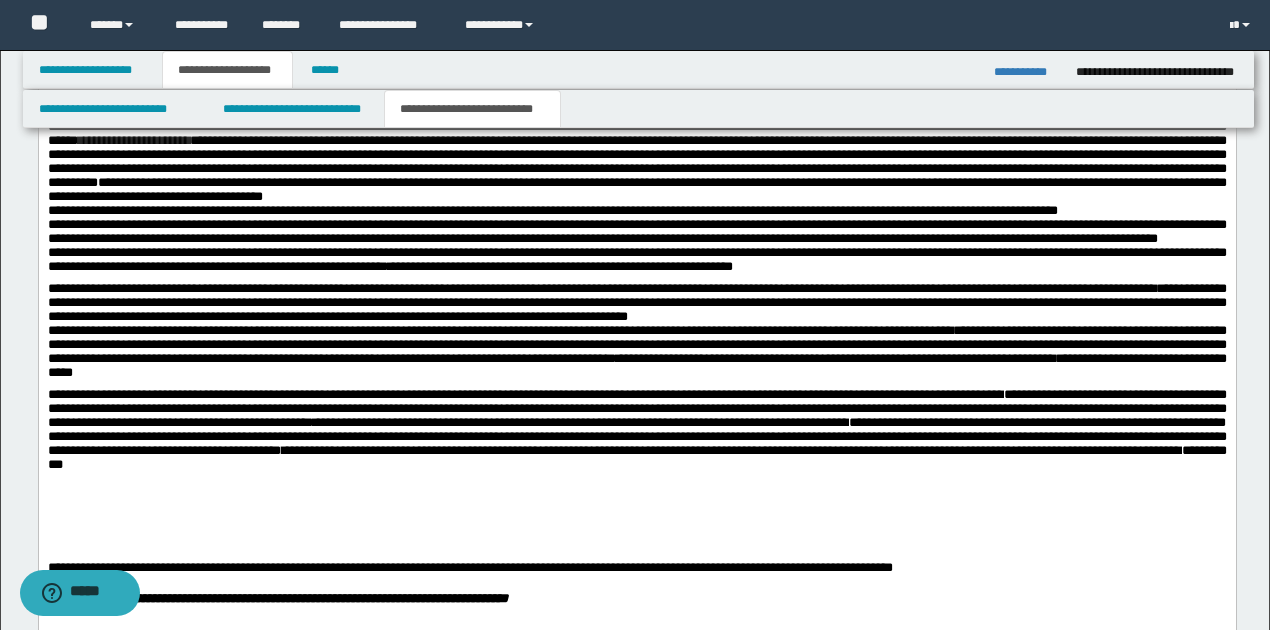 scroll, scrollTop: 1200, scrollLeft: 0, axis: vertical 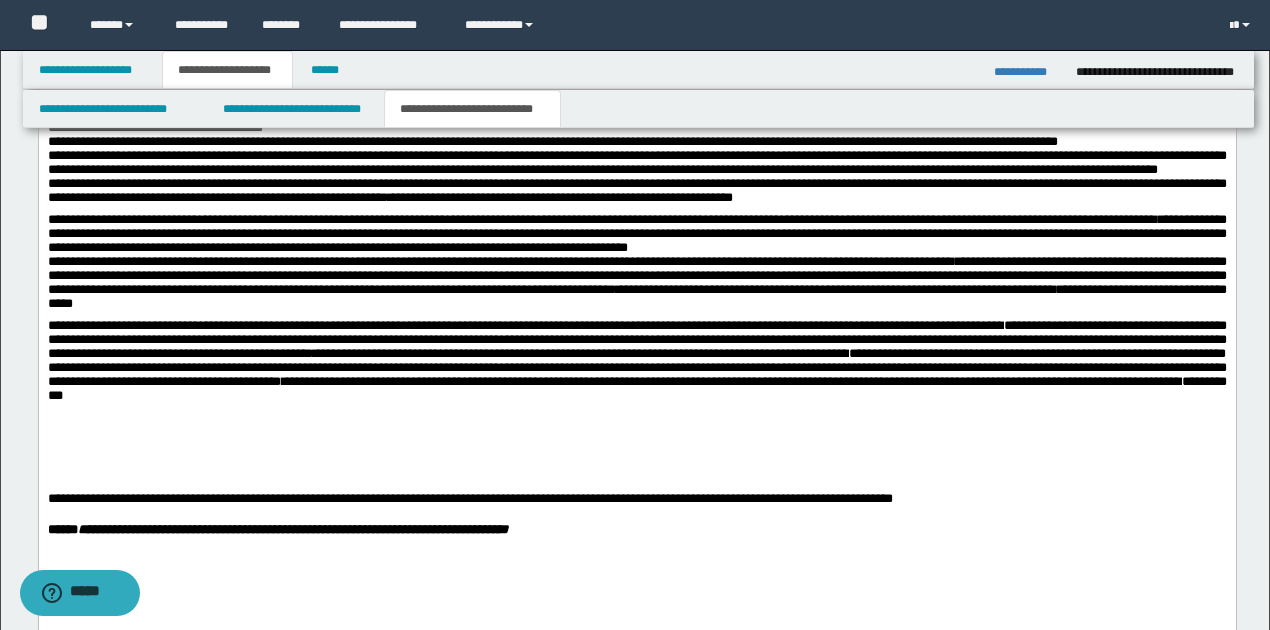 click on "**********" at bounding box center (636, 367) 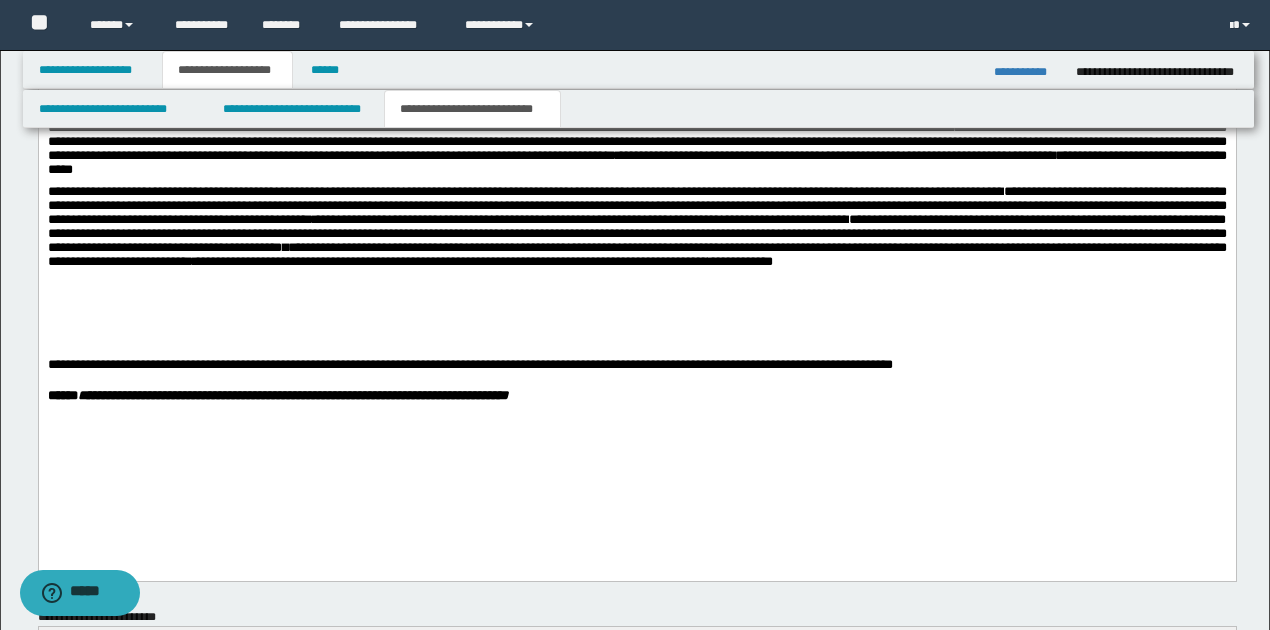 scroll, scrollTop: 1333, scrollLeft: 0, axis: vertical 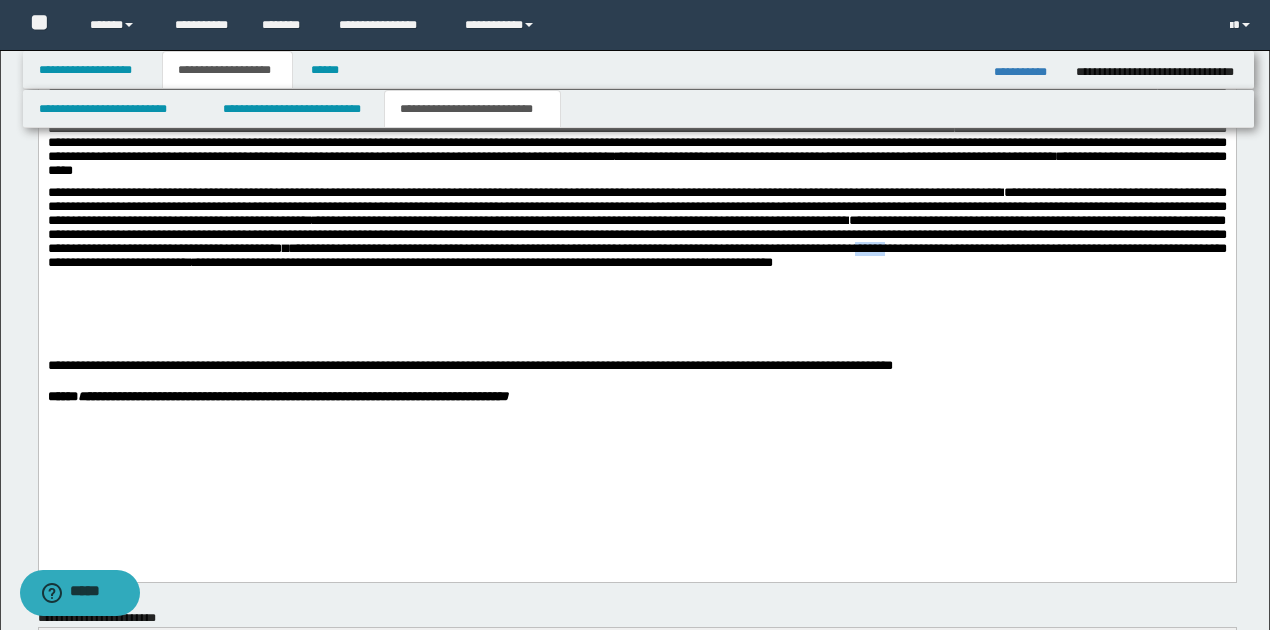 drag, startPoint x: 154, startPoint y: 314, endPoint x: 188, endPoint y: 314, distance: 34 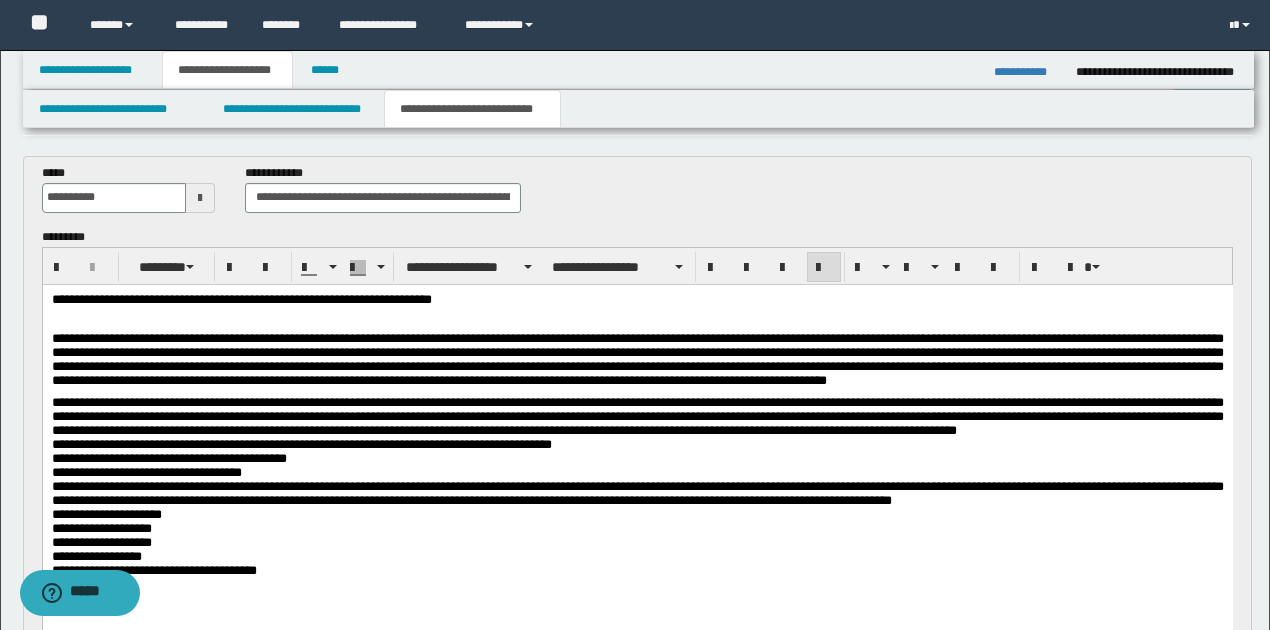 scroll, scrollTop: 66, scrollLeft: 0, axis: vertical 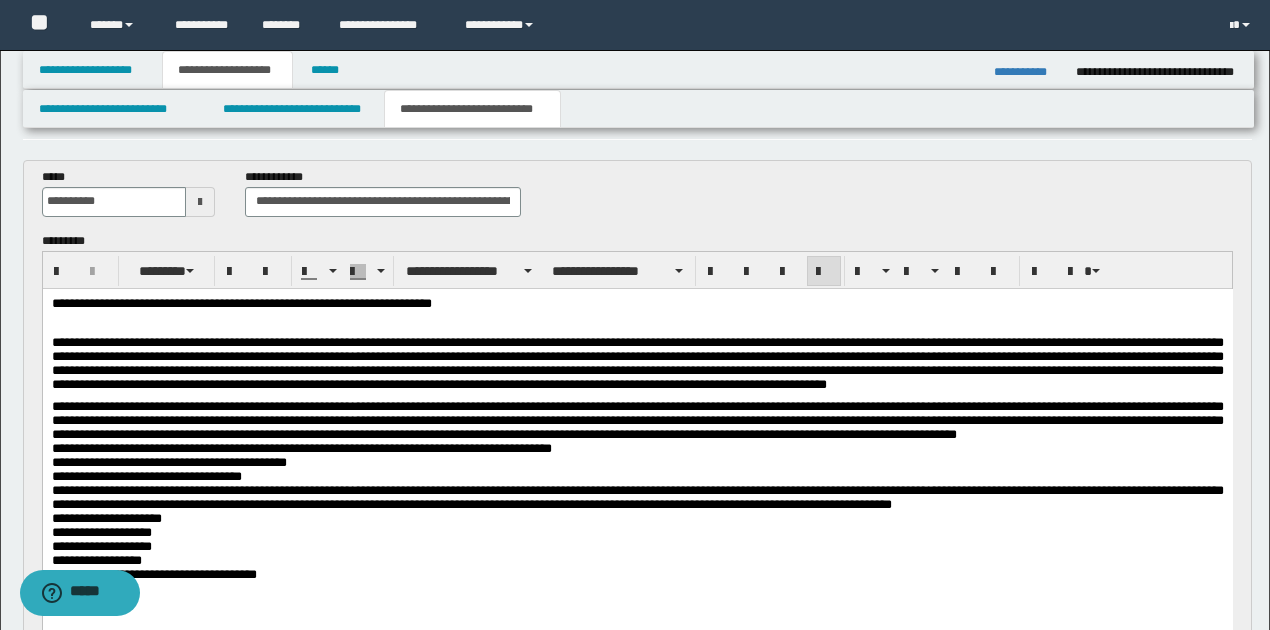 click on "**********" at bounding box center [637, 303] 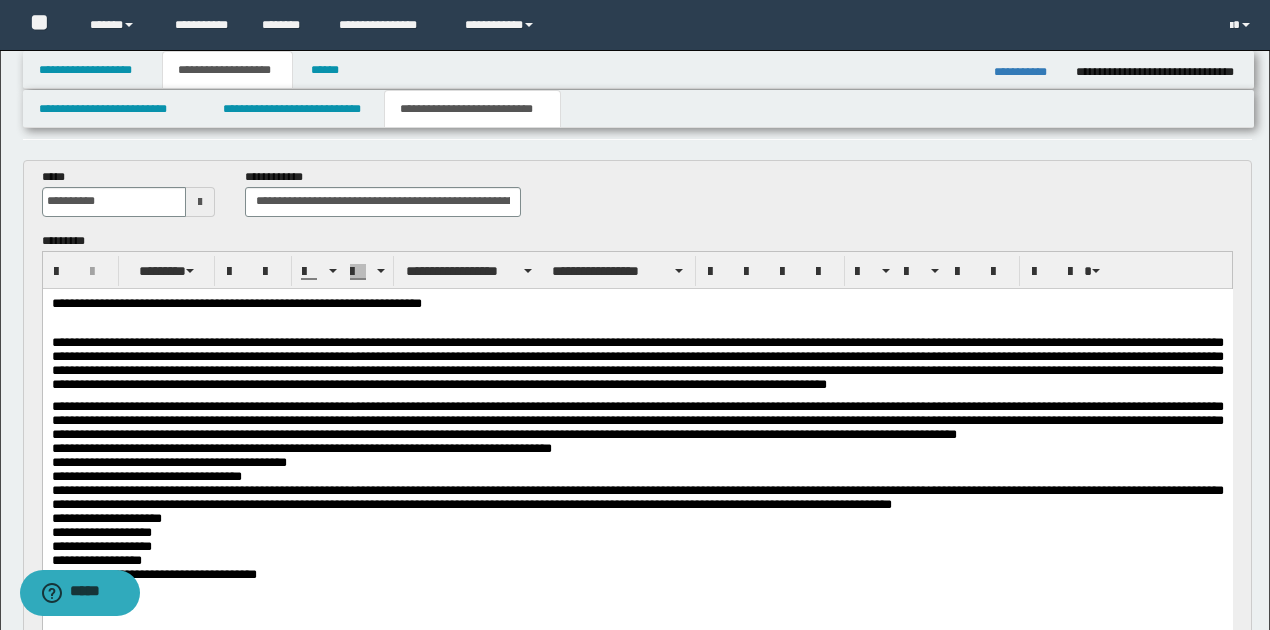 click on "**********" at bounding box center [637, 303] 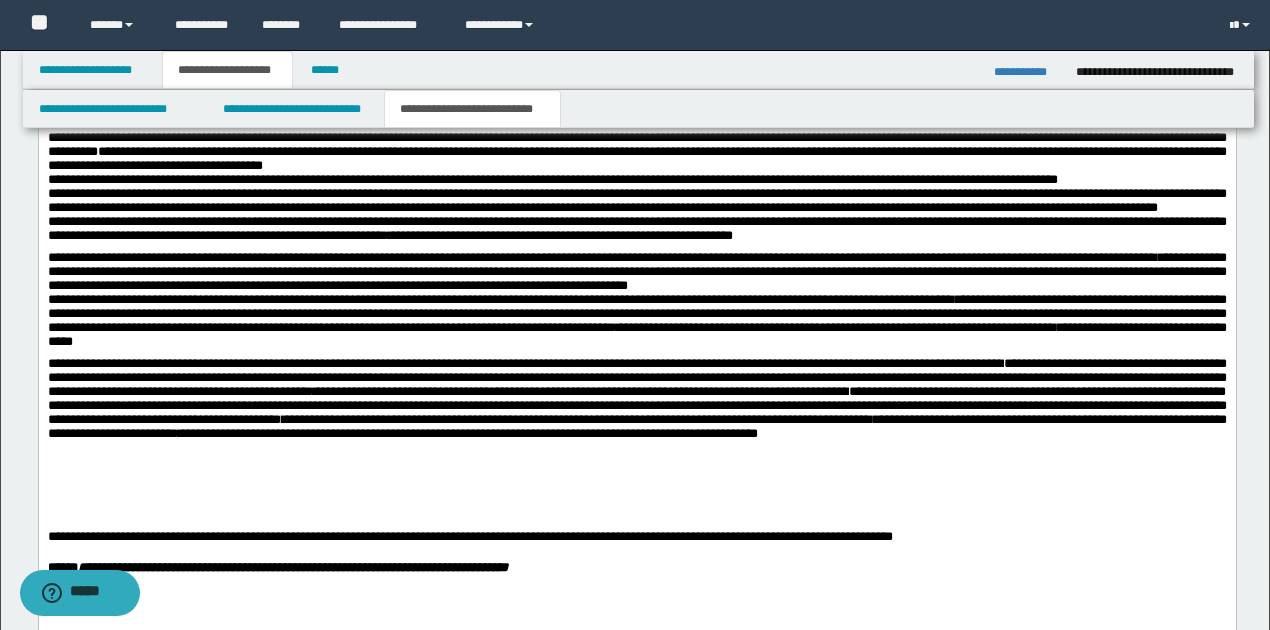 scroll, scrollTop: 1333, scrollLeft: 0, axis: vertical 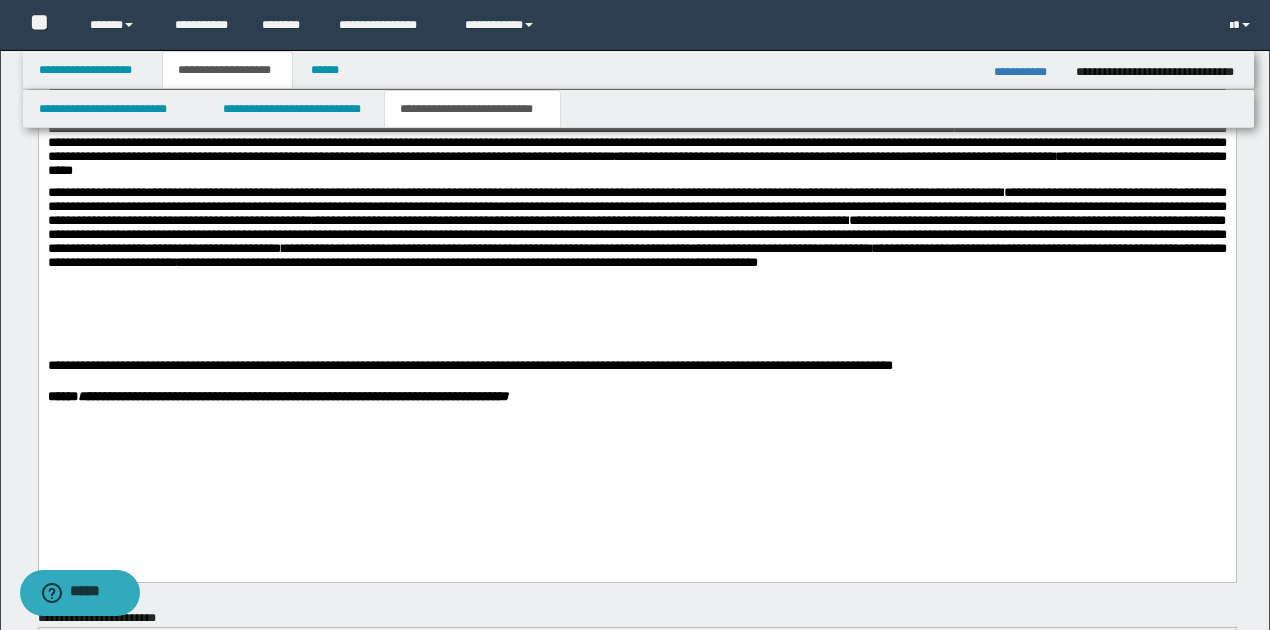 click on "**********" at bounding box center [636, 242] 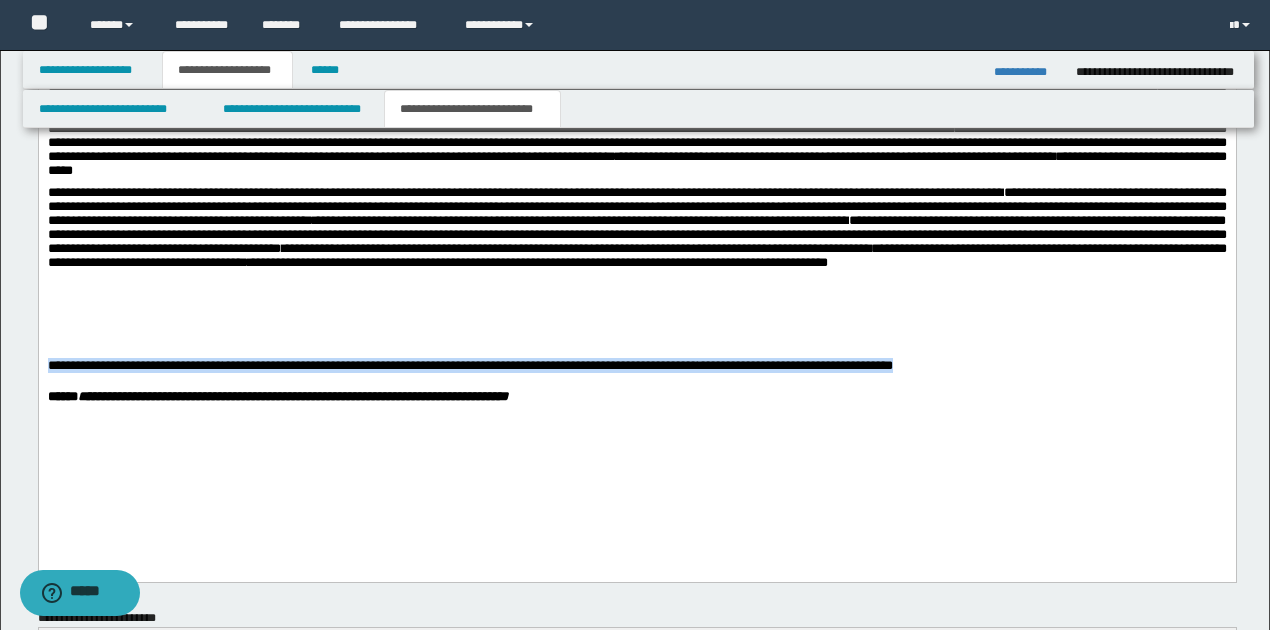 drag, startPoint x: 46, startPoint y: 434, endPoint x: 1014, endPoint y: 438, distance: 968.00824 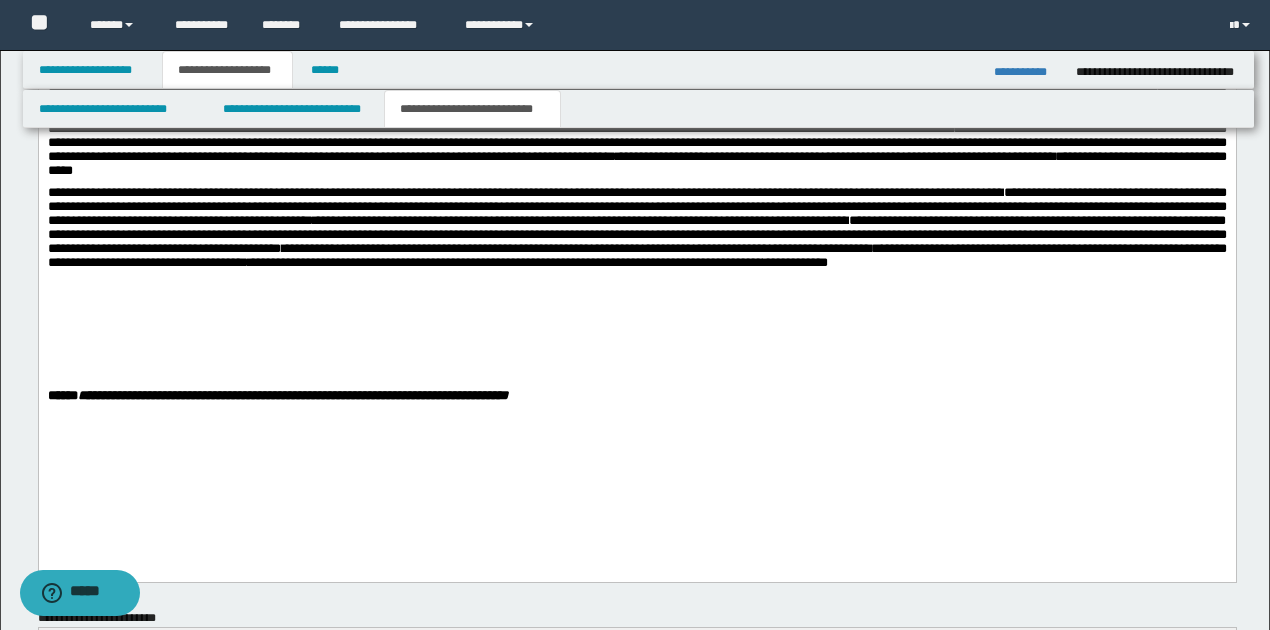 click on "**********" at bounding box center [636, 229] 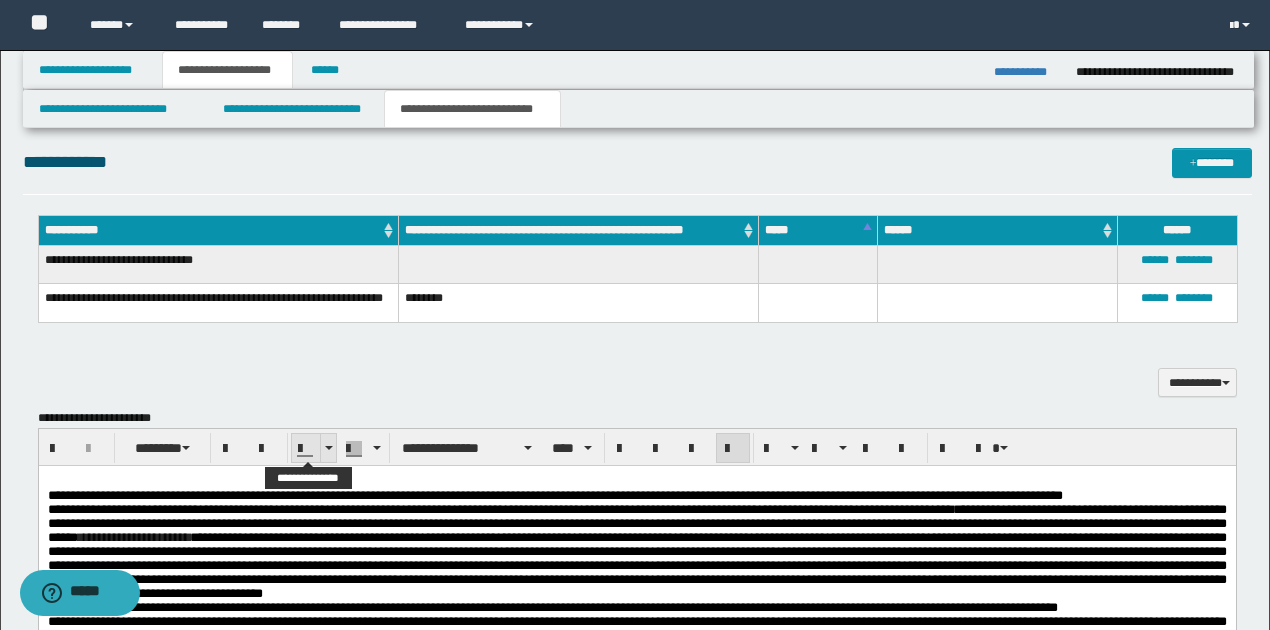 scroll, scrollTop: 733, scrollLeft: 0, axis: vertical 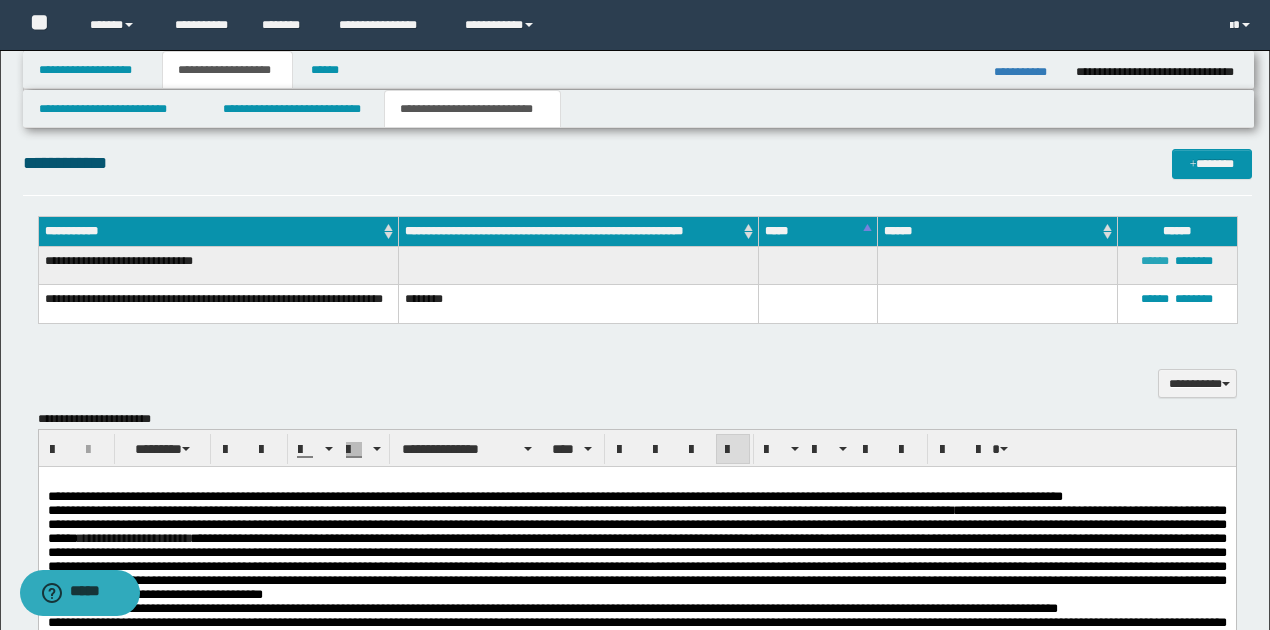 click on "******" at bounding box center [1155, 261] 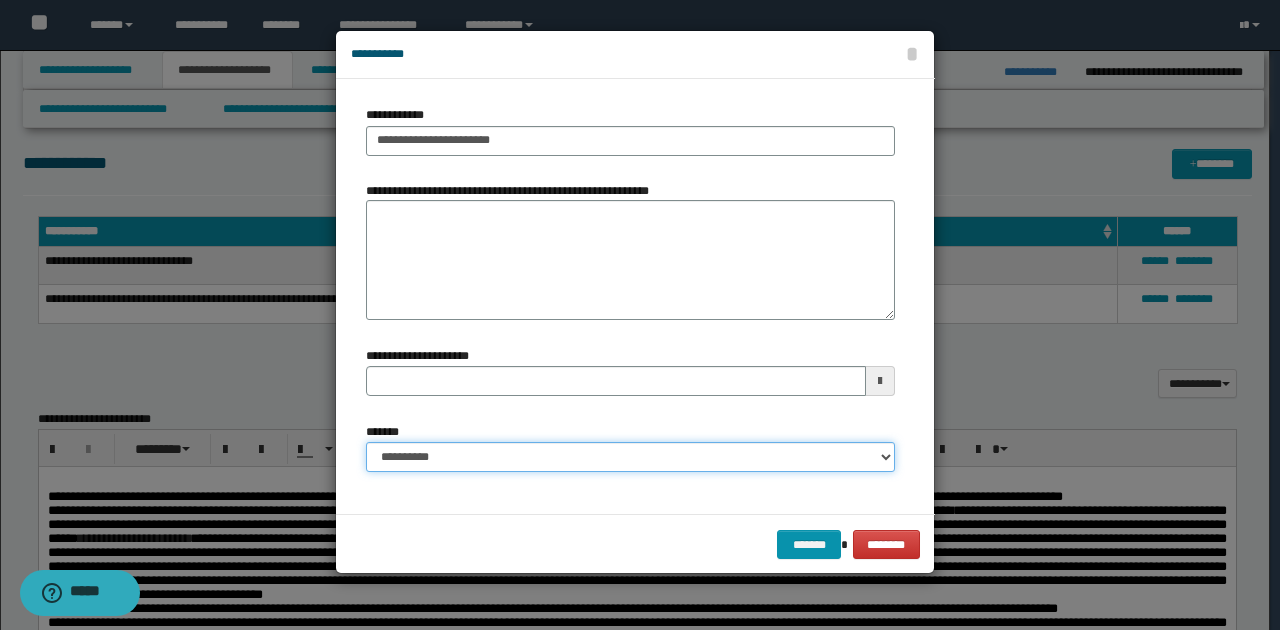 click on "**********" at bounding box center [630, 457] 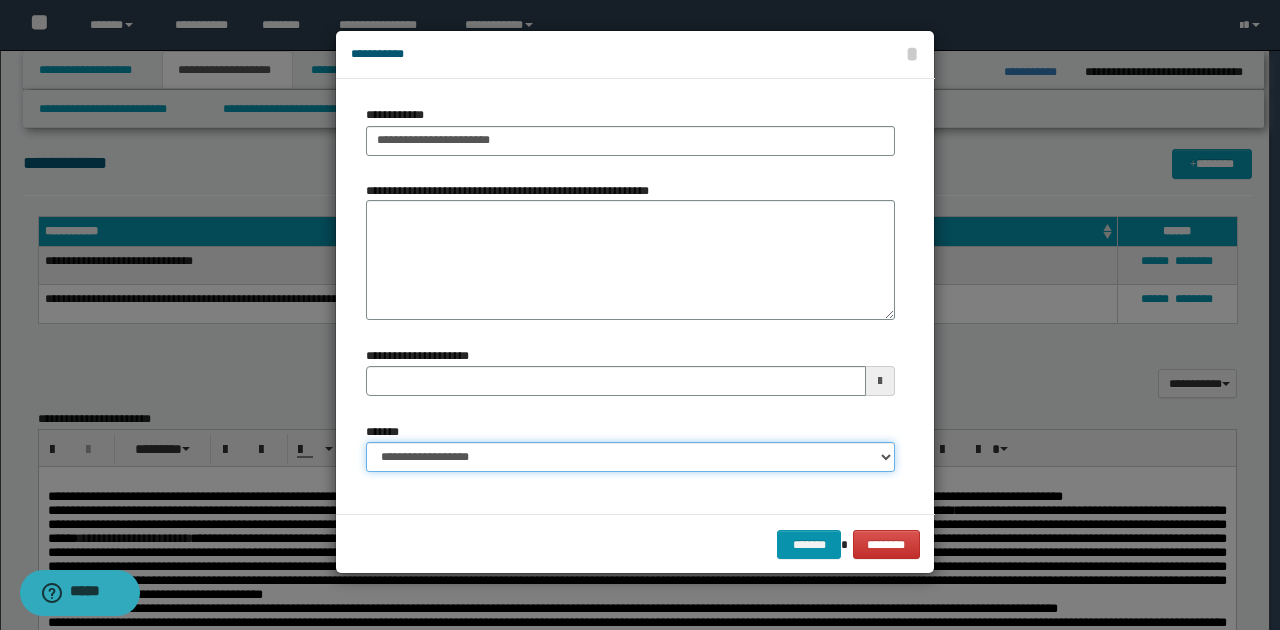 type 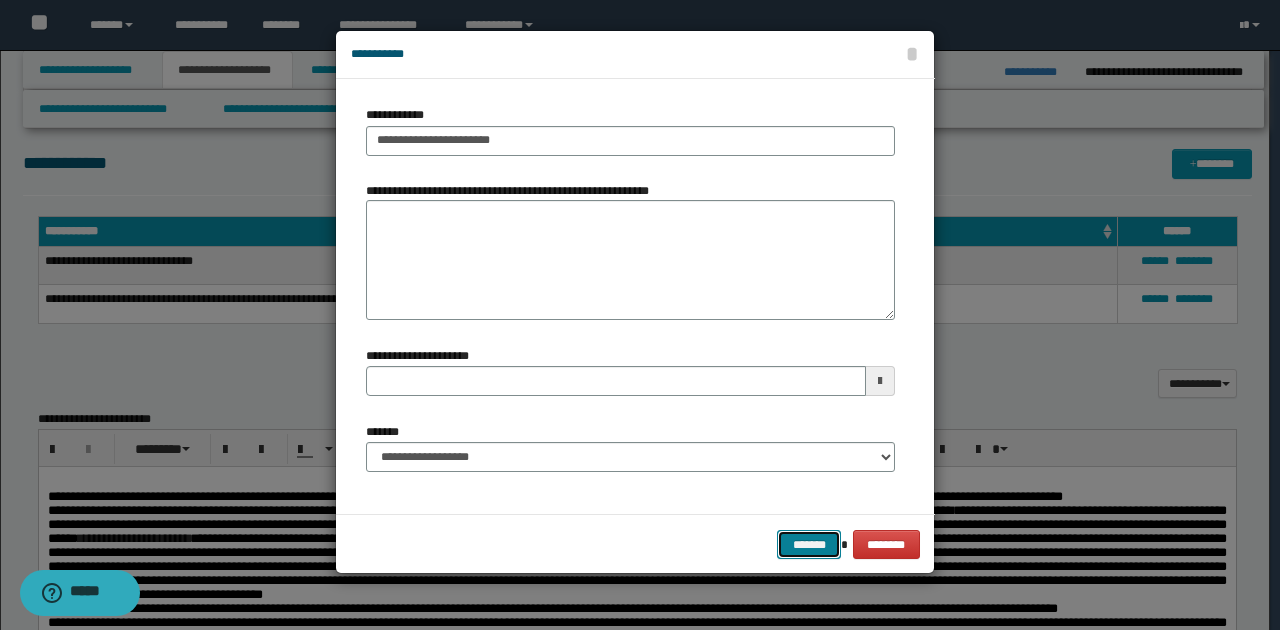 click on "*******" at bounding box center [809, 544] 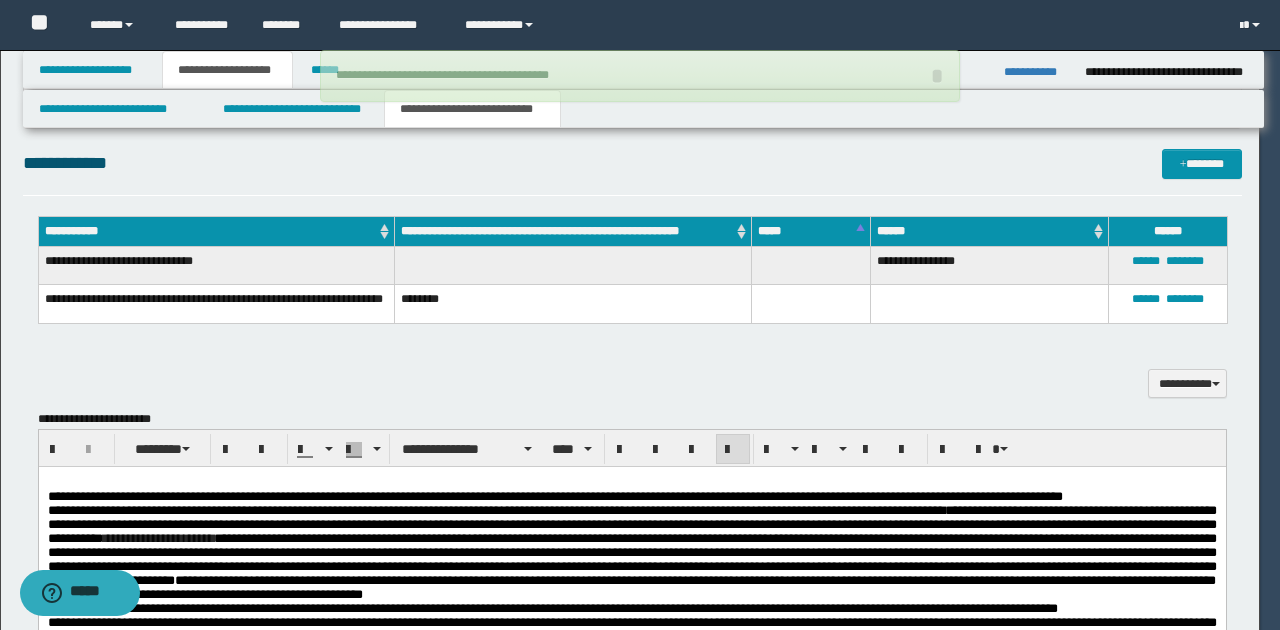 type 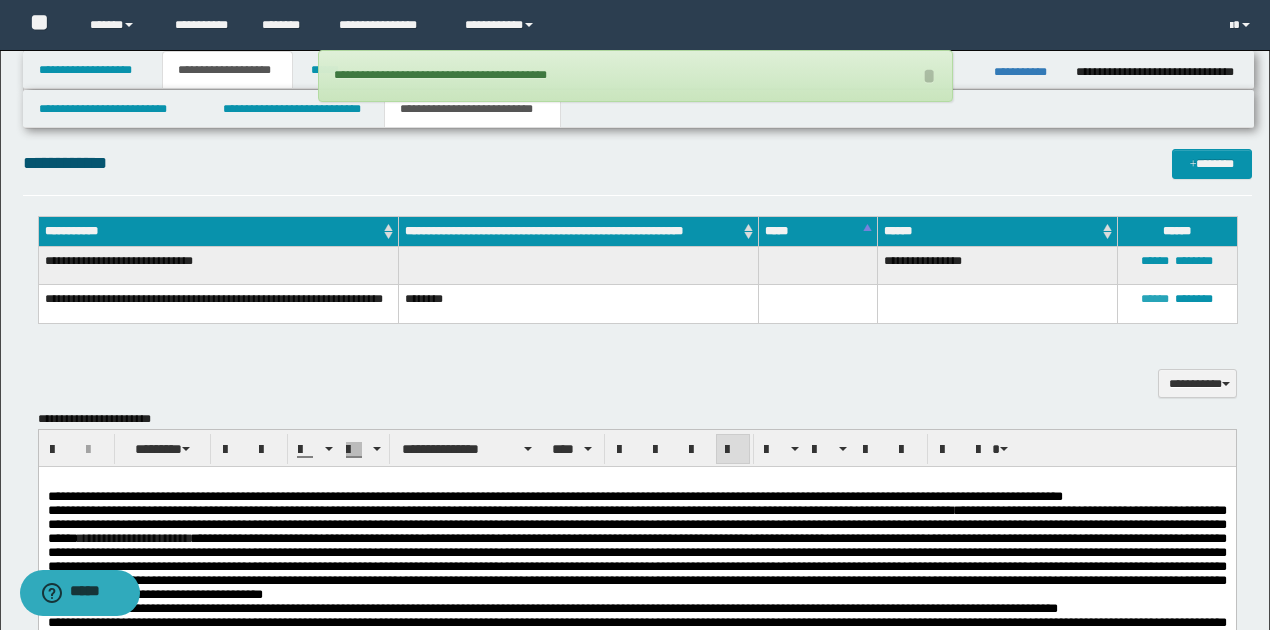 click on "******" at bounding box center (1155, 299) 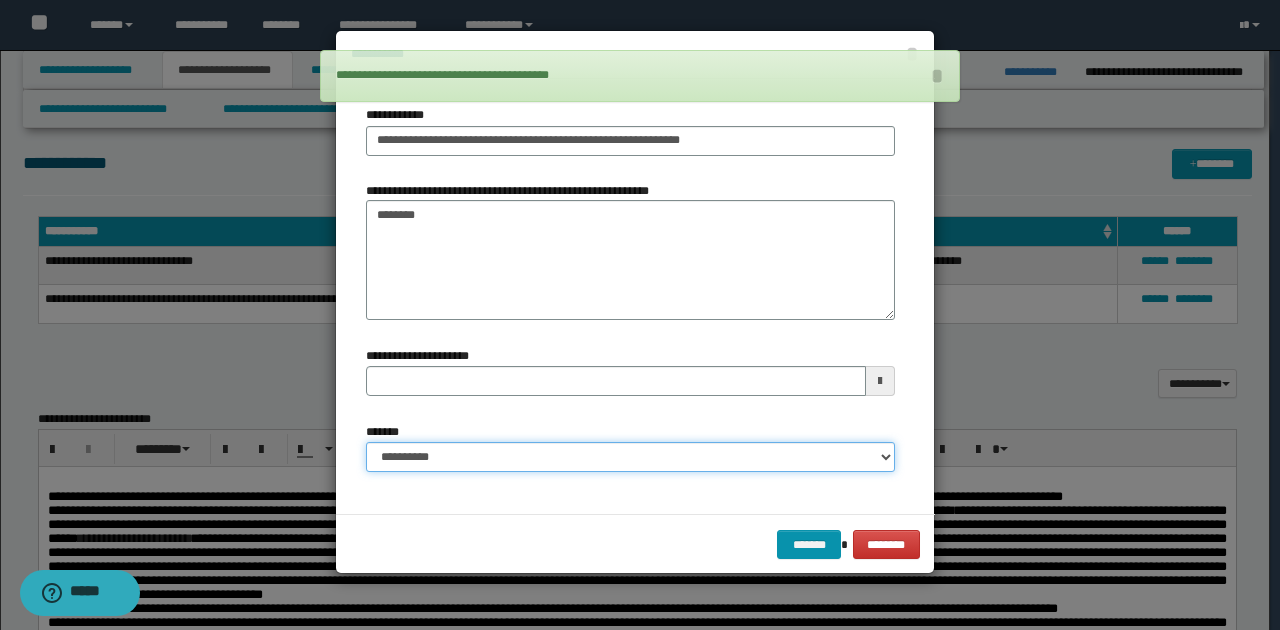 click on "**********" at bounding box center (630, 457) 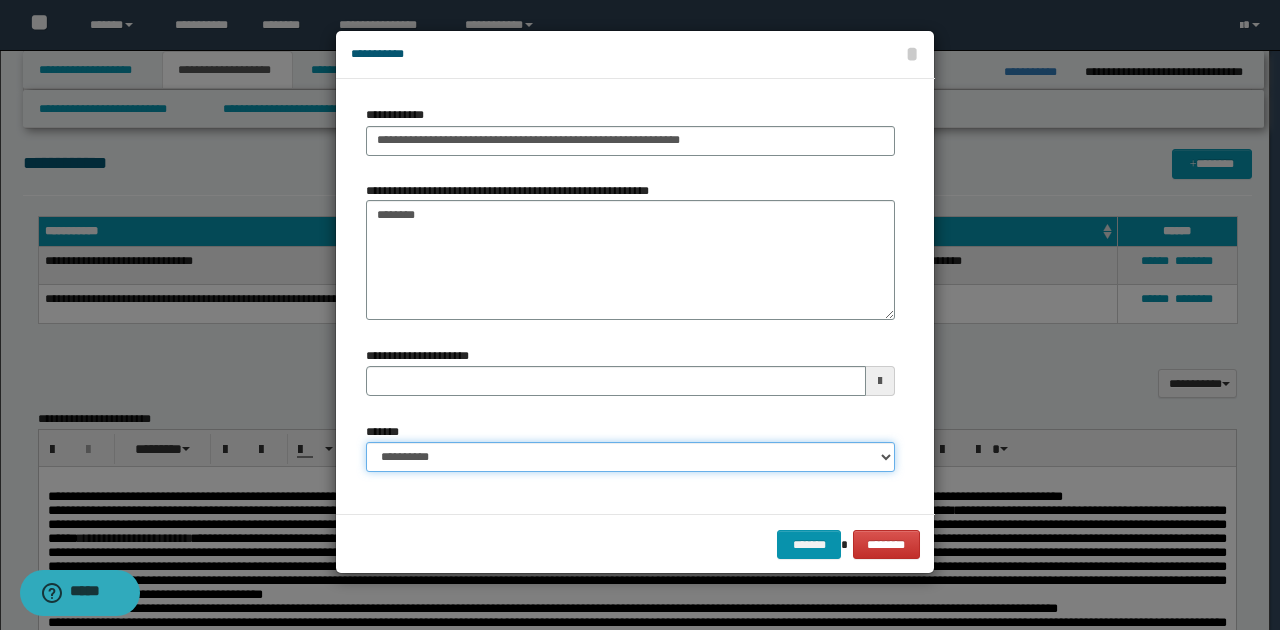 select on "*" 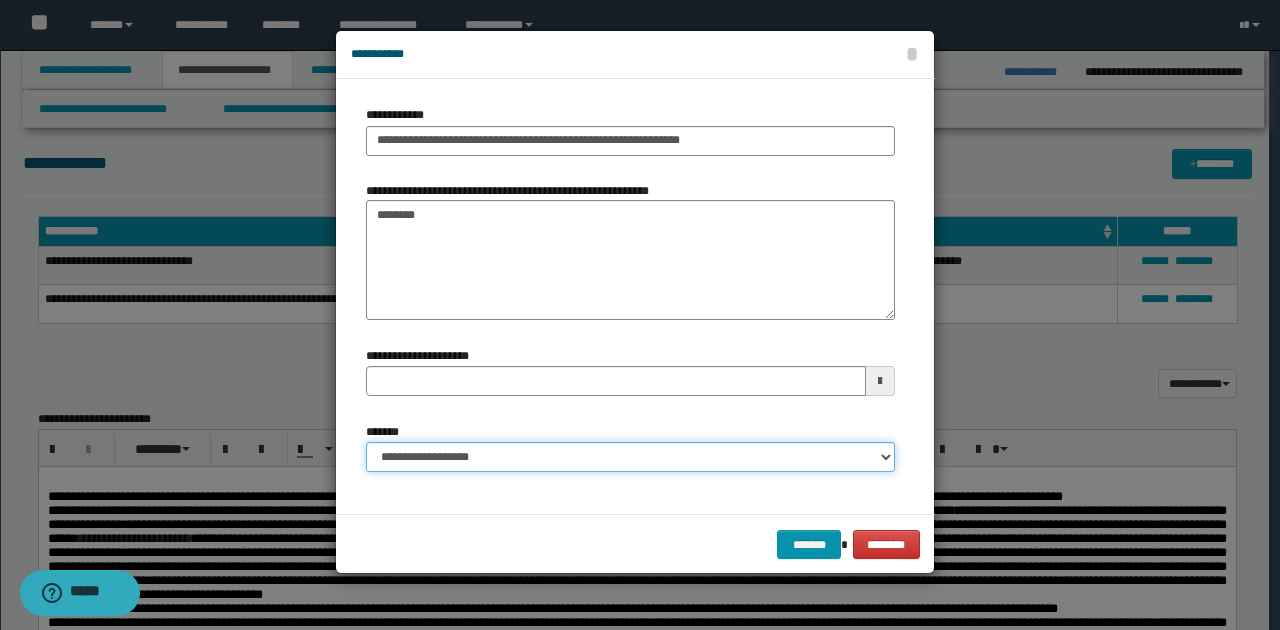 type 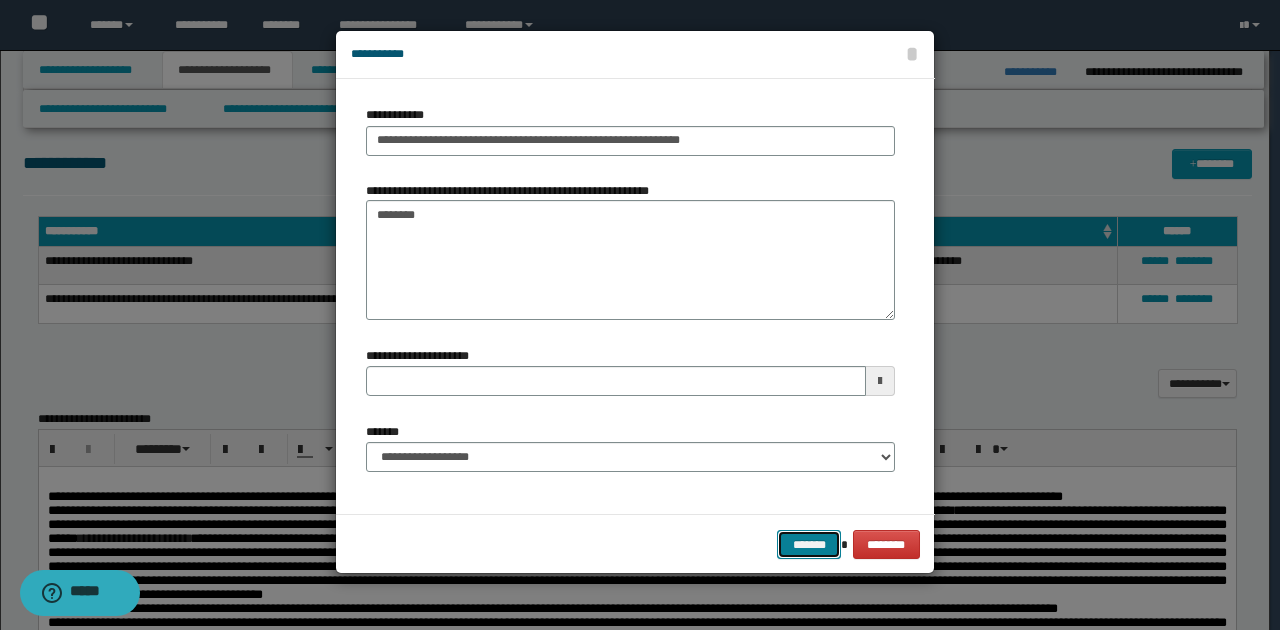 click on "*******" at bounding box center (809, 544) 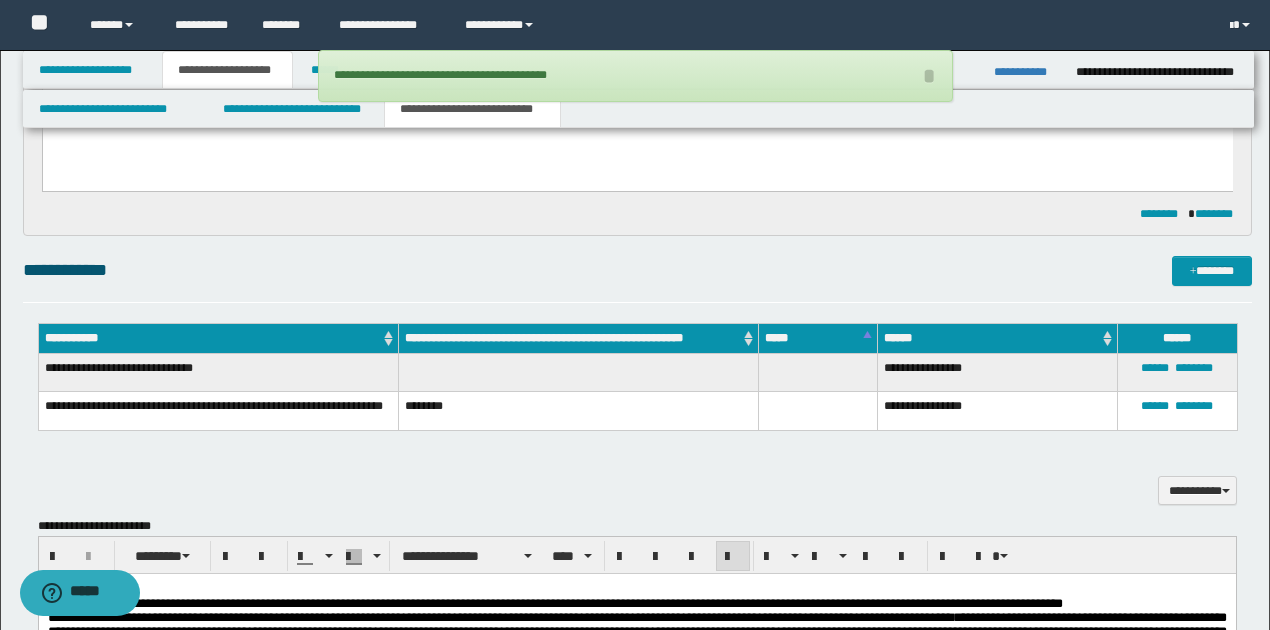 scroll, scrollTop: 600, scrollLeft: 0, axis: vertical 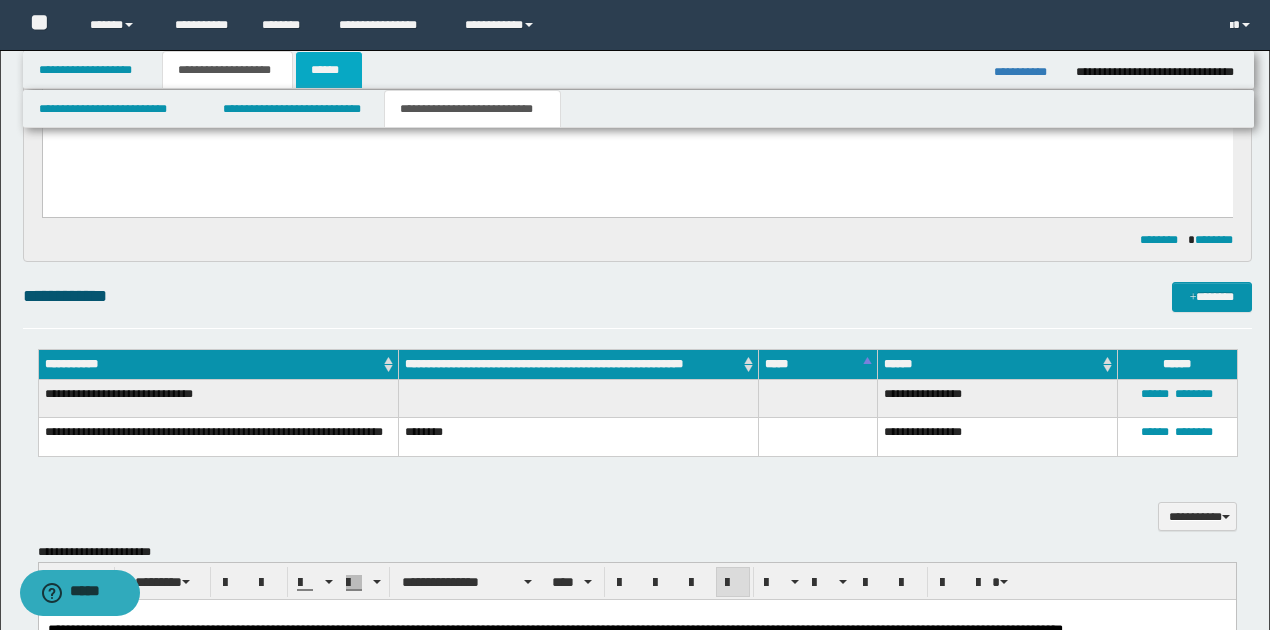click on "******" at bounding box center (329, 70) 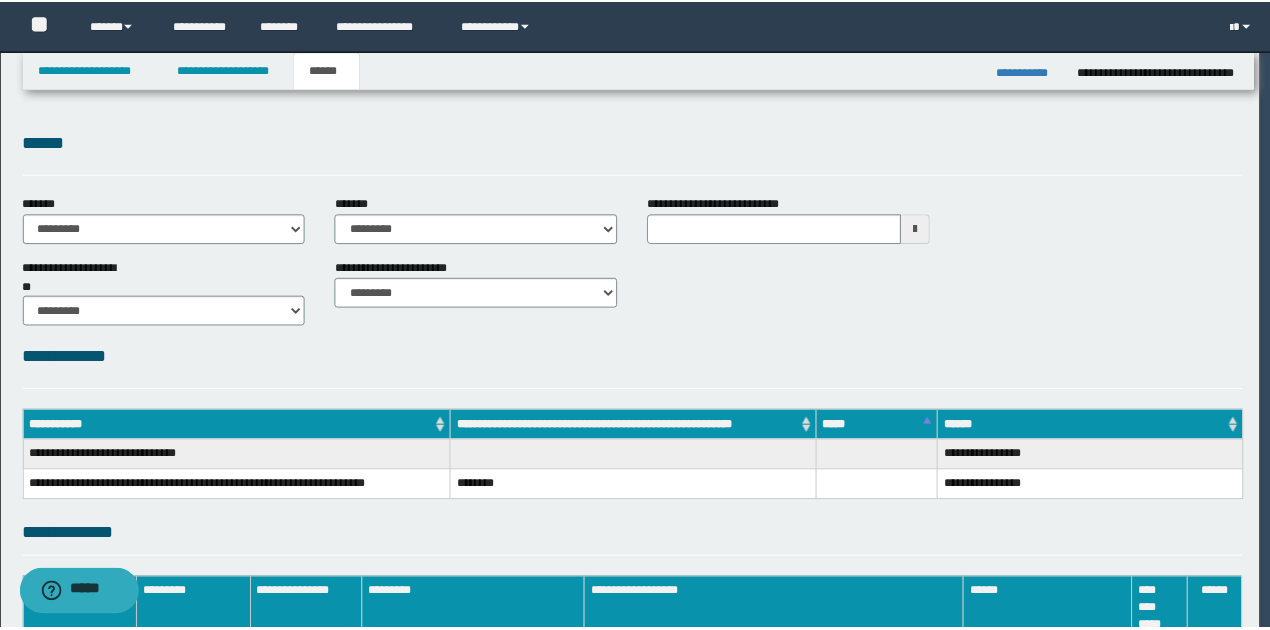 scroll, scrollTop: 0, scrollLeft: 0, axis: both 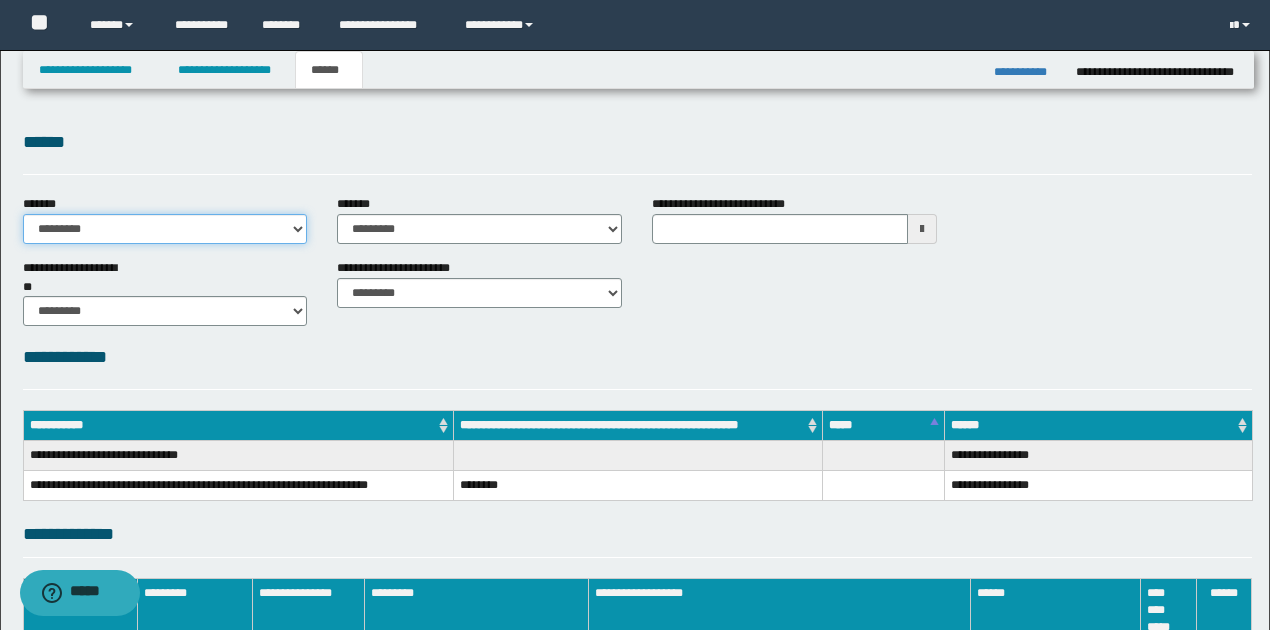 click on "**********" at bounding box center [165, 229] 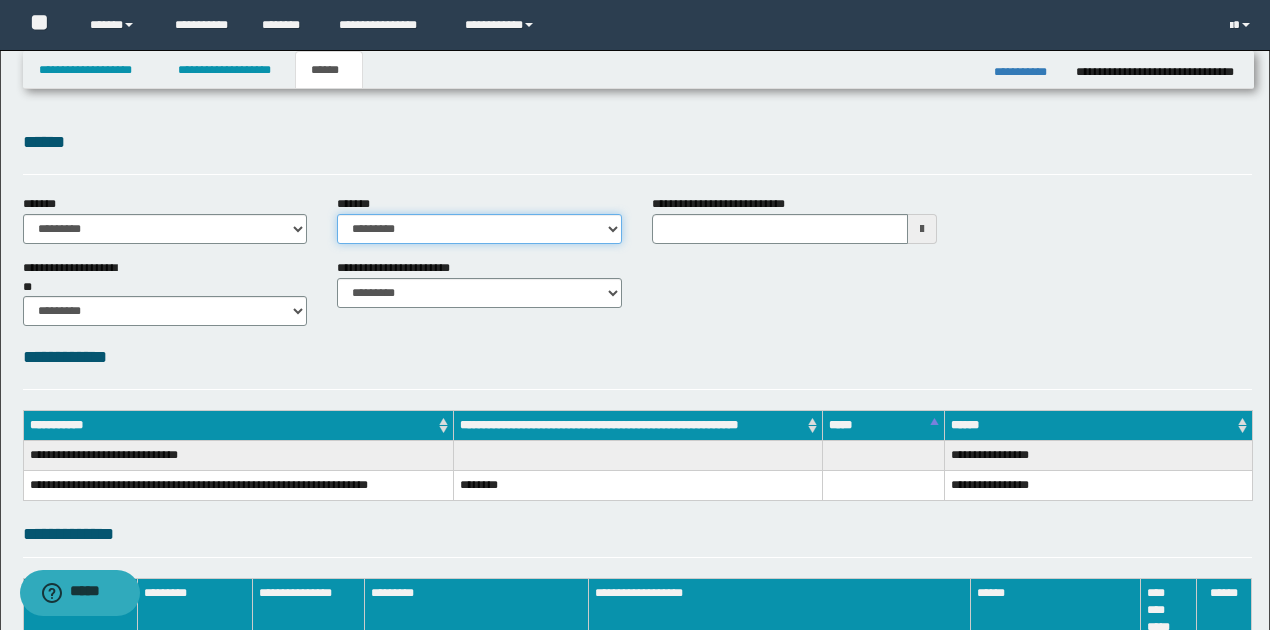 click on "**********" at bounding box center [479, 229] 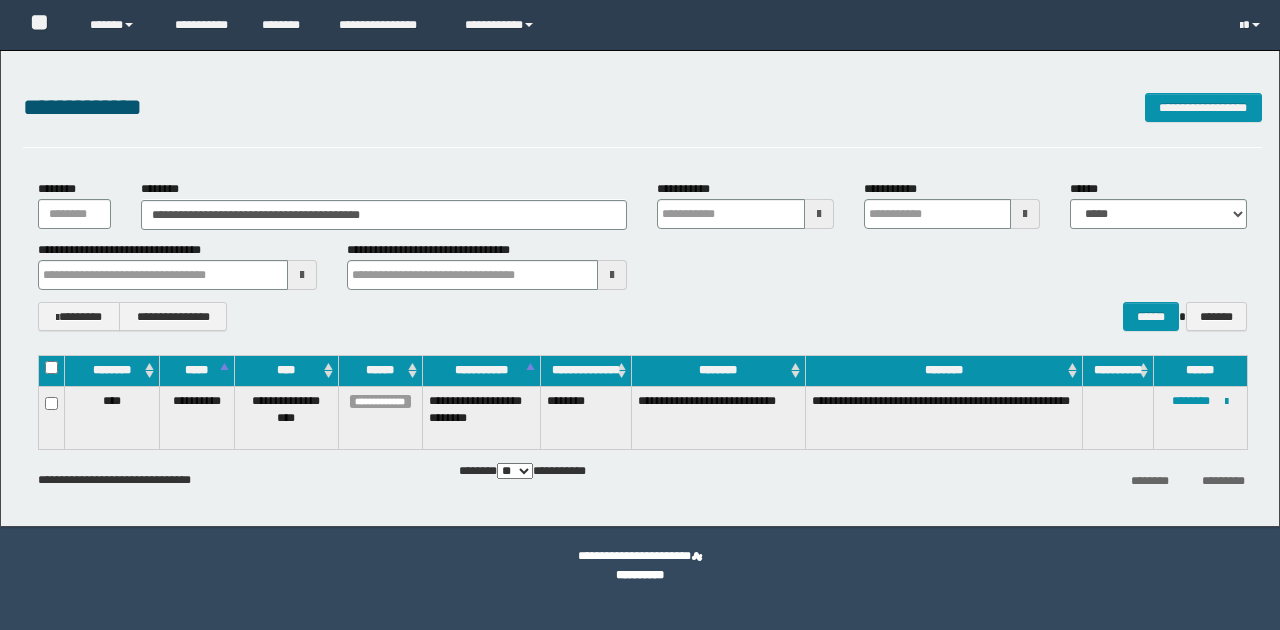 scroll, scrollTop: 0, scrollLeft: 0, axis: both 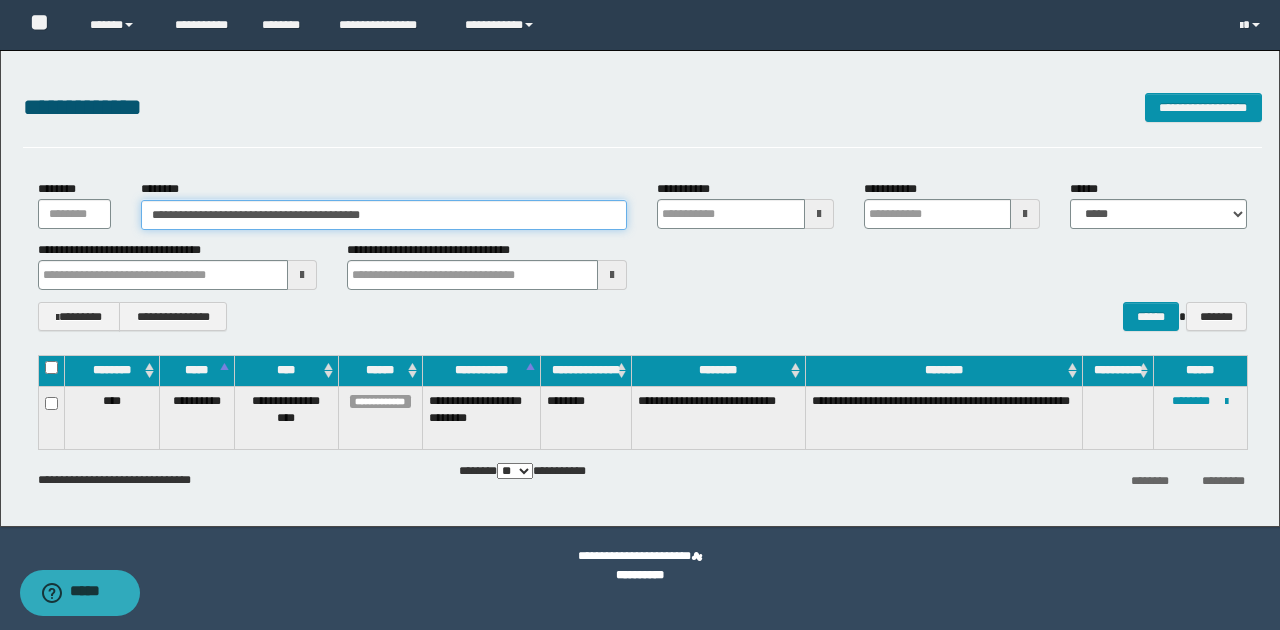 drag, startPoint x: 168, startPoint y: 217, endPoint x: 405, endPoint y: 218, distance: 237.0021 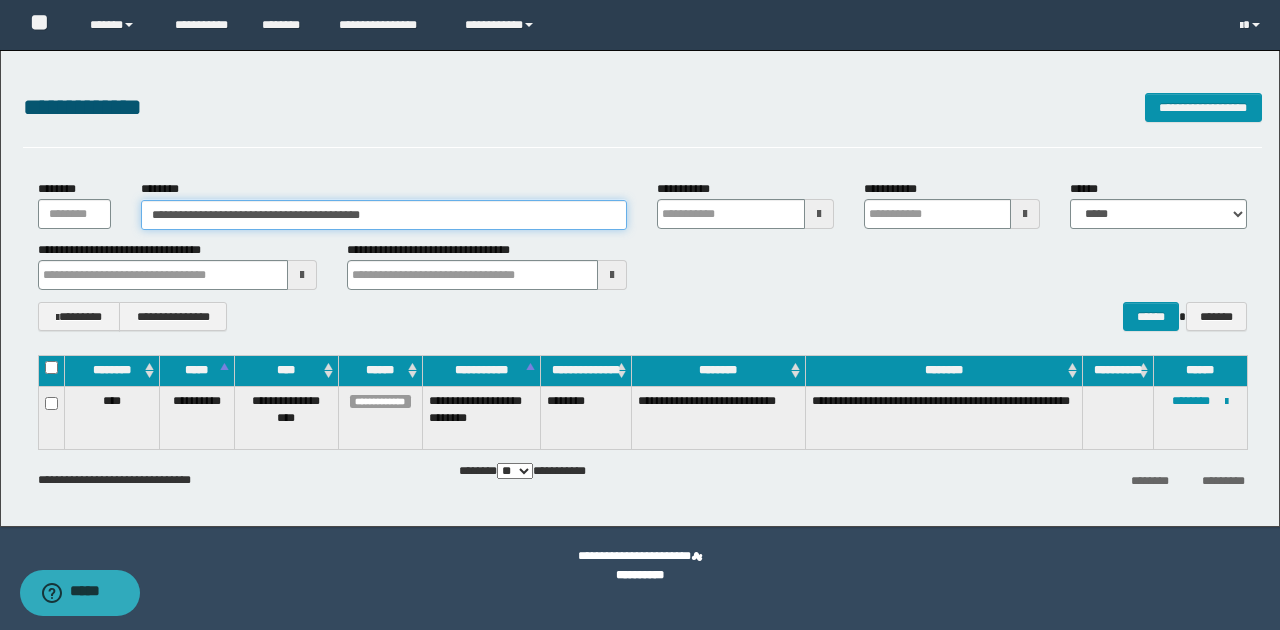 click on "**********" at bounding box center (384, 215) 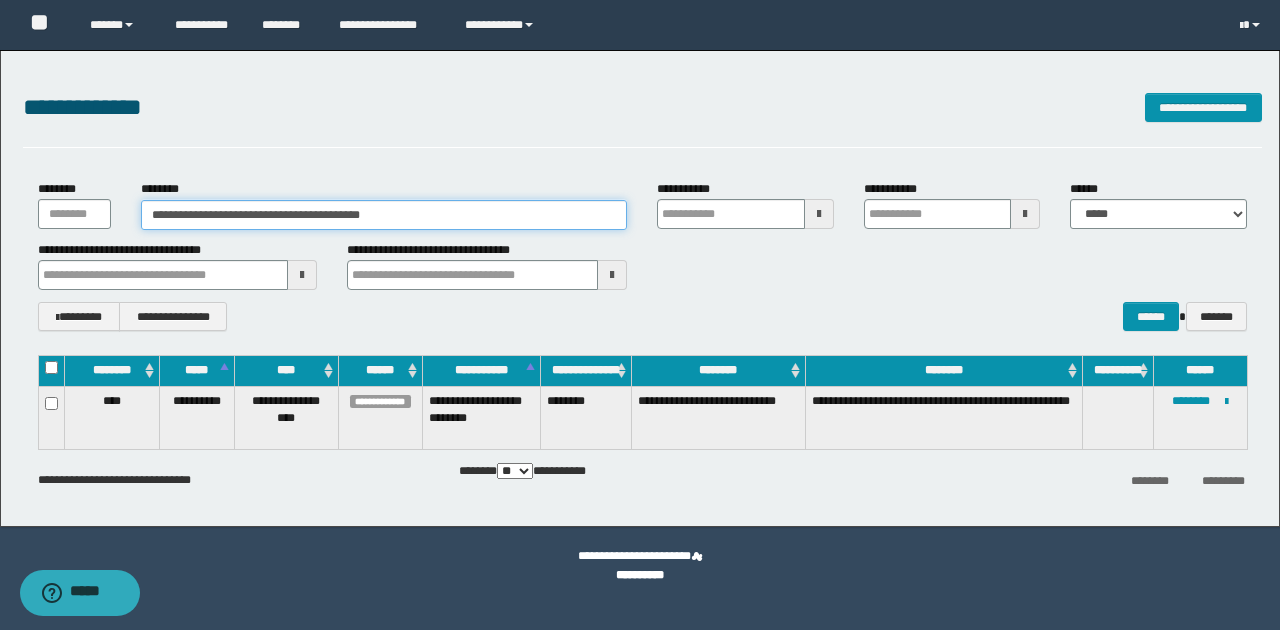 drag, startPoint x: 150, startPoint y: 214, endPoint x: 414, endPoint y: 205, distance: 264.15335 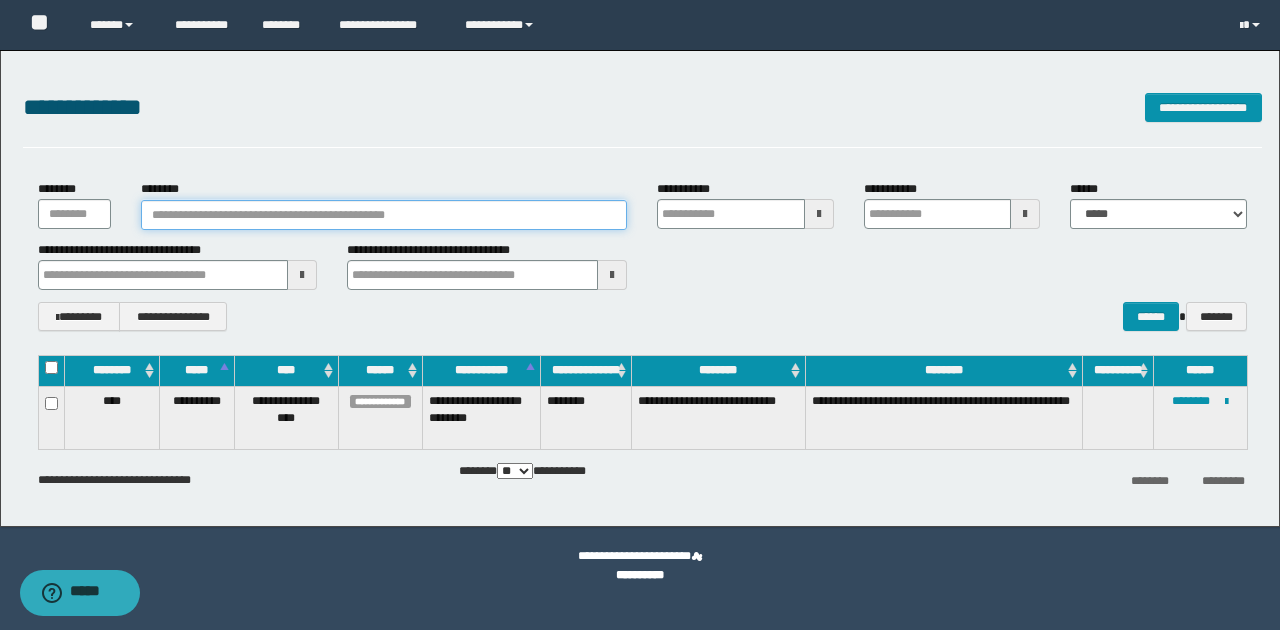 paste on "*******" 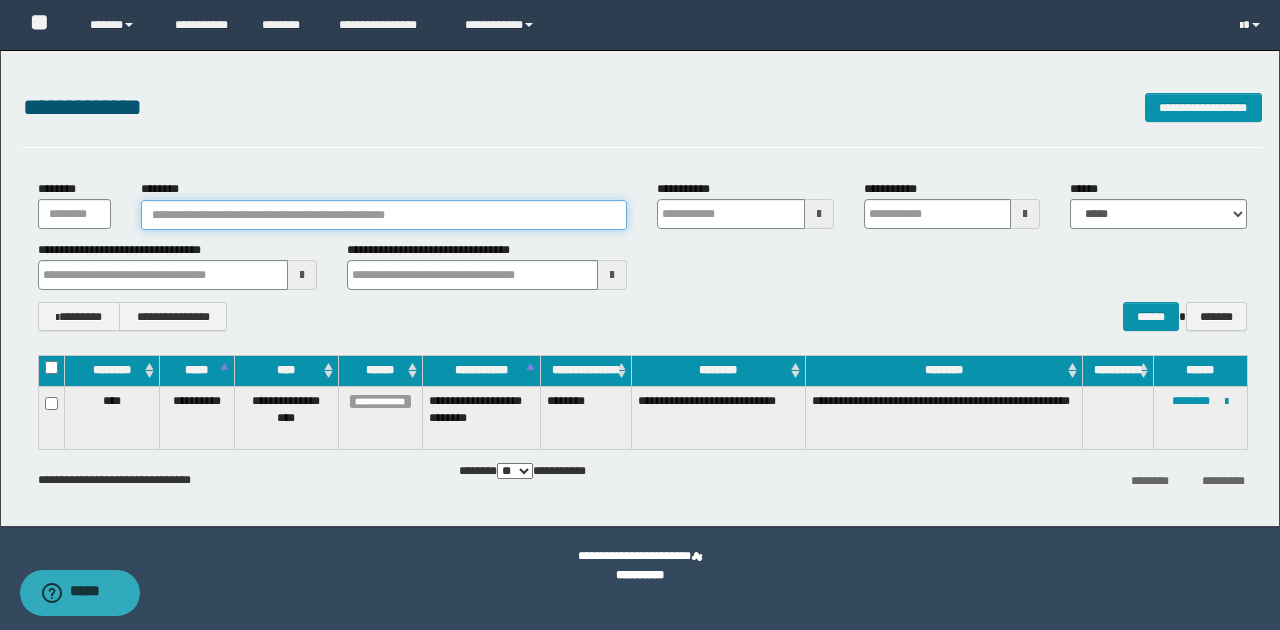 type on "*******" 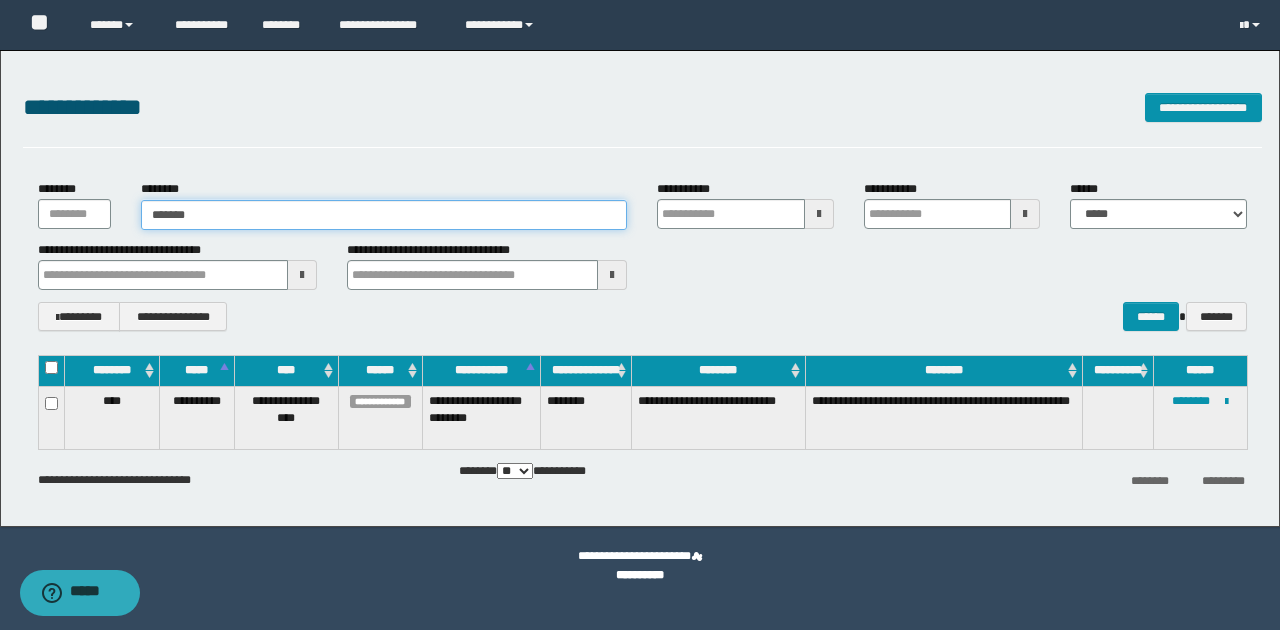 type on "*******" 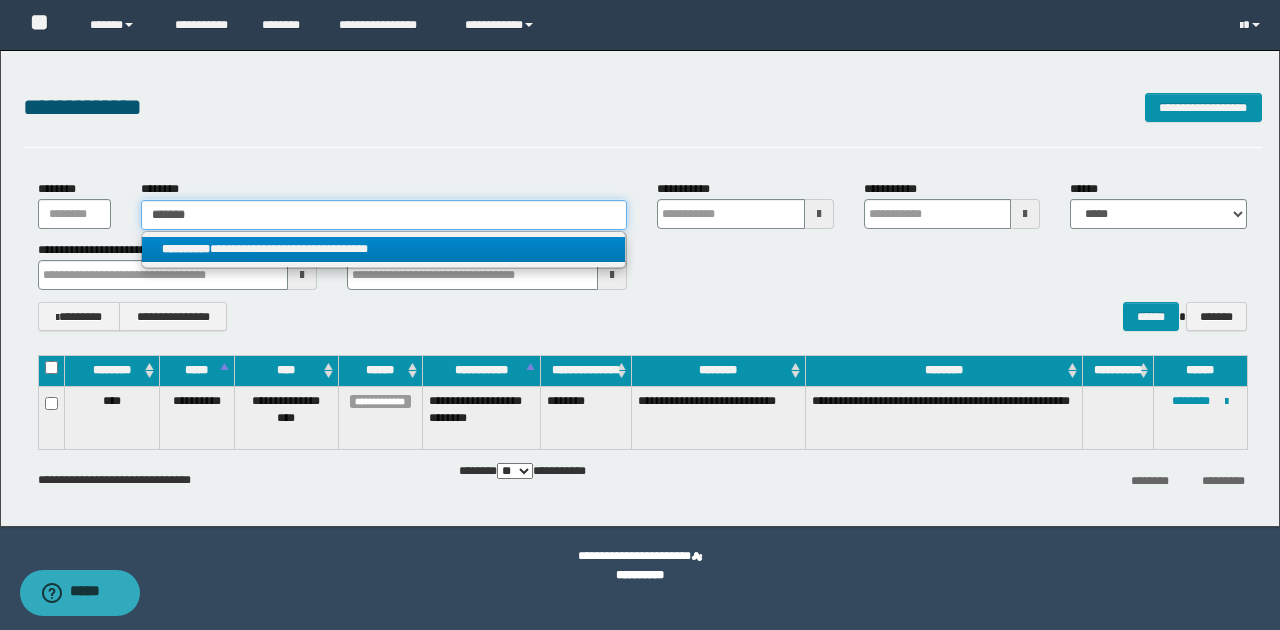 type on "*******" 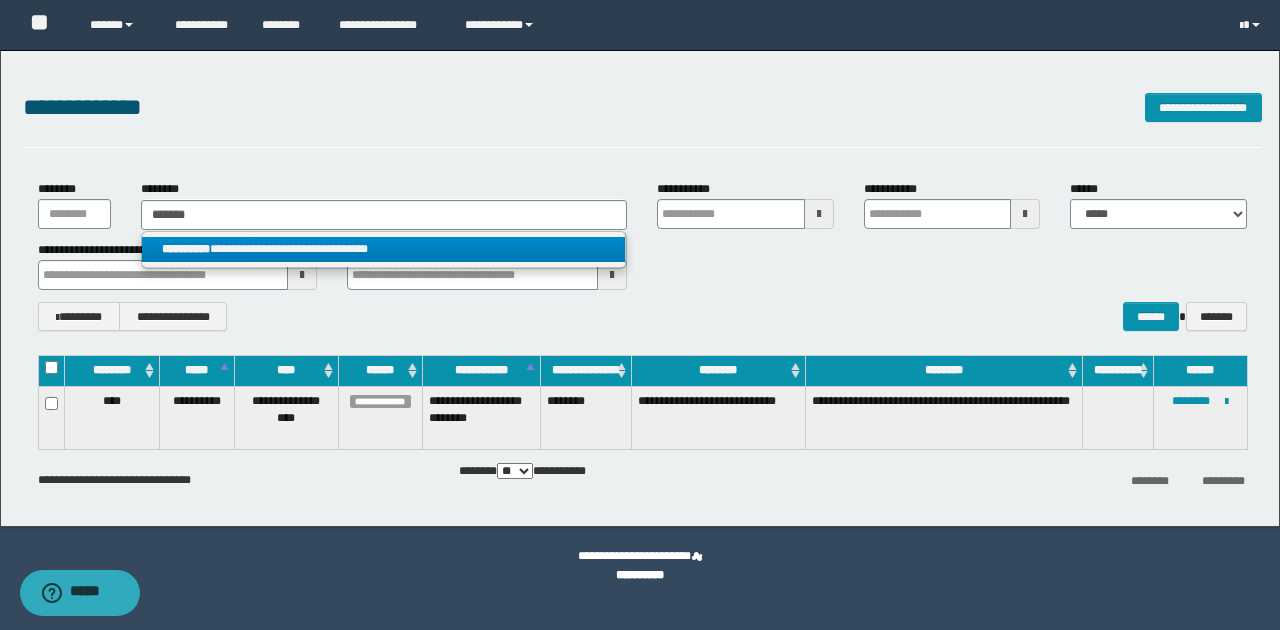 click on "**********" at bounding box center (384, 249) 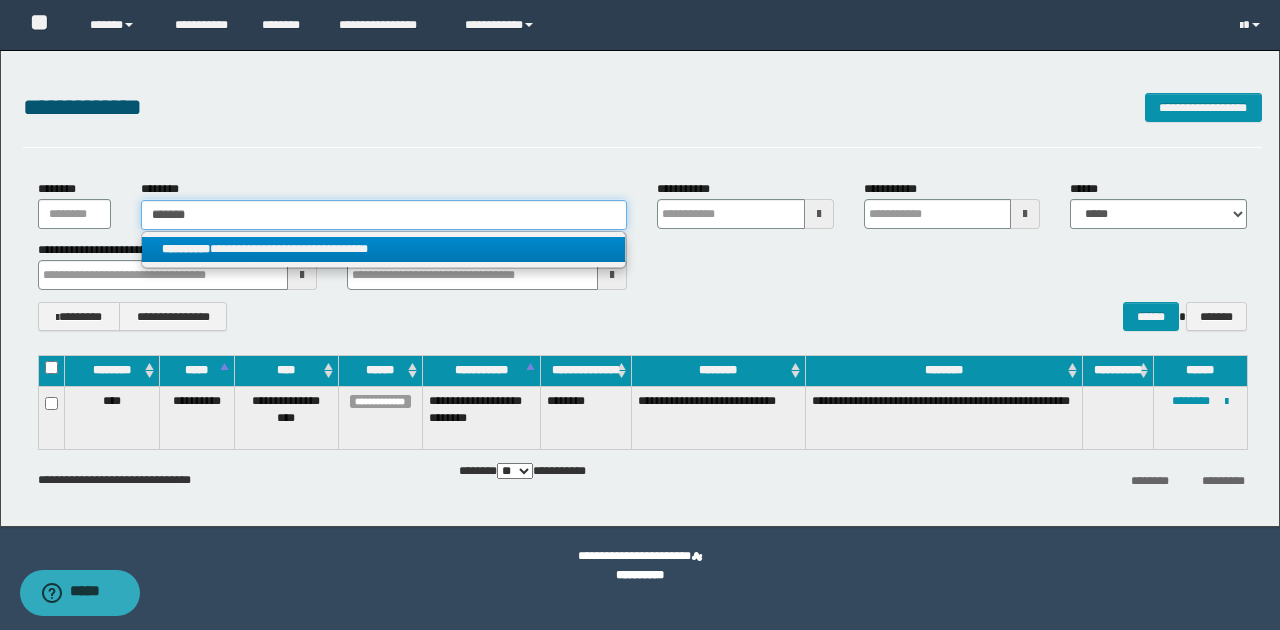 type 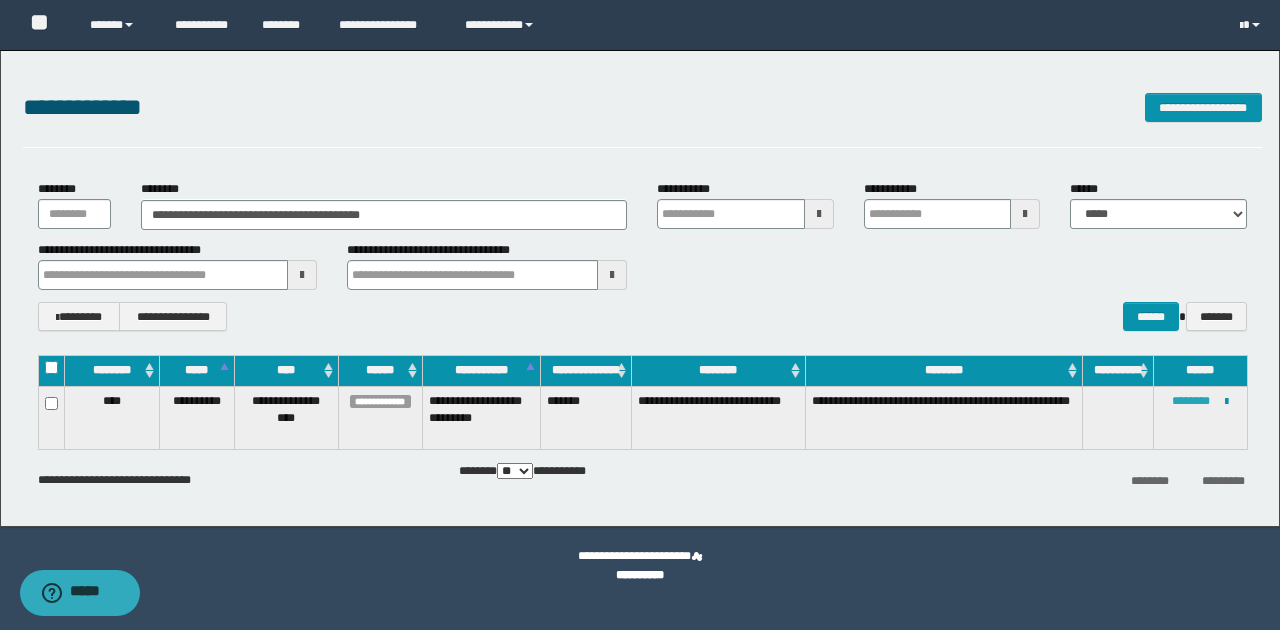 click on "********" at bounding box center (1191, 401) 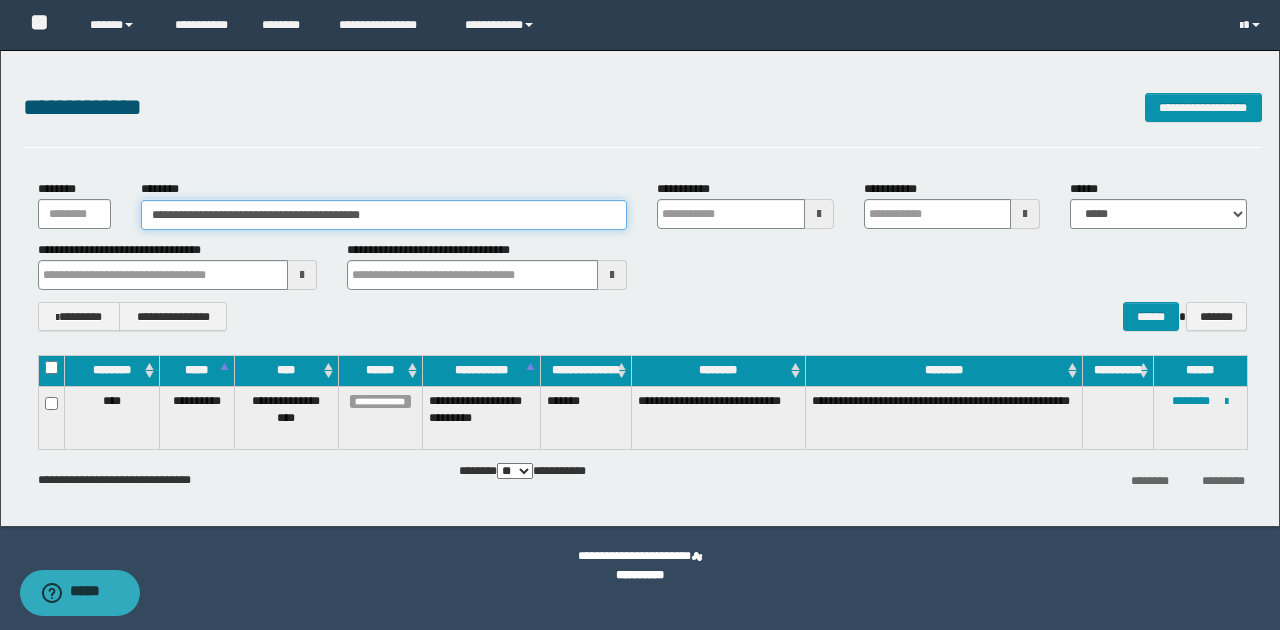 drag, startPoint x: 166, startPoint y: 214, endPoint x: 427, endPoint y: 220, distance: 261.06897 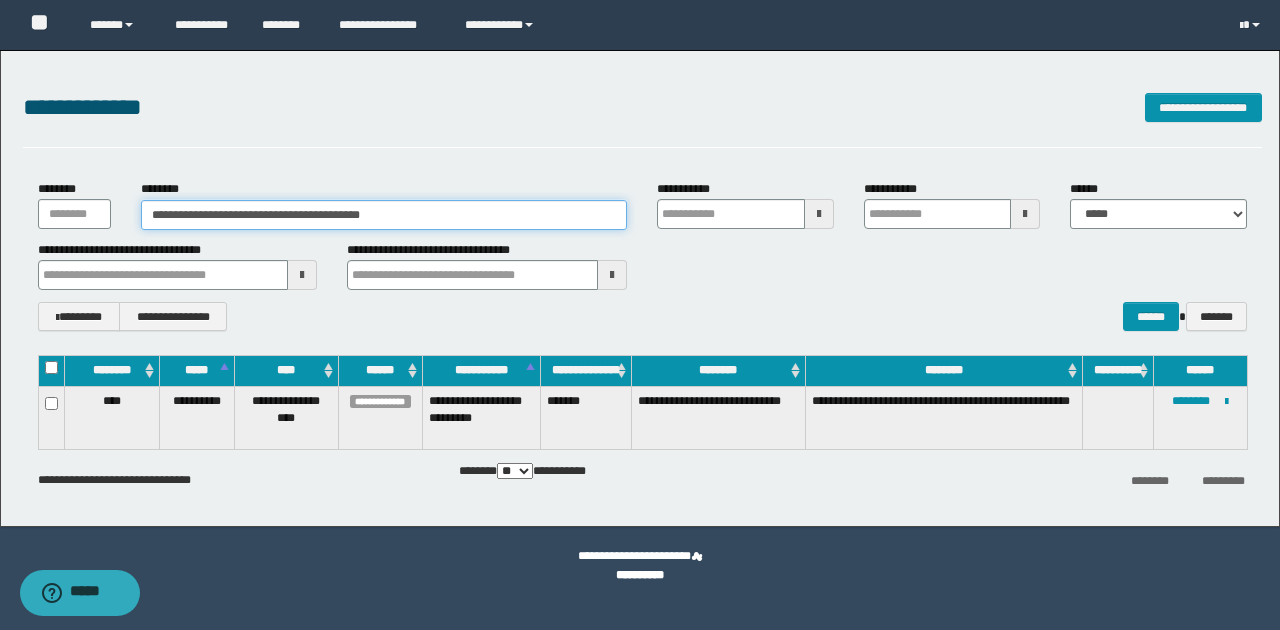 paste 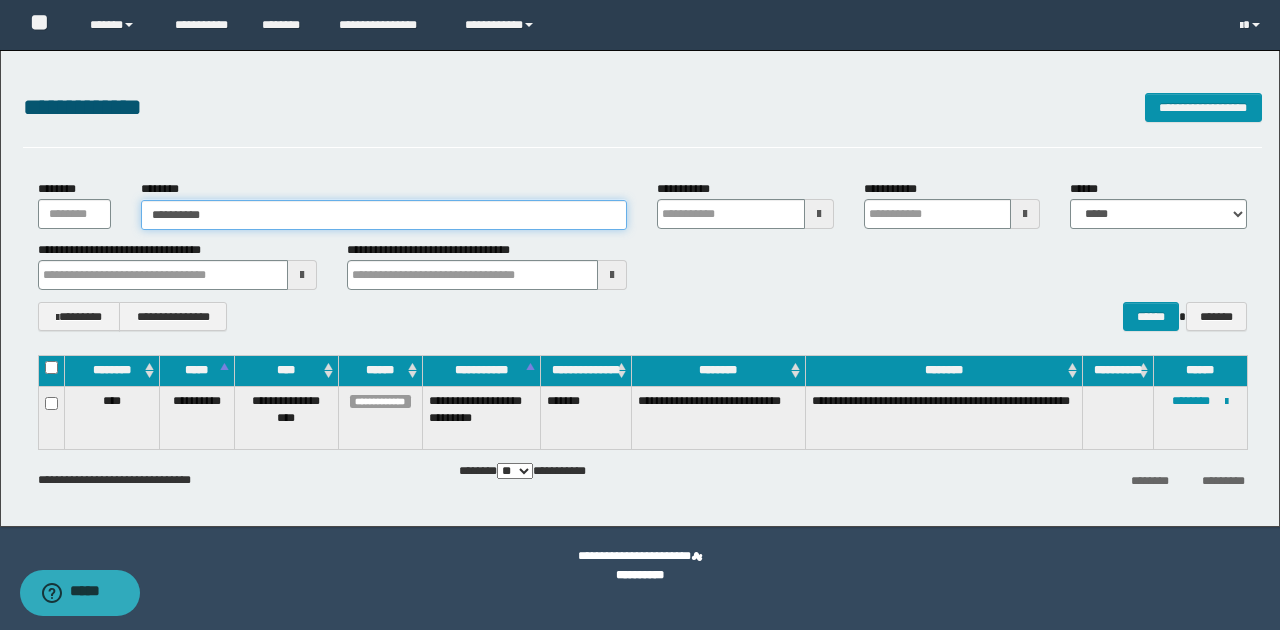 type on "**********" 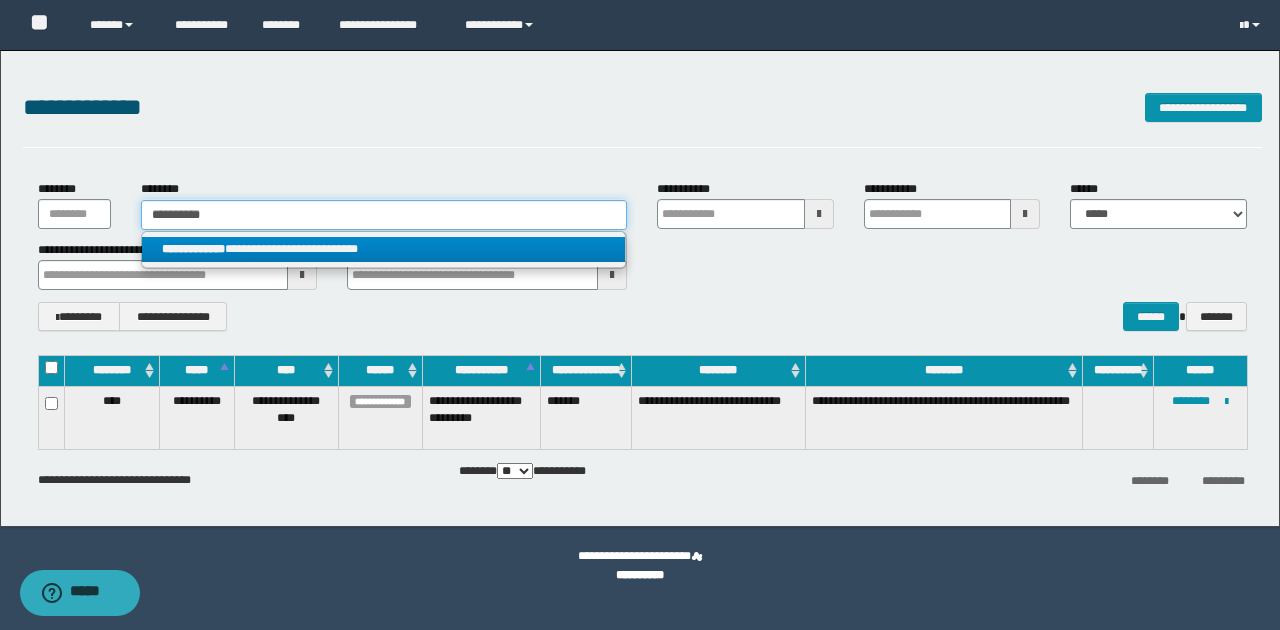 type on "**********" 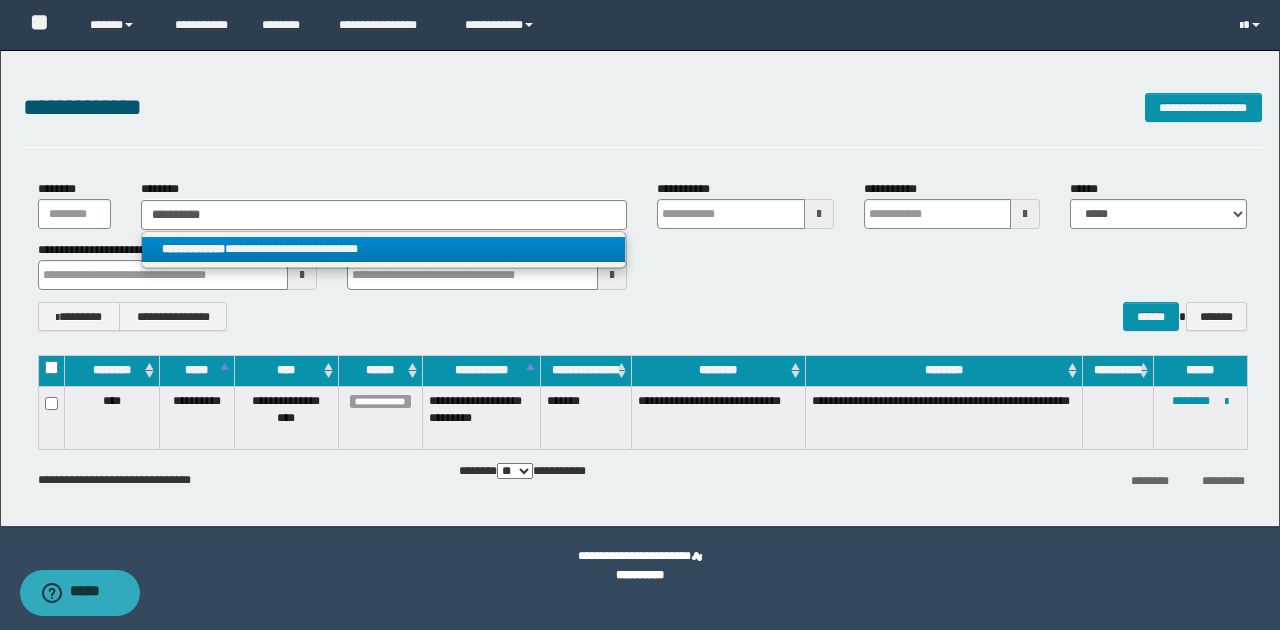 click on "**********" at bounding box center (384, 249) 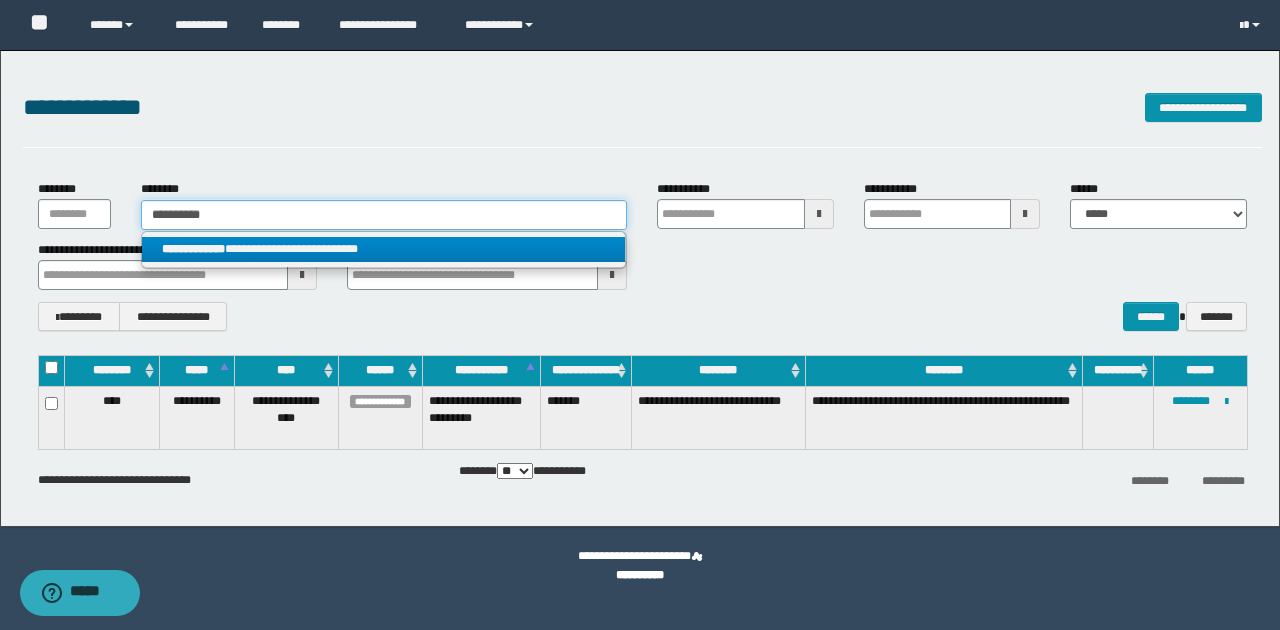 type 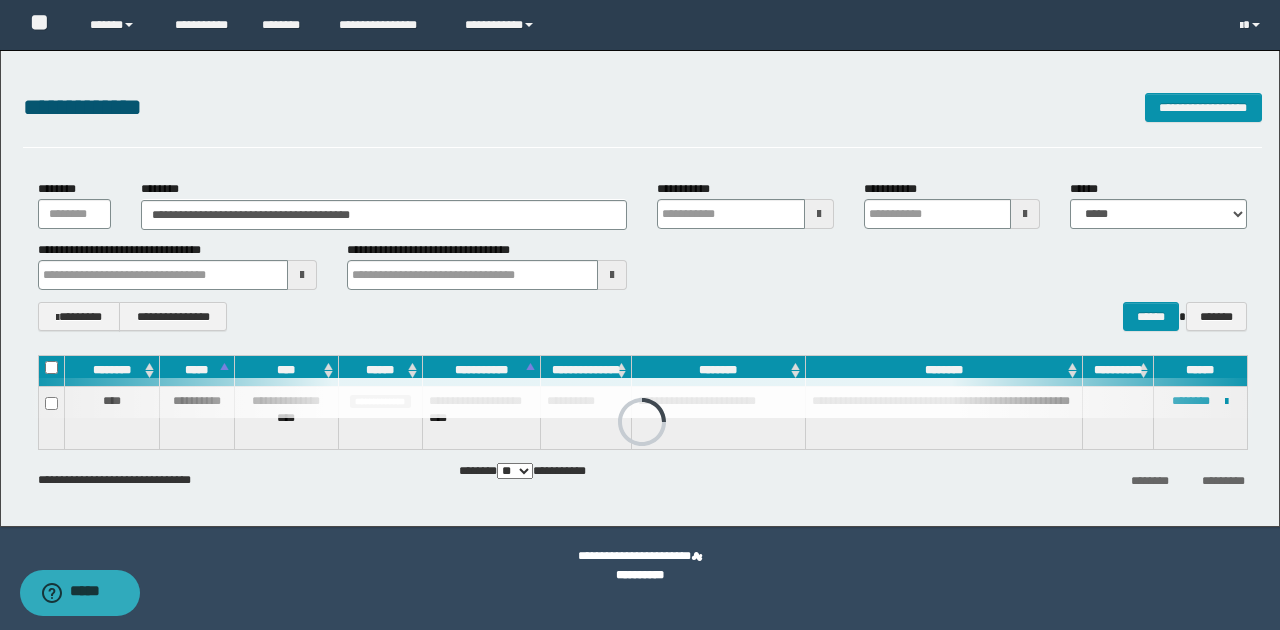 click at bounding box center (642, 398) 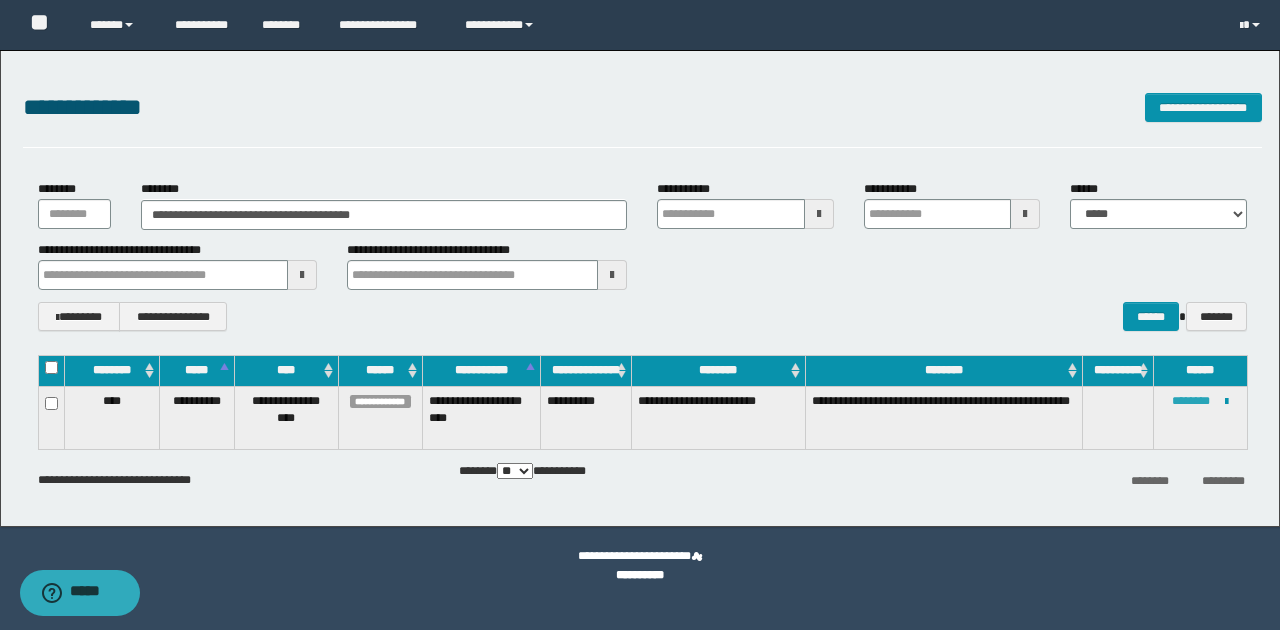 click on "********" at bounding box center [1191, 401] 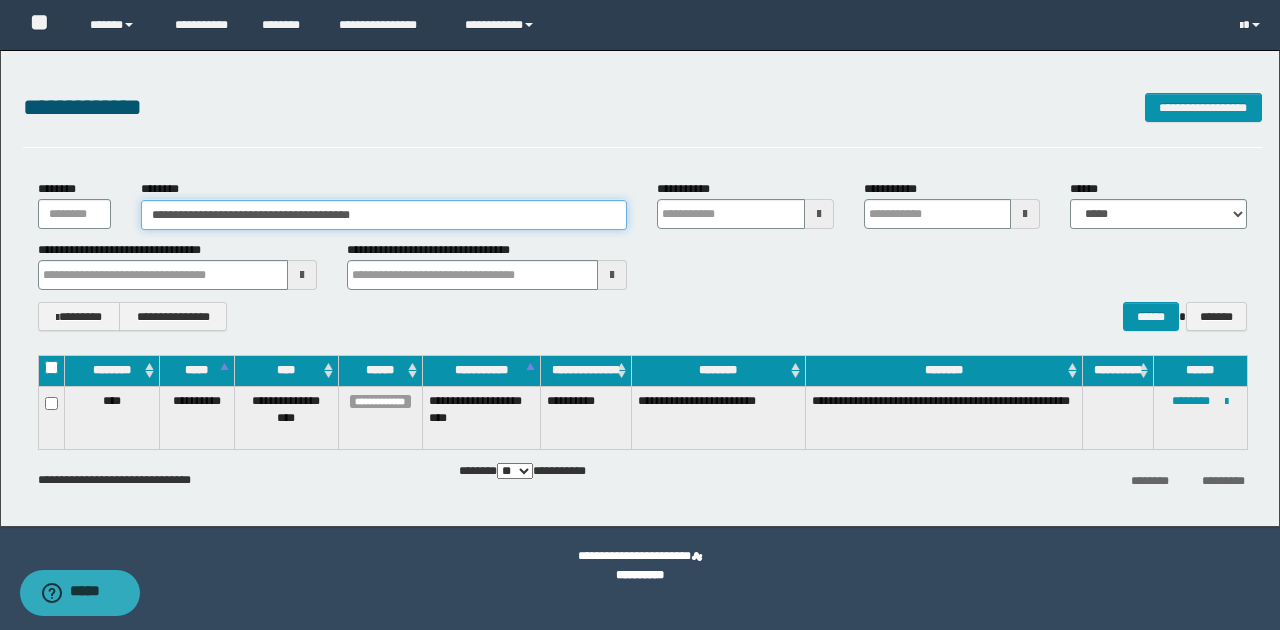 drag, startPoint x: 172, startPoint y: 214, endPoint x: 393, endPoint y: 214, distance: 221 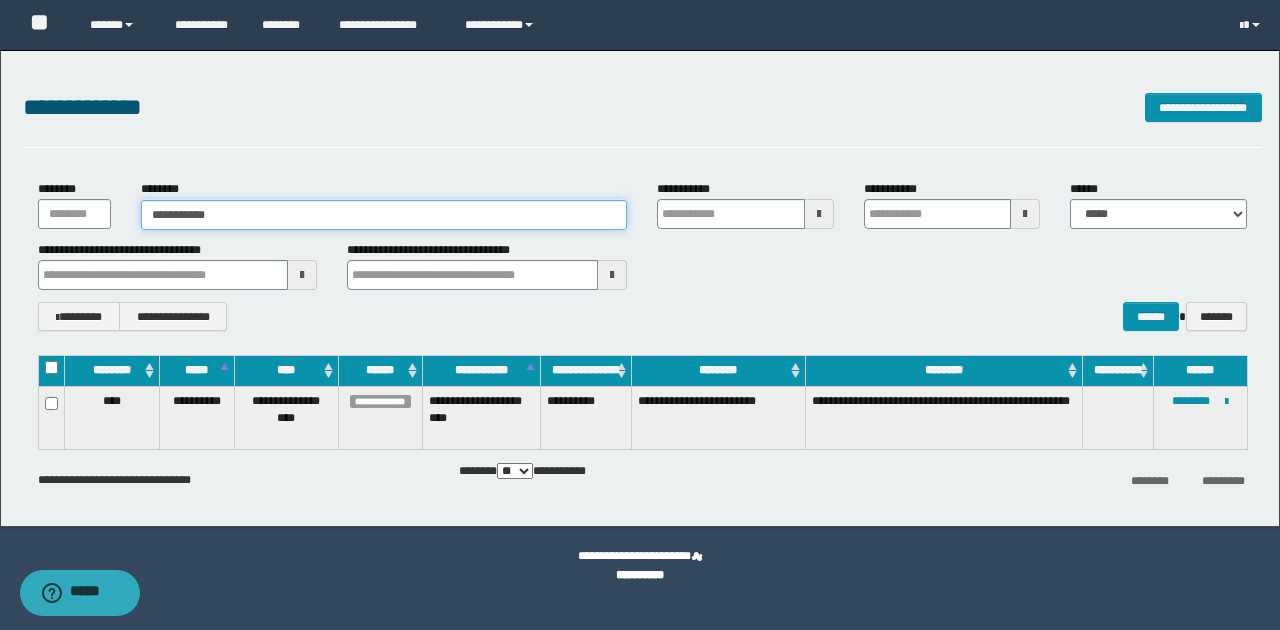 click on "**********" at bounding box center (384, 215) 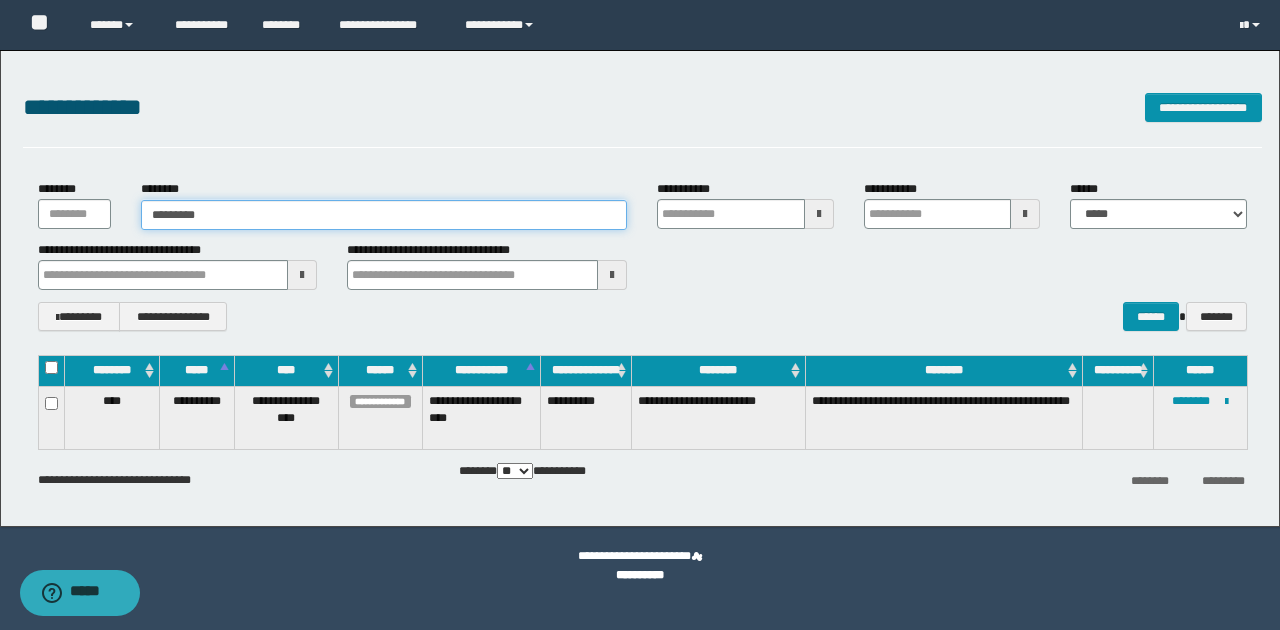 type on "********" 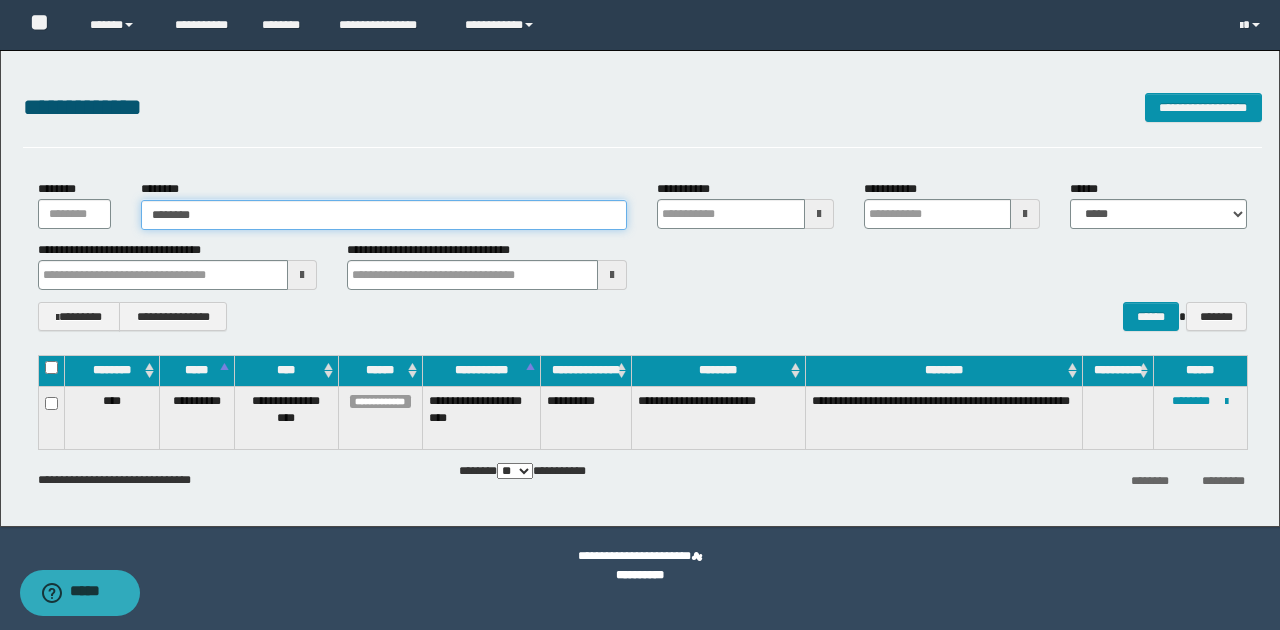 type on "********" 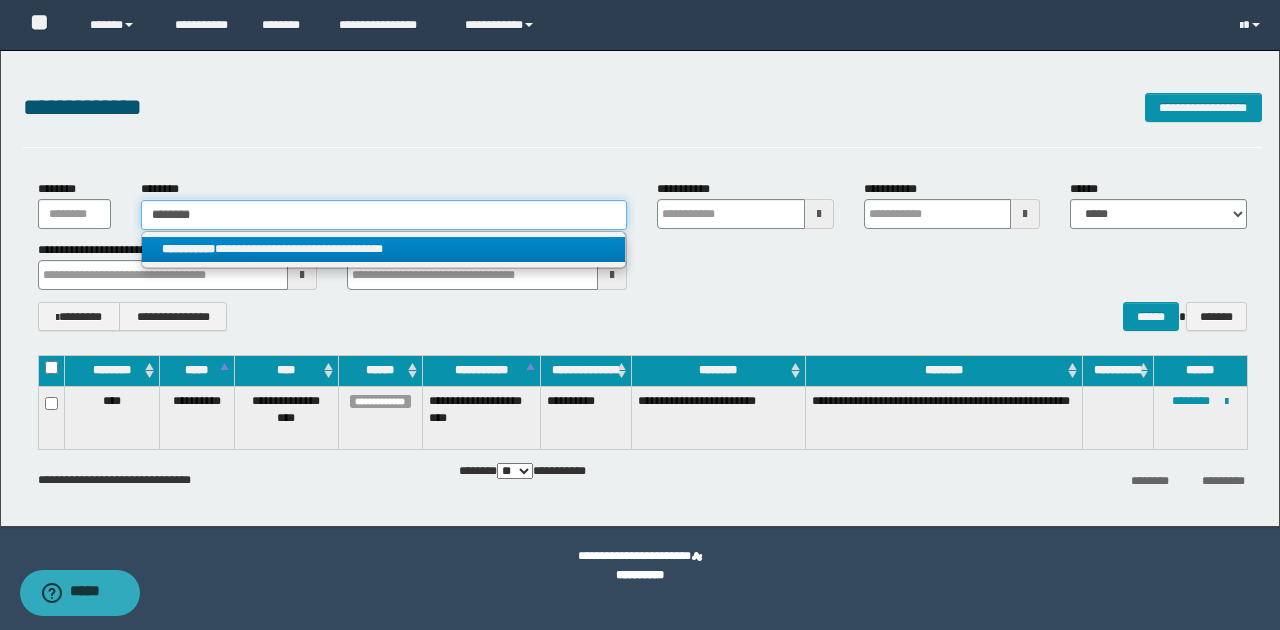 type on "********" 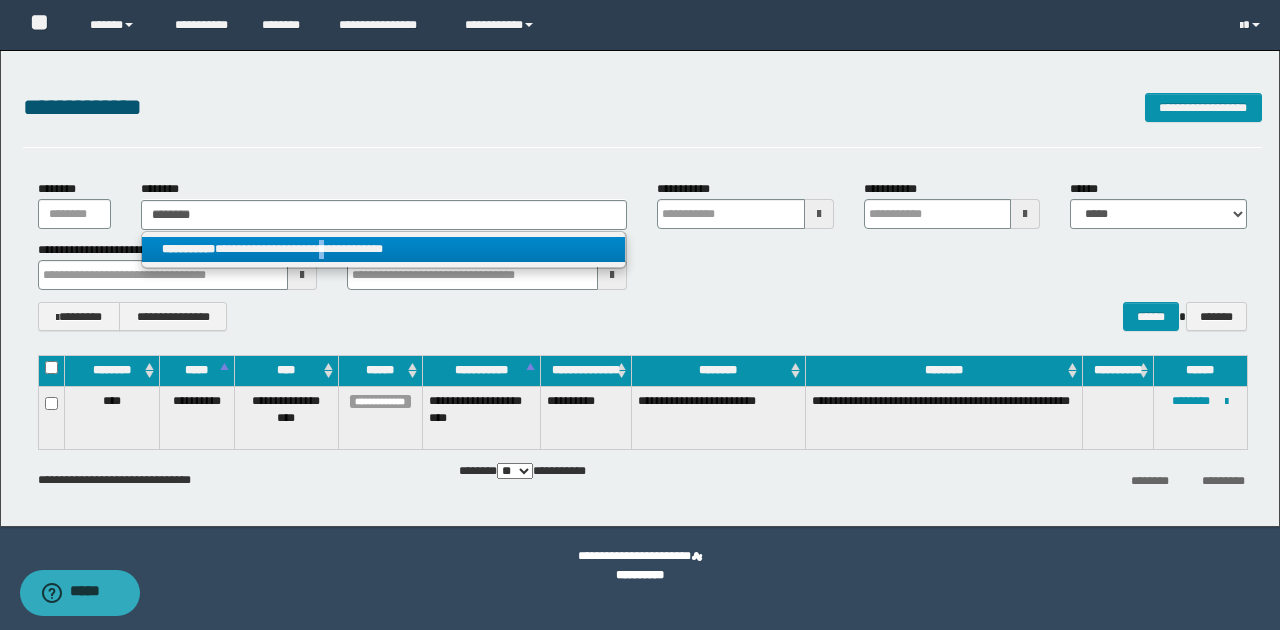 click on "**********" at bounding box center [384, 249] 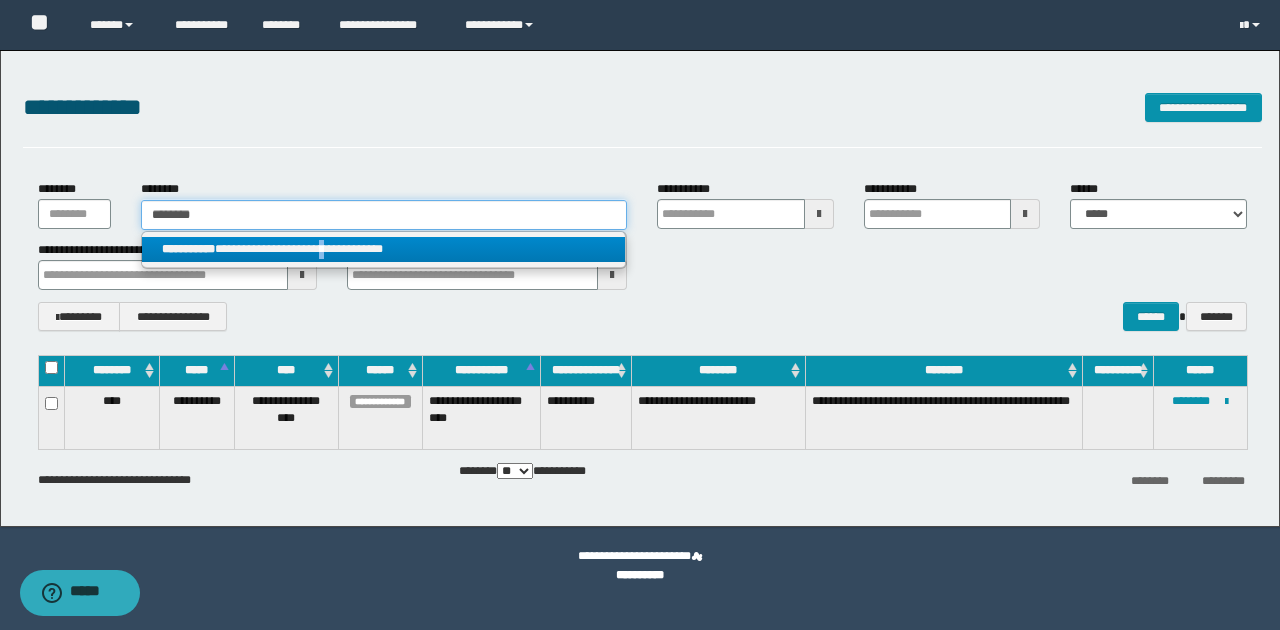 type 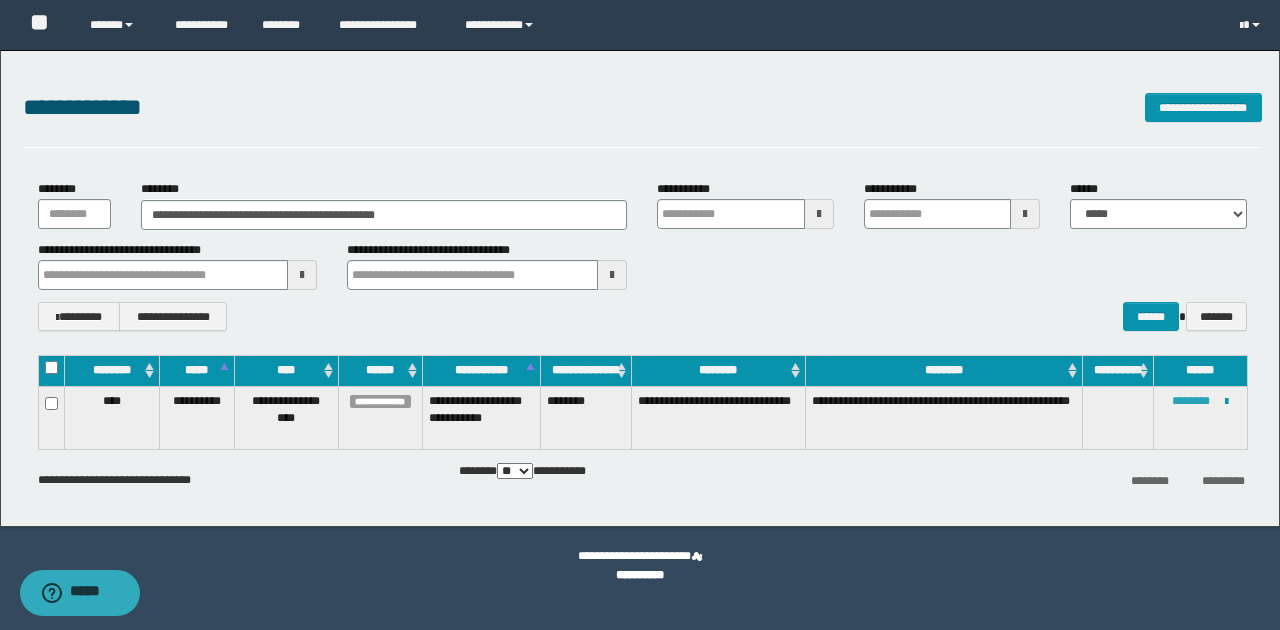 click on "********" at bounding box center (1191, 401) 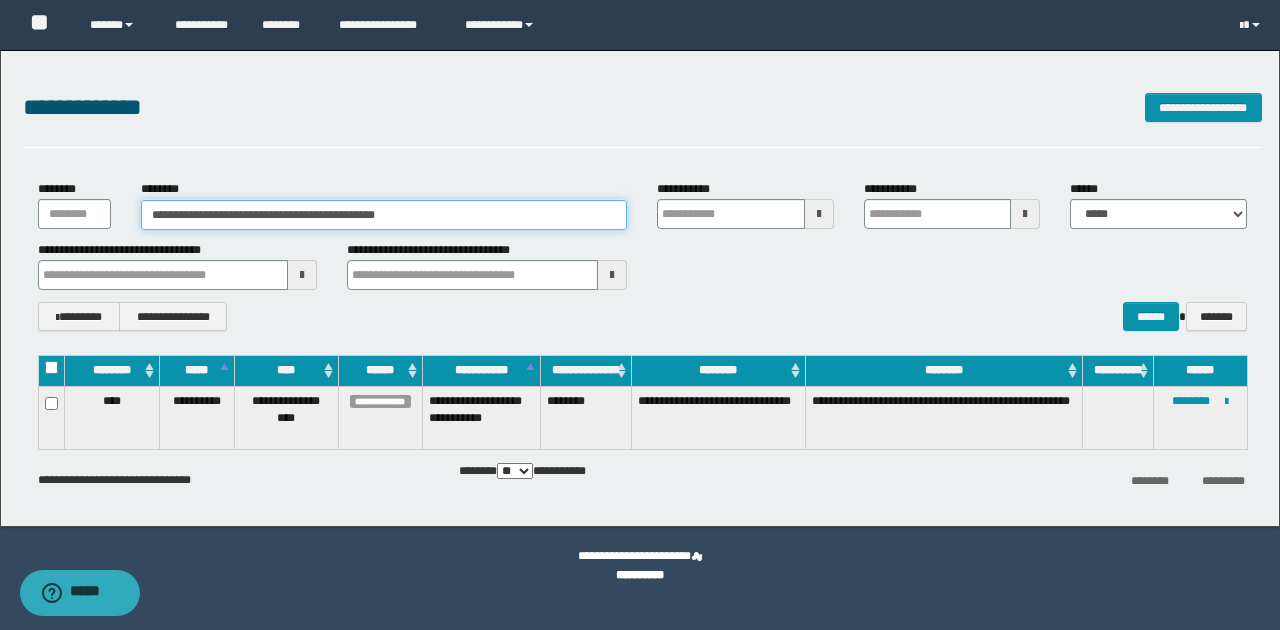 drag, startPoint x: 151, startPoint y: 212, endPoint x: 464, endPoint y: 207, distance: 313.03995 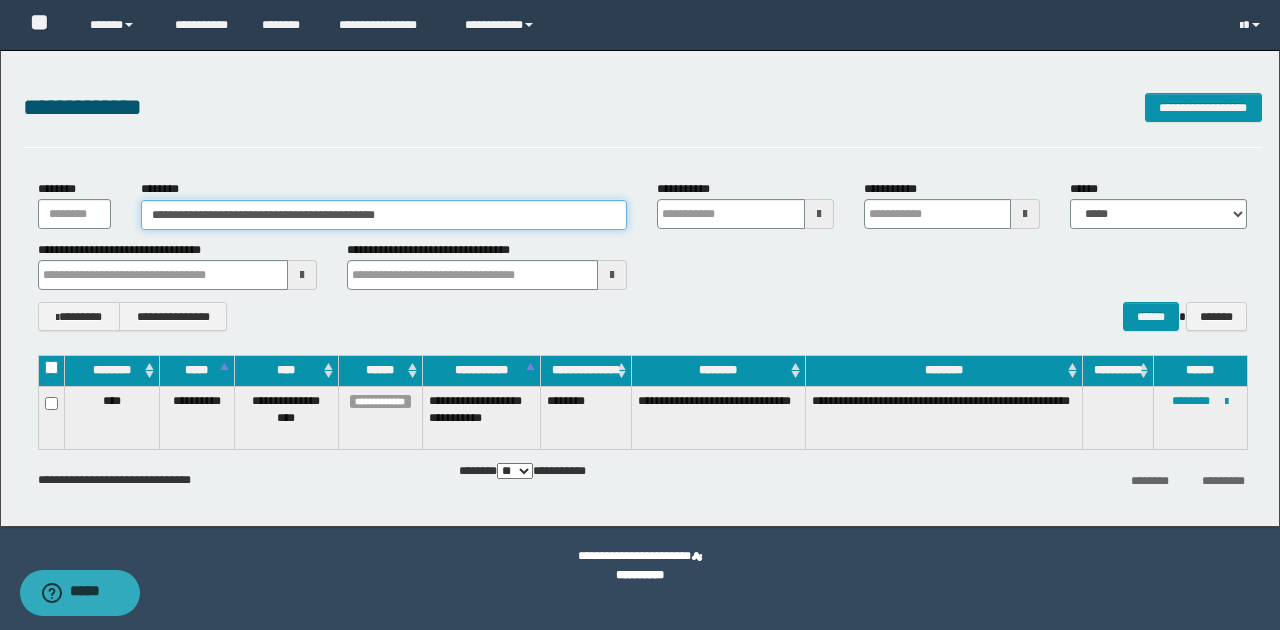 paste 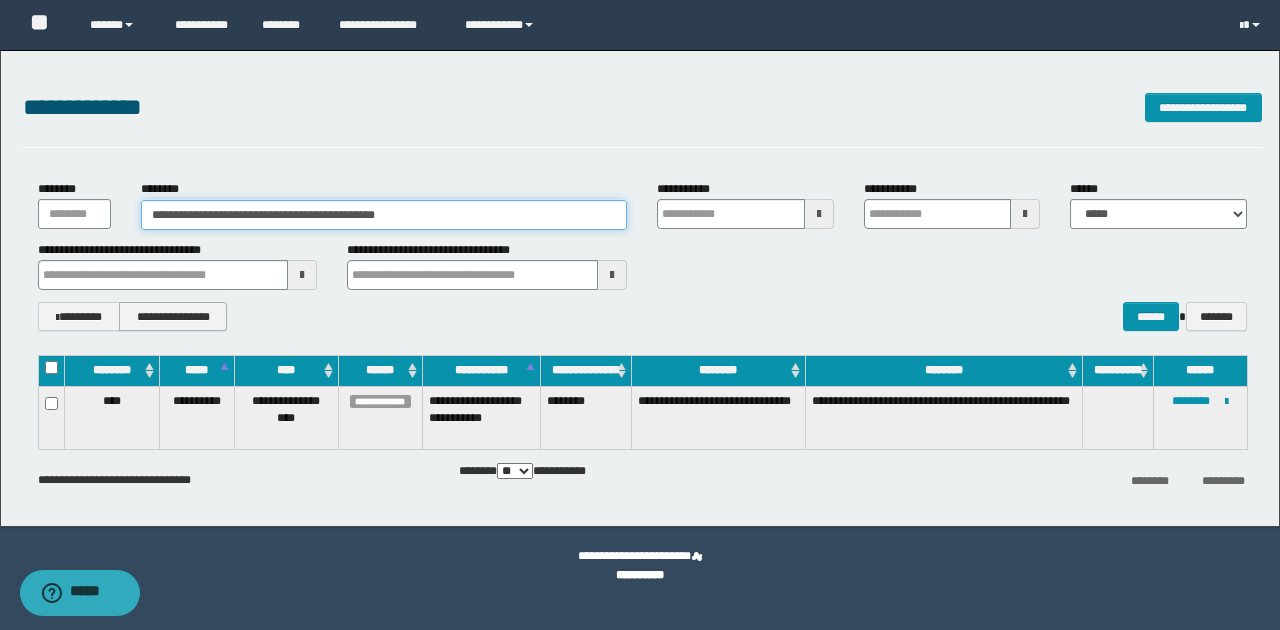 type on "**********" 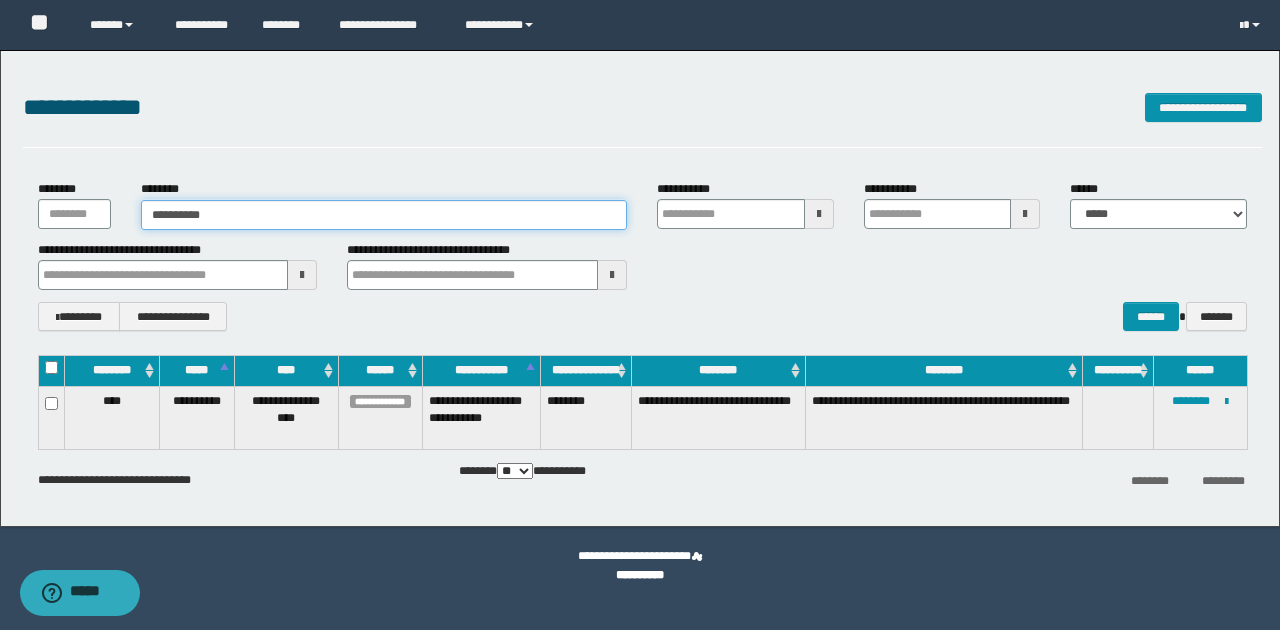 type on "**********" 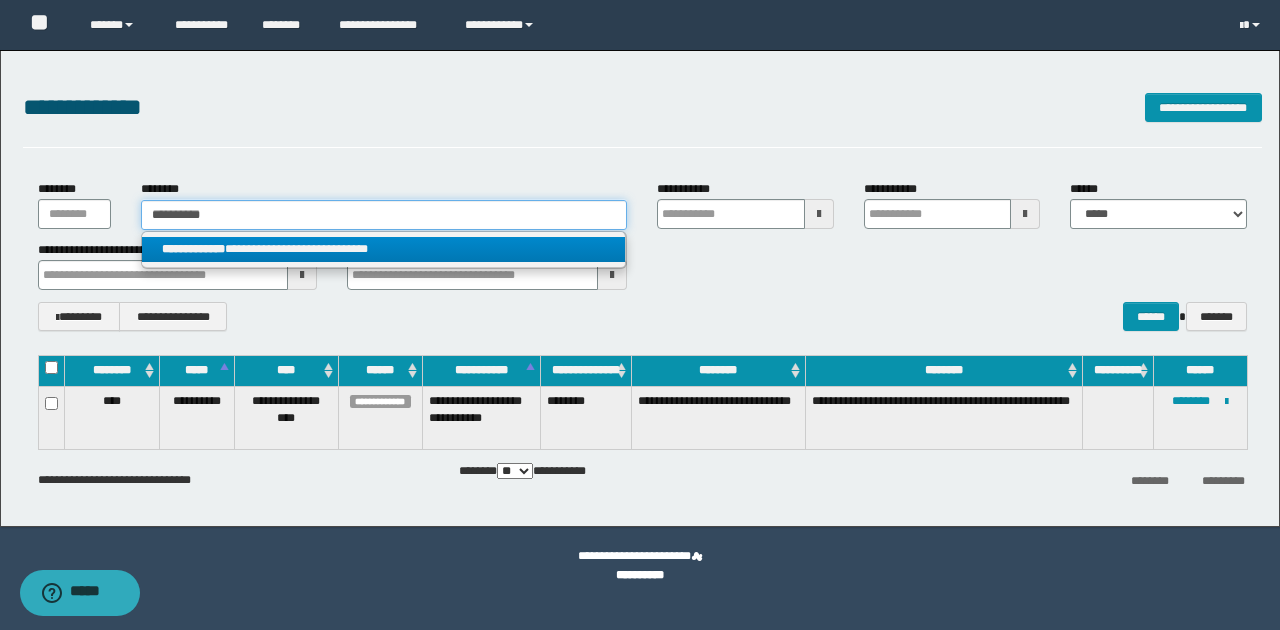 type on "**********" 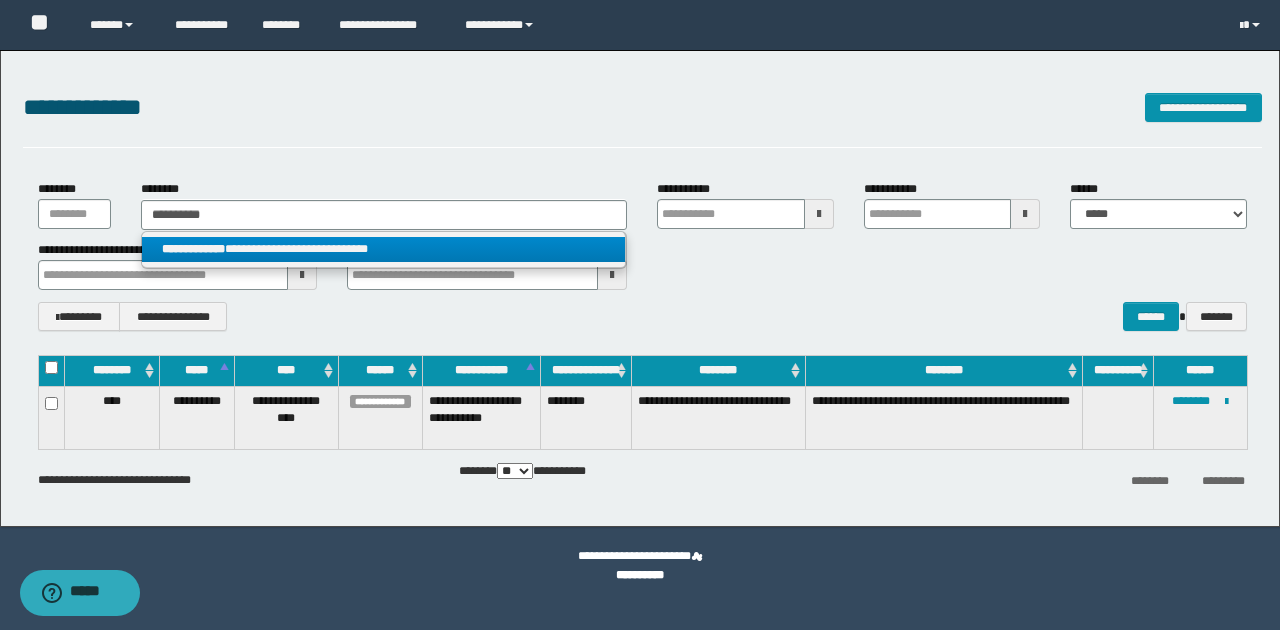 click on "**********" at bounding box center (384, 249) 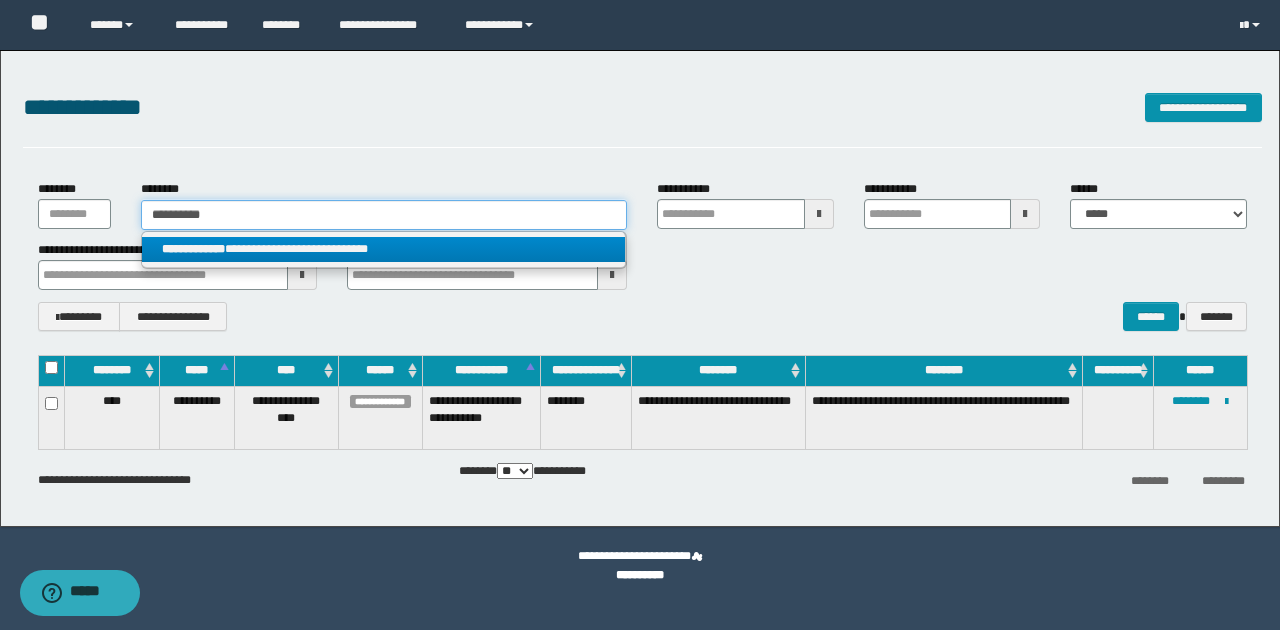 type 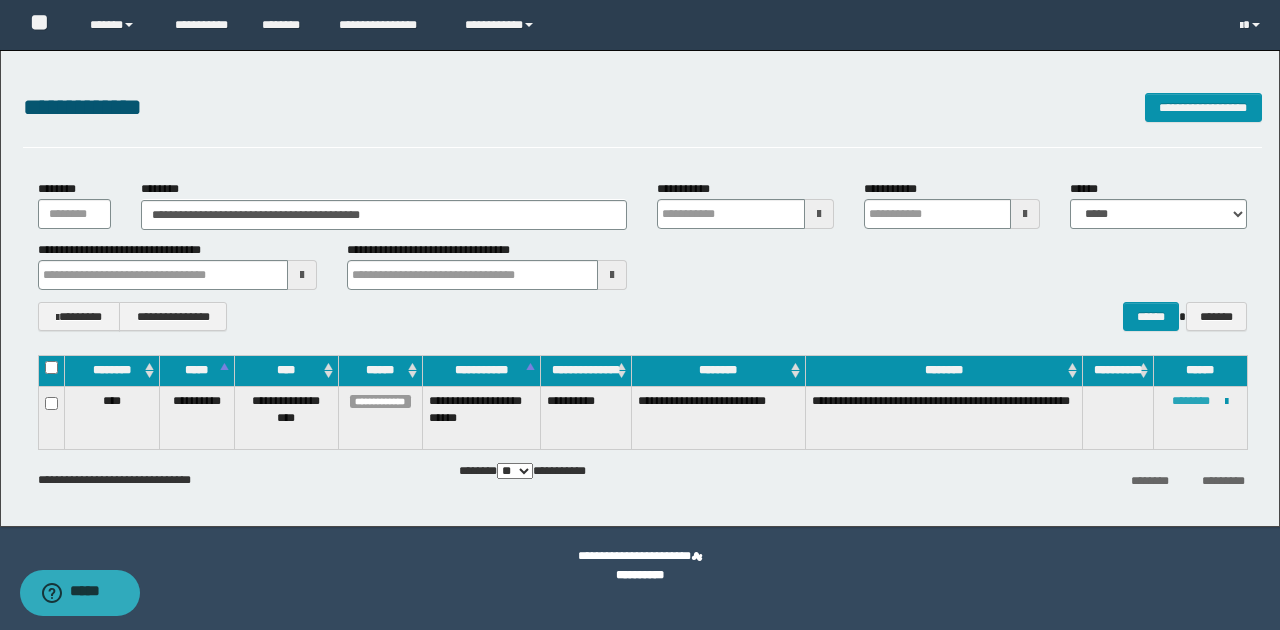 click on "********" at bounding box center [1191, 401] 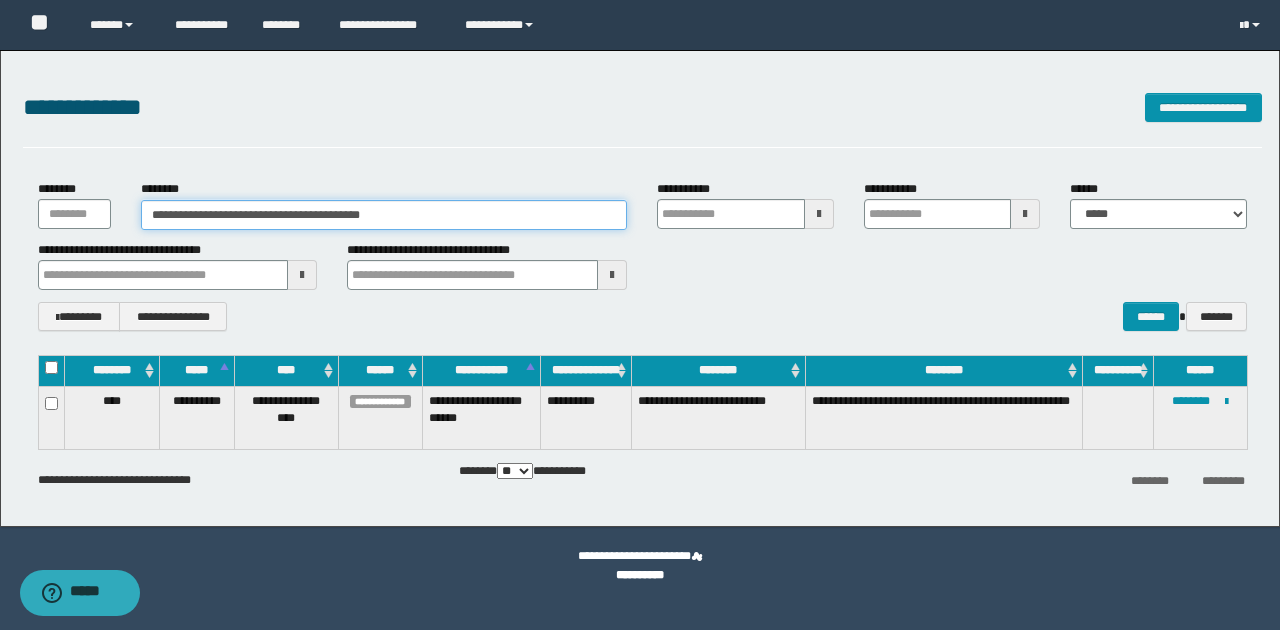drag, startPoint x: 148, startPoint y: 215, endPoint x: 450, endPoint y: 208, distance: 302.08112 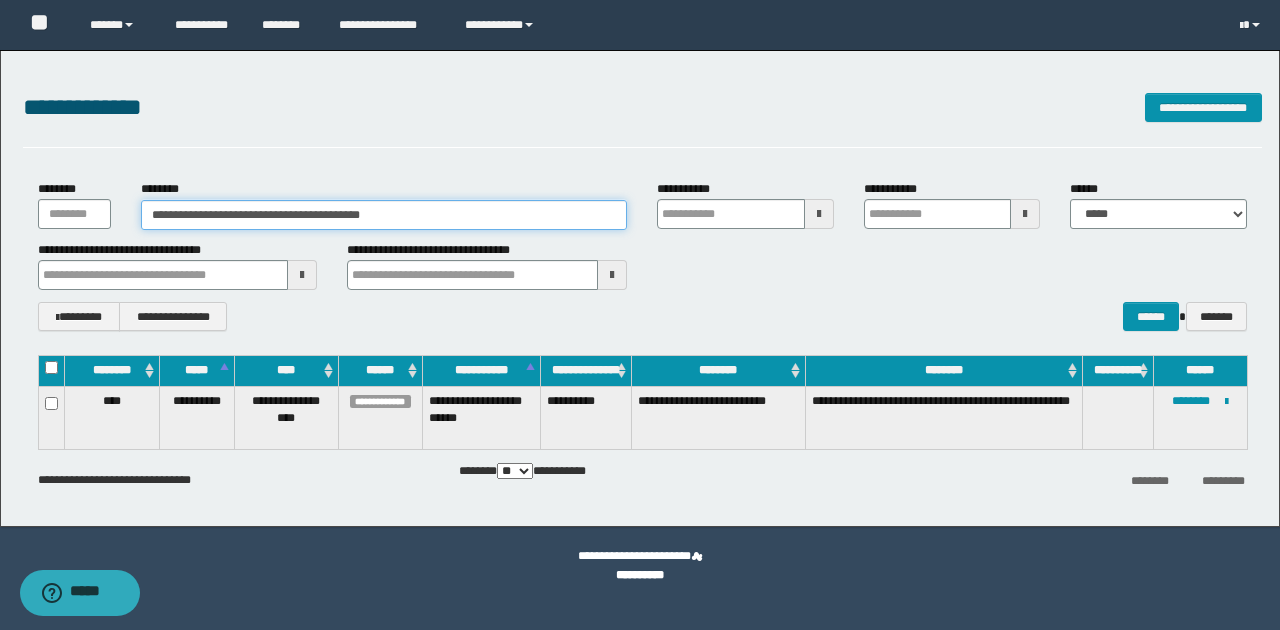 paste 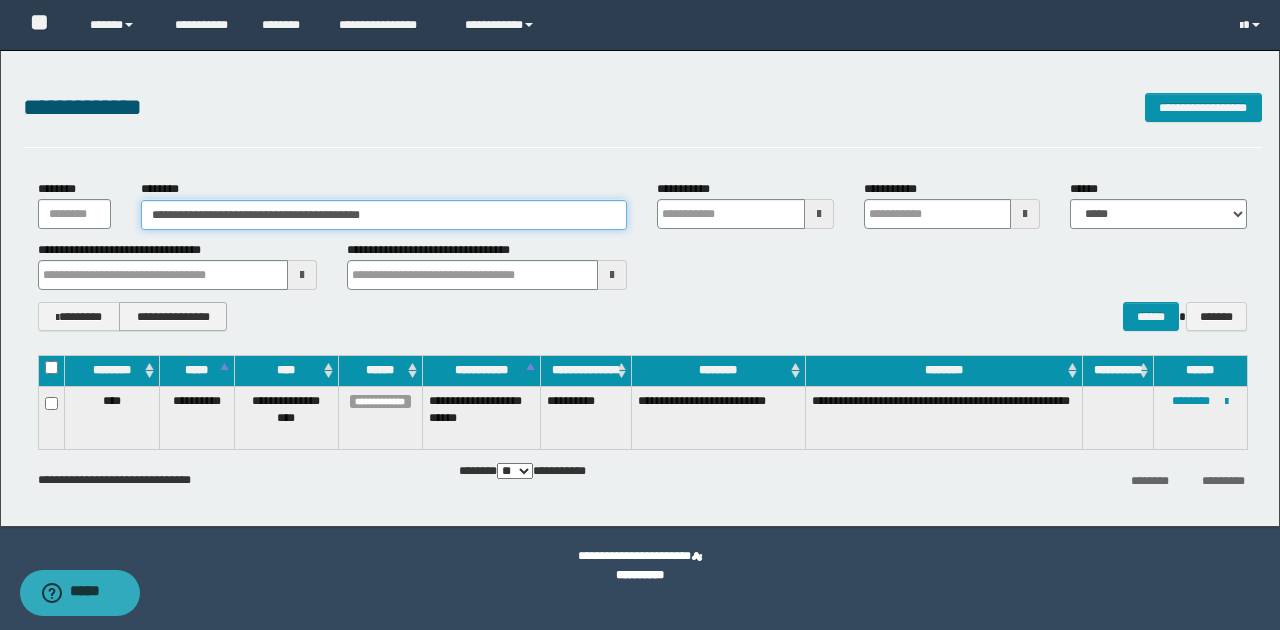 type on "**********" 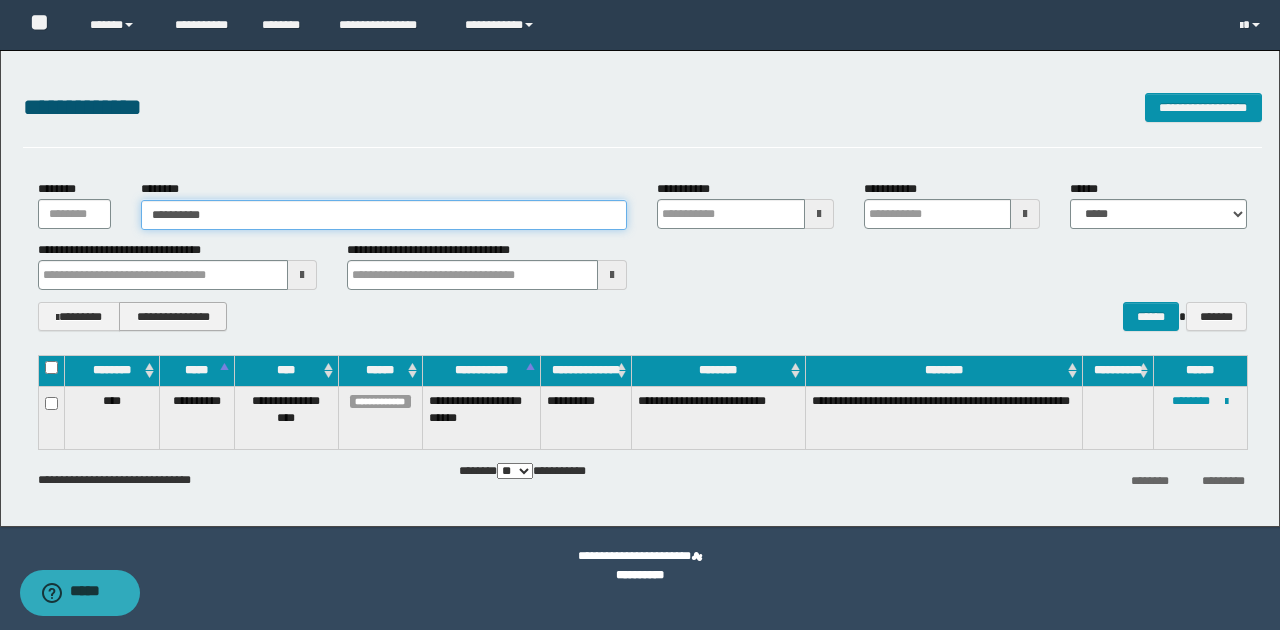 type on "**********" 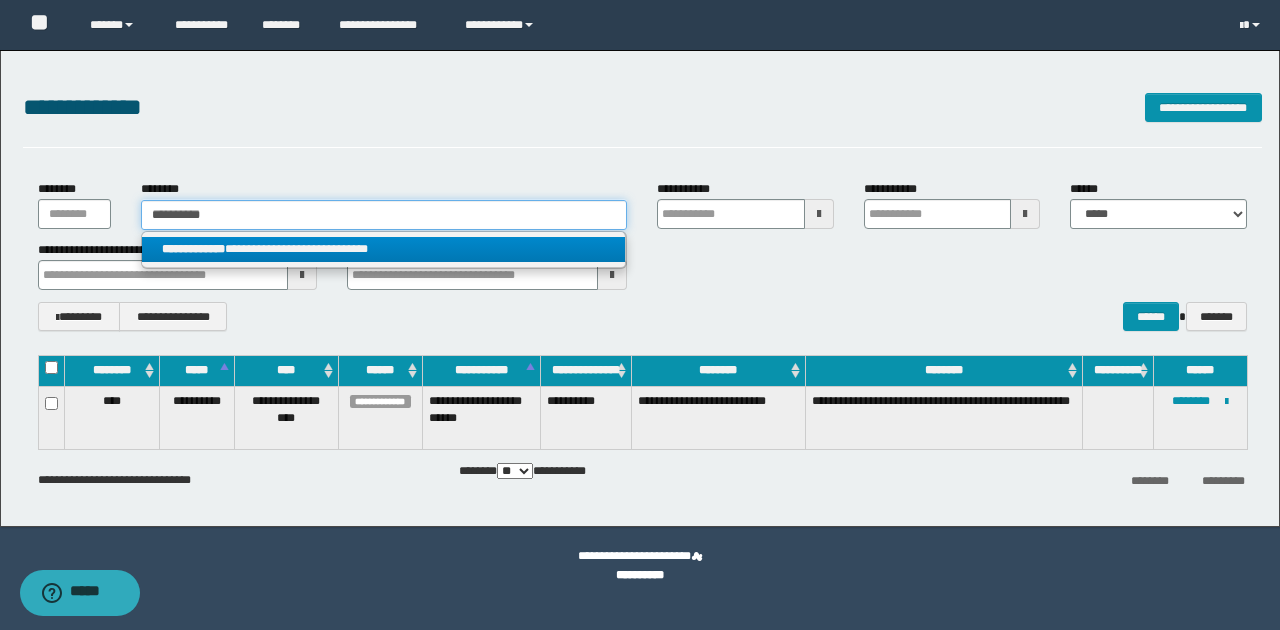 type on "**********" 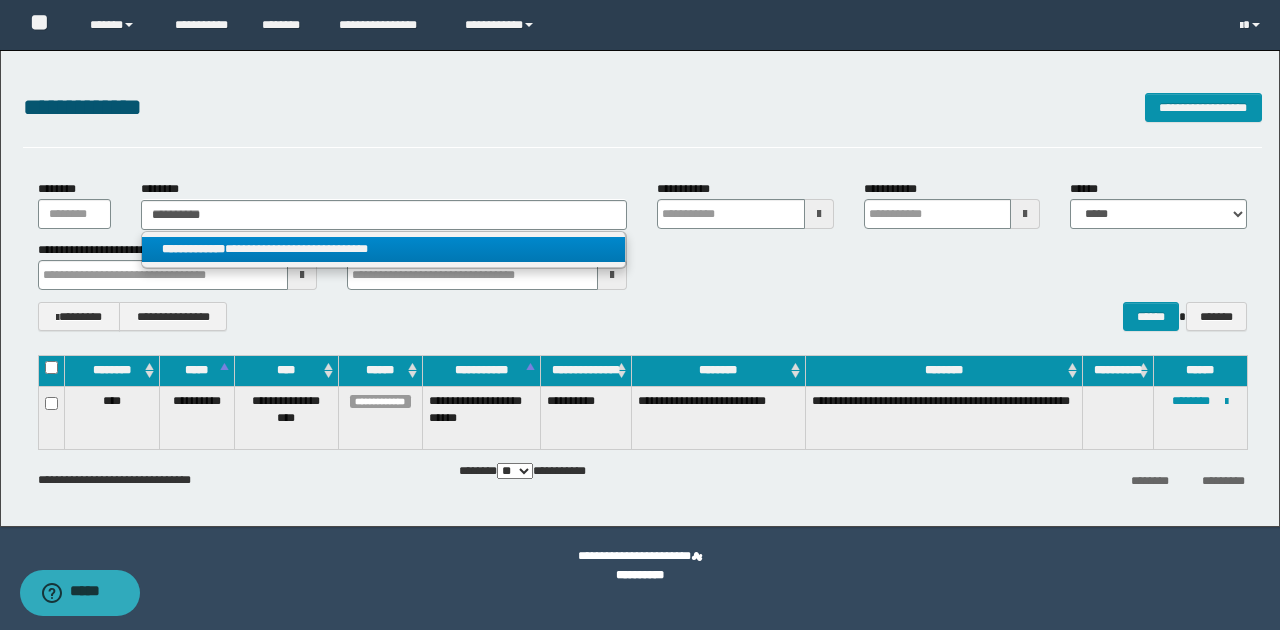 click on "**********" at bounding box center [384, 249] 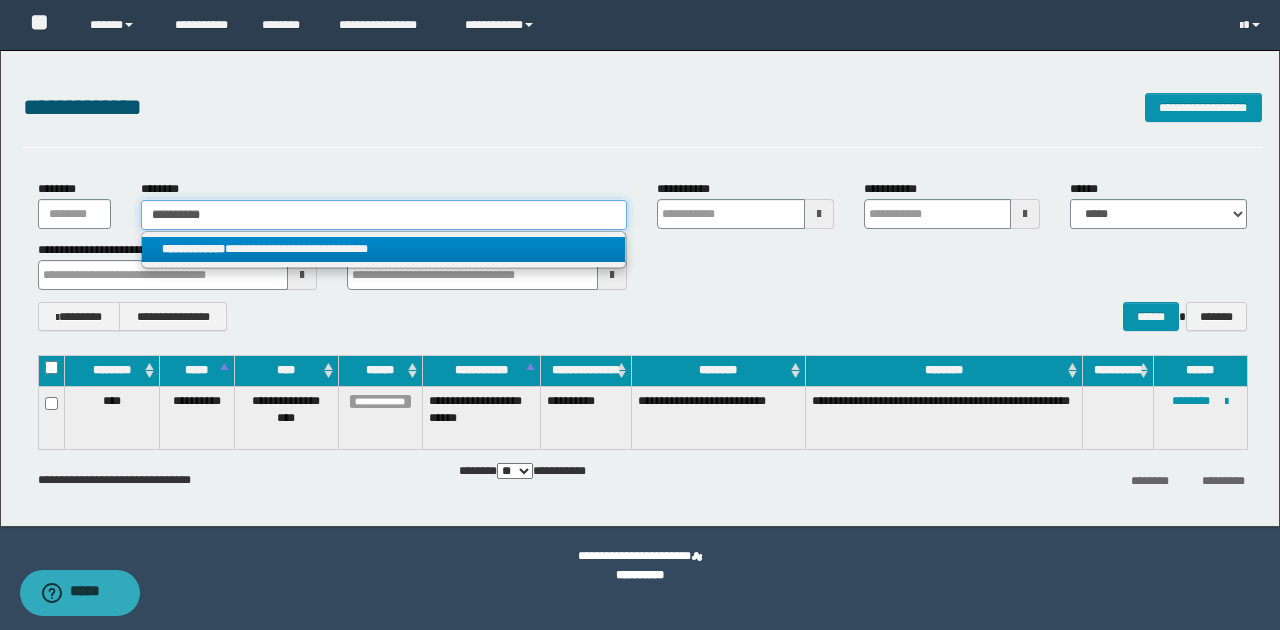 type 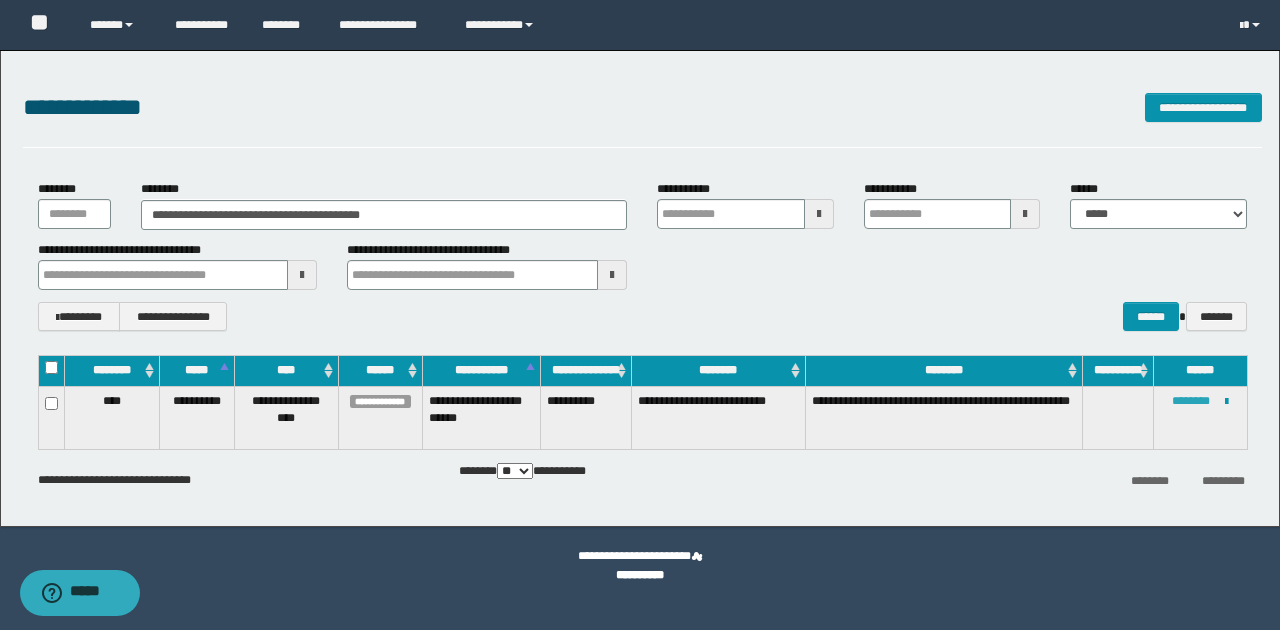 click on "********" at bounding box center [1191, 401] 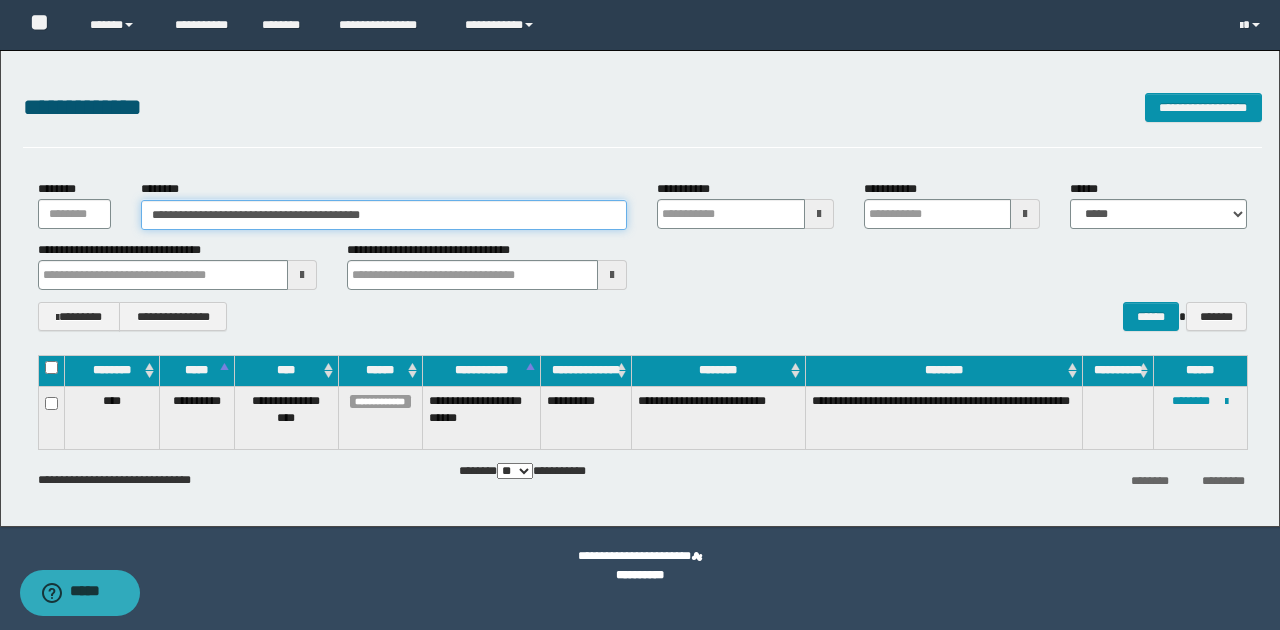 drag, startPoint x: 148, startPoint y: 212, endPoint x: 464, endPoint y: 213, distance: 316.0016 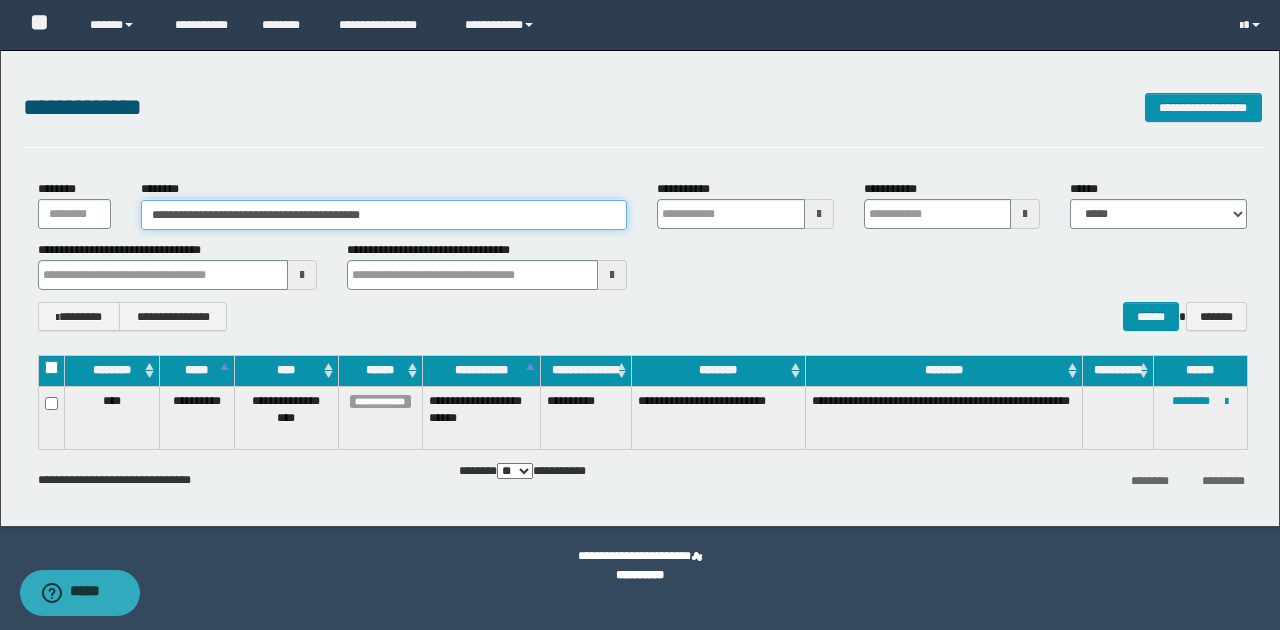 paste 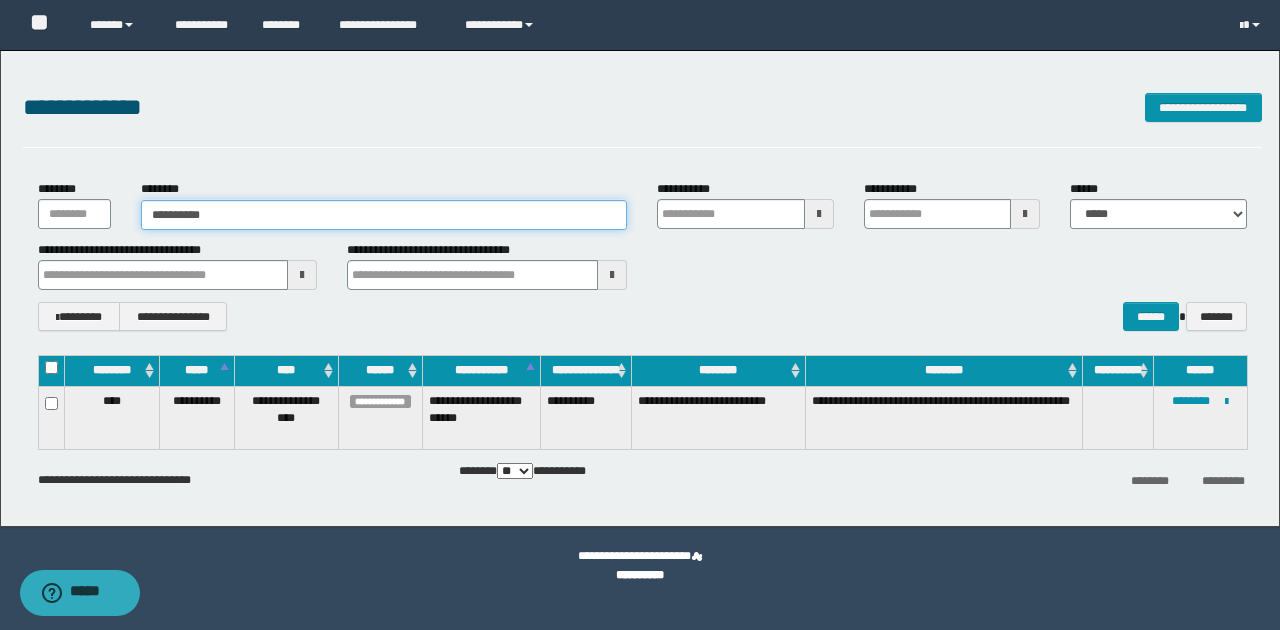type on "**********" 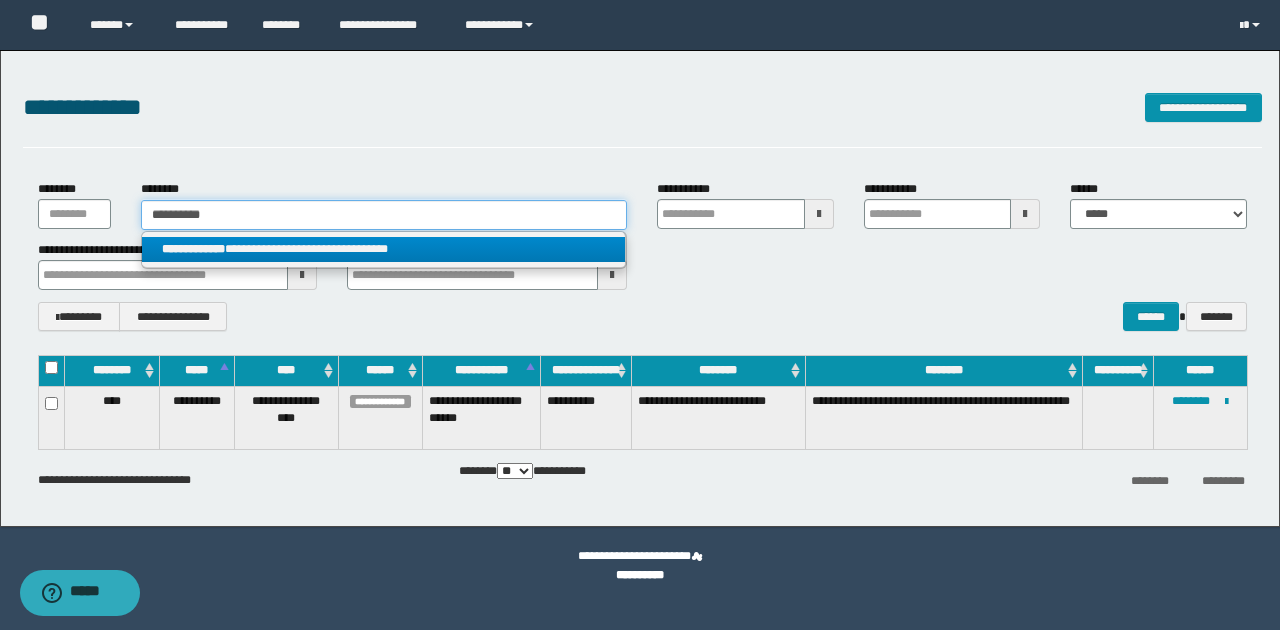 type on "**********" 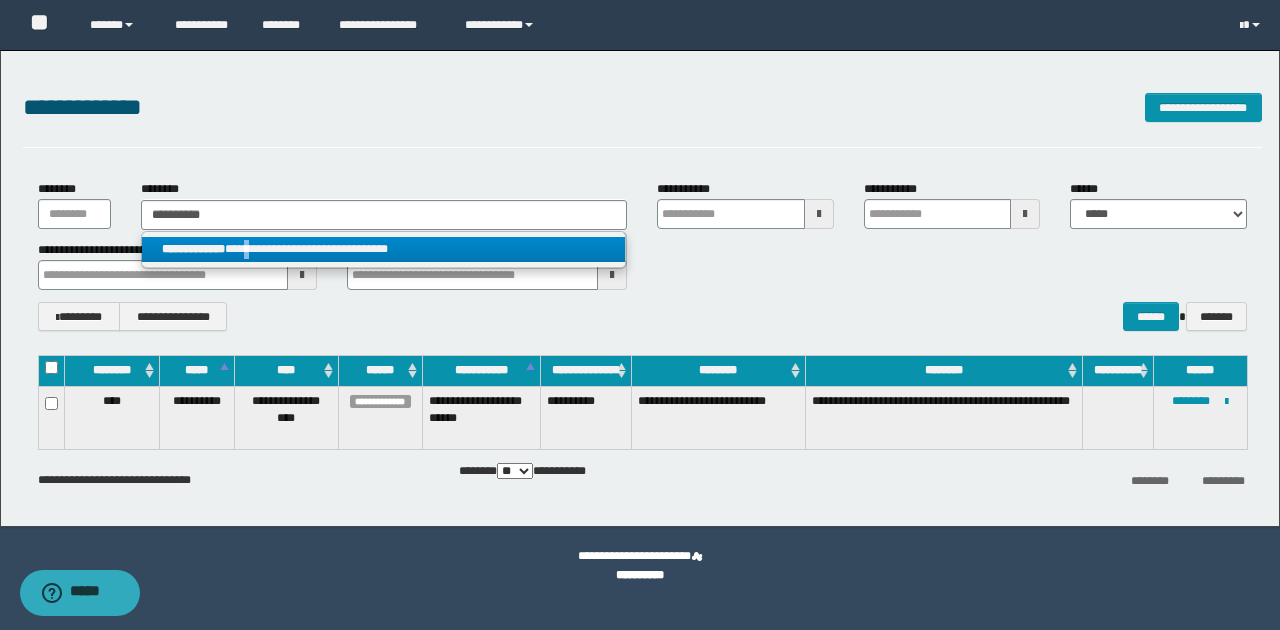 click on "**********" at bounding box center (384, 249) 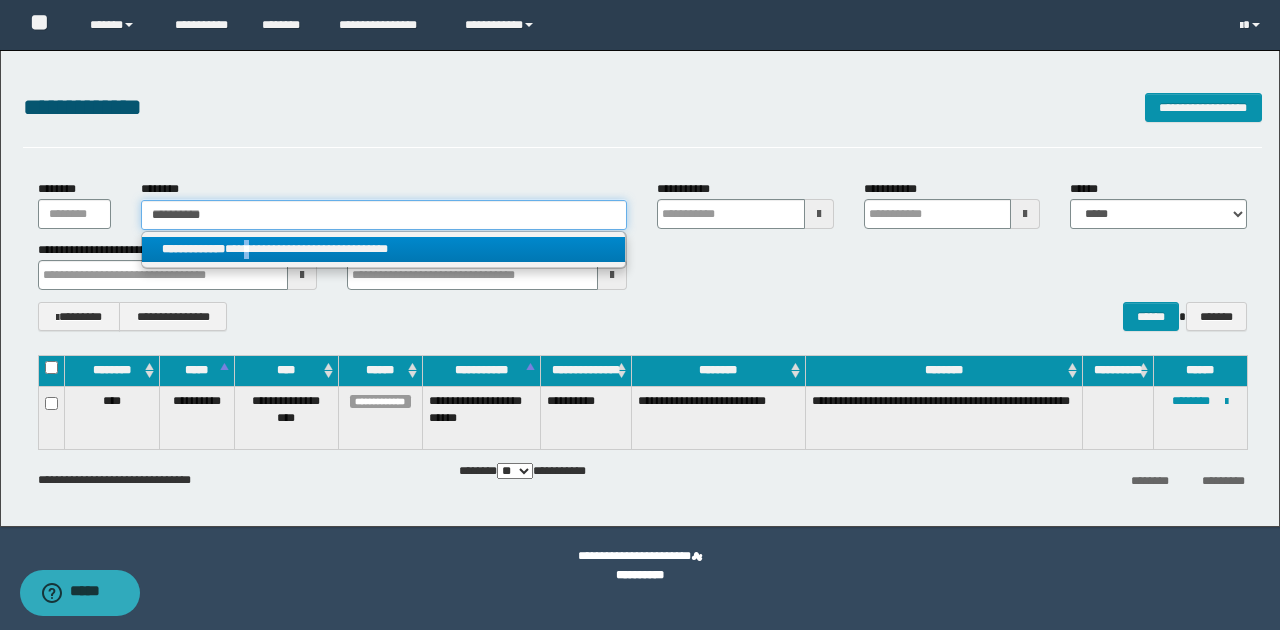 type 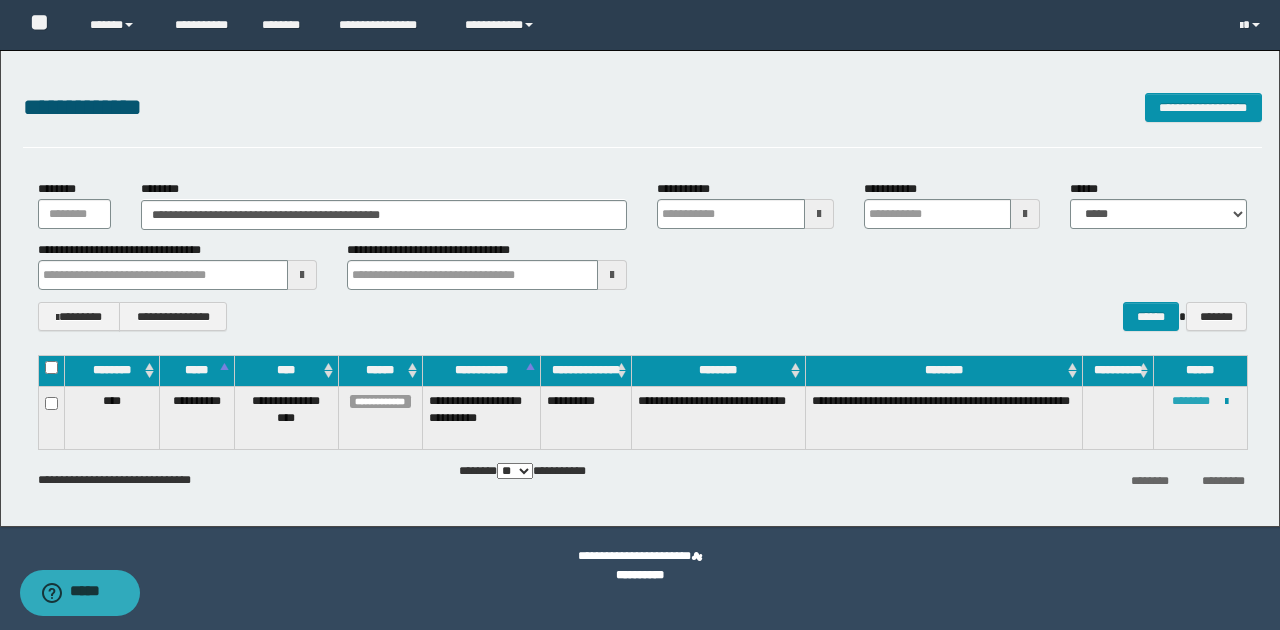 click on "********" at bounding box center (1191, 401) 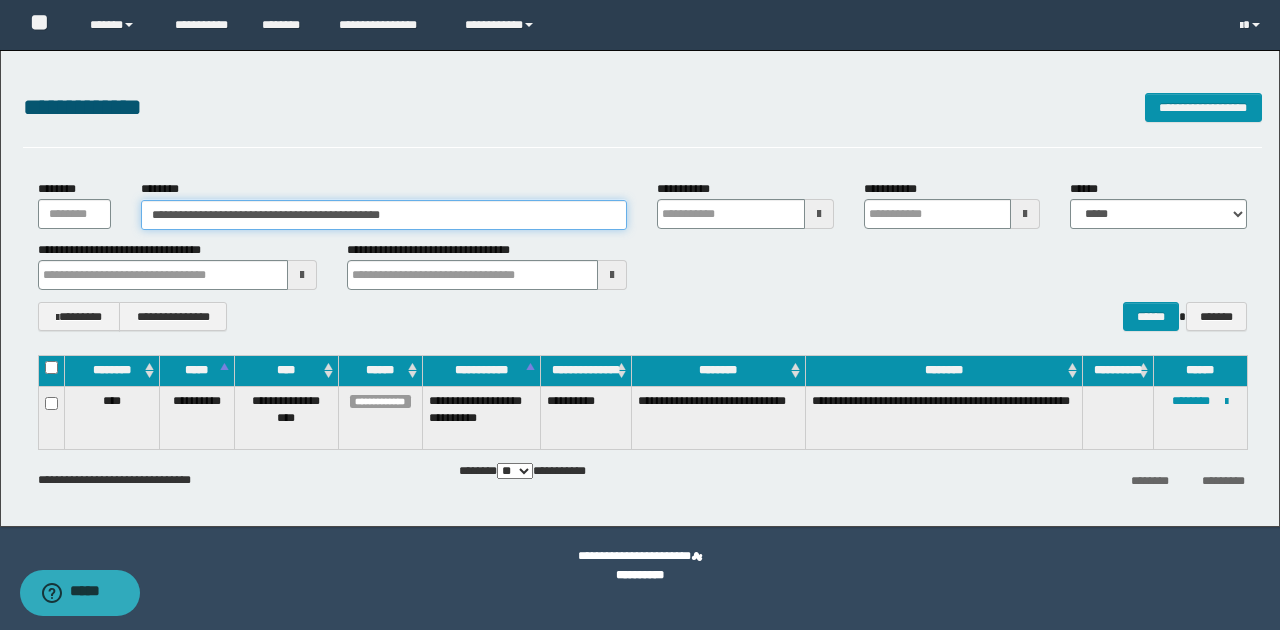 drag, startPoint x: 147, startPoint y: 211, endPoint x: 472, endPoint y: 230, distance: 325.5549 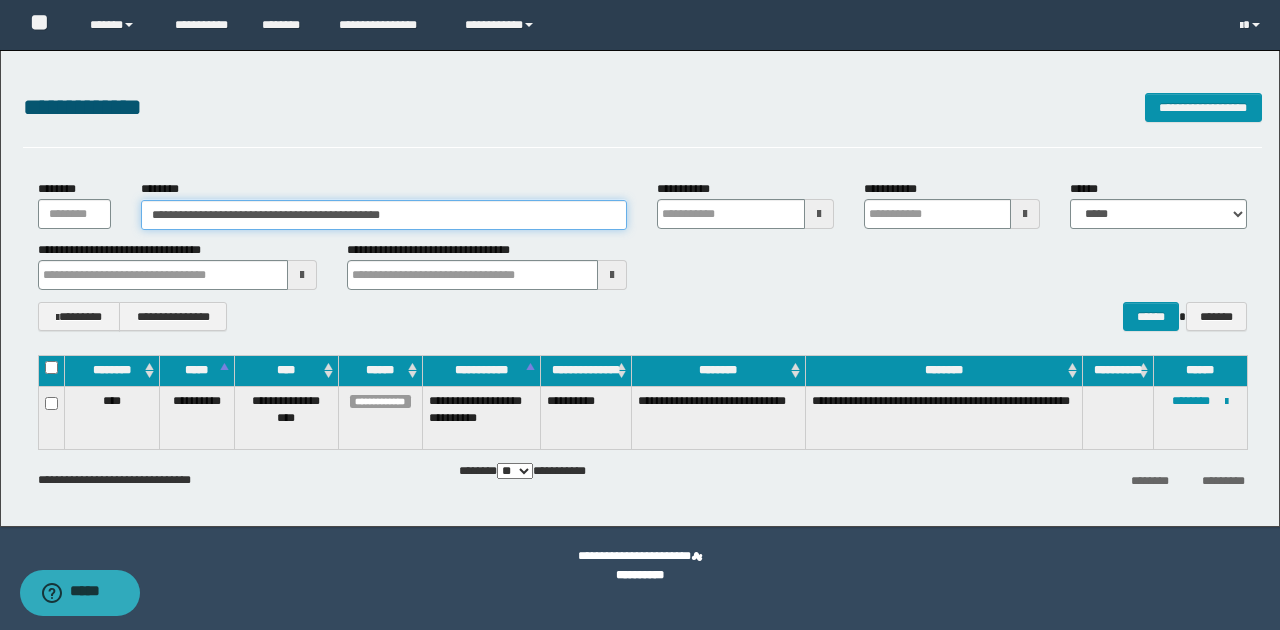 paste 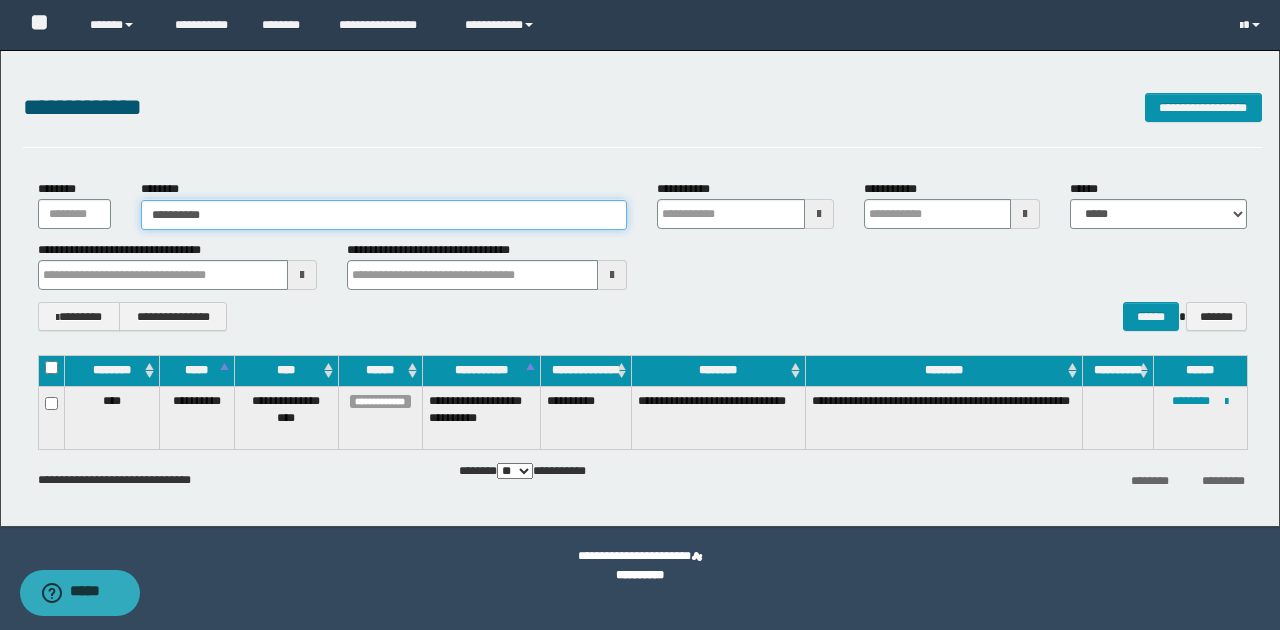 type on "**********" 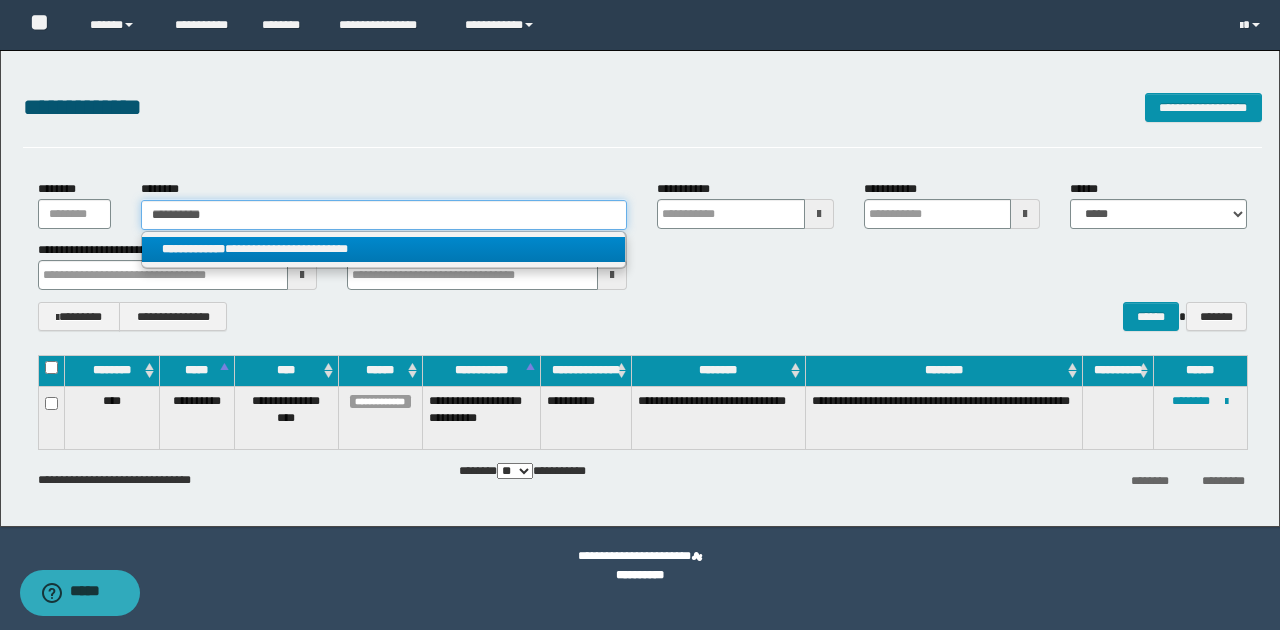 type on "**********" 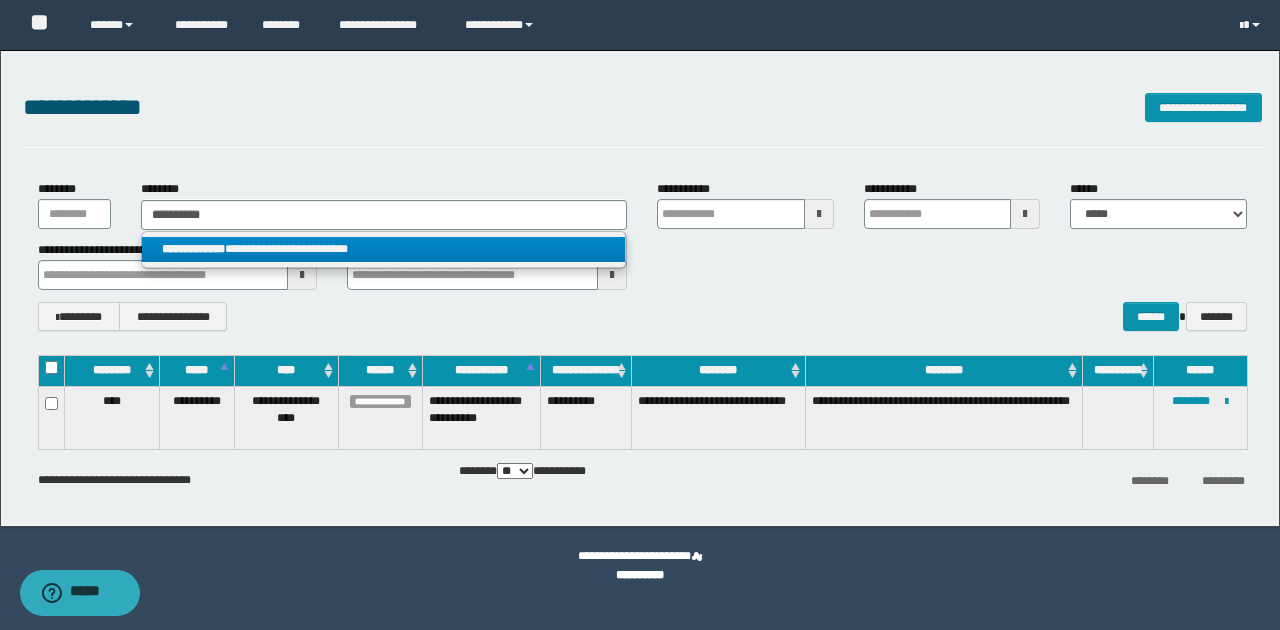click on "**********" at bounding box center (384, 249) 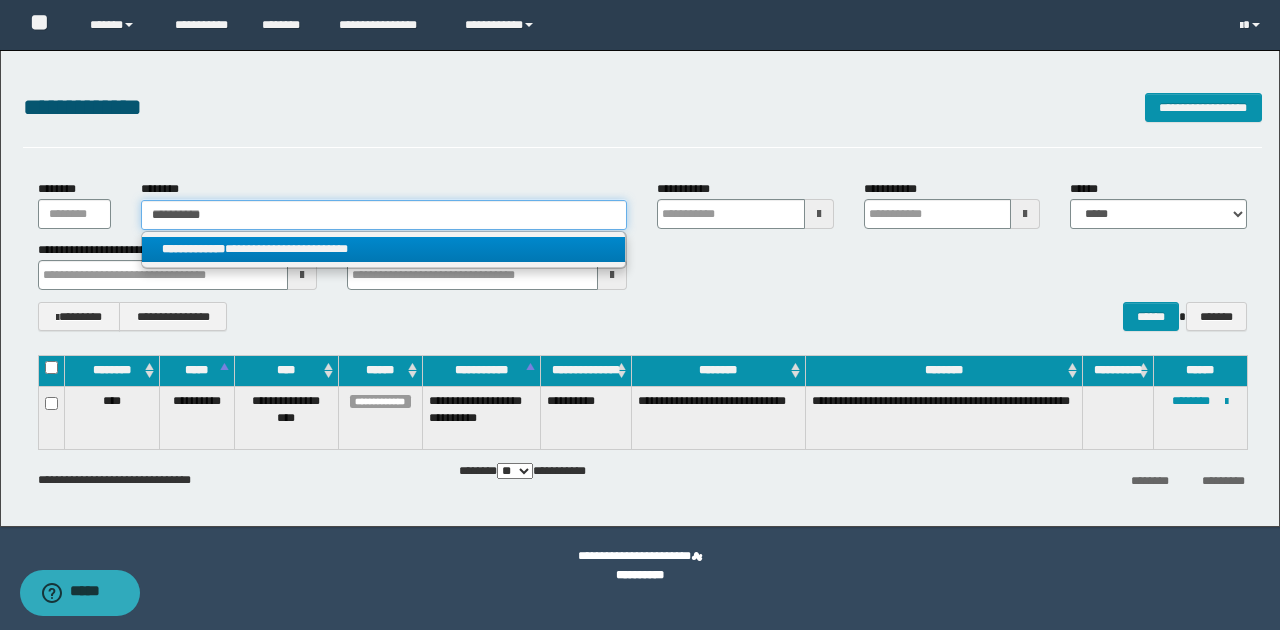 type 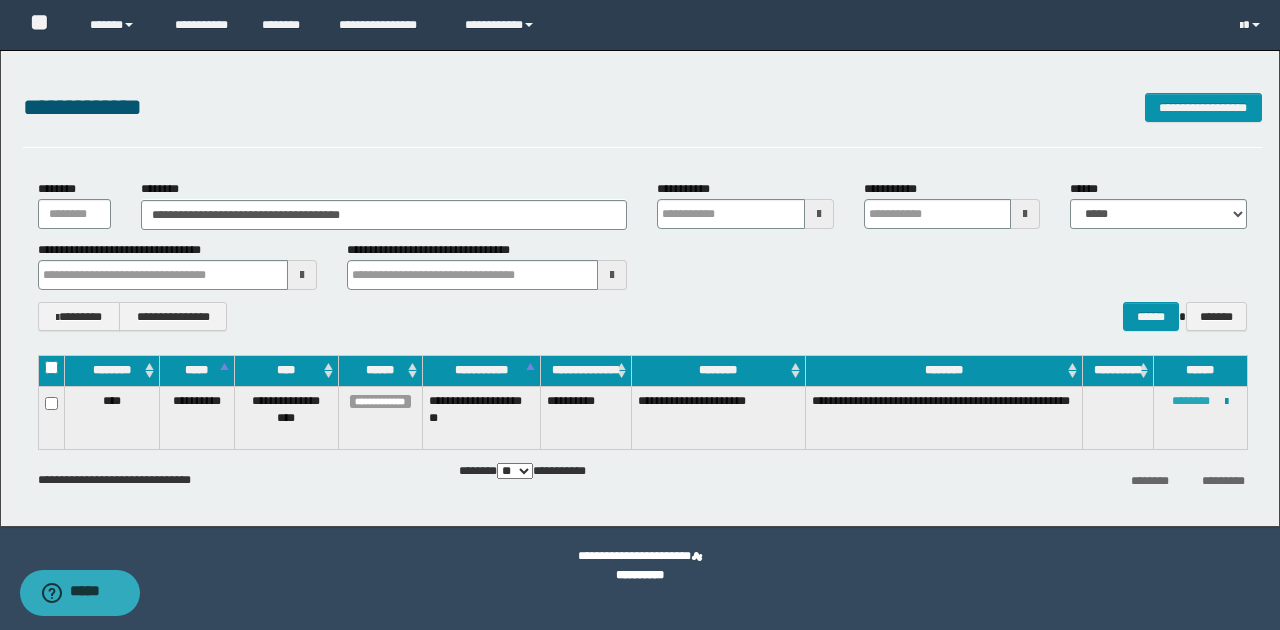 click on "********" at bounding box center [1191, 401] 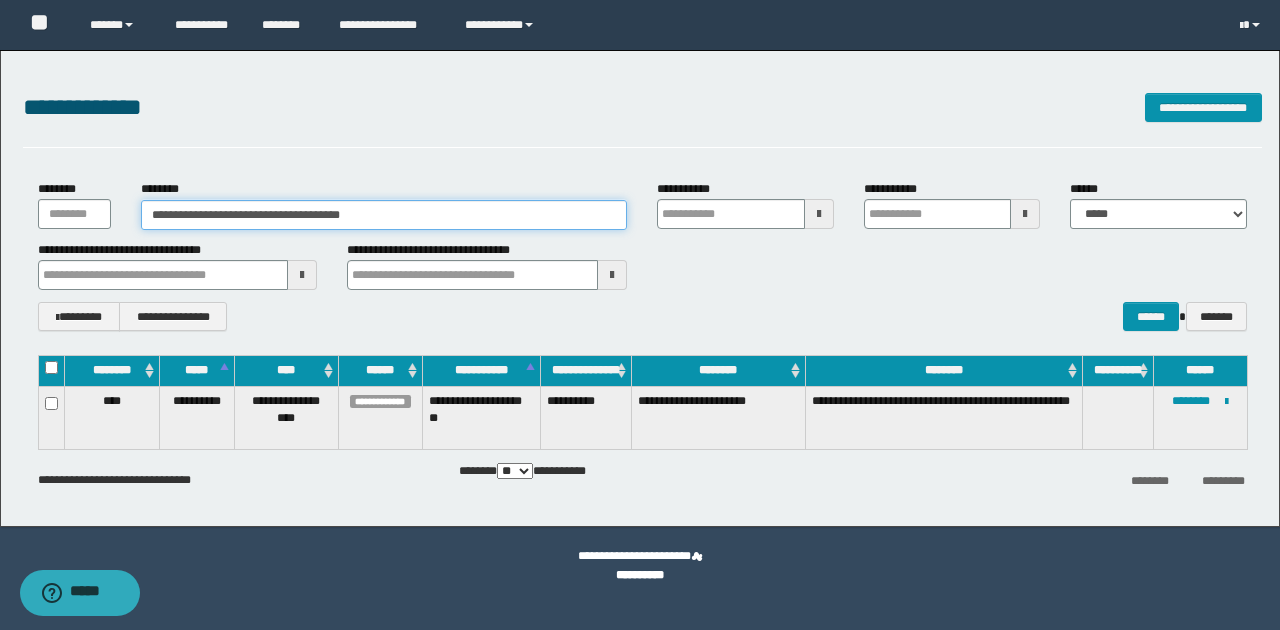drag, startPoint x: 169, startPoint y: 216, endPoint x: 420, endPoint y: 206, distance: 251.19913 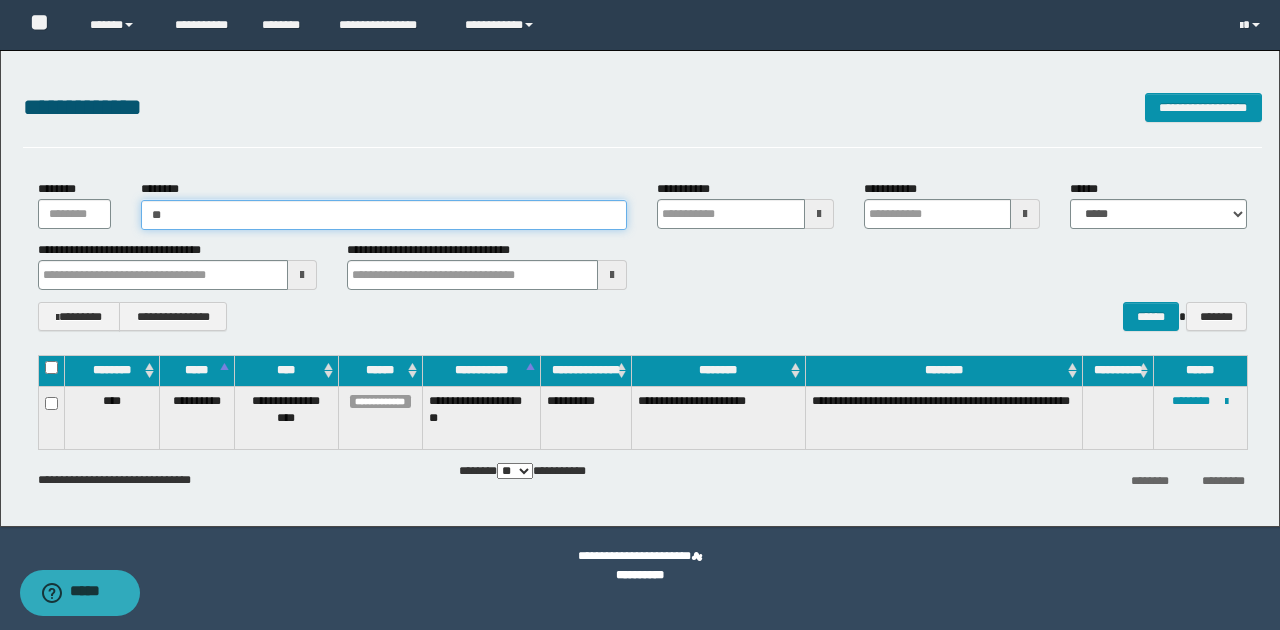 type on "*" 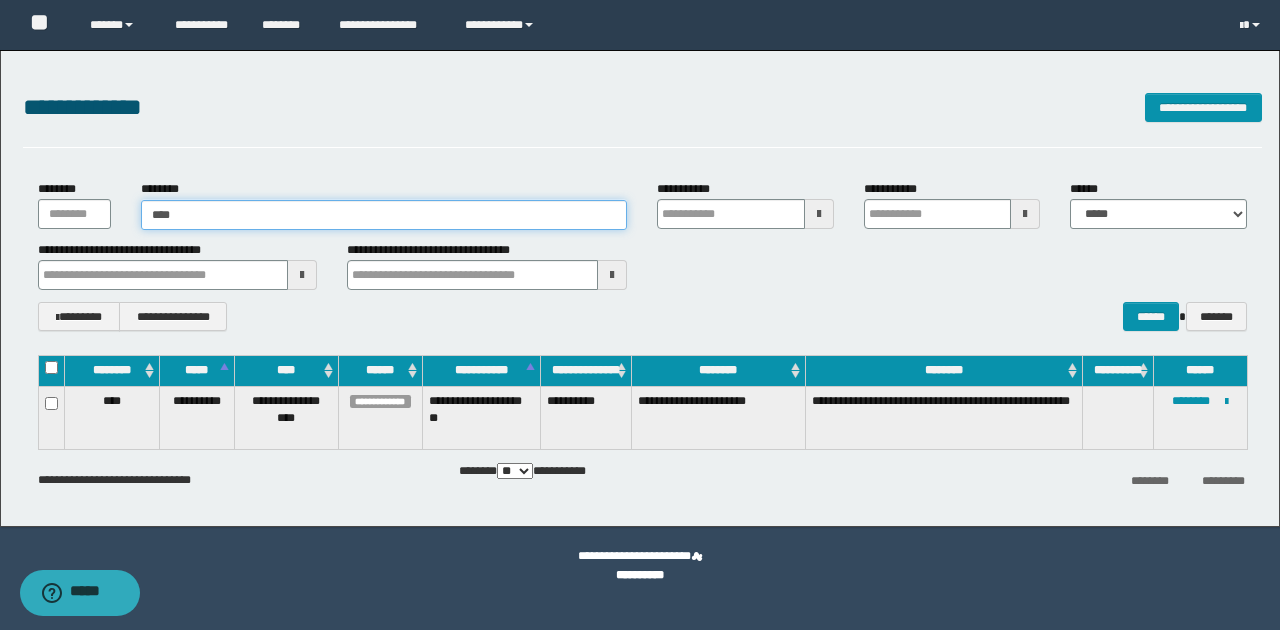 type on "*****" 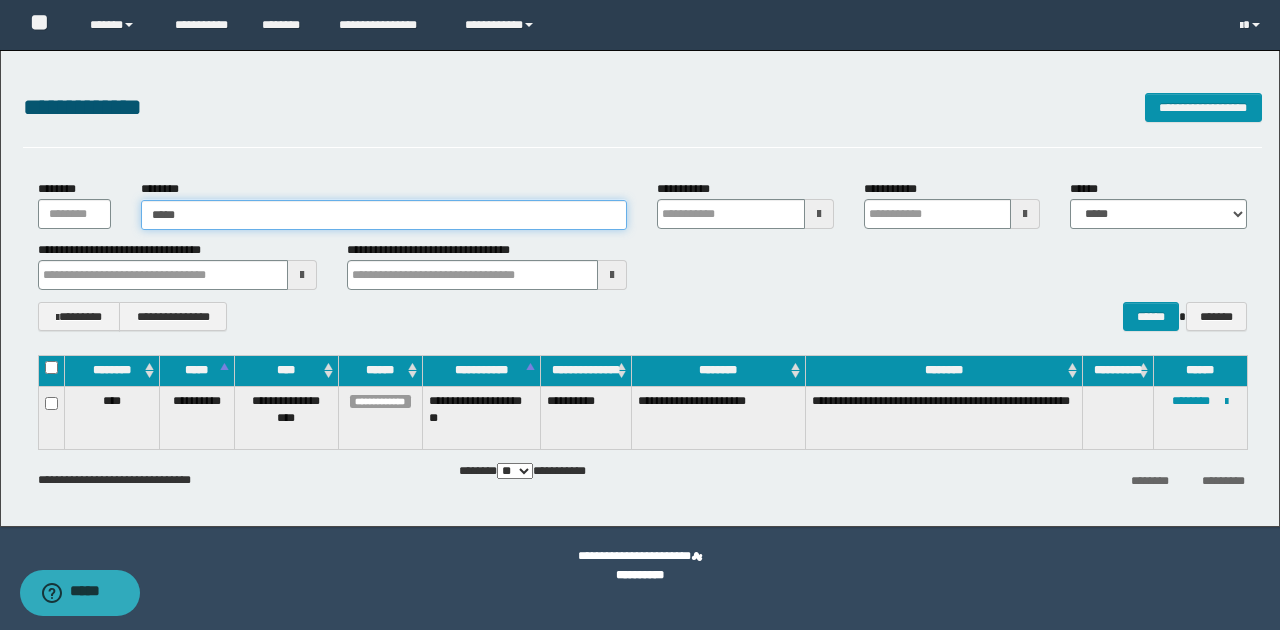 type on "*****" 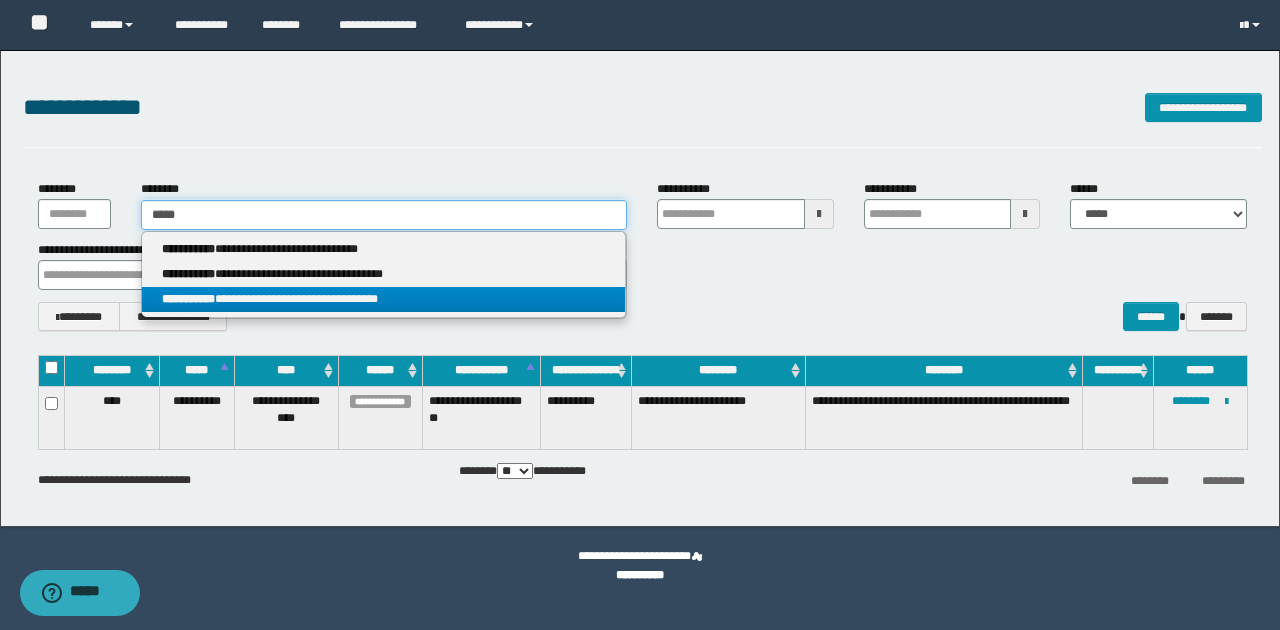 type on "*****" 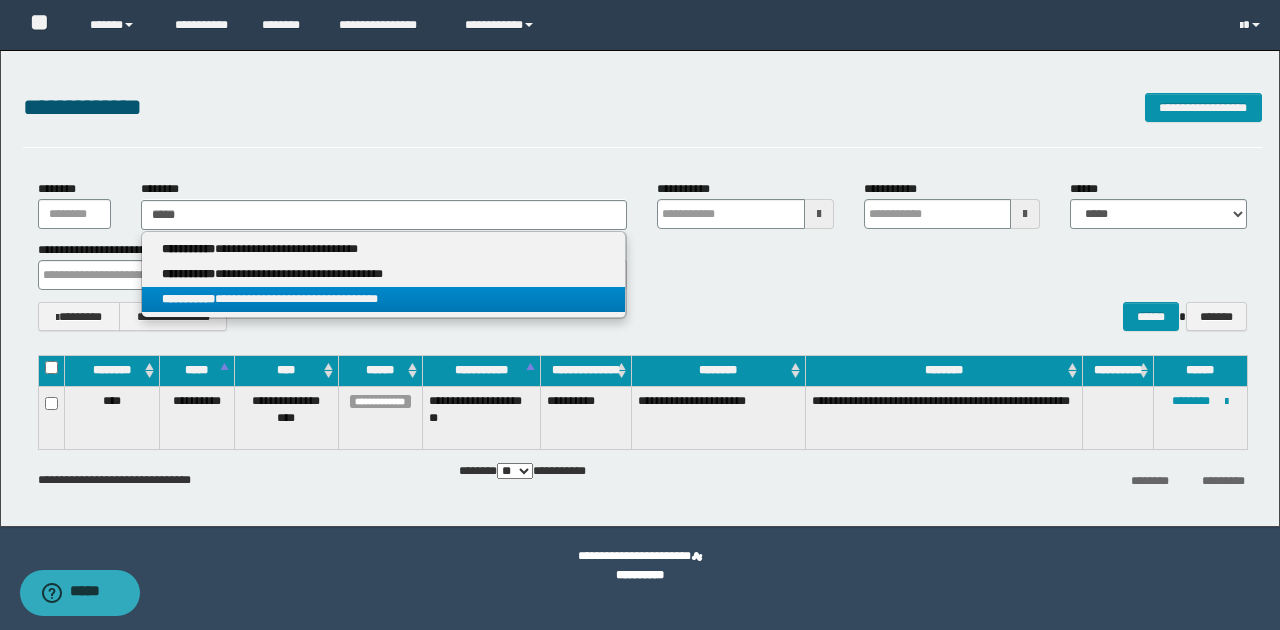 click on "**********" at bounding box center (384, 299) 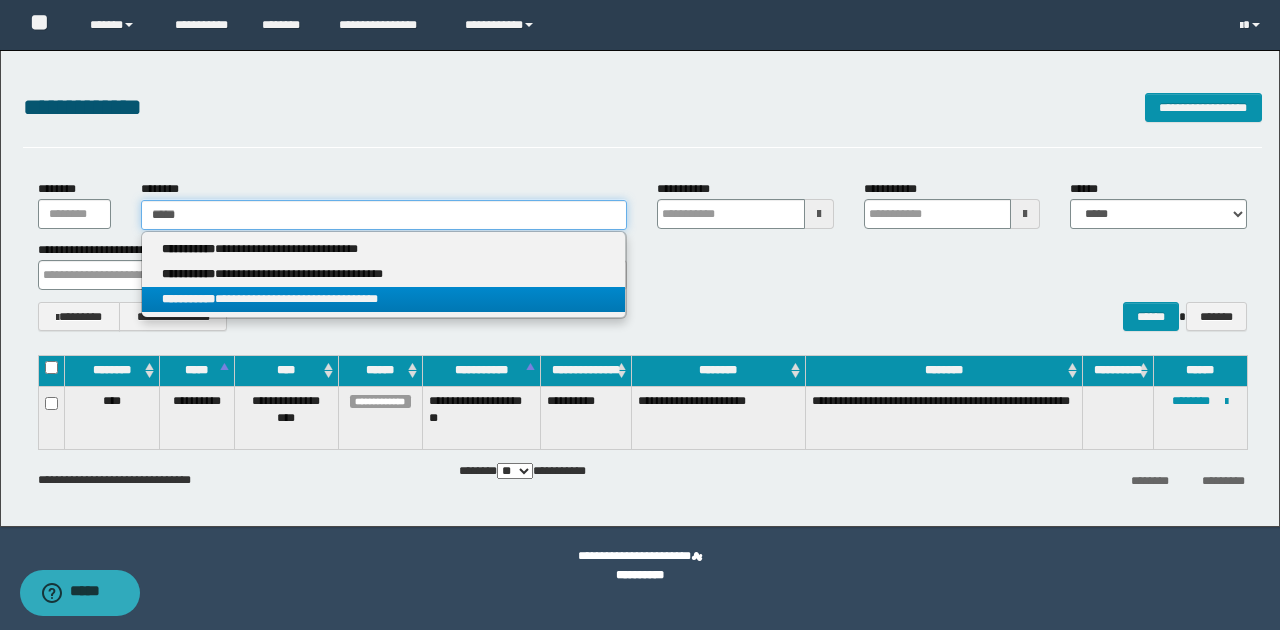 type 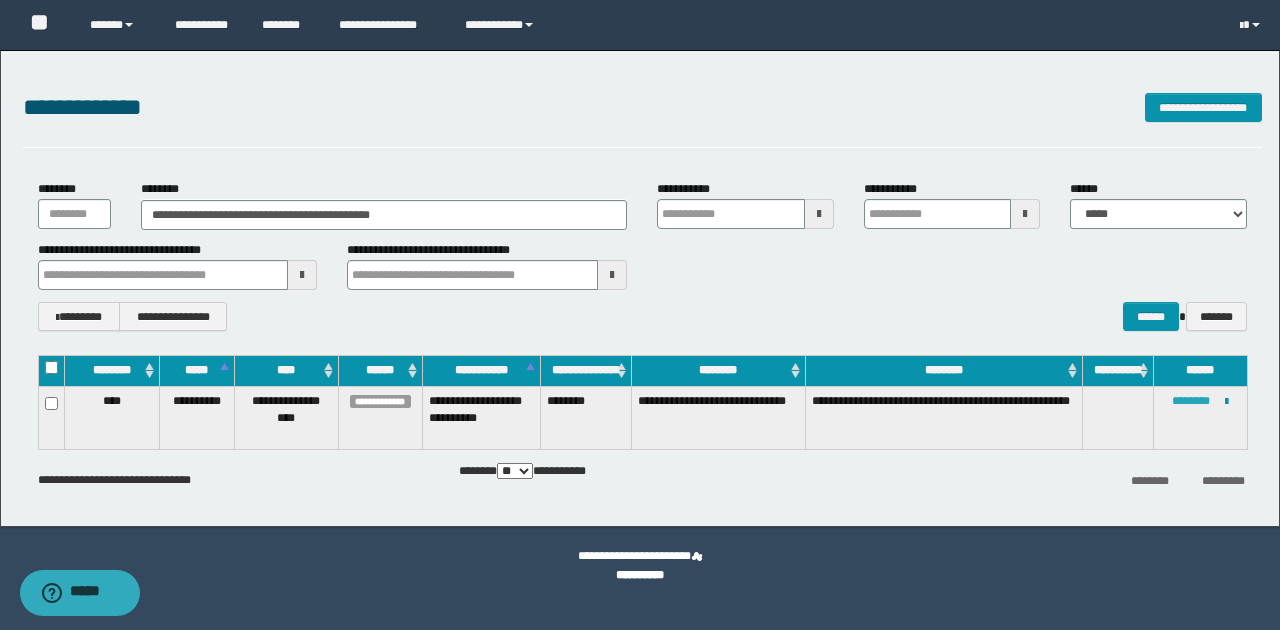 click on "********" at bounding box center (1191, 401) 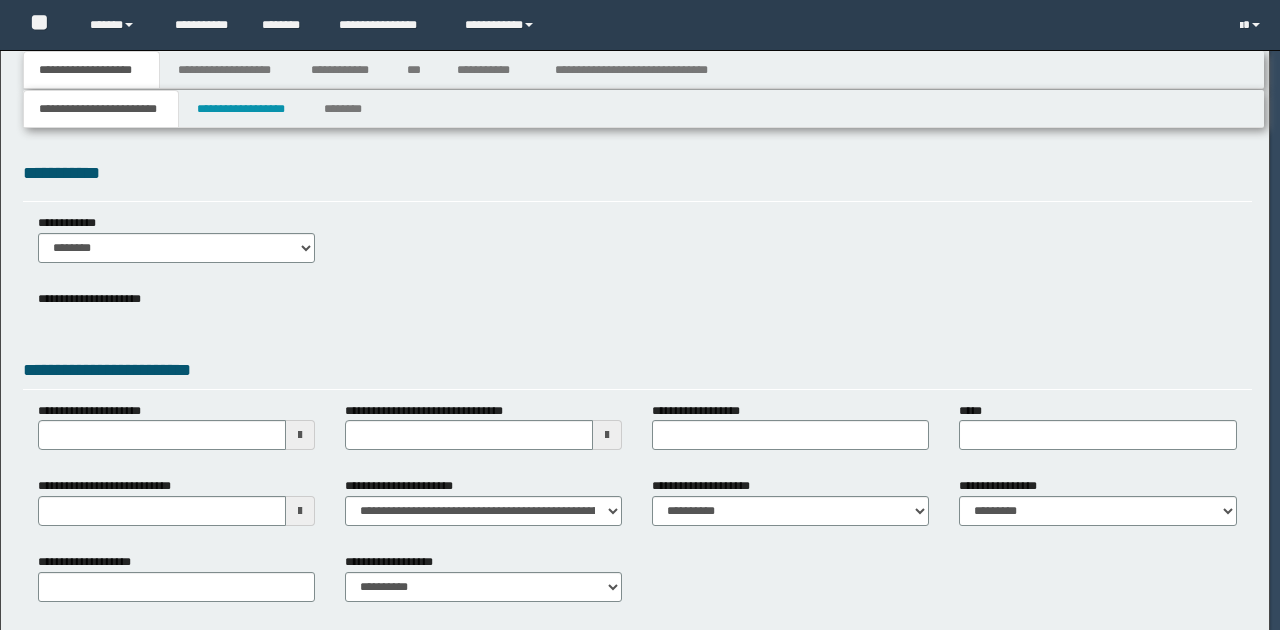 scroll, scrollTop: 0, scrollLeft: 0, axis: both 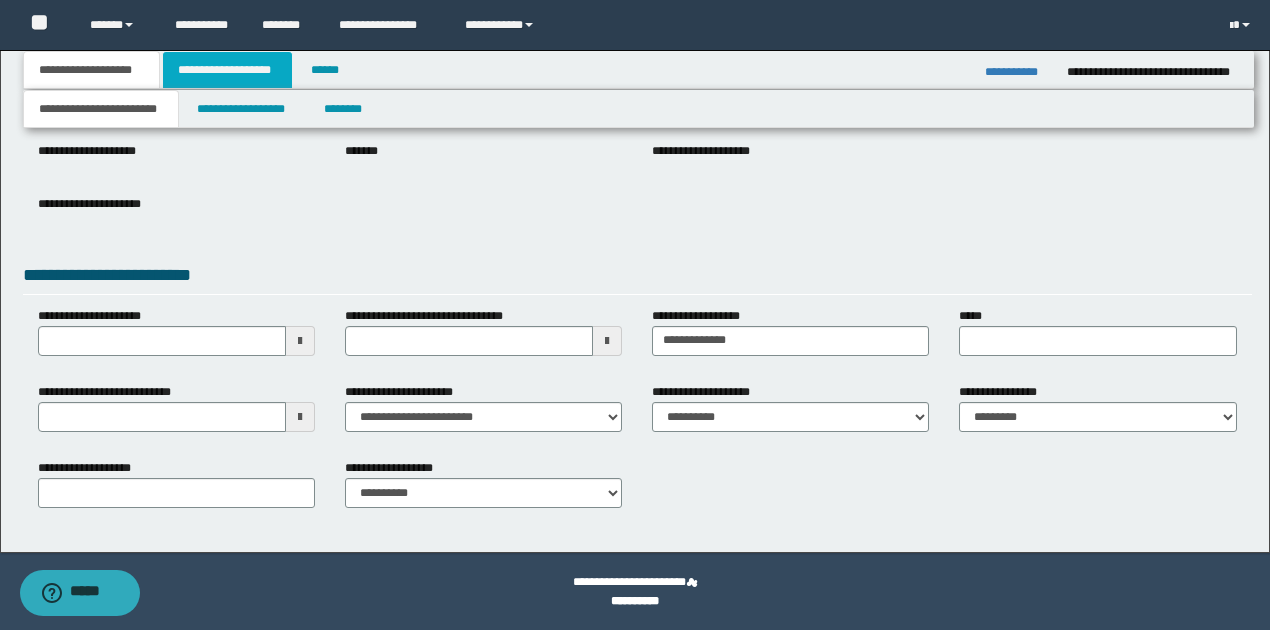 click on "**********" at bounding box center (227, 70) 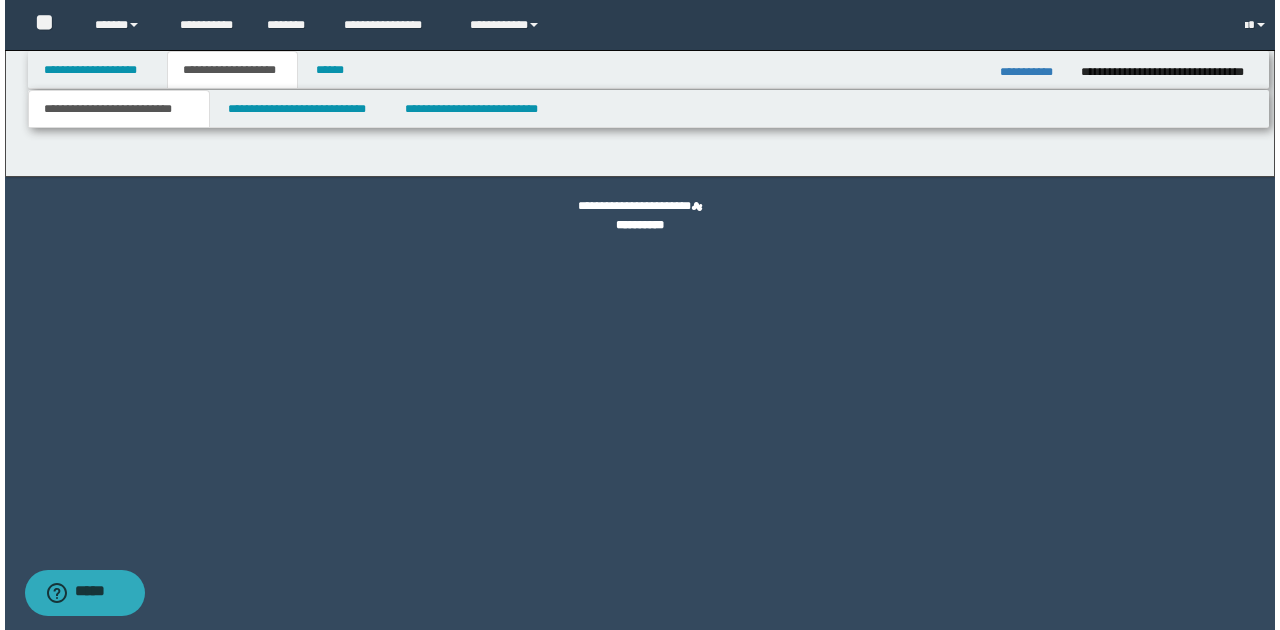 scroll, scrollTop: 0, scrollLeft: 0, axis: both 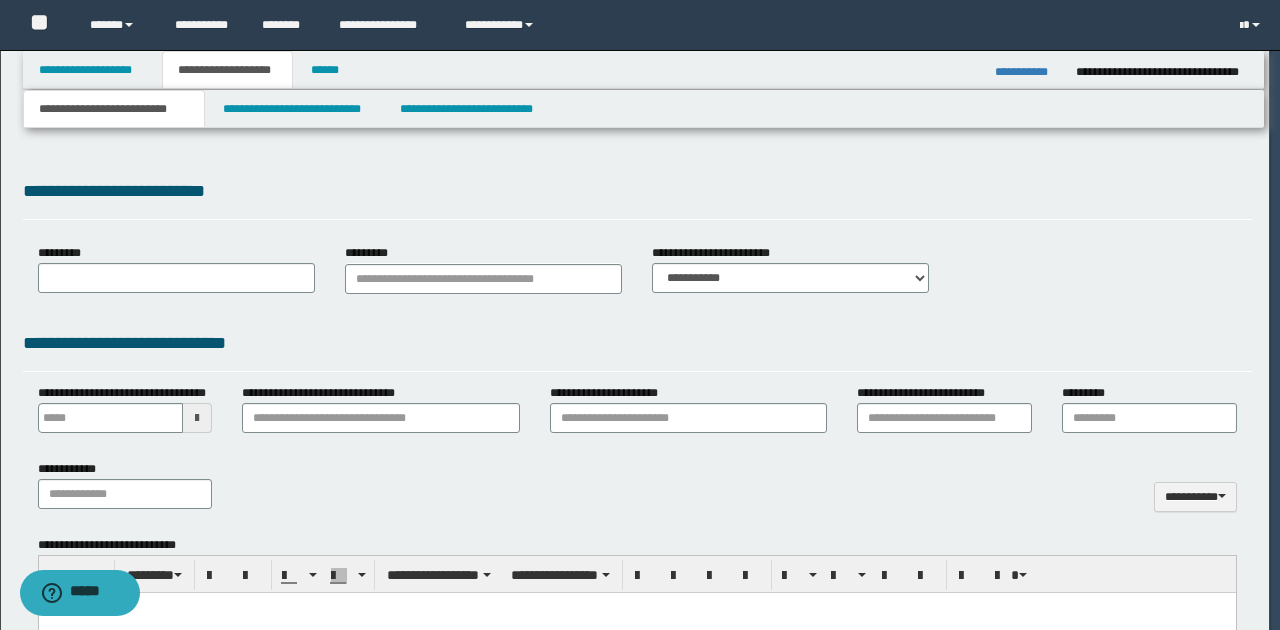type 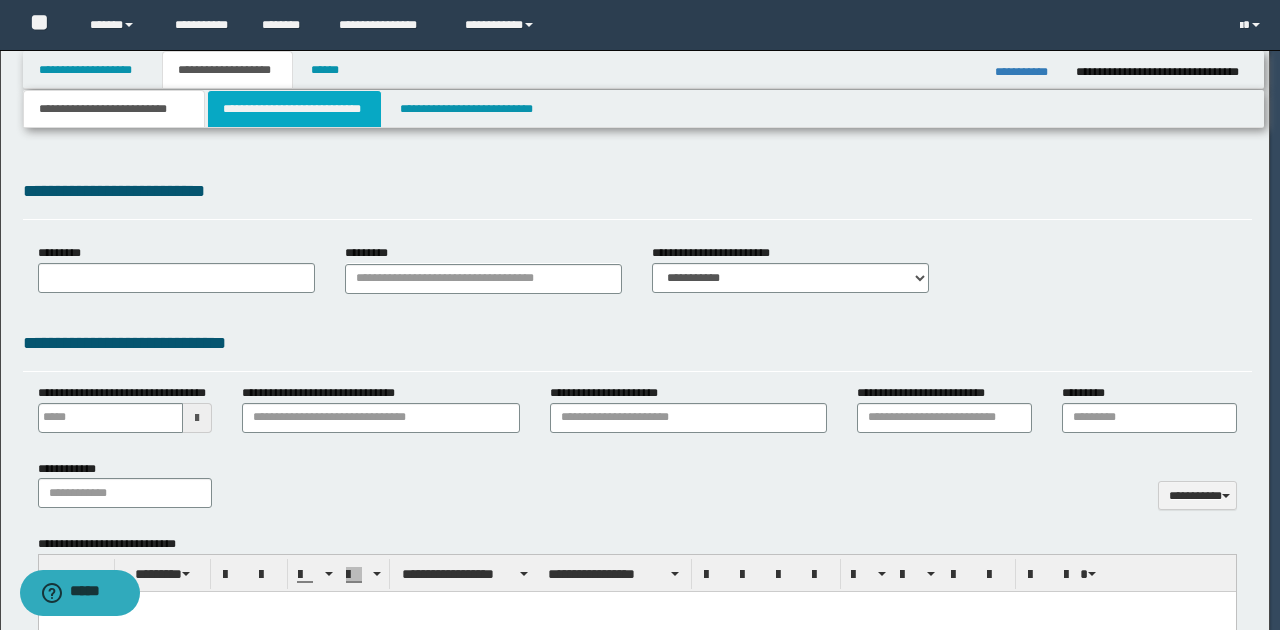scroll, scrollTop: 0, scrollLeft: 0, axis: both 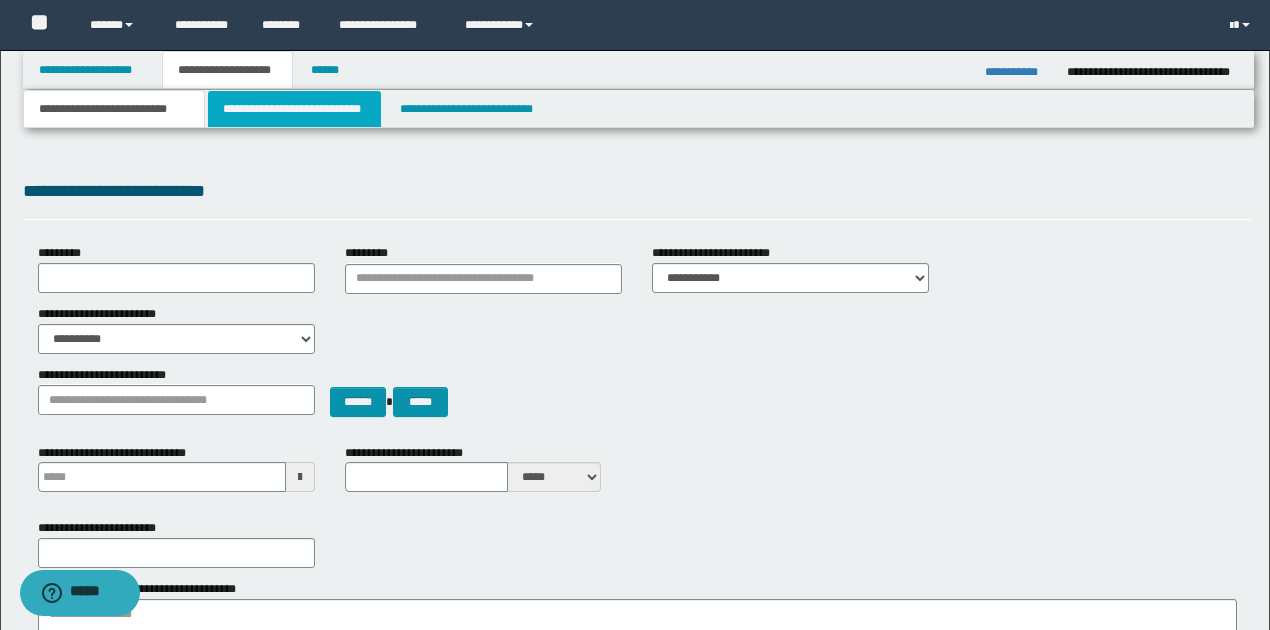 click on "**********" at bounding box center [294, 109] 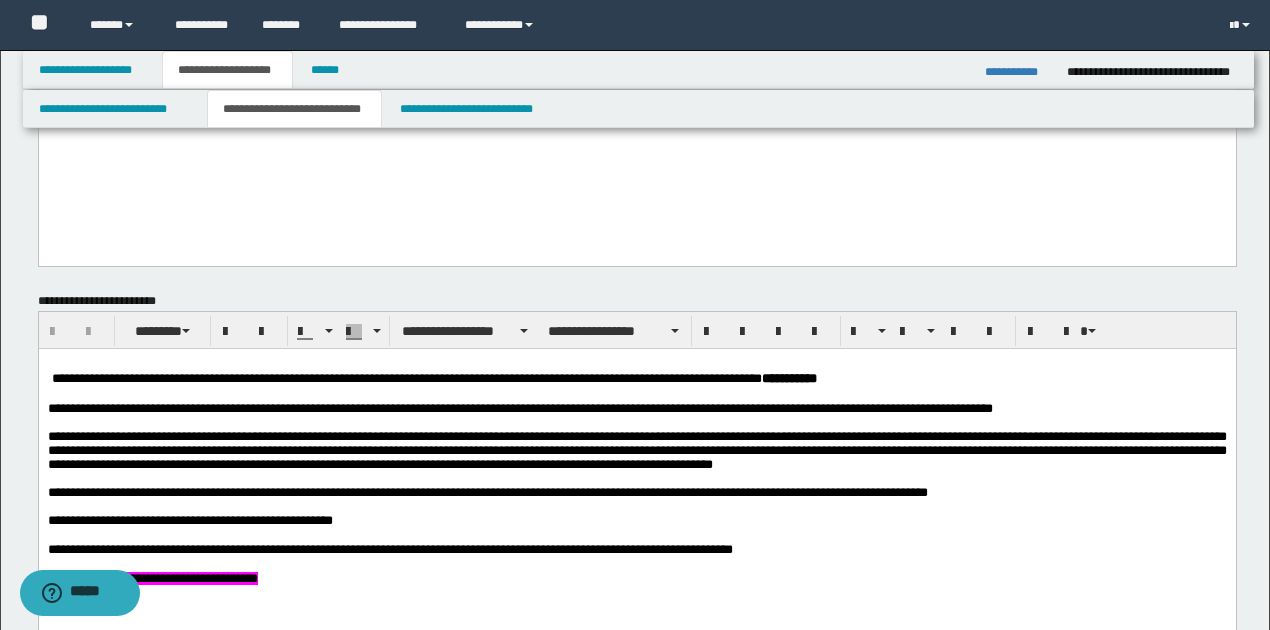 scroll, scrollTop: 466, scrollLeft: 0, axis: vertical 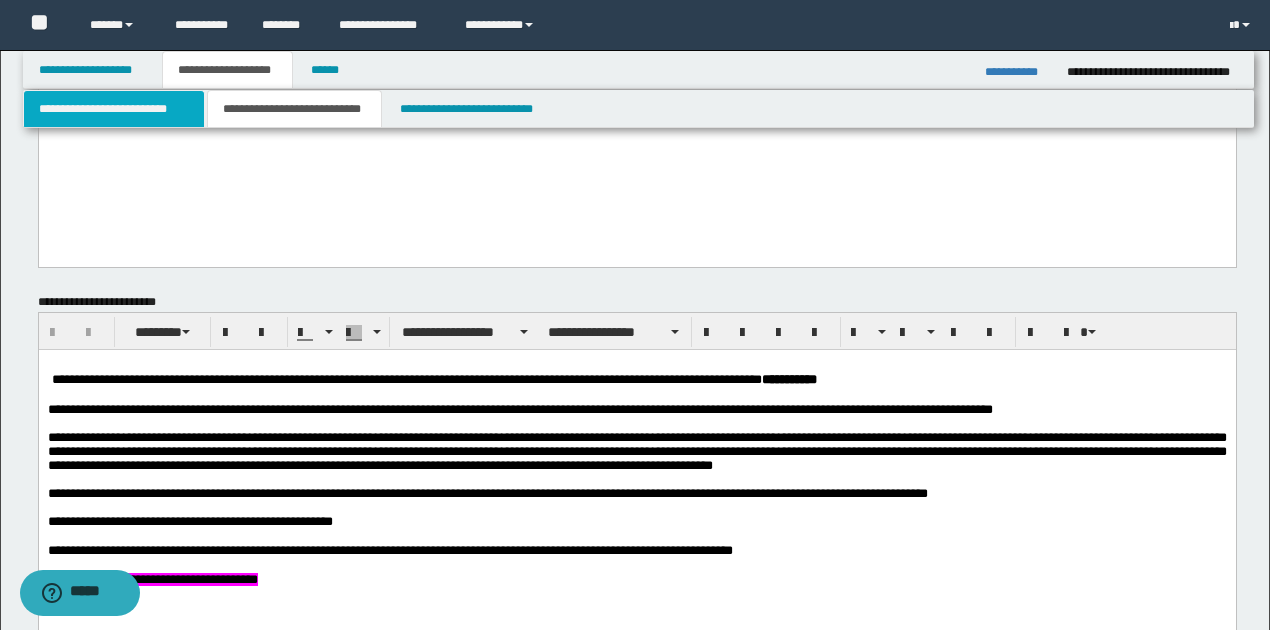 click on "**********" at bounding box center [114, 109] 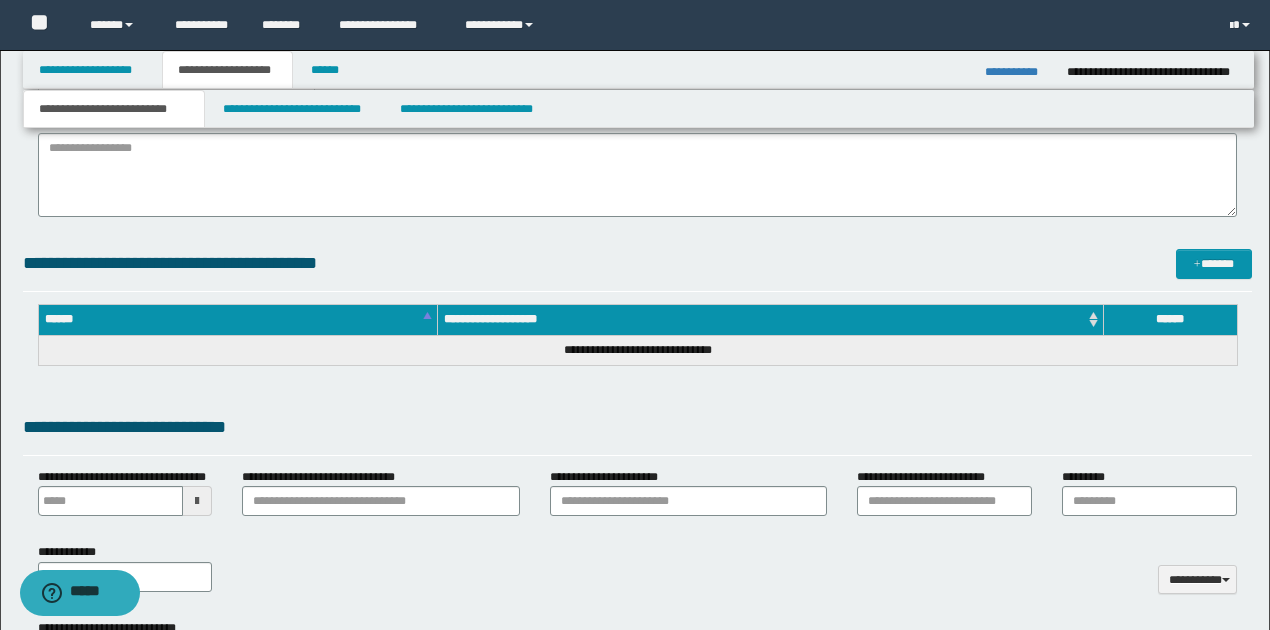scroll, scrollTop: 800, scrollLeft: 0, axis: vertical 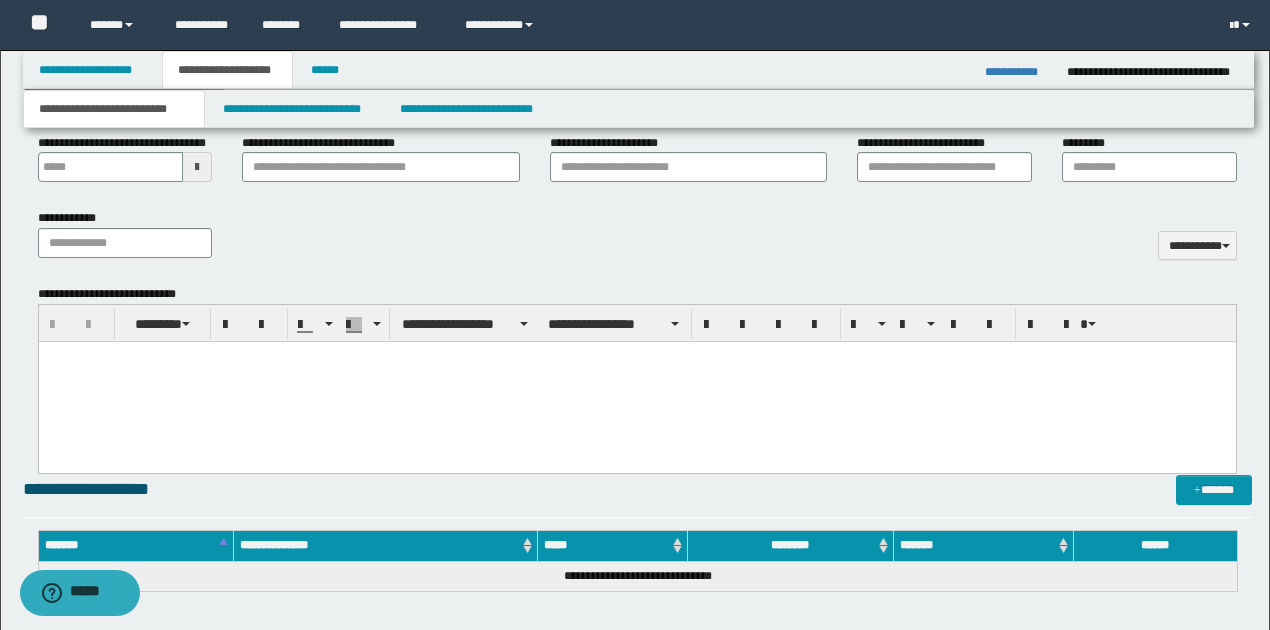 click at bounding box center [636, 382] 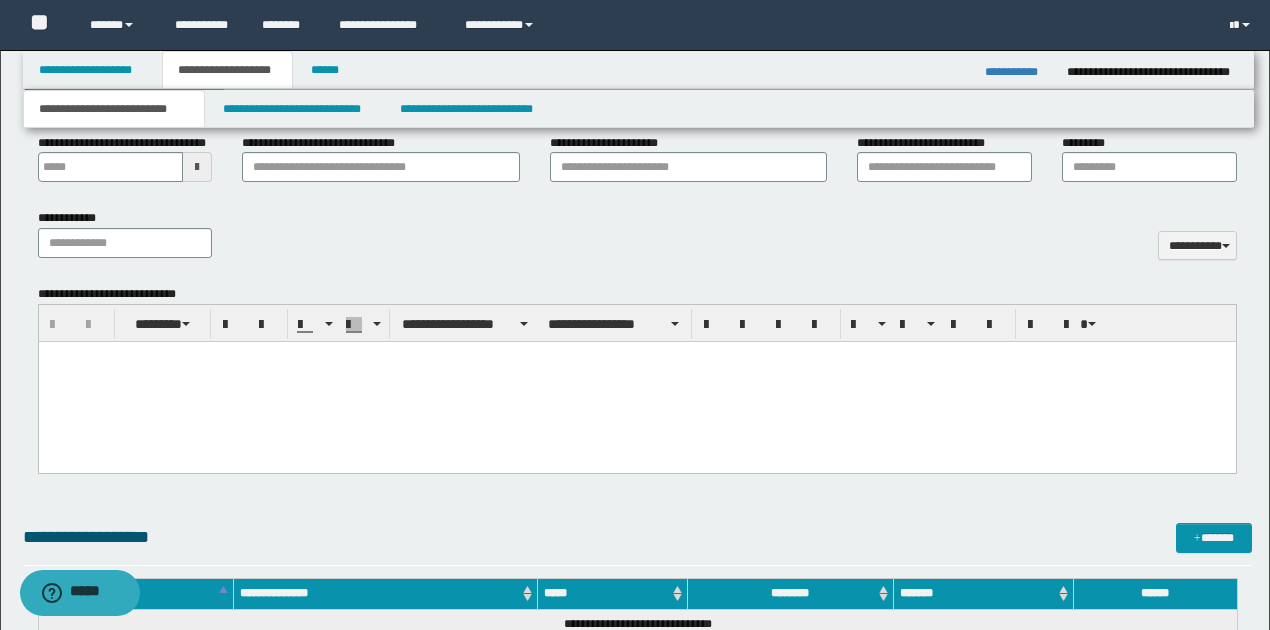 click on "**********" at bounding box center [1018, 72] 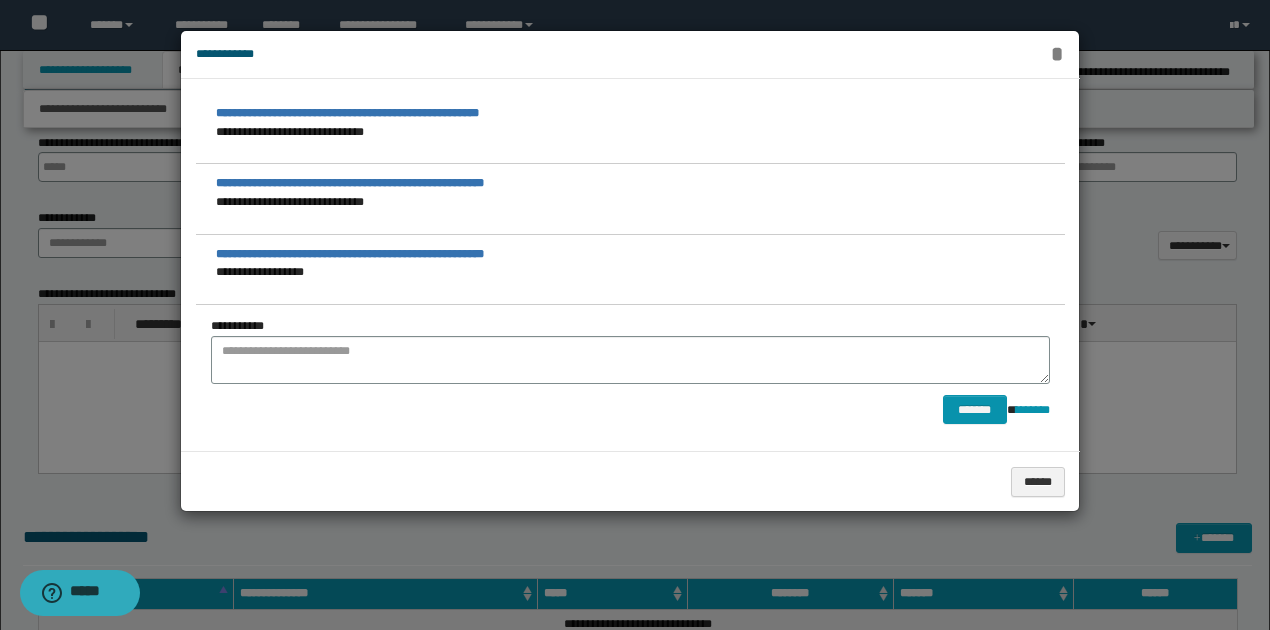 click on "*" at bounding box center (1057, 54) 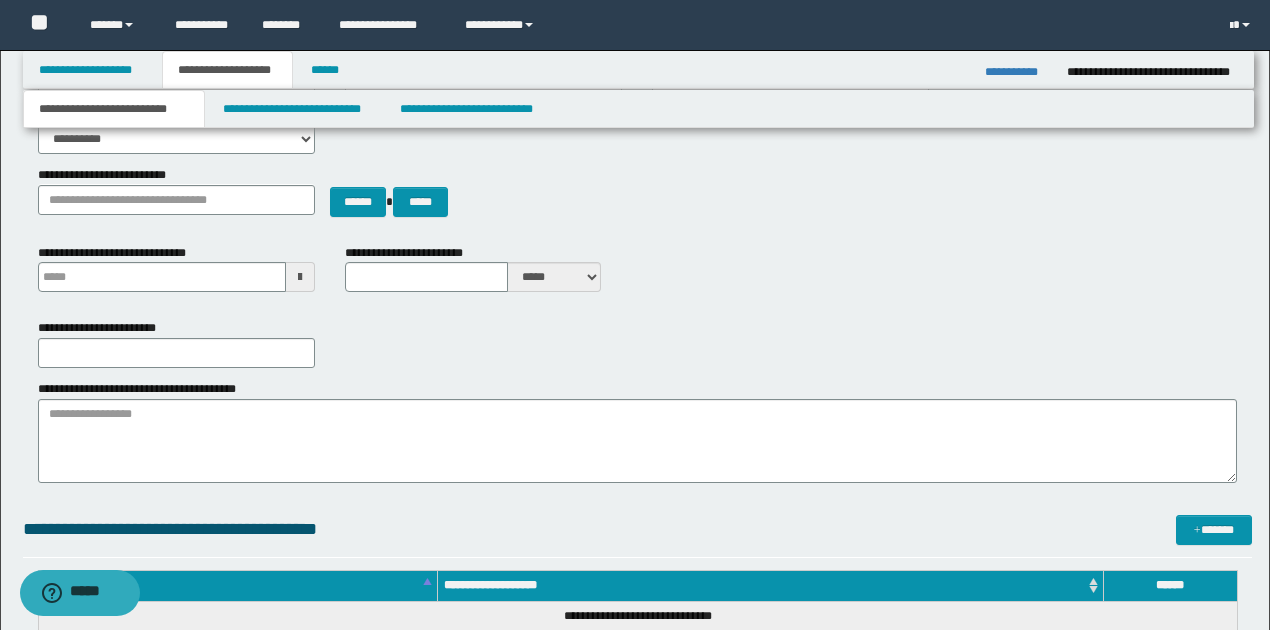 scroll, scrollTop: 0, scrollLeft: 0, axis: both 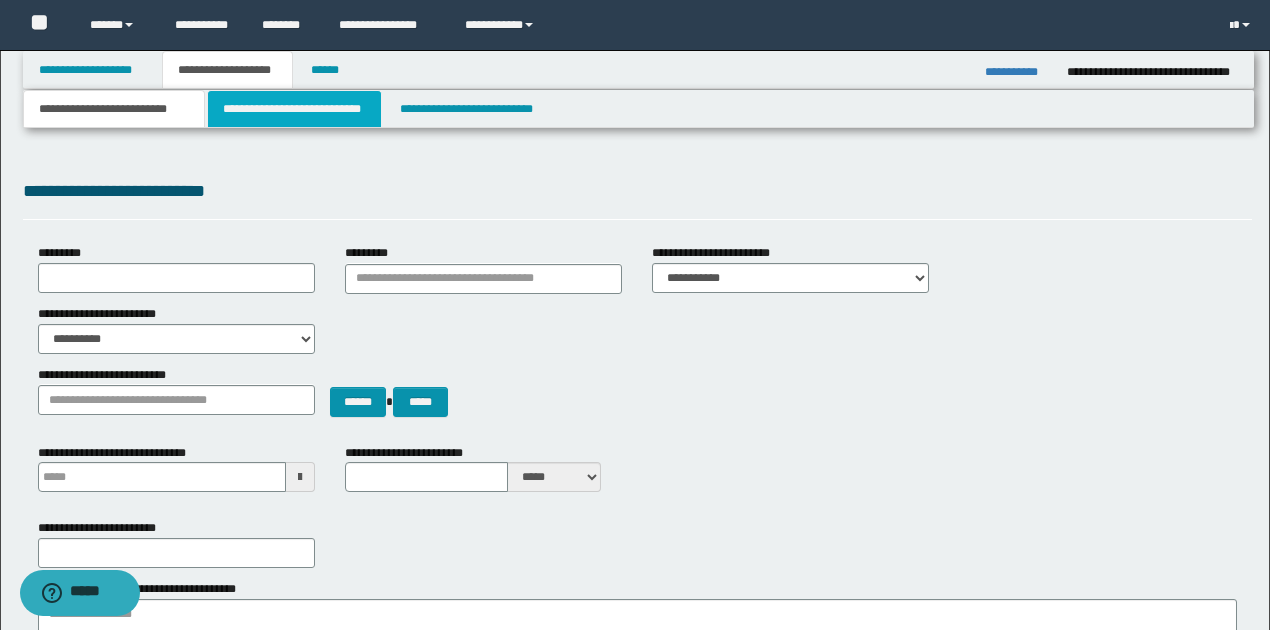 click on "**********" at bounding box center [294, 109] 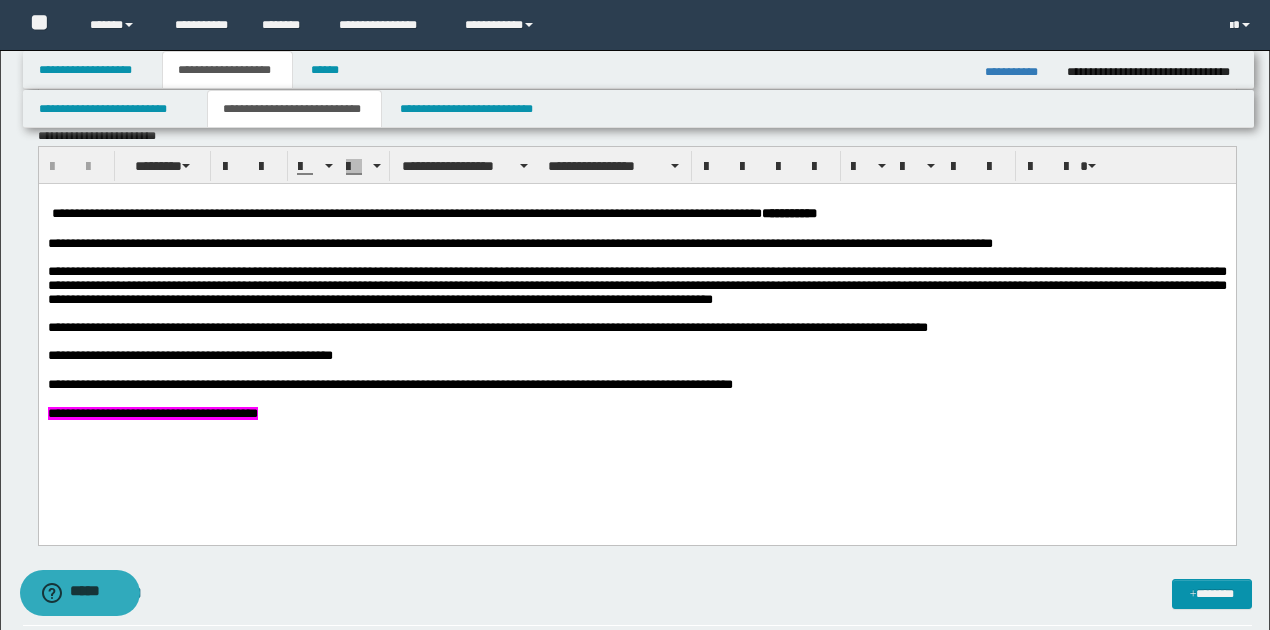scroll, scrollTop: 666, scrollLeft: 0, axis: vertical 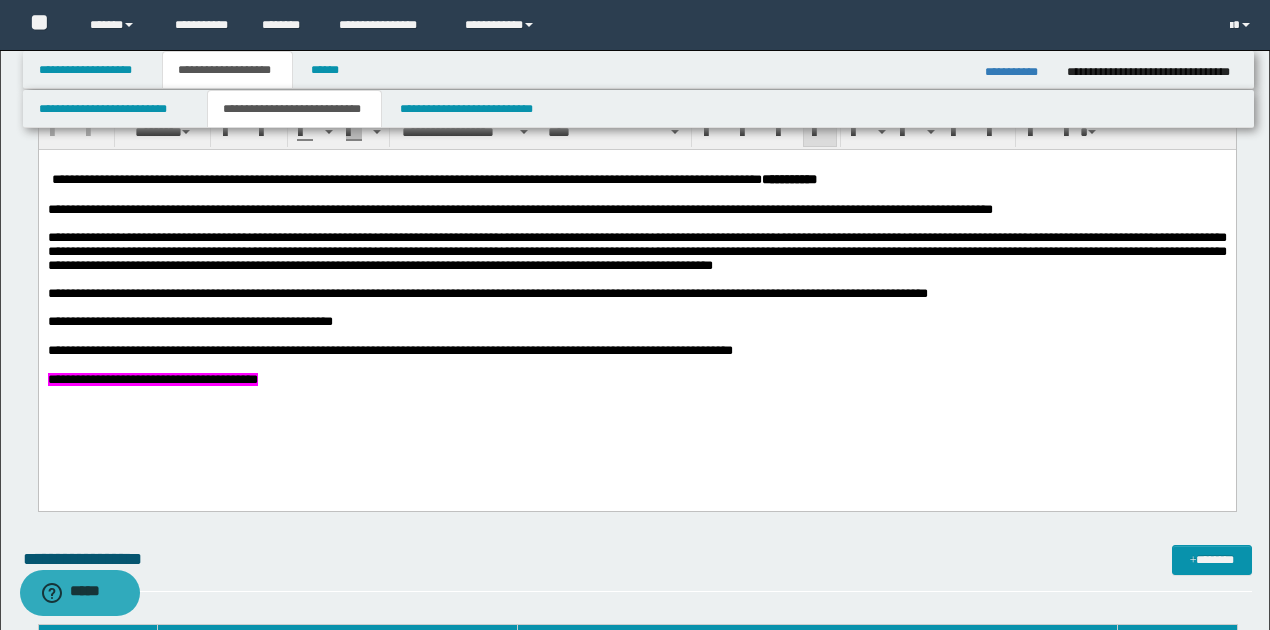 click on "**********" at bounding box center (389, 350) 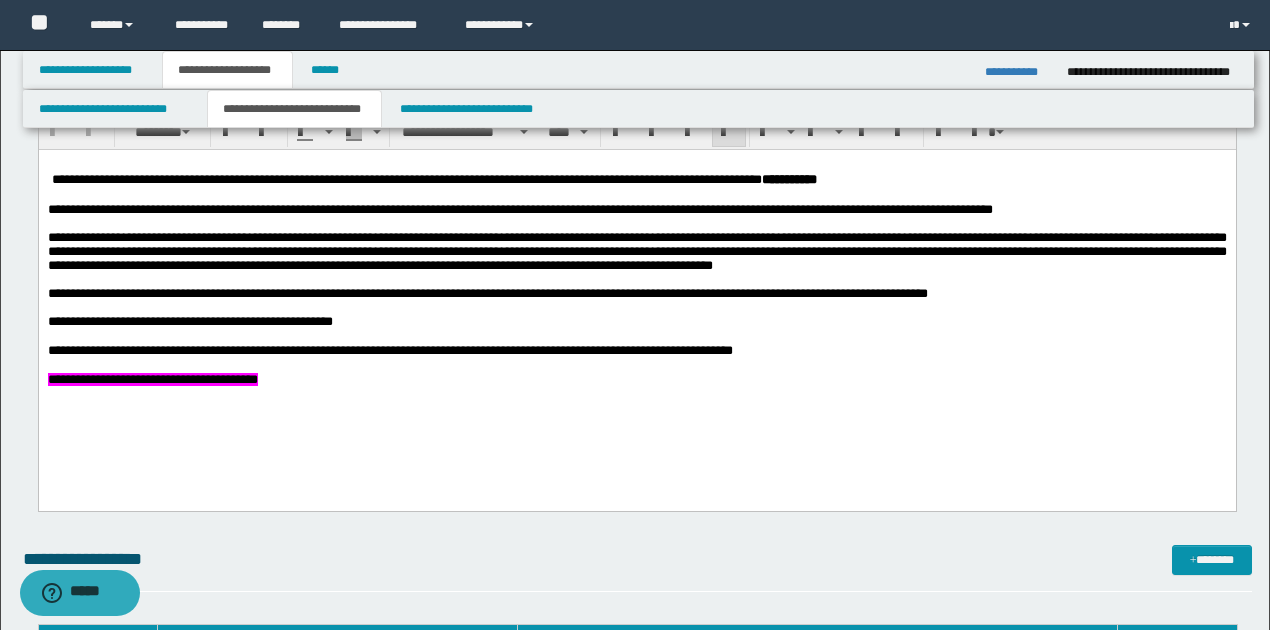 type 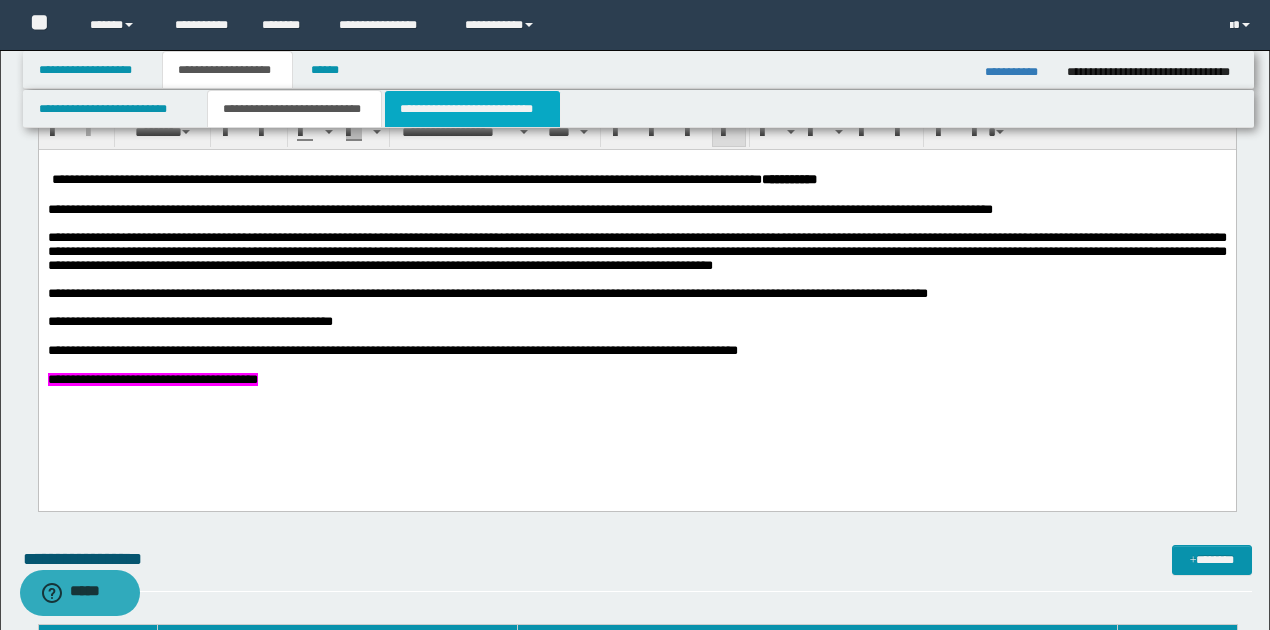 click on "**********" at bounding box center (472, 109) 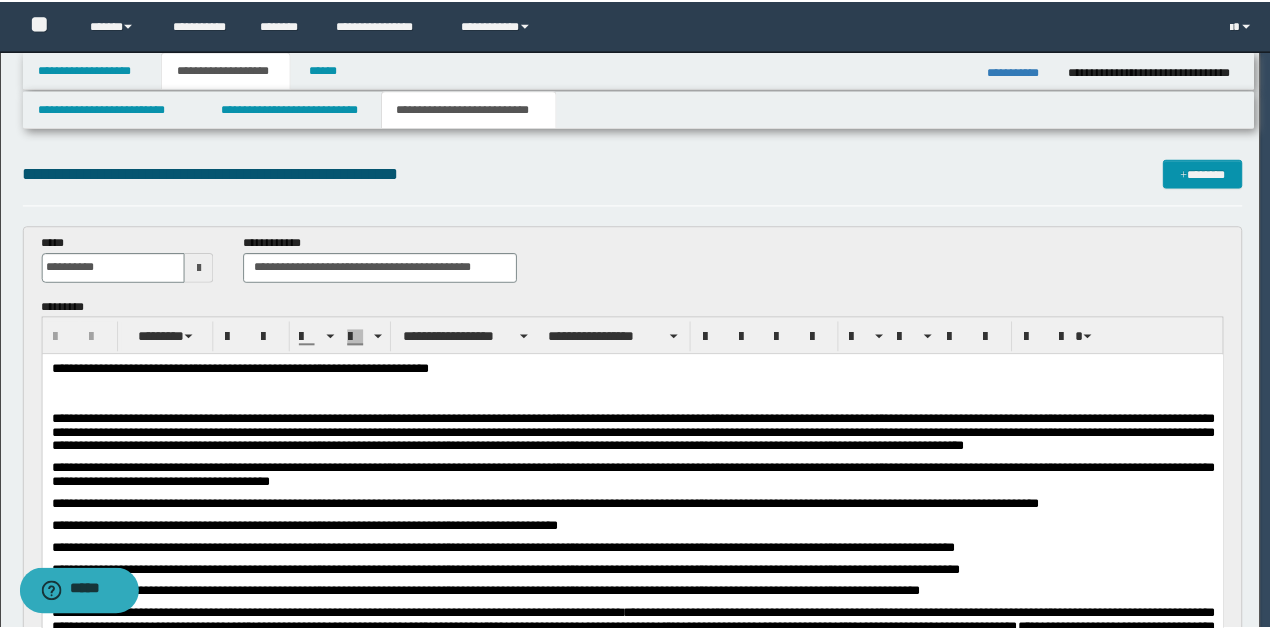 scroll, scrollTop: 0, scrollLeft: 0, axis: both 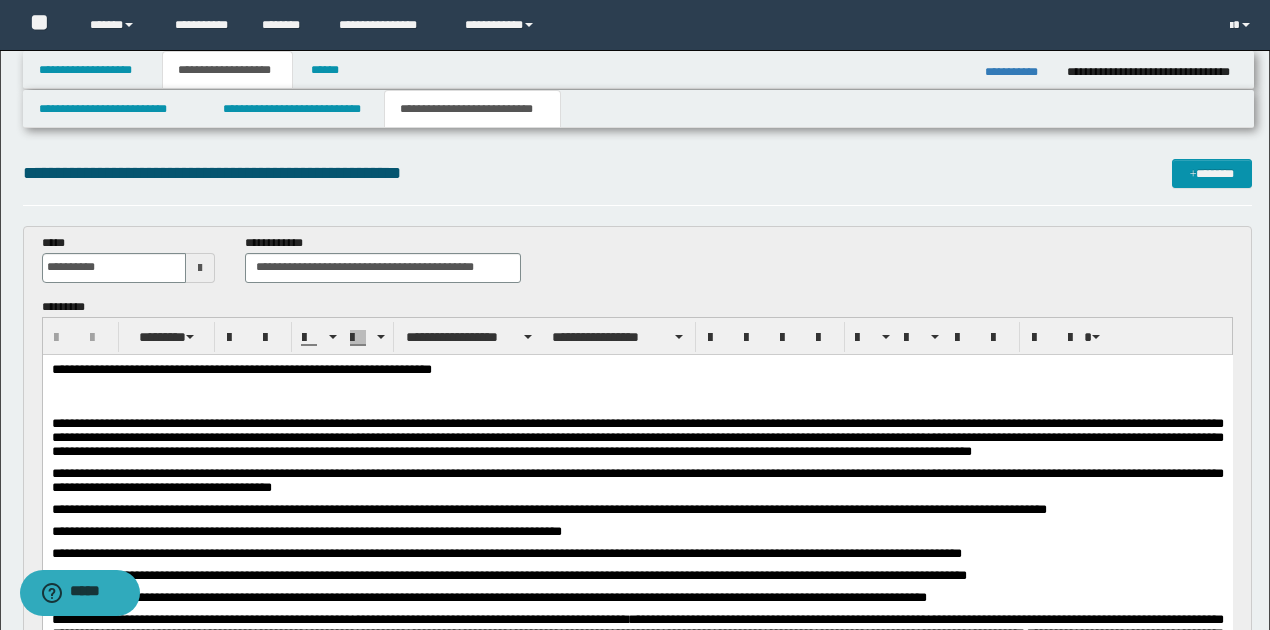 click on "**********" at bounding box center [637, 369] 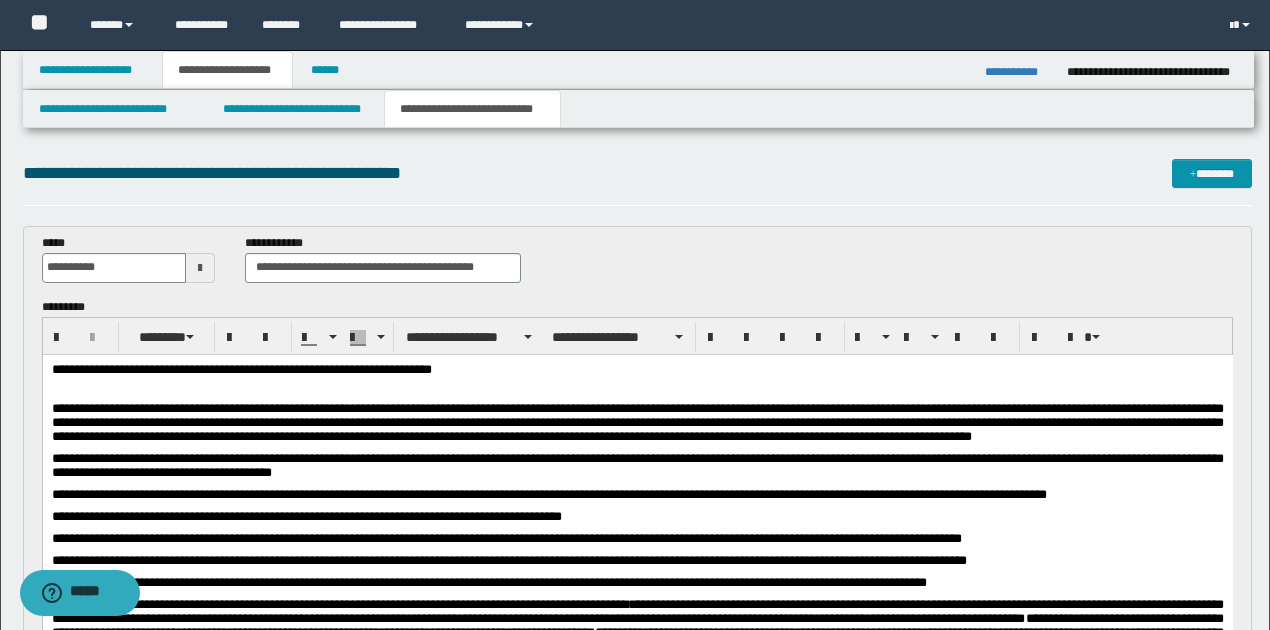 type 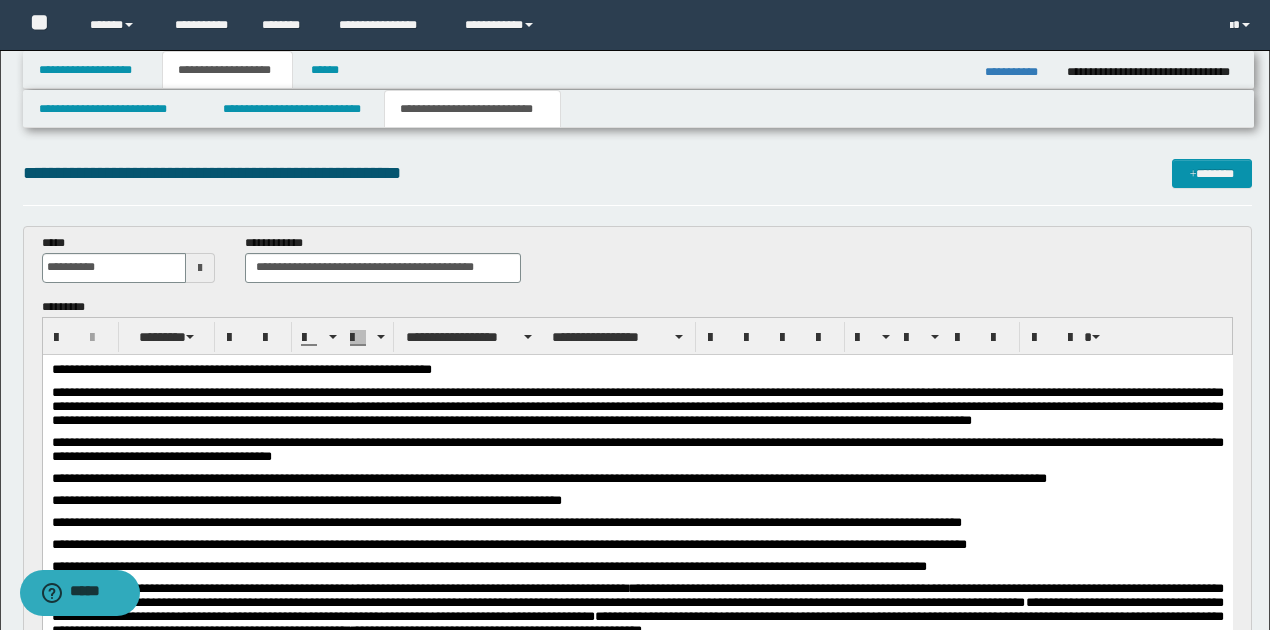 click on "**********" at bounding box center (637, 369) 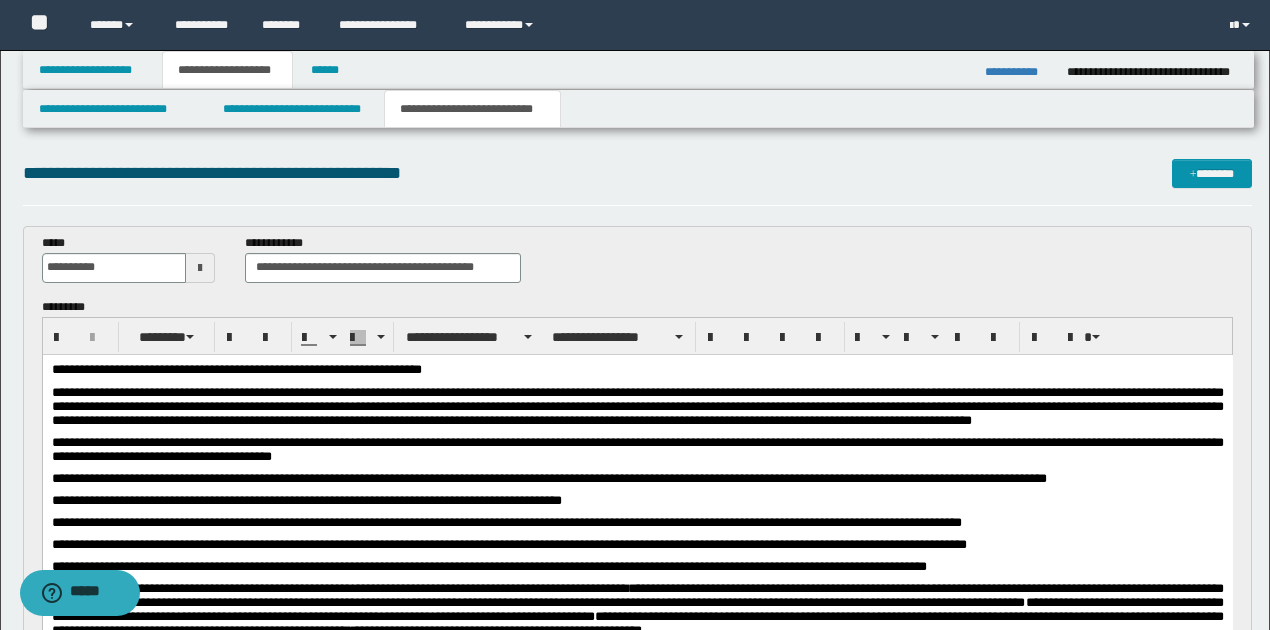 click on "**********" at bounding box center (637, 369) 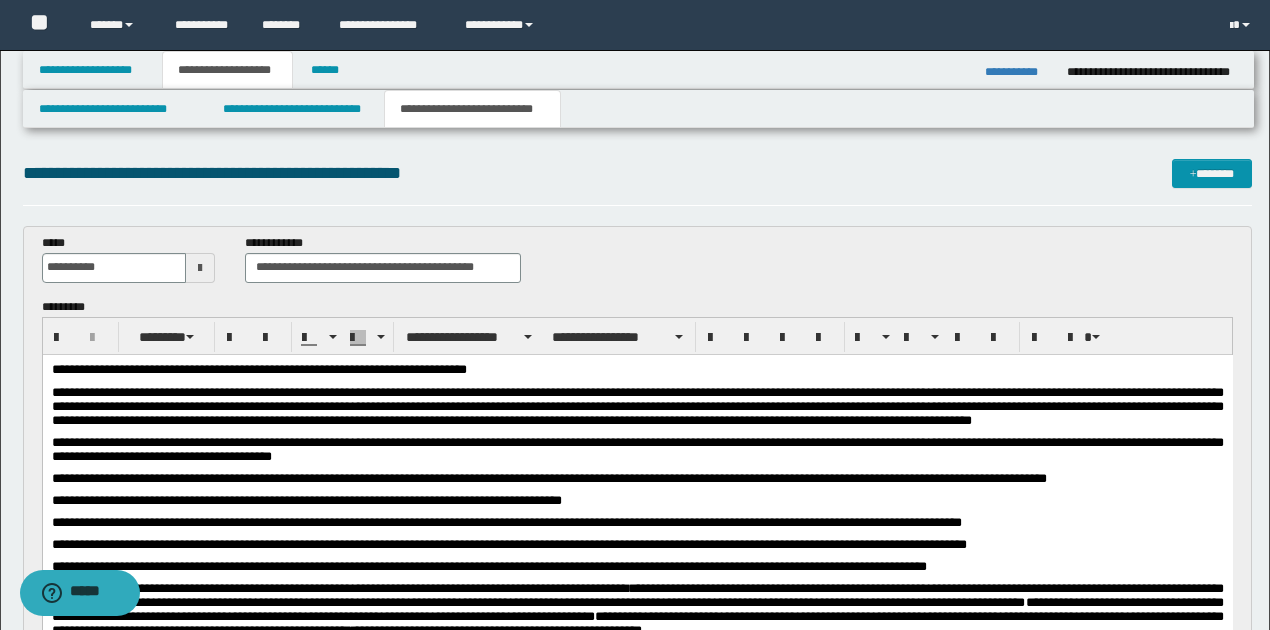 click on "**********" at bounding box center [637, 369] 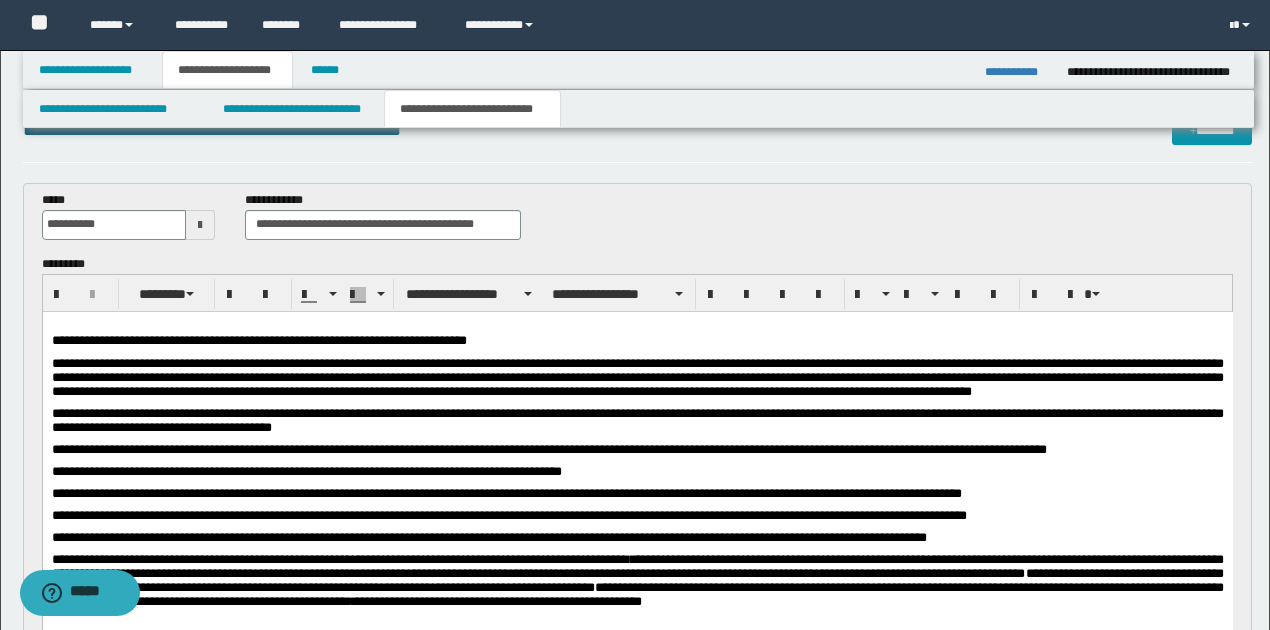scroll, scrollTop: 66, scrollLeft: 0, axis: vertical 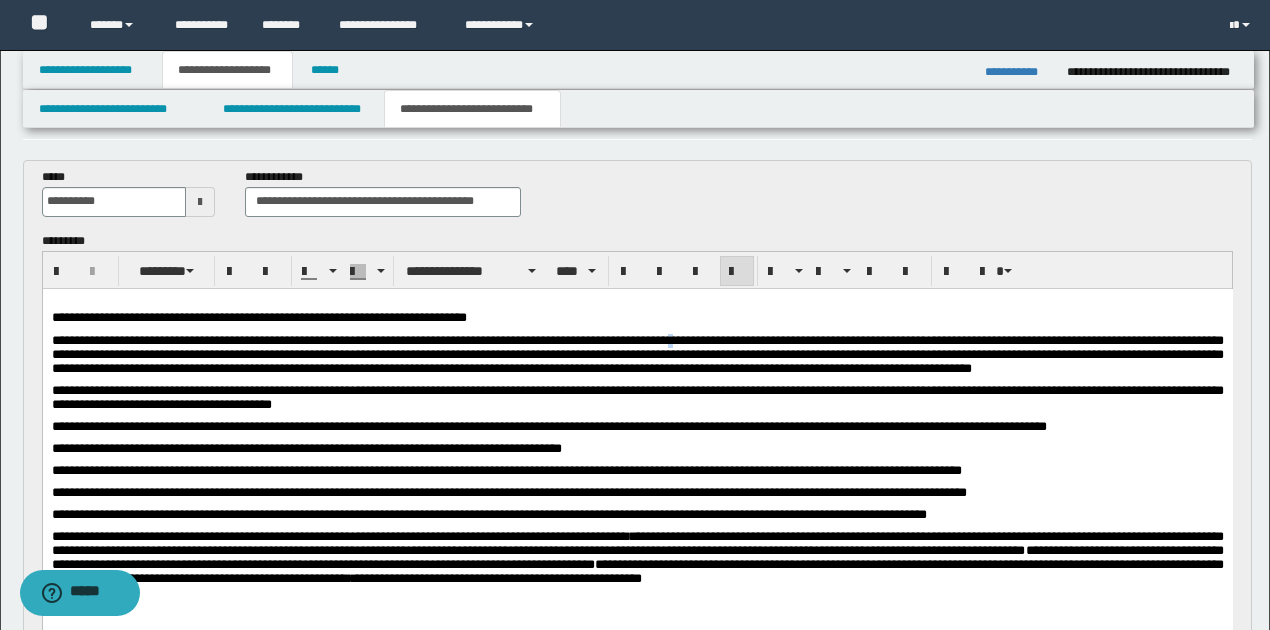 click on "**********" at bounding box center (637, 353) 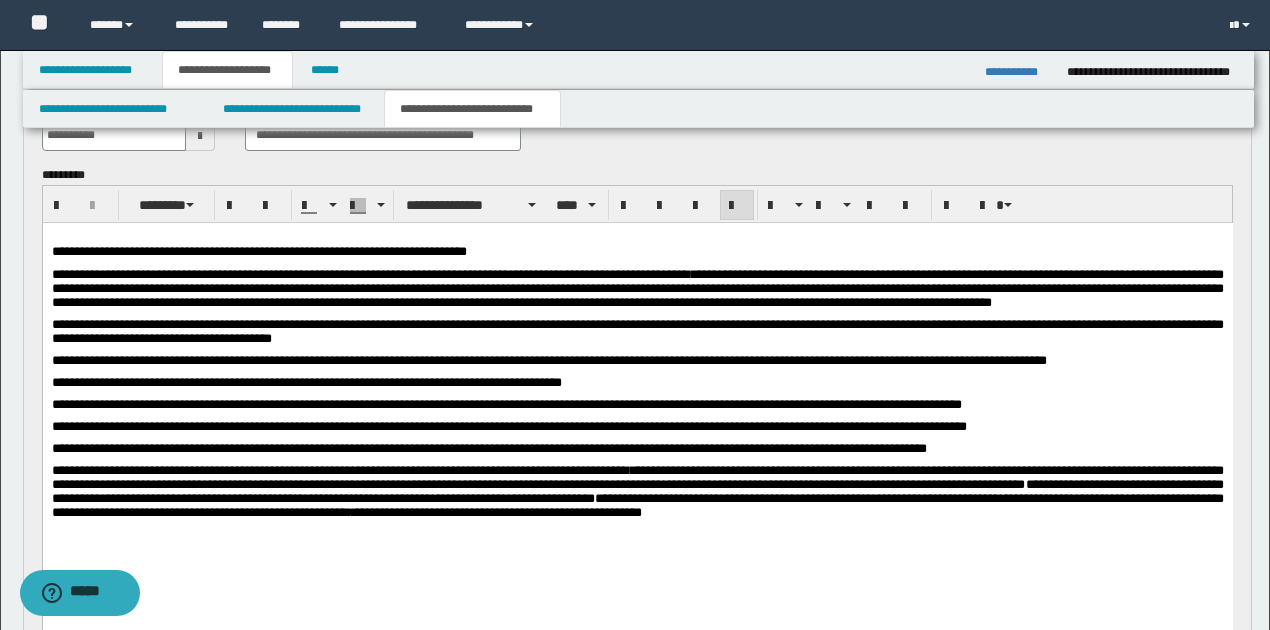 scroll, scrollTop: 133, scrollLeft: 0, axis: vertical 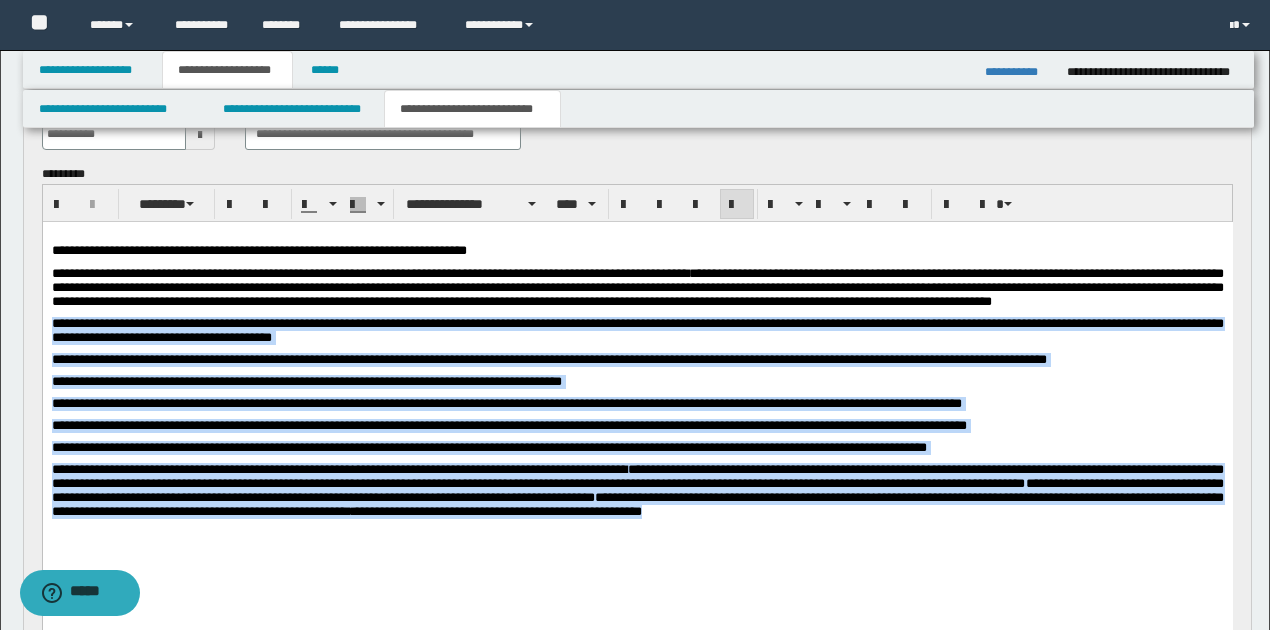 drag, startPoint x: 50, startPoint y: 340, endPoint x: 979, endPoint y: 572, distance: 957.5307 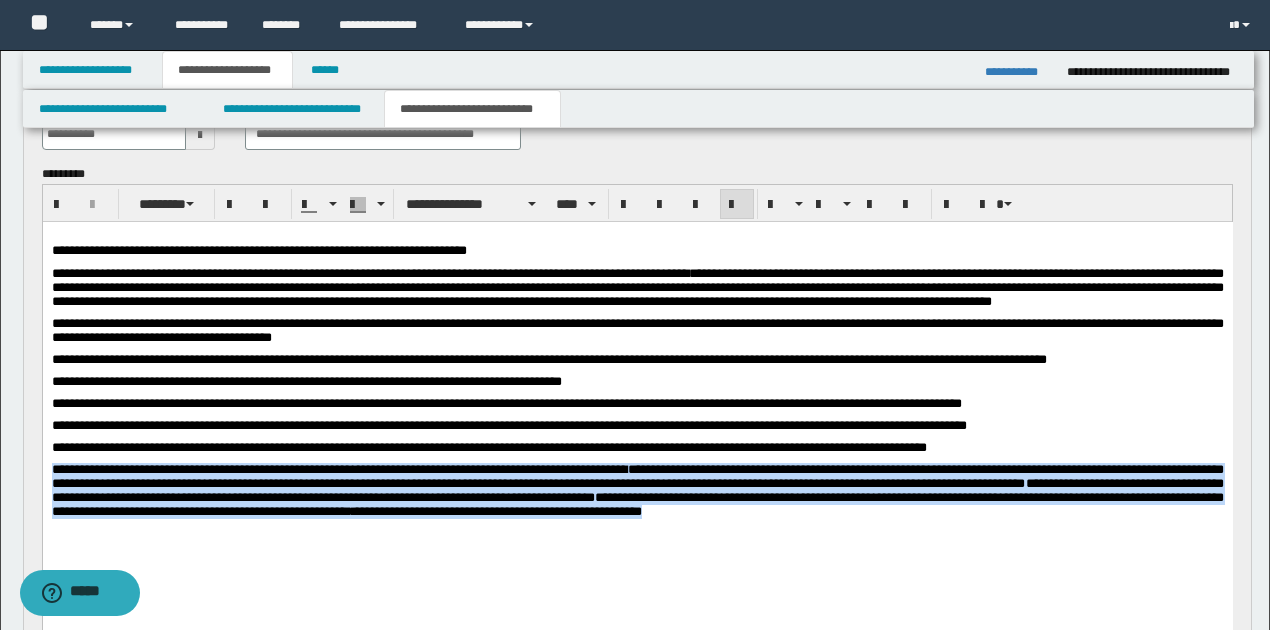 drag, startPoint x: 54, startPoint y: 498, endPoint x: 961, endPoint y: 550, distance: 908.4894 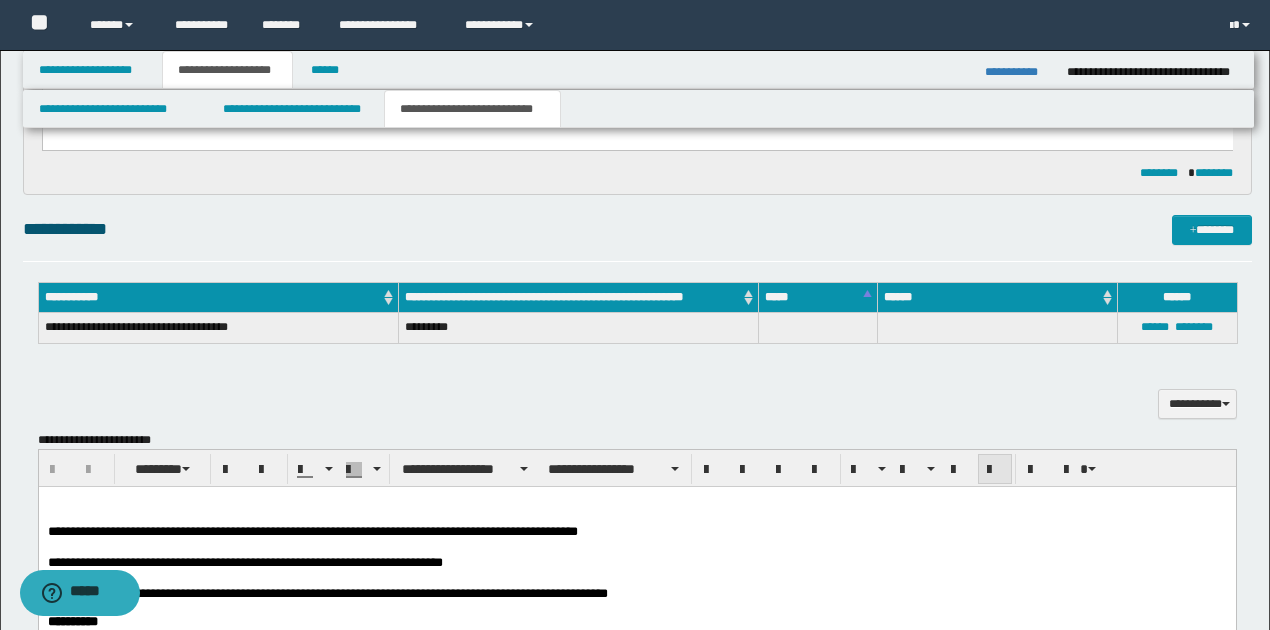 scroll, scrollTop: 800, scrollLeft: 0, axis: vertical 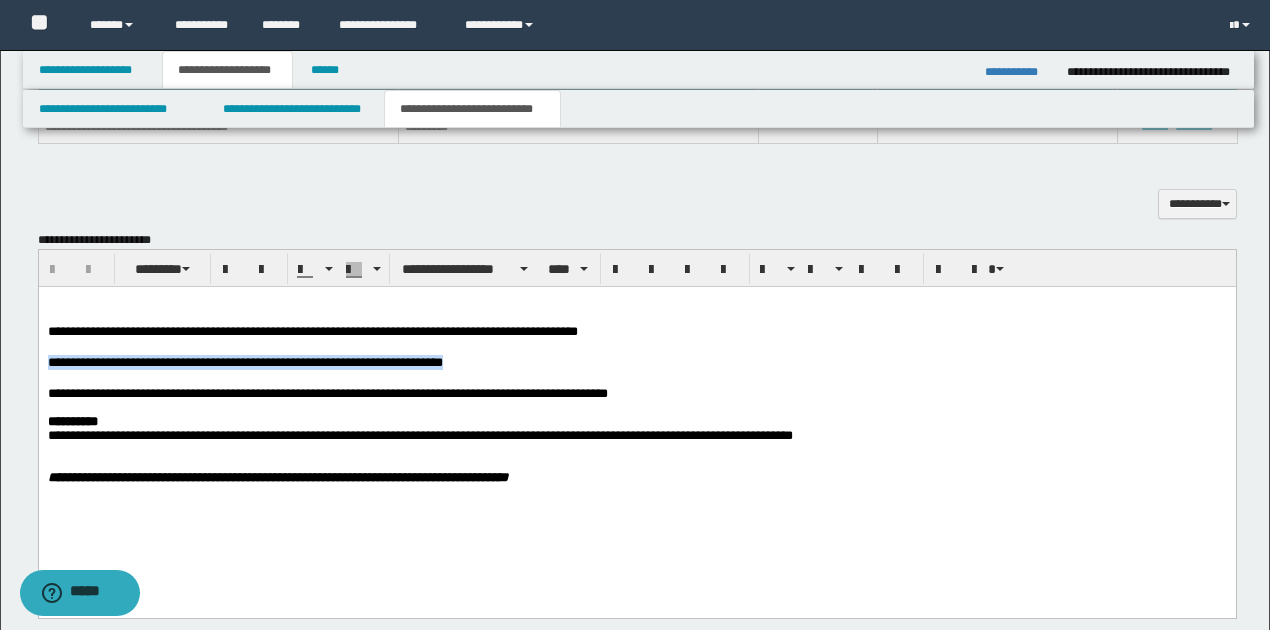drag, startPoint x: 46, startPoint y: 364, endPoint x: 512, endPoint y: 362, distance: 466.0043 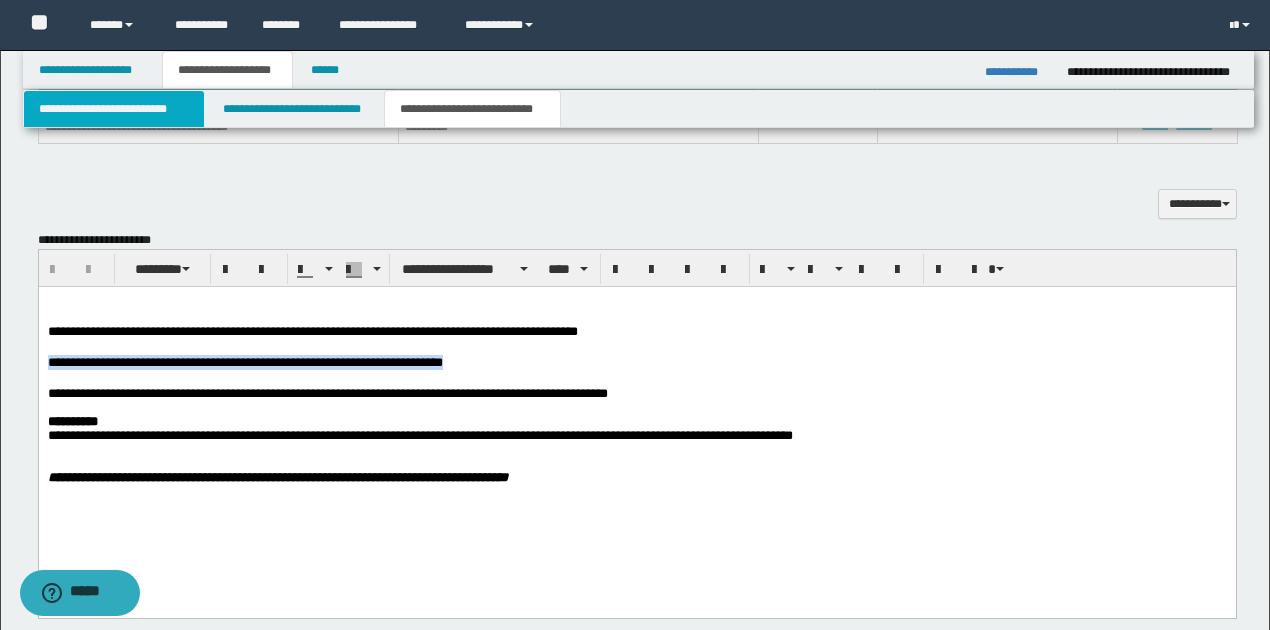 type 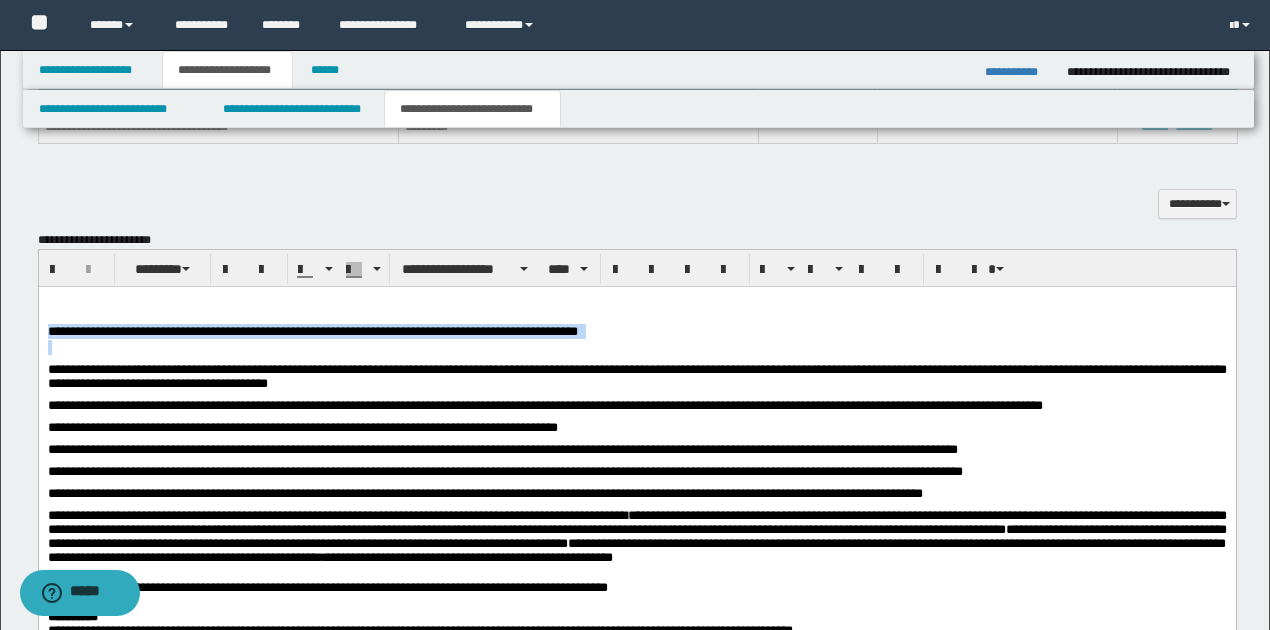 drag, startPoint x: 48, startPoint y: 332, endPoint x: 625, endPoint y: 339, distance: 577.0425 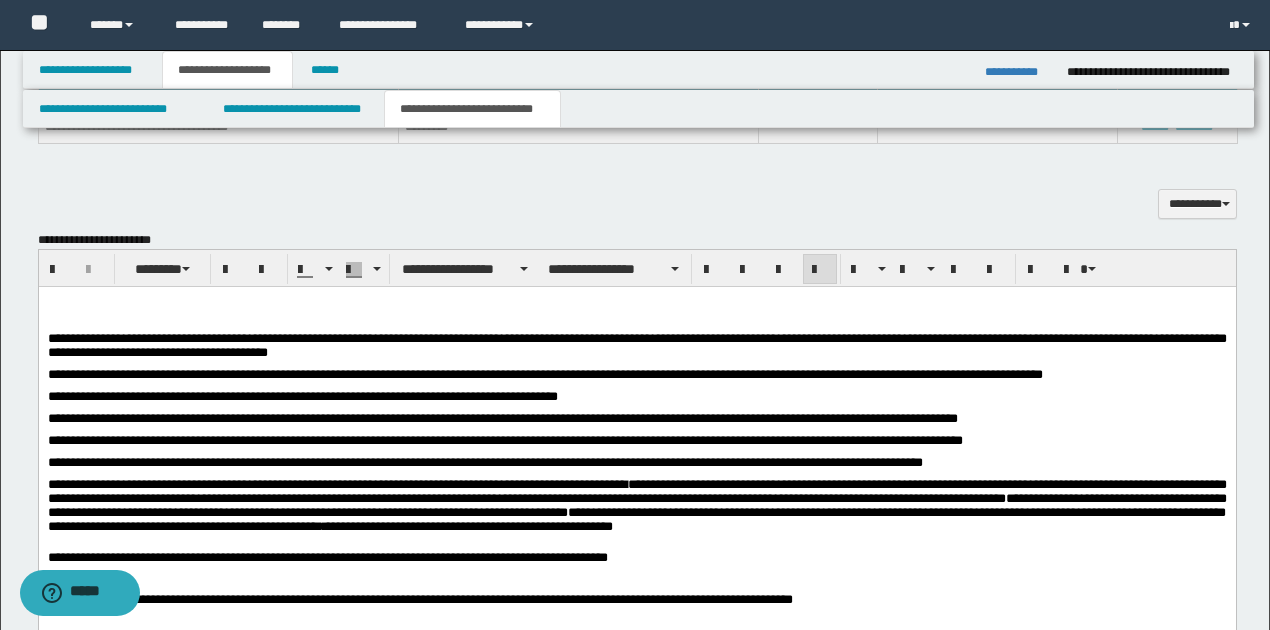 click at bounding box center [637, 302] 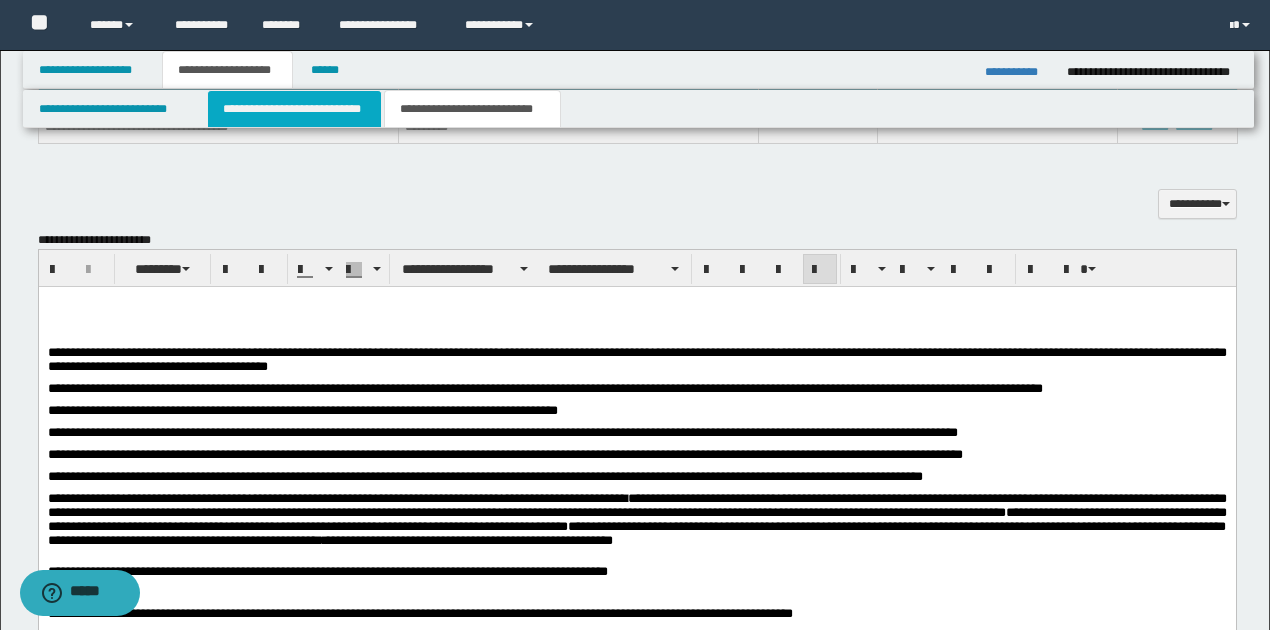 click on "**********" at bounding box center (294, 109) 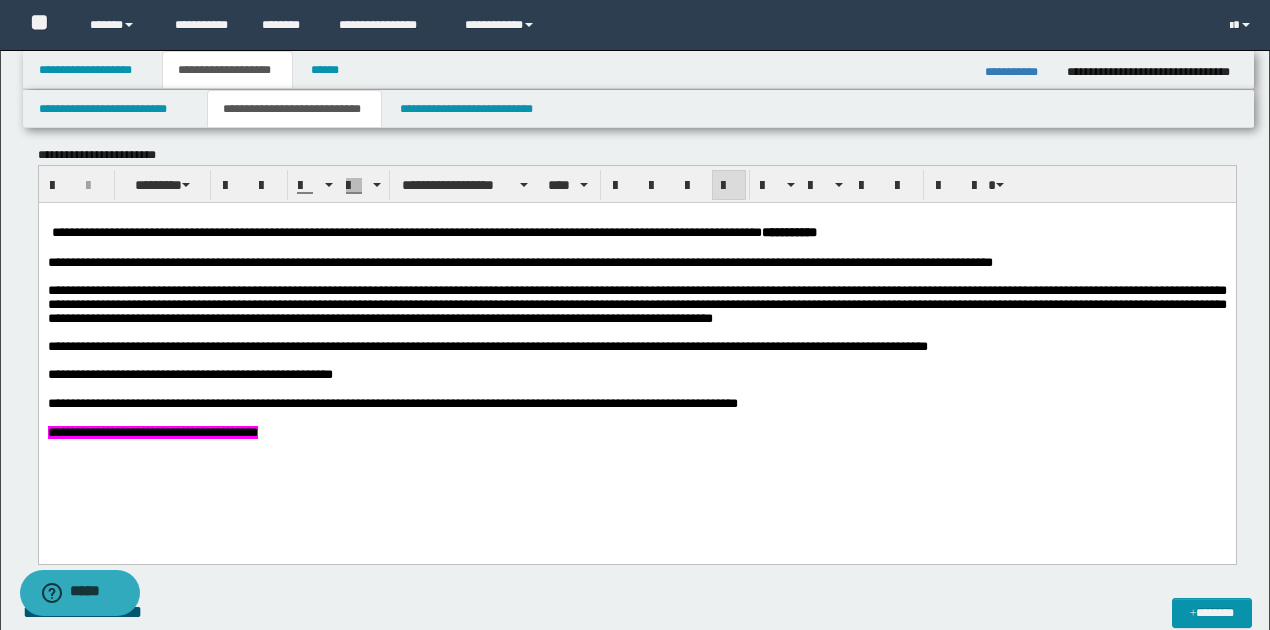 scroll, scrollTop: 600, scrollLeft: 0, axis: vertical 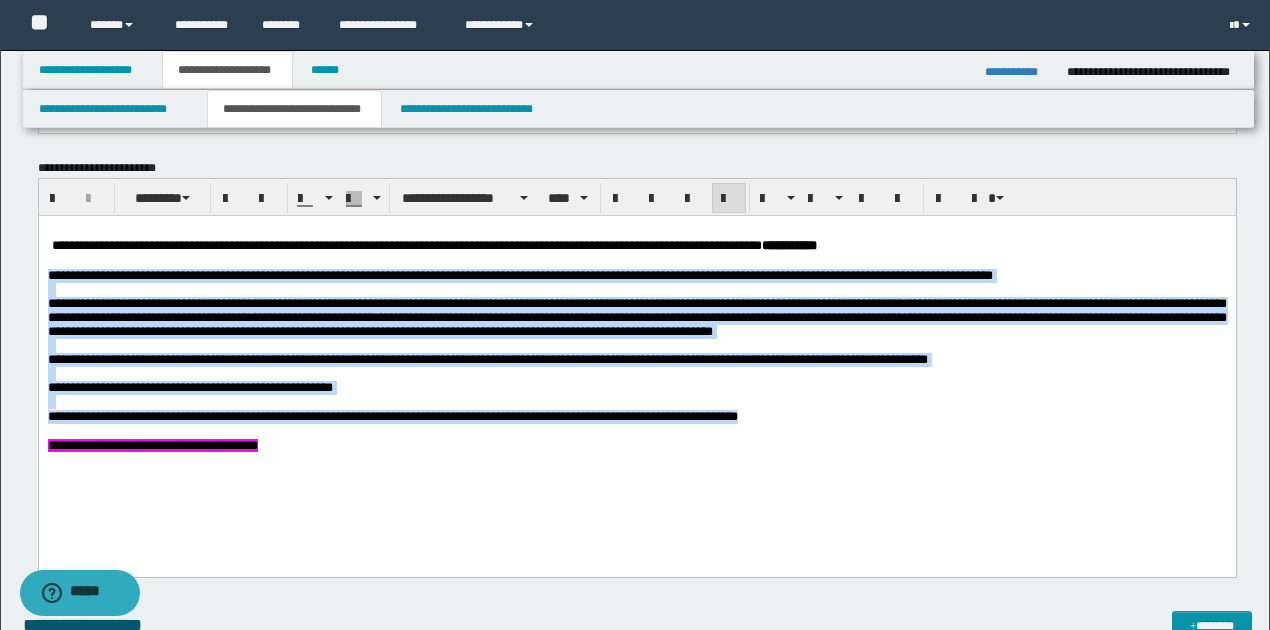drag, startPoint x: 46, startPoint y: 275, endPoint x: 800, endPoint y: 429, distance: 769.5661 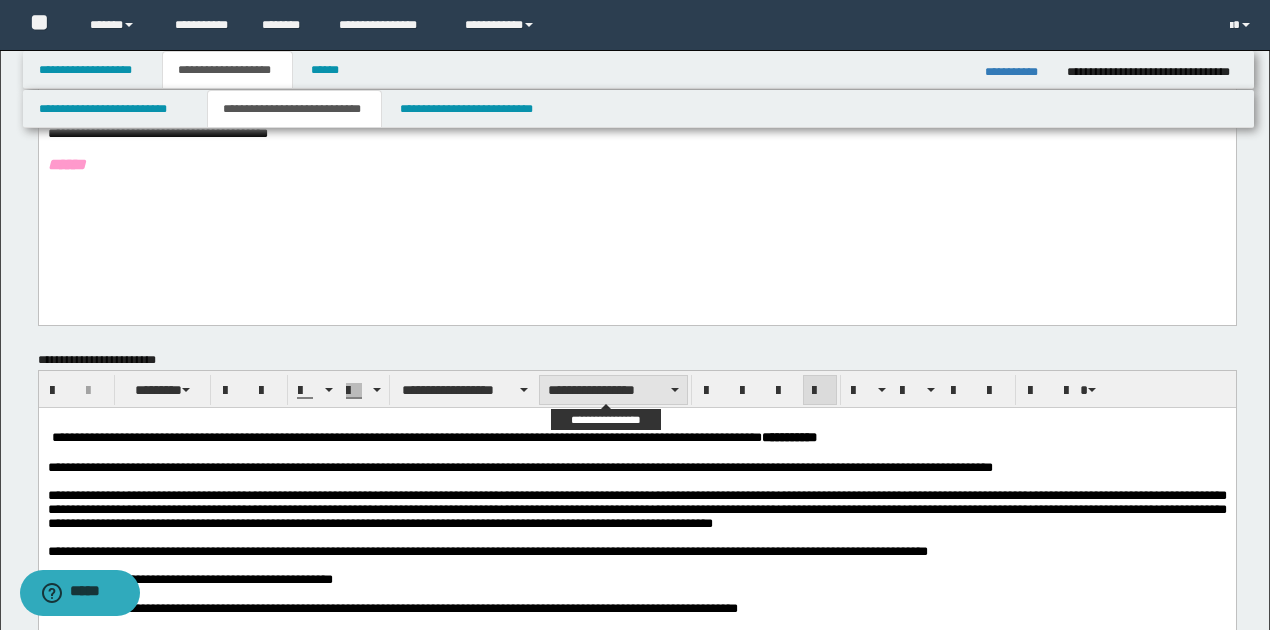 scroll, scrollTop: 333, scrollLeft: 0, axis: vertical 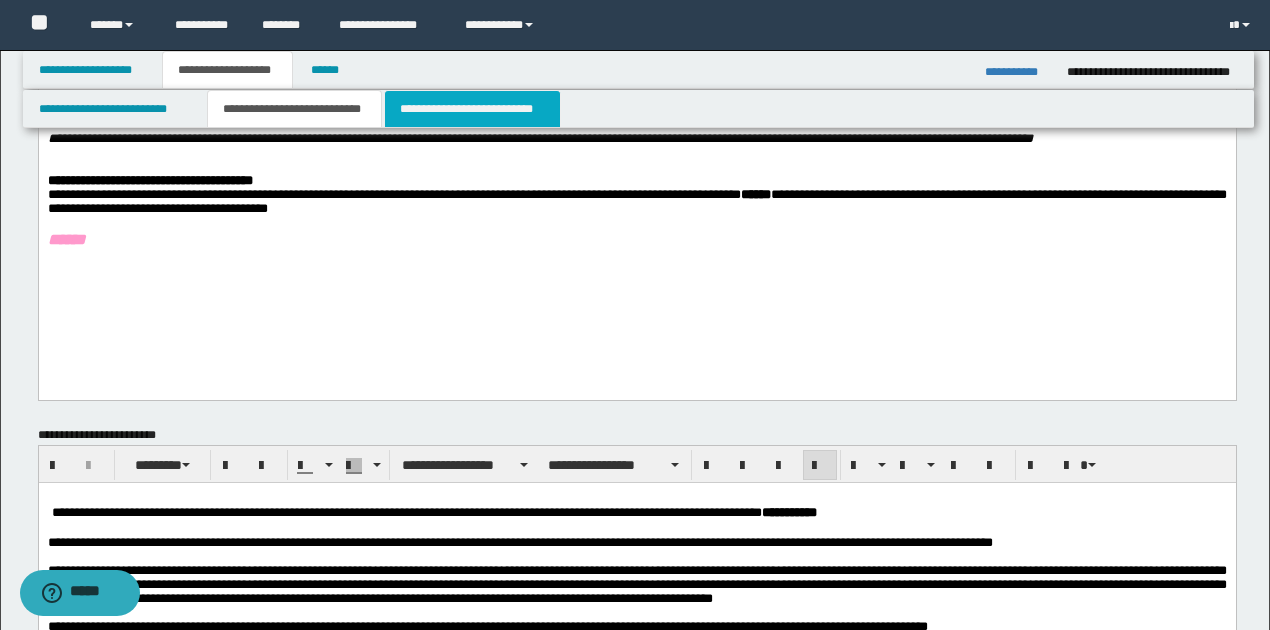 click on "**********" at bounding box center [472, 109] 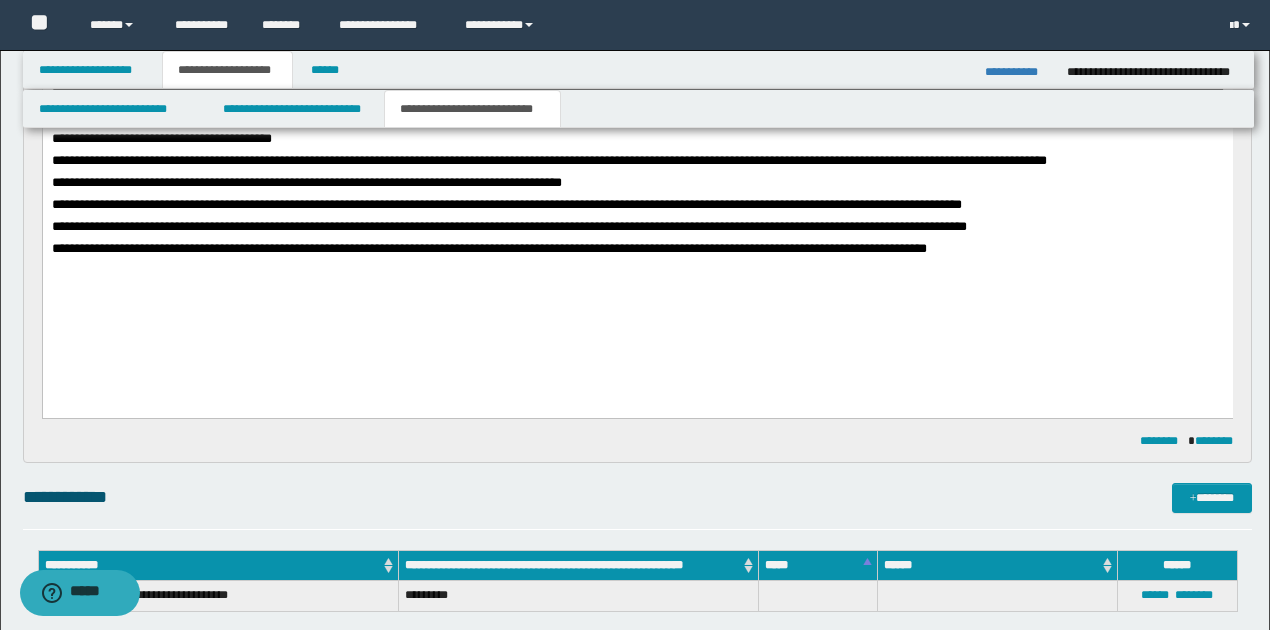 scroll, scrollTop: 0, scrollLeft: 0, axis: both 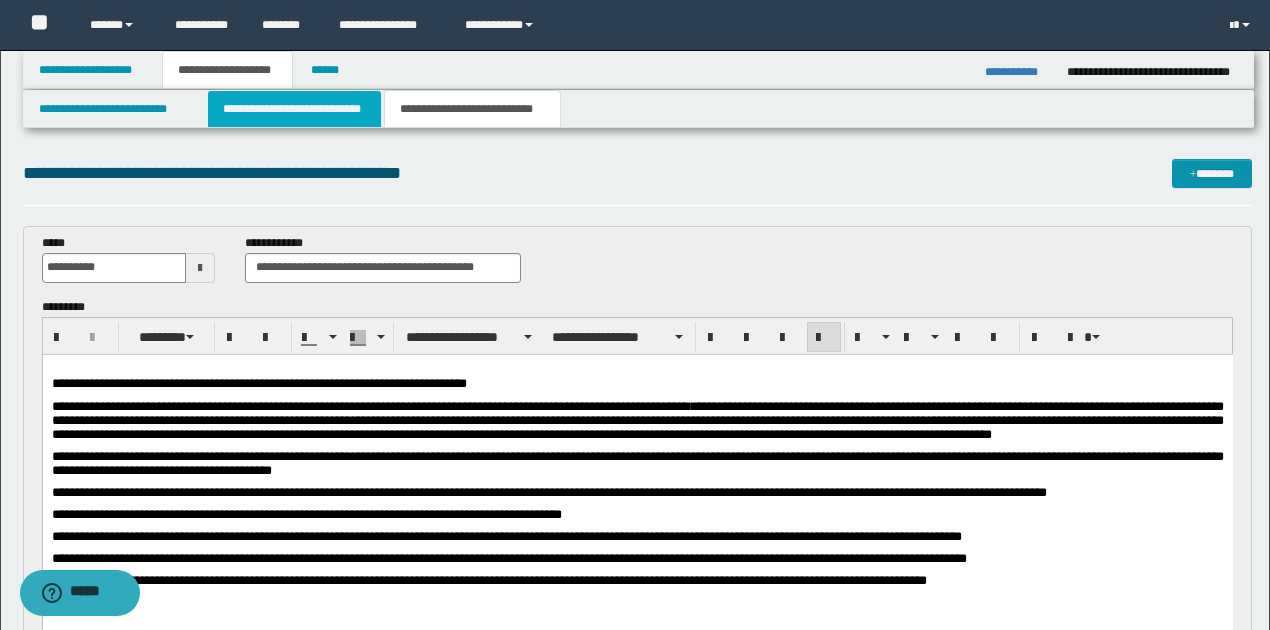 click on "**********" at bounding box center [294, 109] 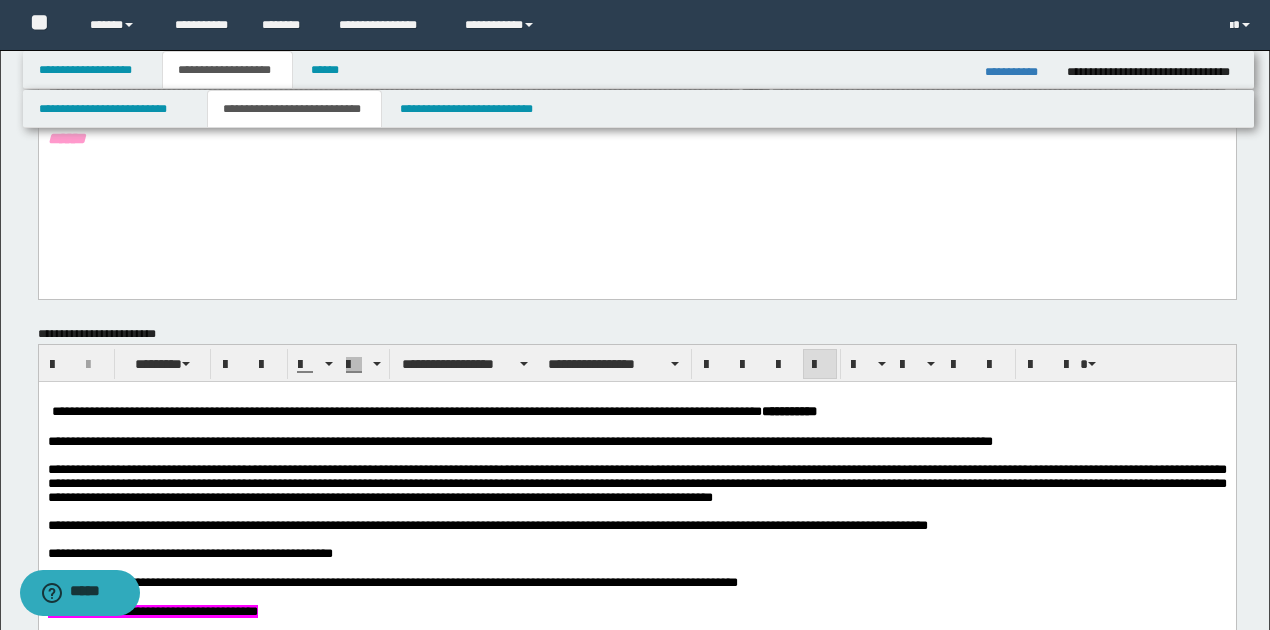 scroll, scrollTop: 466, scrollLeft: 0, axis: vertical 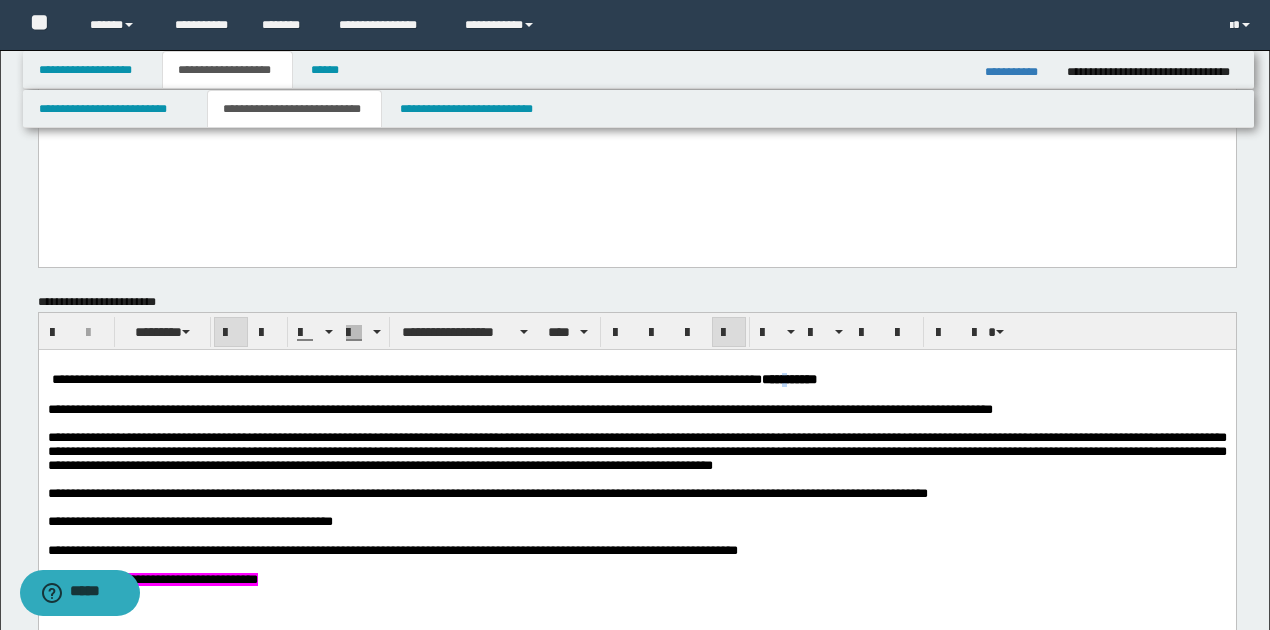 click on "**********" at bounding box center [788, 379] 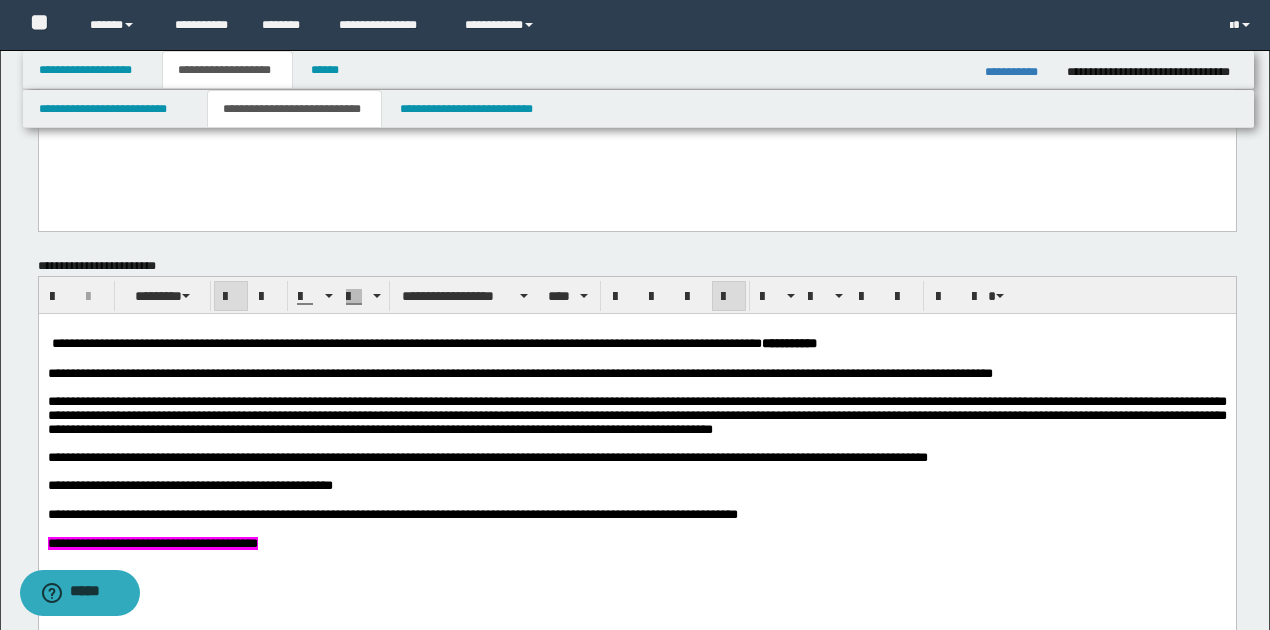 scroll, scrollTop: 533, scrollLeft: 0, axis: vertical 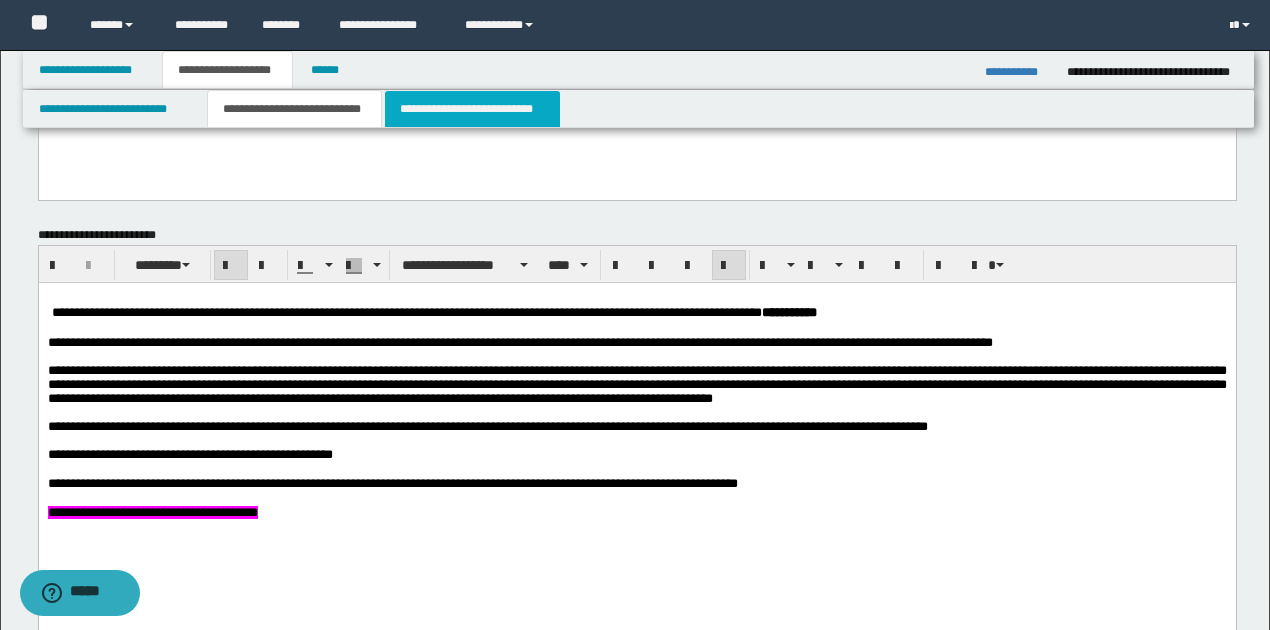 click on "**********" at bounding box center [472, 109] 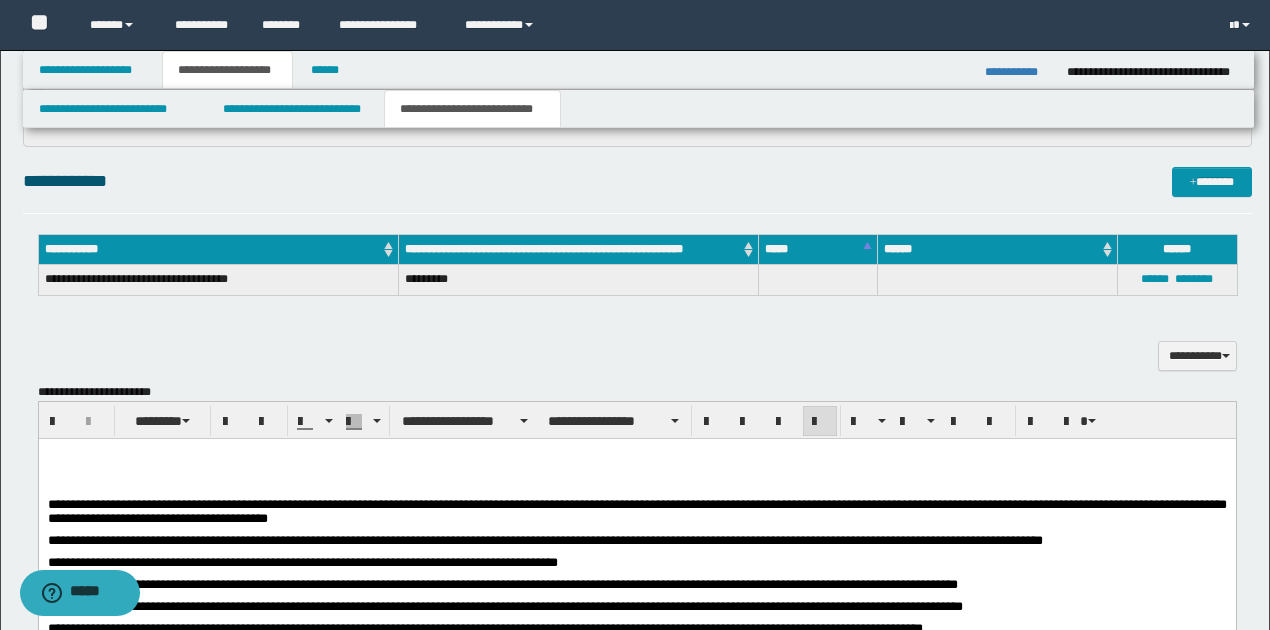 scroll, scrollTop: 933, scrollLeft: 0, axis: vertical 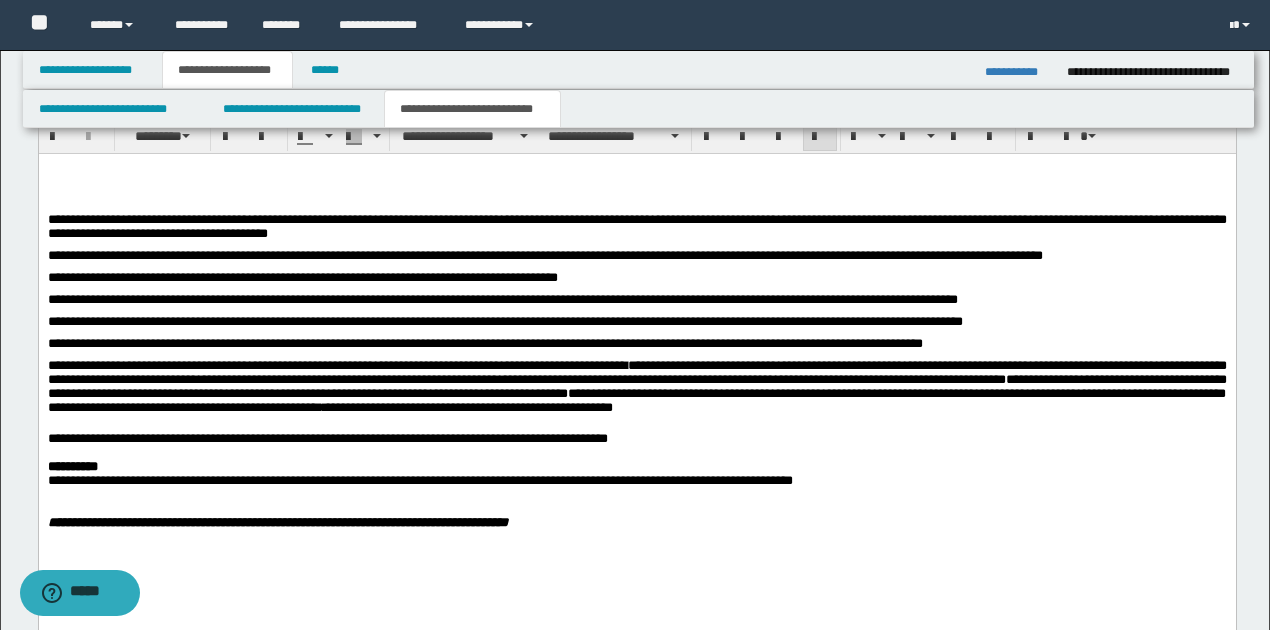 click at bounding box center (636, 184) 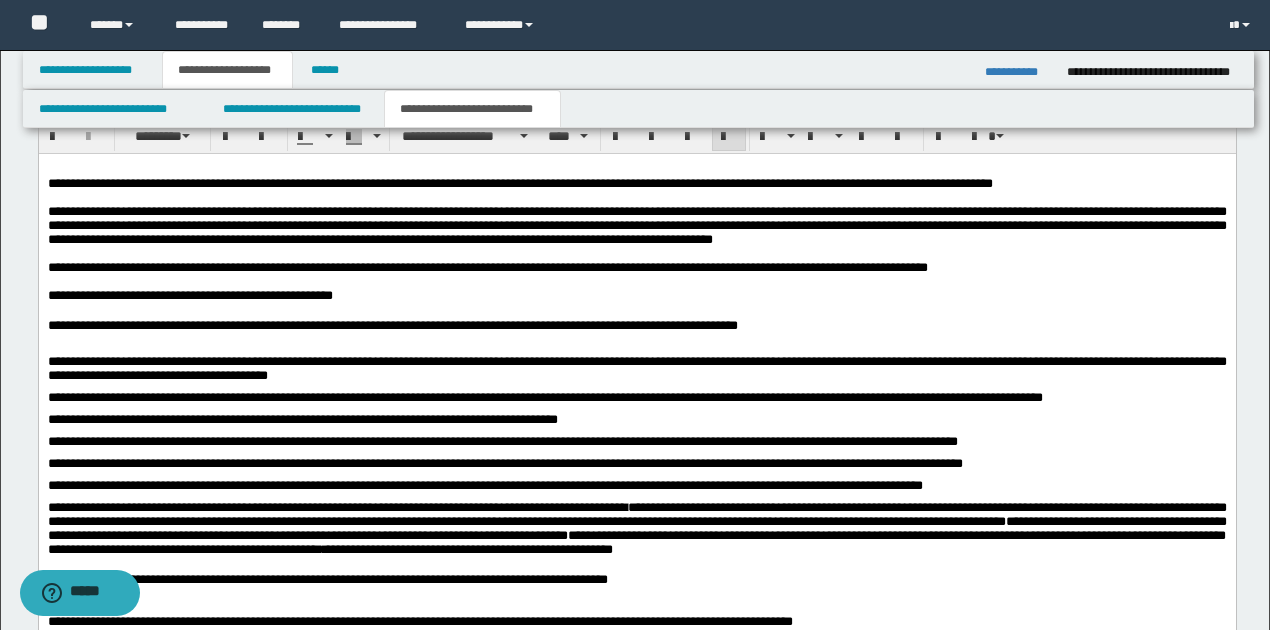 click on "**********" at bounding box center (636, 448) 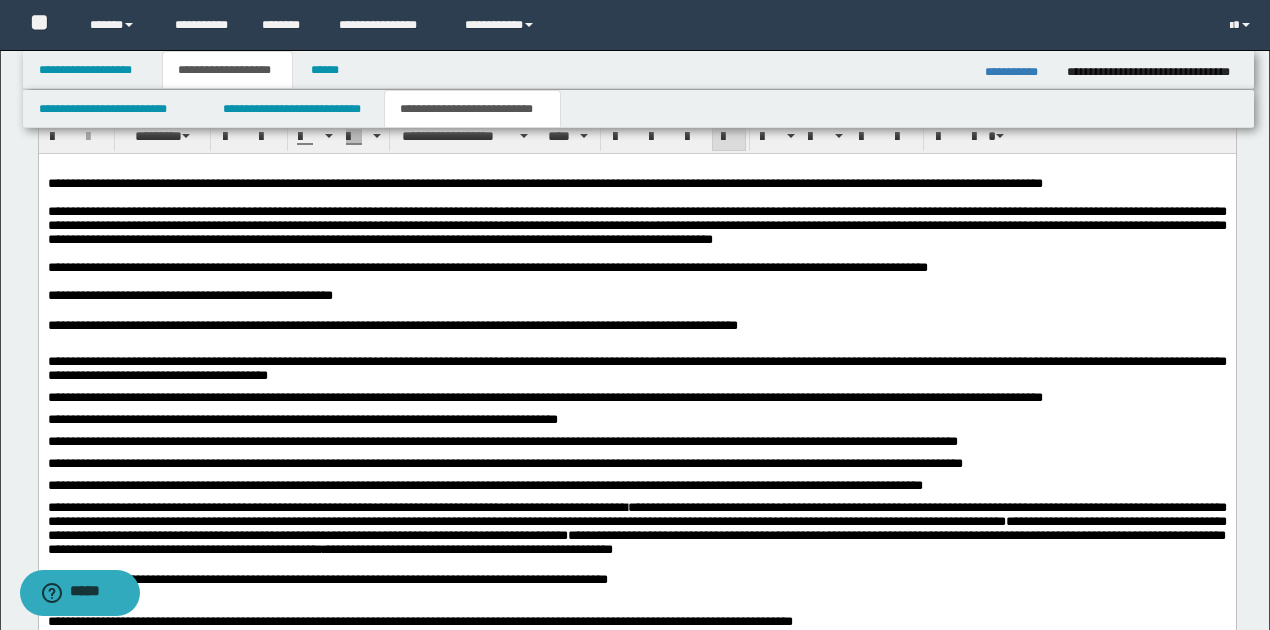 click on "**********" at bounding box center [636, 184] 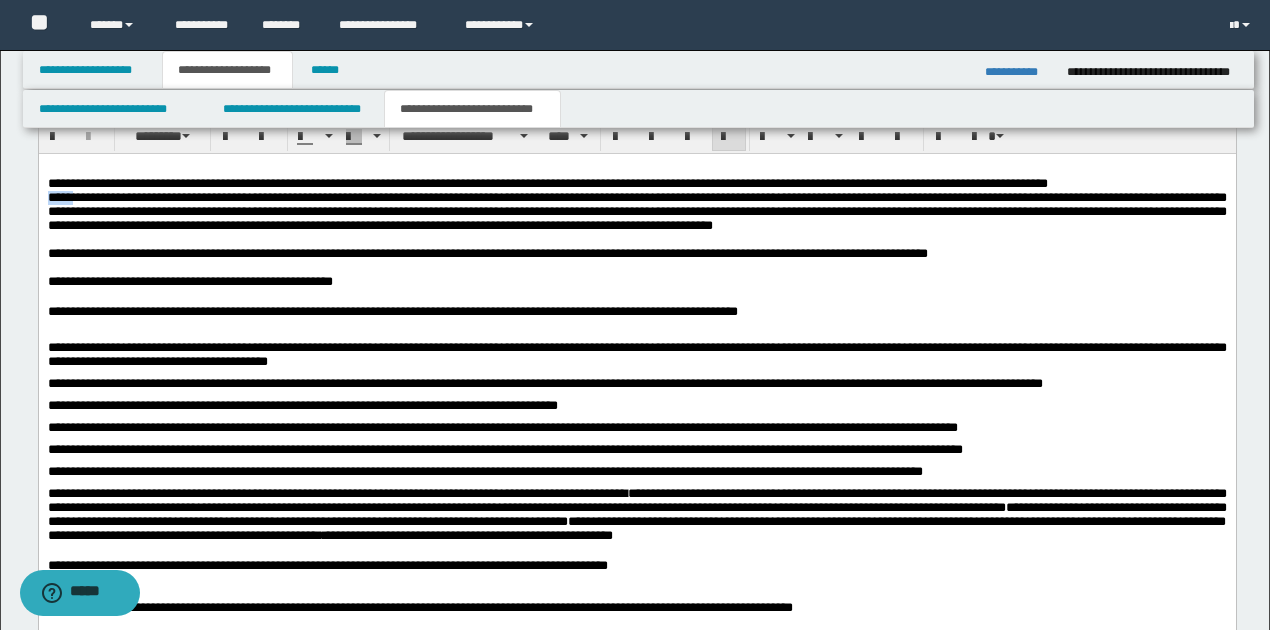 drag, startPoint x: 49, startPoint y: 201, endPoint x: 76, endPoint y: 200, distance: 27.018513 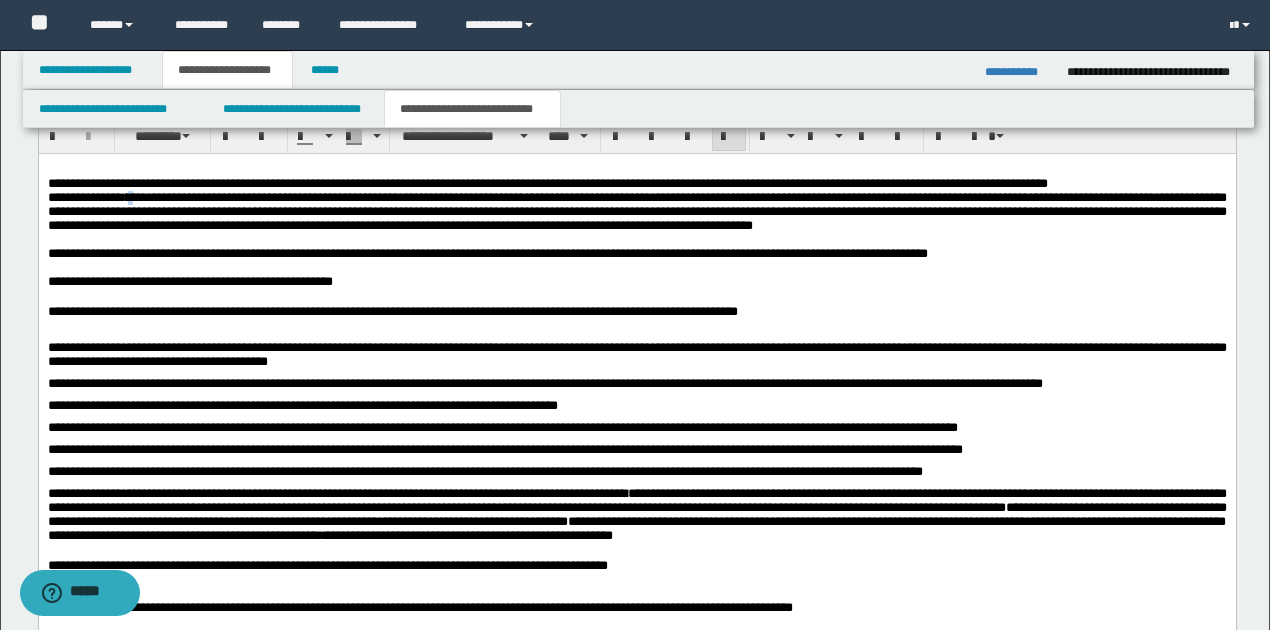 click on "**********" at bounding box center [636, 211] 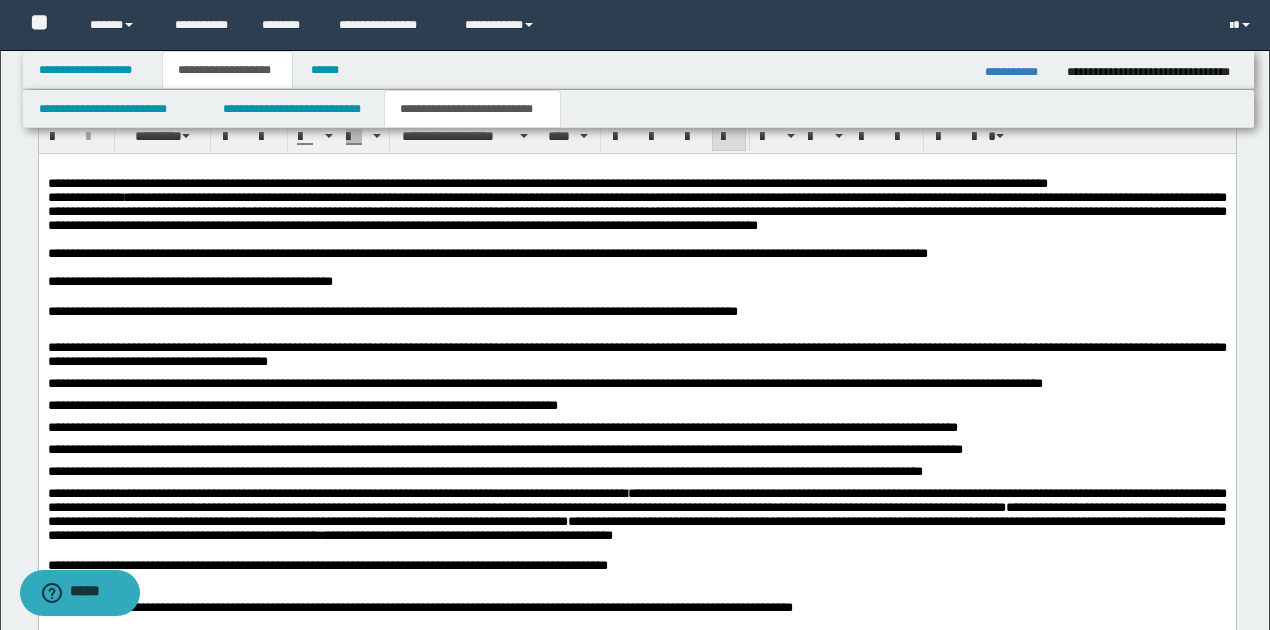 click on "**********" at bounding box center (636, 211) 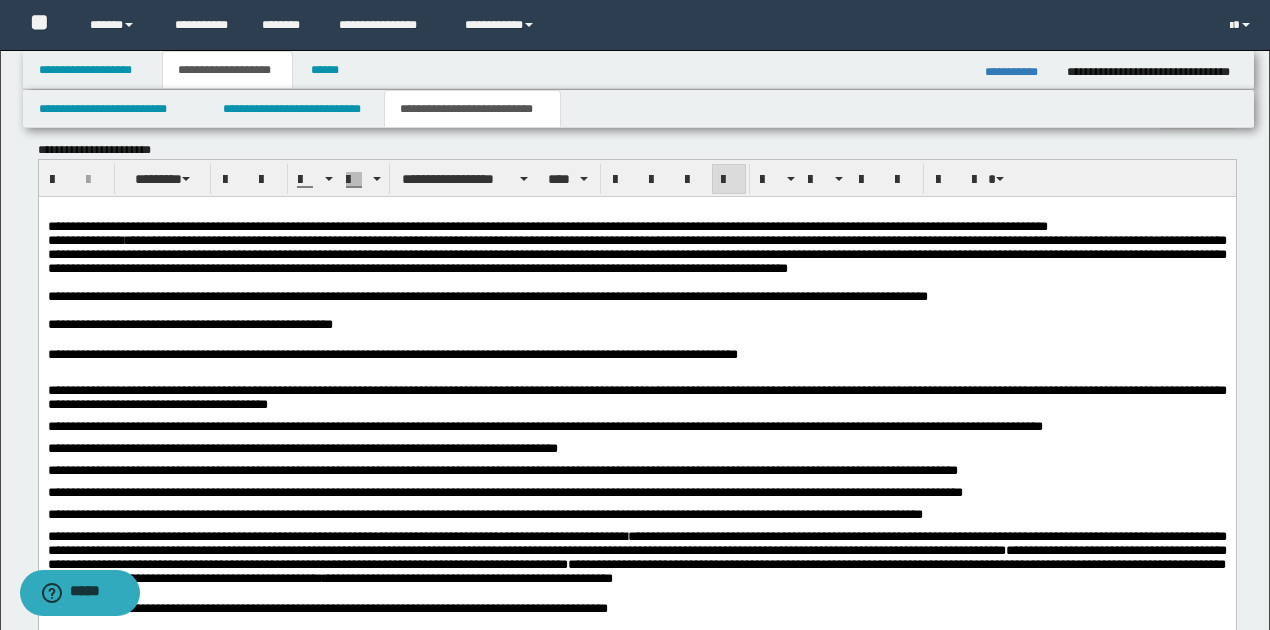 scroll, scrollTop: 800, scrollLeft: 0, axis: vertical 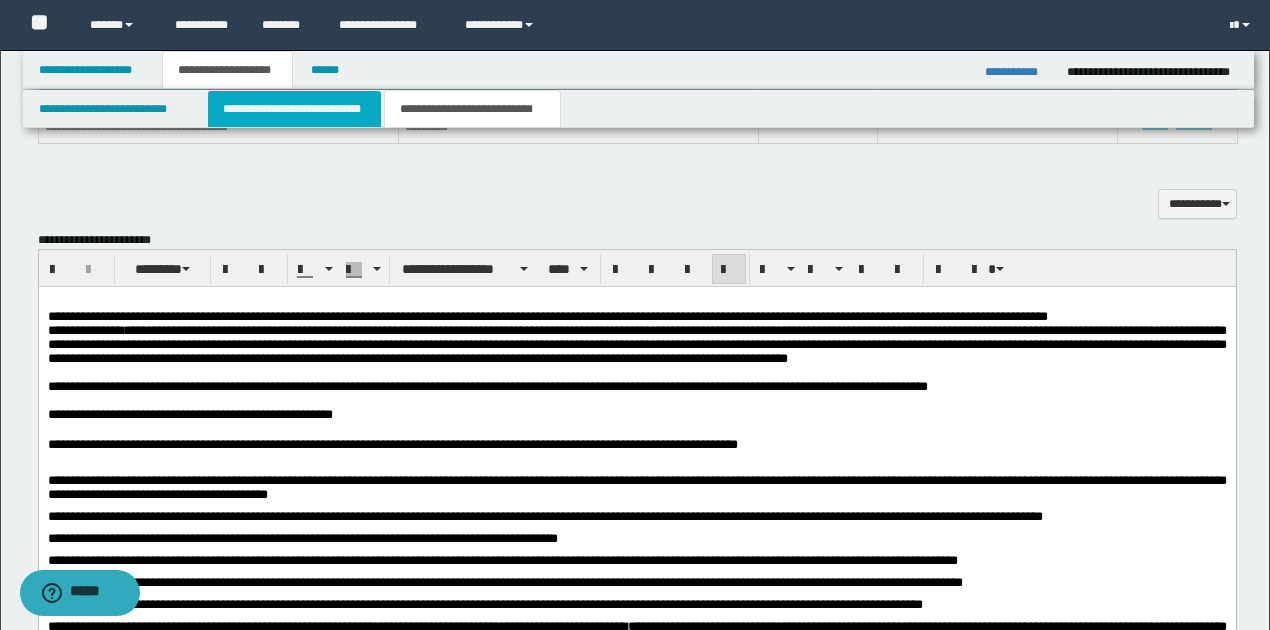 click on "**********" at bounding box center (294, 109) 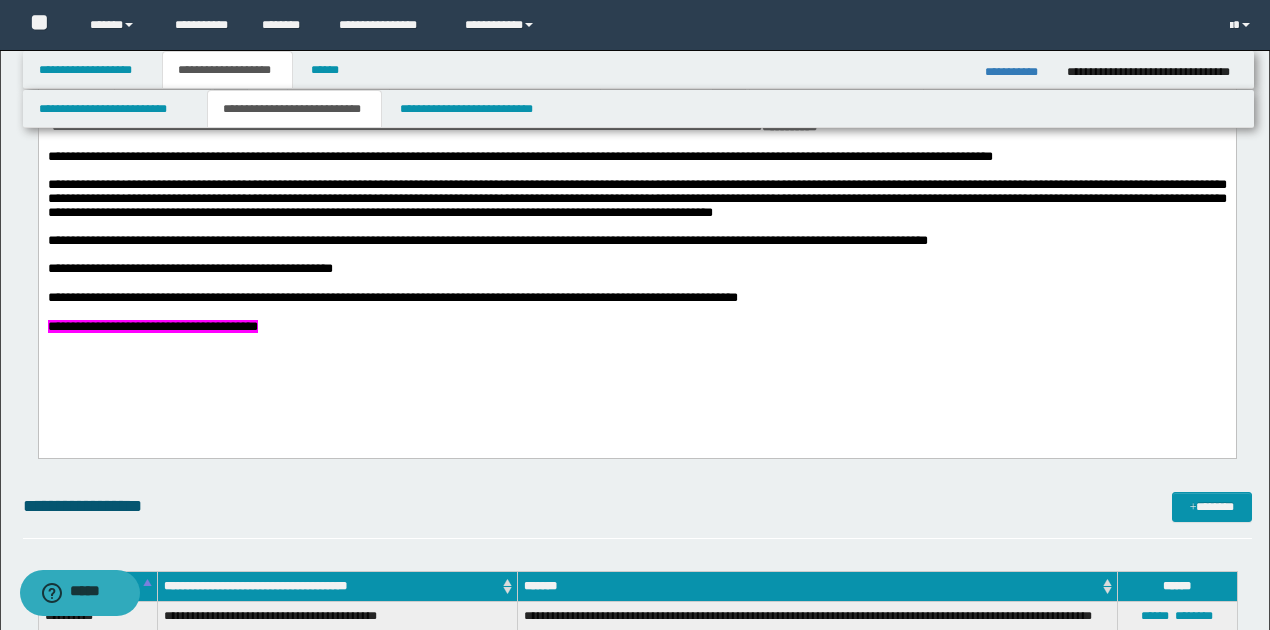 scroll, scrollTop: 666, scrollLeft: 0, axis: vertical 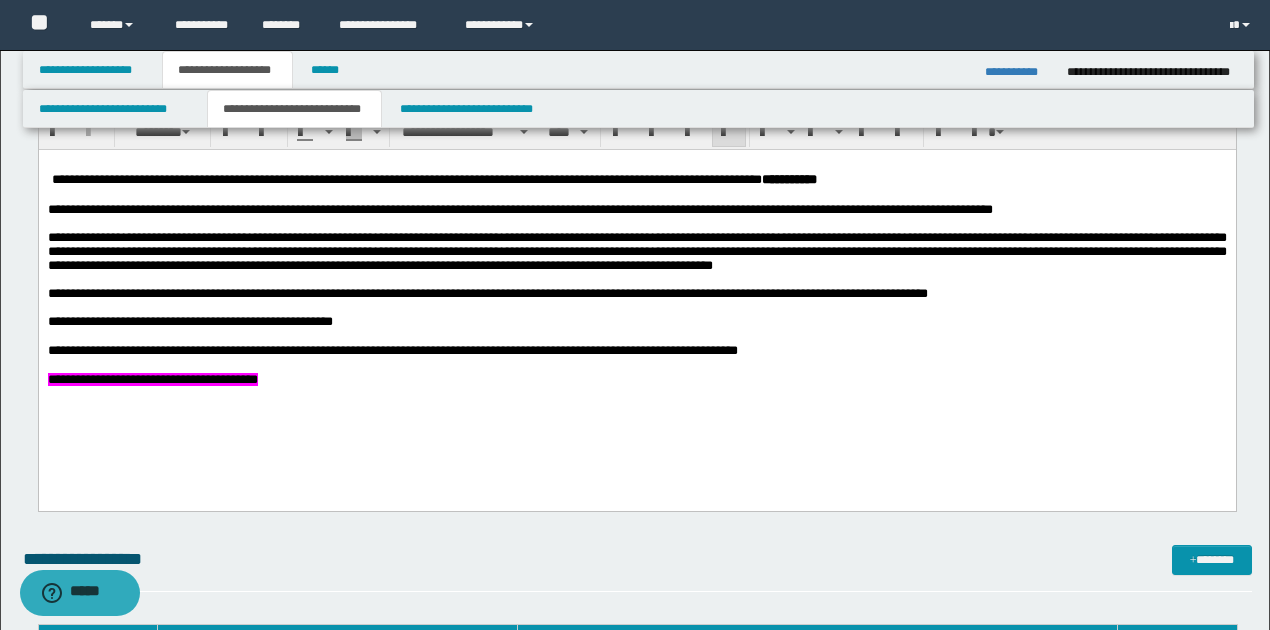 click on "**********" at bounding box center [636, 251] 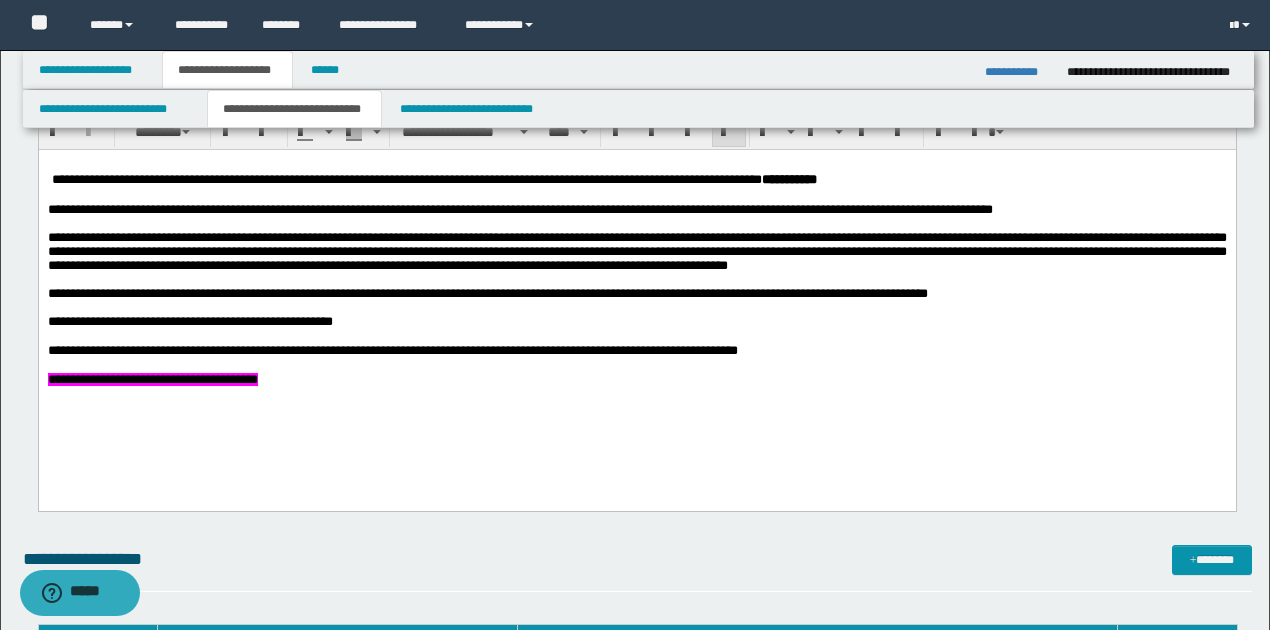 click on "**********" at bounding box center [636, 251] 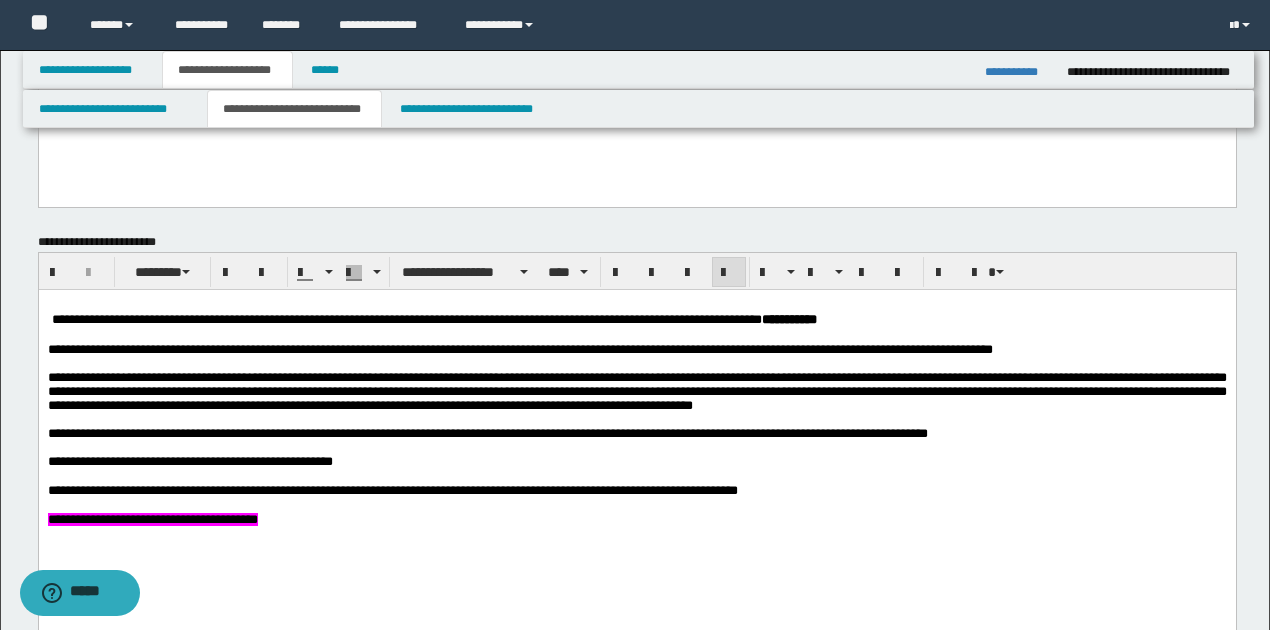 scroll, scrollTop: 533, scrollLeft: 0, axis: vertical 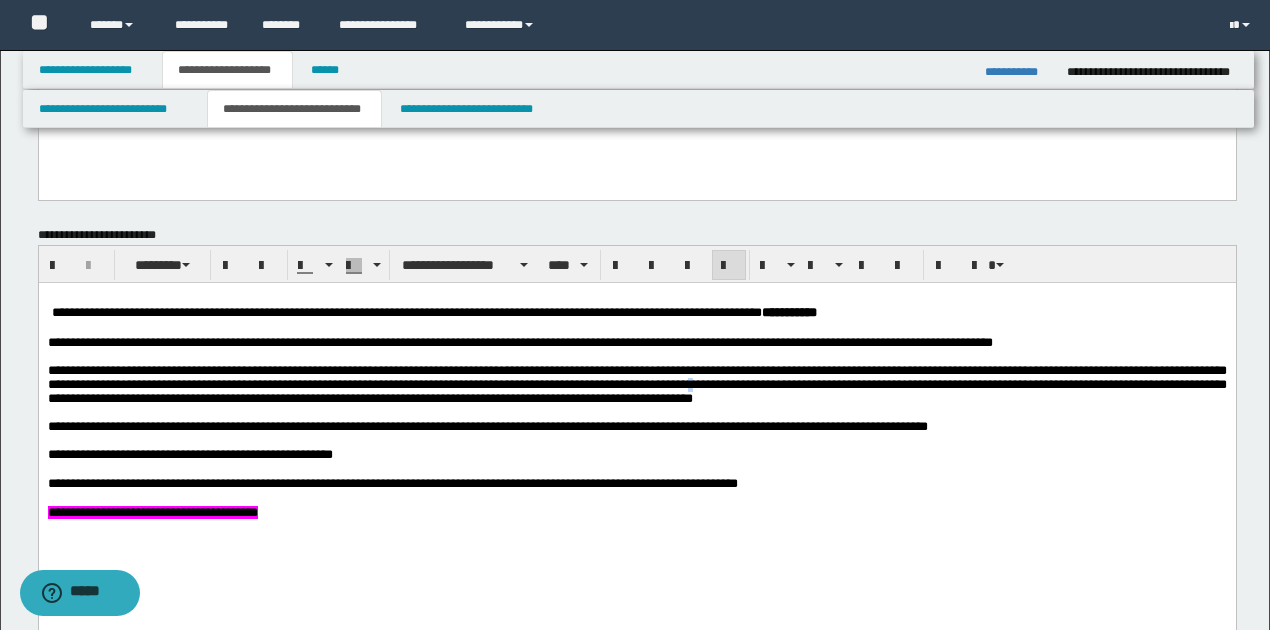 click on "**********" at bounding box center (636, 384) 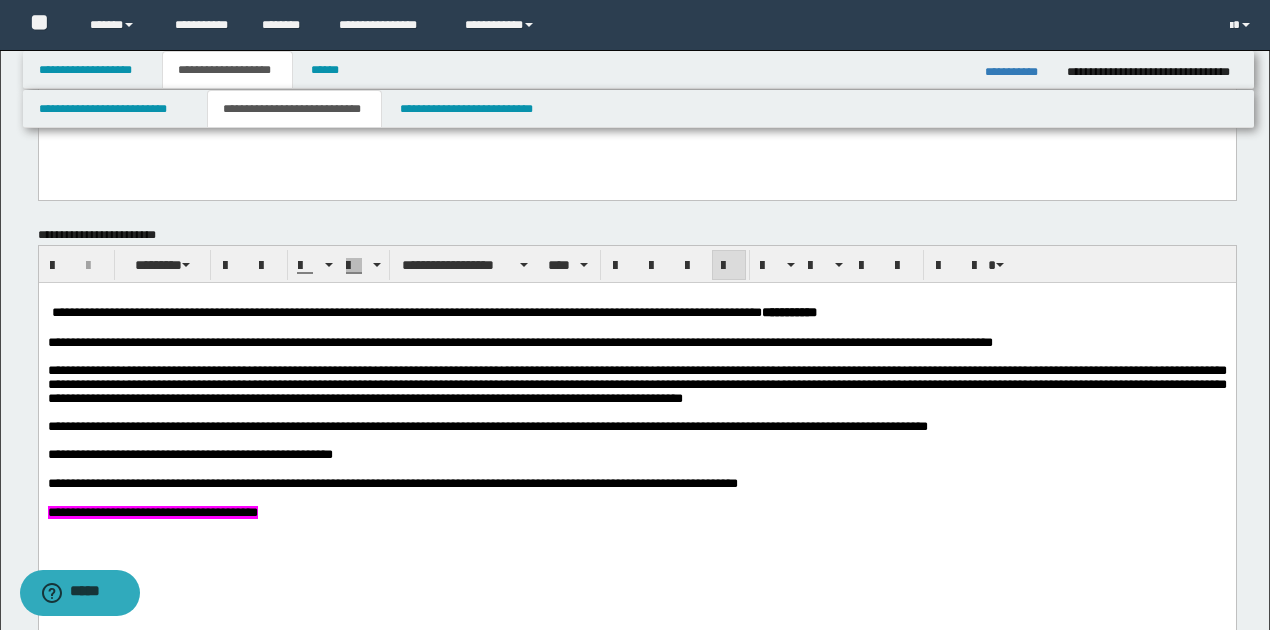 click on "**********" at bounding box center [636, 384] 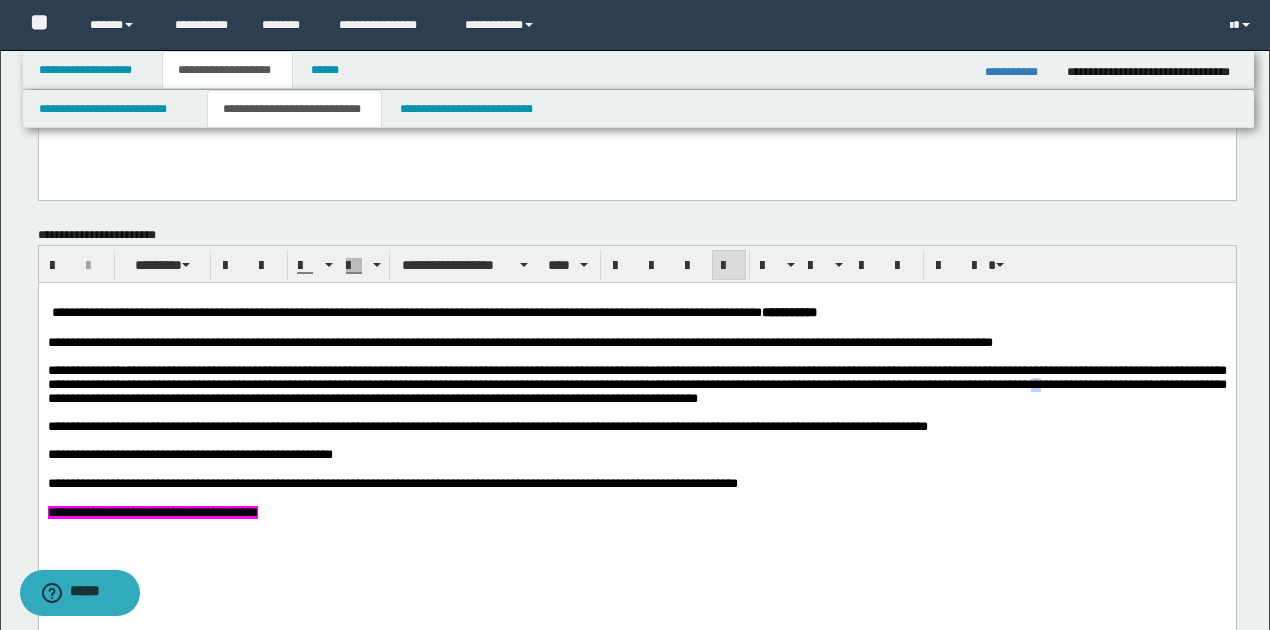 click on "**********" at bounding box center (636, 384) 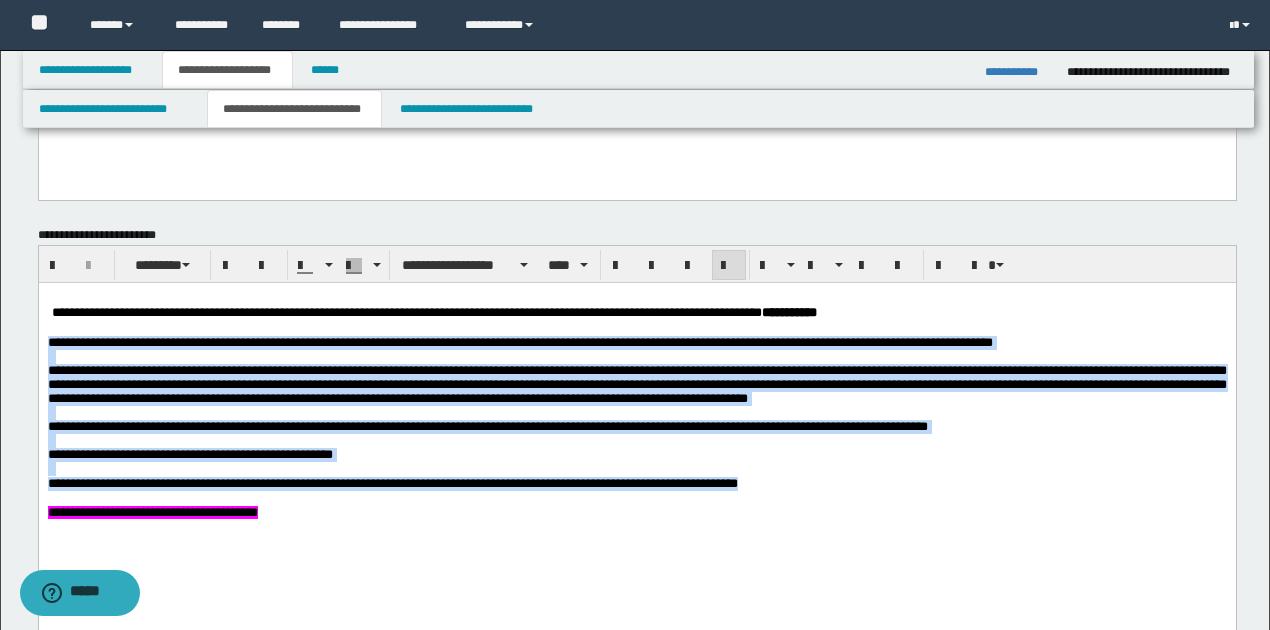 drag, startPoint x: 46, startPoint y: 344, endPoint x: 780, endPoint y: 499, distance: 750.1873 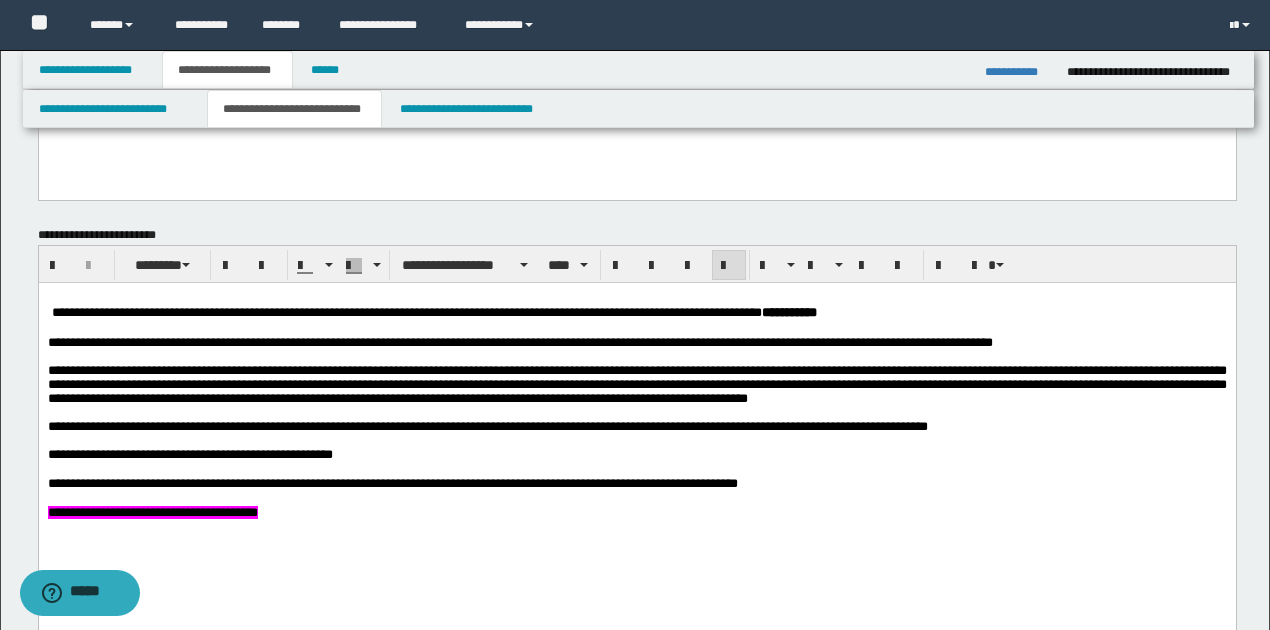 click on "**********" at bounding box center [636, 430] 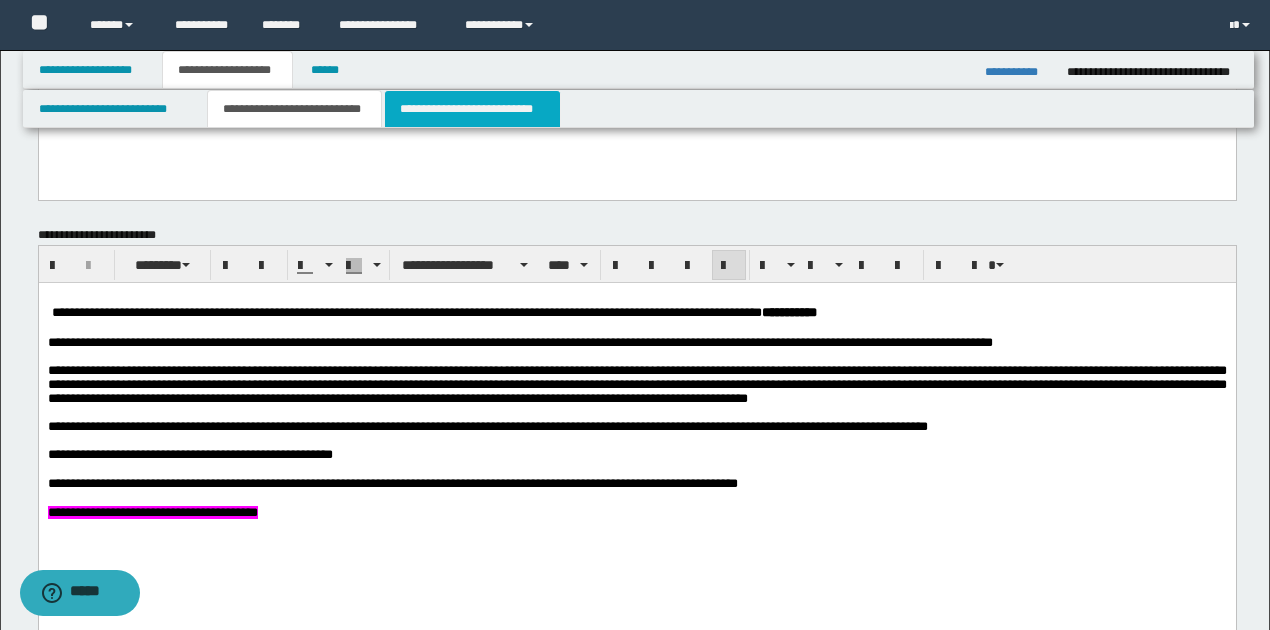 click on "**********" at bounding box center [472, 109] 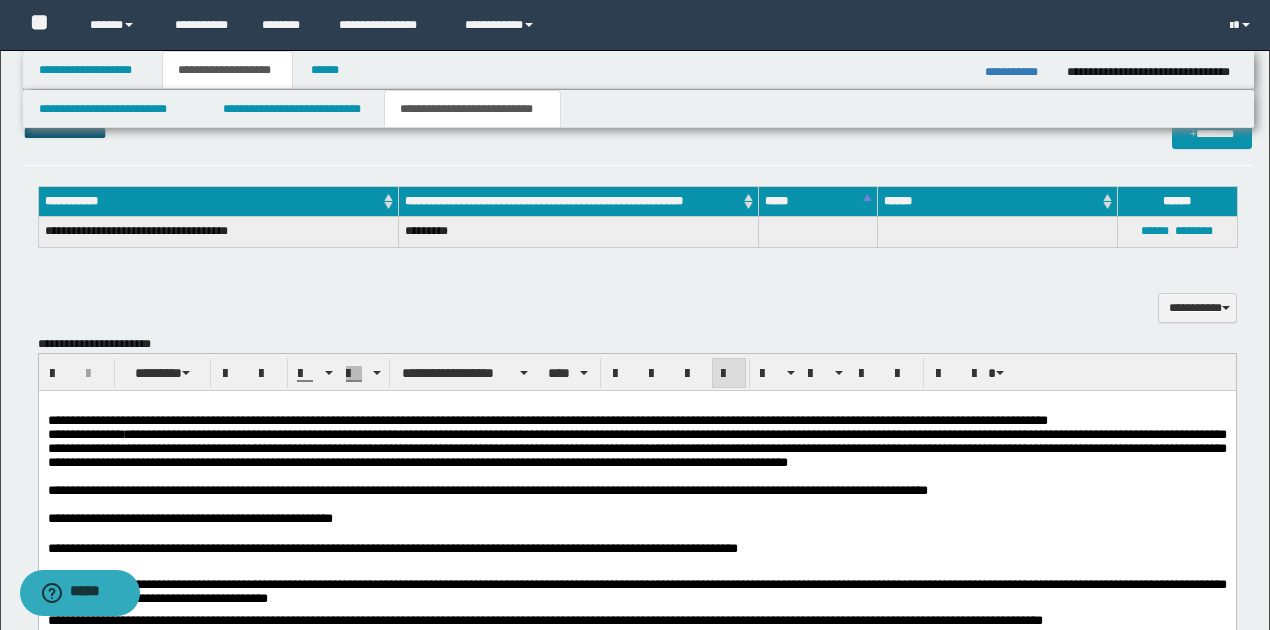 scroll, scrollTop: 733, scrollLeft: 0, axis: vertical 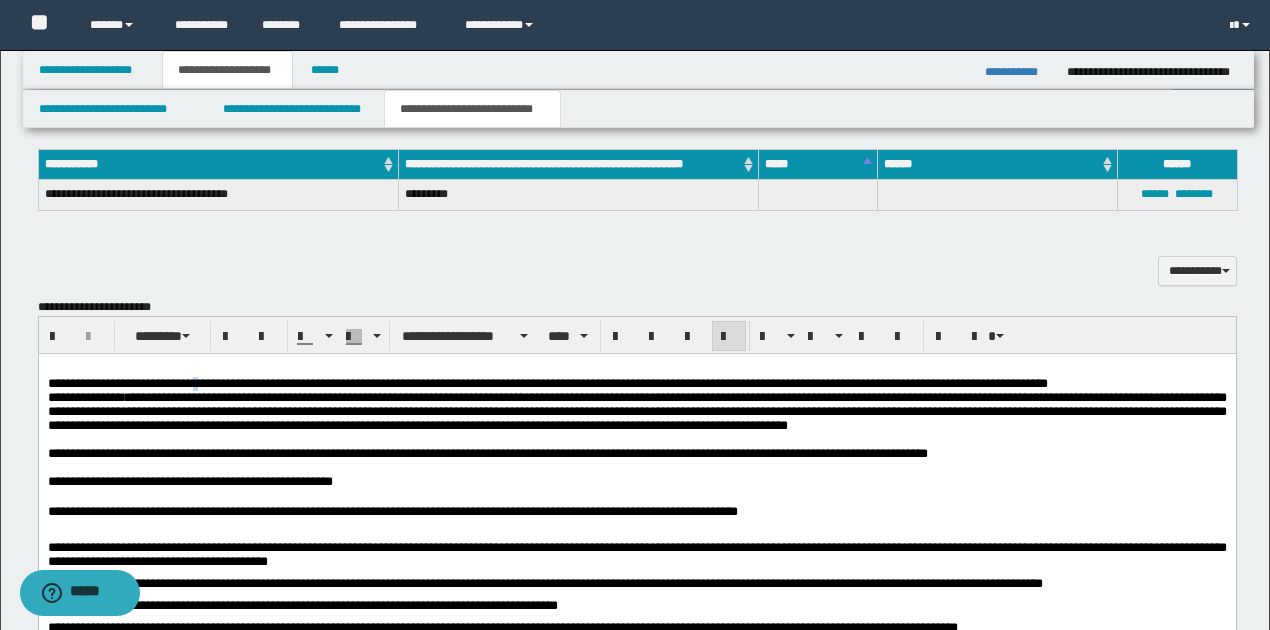 click on "**********" at bounding box center [547, 383] 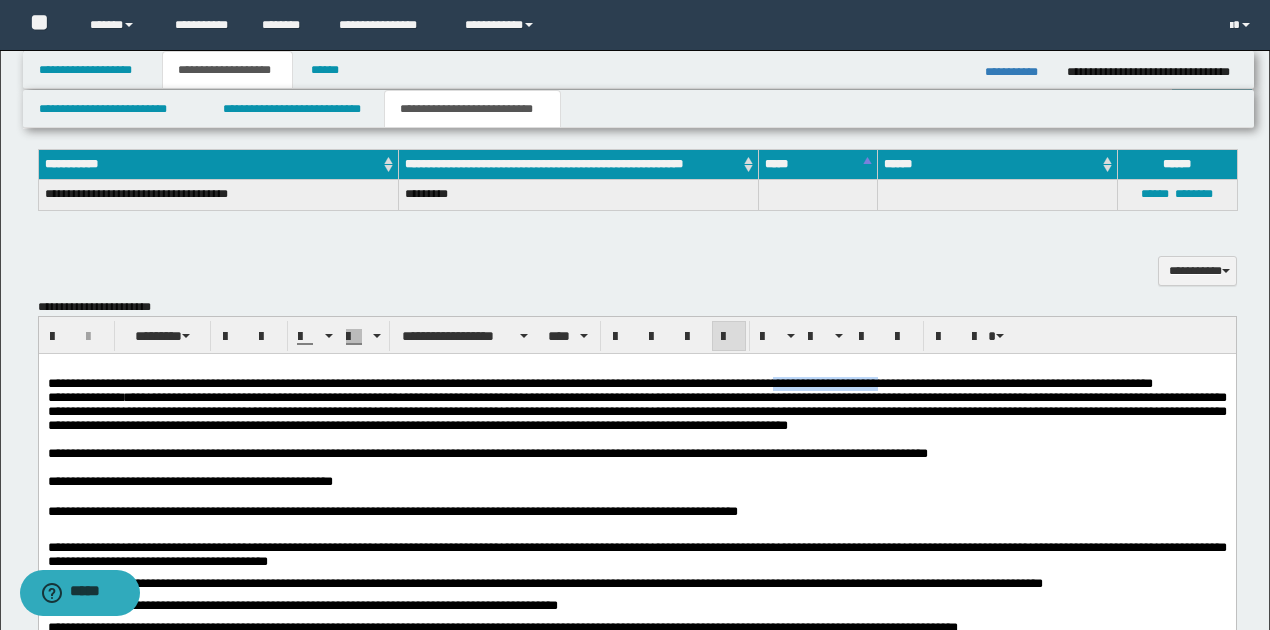 drag, startPoint x: 880, startPoint y: 383, endPoint x: 1002, endPoint y: 382, distance: 122.0041 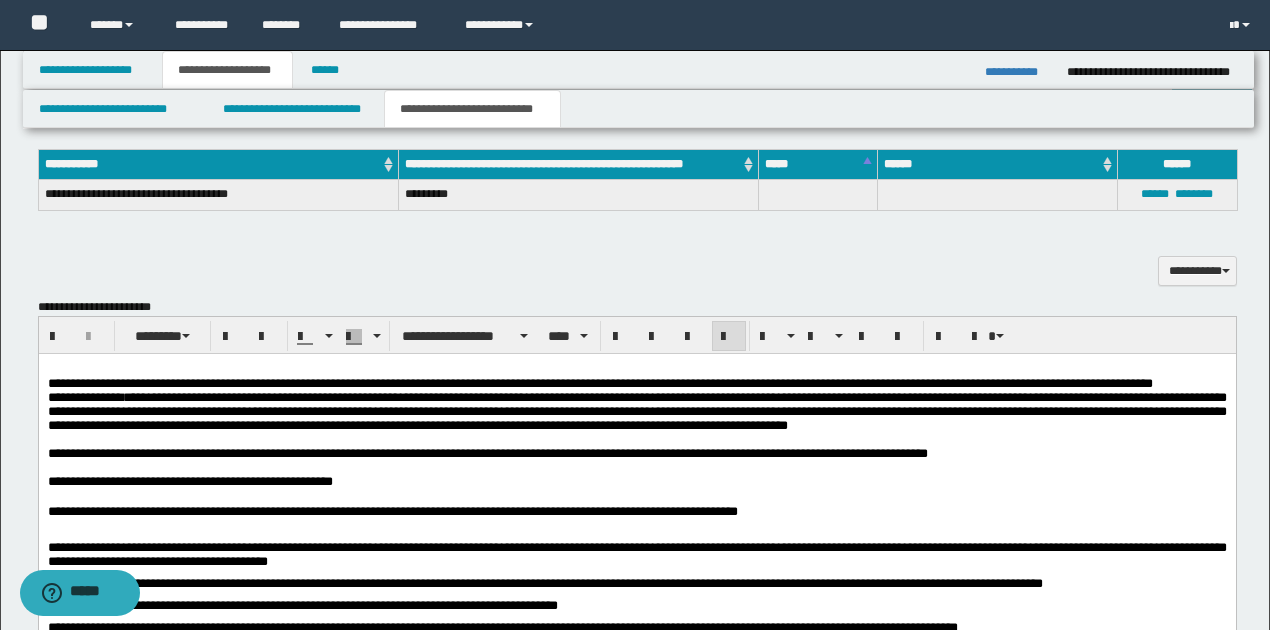 click on "**********" at bounding box center (636, 384) 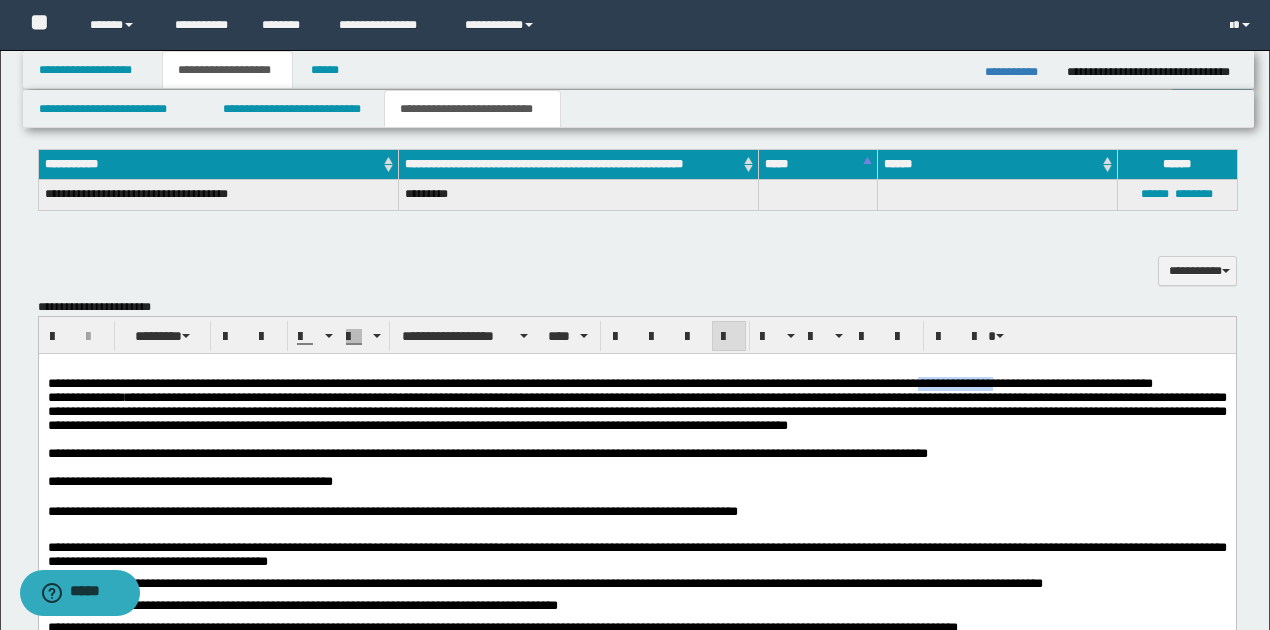 drag, startPoint x: 1041, startPoint y: 383, endPoint x: 1132, endPoint y: 388, distance: 91.13726 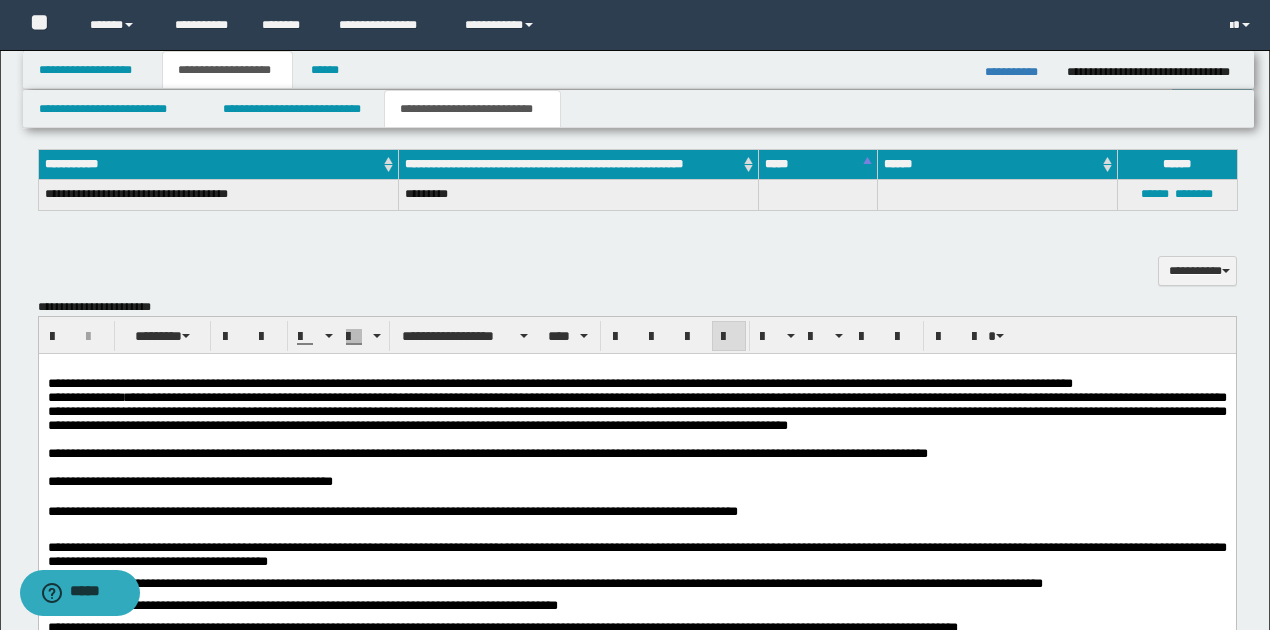 click on "**********" at bounding box center (636, 412) 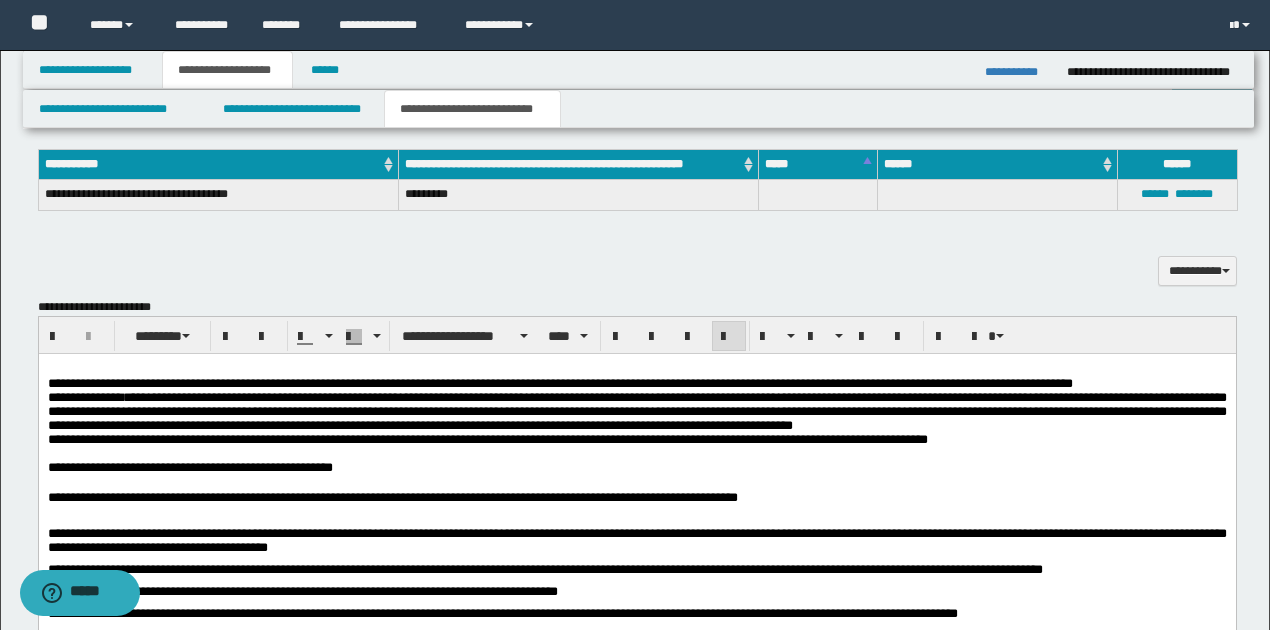 click on "**********" at bounding box center [636, 440] 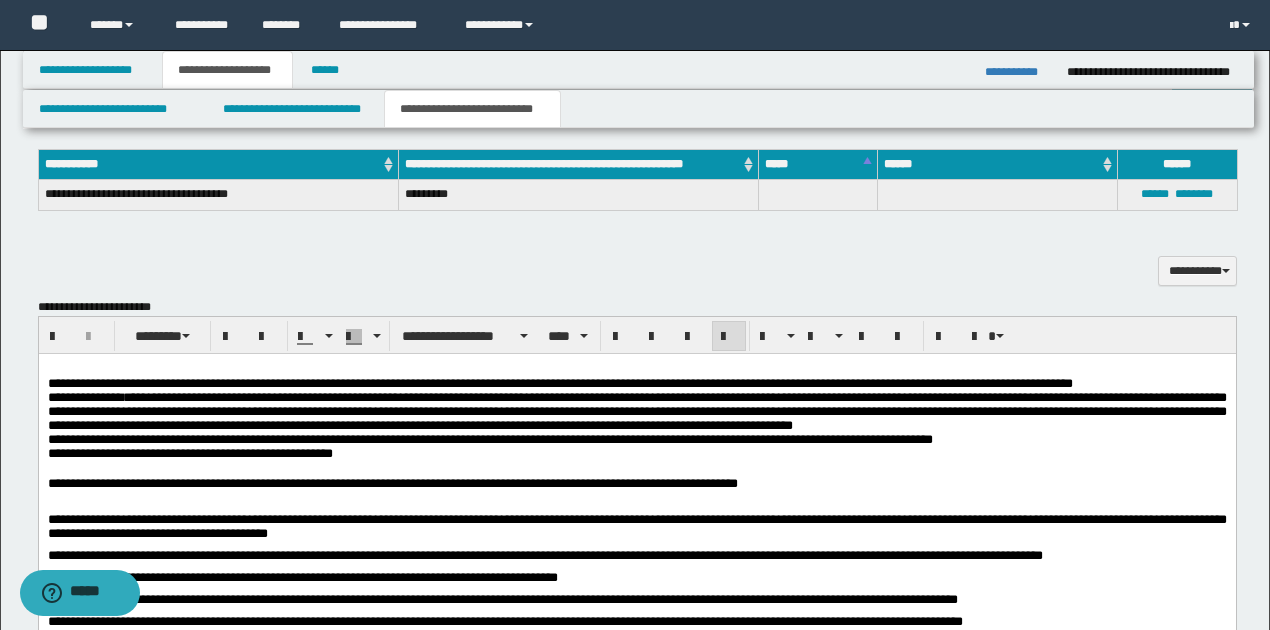 click on "**********" at bounding box center [636, 454] 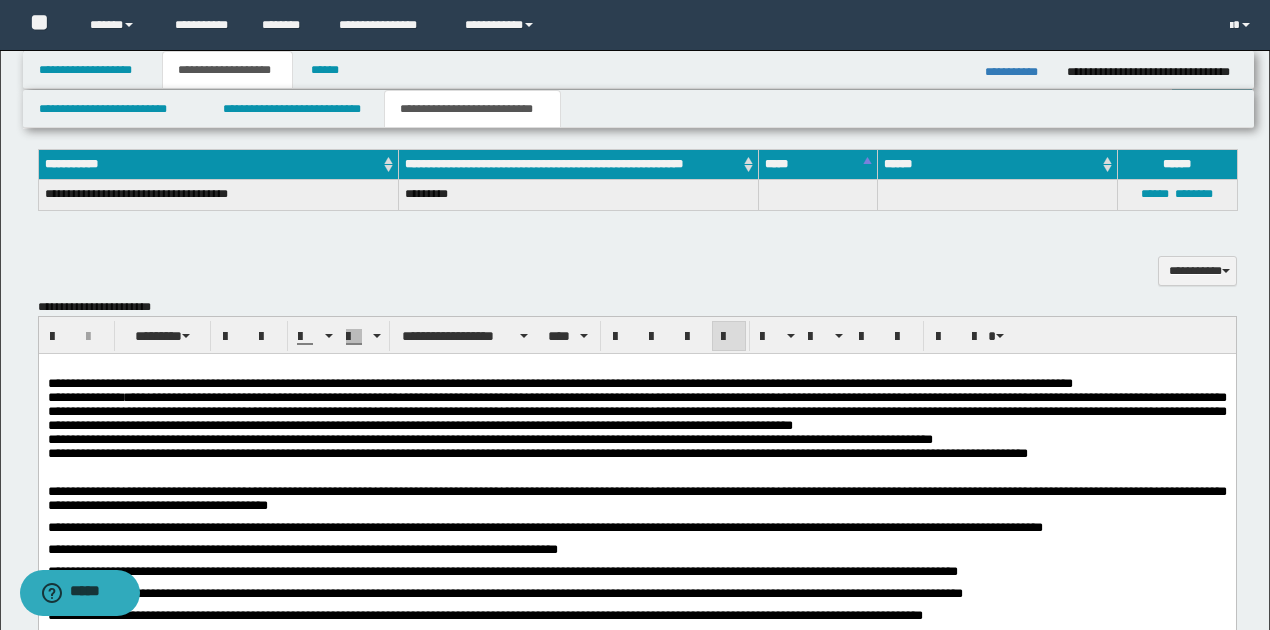 click on "**********" at bounding box center [637, 454] 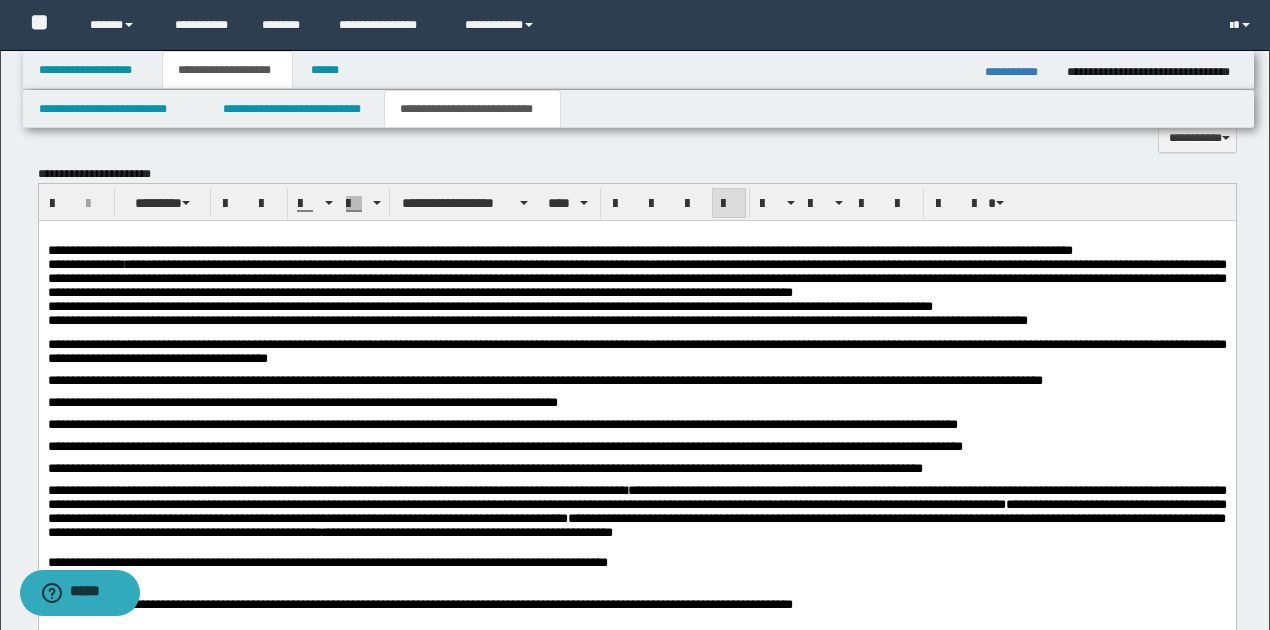 scroll, scrollTop: 866, scrollLeft: 0, axis: vertical 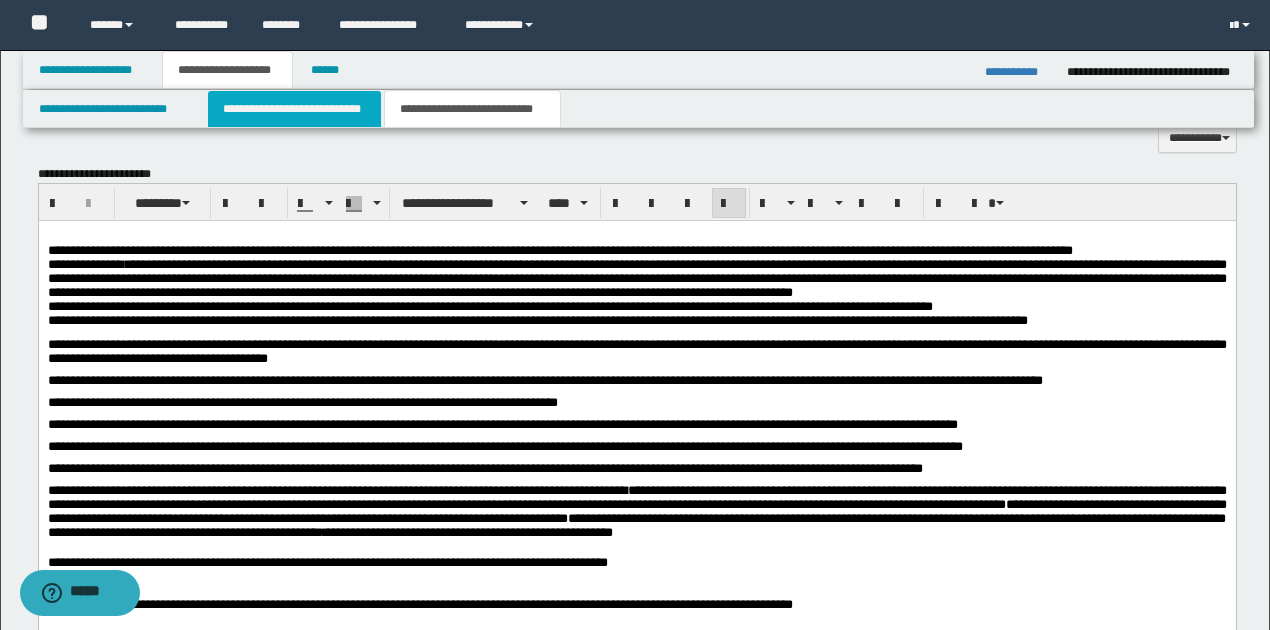 click on "**********" at bounding box center [294, 109] 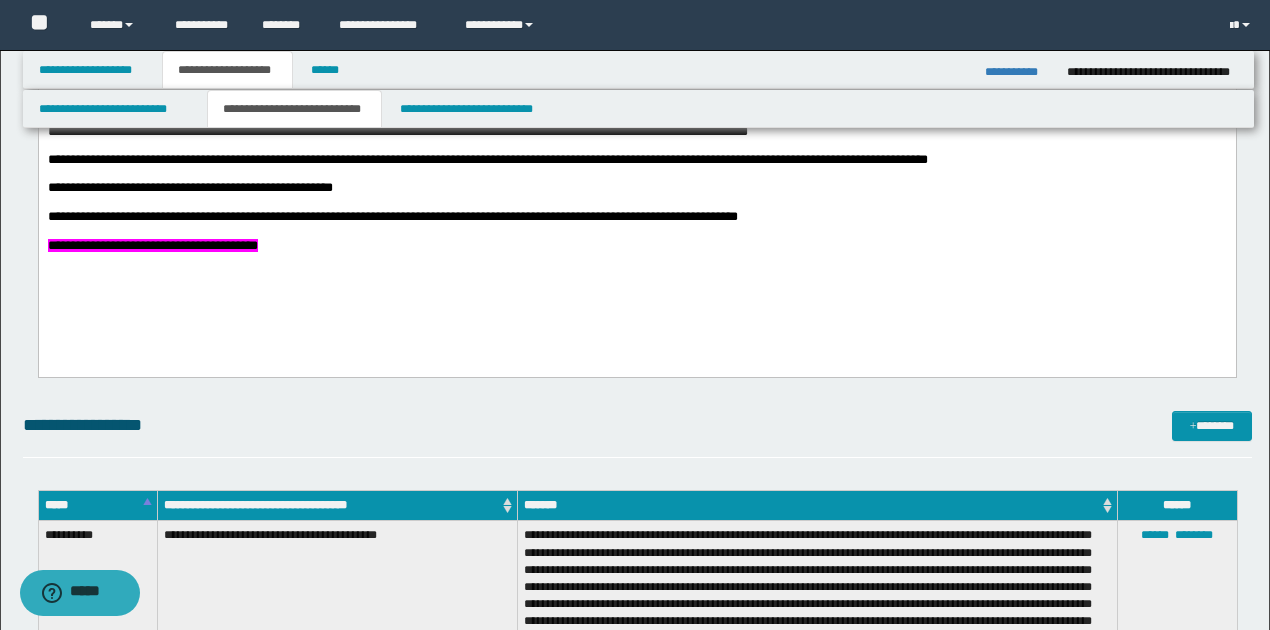 scroll, scrollTop: 733, scrollLeft: 0, axis: vertical 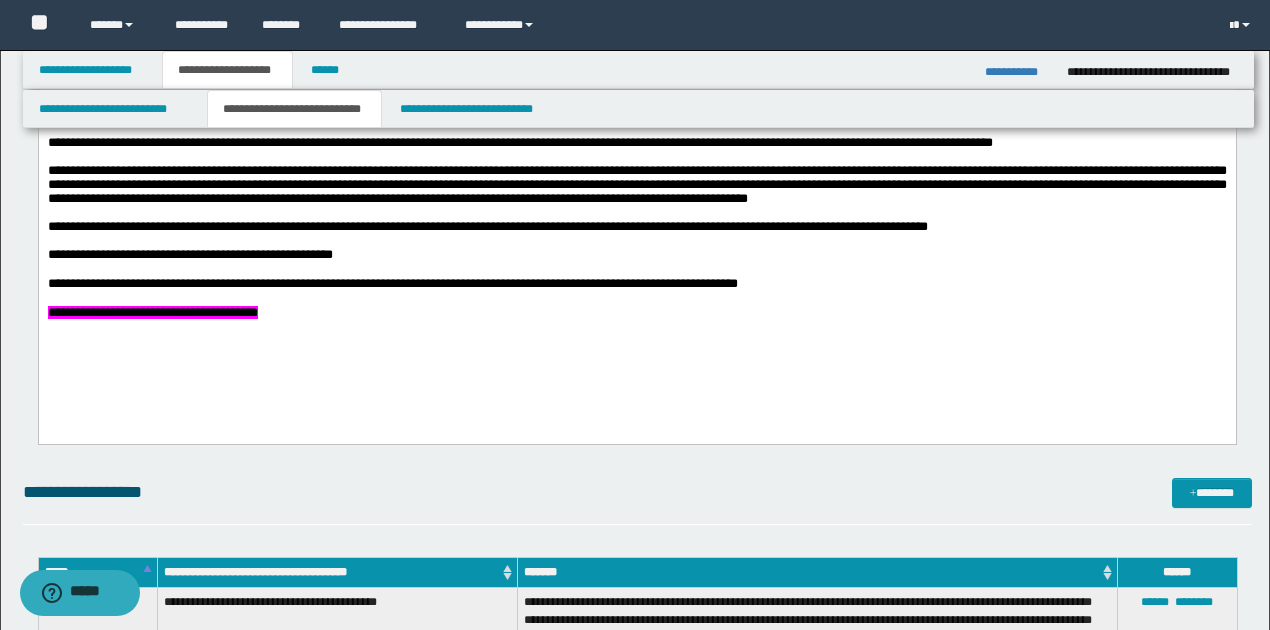 click on "**********" at bounding box center (152, 312) 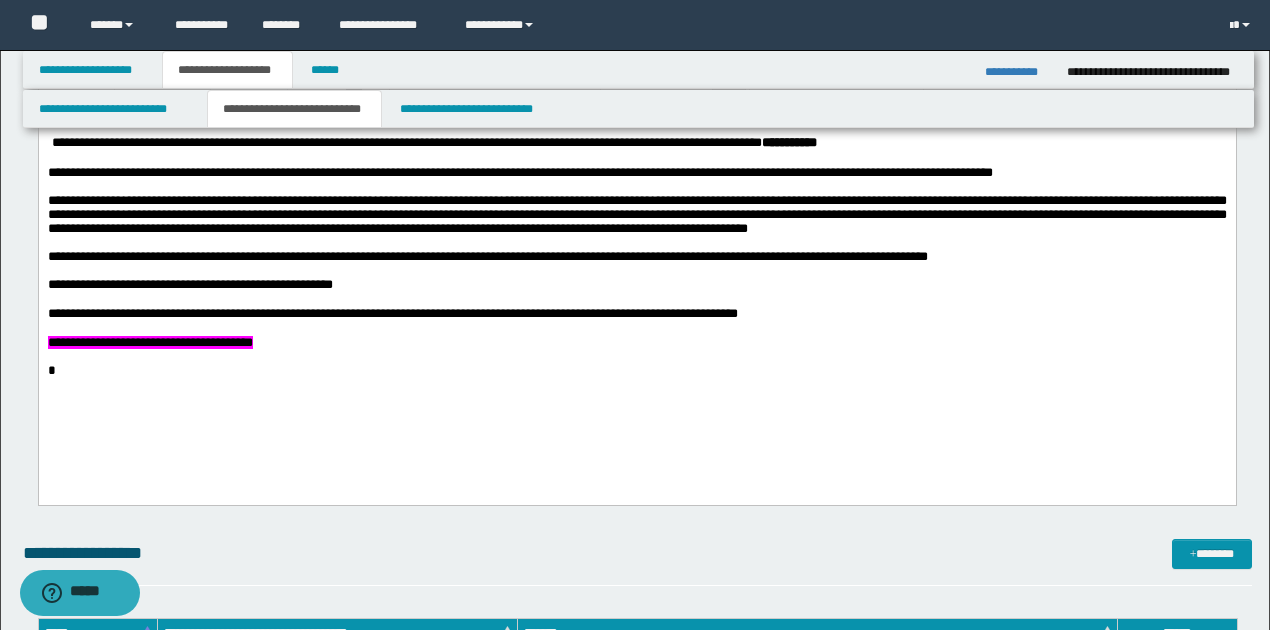 scroll, scrollTop: 666, scrollLeft: 0, axis: vertical 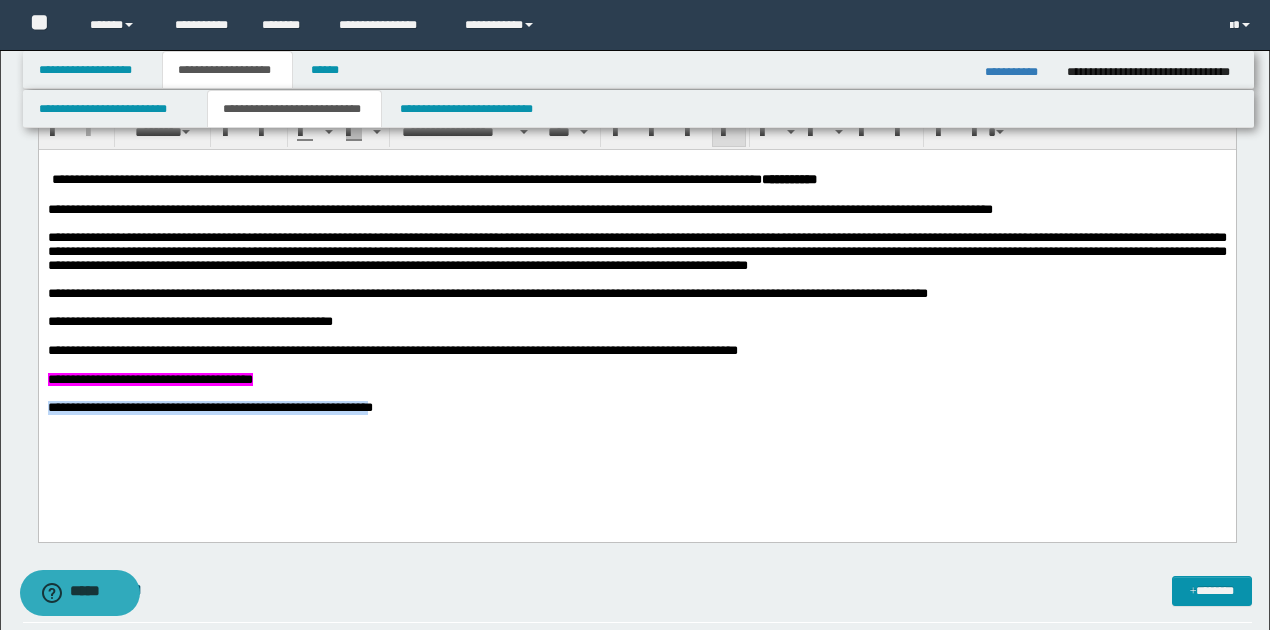 drag, startPoint x: 48, startPoint y: 428, endPoint x: 527, endPoint y: 427, distance: 479.00104 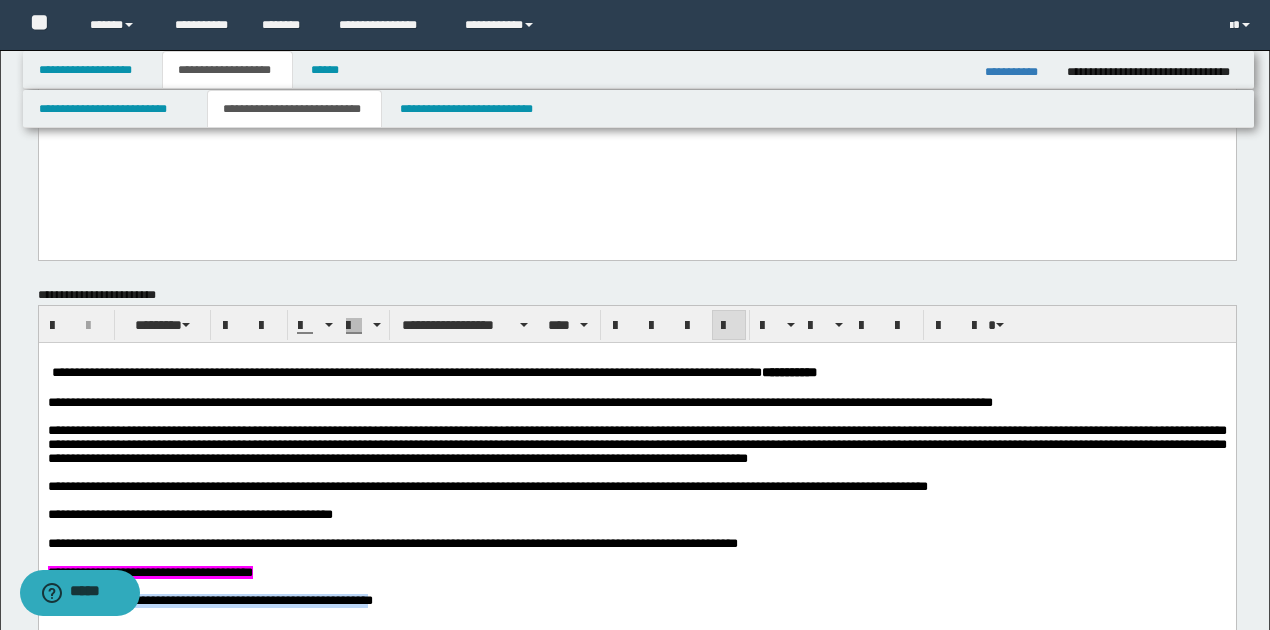 scroll, scrollTop: 466, scrollLeft: 0, axis: vertical 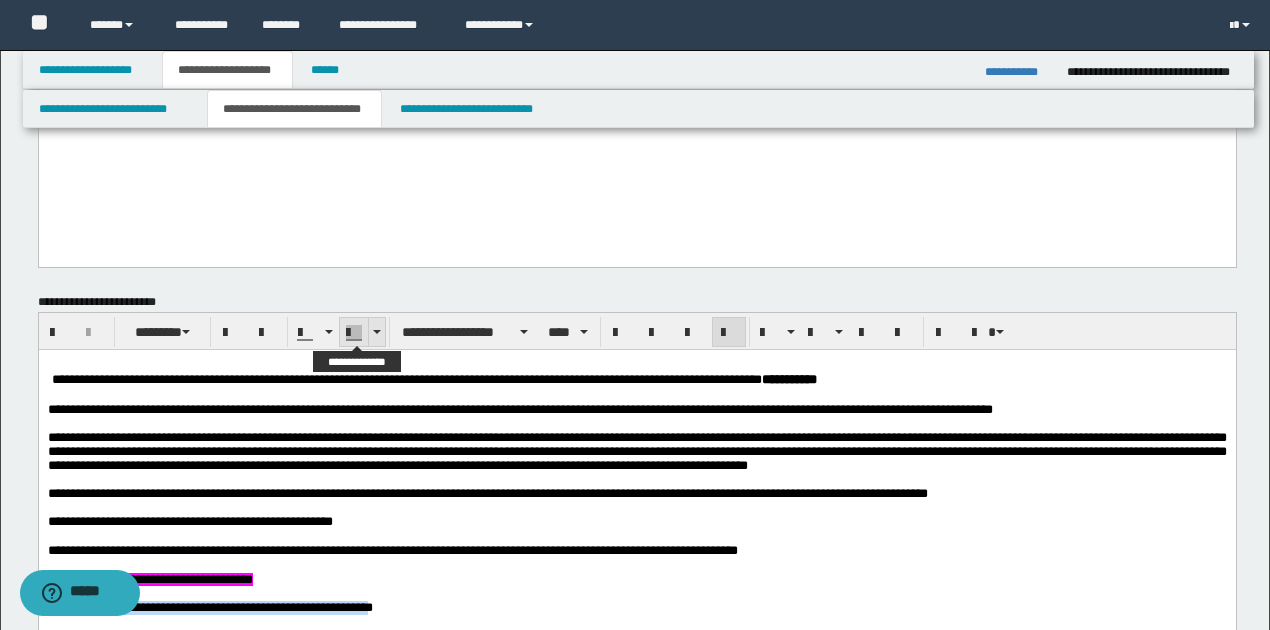 click at bounding box center (376, 332) 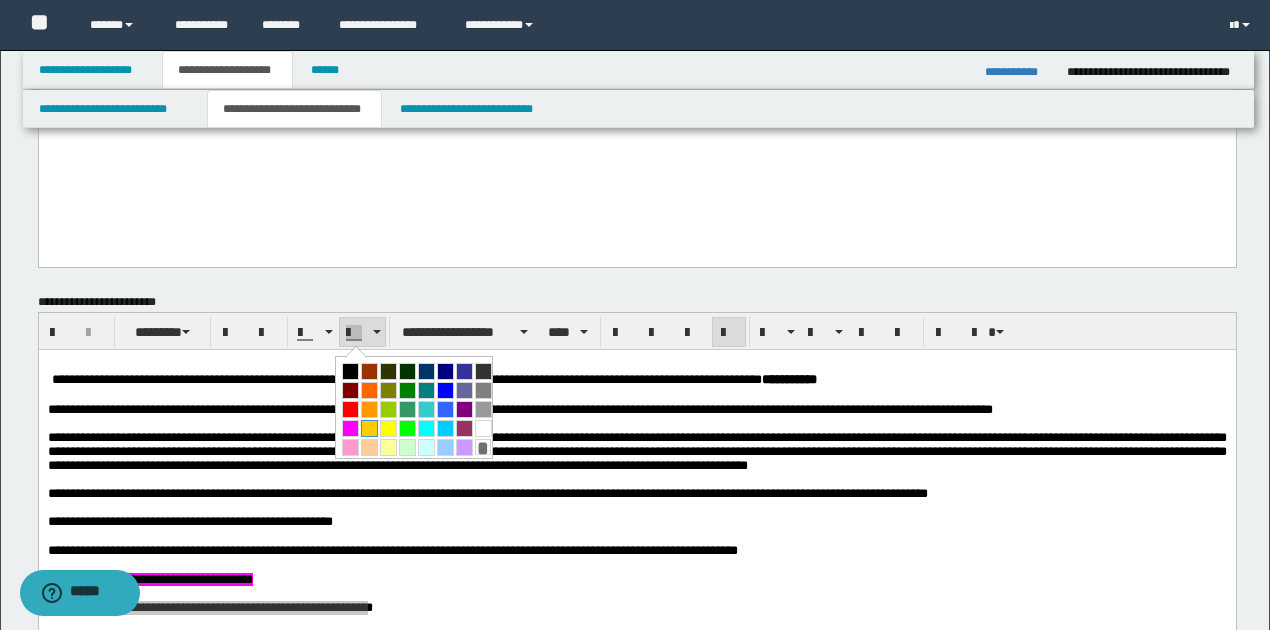 click at bounding box center [369, 428] 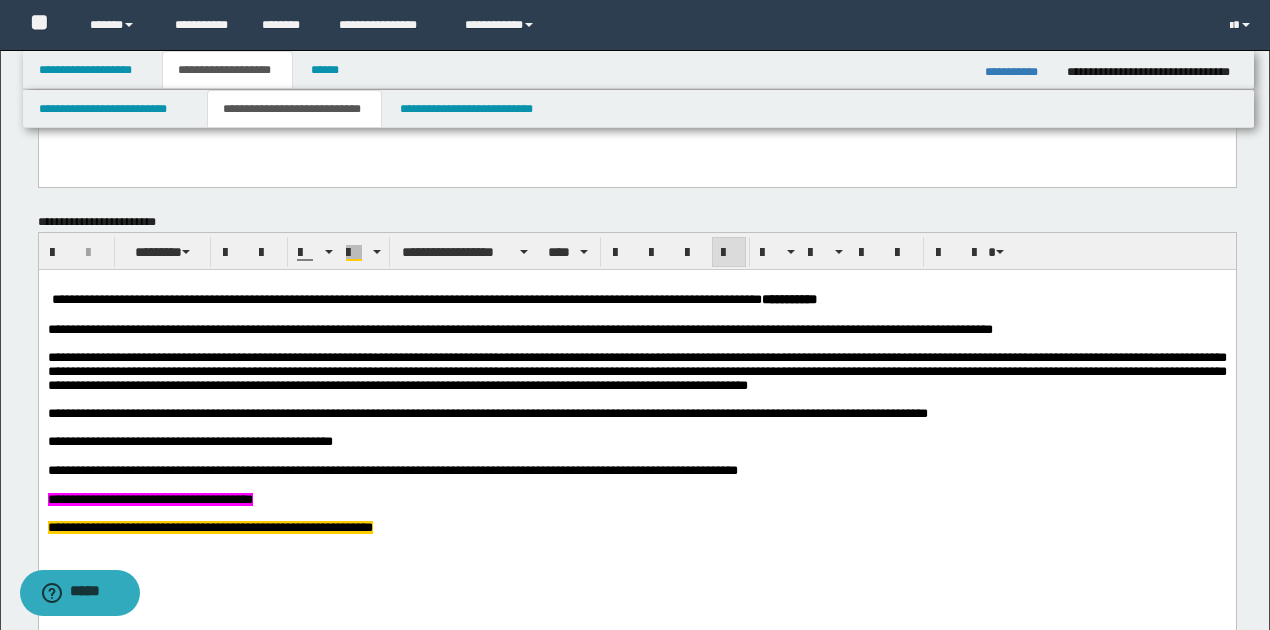scroll, scrollTop: 600, scrollLeft: 0, axis: vertical 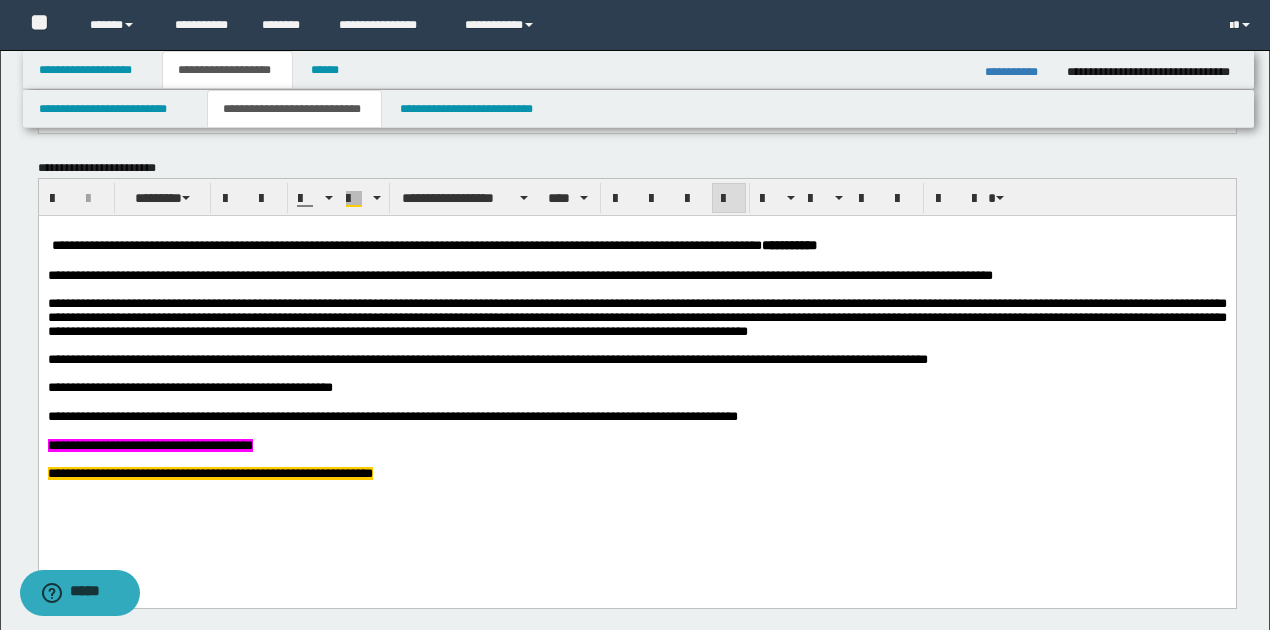 click on "**********" at bounding box center (636, 377) 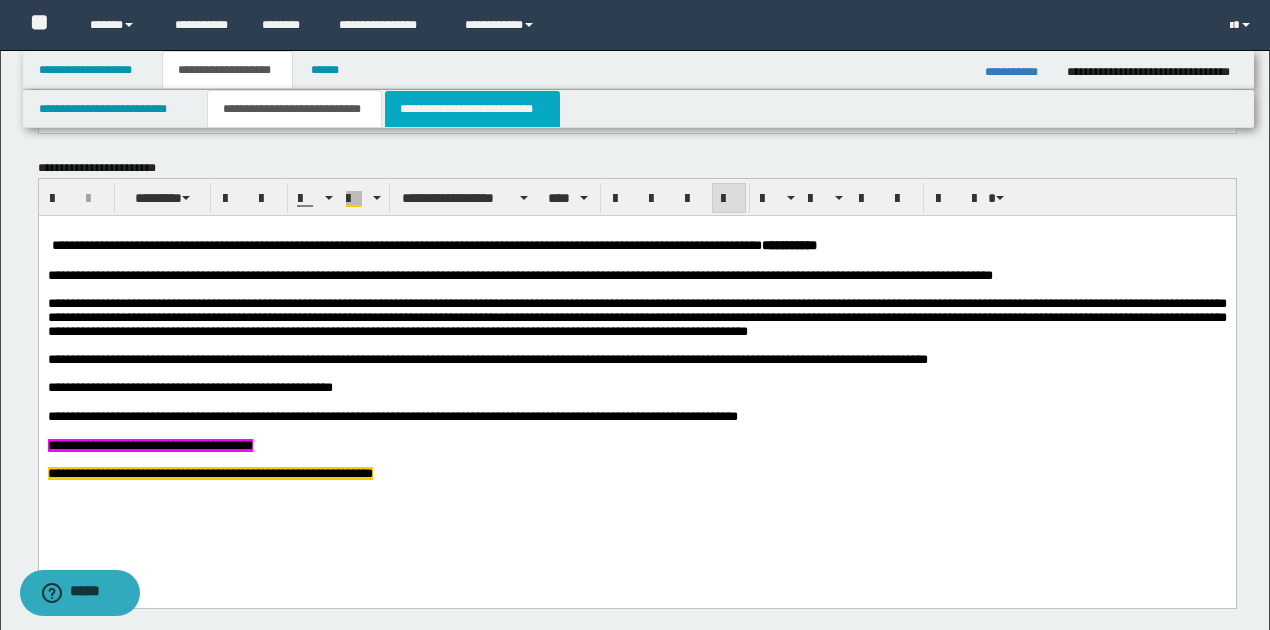 click on "**********" at bounding box center (472, 109) 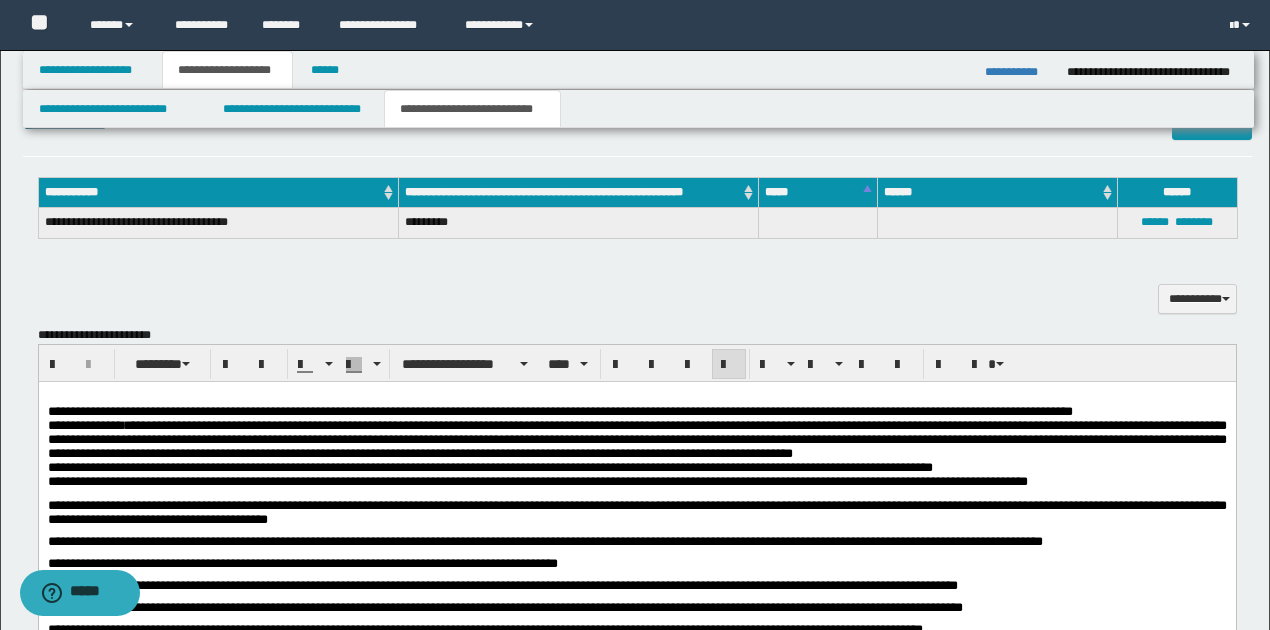 scroll, scrollTop: 866, scrollLeft: 0, axis: vertical 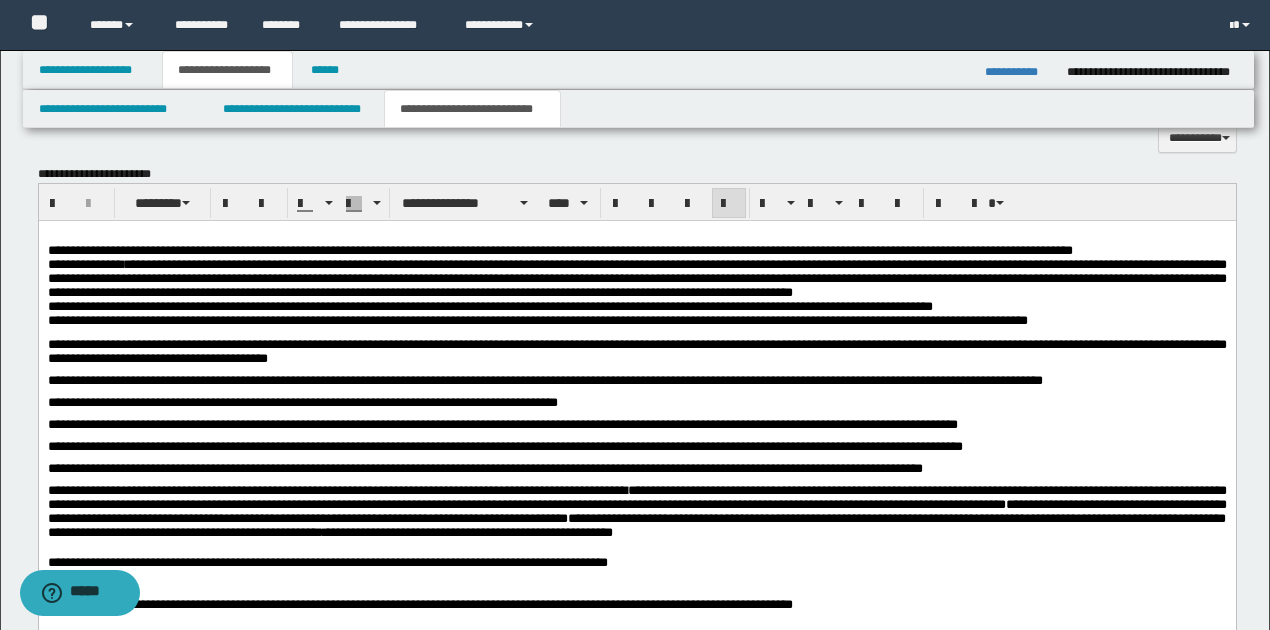 click on "**********" at bounding box center (636, 473) 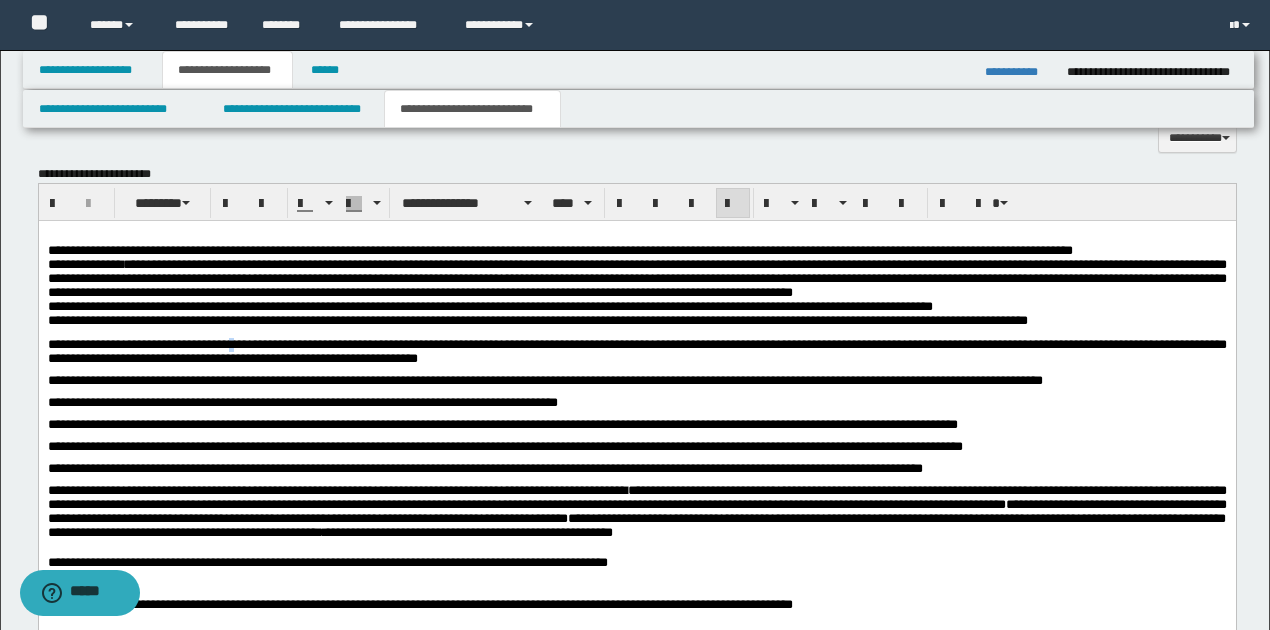 click on "**********" at bounding box center (636, 351) 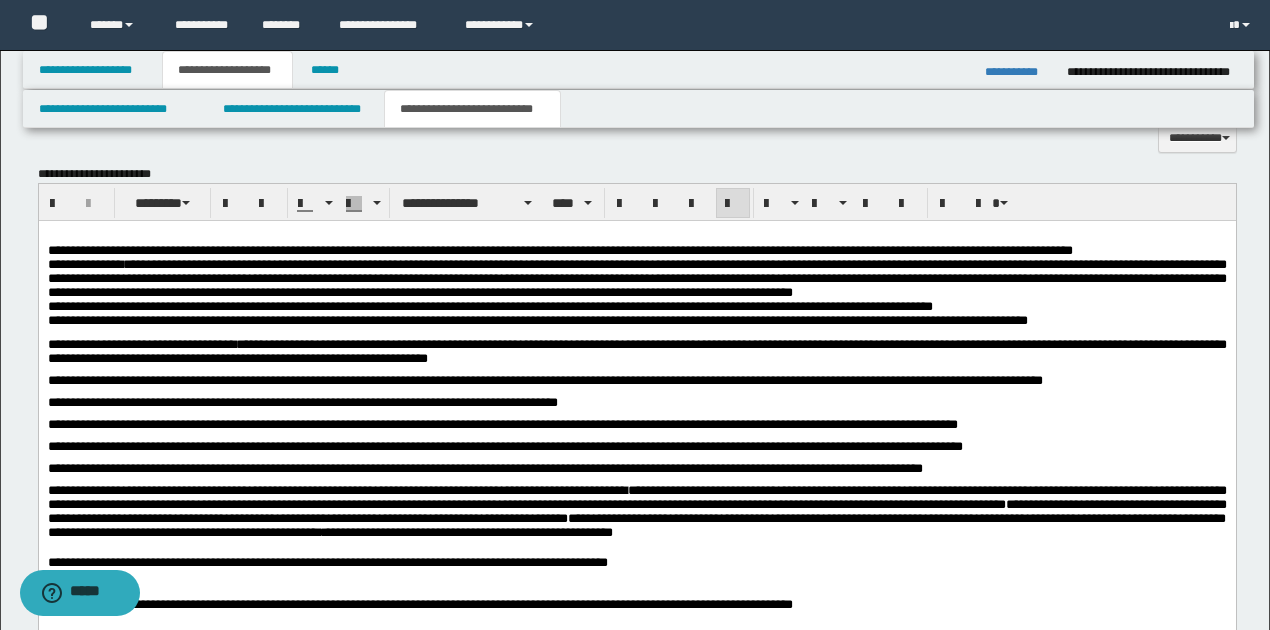 click on "**********" at bounding box center (636, 381) 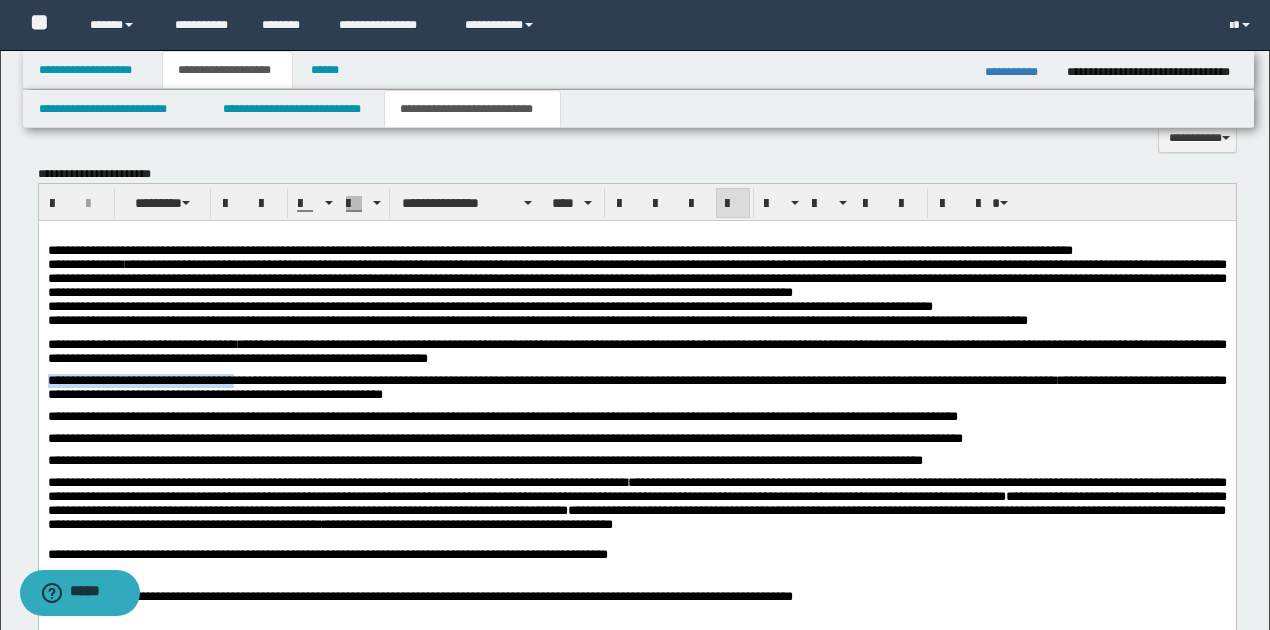 drag, startPoint x: 46, startPoint y: 392, endPoint x: 241, endPoint y: 390, distance: 195.01025 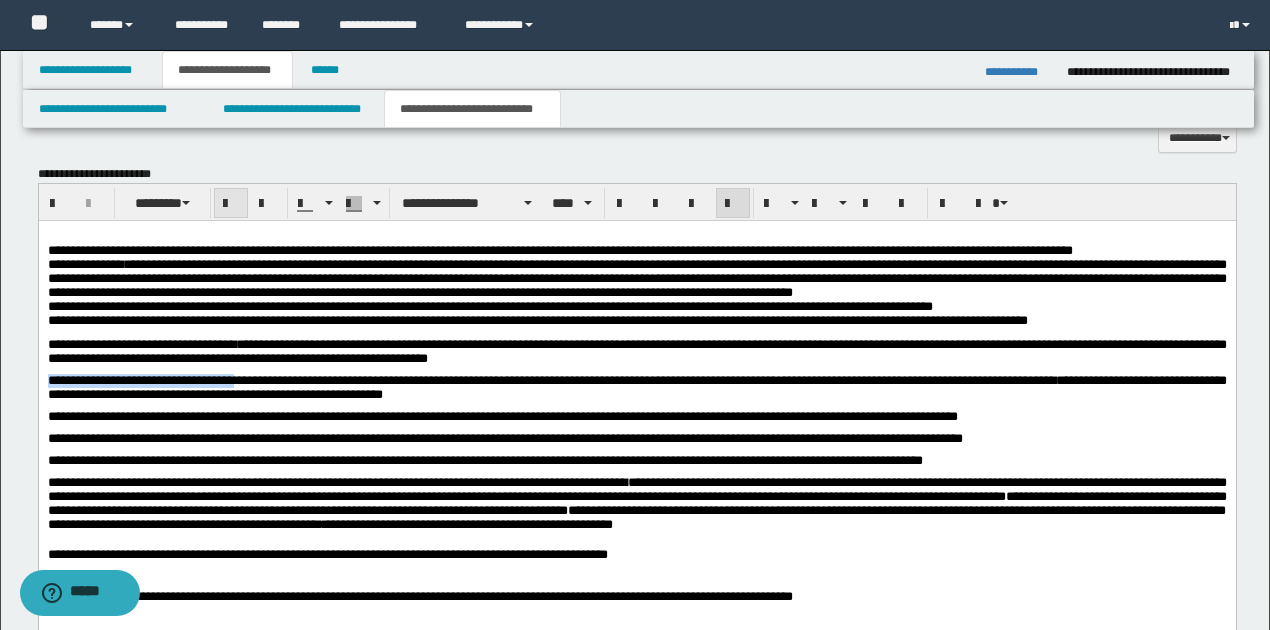 click at bounding box center [231, 204] 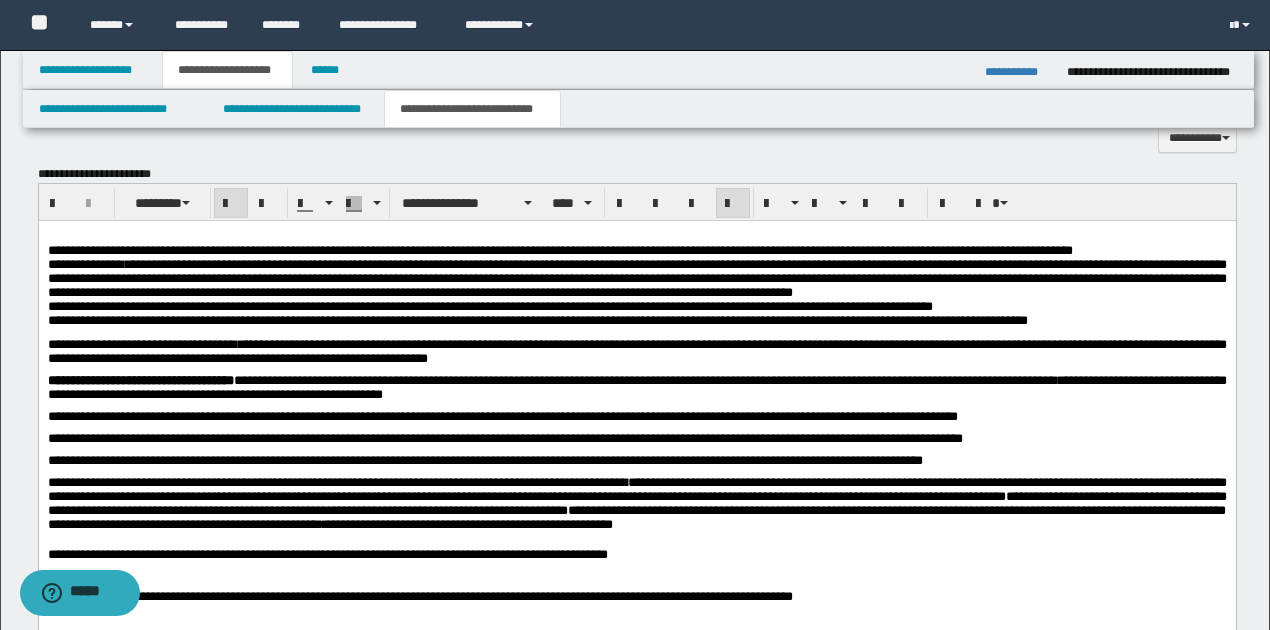 click on "**********" at bounding box center (502, 416) 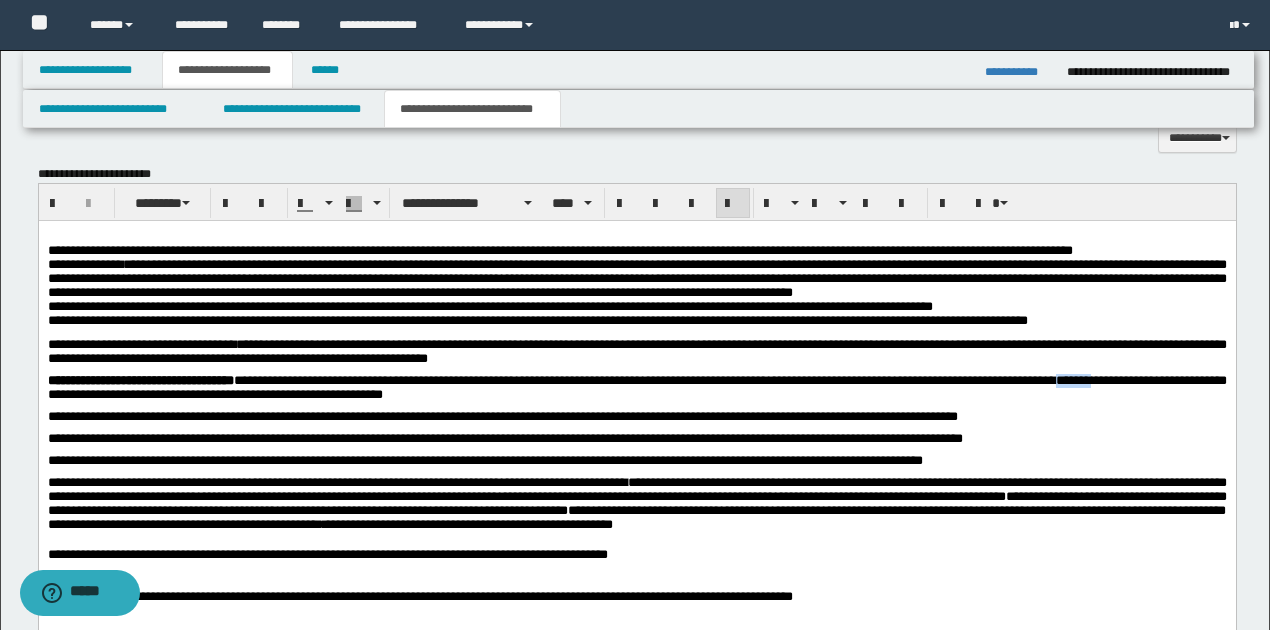 drag, startPoint x: 1118, startPoint y: 390, endPoint x: 1160, endPoint y: 390, distance: 42 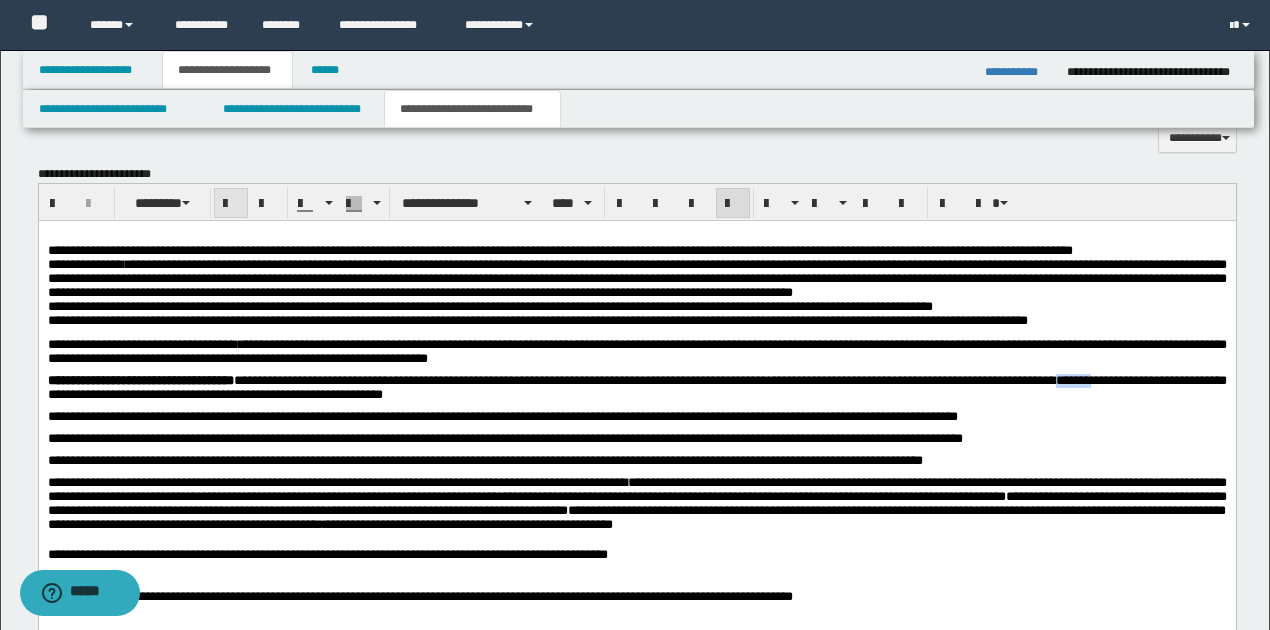 click at bounding box center [231, 204] 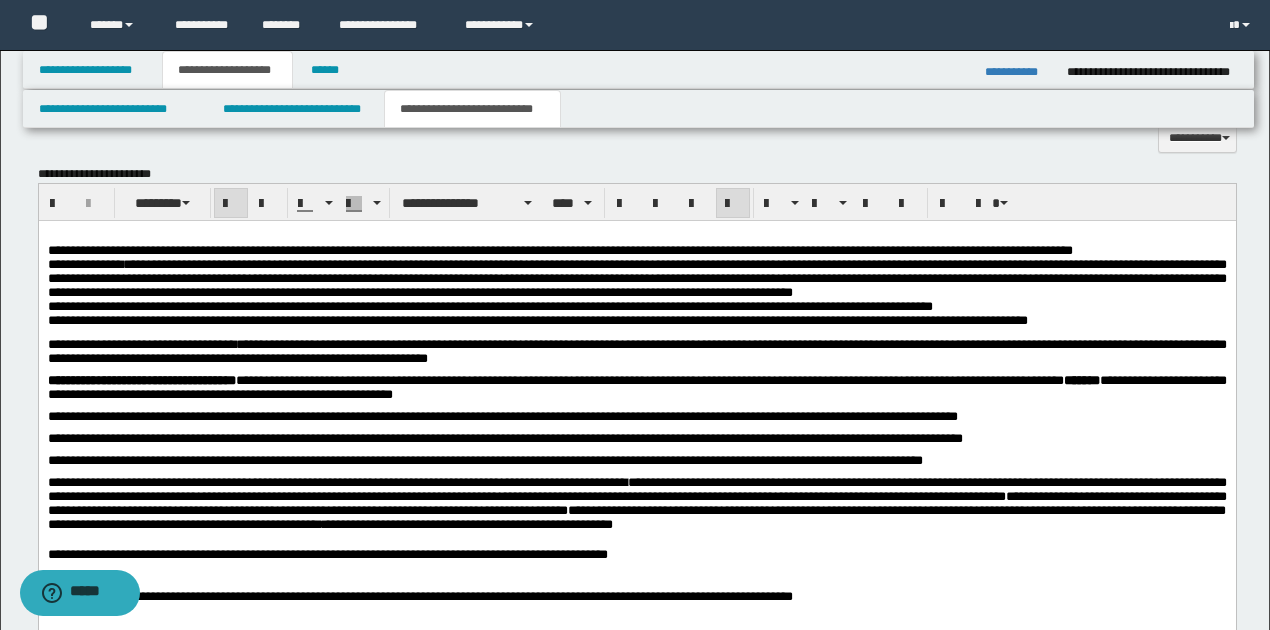 click on "**********" at bounding box center [636, 388] 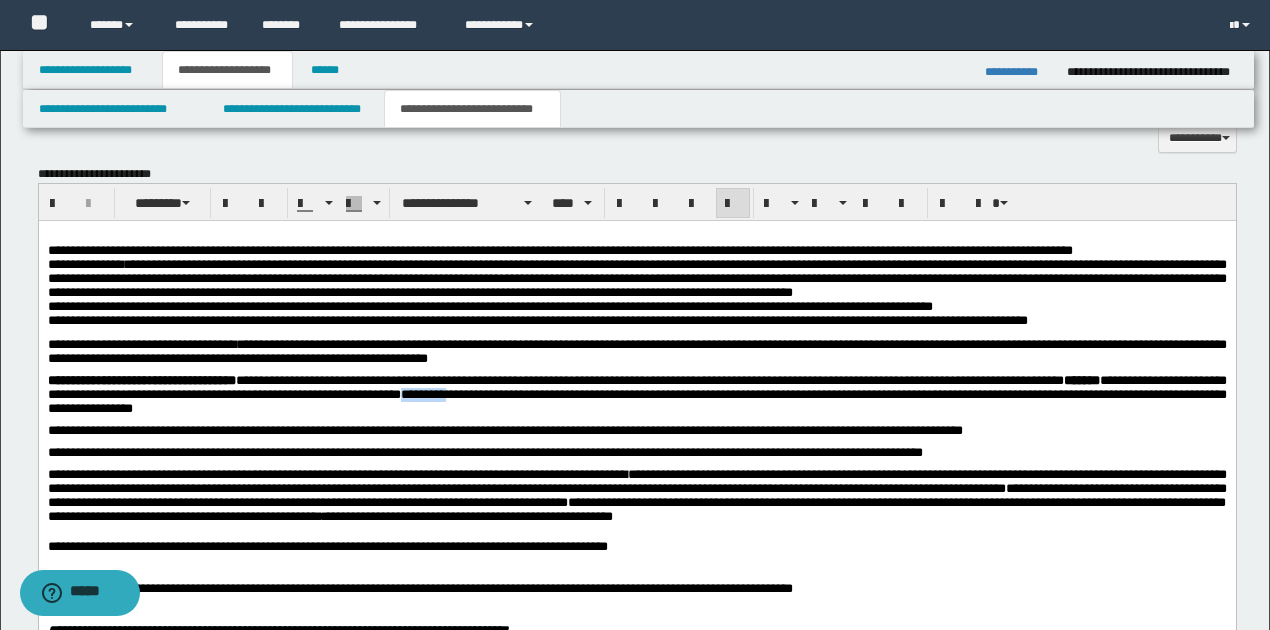 drag, startPoint x: 462, startPoint y: 405, endPoint x: 517, endPoint y: 405, distance: 55 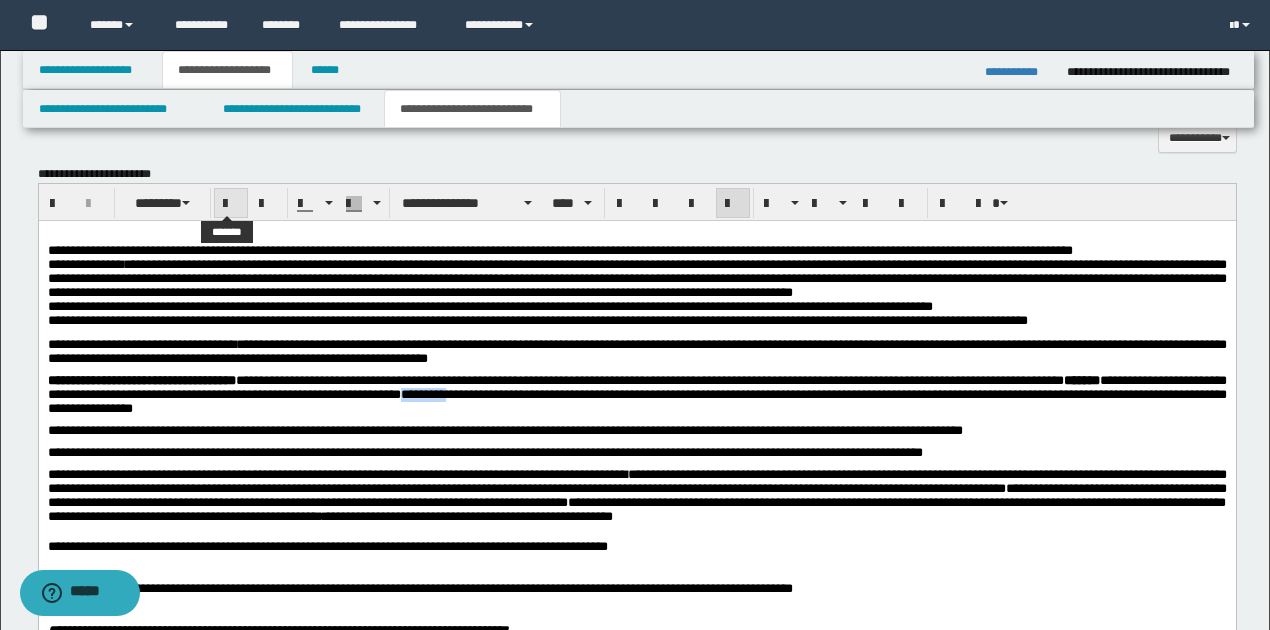 click at bounding box center (231, 204) 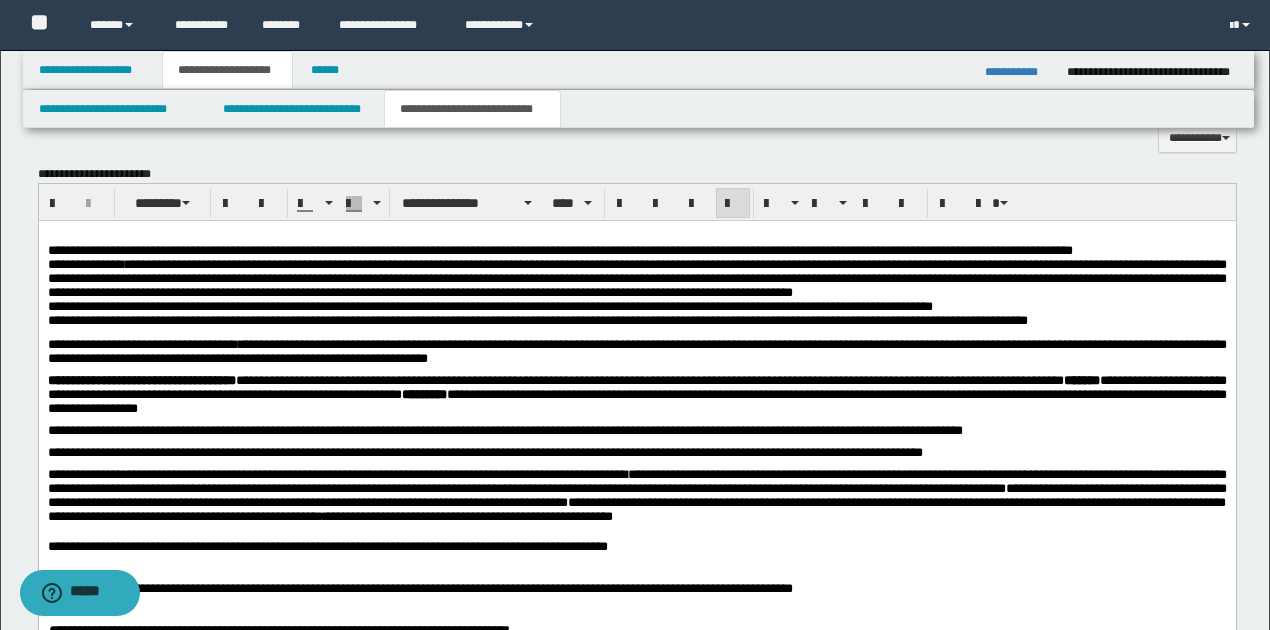 click on "**********" at bounding box center [636, 395] 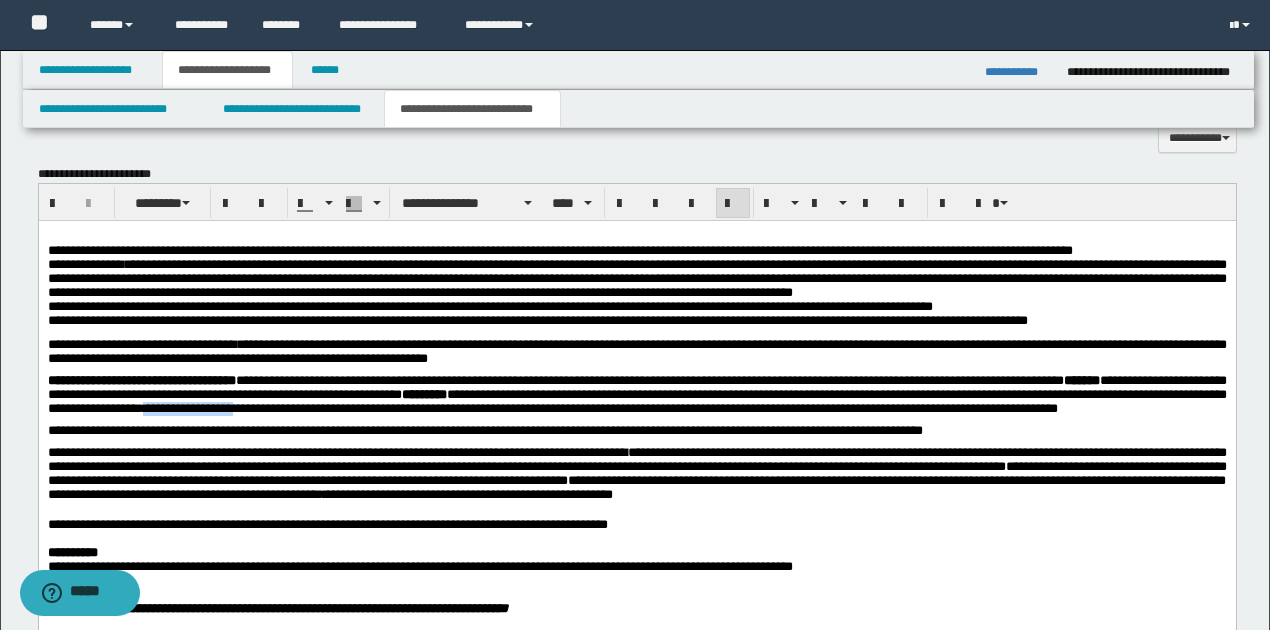 drag, startPoint x: 267, startPoint y: 421, endPoint x: 369, endPoint y: 418, distance: 102.044106 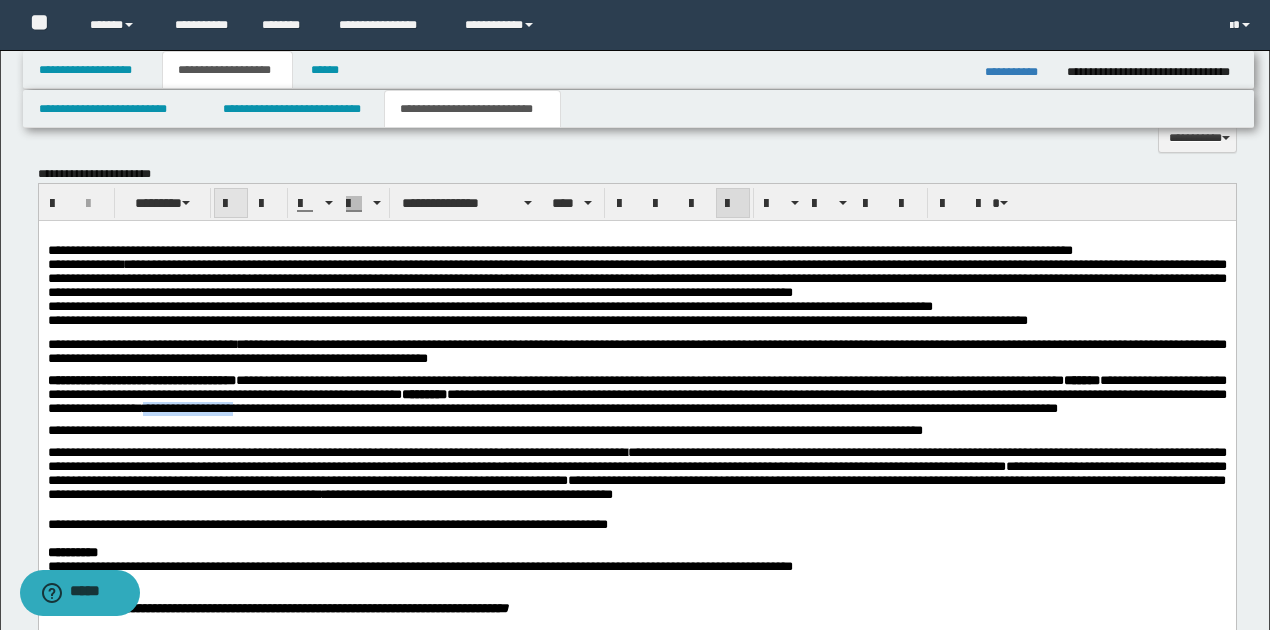 click at bounding box center (231, 204) 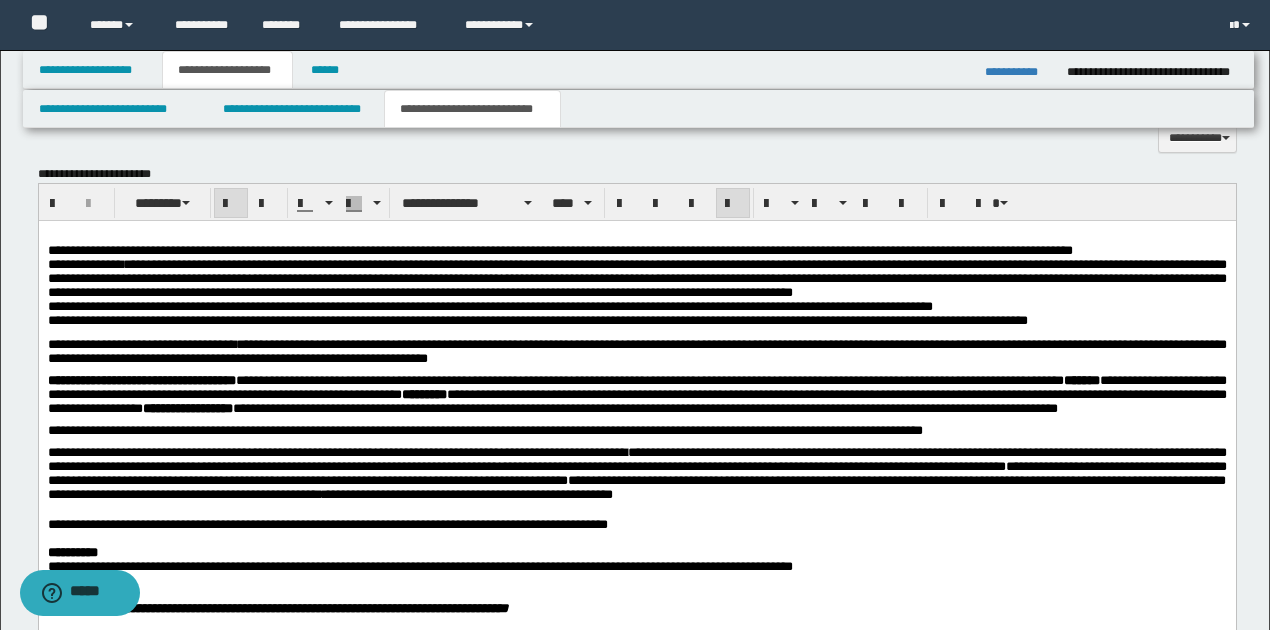 click on "**********" at bounding box center [636, 454] 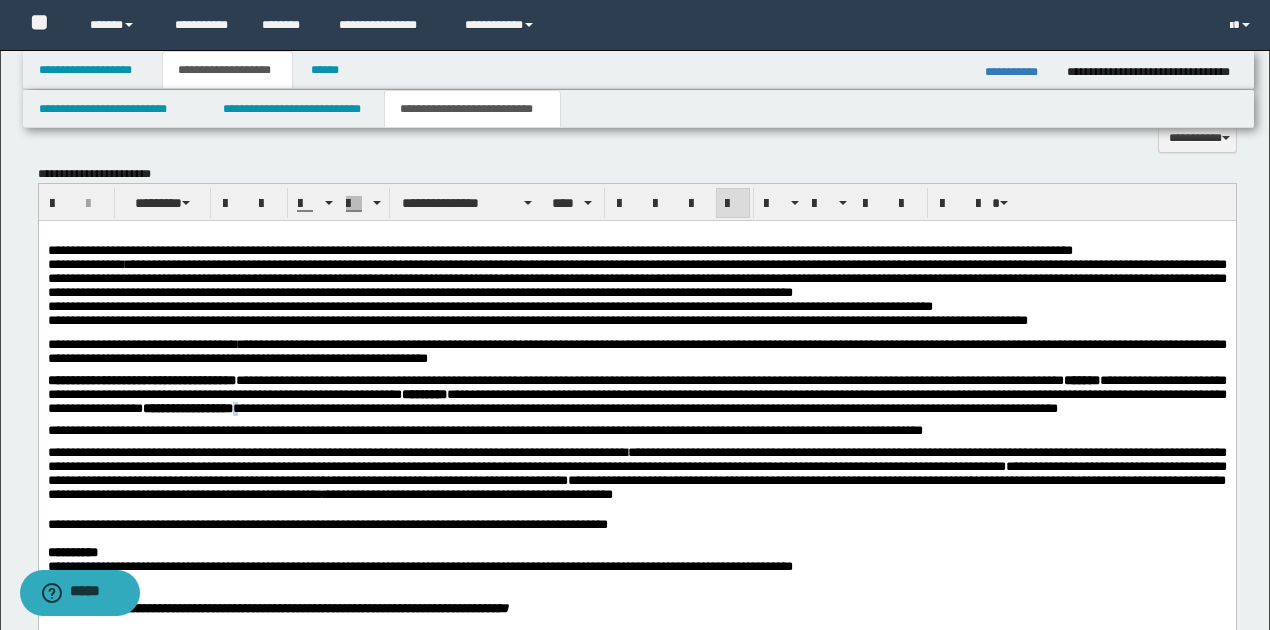 click on "**********" at bounding box center [599, 408] 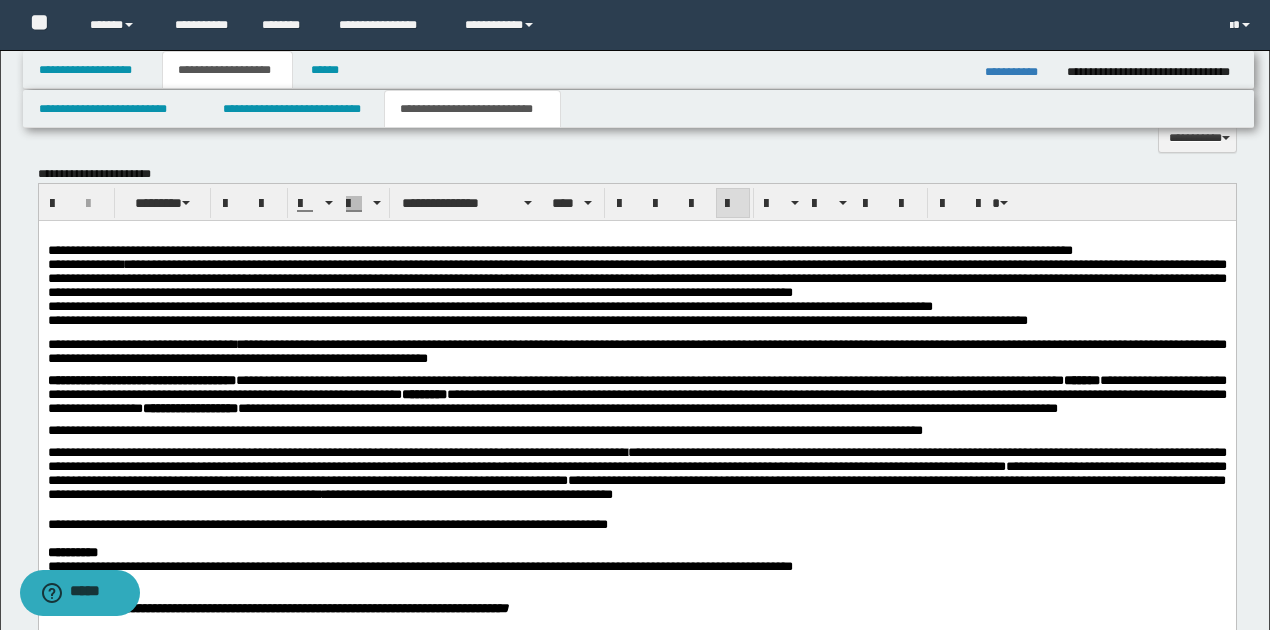 click on "**********" at bounding box center [636, 395] 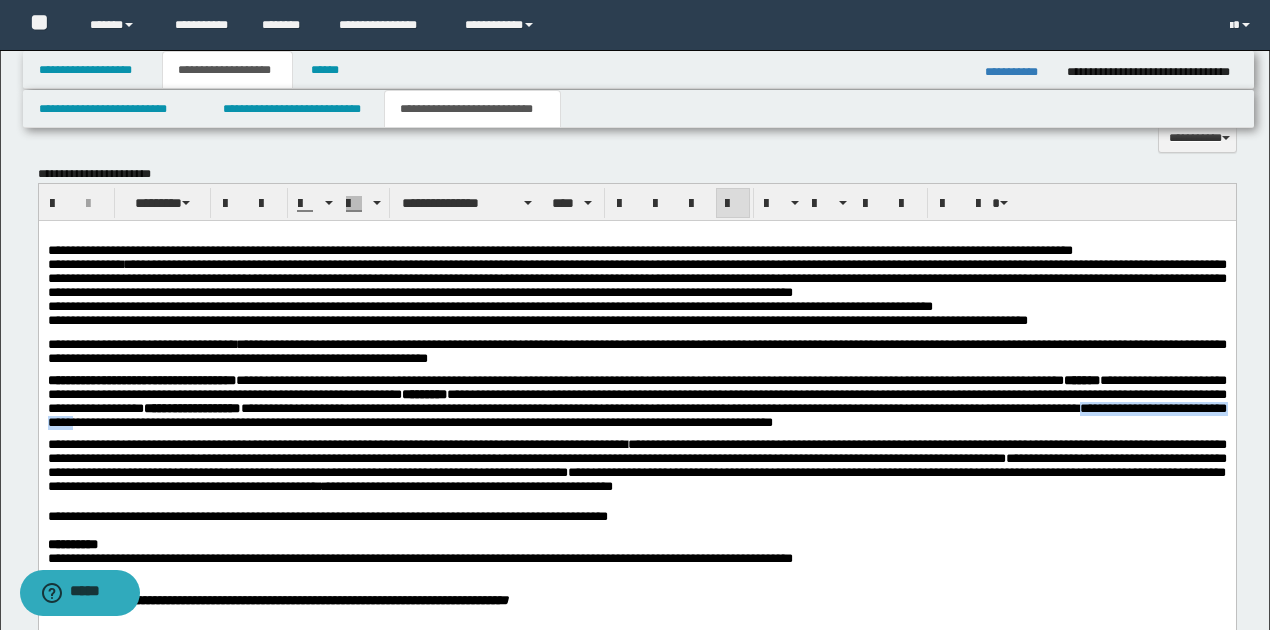 drag, startPoint x: 82, startPoint y: 437, endPoint x: 264, endPoint y: 438, distance: 182.00275 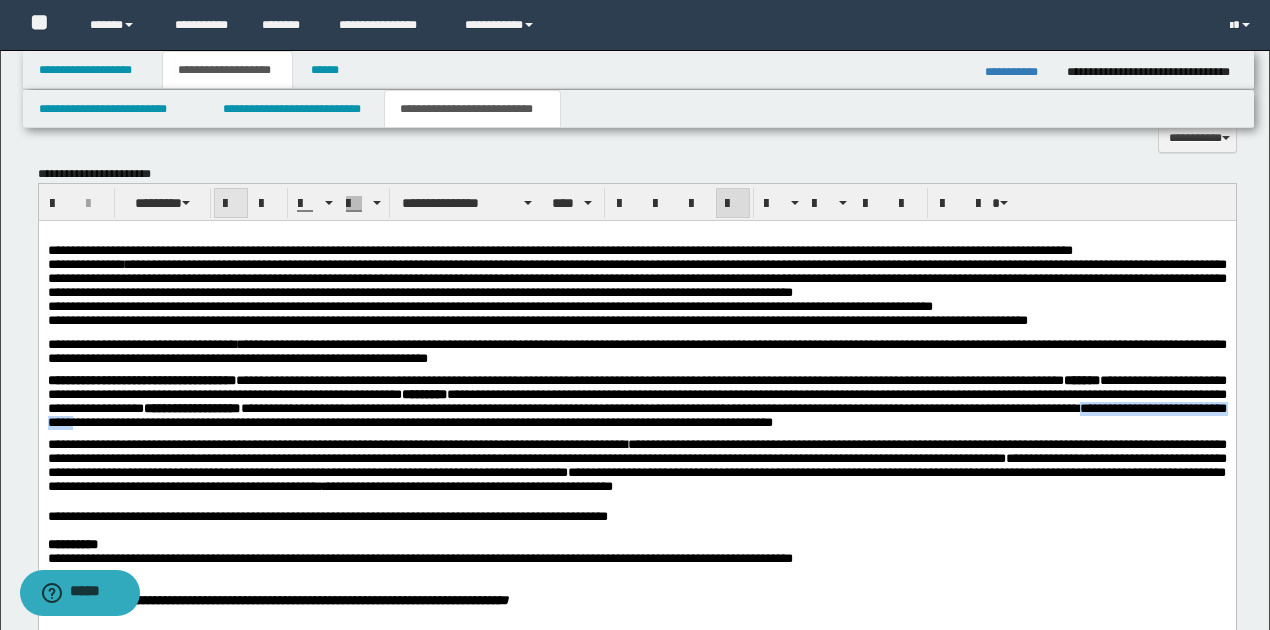 click at bounding box center (231, 204) 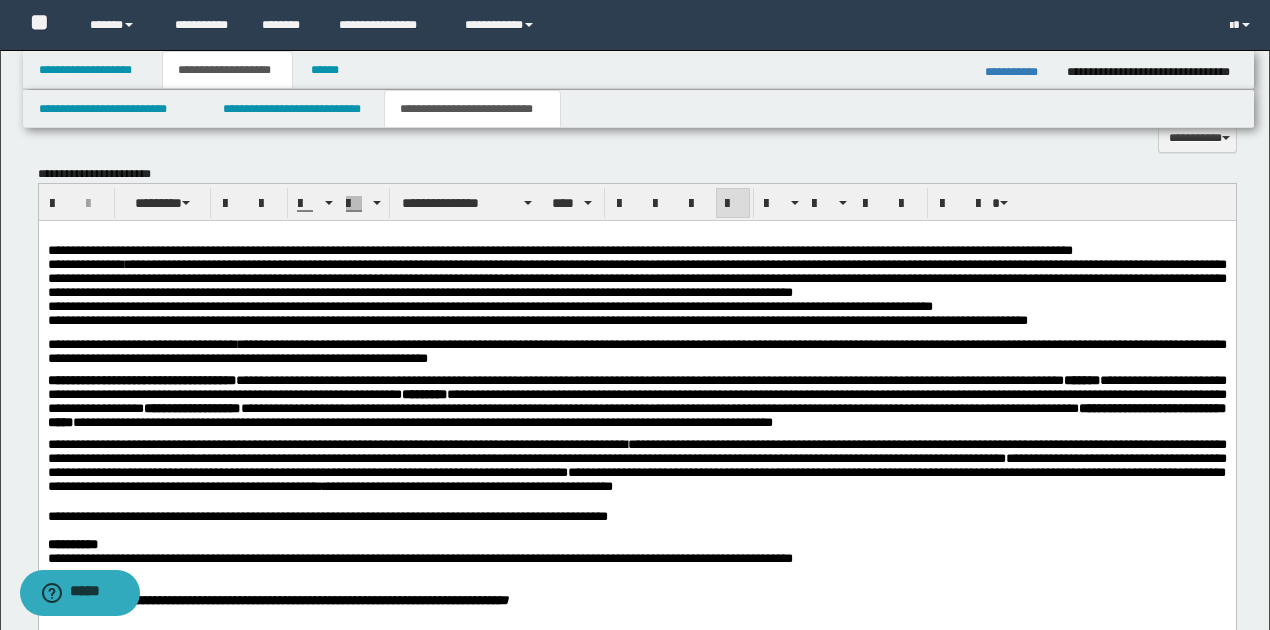 click on "**********" at bounding box center (636, 450) 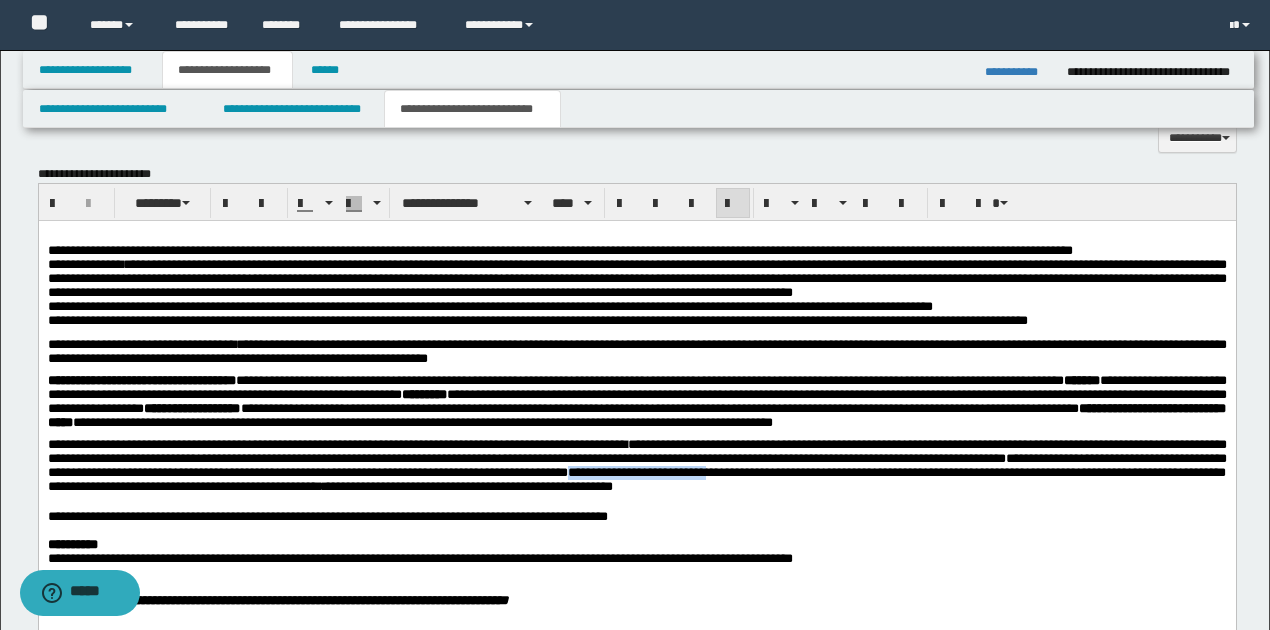 drag, startPoint x: 769, startPoint y: 492, endPoint x: 918, endPoint y: 488, distance: 149.05368 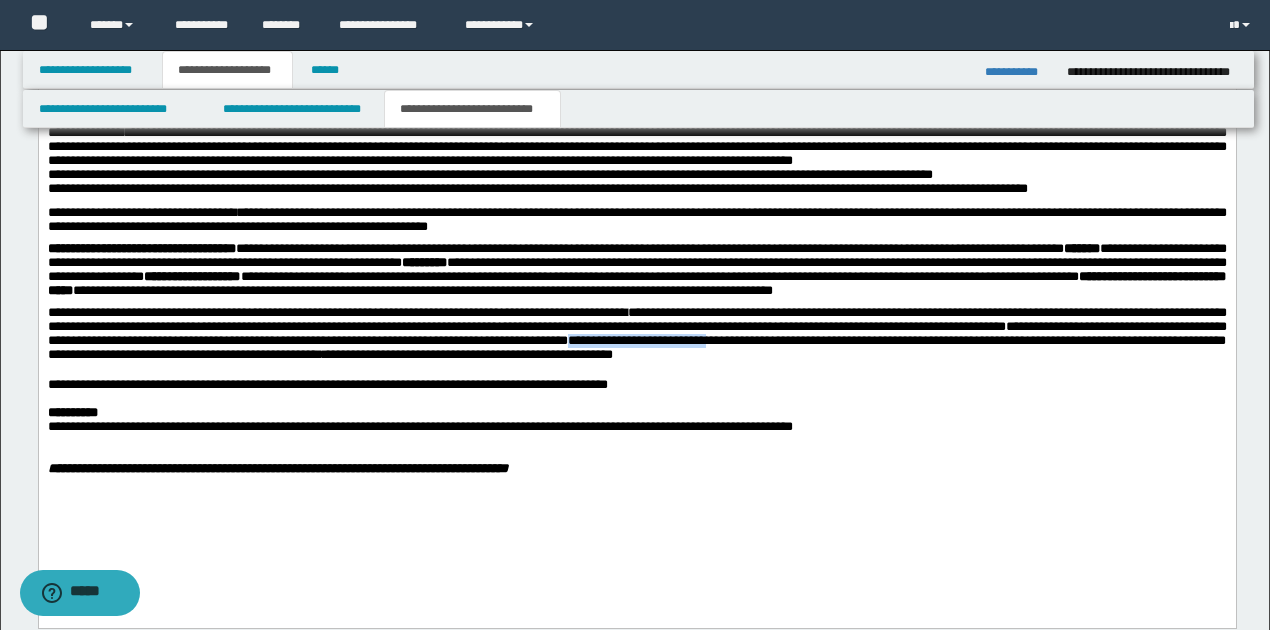 scroll, scrollTop: 1000, scrollLeft: 0, axis: vertical 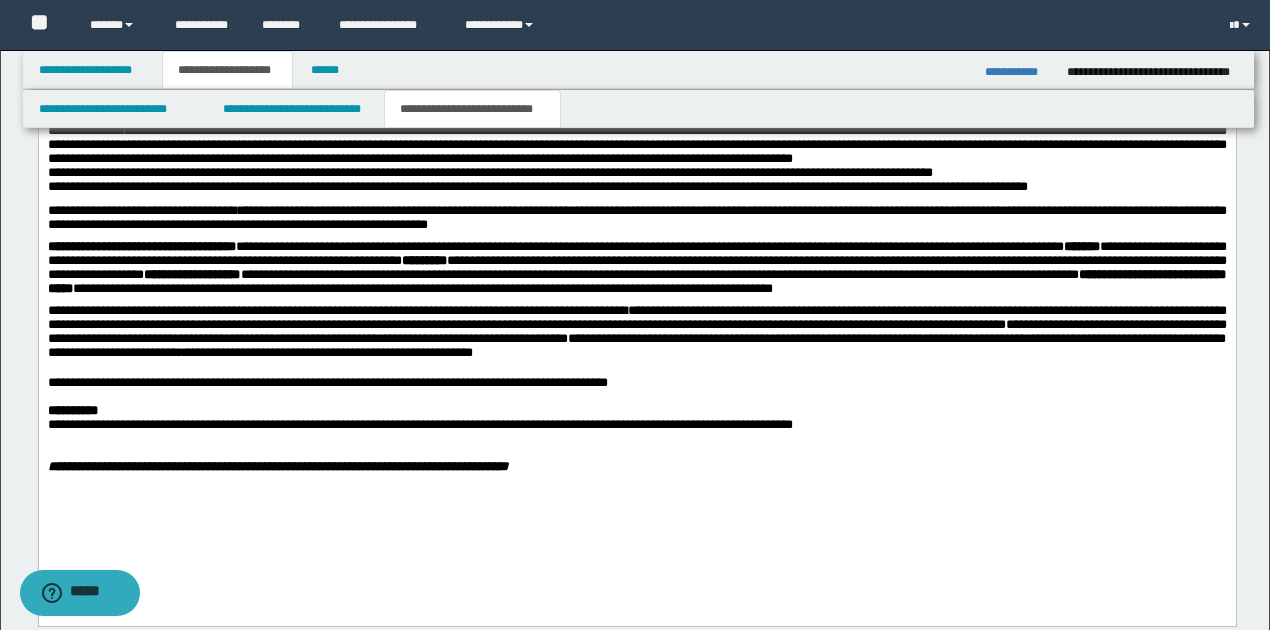 click on "**********" at bounding box center [636, 345] 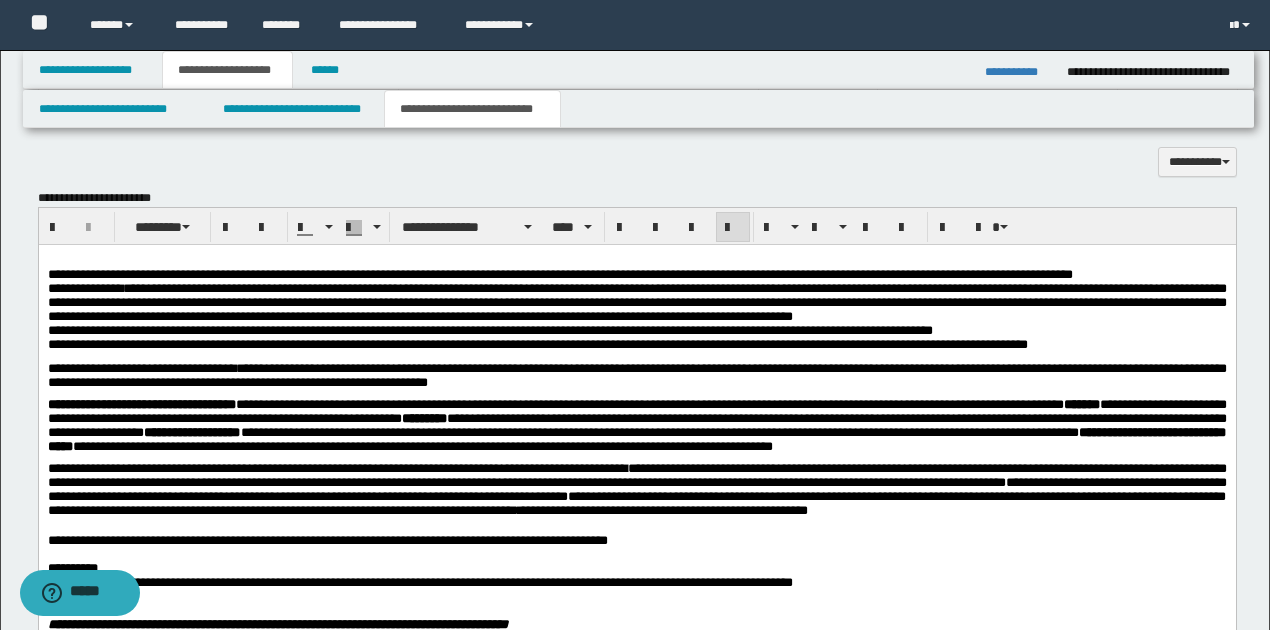 scroll, scrollTop: 866, scrollLeft: 0, axis: vertical 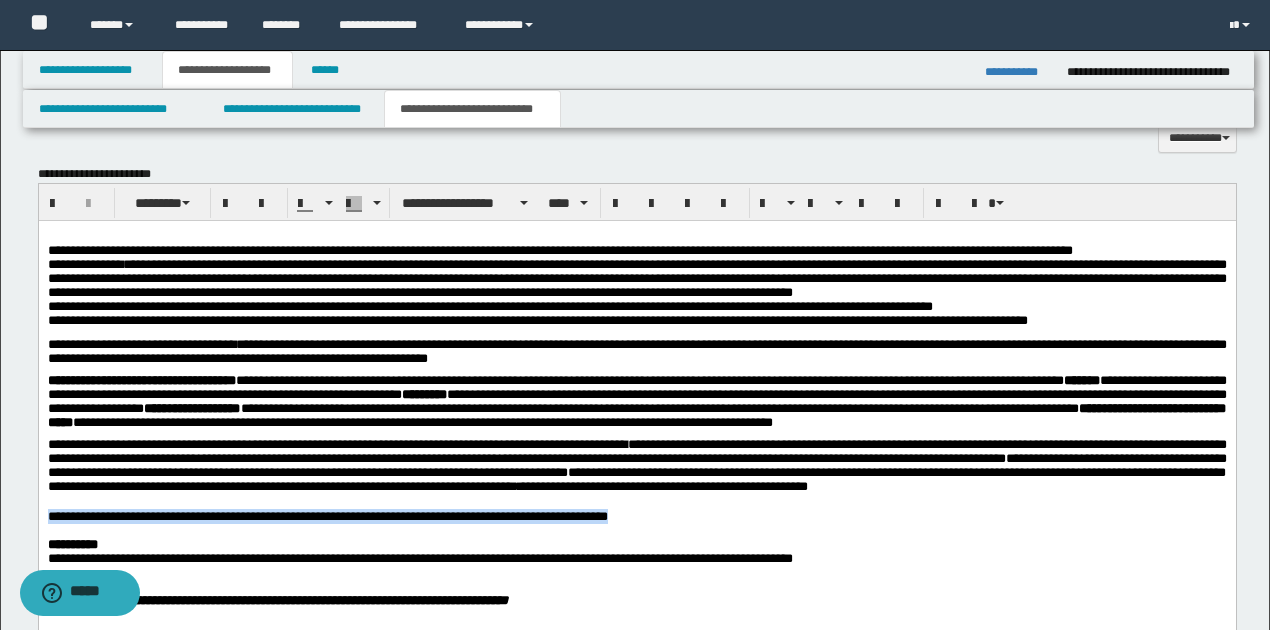 drag, startPoint x: 46, startPoint y: 536, endPoint x: 696, endPoint y: 539, distance: 650.0069 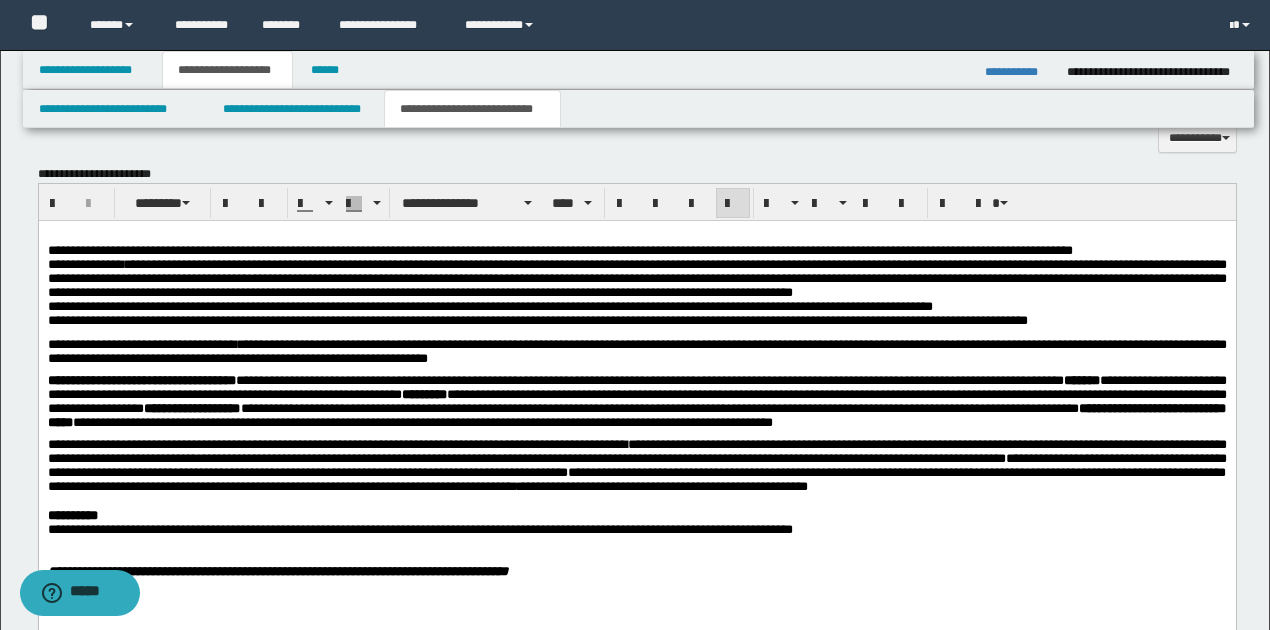 click on "**********" at bounding box center (662, 486) 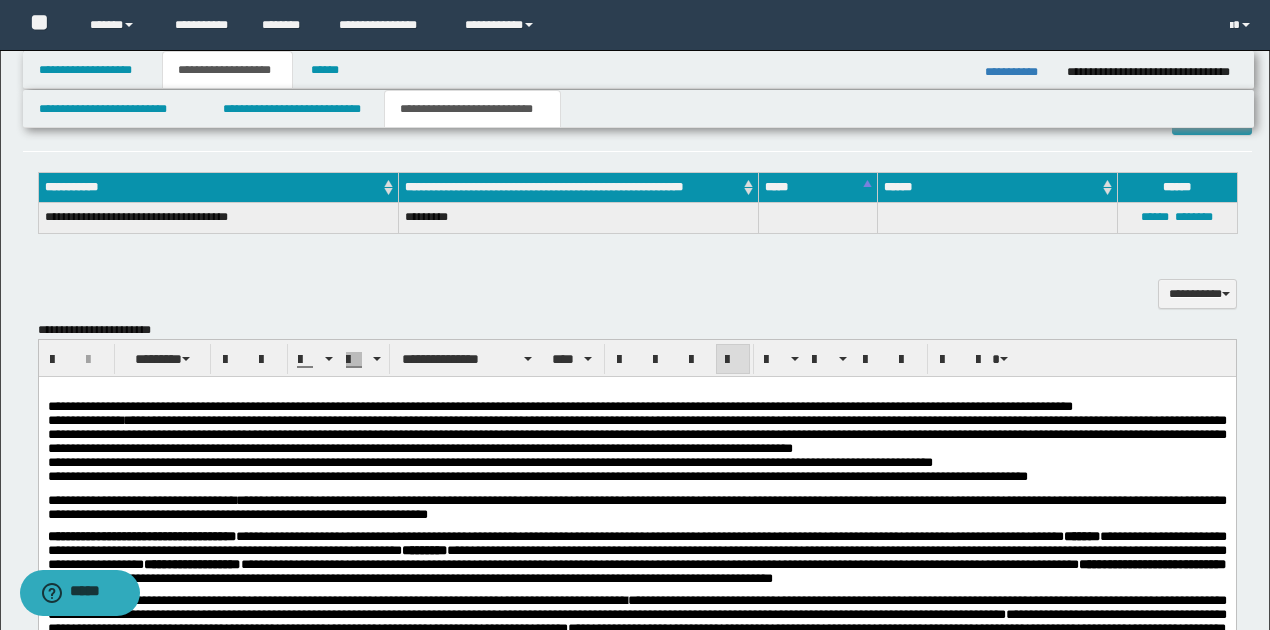 scroll, scrollTop: 666, scrollLeft: 0, axis: vertical 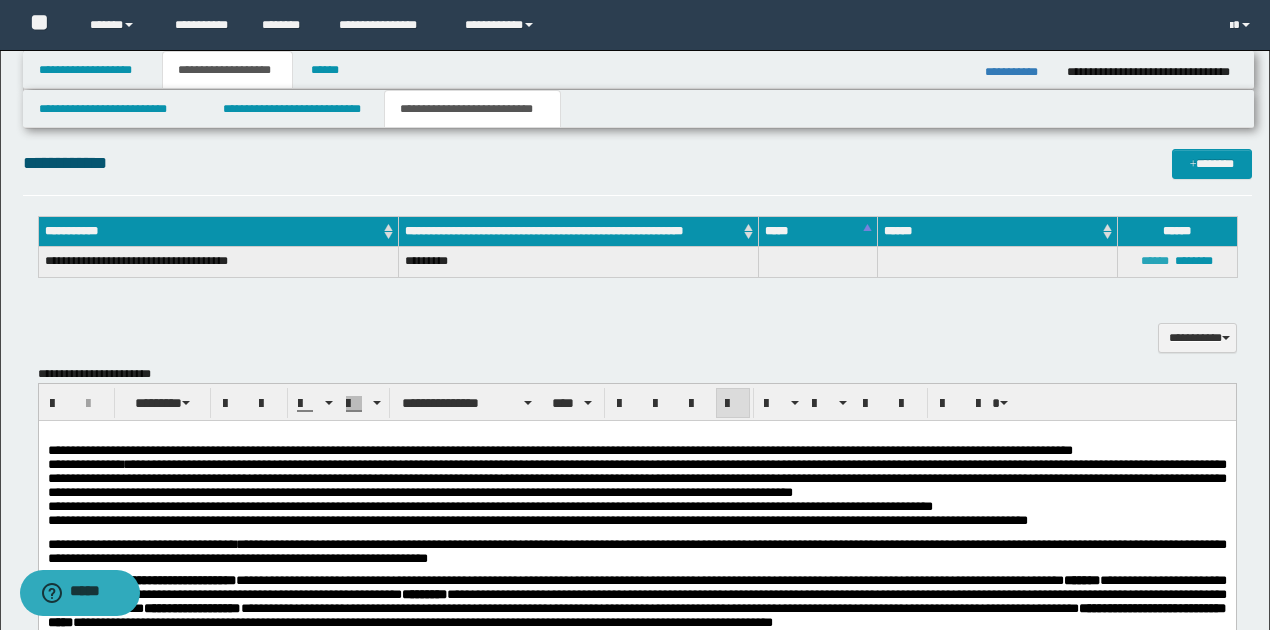 click on "******" at bounding box center (1155, 261) 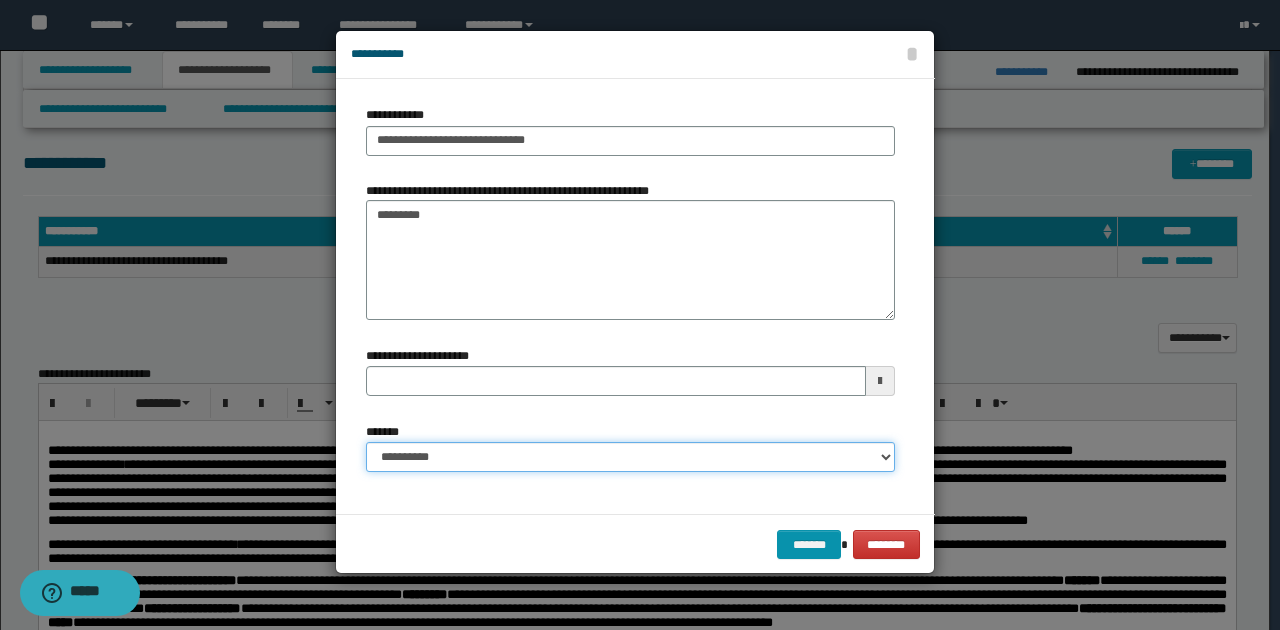 click on "**********" at bounding box center (630, 457) 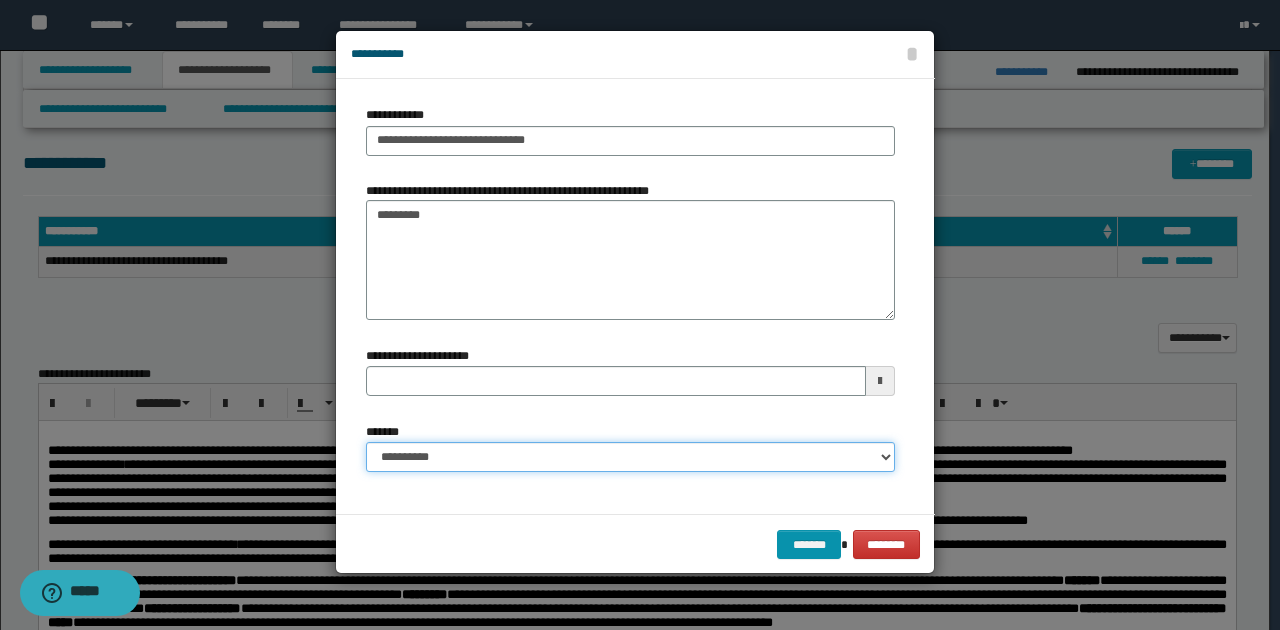select on "*" 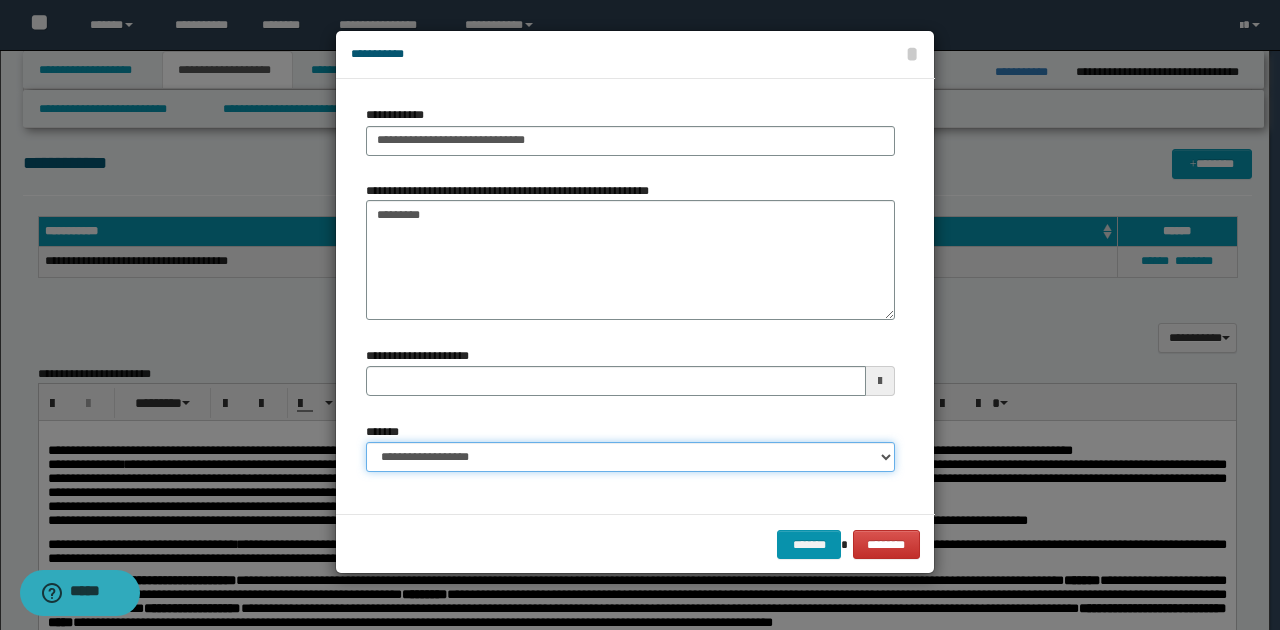 type 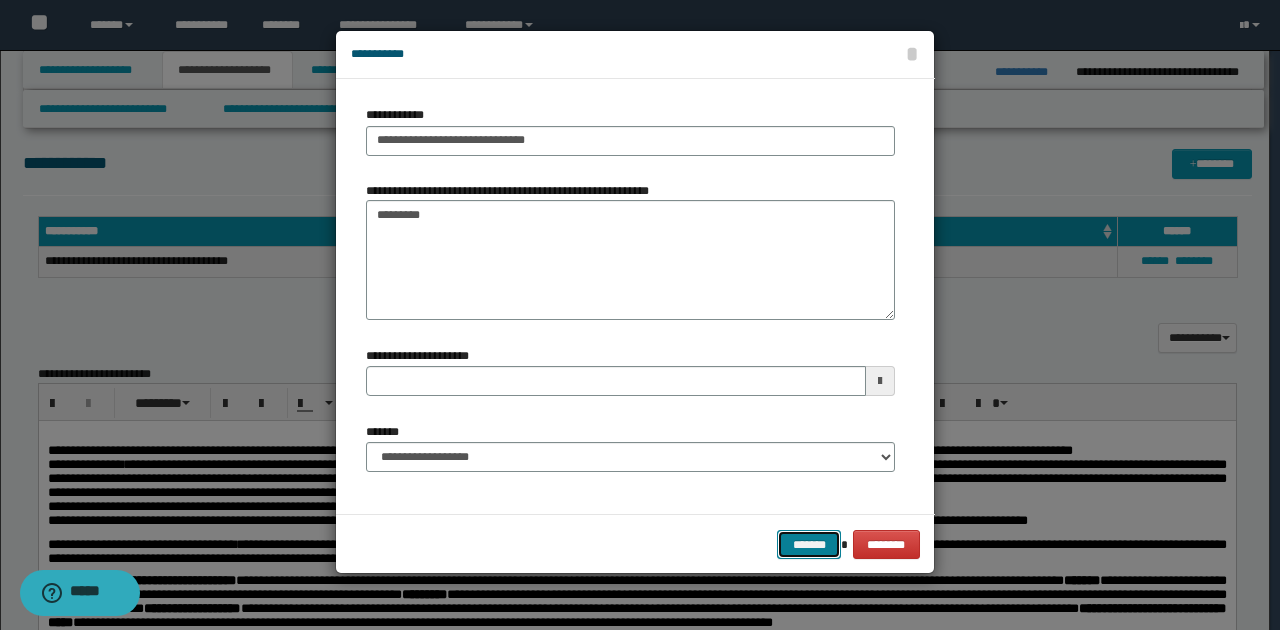click on "*******" at bounding box center [809, 544] 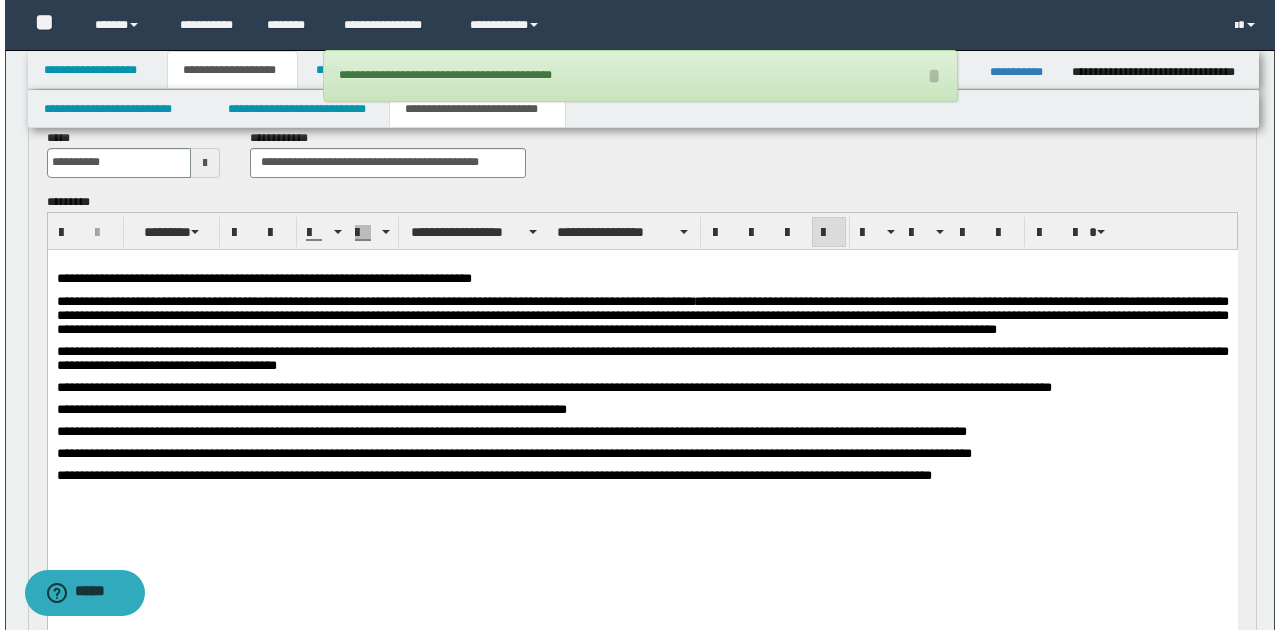 scroll, scrollTop: 0, scrollLeft: 0, axis: both 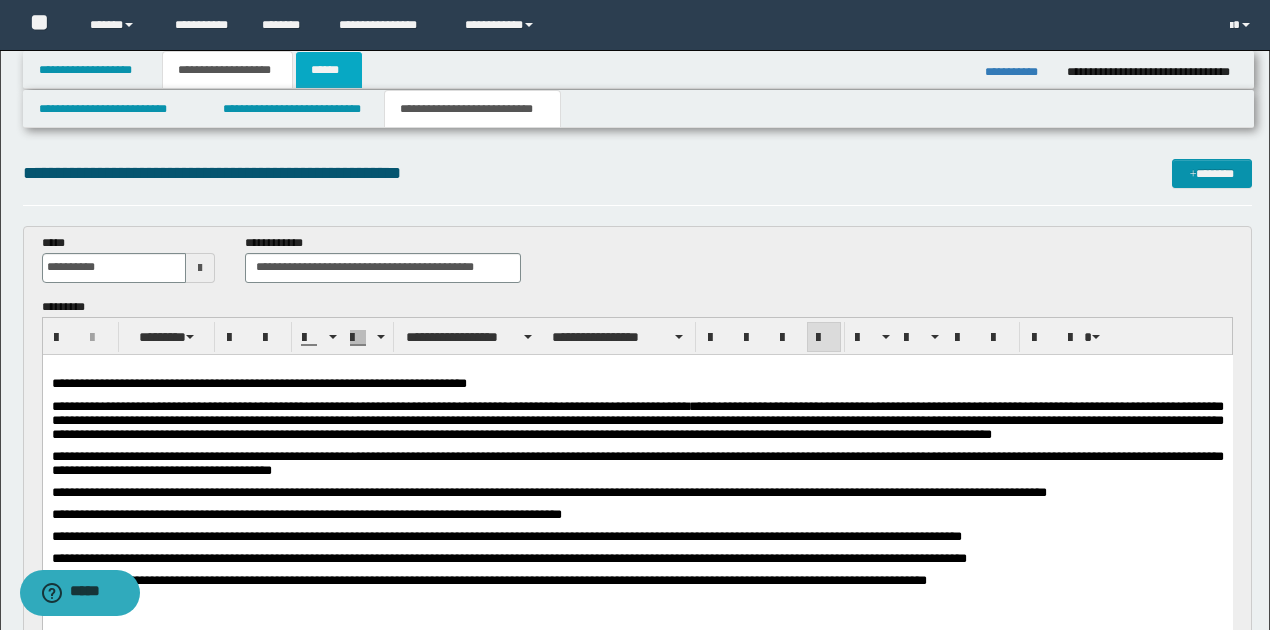 click on "******" at bounding box center [329, 70] 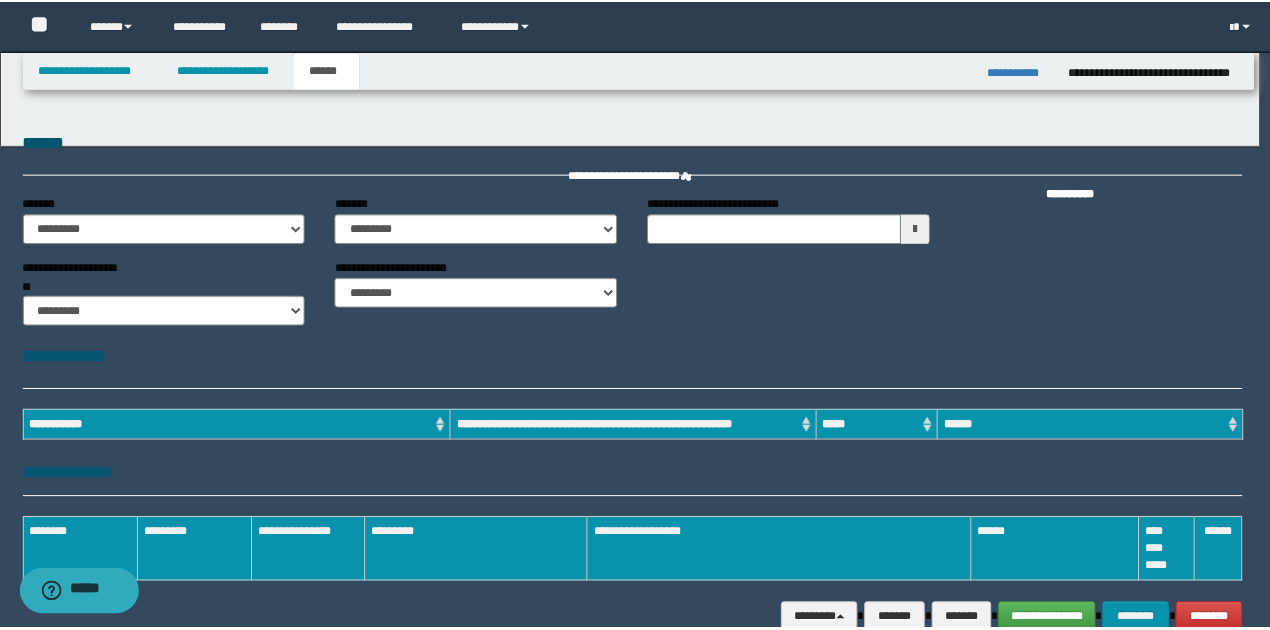 scroll, scrollTop: 0, scrollLeft: 0, axis: both 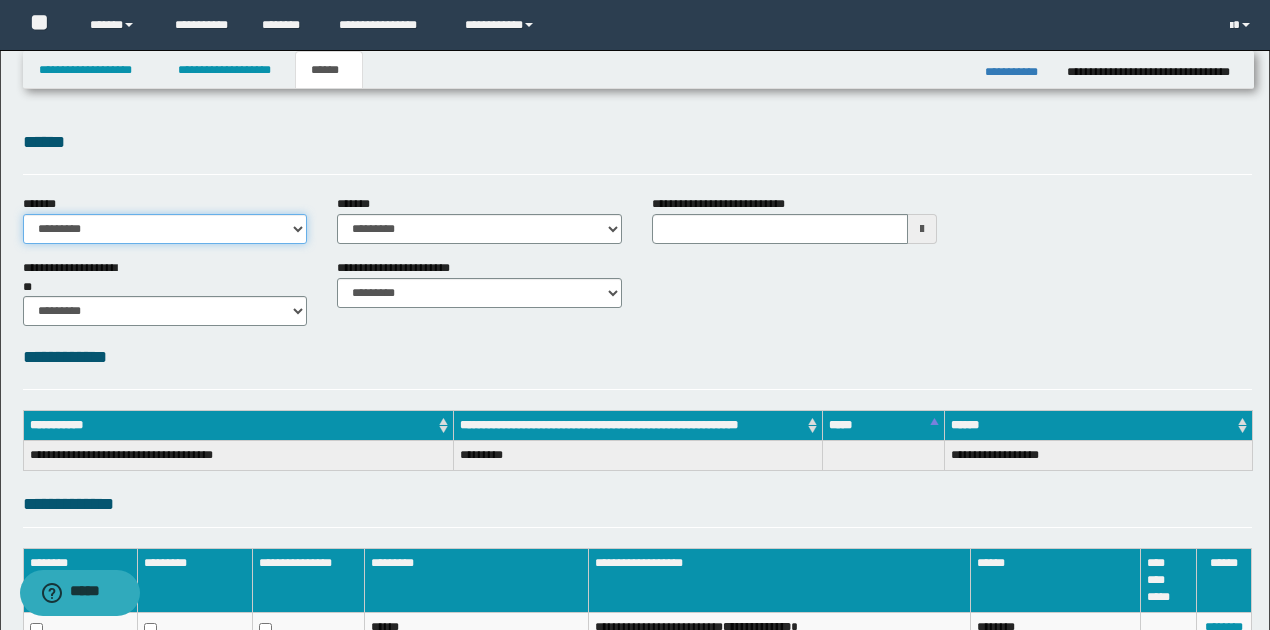 click on "**********" at bounding box center [165, 229] 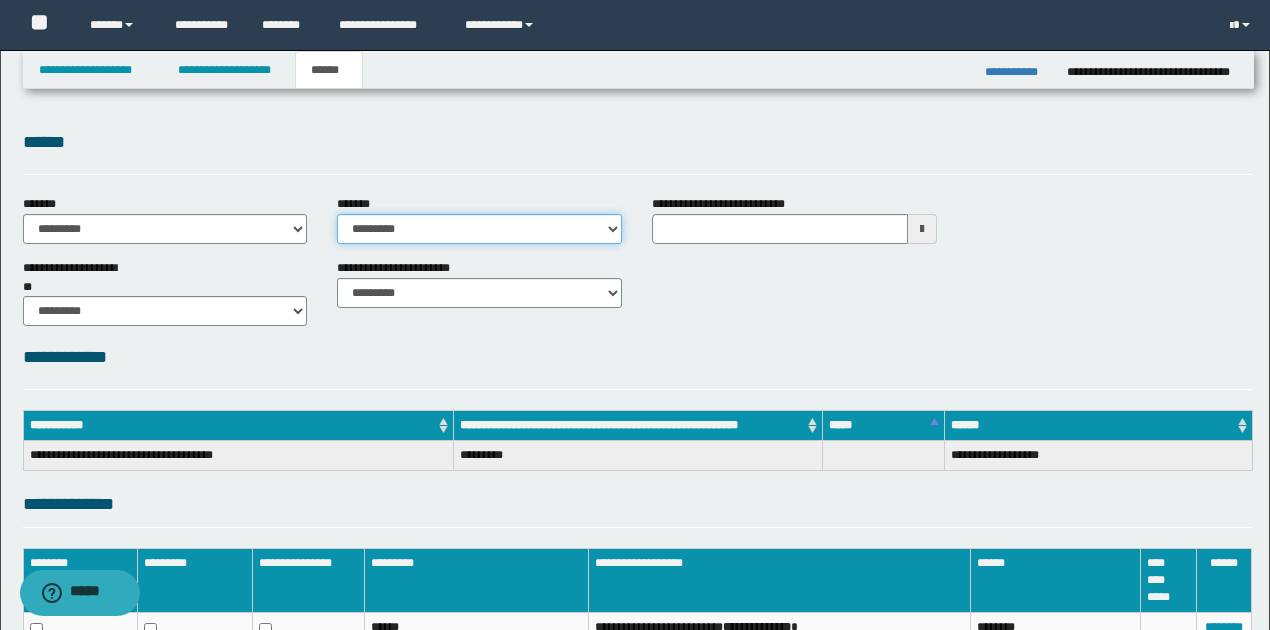 click on "**********" at bounding box center [479, 229] 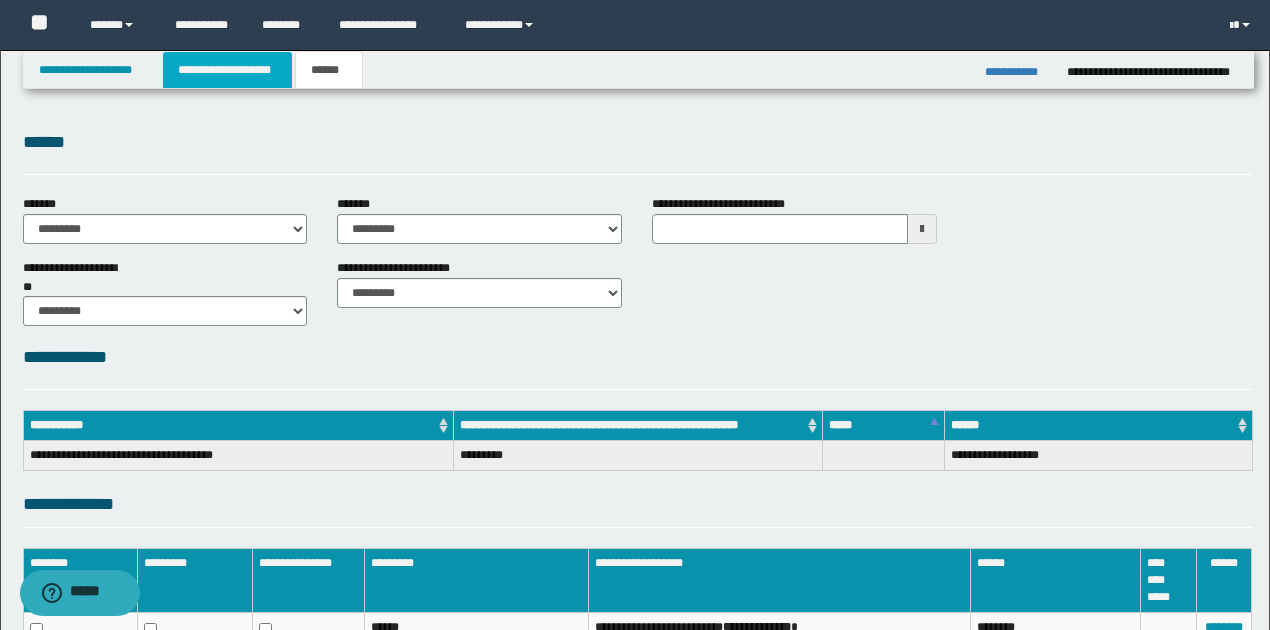 click on "**********" at bounding box center [227, 70] 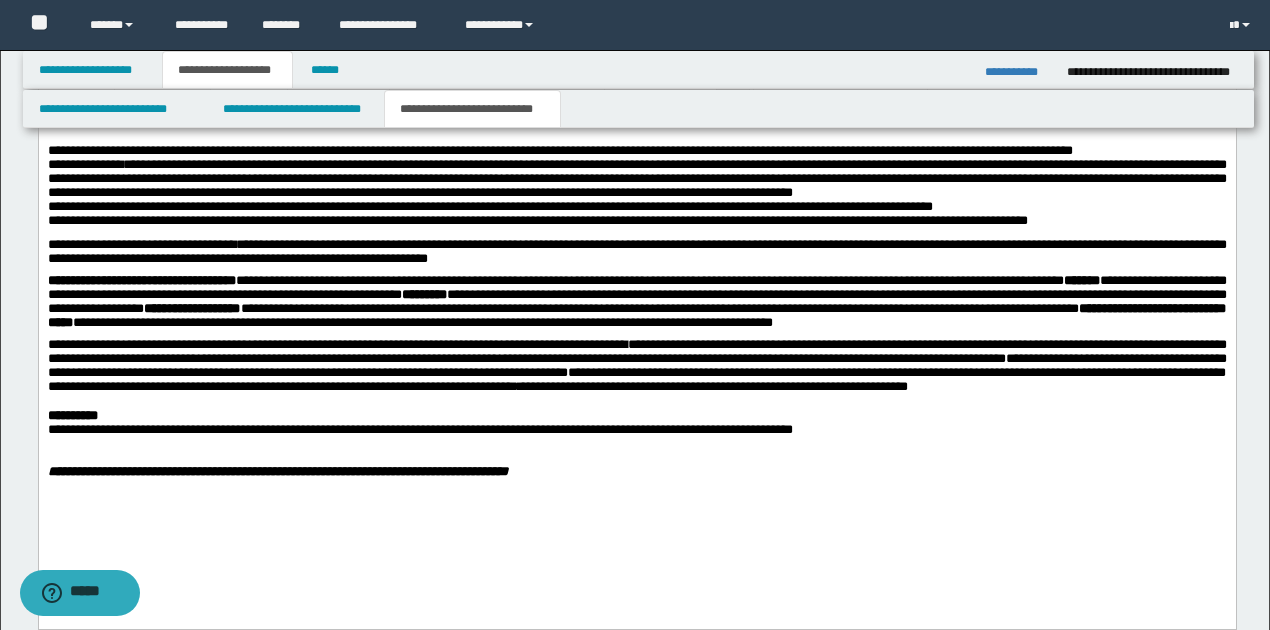 scroll, scrollTop: 1000, scrollLeft: 0, axis: vertical 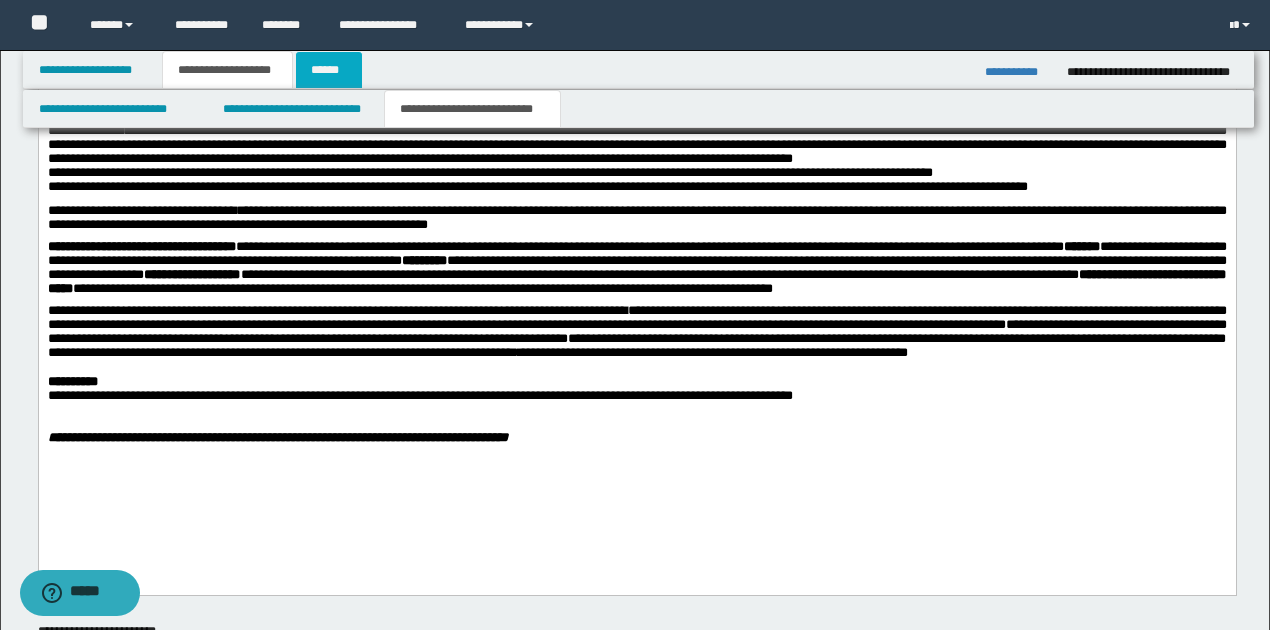 click on "******" at bounding box center (329, 70) 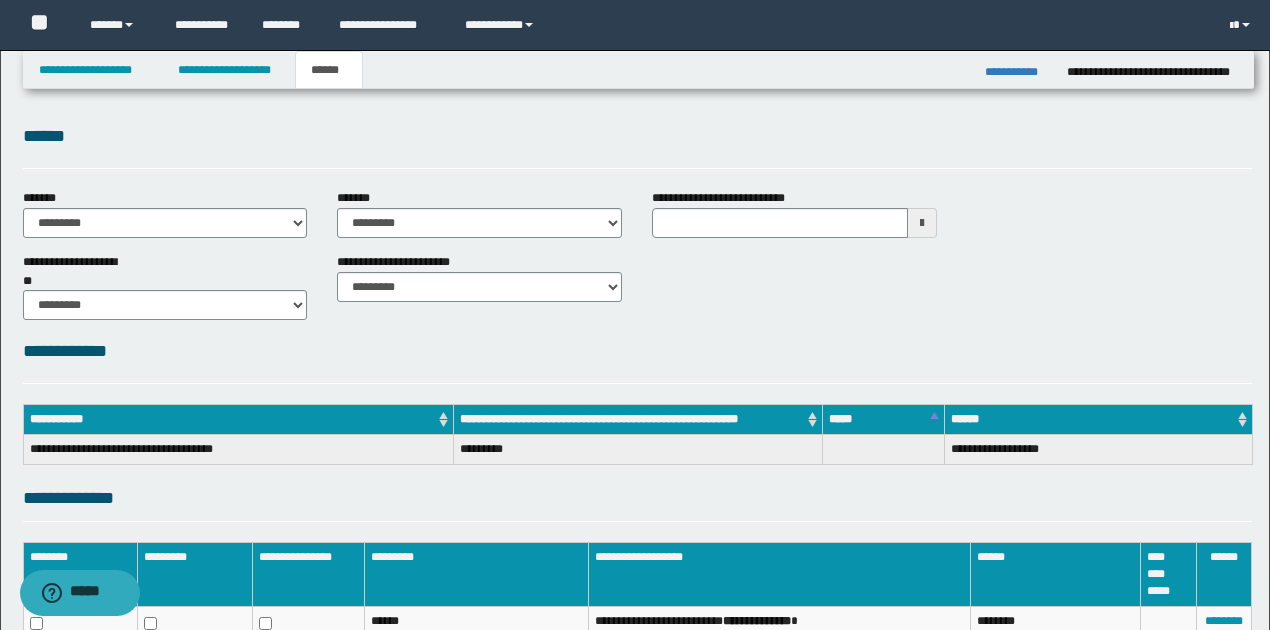 scroll, scrollTop: 0, scrollLeft: 0, axis: both 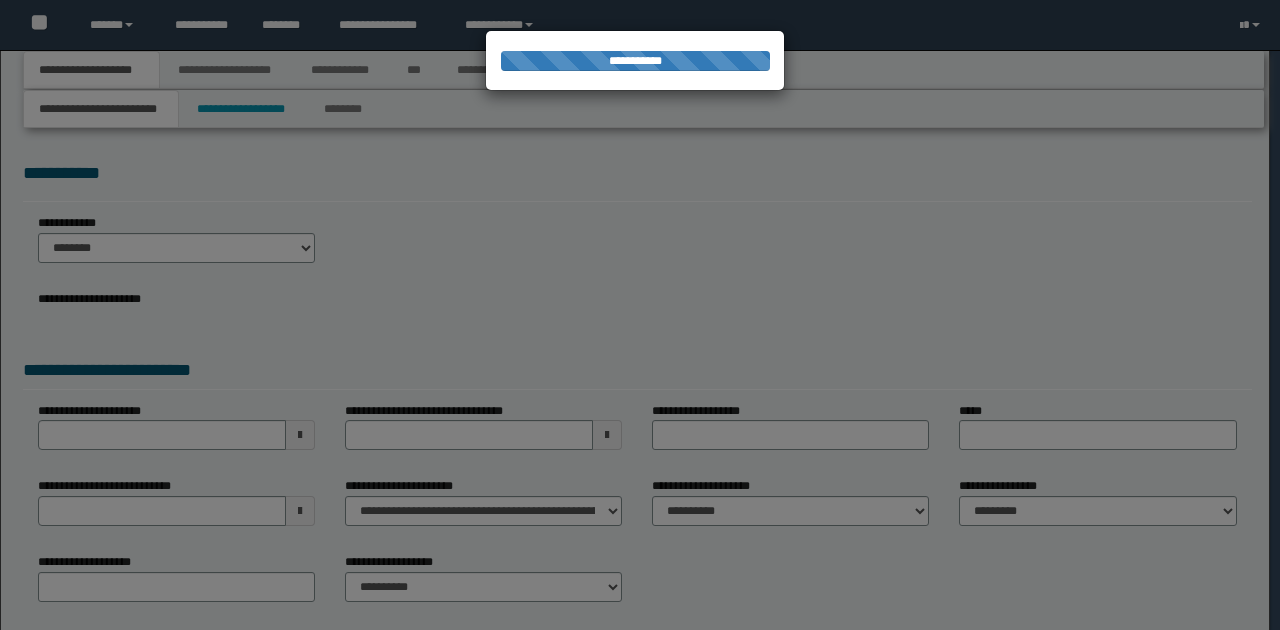 type on "**********" 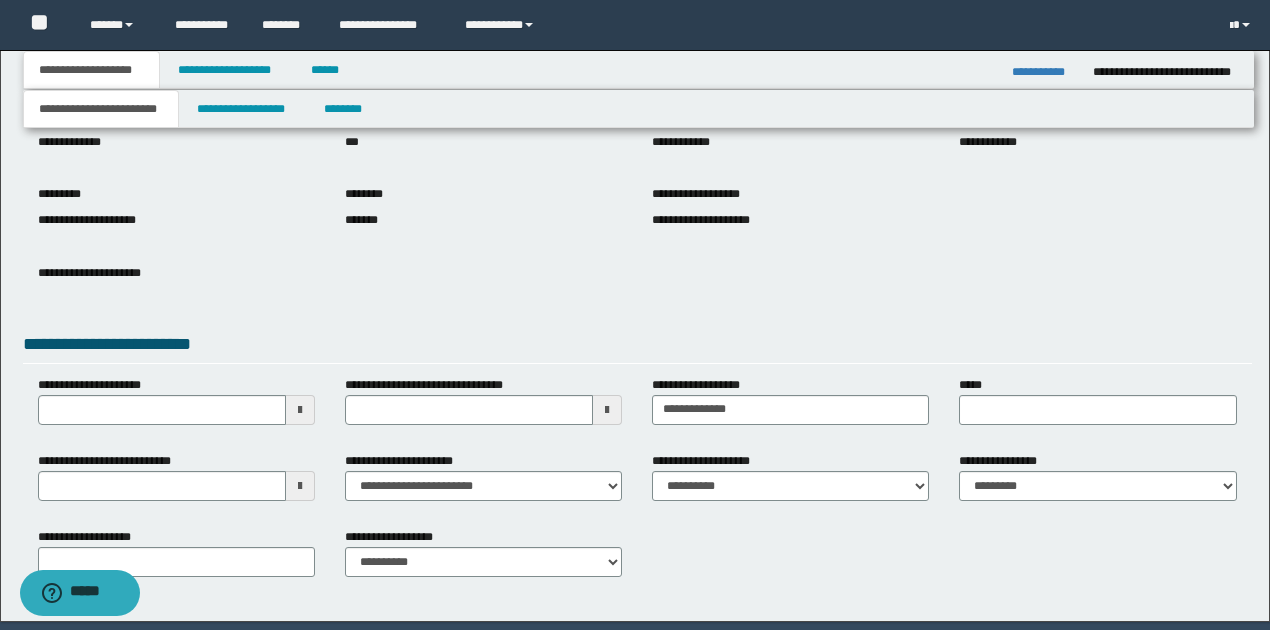 scroll, scrollTop: 200, scrollLeft: 0, axis: vertical 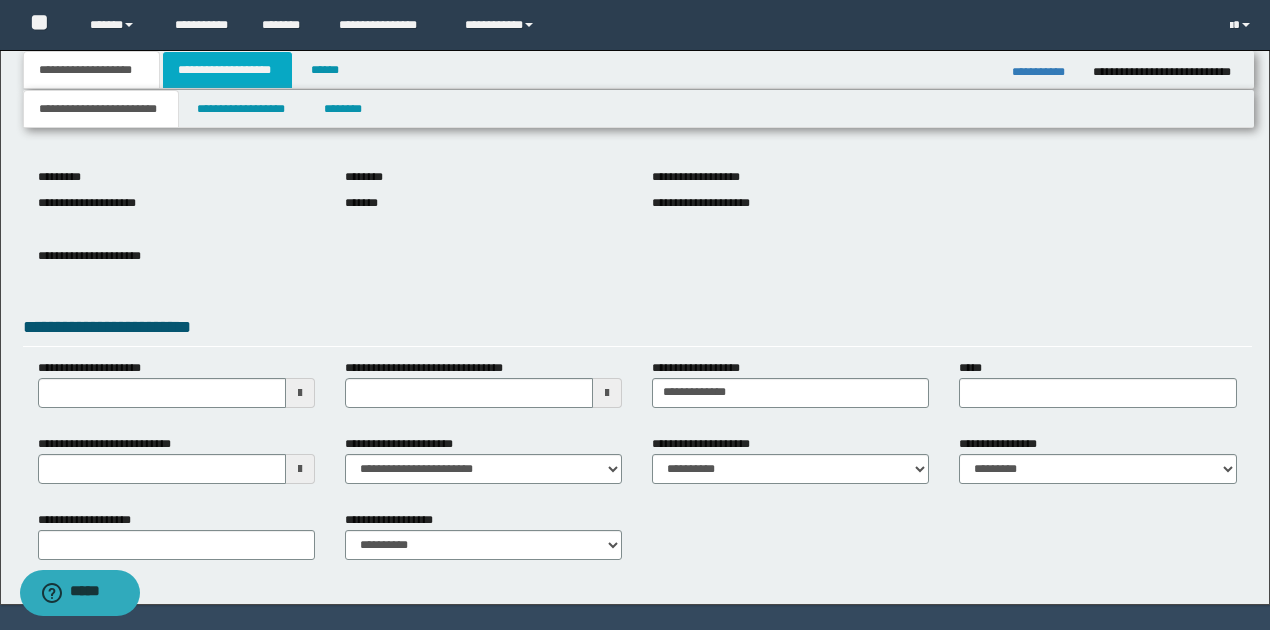 click on "**********" at bounding box center [227, 70] 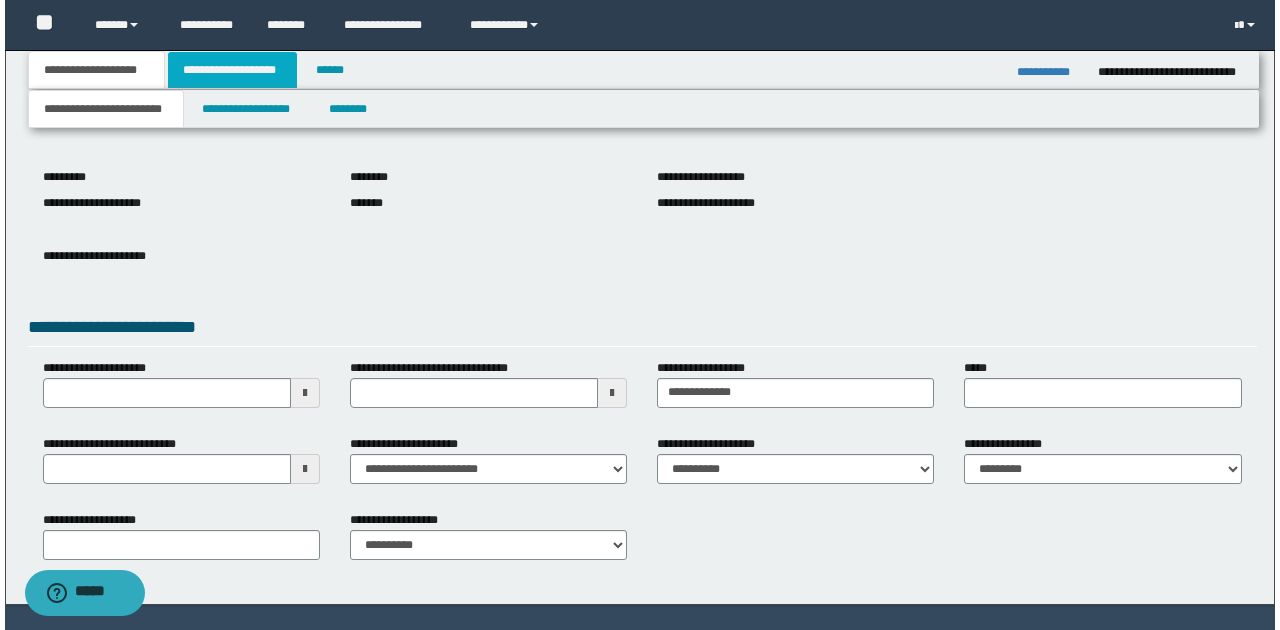scroll, scrollTop: 0, scrollLeft: 0, axis: both 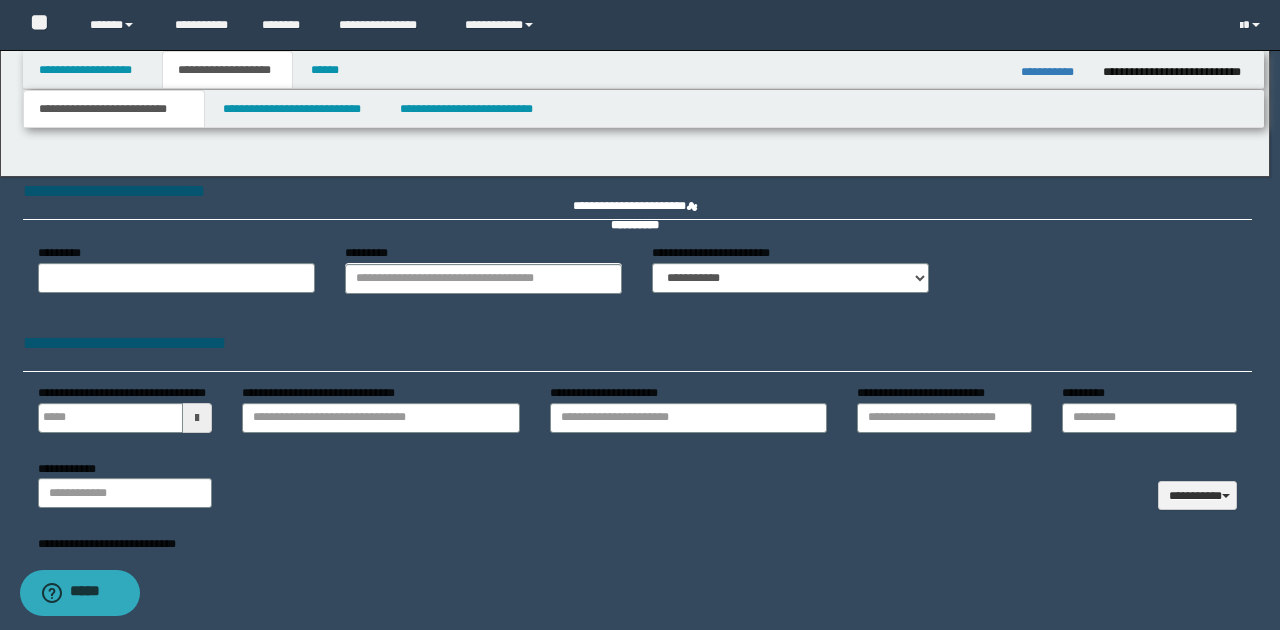 type 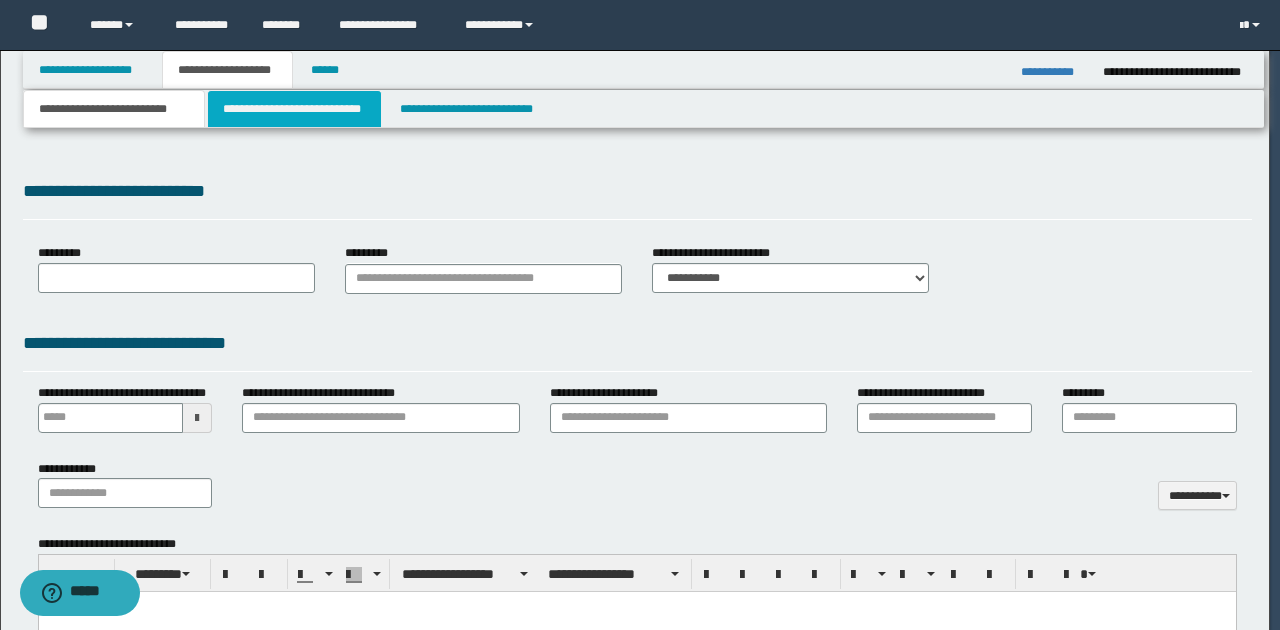 select on "*" 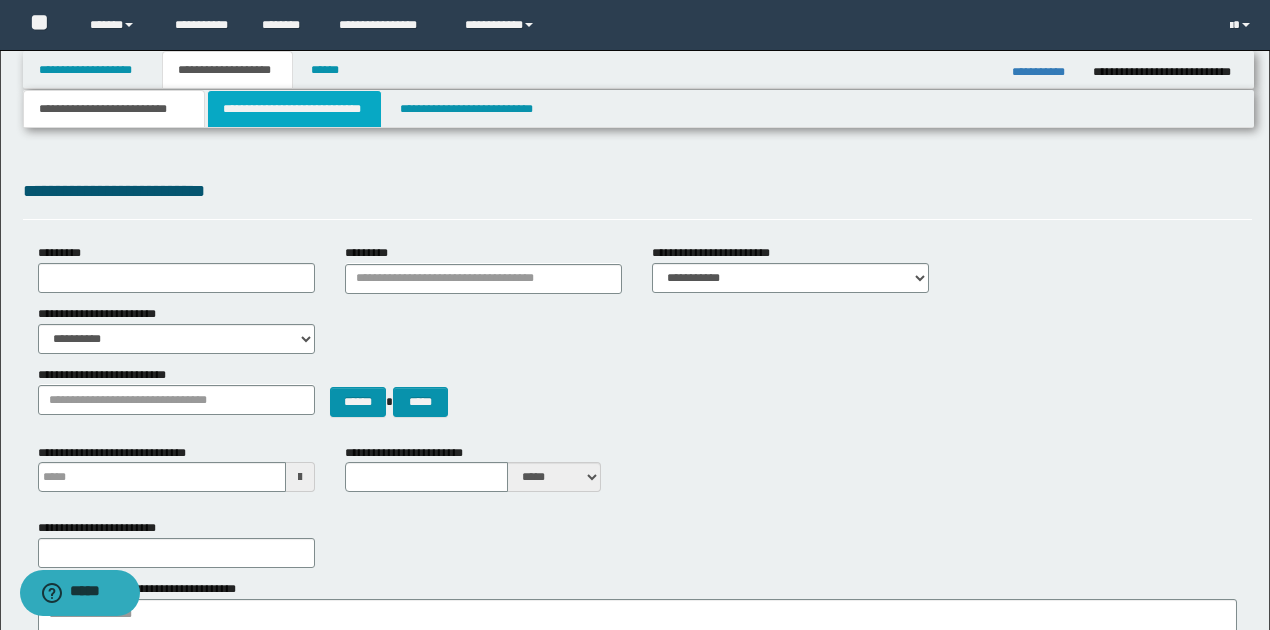 click on "**********" at bounding box center [294, 109] 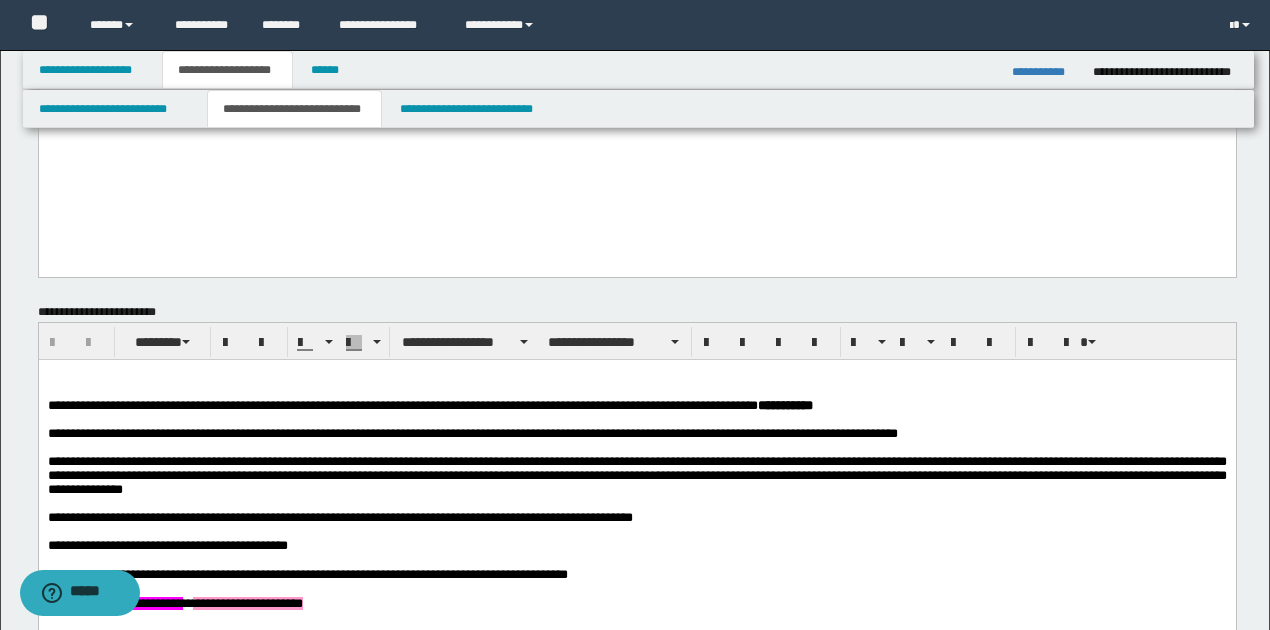 scroll, scrollTop: 400, scrollLeft: 0, axis: vertical 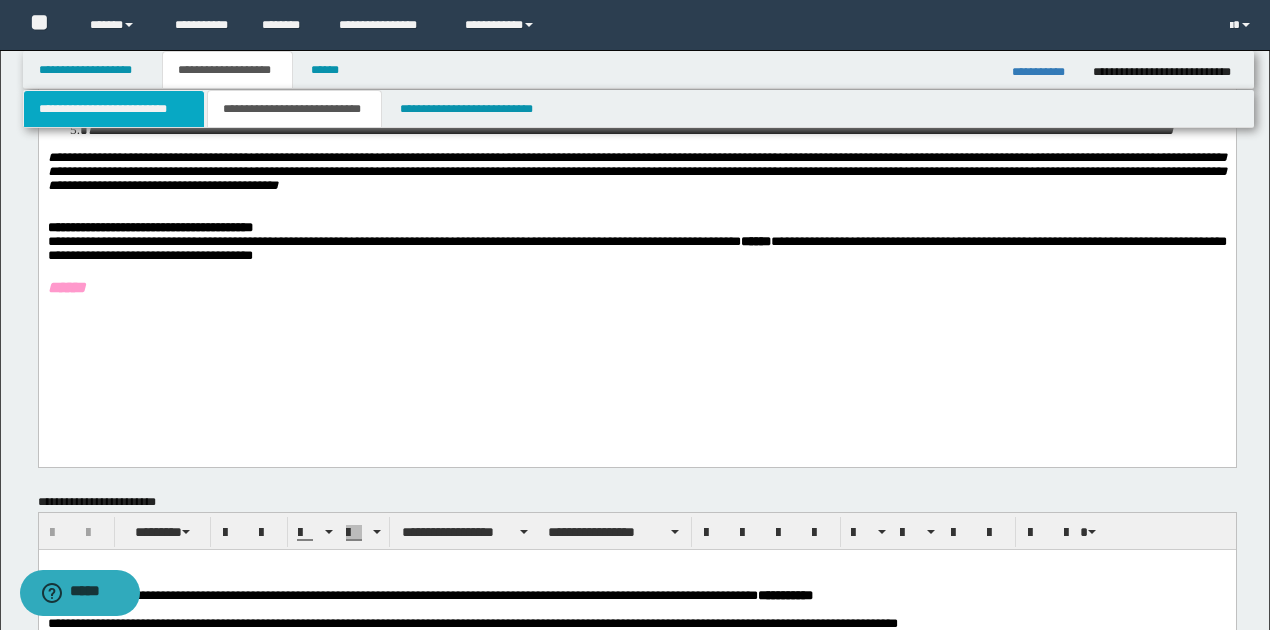 click on "**********" at bounding box center (114, 109) 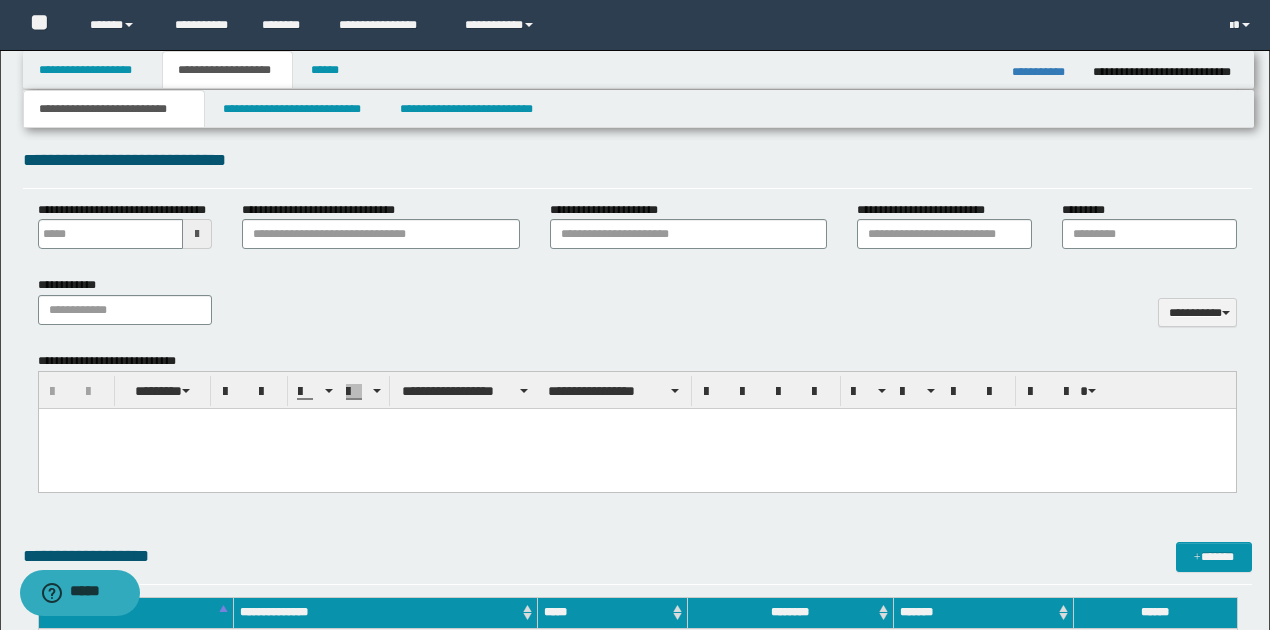 scroll, scrollTop: 533, scrollLeft: 0, axis: vertical 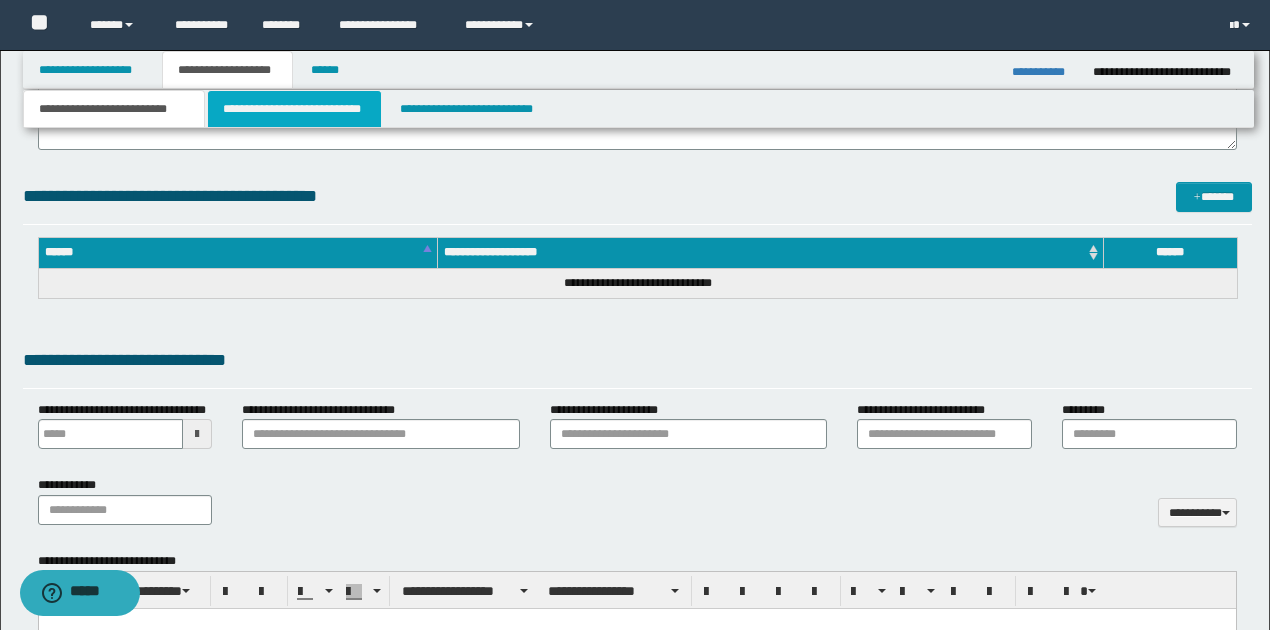 click on "**********" at bounding box center (294, 109) 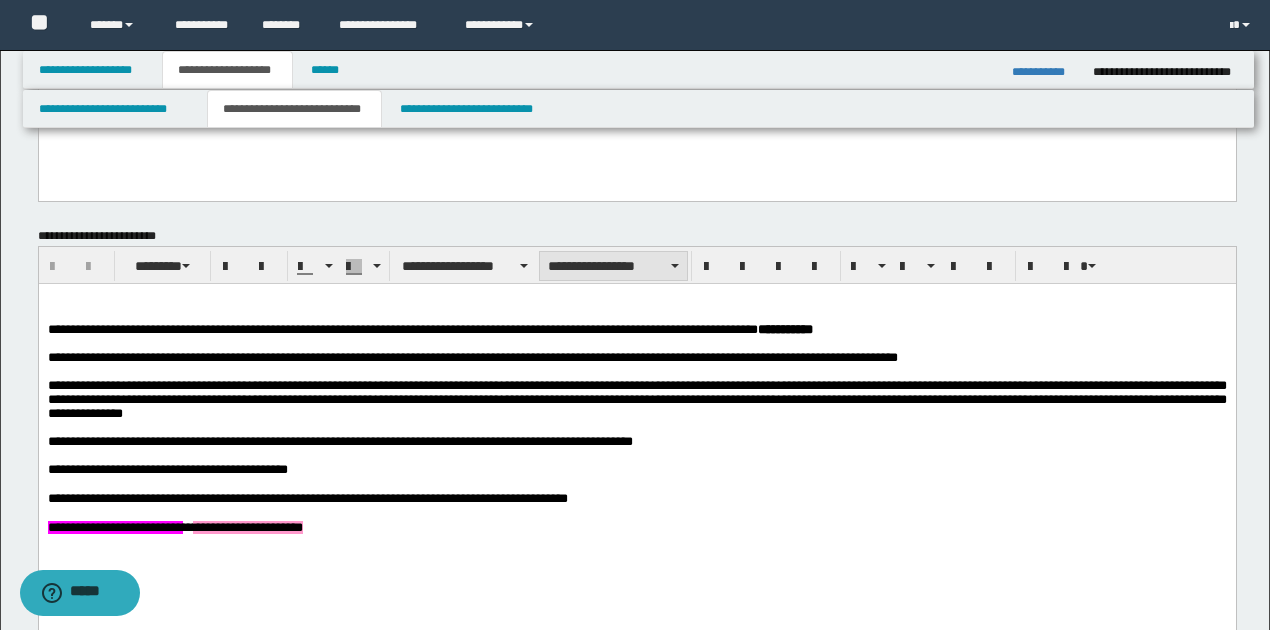 scroll, scrollTop: 666, scrollLeft: 0, axis: vertical 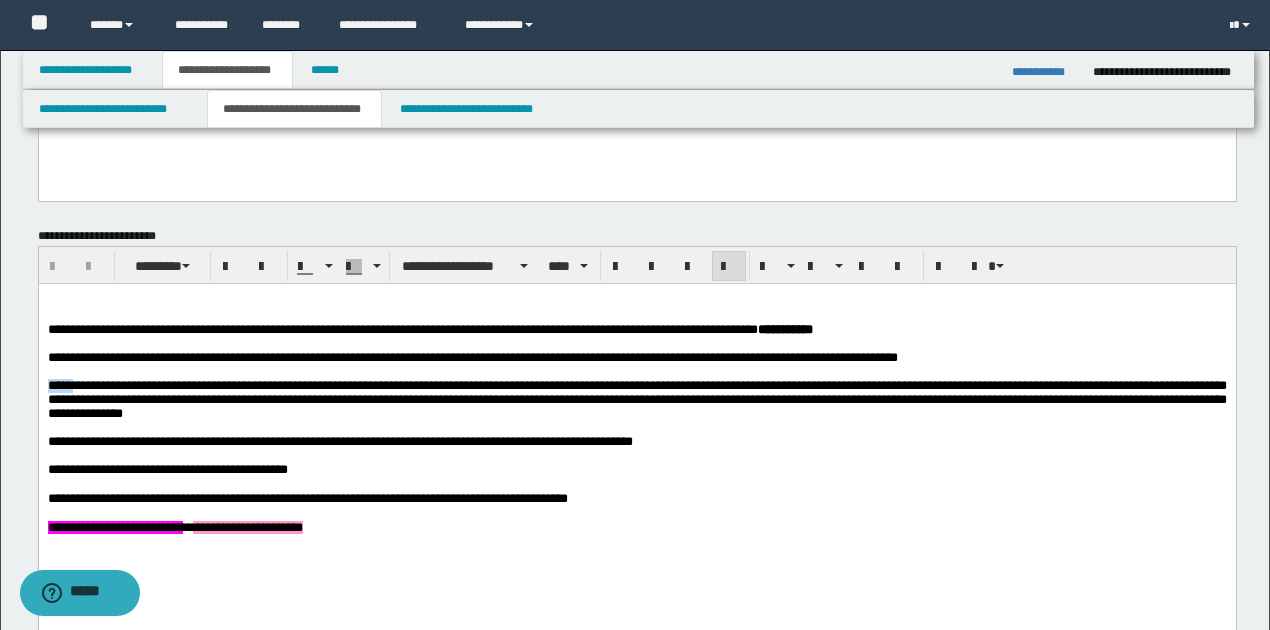 drag, startPoint x: 50, startPoint y: 392, endPoint x: 76, endPoint y: 390, distance: 26.076809 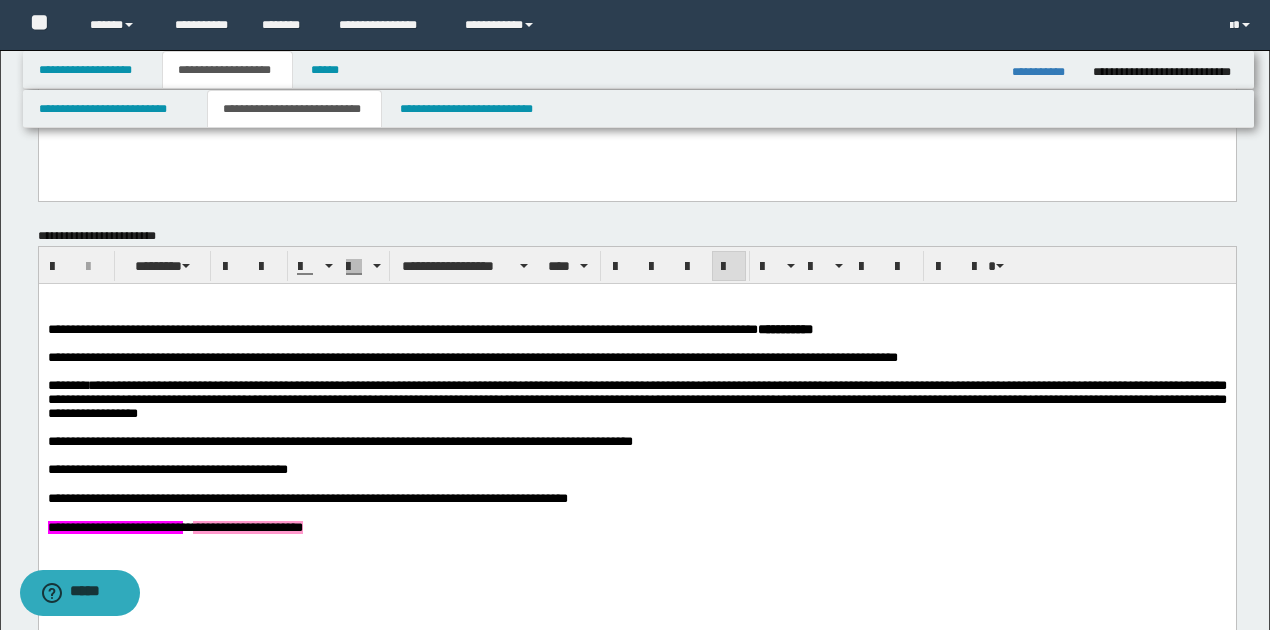 click on "**********" at bounding box center (636, 399) 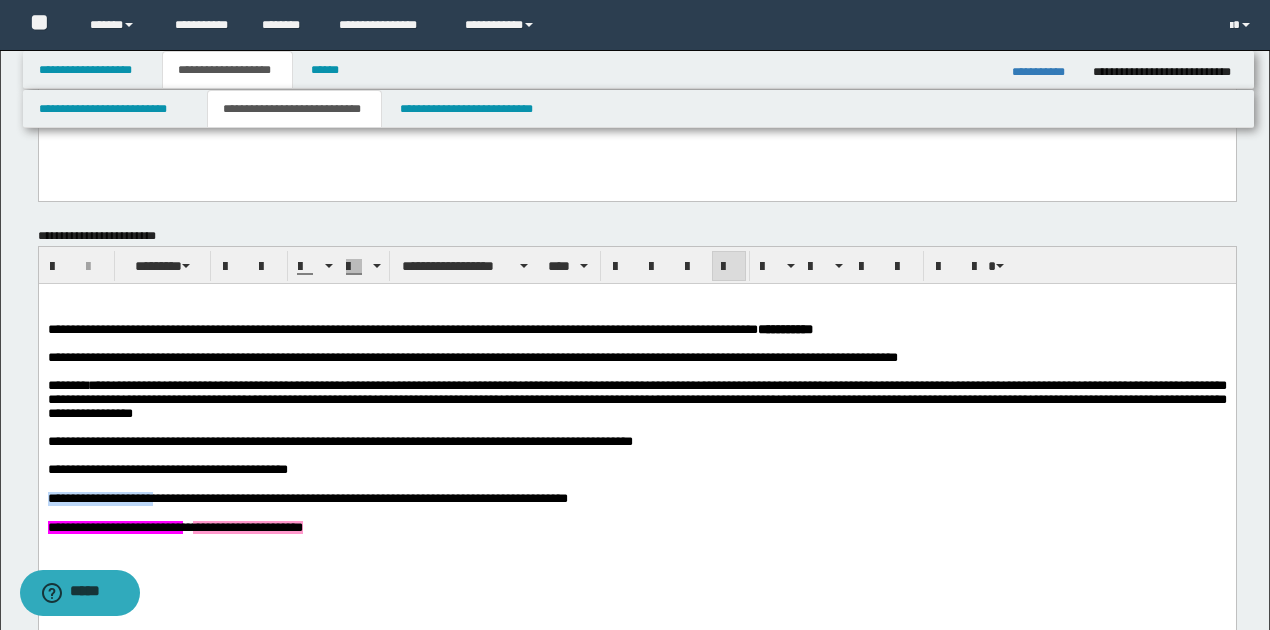 drag, startPoint x: 48, startPoint y: 515, endPoint x: 212, endPoint y: 518, distance: 164.02744 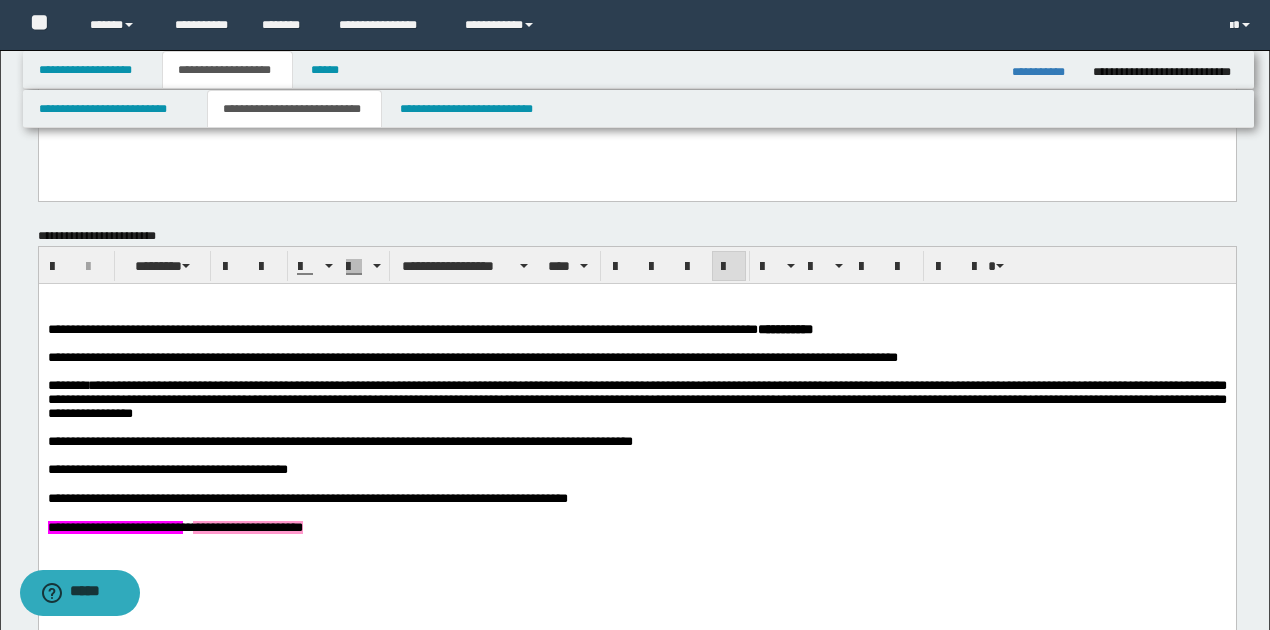 click on "**********" at bounding box center [1045, 72] 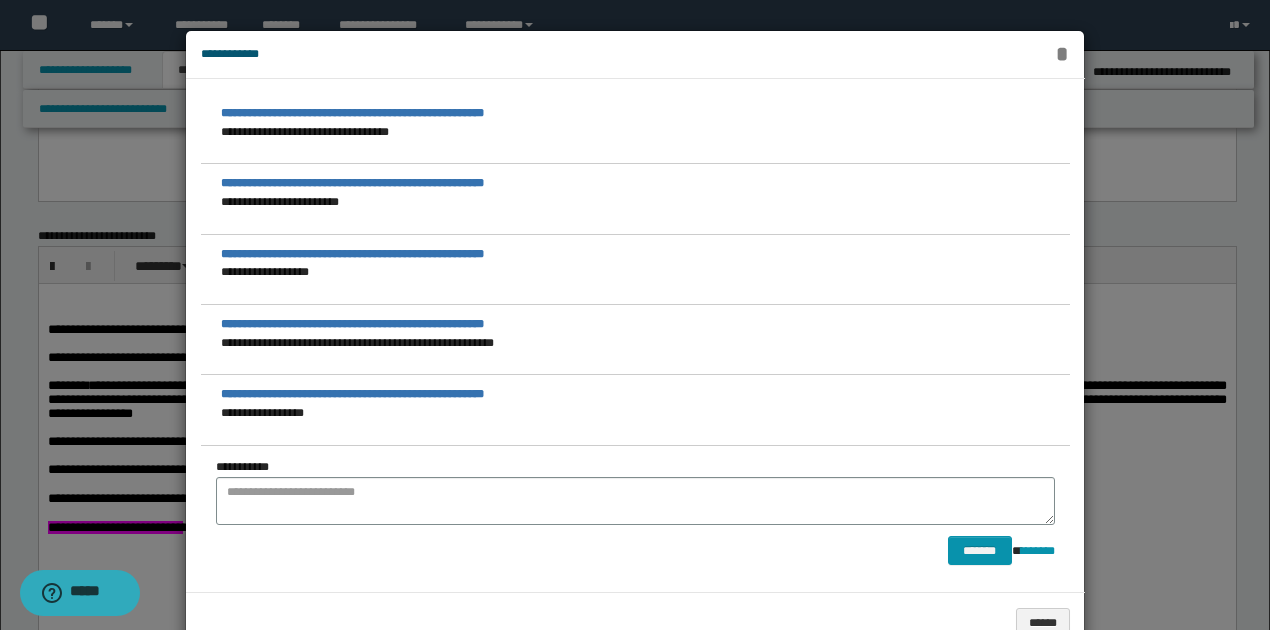 click on "*" at bounding box center [1062, 54] 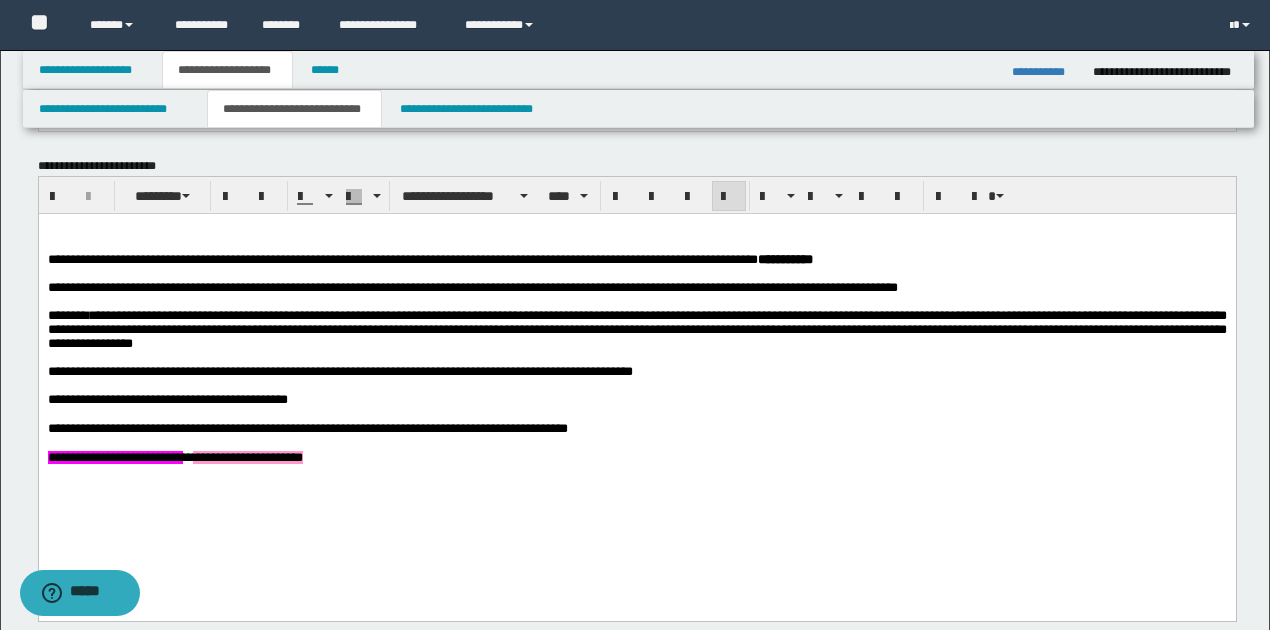 scroll, scrollTop: 733, scrollLeft: 0, axis: vertical 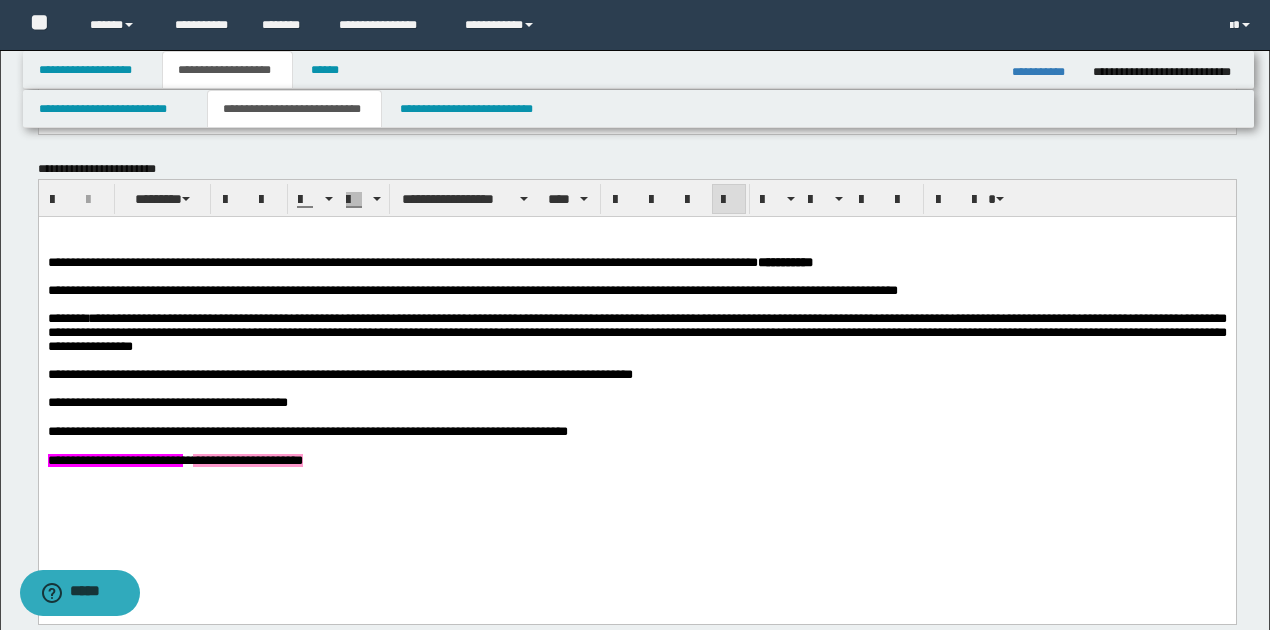 click on "**********" at bounding box center [636, 332] 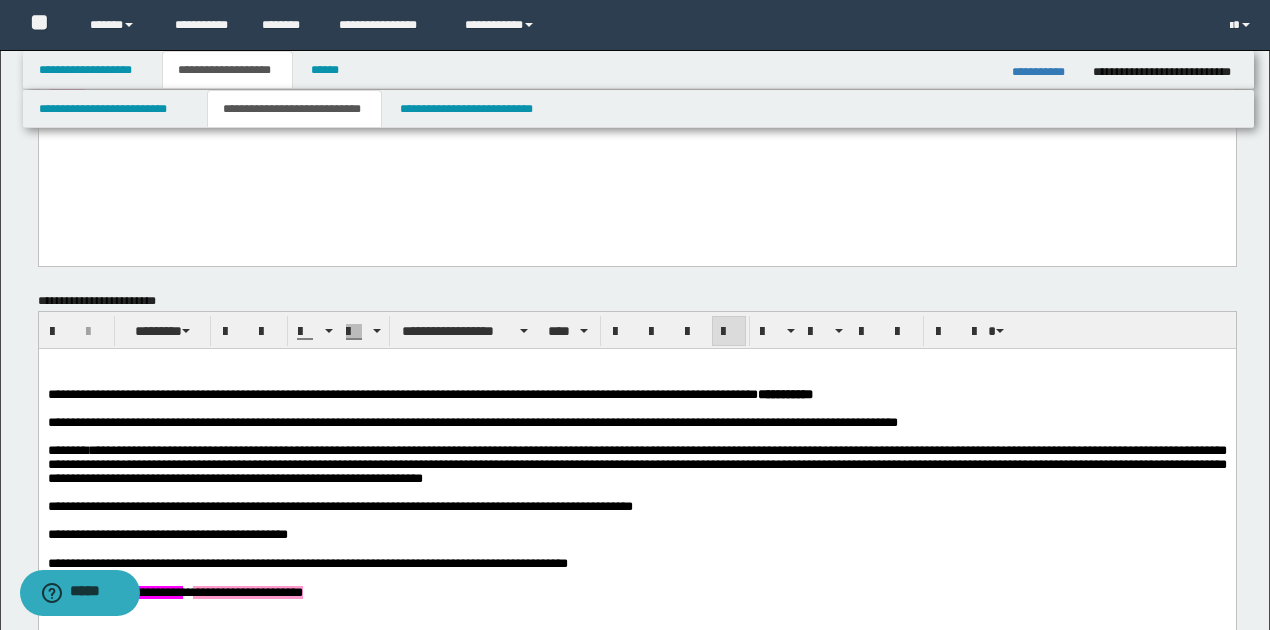 scroll, scrollTop: 600, scrollLeft: 0, axis: vertical 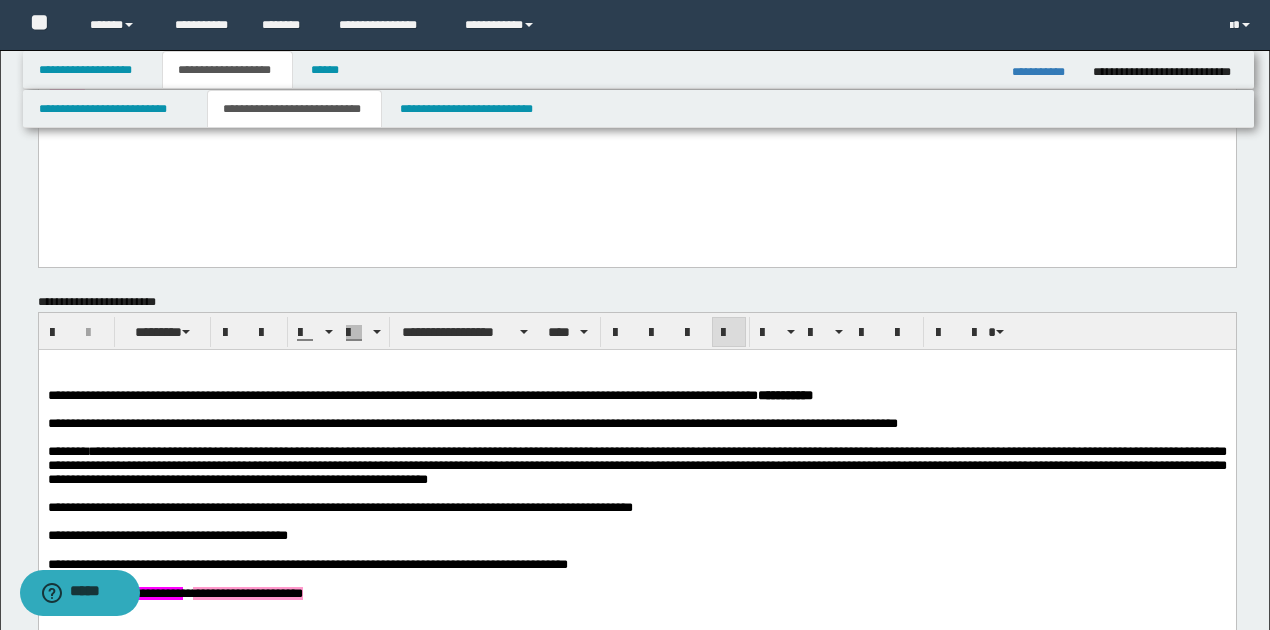 click on "**********" at bounding box center (636, 465) 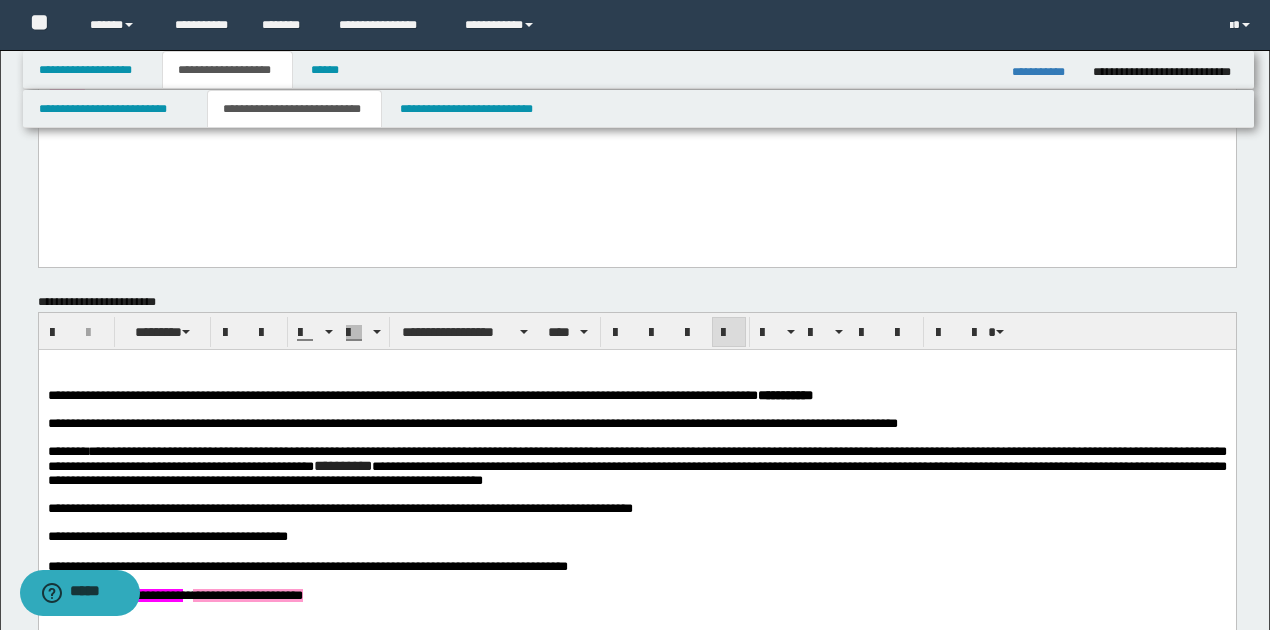 click on "**********" 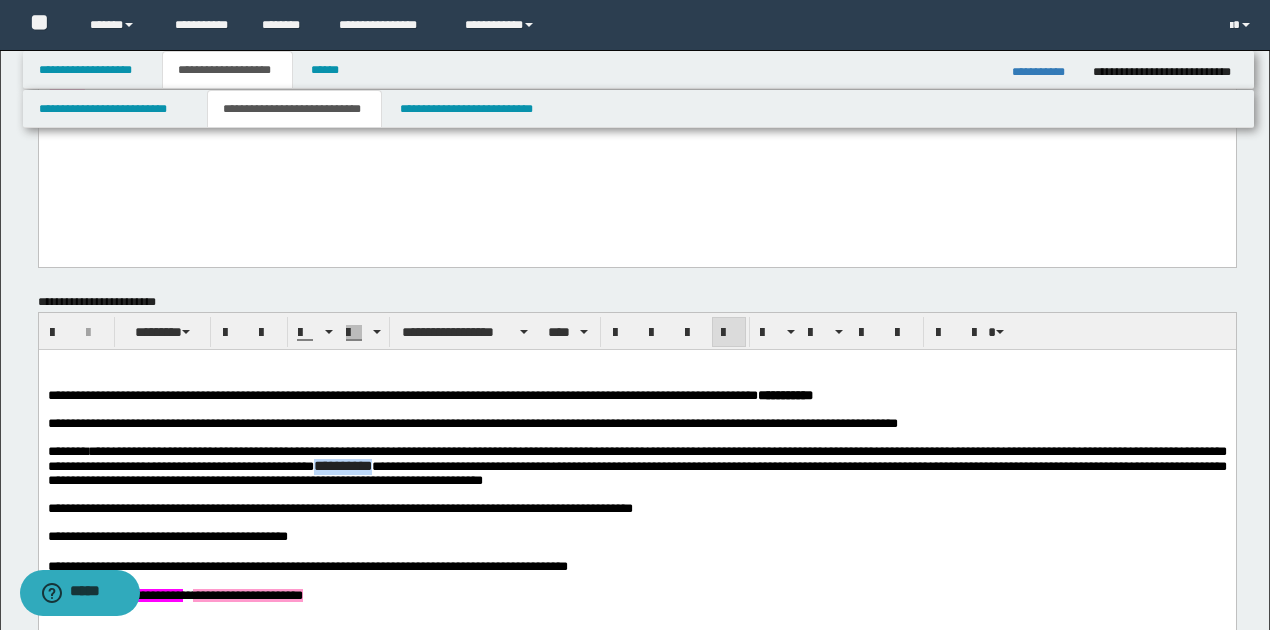 drag, startPoint x: 422, startPoint y: 468, endPoint x: 497, endPoint y: 470, distance: 75.026665 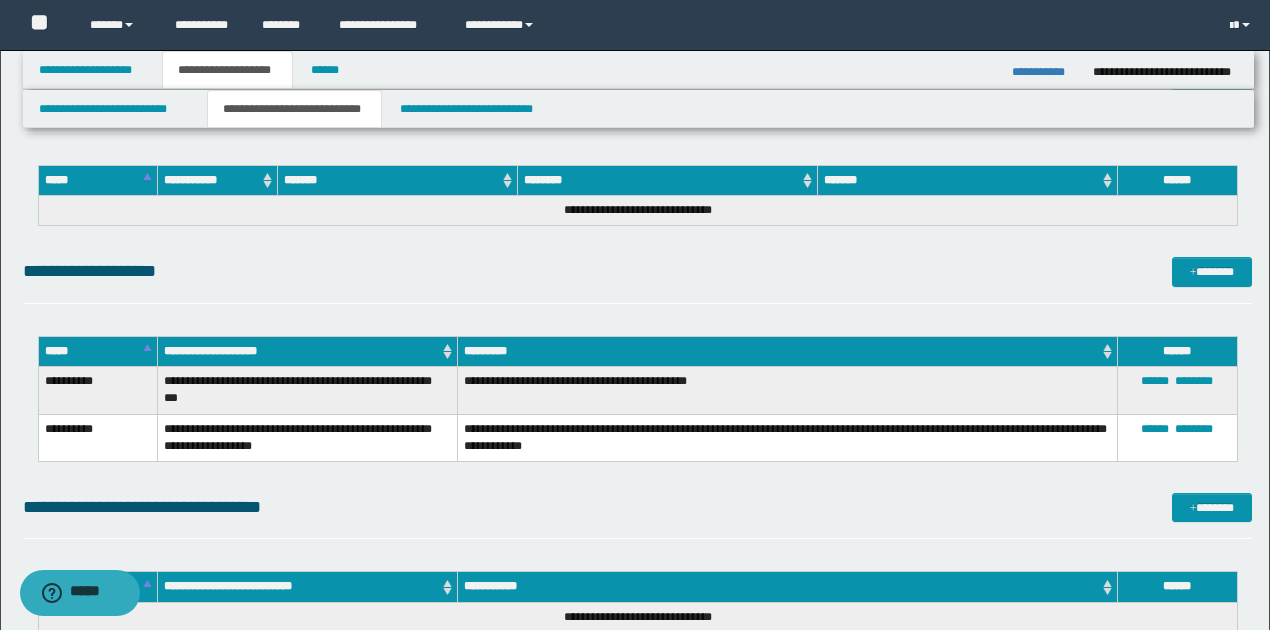 scroll, scrollTop: 1800, scrollLeft: 0, axis: vertical 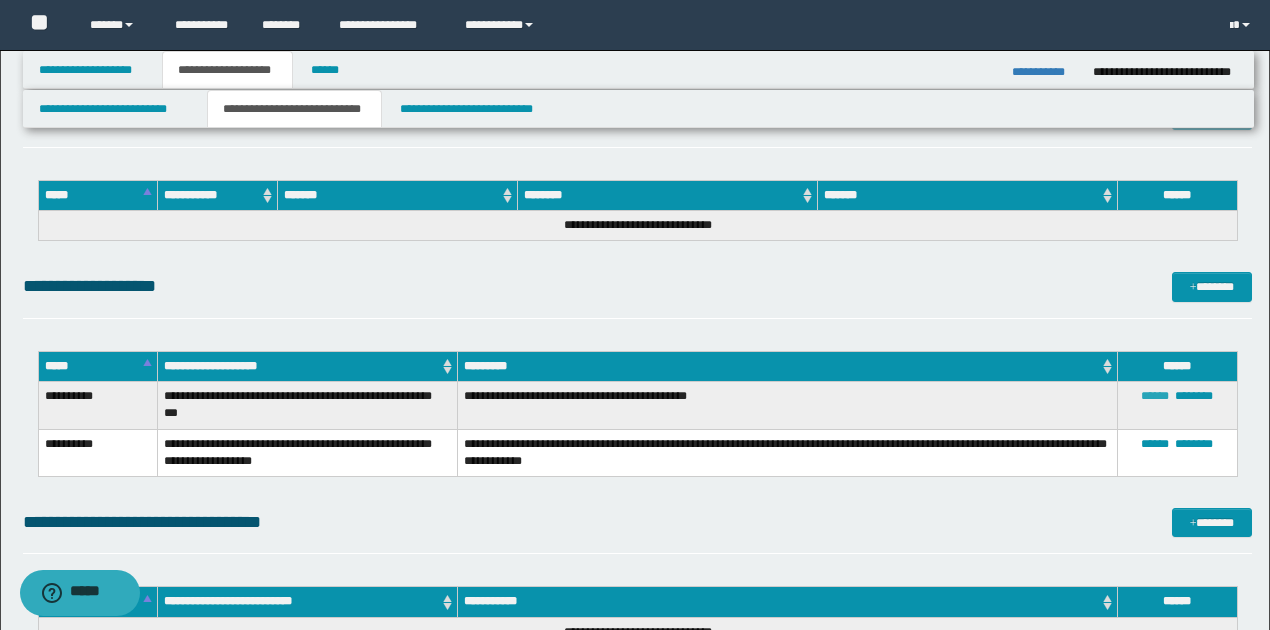 click on "******" at bounding box center [1155, 396] 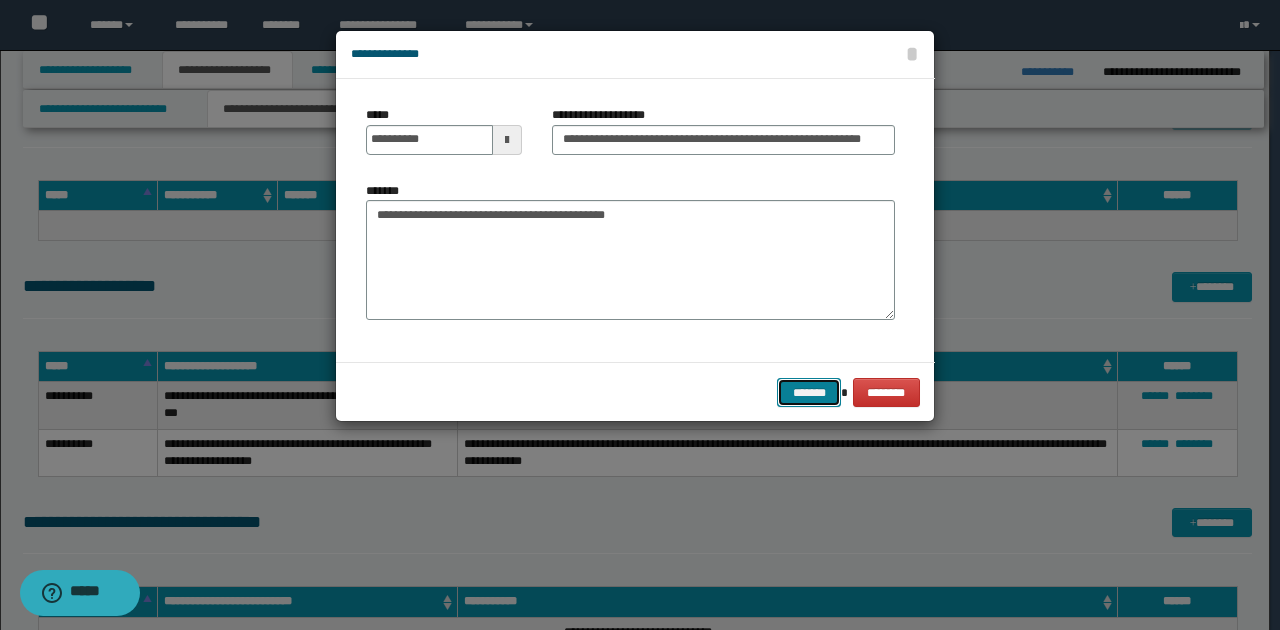 click on "*******" at bounding box center (809, 392) 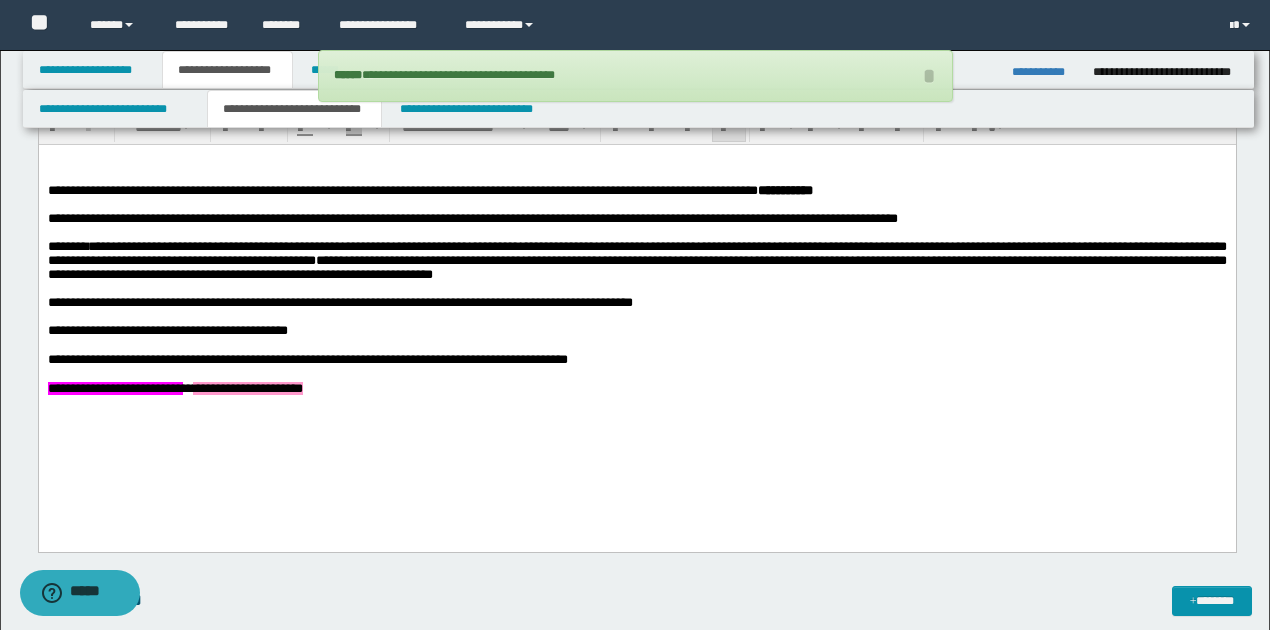scroll, scrollTop: 600, scrollLeft: 0, axis: vertical 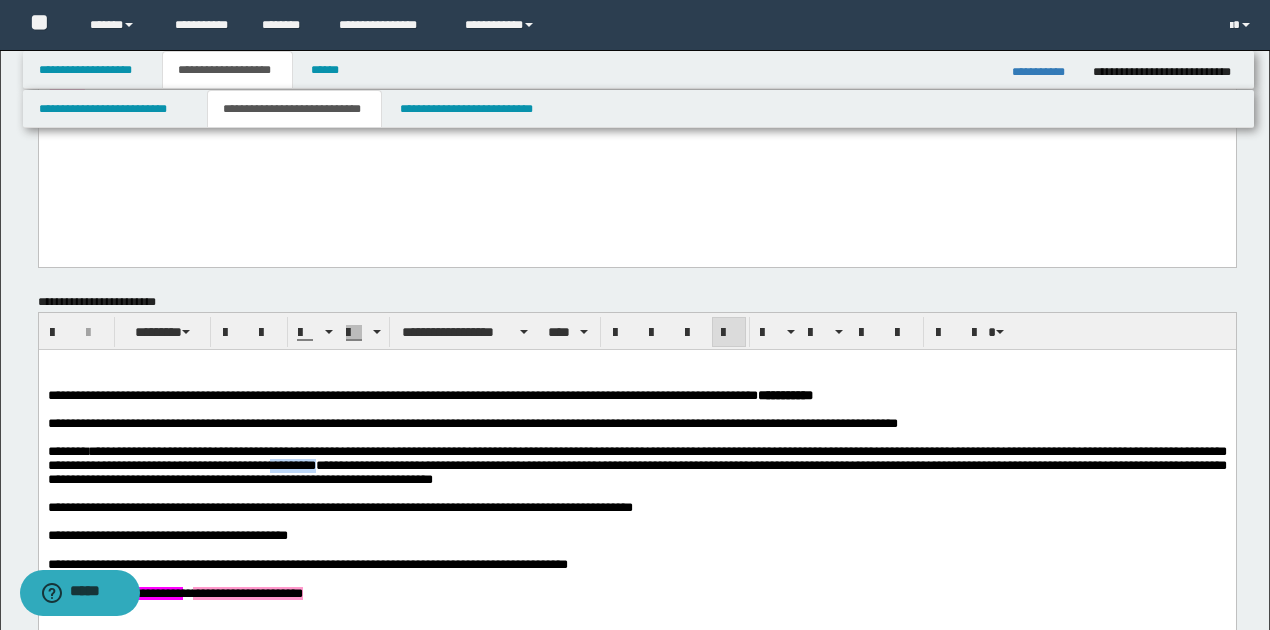 drag, startPoint x: 372, startPoint y: 472, endPoint x: 416, endPoint y: 474, distance: 44.04543 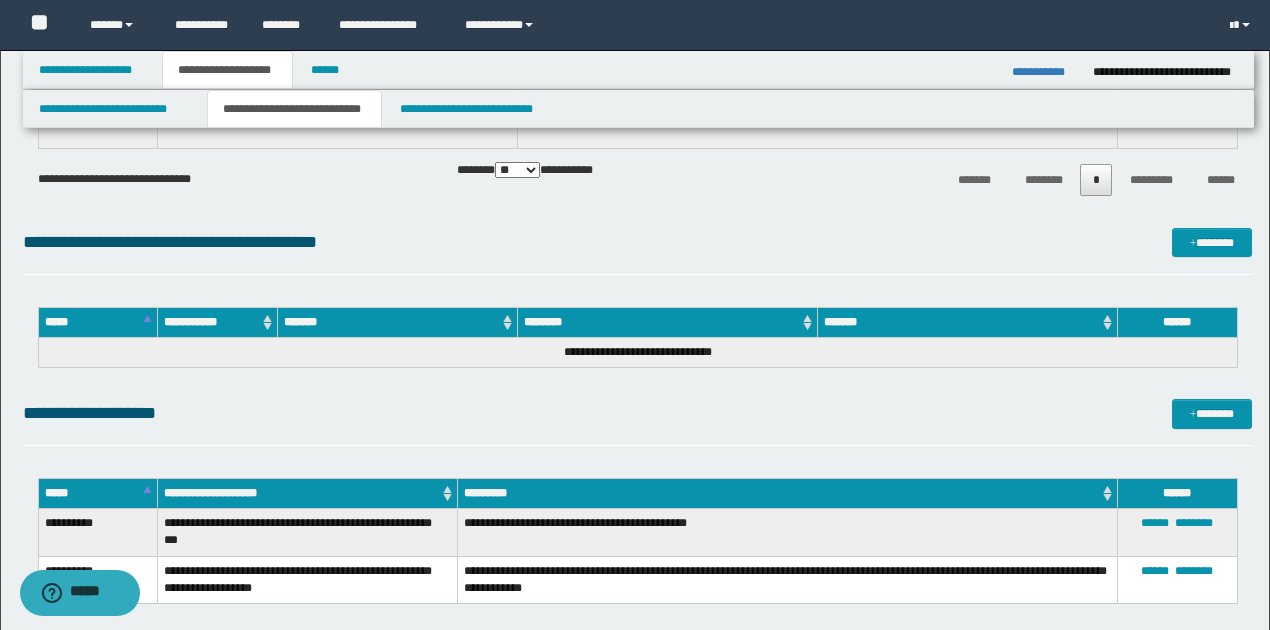 scroll, scrollTop: 1733, scrollLeft: 0, axis: vertical 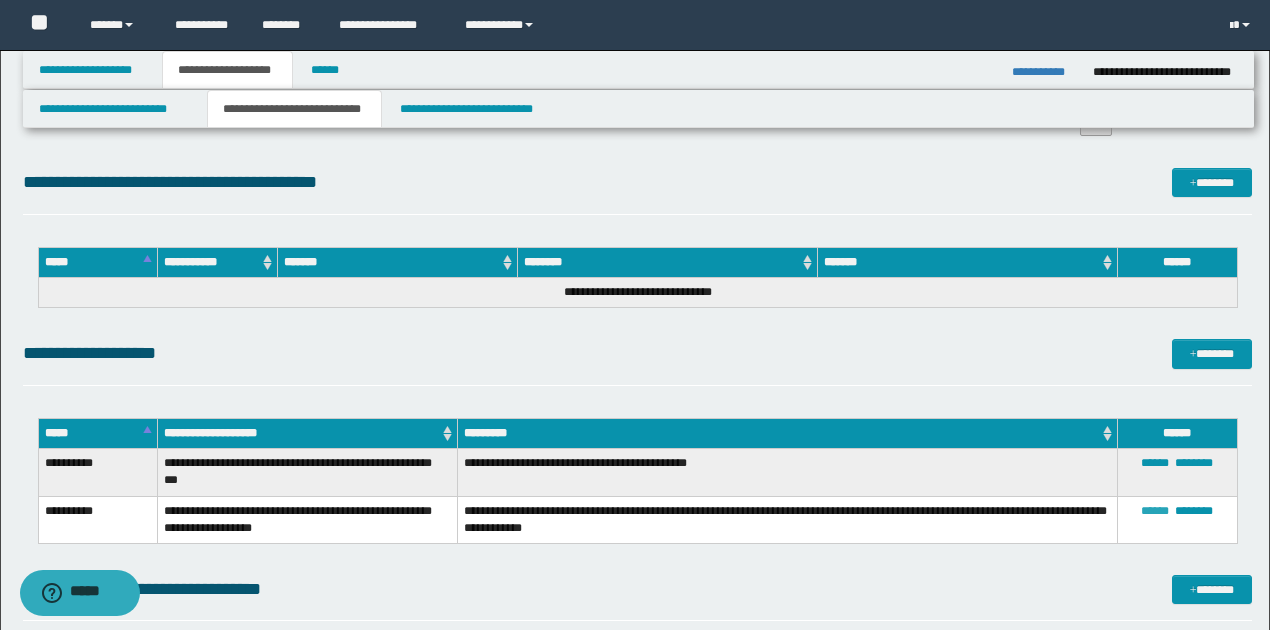 click on "******" at bounding box center (1155, 511) 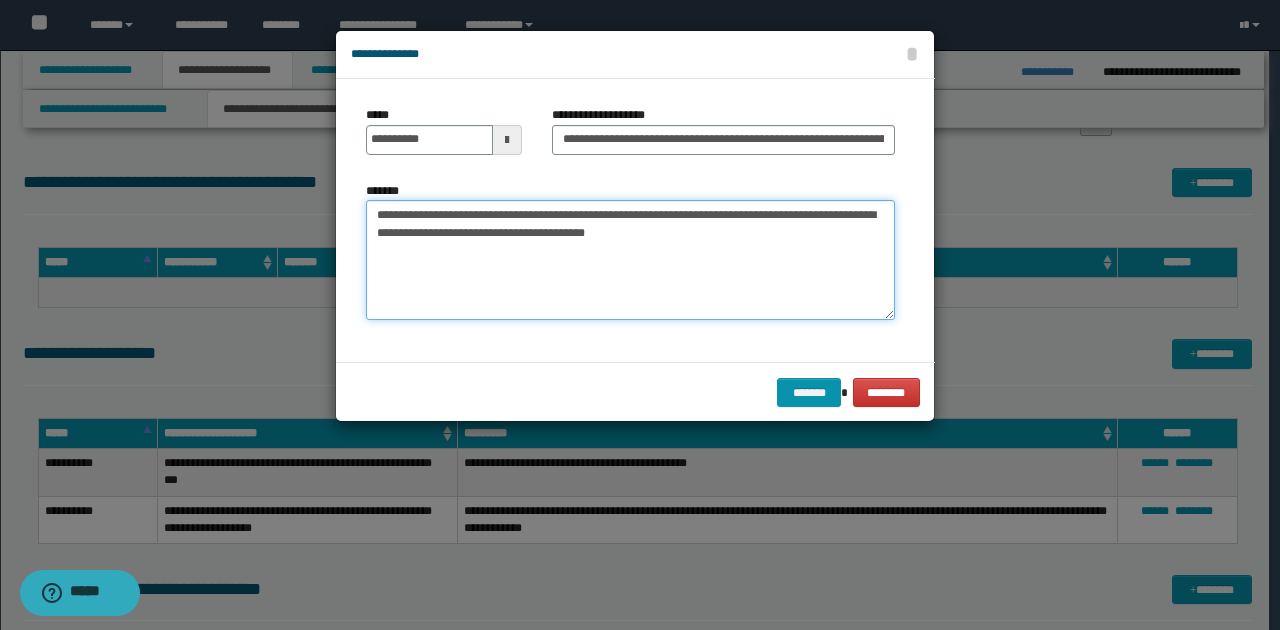 drag, startPoint x: 467, startPoint y: 212, endPoint x: 718, endPoint y: 240, distance: 252.55693 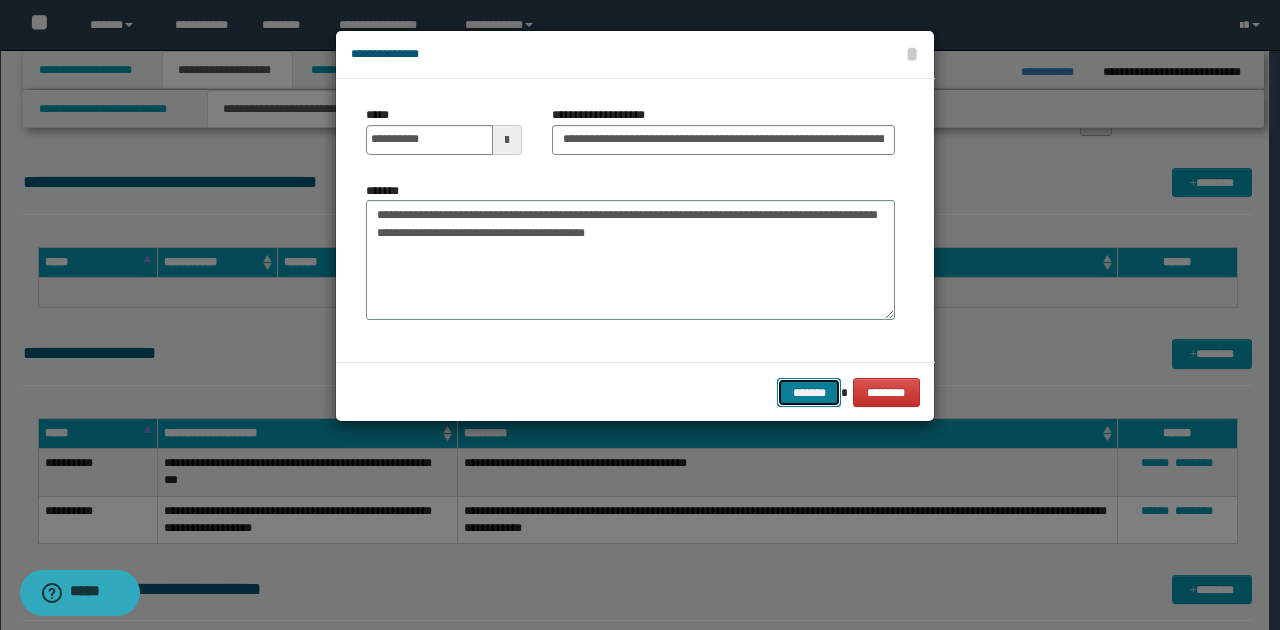 click on "*******" at bounding box center [809, 392] 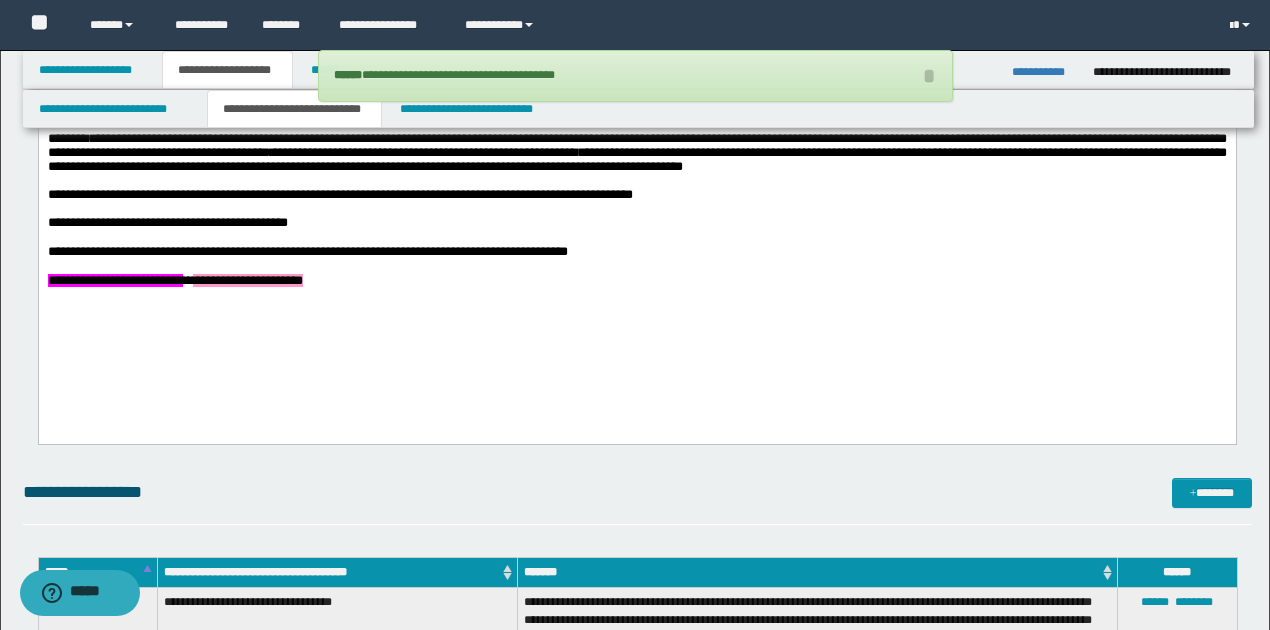scroll, scrollTop: 733, scrollLeft: 0, axis: vertical 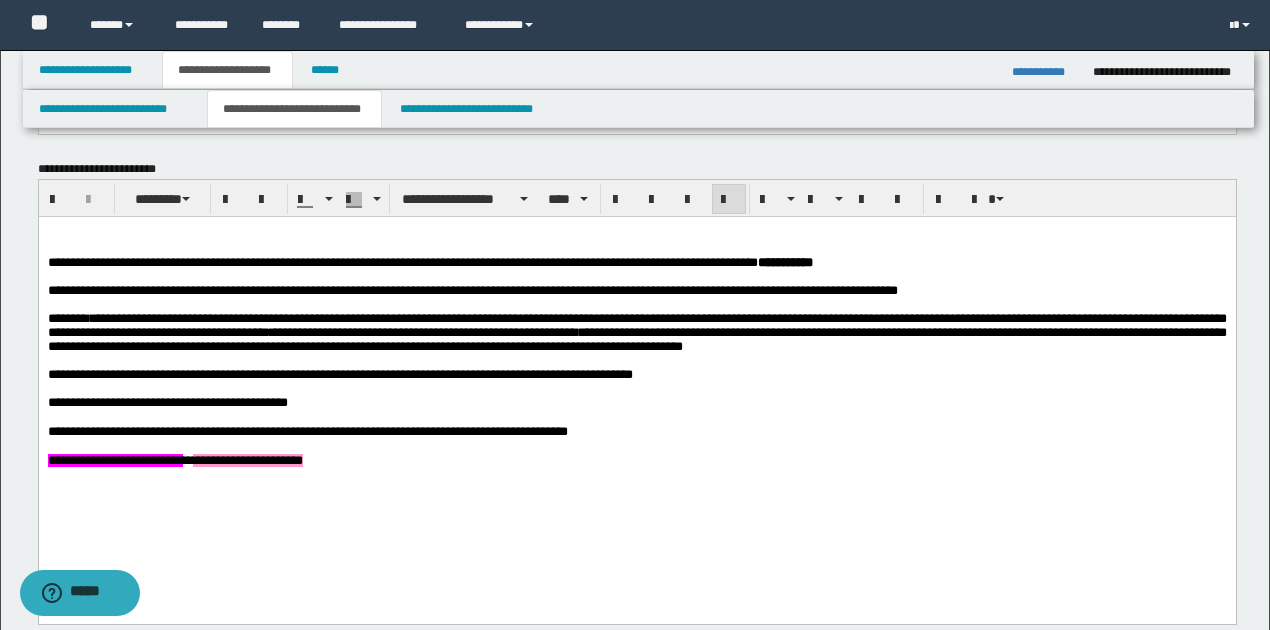 click on "**********" at bounding box center [636, 332] 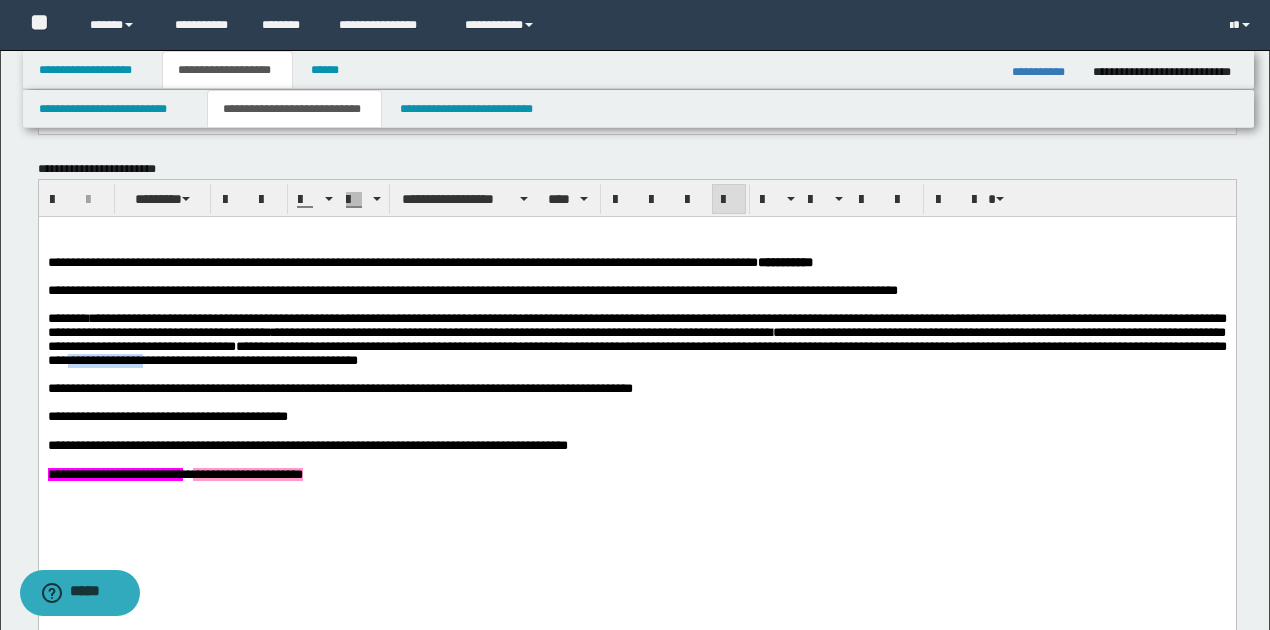 drag, startPoint x: 344, startPoint y: 373, endPoint x: 423, endPoint y: 372, distance: 79.00633 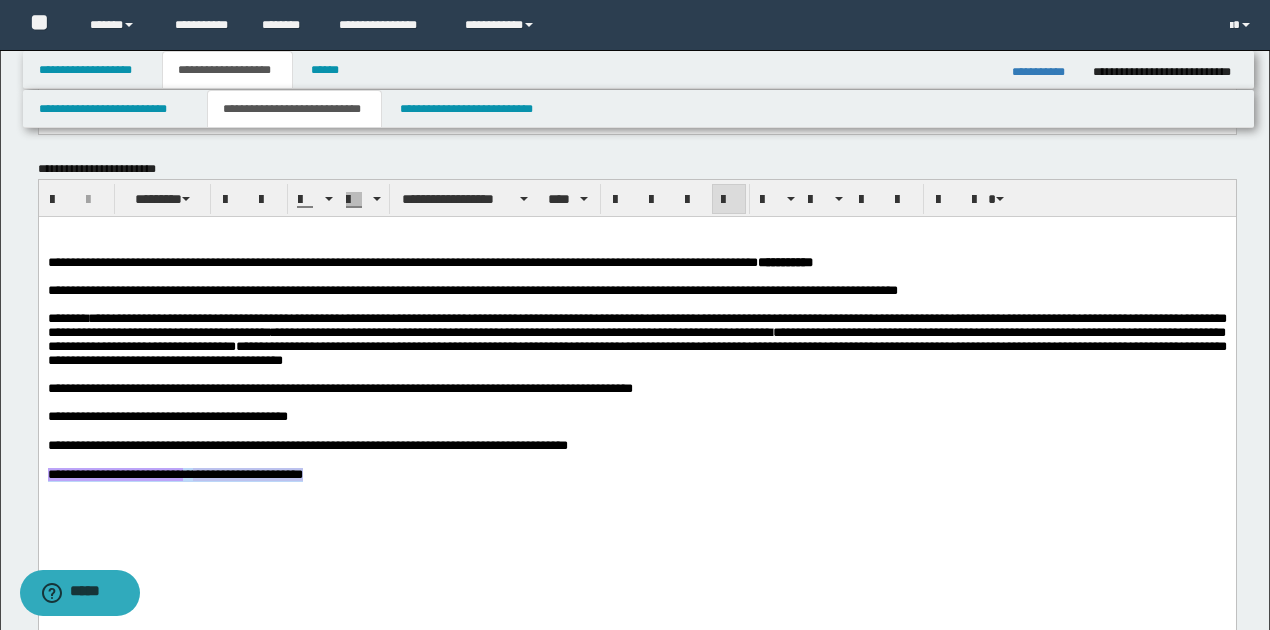 drag, startPoint x: 47, startPoint y: 493, endPoint x: 526, endPoint y: 493, distance: 479 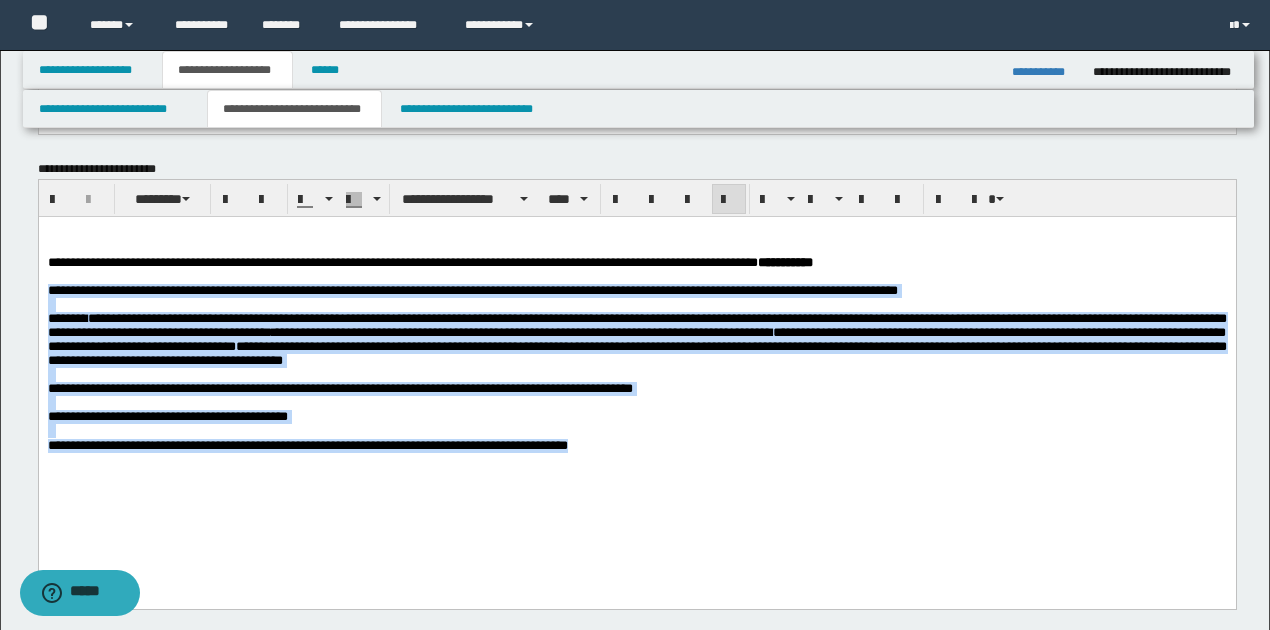 drag, startPoint x: 48, startPoint y: 293, endPoint x: 737, endPoint y: 469, distance: 711.1238 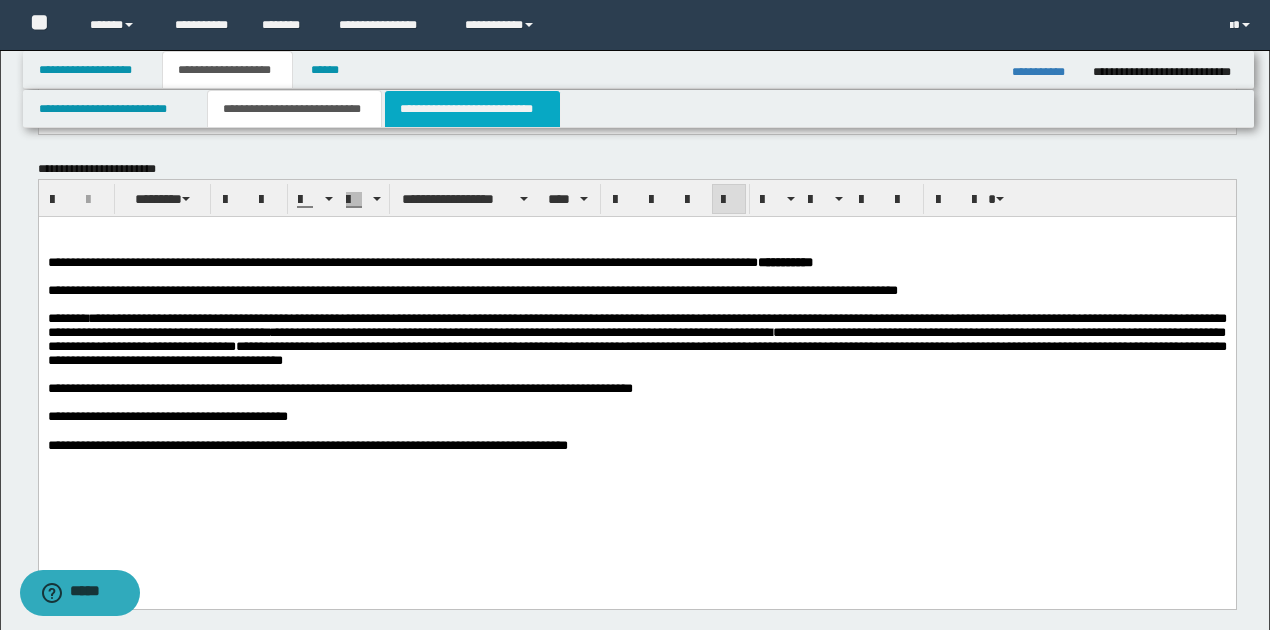click on "**********" at bounding box center [472, 109] 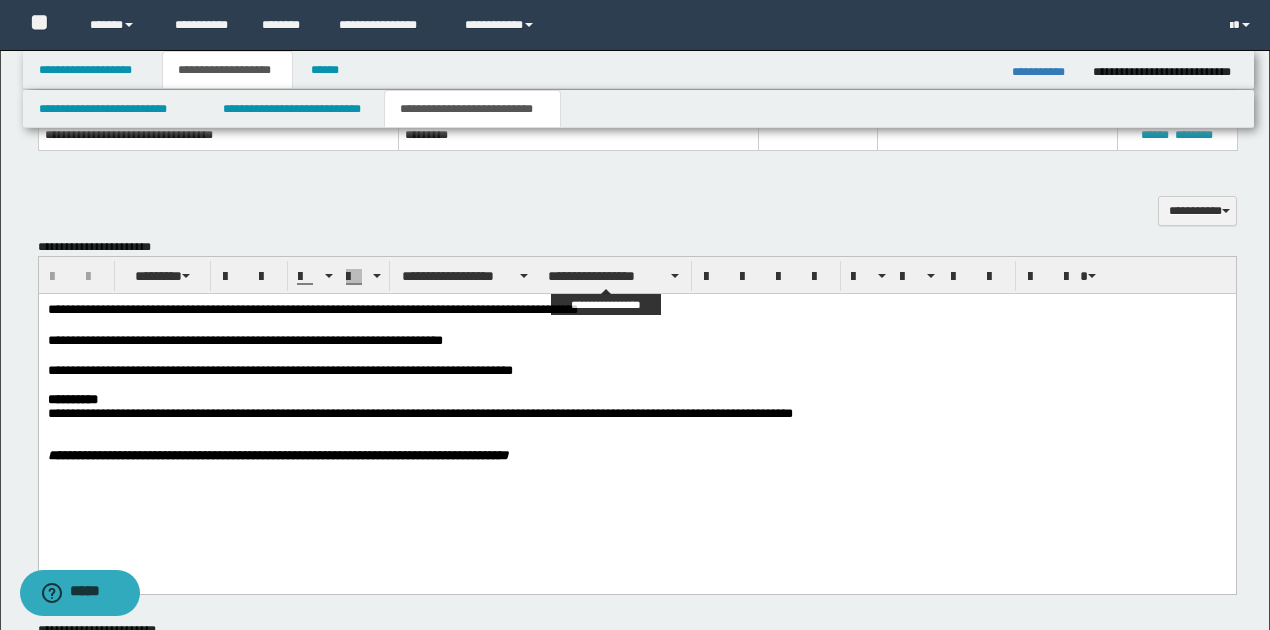 scroll, scrollTop: 800, scrollLeft: 0, axis: vertical 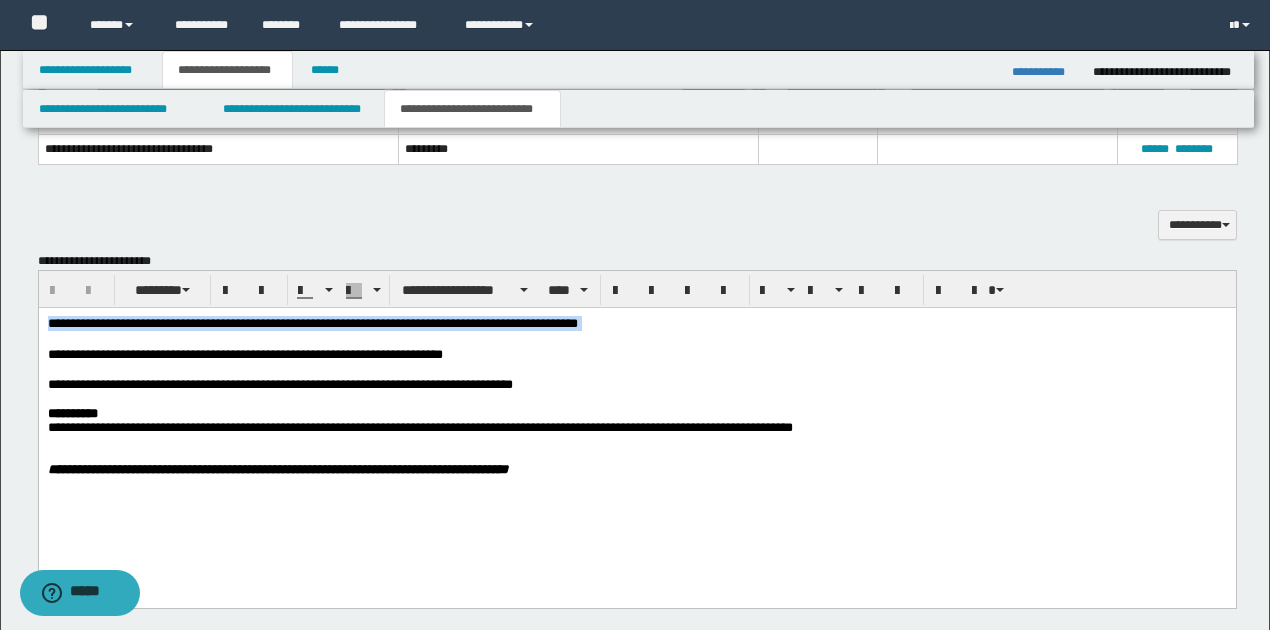drag, startPoint x: 64, startPoint y: 321, endPoint x: 615, endPoint y: 316, distance: 551.0227 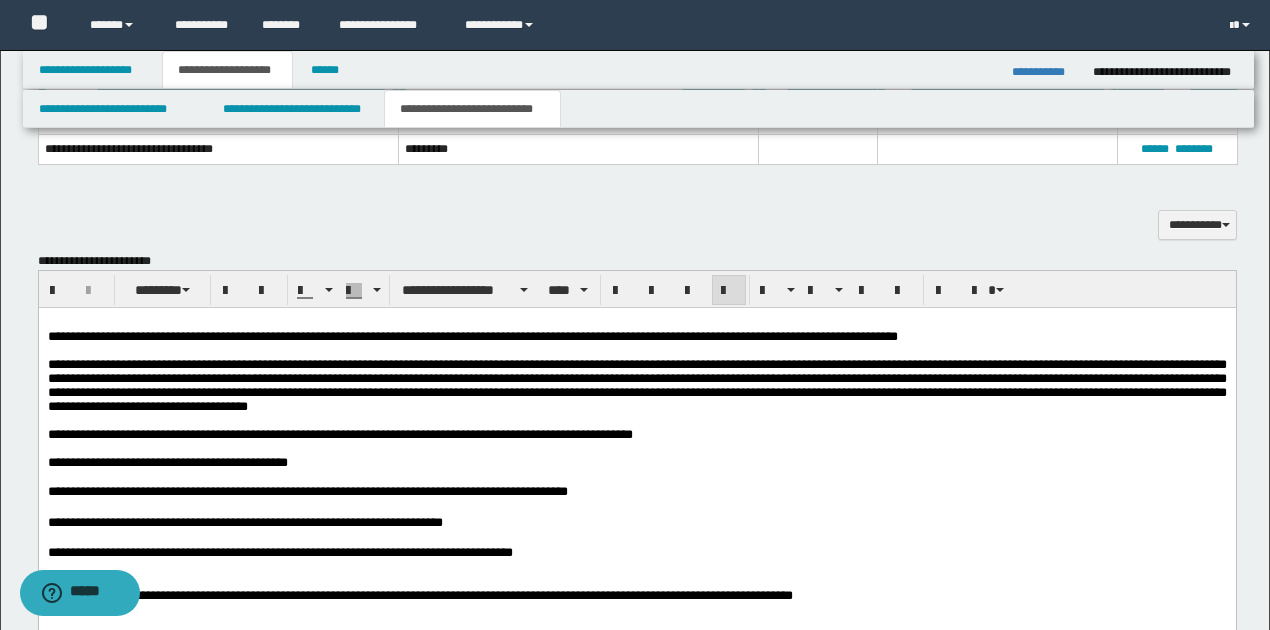 drag, startPoint x: 45, startPoint y: 341, endPoint x: 134, endPoint y: 341, distance: 89 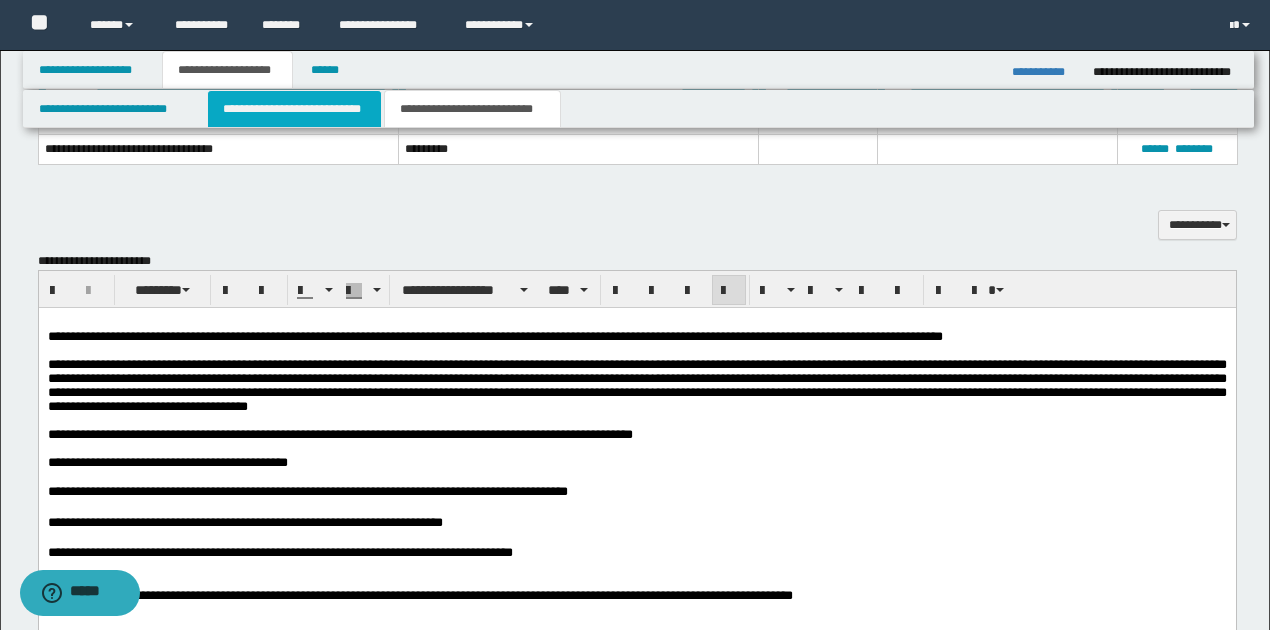 click on "**********" at bounding box center (294, 109) 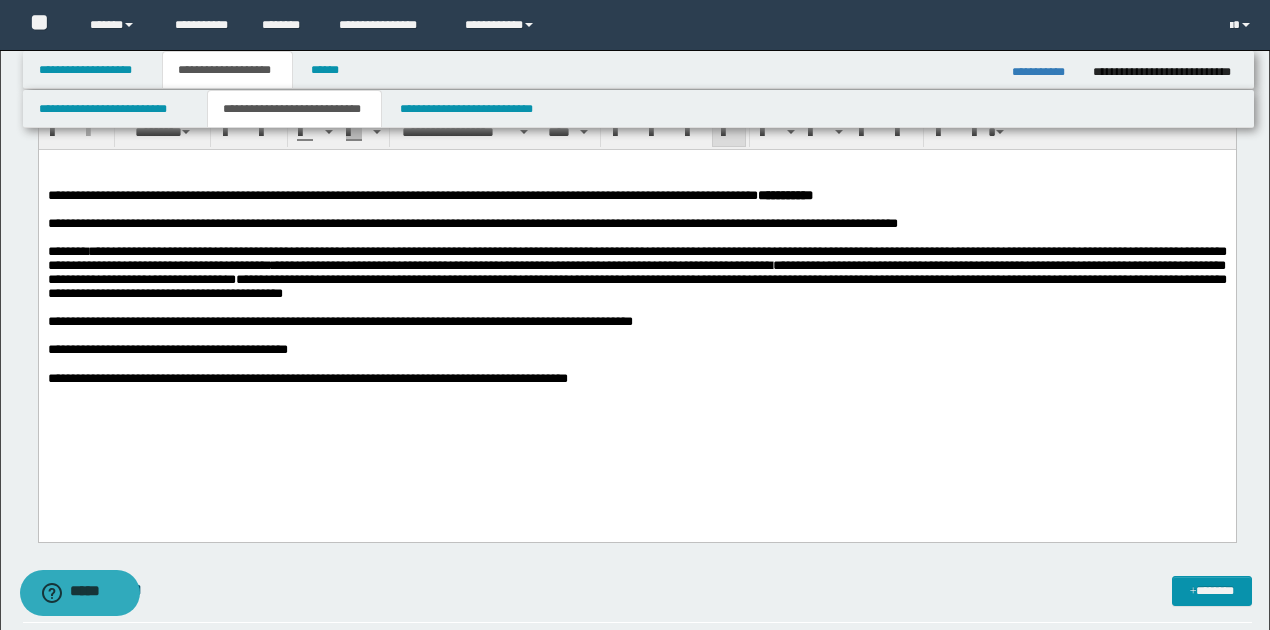 click on "**********" at bounding box center (636, 272) 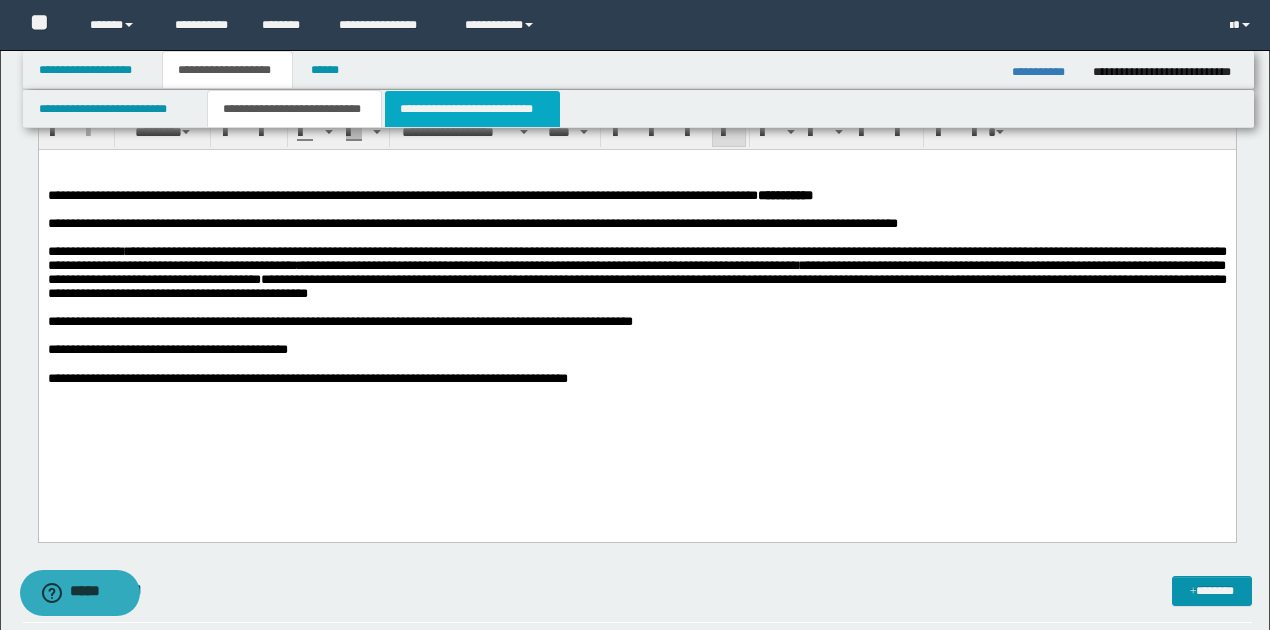 click on "**********" at bounding box center (472, 109) 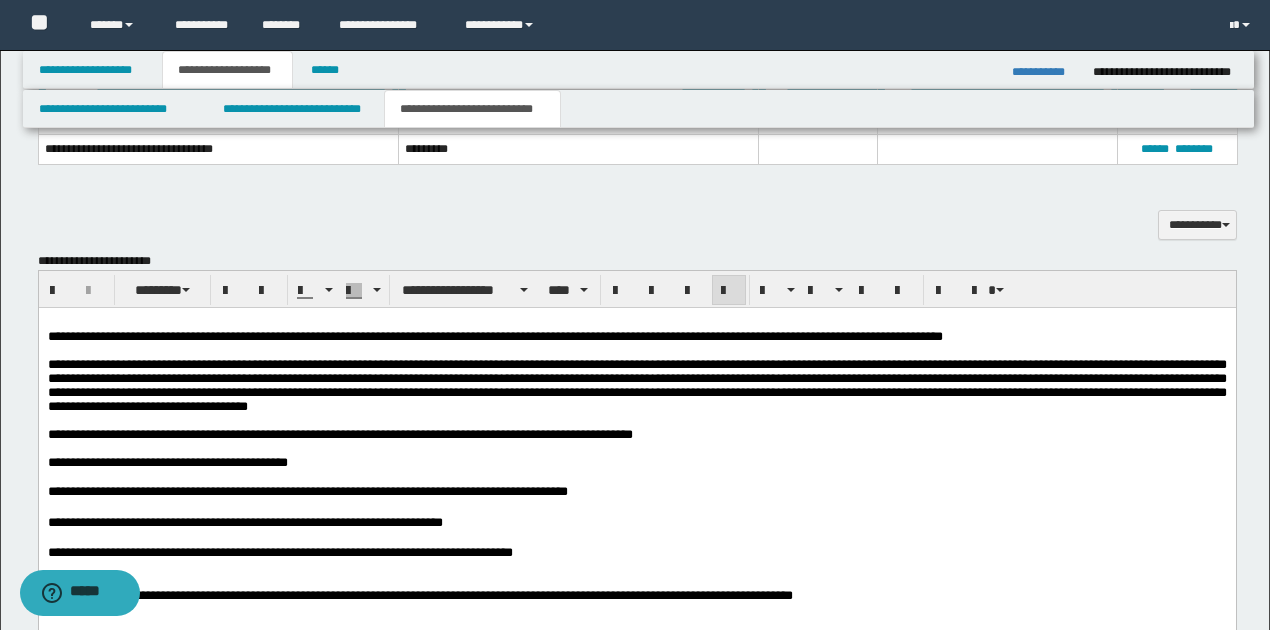 click on "**********" at bounding box center (636, 385) 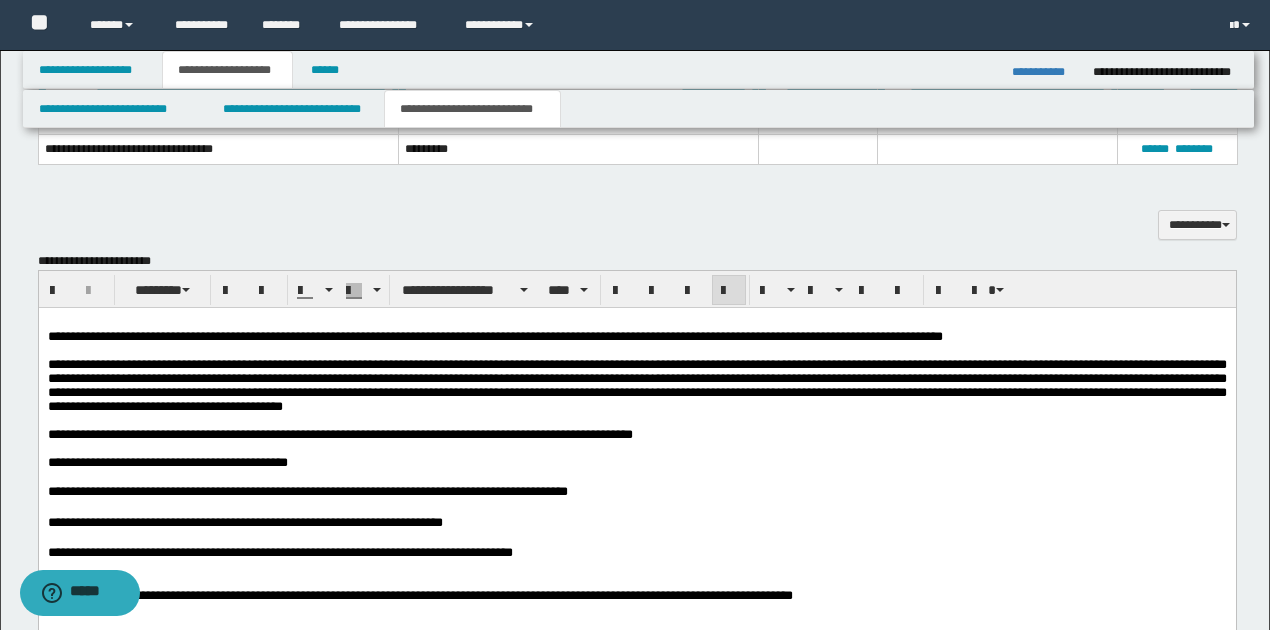 click on "**********" at bounding box center (636, 386) 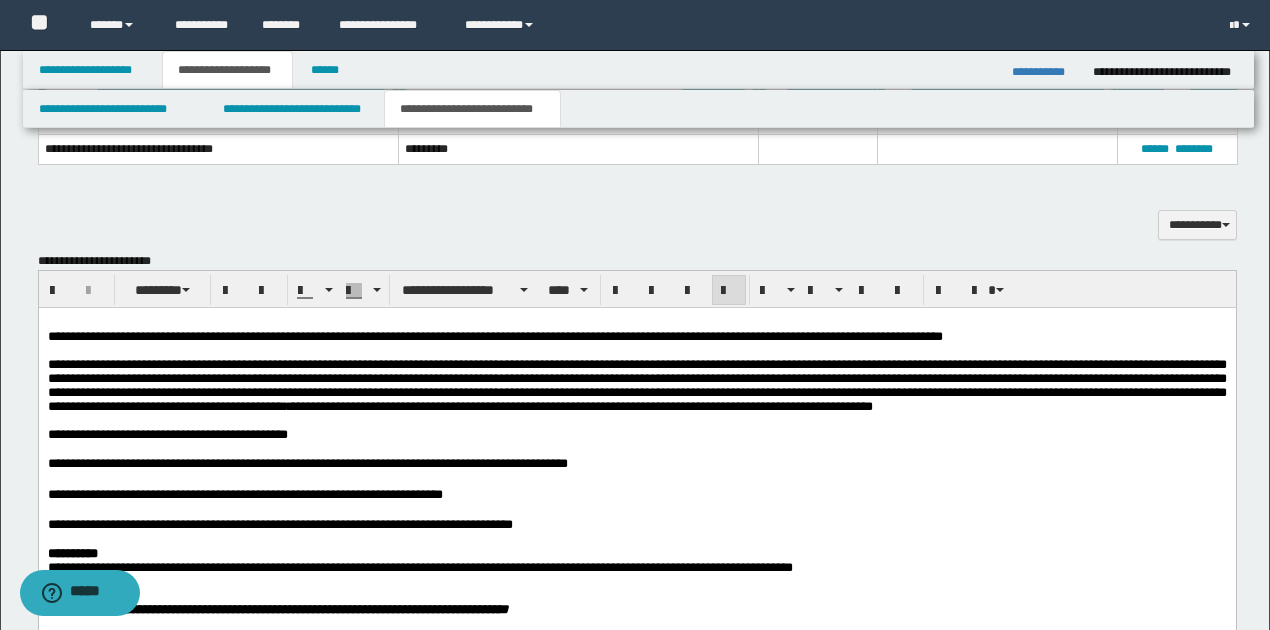 click on "**********" at bounding box center [636, 386] 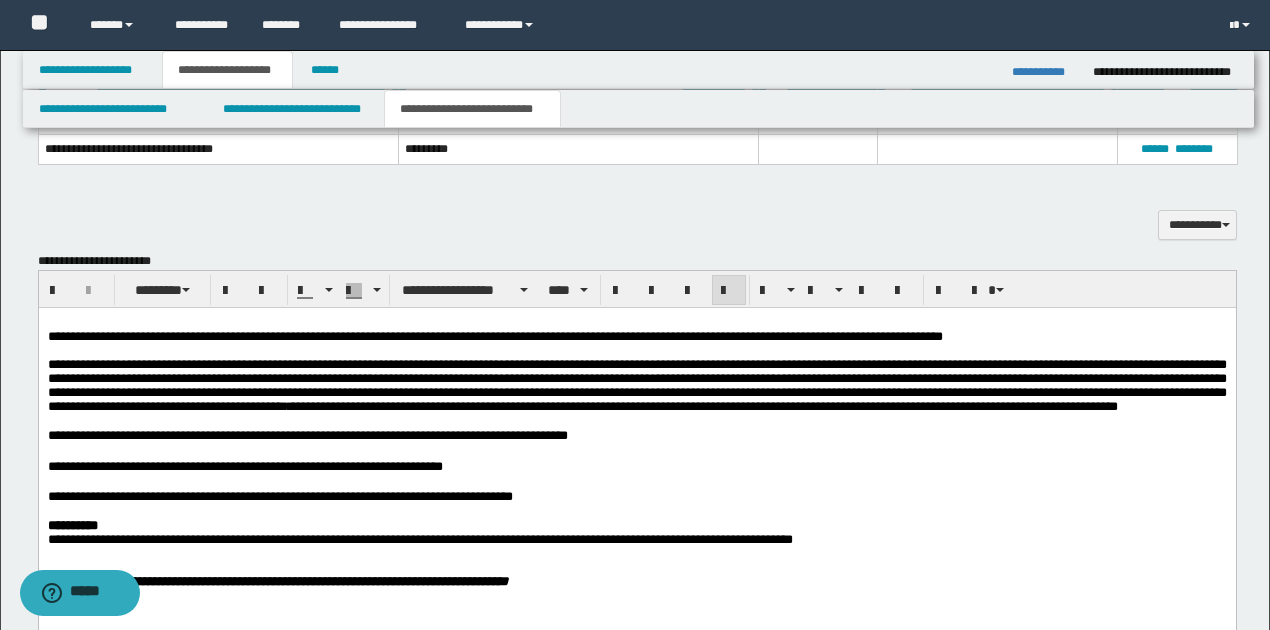 click on "**********" at bounding box center (636, 386) 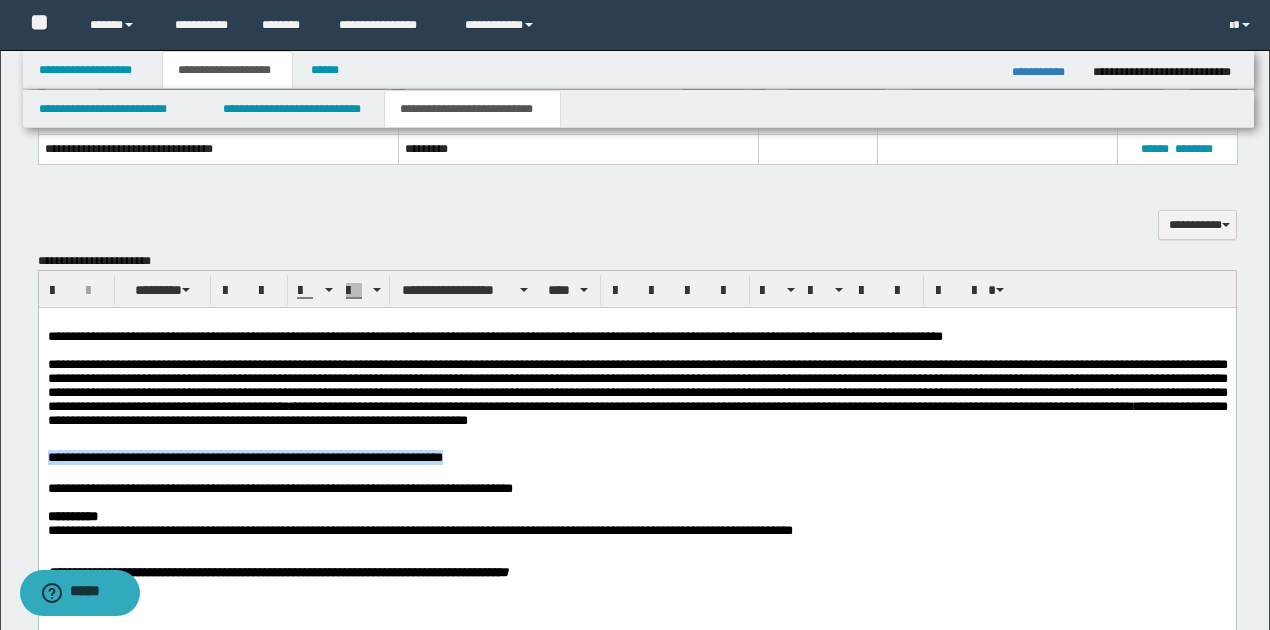drag, startPoint x: 47, startPoint y: 461, endPoint x: 462, endPoint y: 459, distance: 415.00482 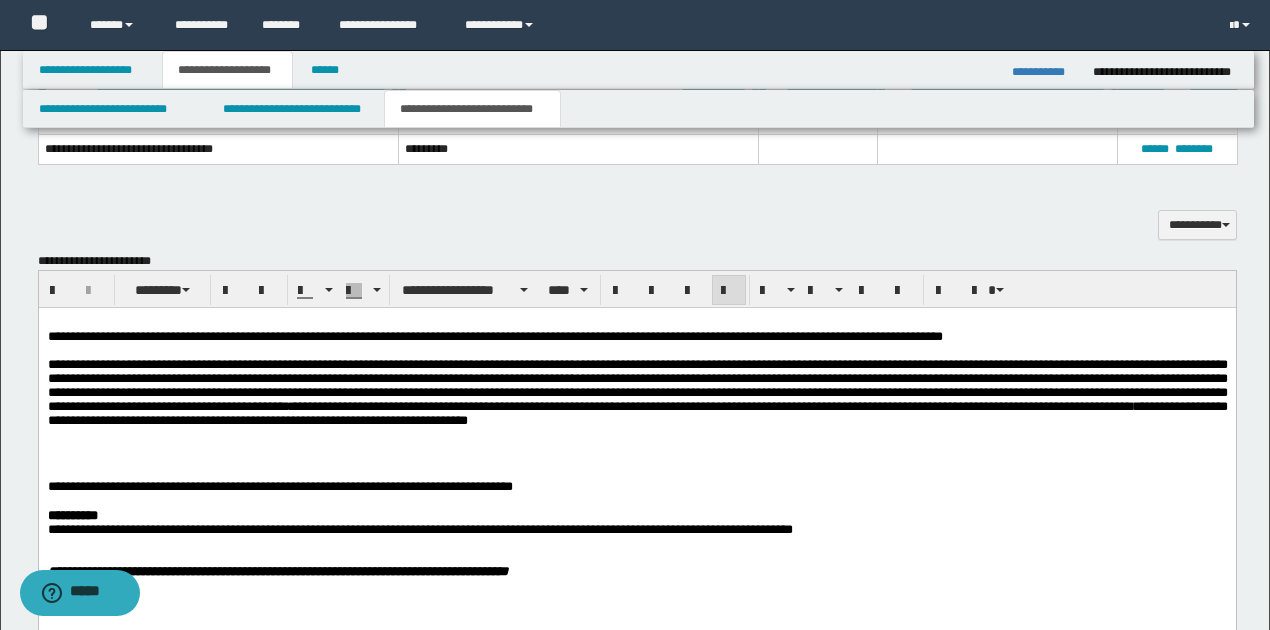 click on "**********" at bounding box center [637, 396] 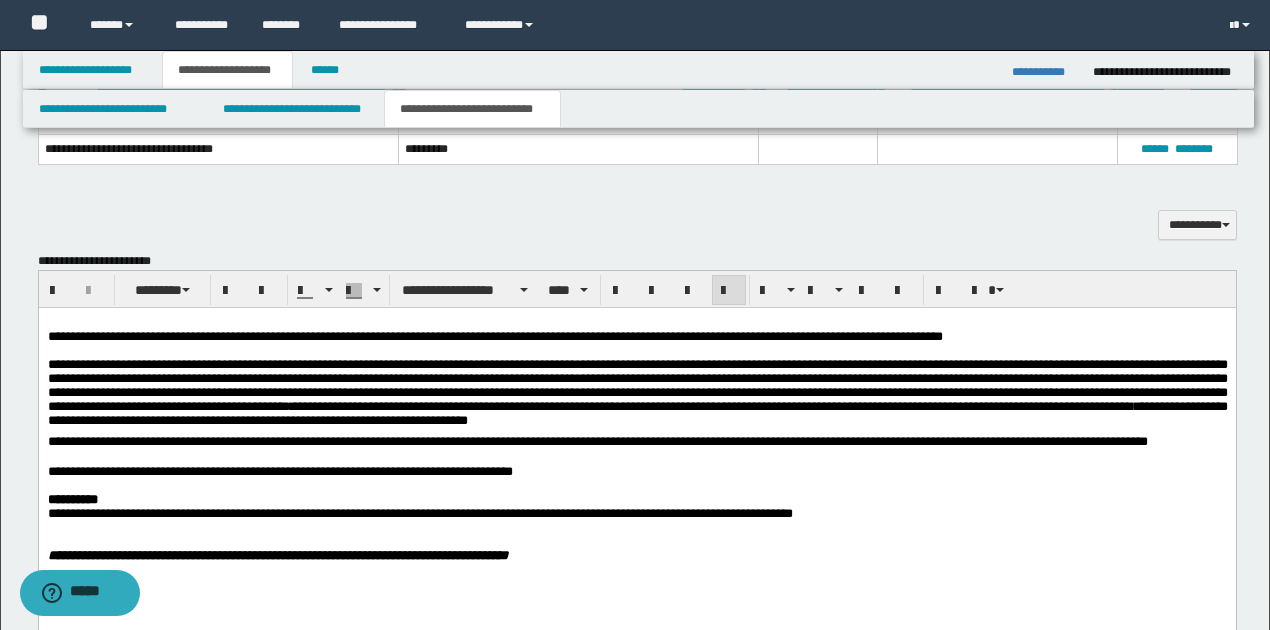 click on "**********" at bounding box center (636, 337) 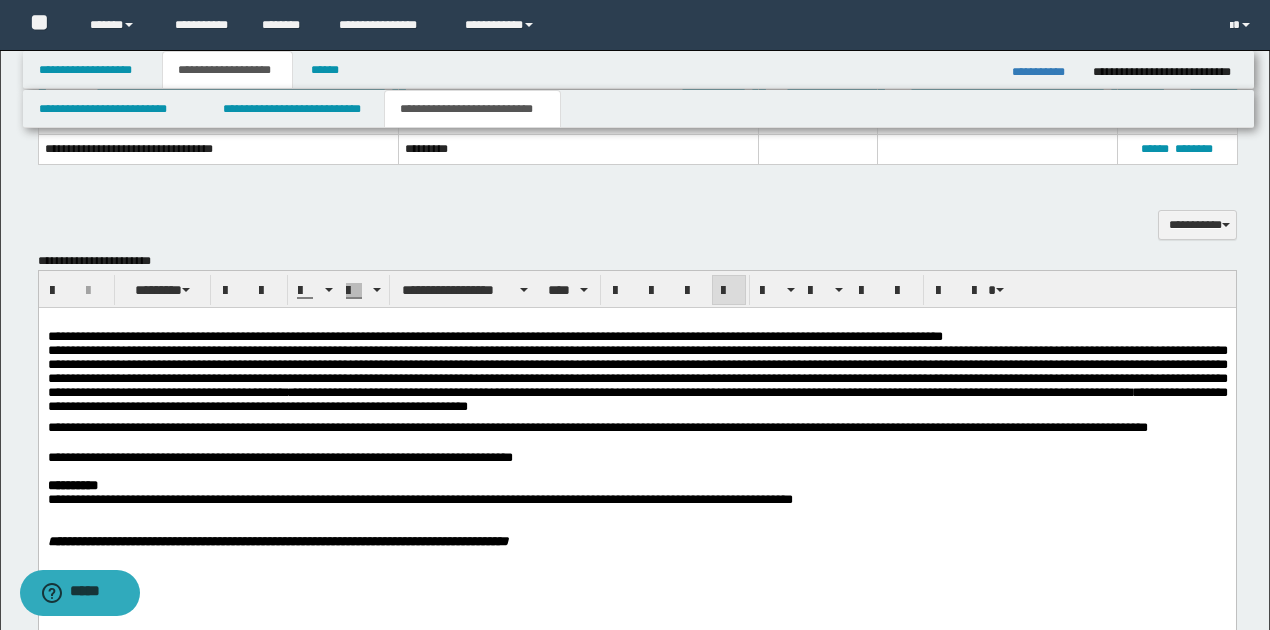 click on "**********" at bounding box center (636, 428) 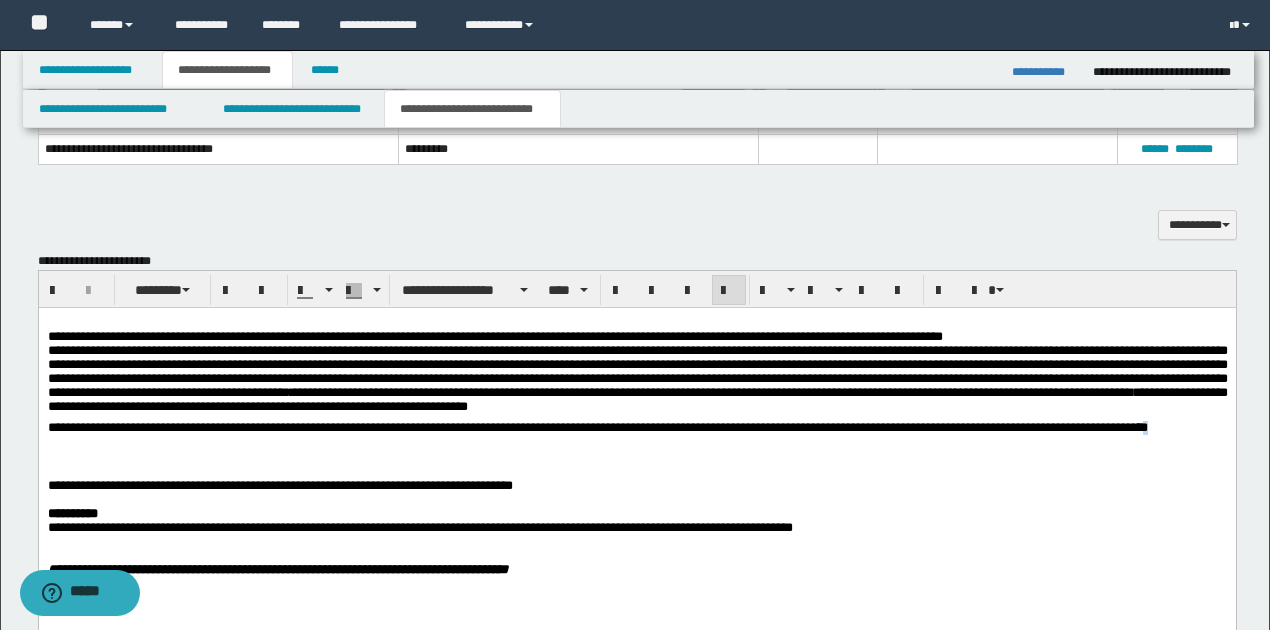 click on "**********" at bounding box center (597, 427) 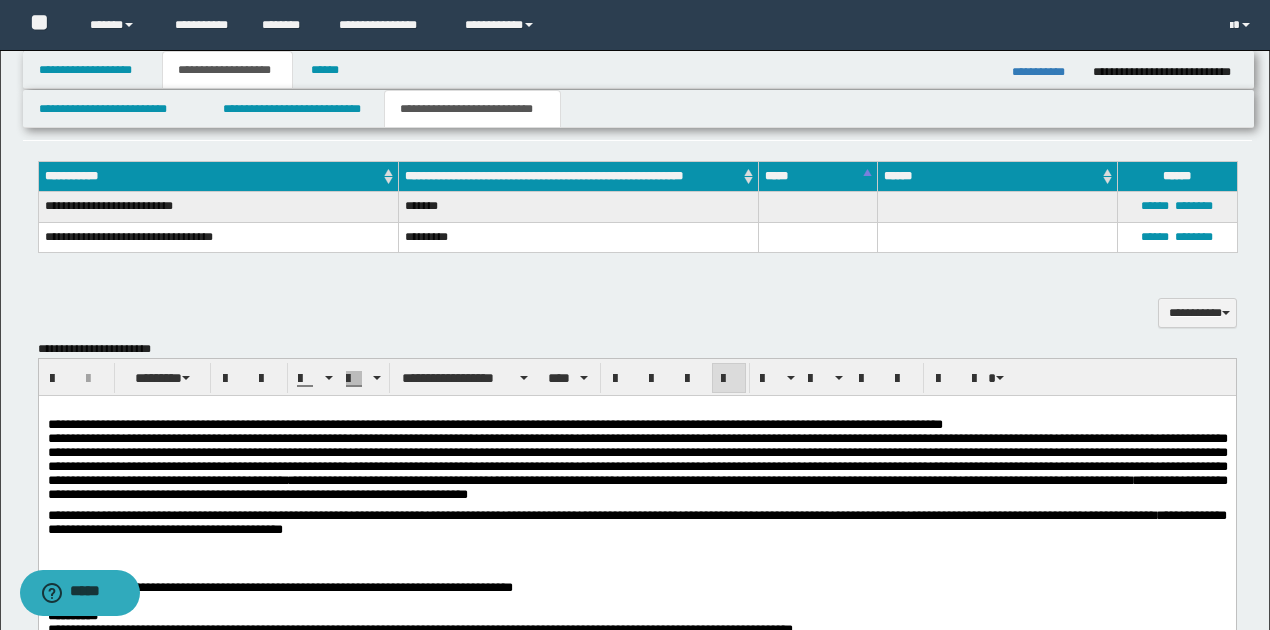 scroll, scrollTop: 866, scrollLeft: 0, axis: vertical 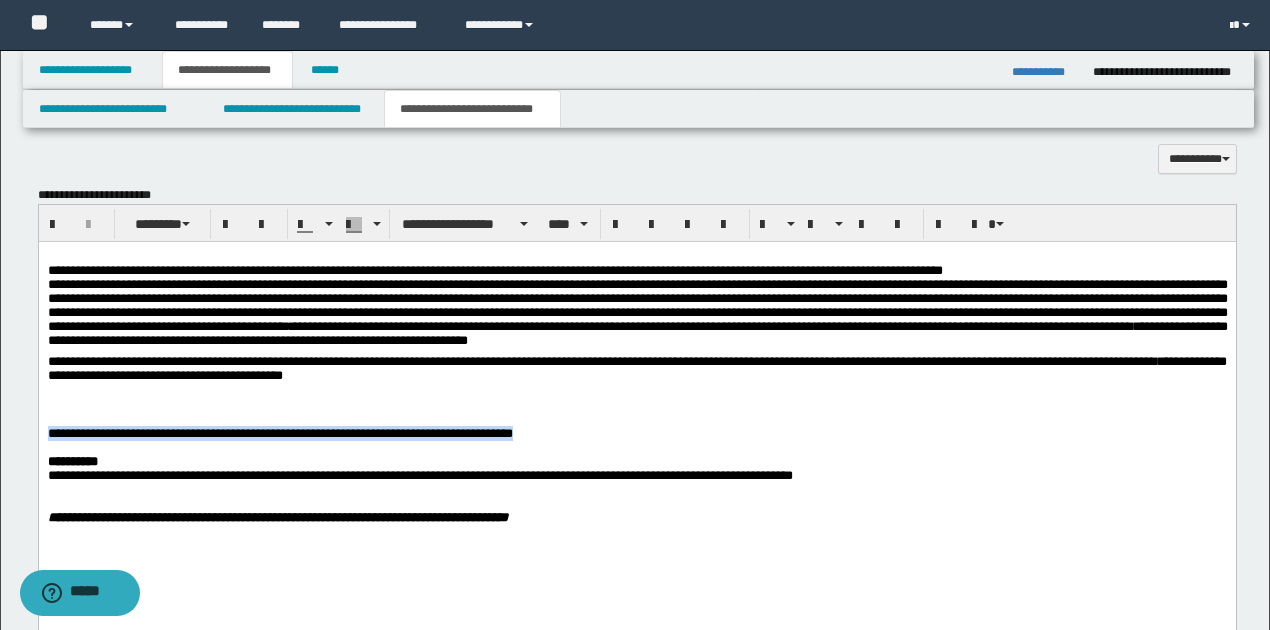 drag, startPoint x: 45, startPoint y: 441, endPoint x: 600, endPoint y: 443, distance: 555.0036 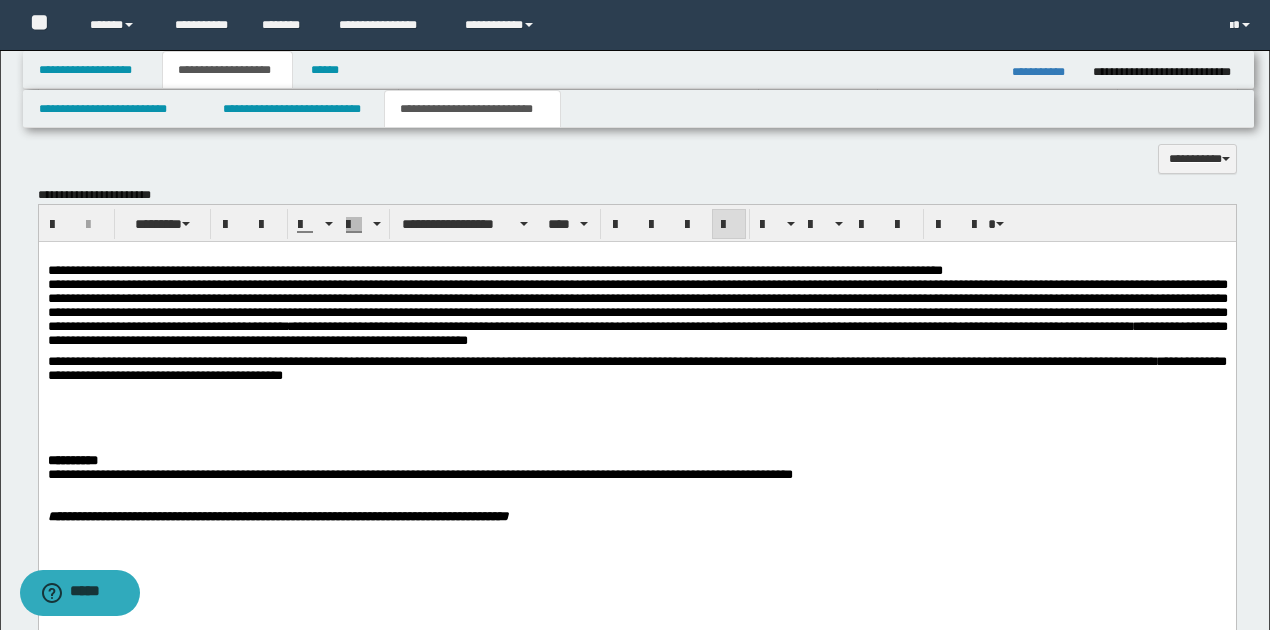 click on "**********" at bounding box center [636, 369] 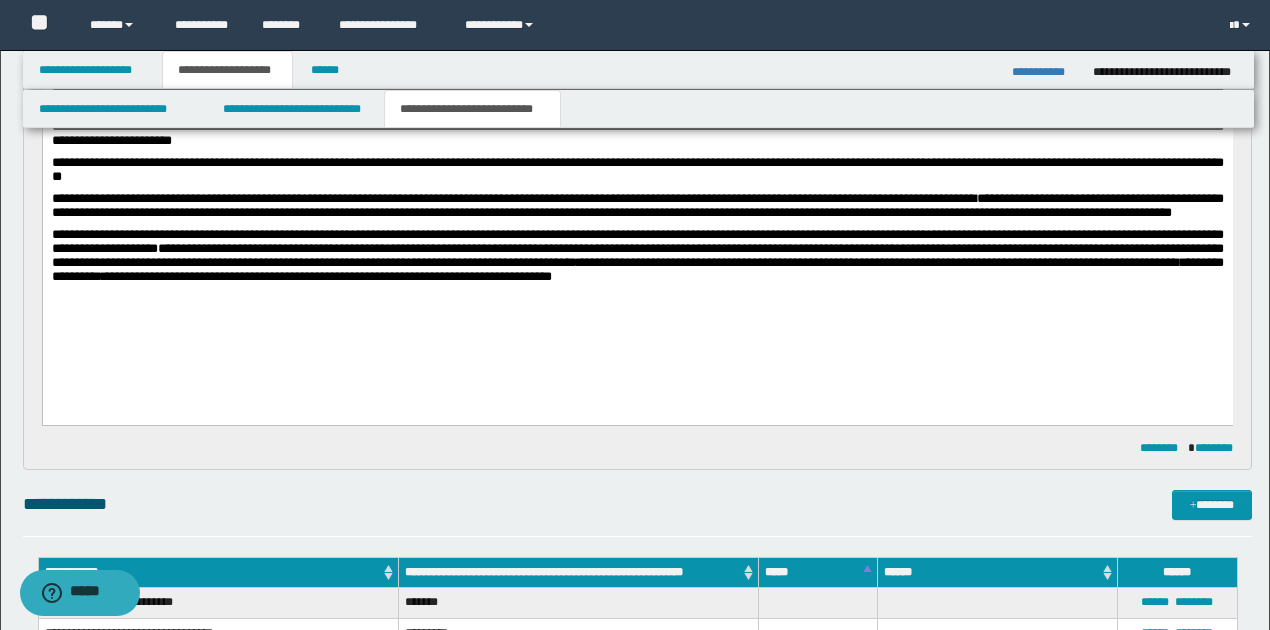scroll, scrollTop: 133, scrollLeft: 0, axis: vertical 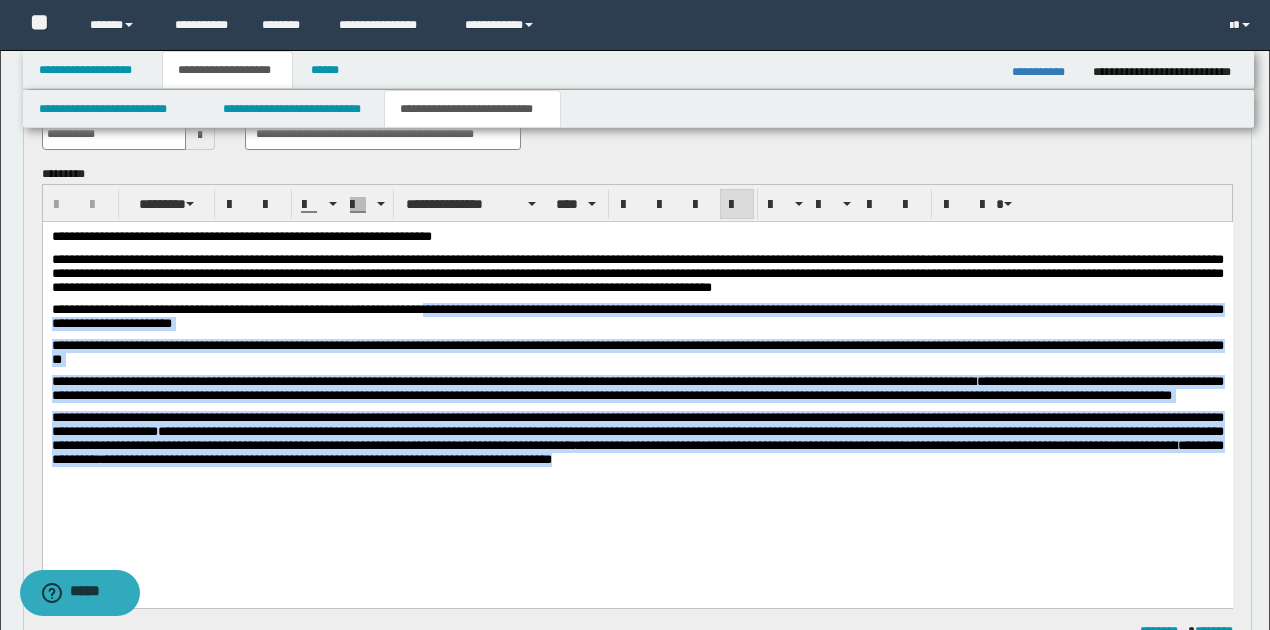 drag, startPoint x: 443, startPoint y: 314, endPoint x: 948, endPoint y: 503, distance: 539.2087 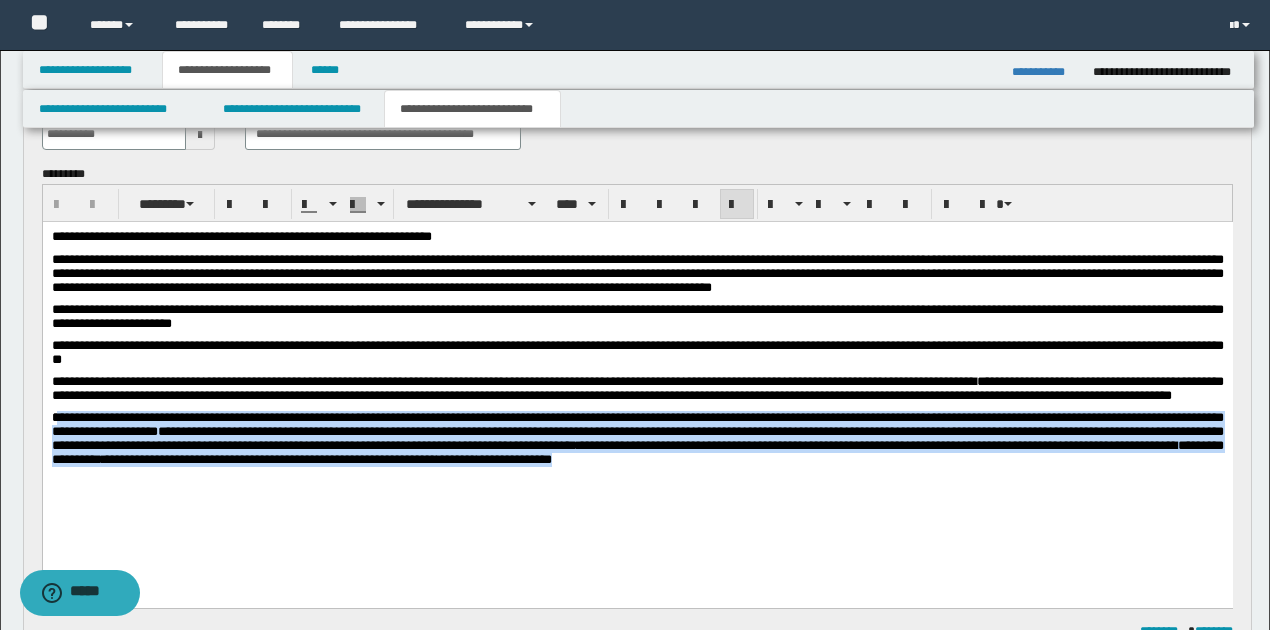 drag, startPoint x: 55, startPoint y: 445, endPoint x: 977, endPoint y: 509, distance: 924.21857 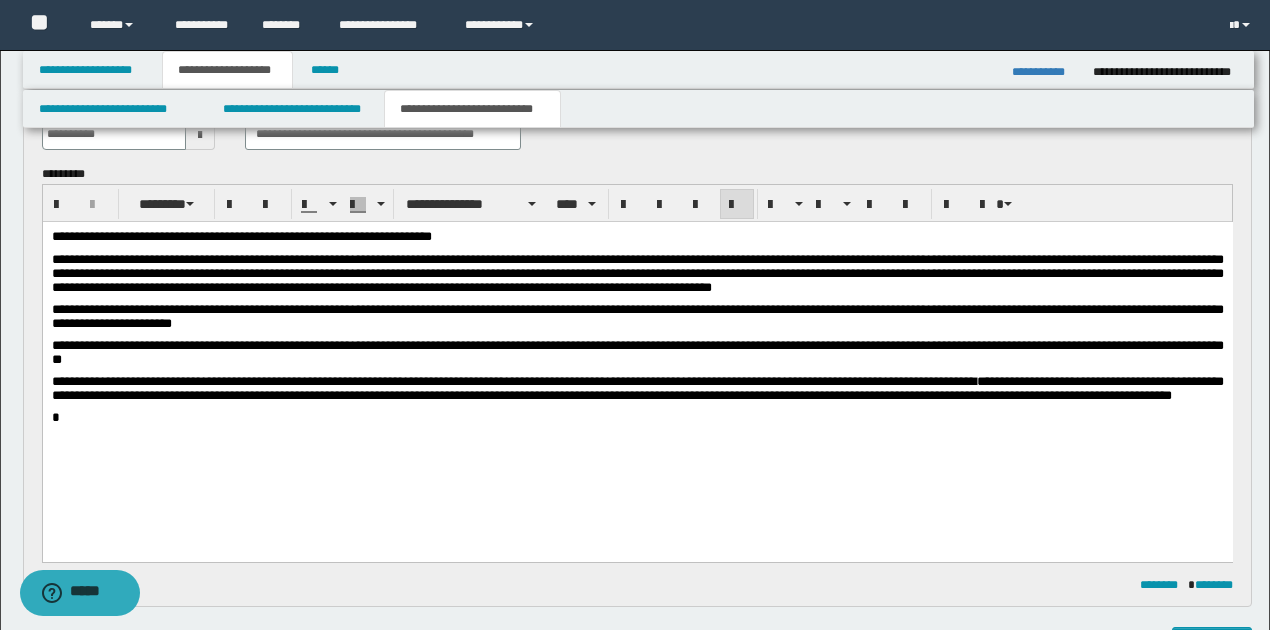 click on "**********" at bounding box center [637, 316] 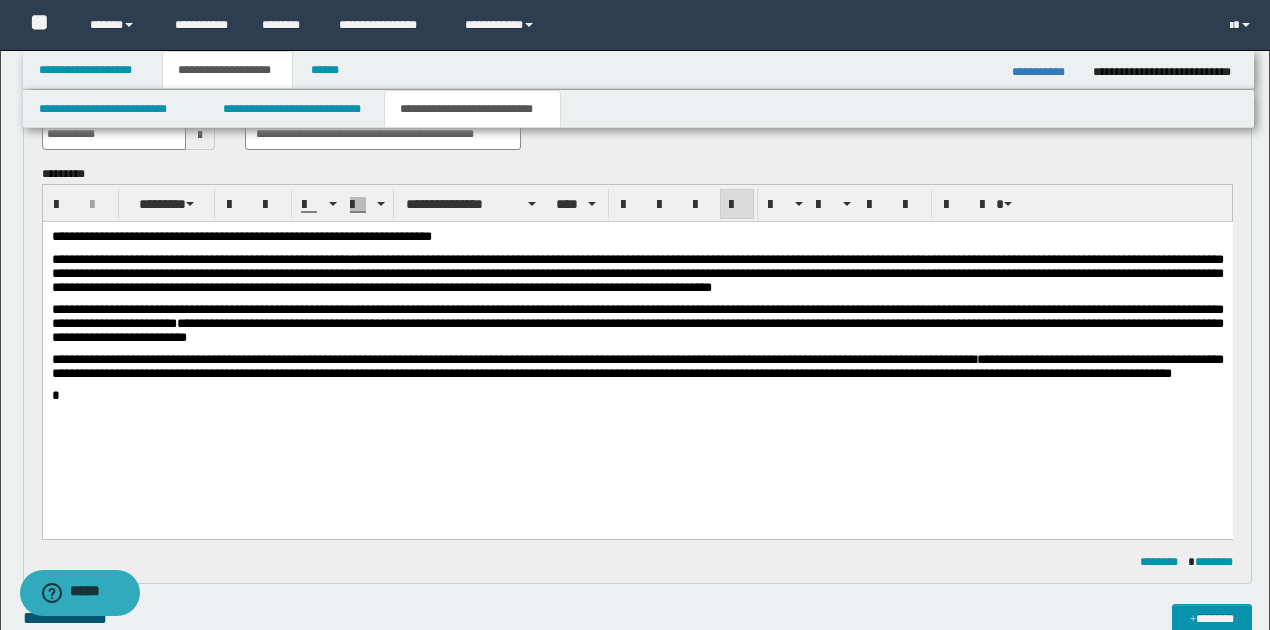 click on "**********" at bounding box center (637, 323) 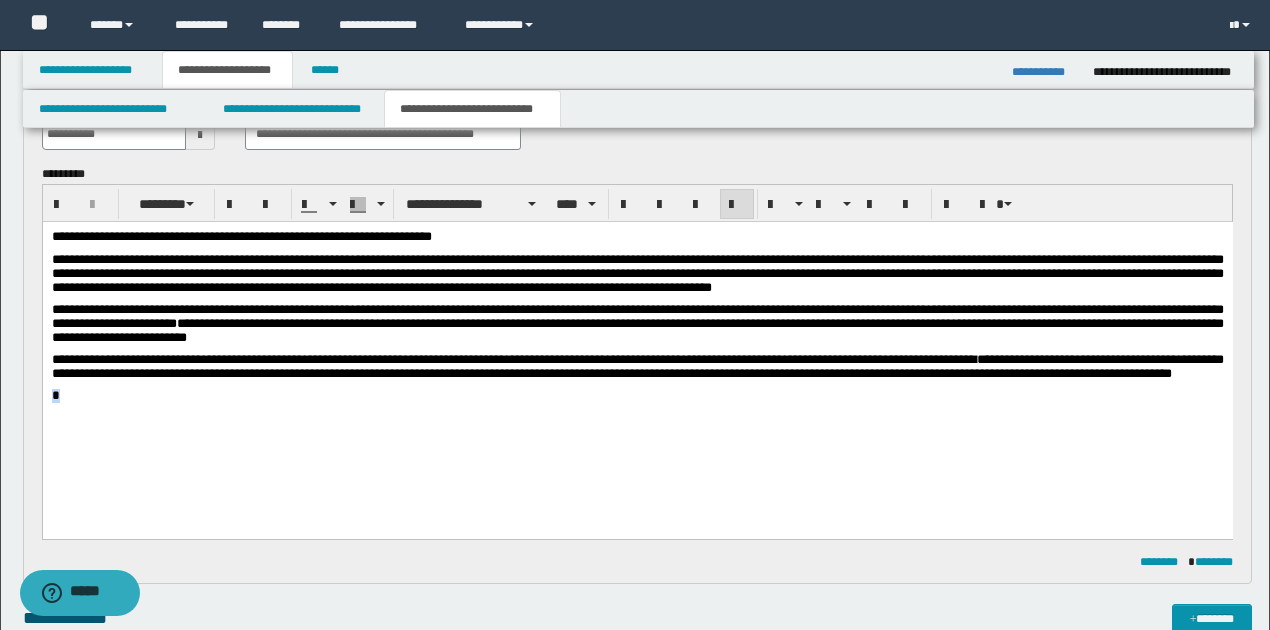 click on "*" at bounding box center (55, 394) 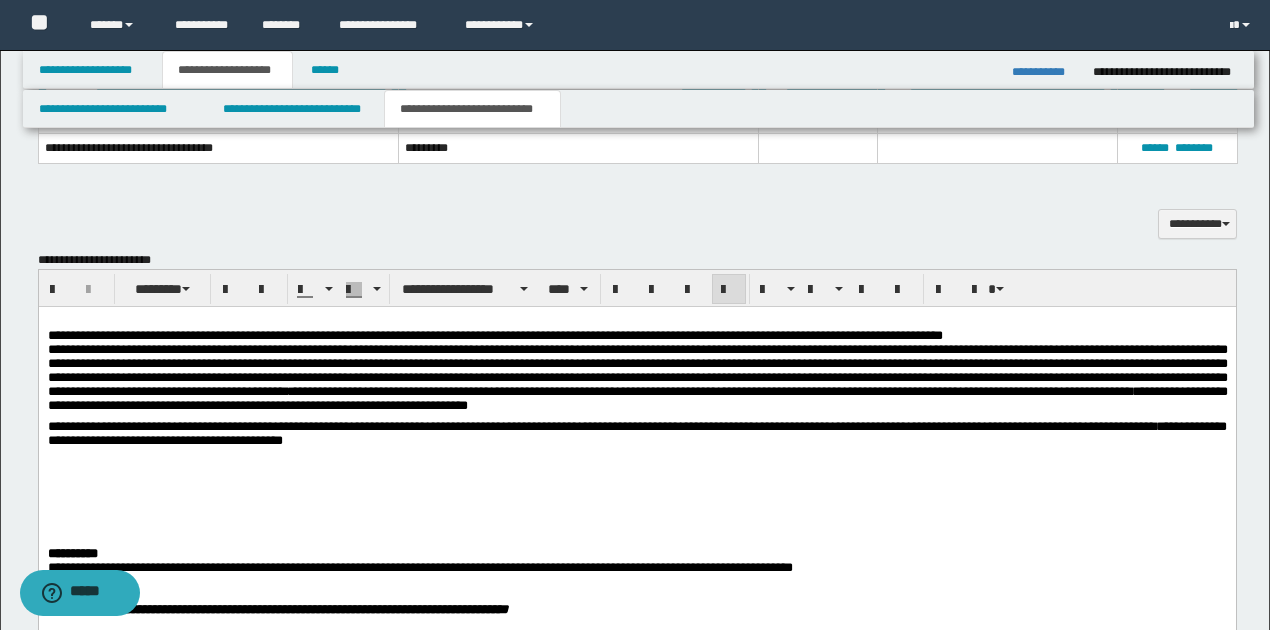 scroll, scrollTop: 733, scrollLeft: 0, axis: vertical 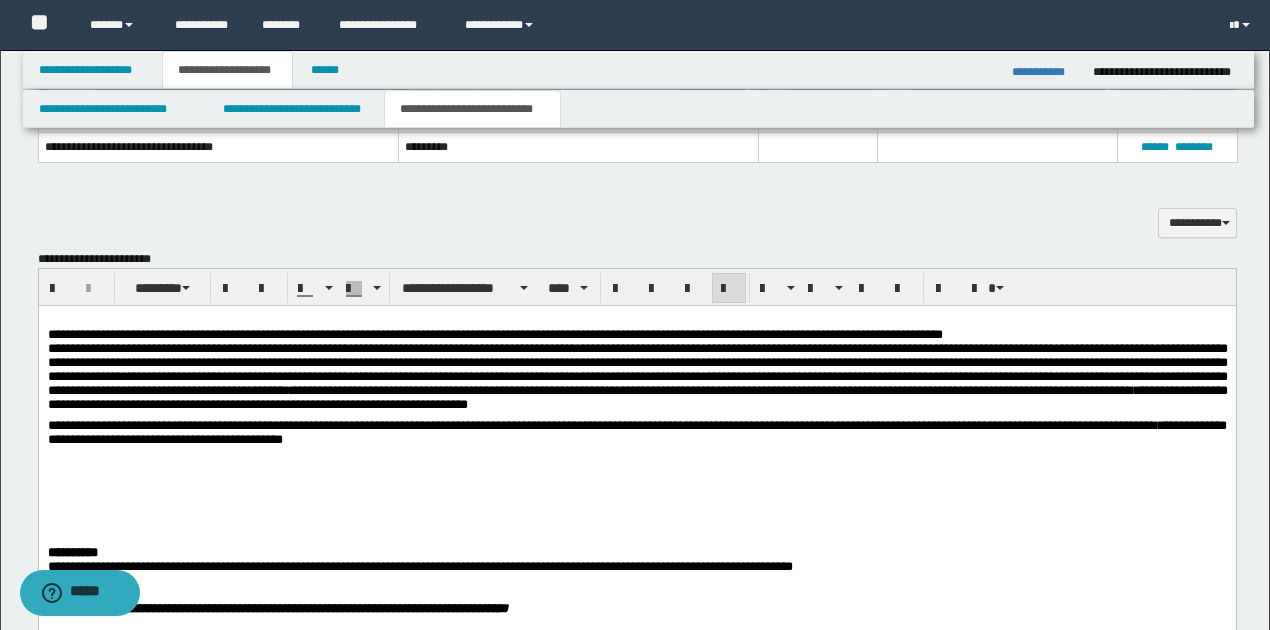 click on "**********" at bounding box center [636, 433] 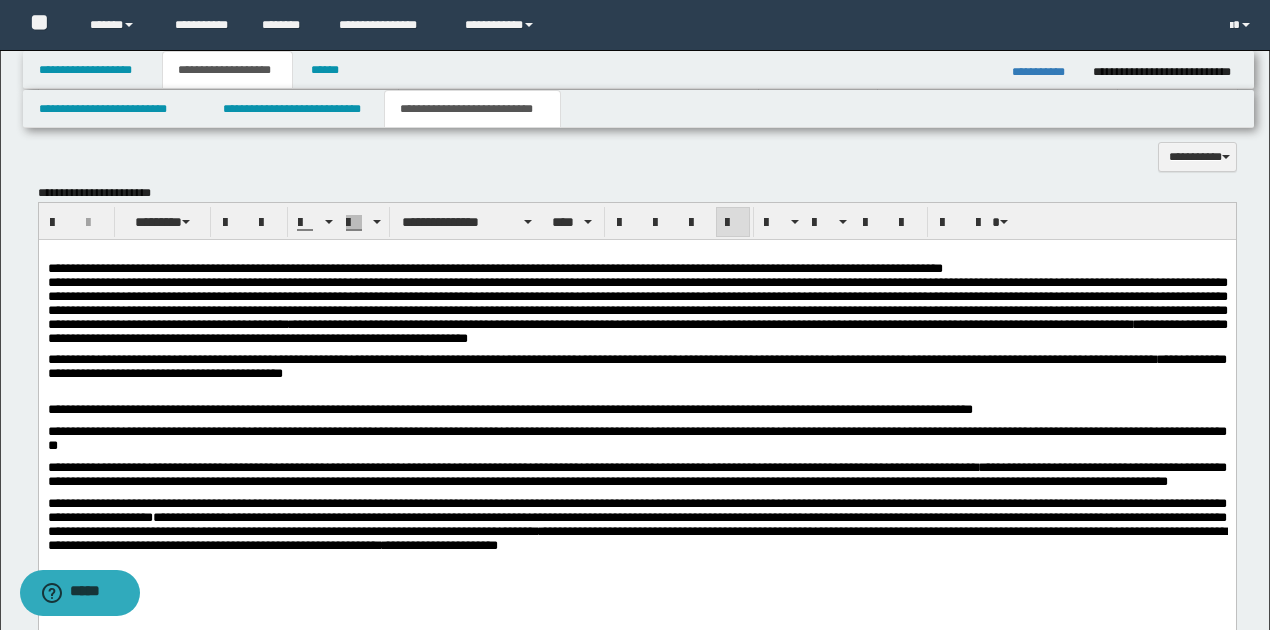 scroll, scrollTop: 800, scrollLeft: 0, axis: vertical 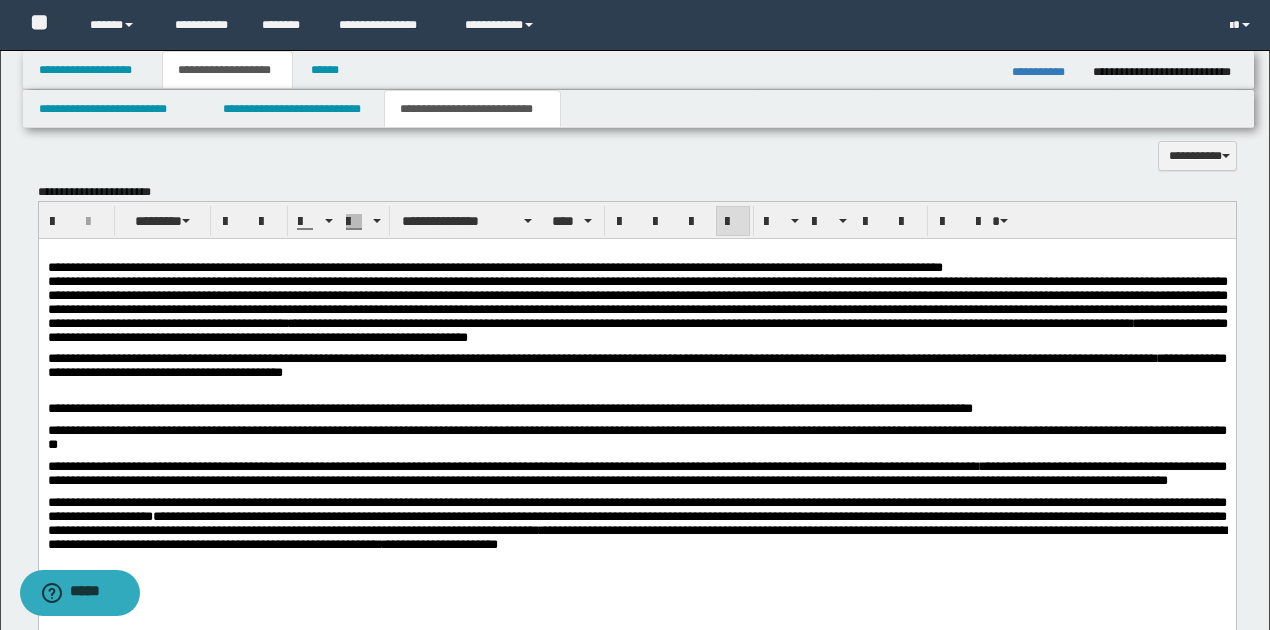 click on "**********" at bounding box center (636, 516) 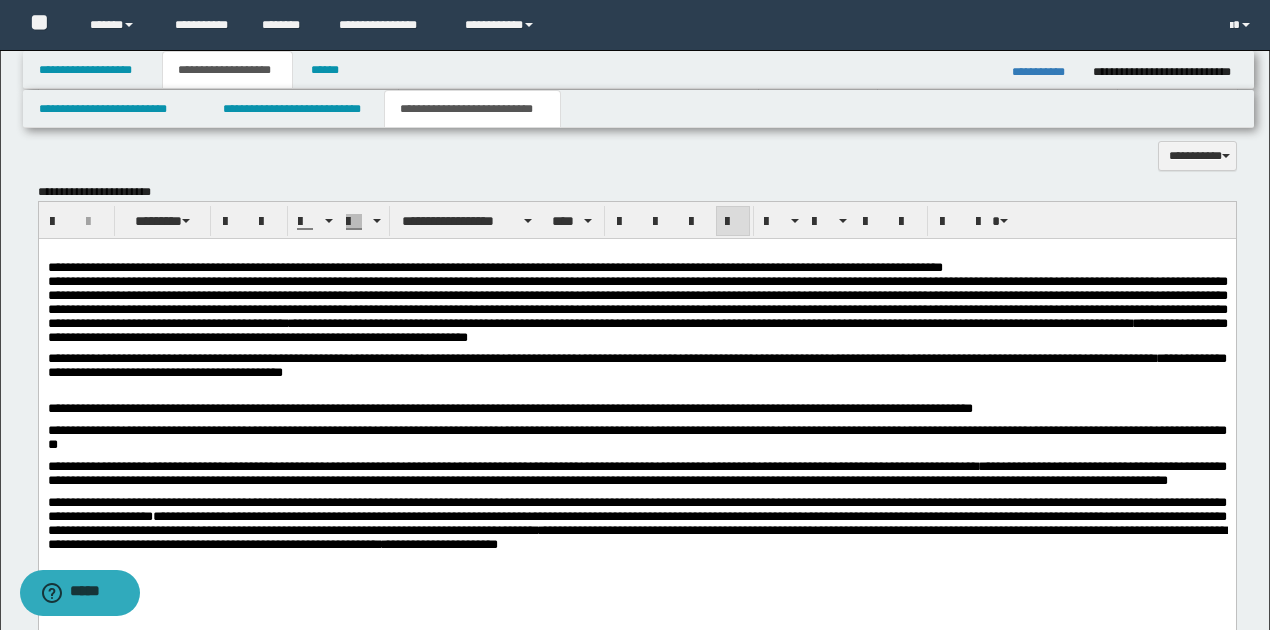 click at bounding box center (636, 387) 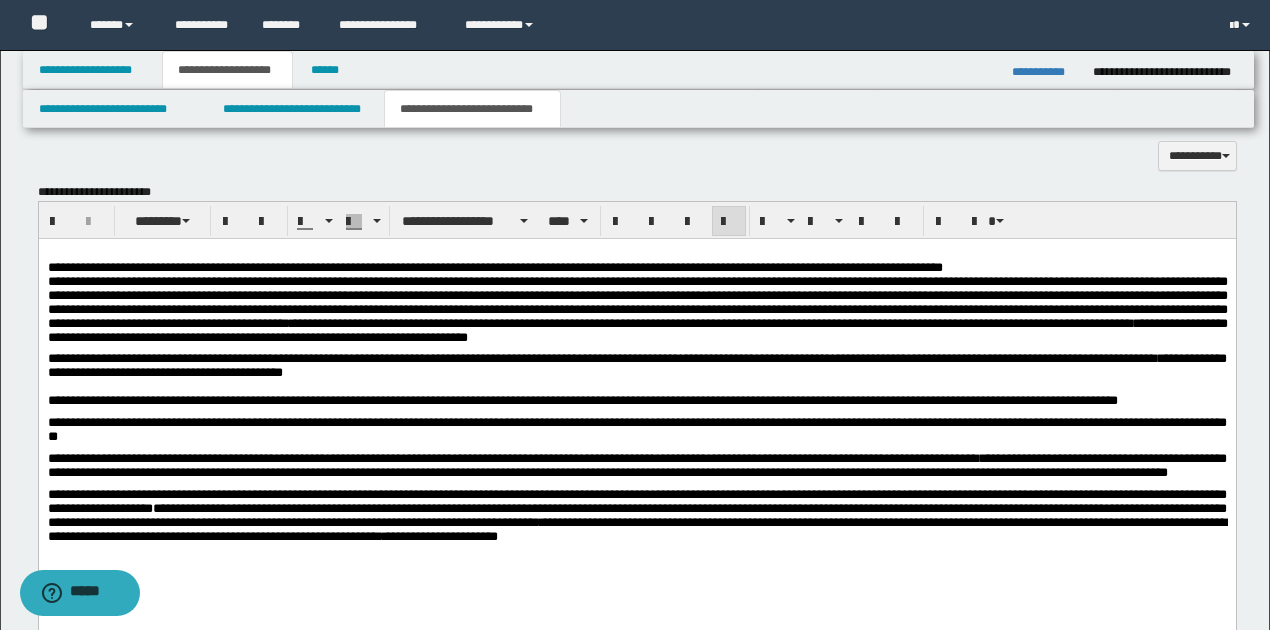 click on "**********" at bounding box center [494, 267] 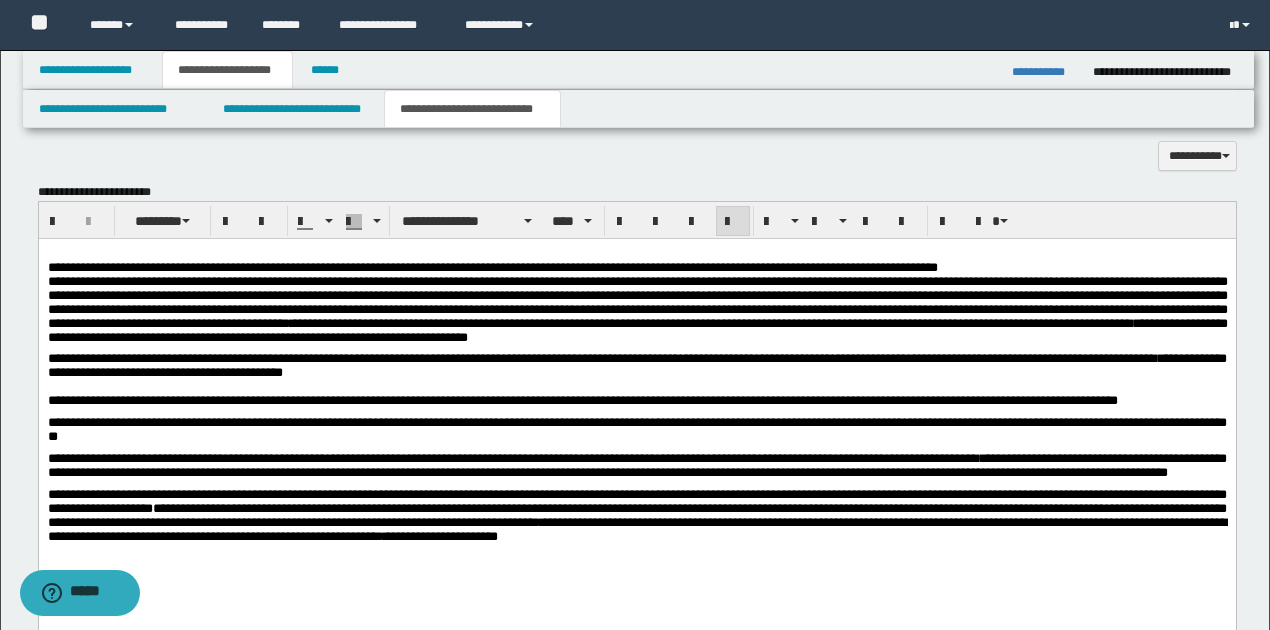 click on "**********" at bounding box center (636, 429) 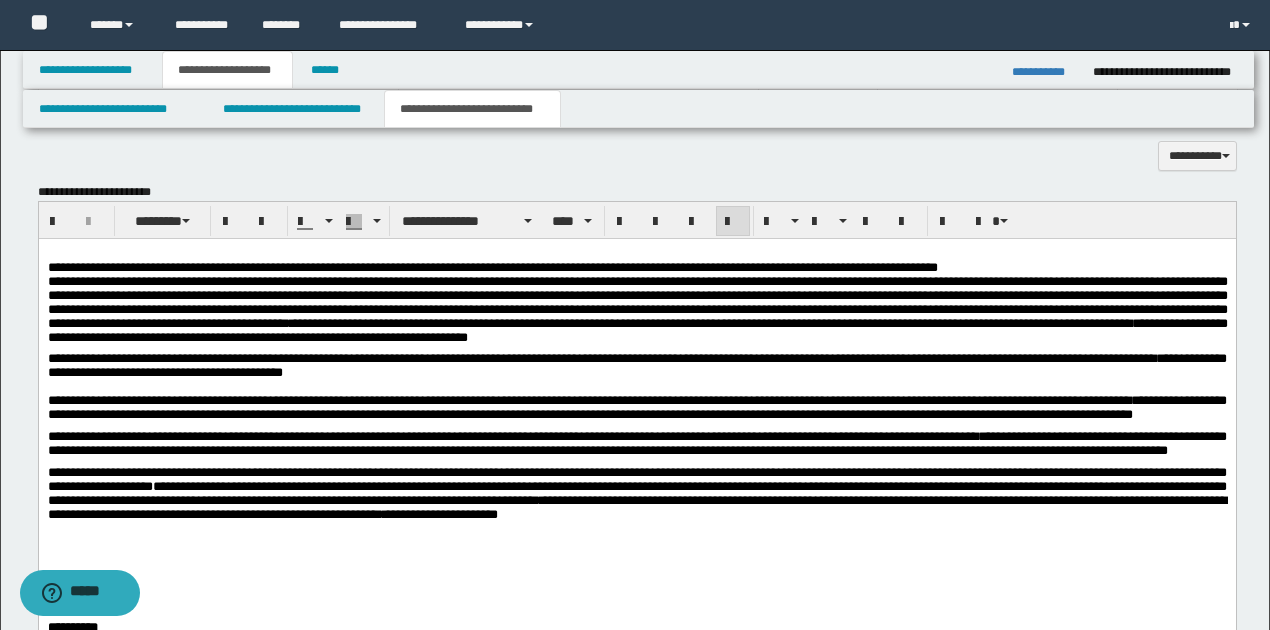 click on "**********" at bounding box center (636, 408) 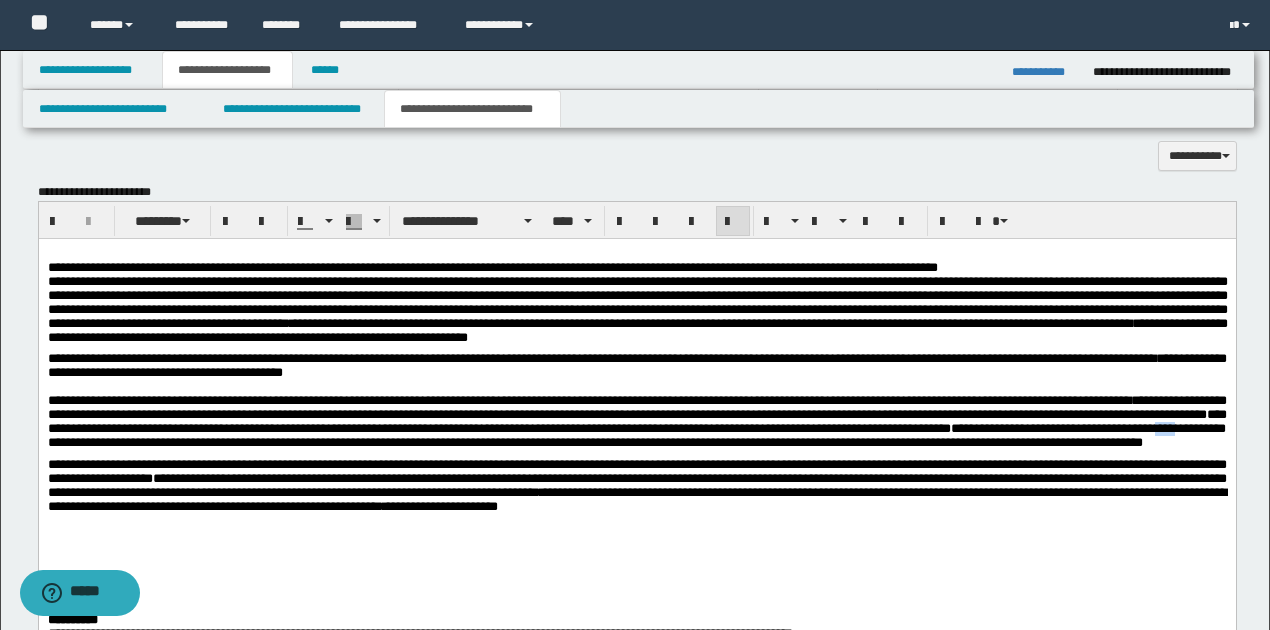 drag, startPoint x: 142, startPoint y: 455, endPoint x: 164, endPoint y: 458, distance: 22.203604 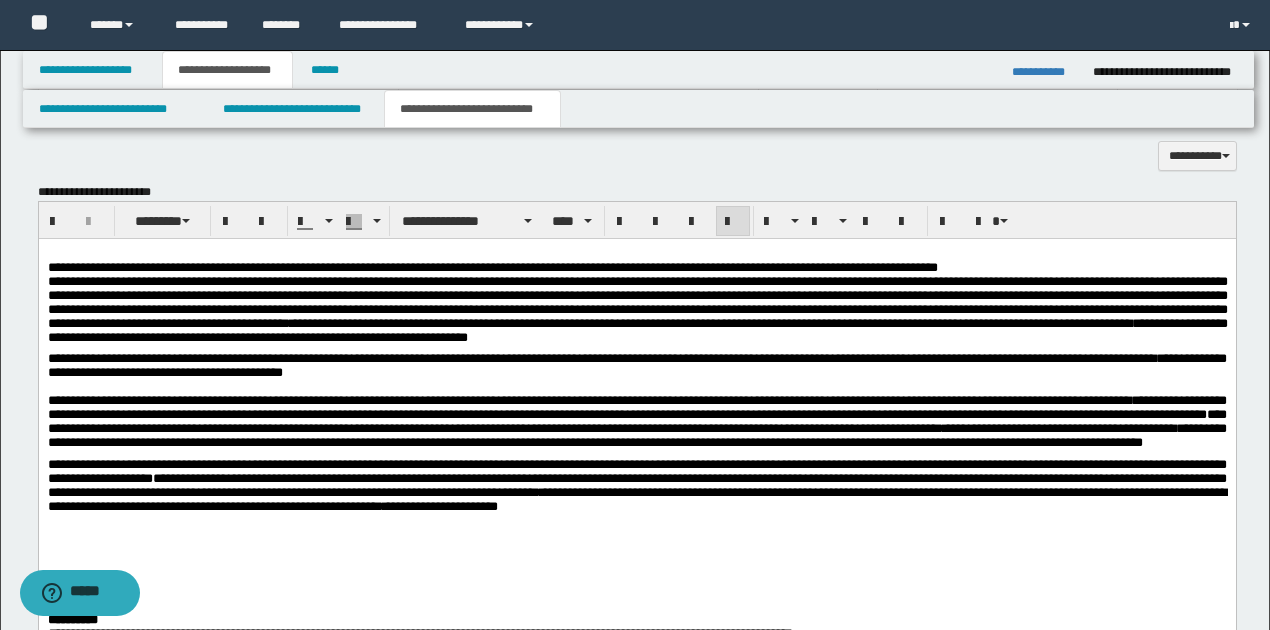 click on "**********" at bounding box center [636, 435] 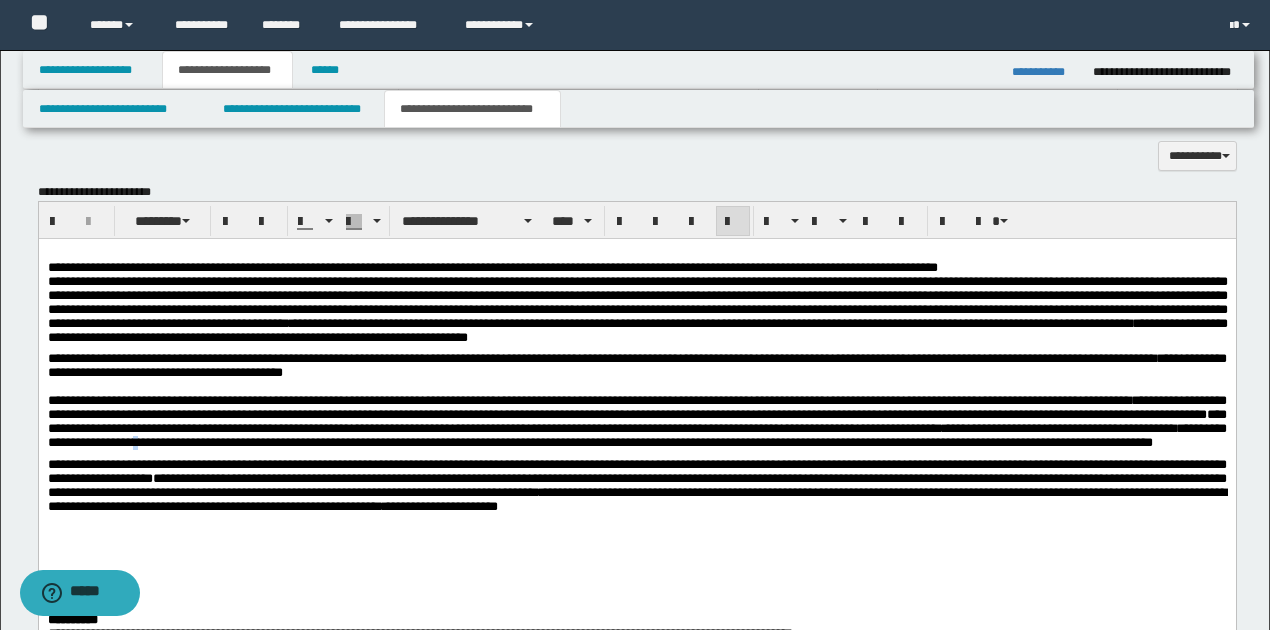 click on "**********" at bounding box center [636, 435] 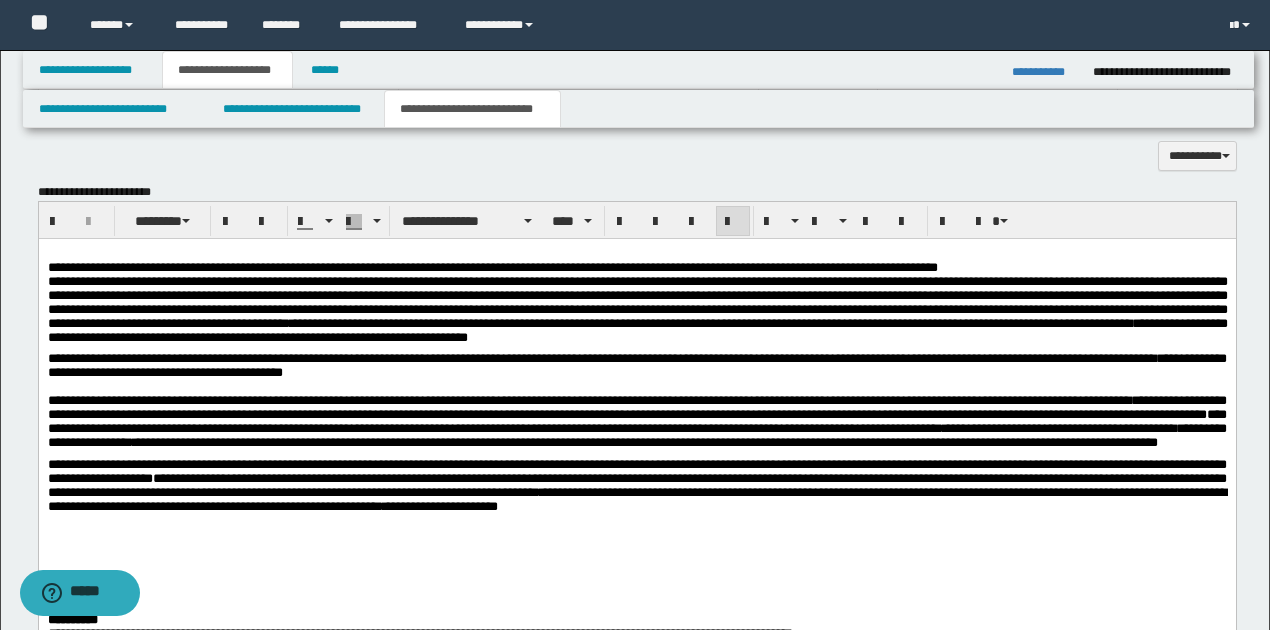 click on "**********" at bounding box center [636, 485] 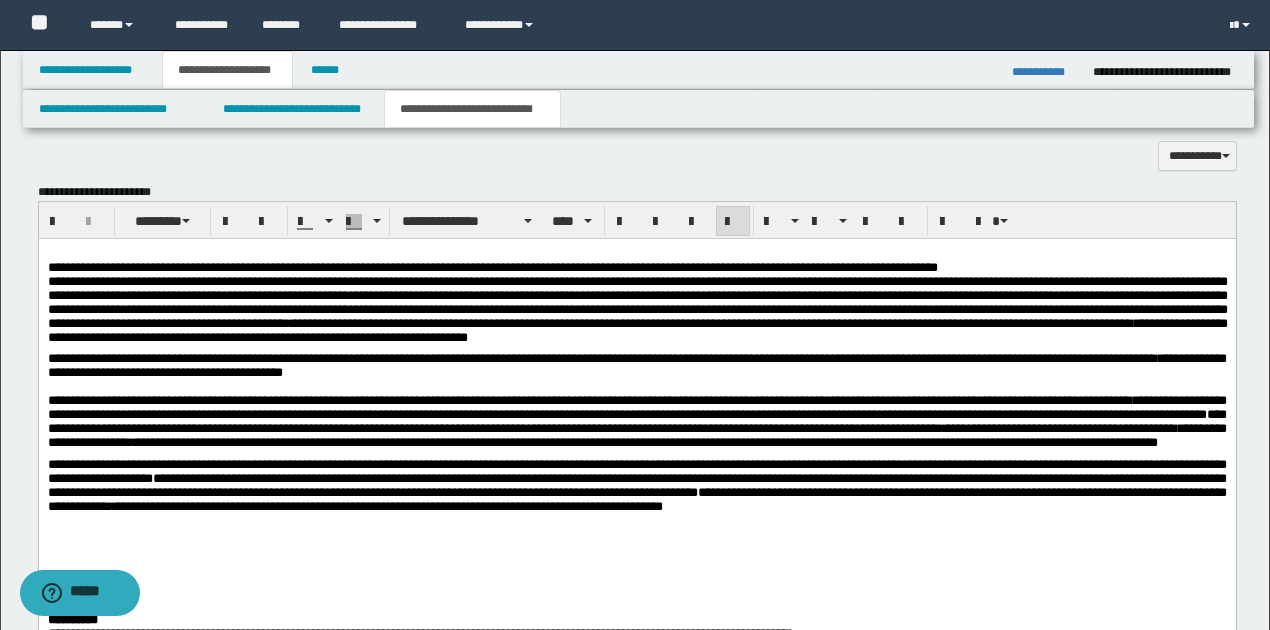 click on "**********" at bounding box center (636, 485) 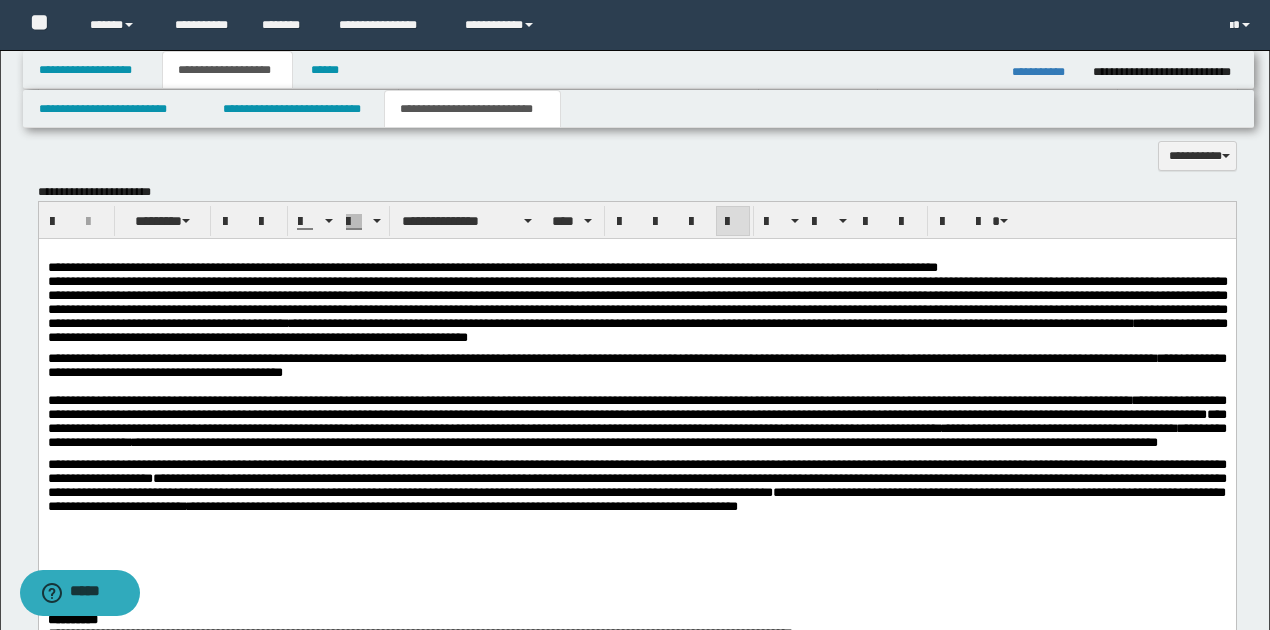 click on "**********" at bounding box center [636, 485] 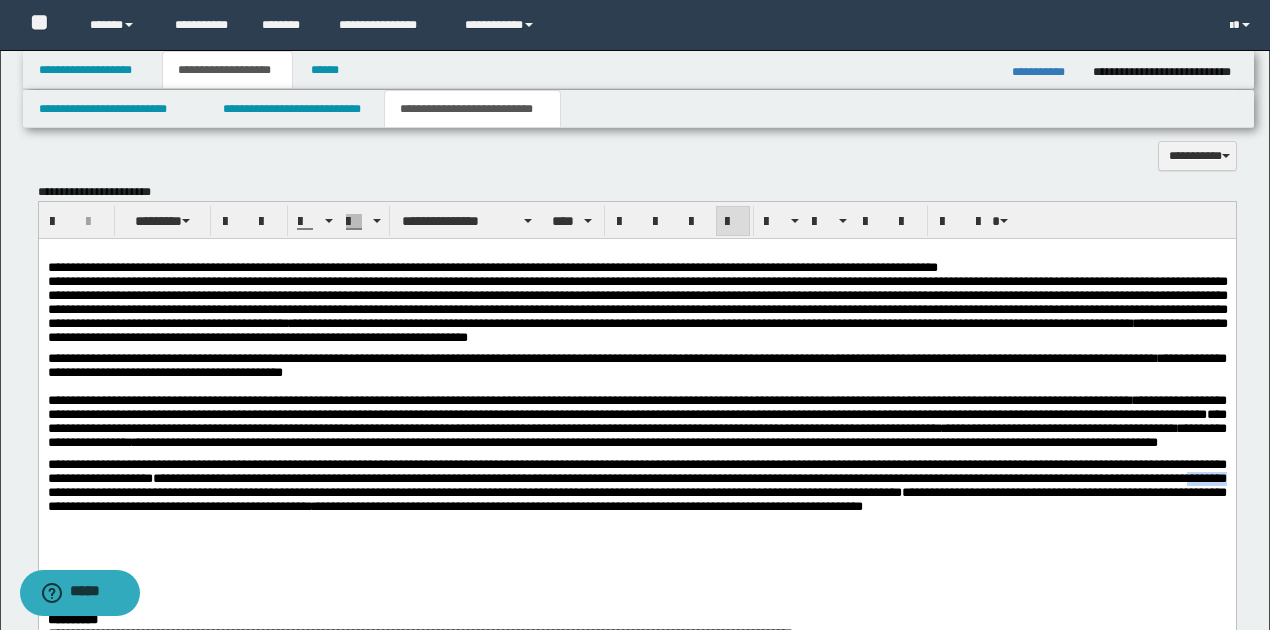 drag, startPoint x: 196, startPoint y: 523, endPoint x: 244, endPoint y: 521, distance: 48.04165 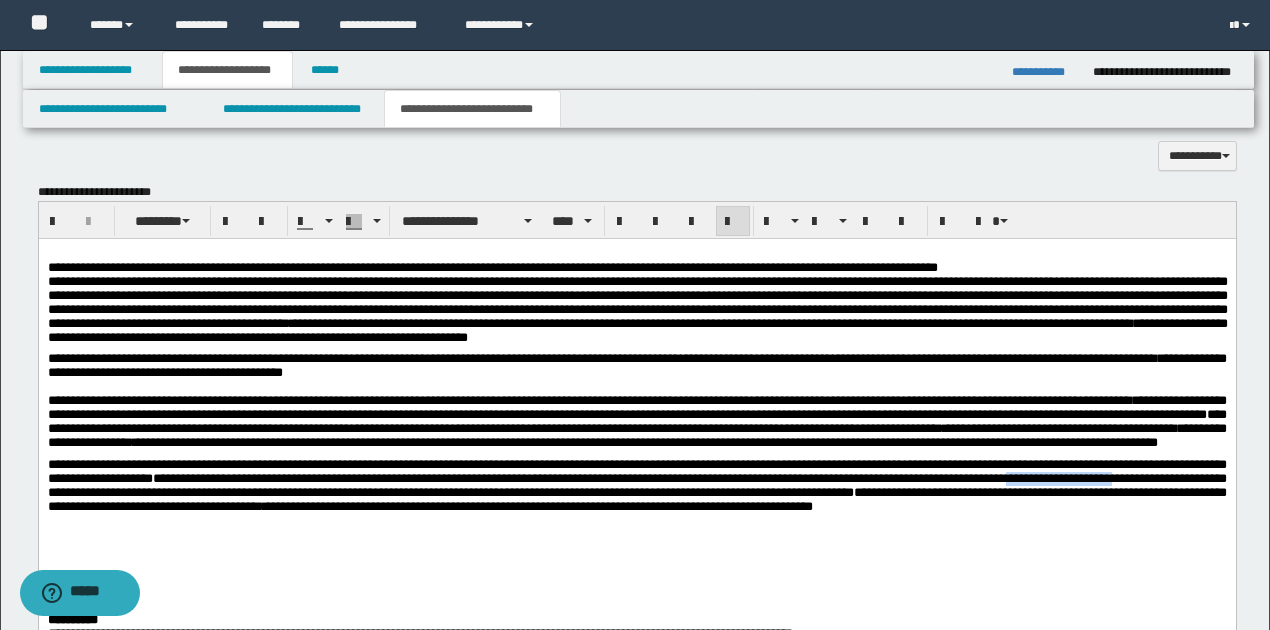 drag, startPoint x: 1182, startPoint y: 508, endPoint x: 113, endPoint y: 525, distance: 1069.1351 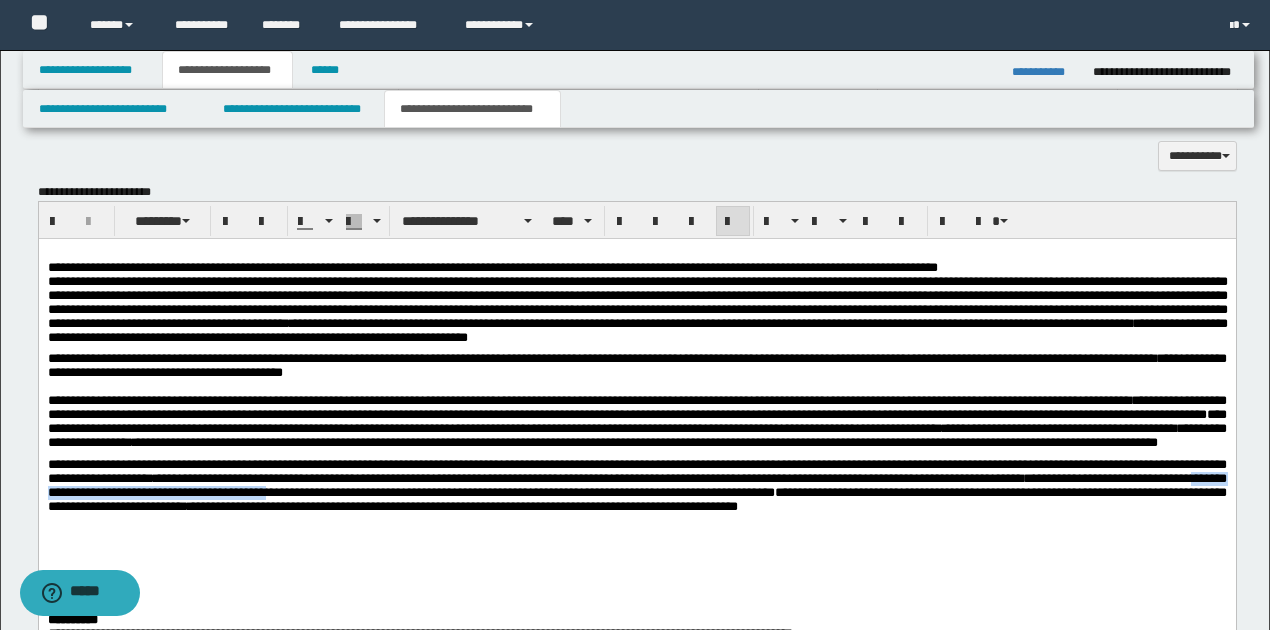 drag, startPoint x: 205, startPoint y: 525, endPoint x: 486, endPoint y: 524, distance: 281.00177 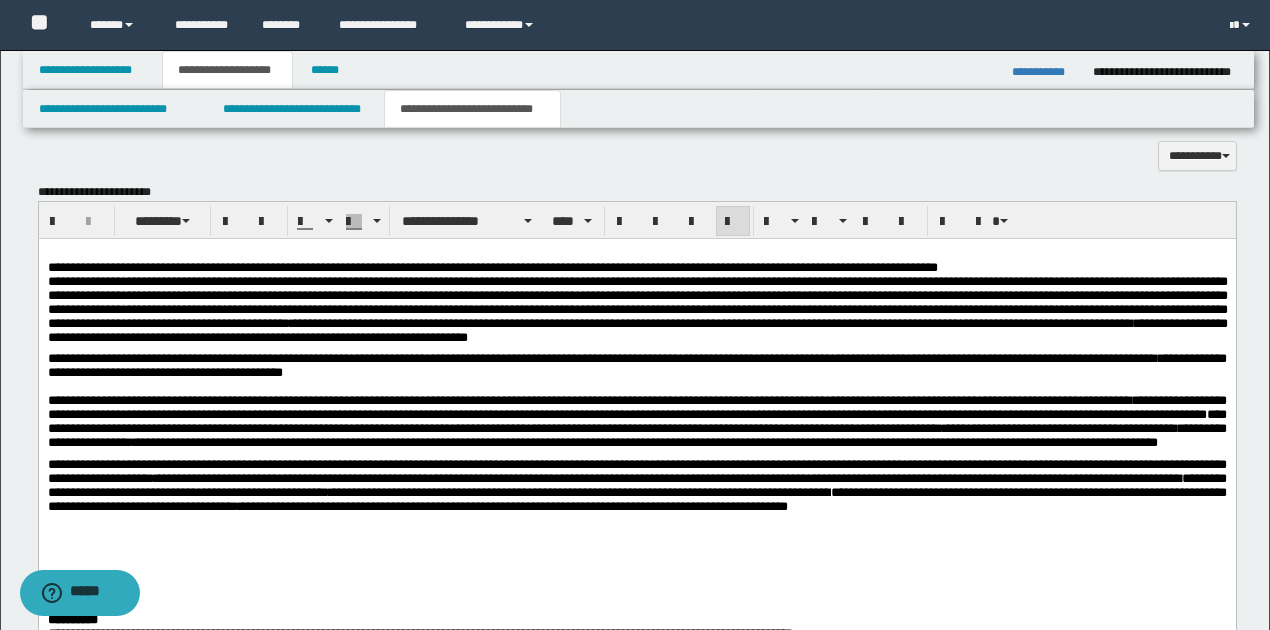 click on "**********" at bounding box center [636, 485] 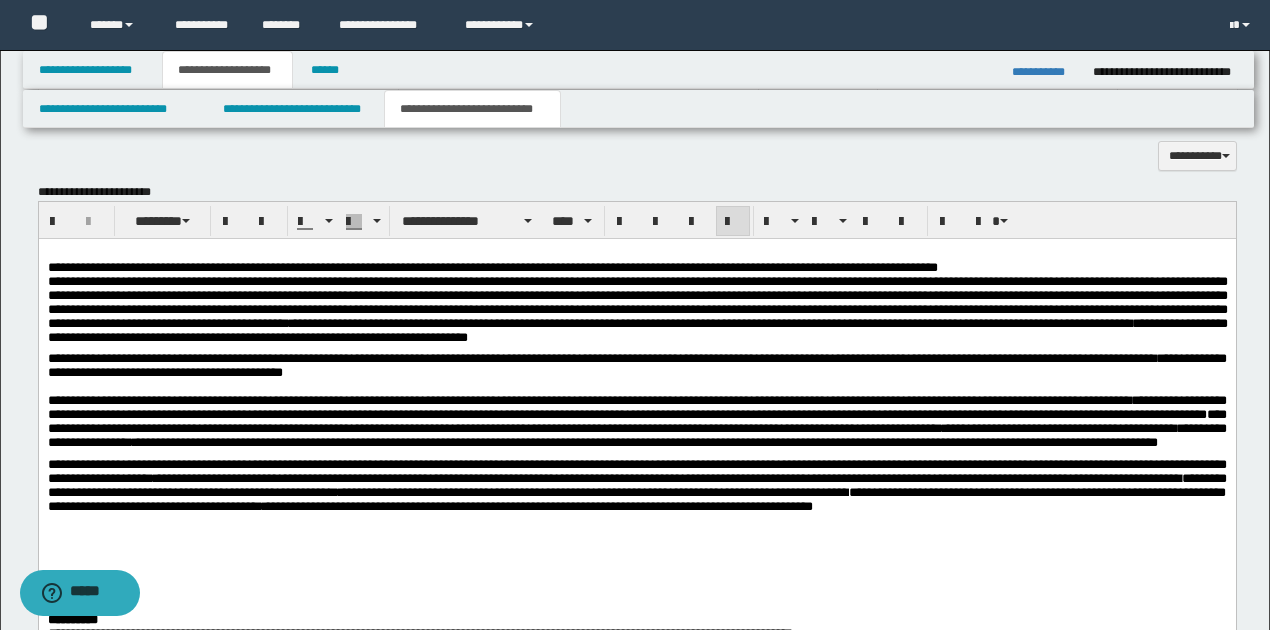 click on "**********" at bounding box center [636, 485] 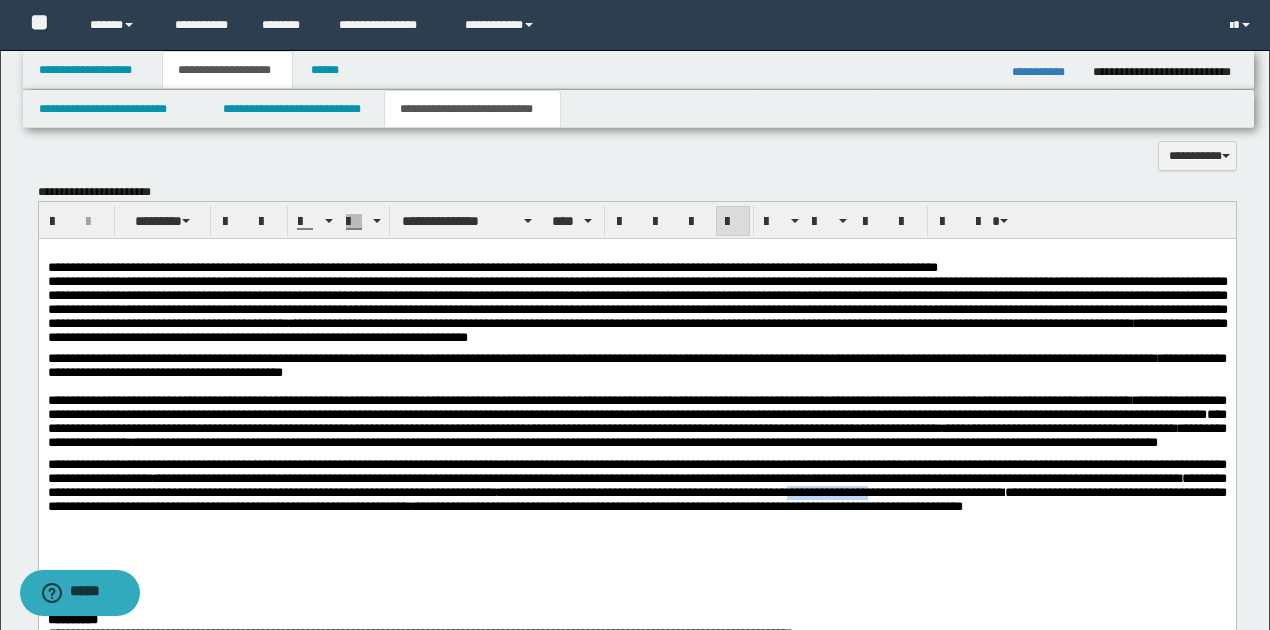 drag, startPoint x: 1104, startPoint y: 525, endPoint x: 1018, endPoint y: 522, distance: 86.05231 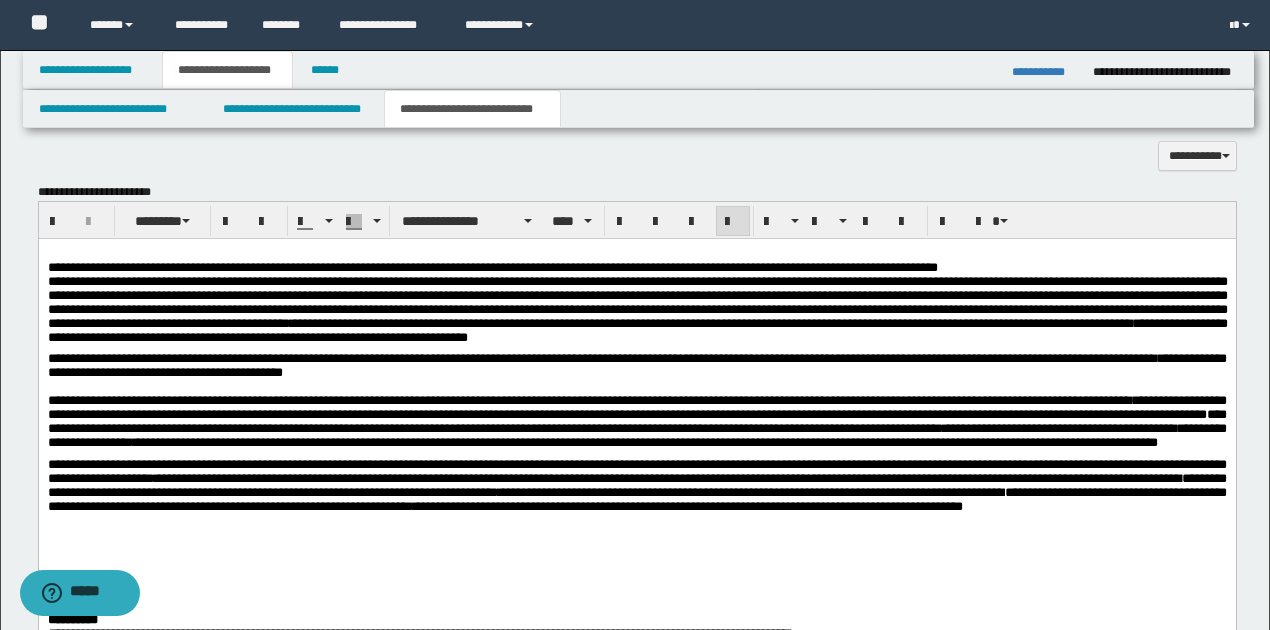click on "**********" at bounding box center [679, 506] 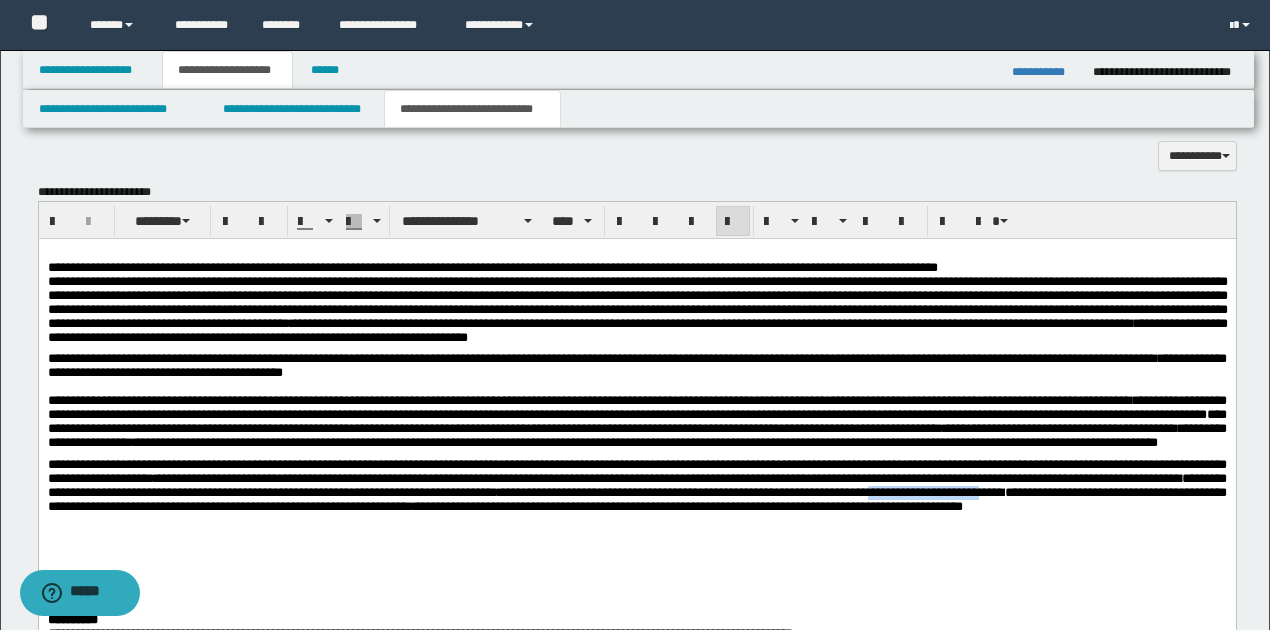 drag, startPoint x: 1099, startPoint y: 522, endPoint x: 1222, endPoint y: 524, distance: 123.01626 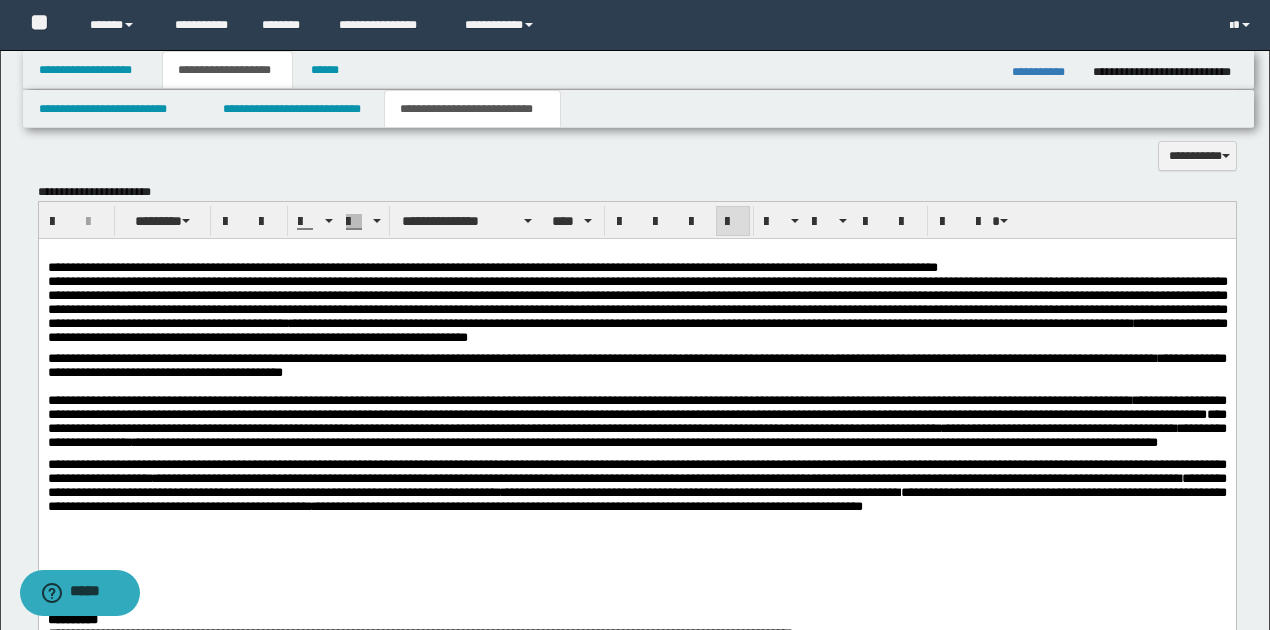 click on "**********" at bounding box center (636, 499) 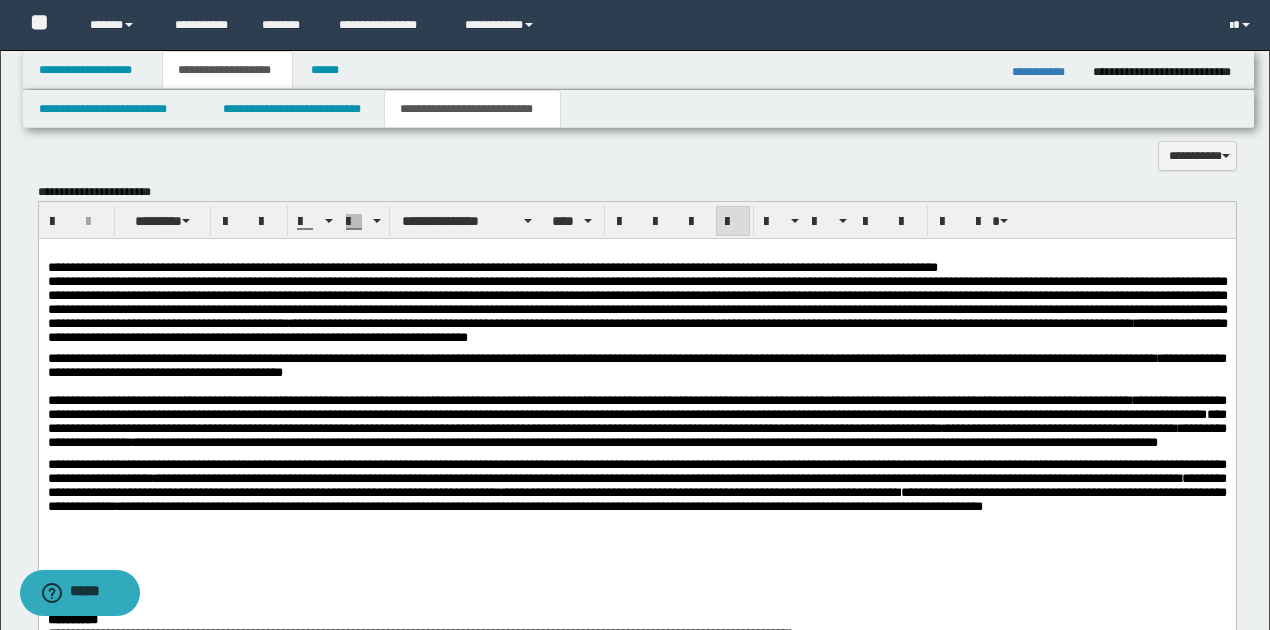 scroll, scrollTop: 866, scrollLeft: 0, axis: vertical 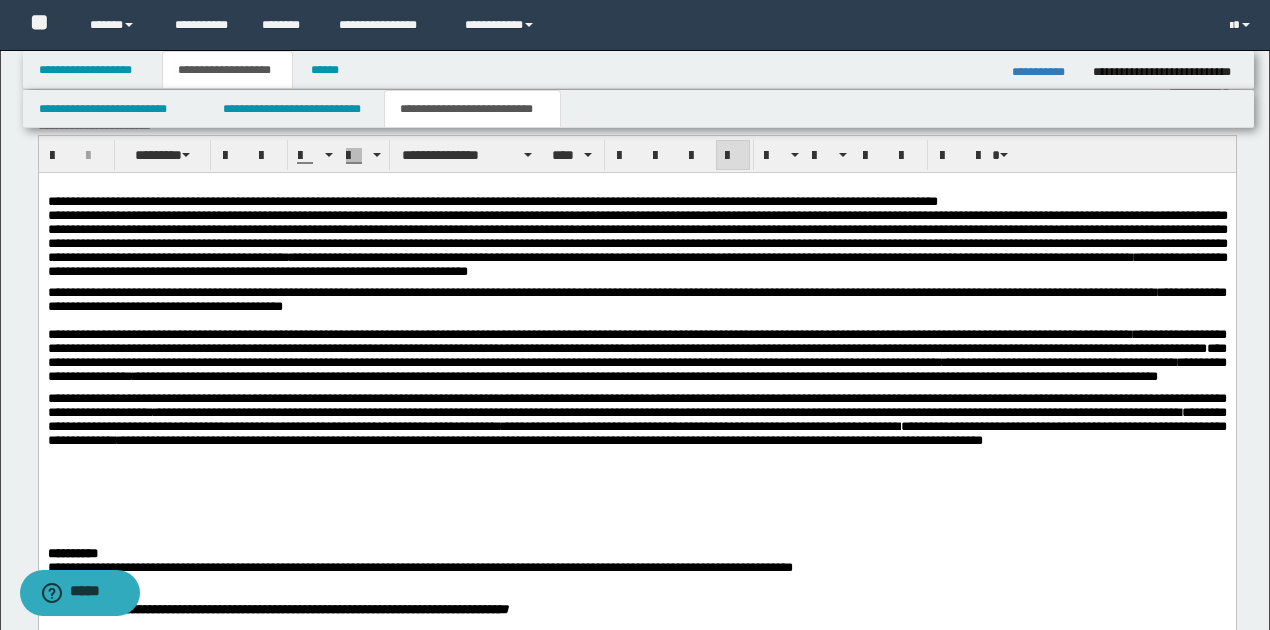click on "**********" at bounding box center [636, 433] 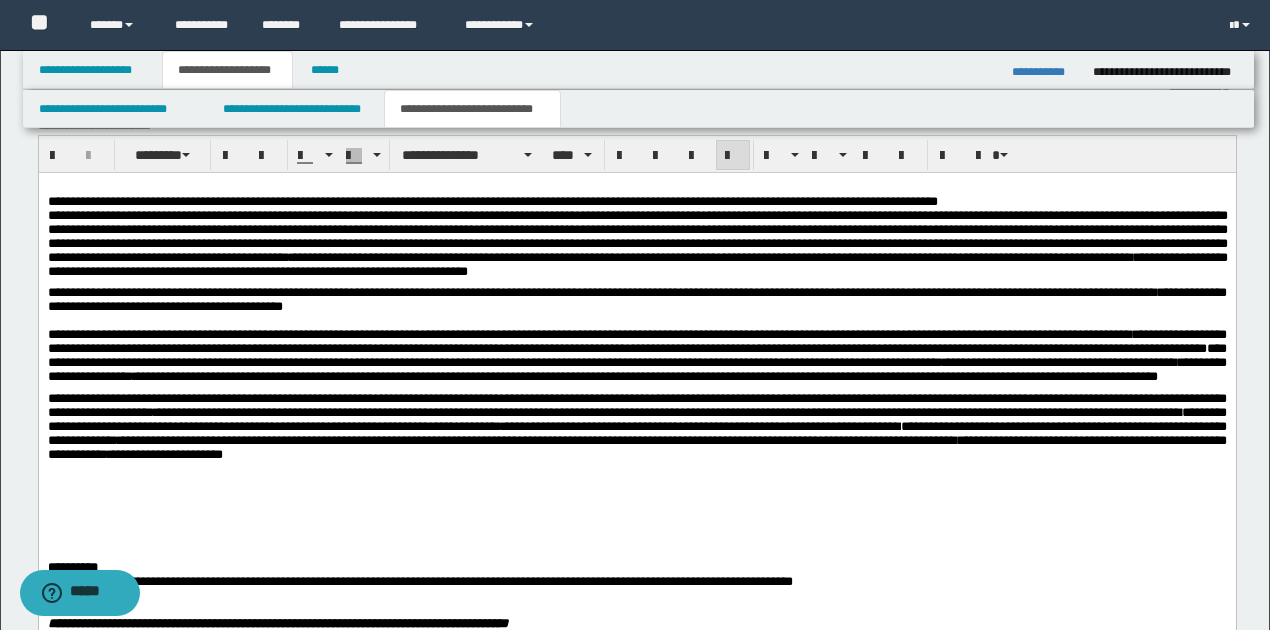 click on "******" at bounding box center [127, 454] 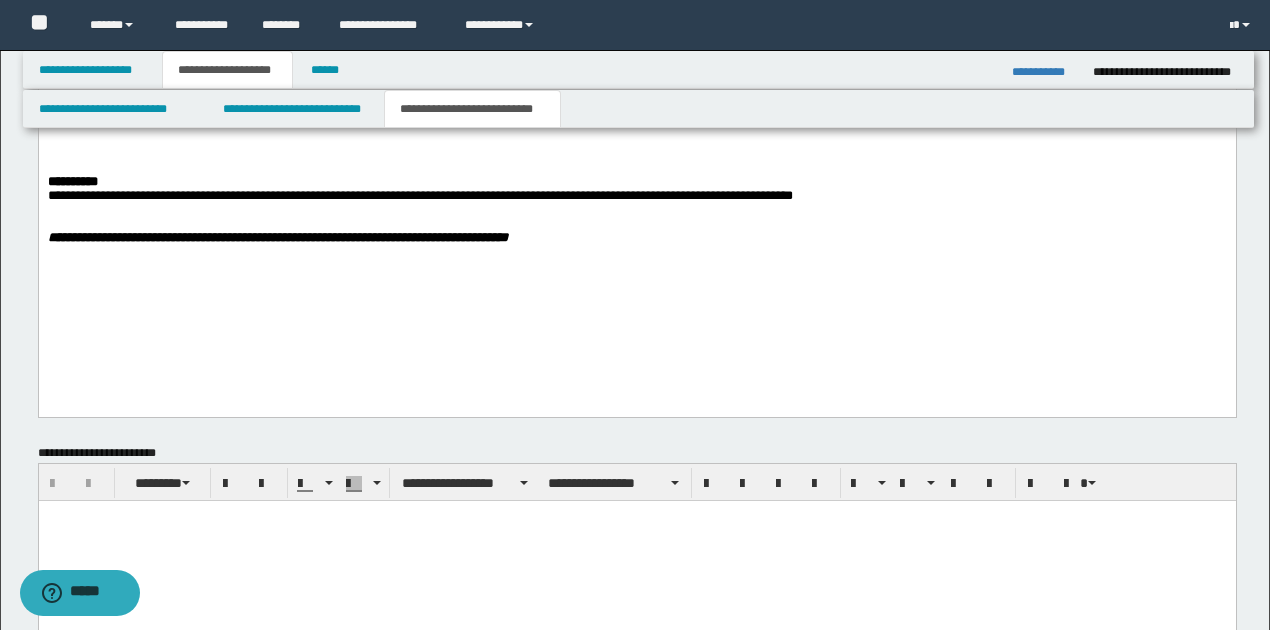 scroll, scrollTop: 1066, scrollLeft: 0, axis: vertical 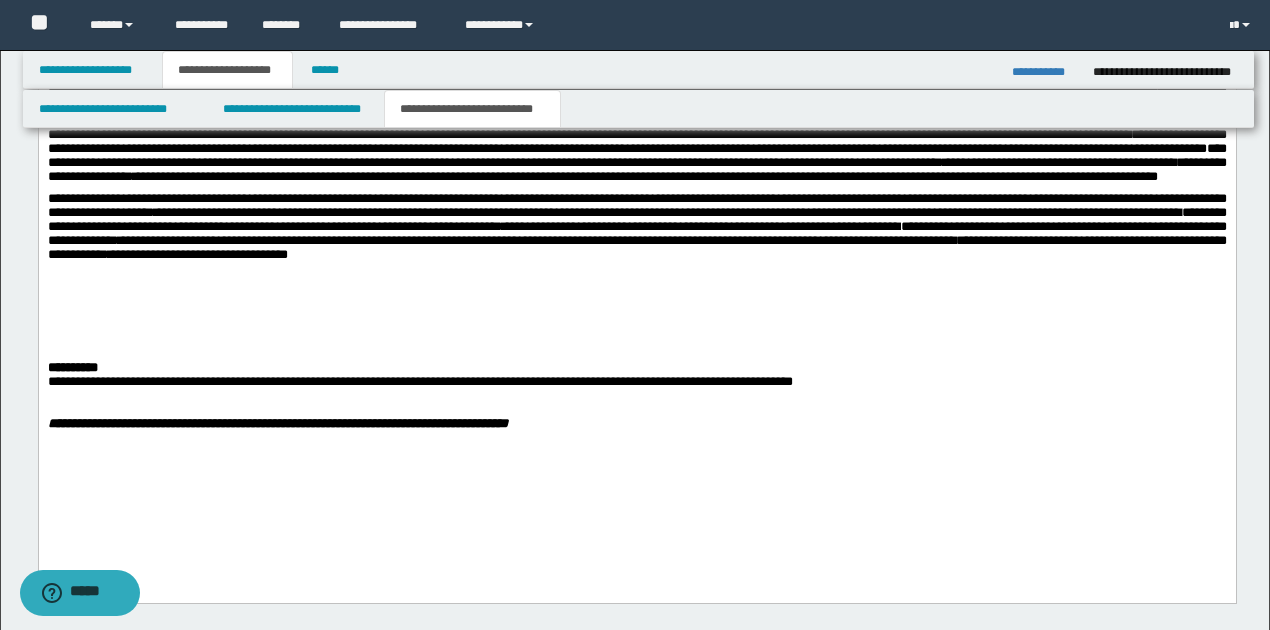 click on "**********" at bounding box center (636, 228) 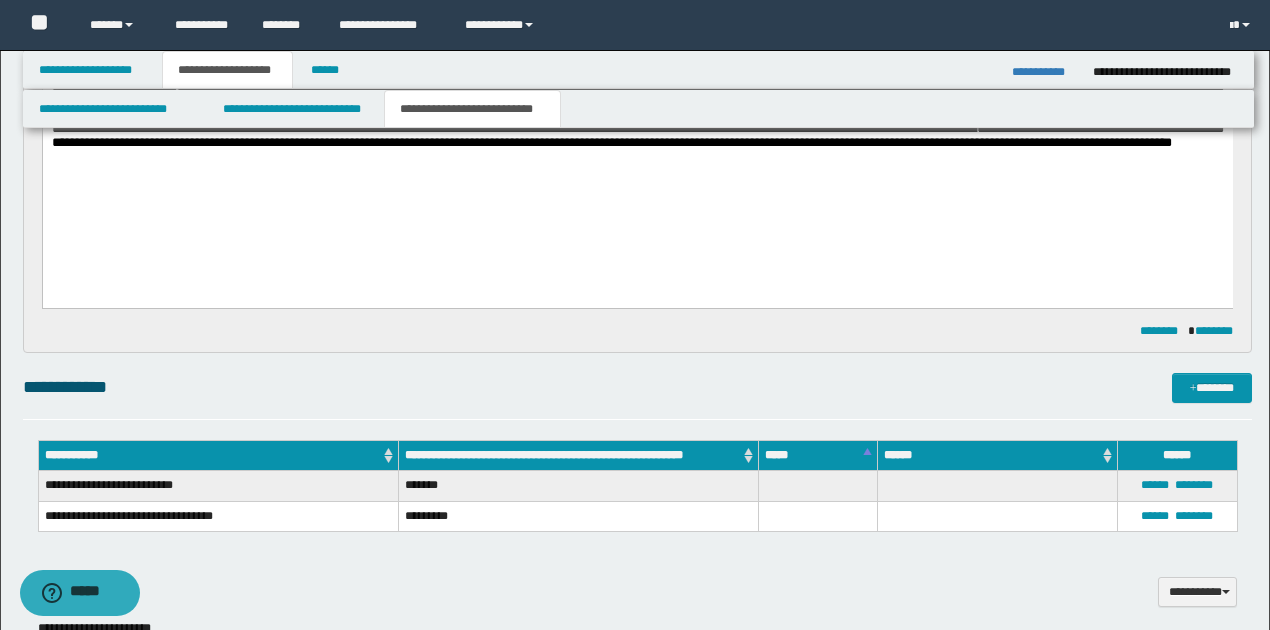 scroll, scrollTop: 466, scrollLeft: 0, axis: vertical 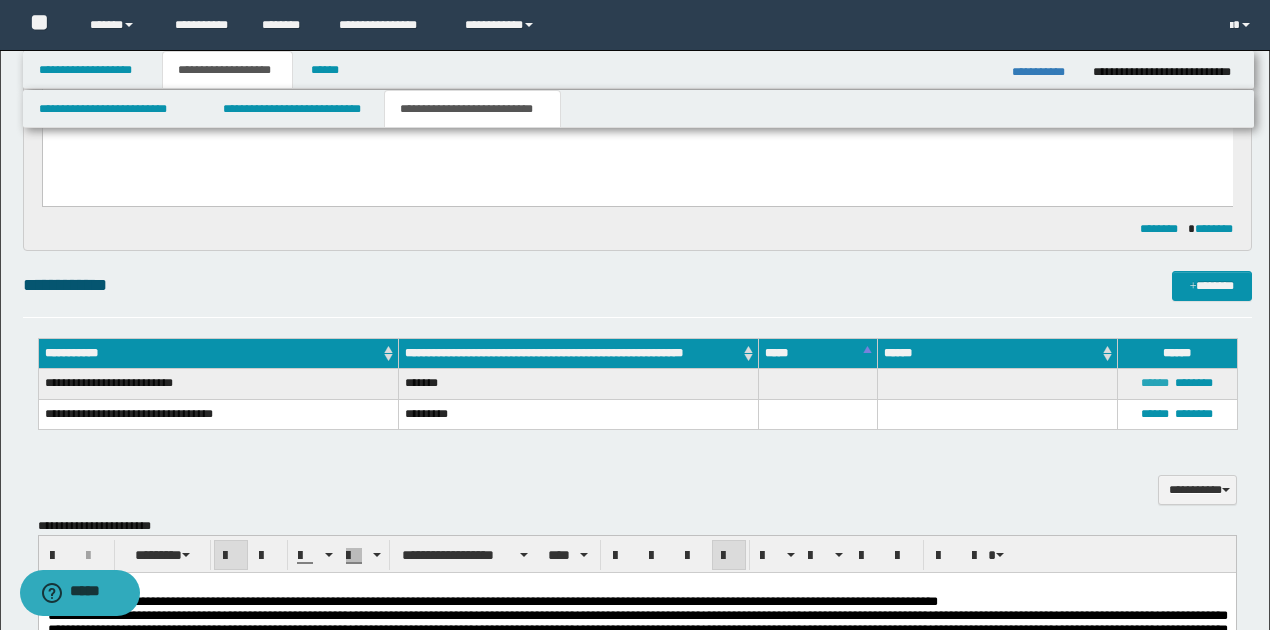 click on "******" at bounding box center (1155, 383) 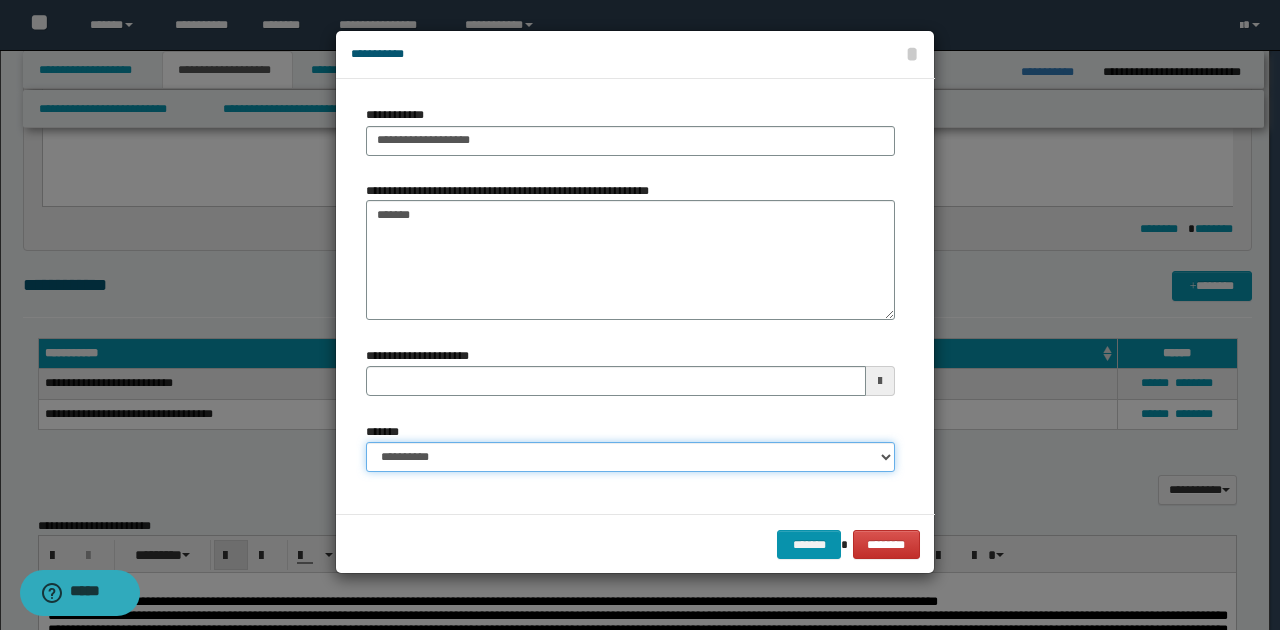 click on "**********" at bounding box center [630, 457] 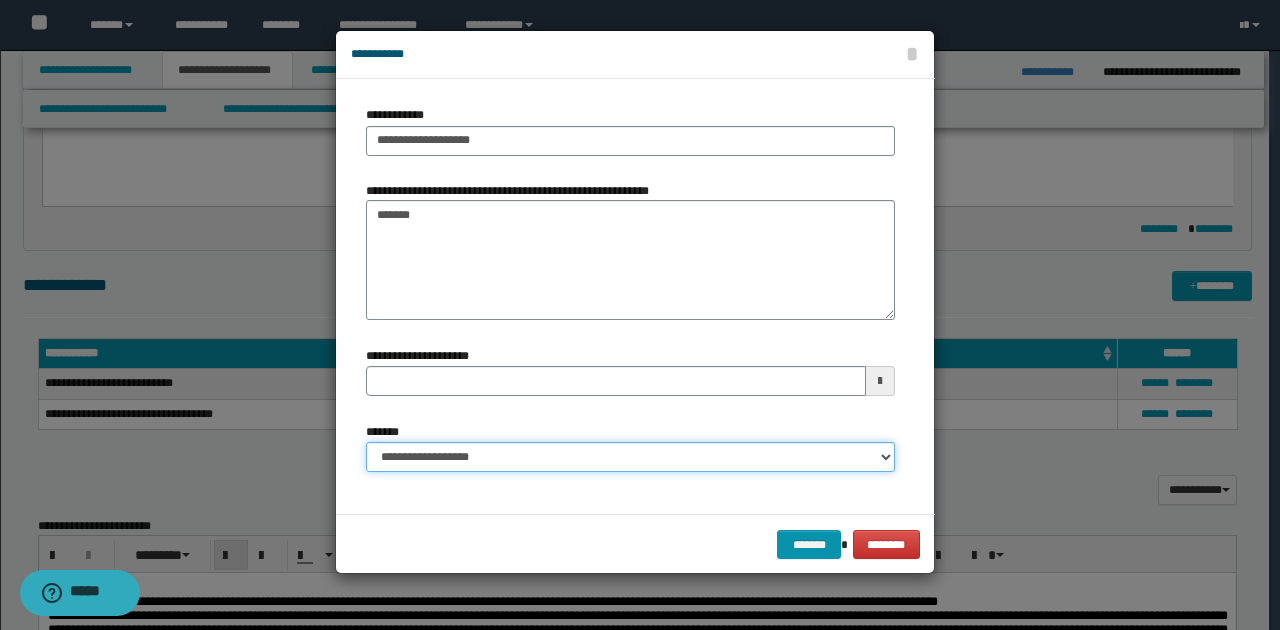click on "**********" at bounding box center (630, 457) 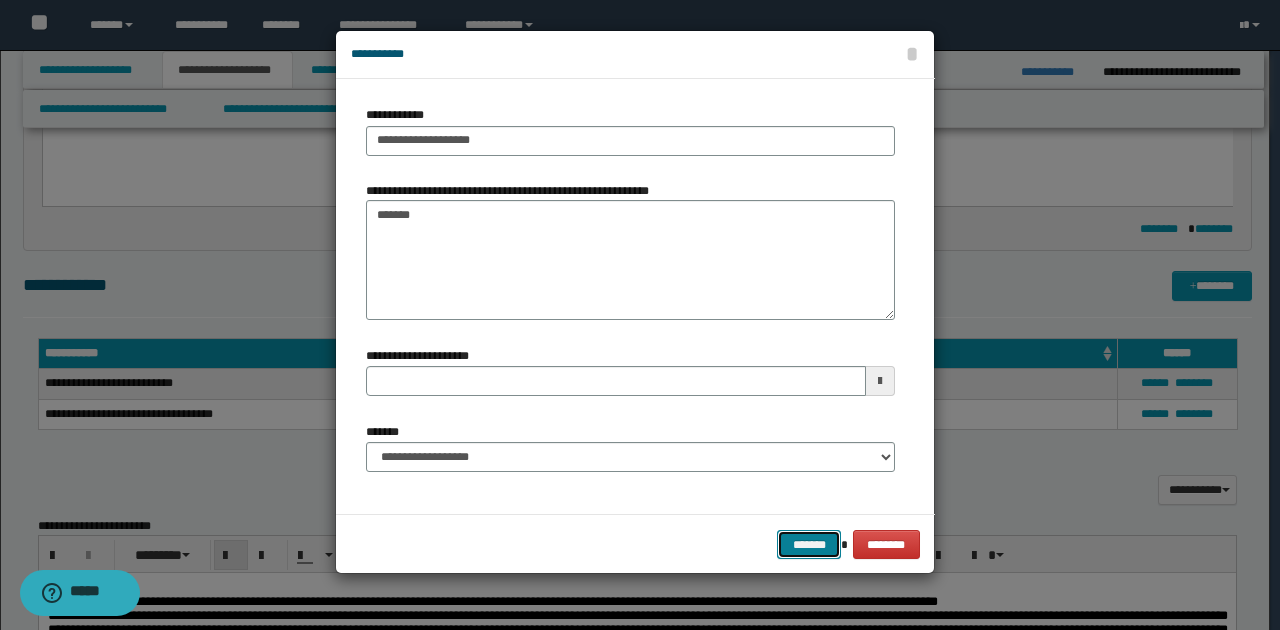 click on "*******" at bounding box center (809, 544) 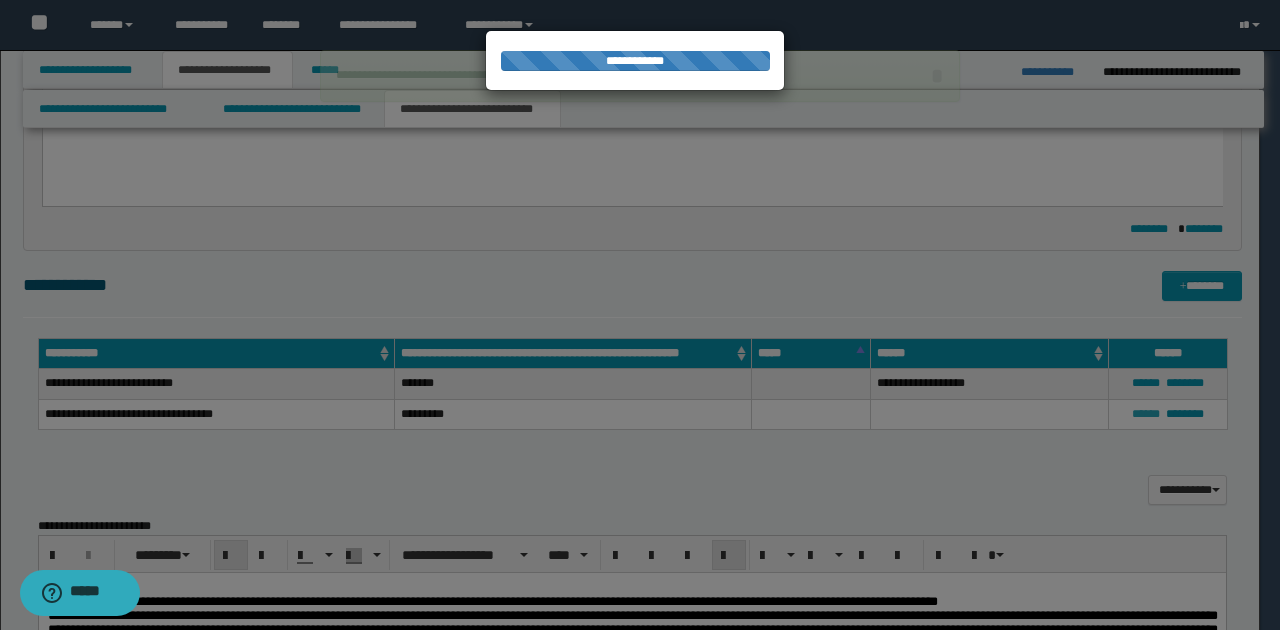 type 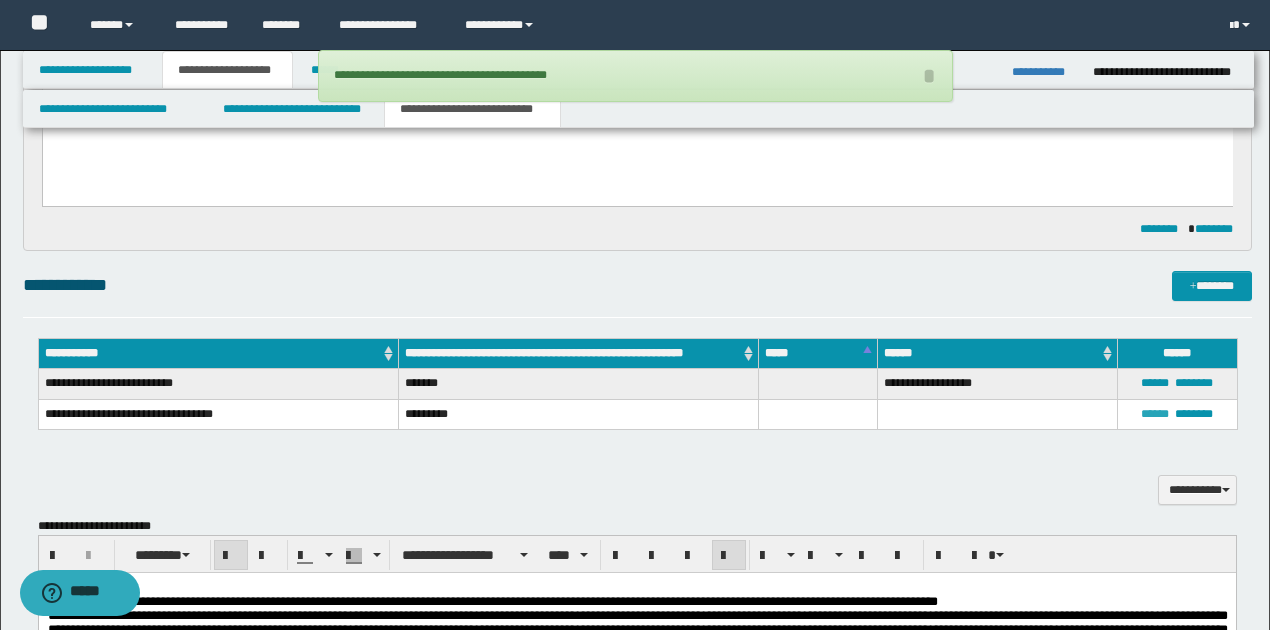 click on "******" at bounding box center [1155, 414] 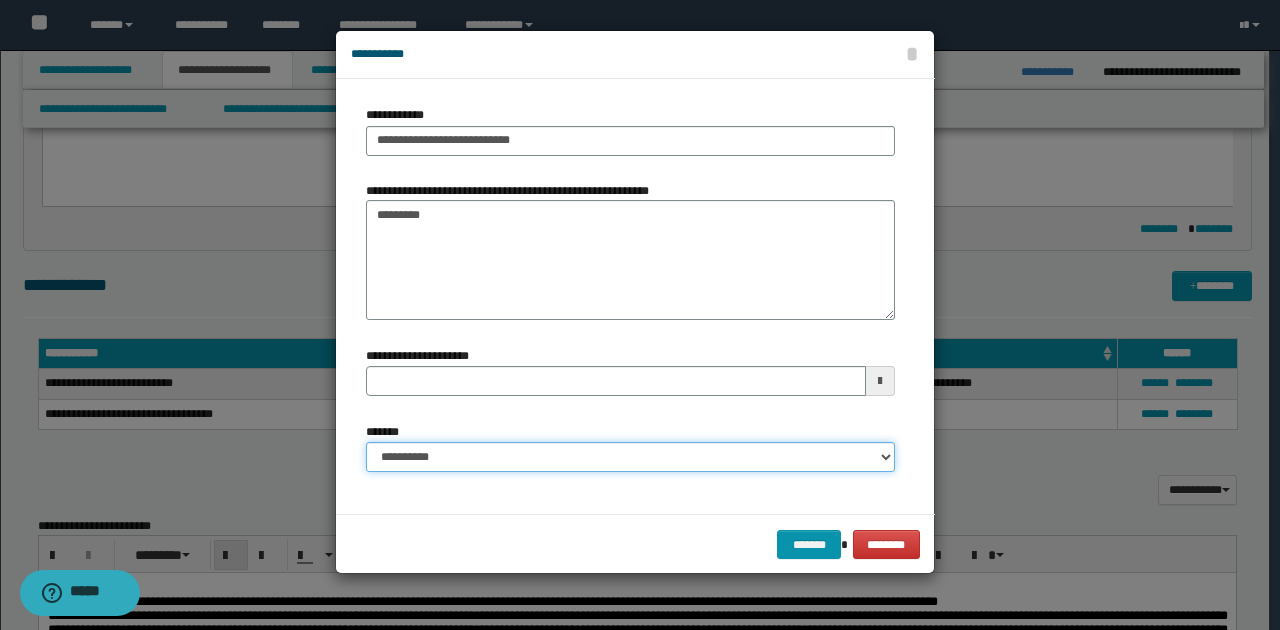 click on "**********" at bounding box center (630, 457) 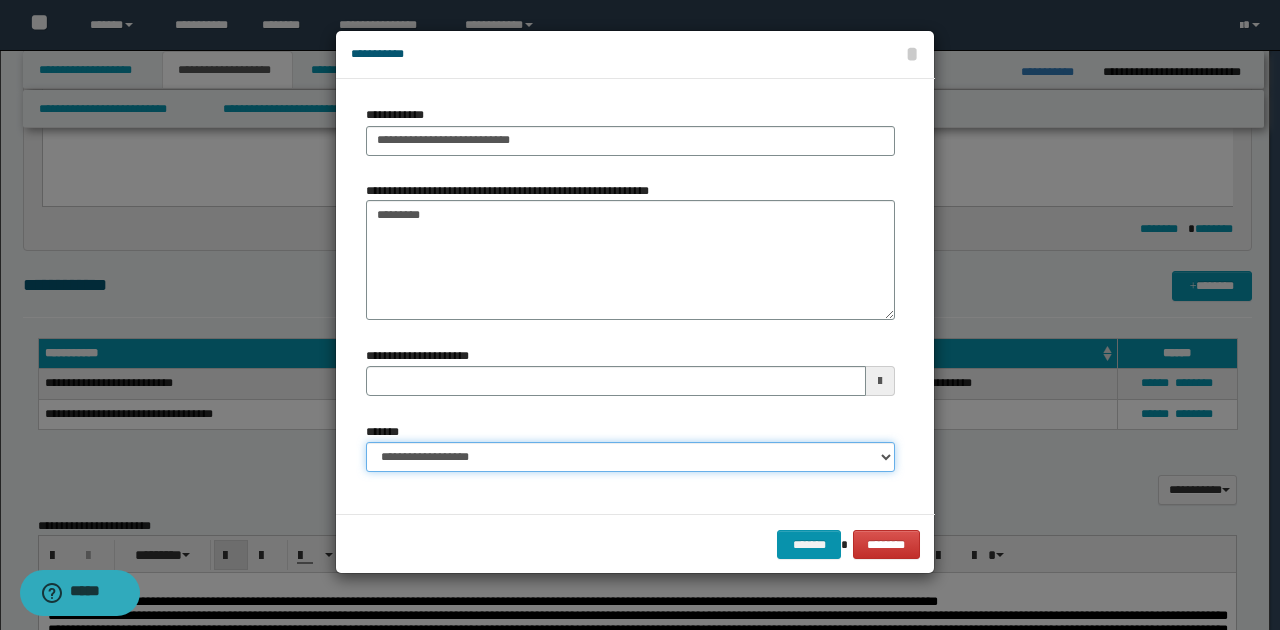 type 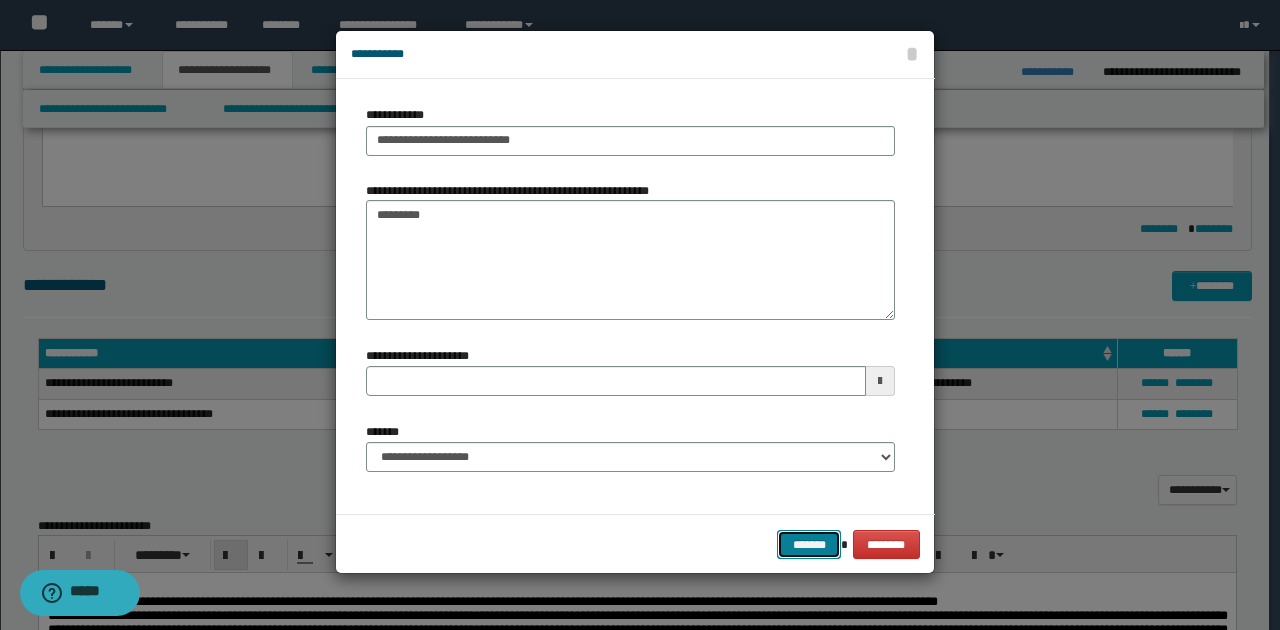 click on "*******" at bounding box center [809, 544] 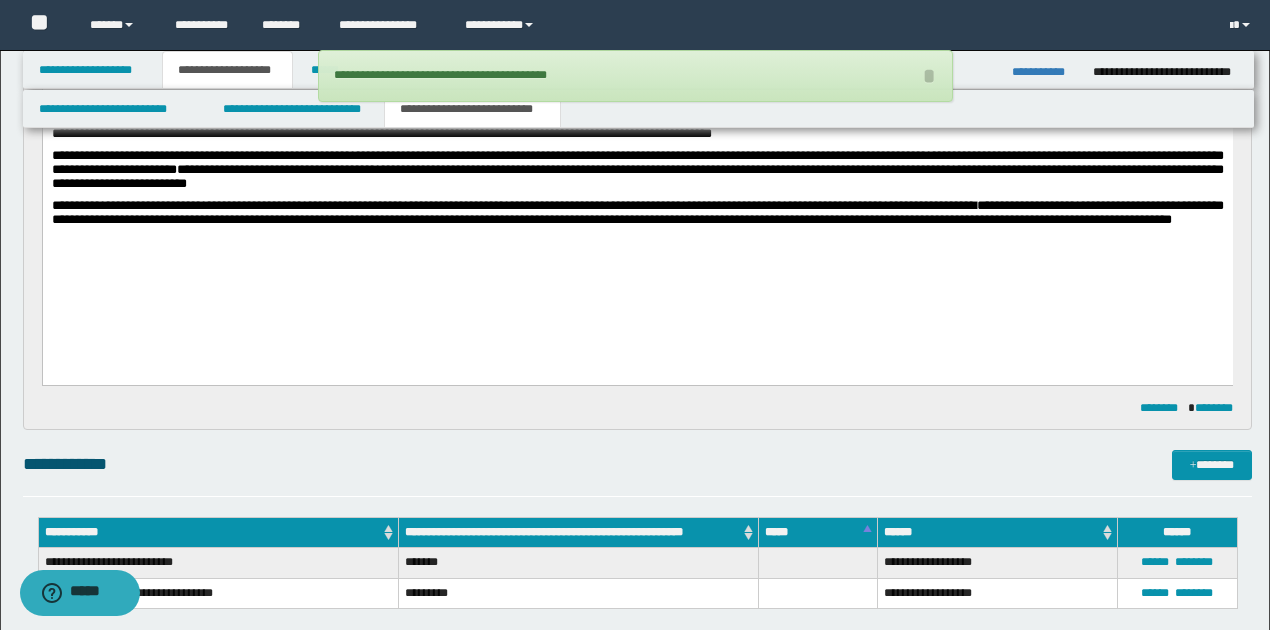 scroll, scrollTop: 266, scrollLeft: 0, axis: vertical 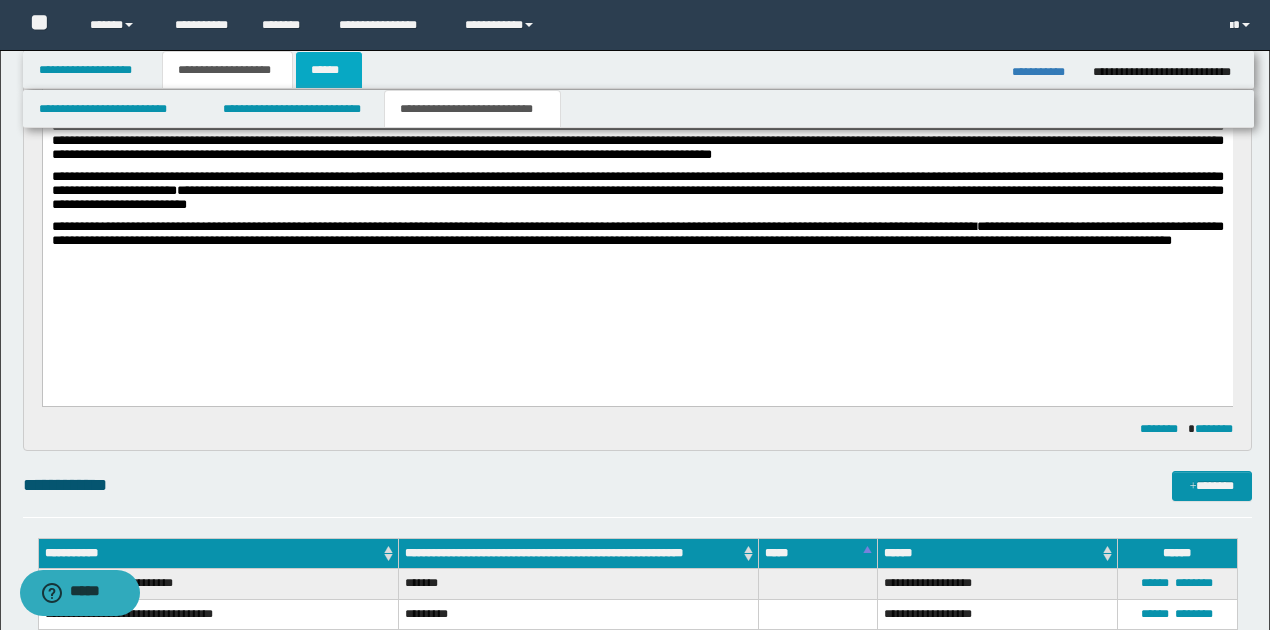 click on "******" at bounding box center (329, 70) 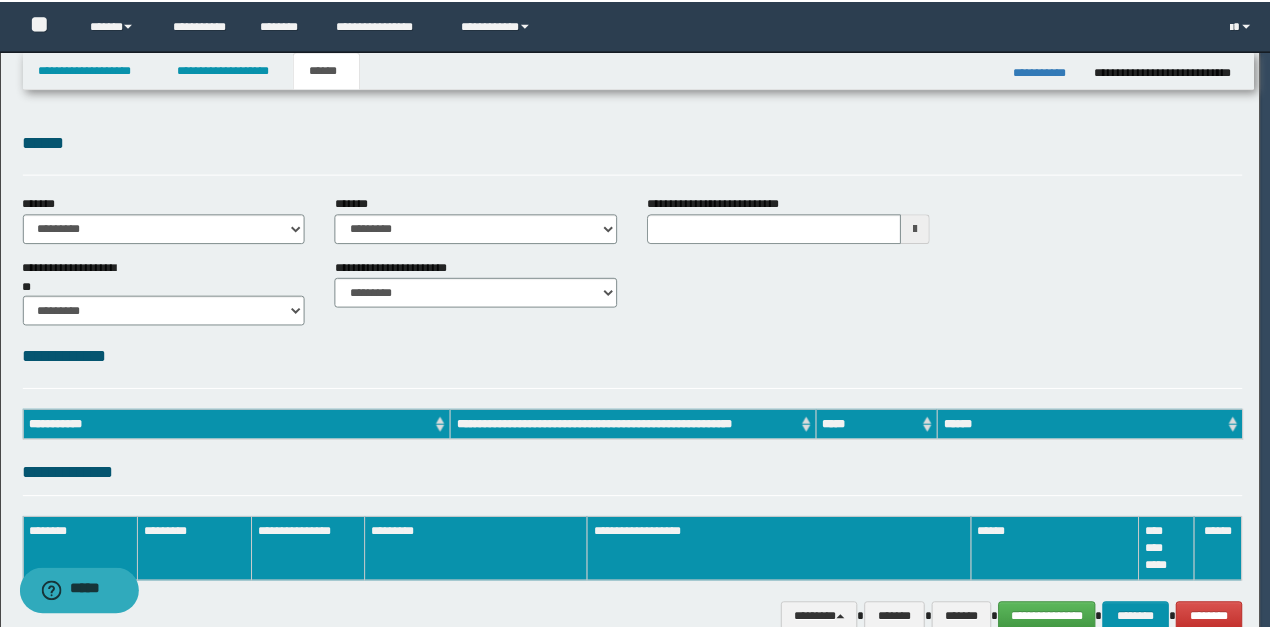 scroll, scrollTop: 0, scrollLeft: 0, axis: both 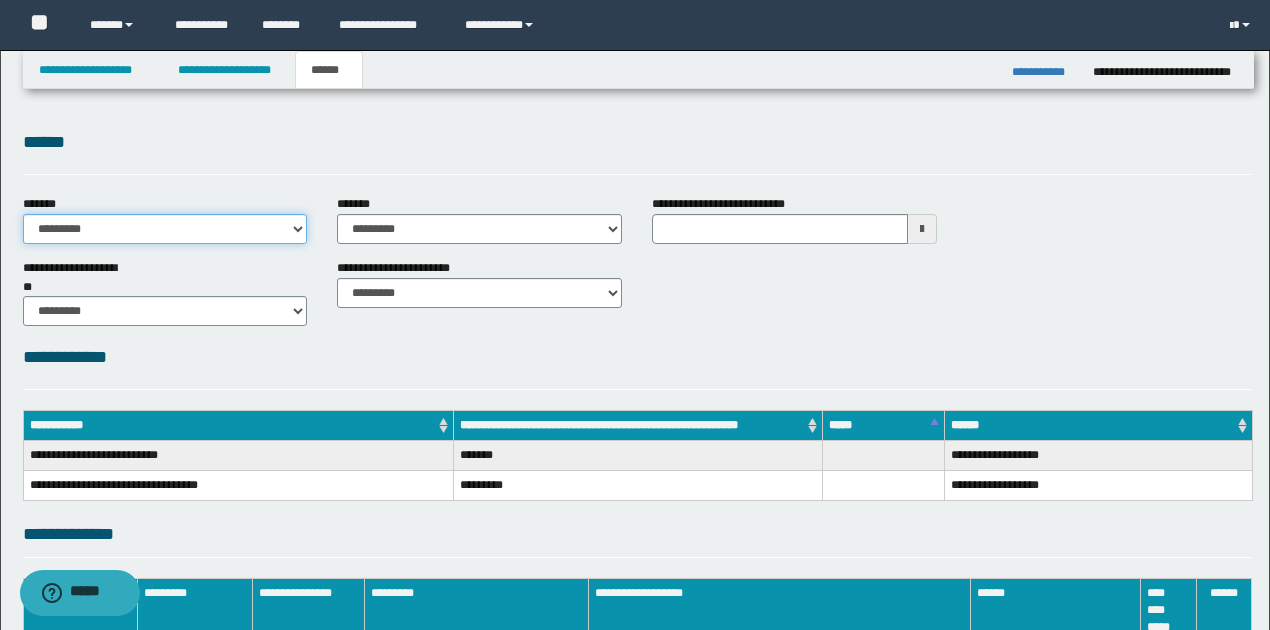 click on "**********" at bounding box center [165, 229] 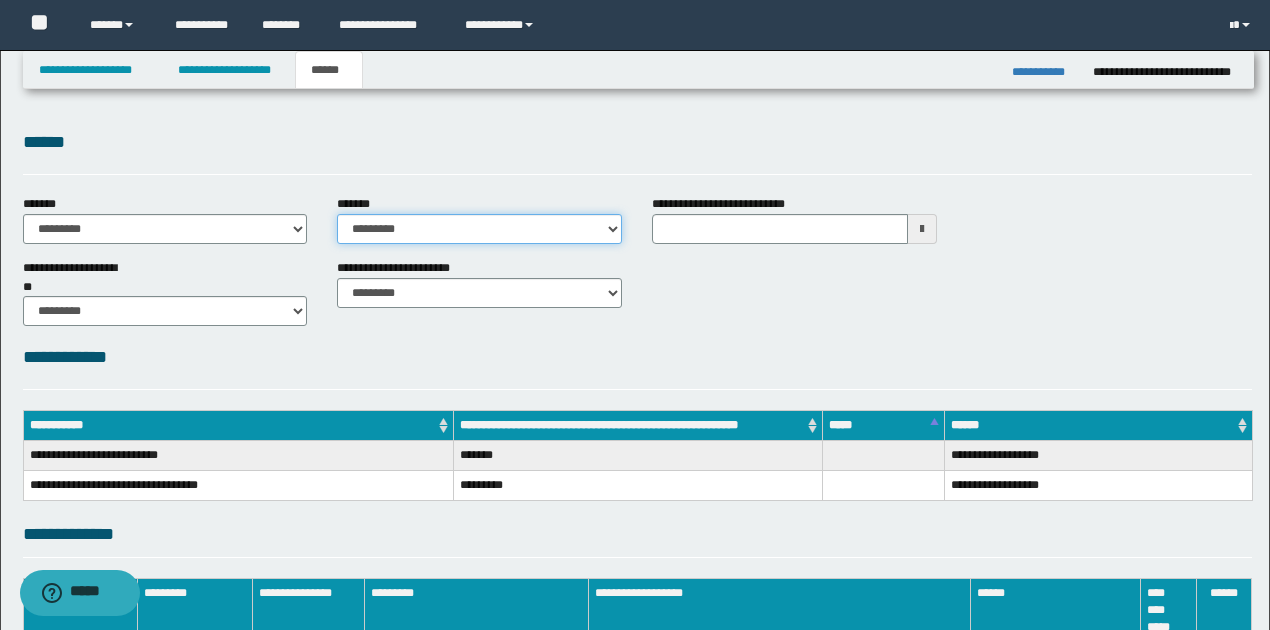 click on "**********" at bounding box center (479, 229) 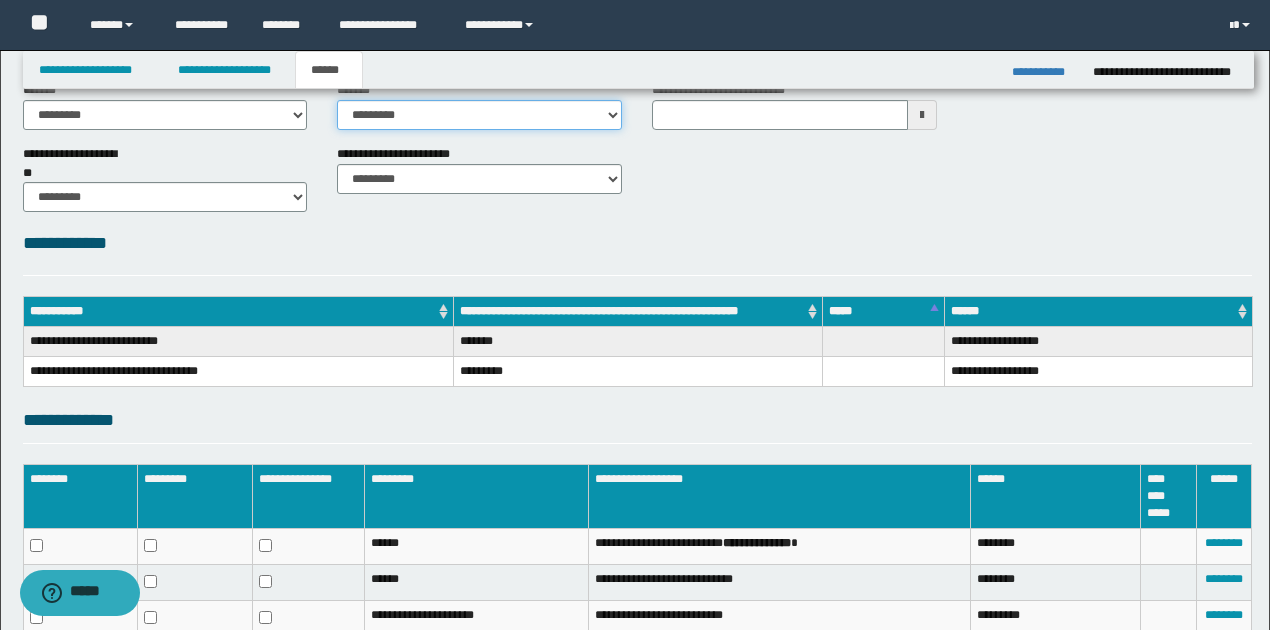 scroll, scrollTop: 0, scrollLeft: 0, axis: both 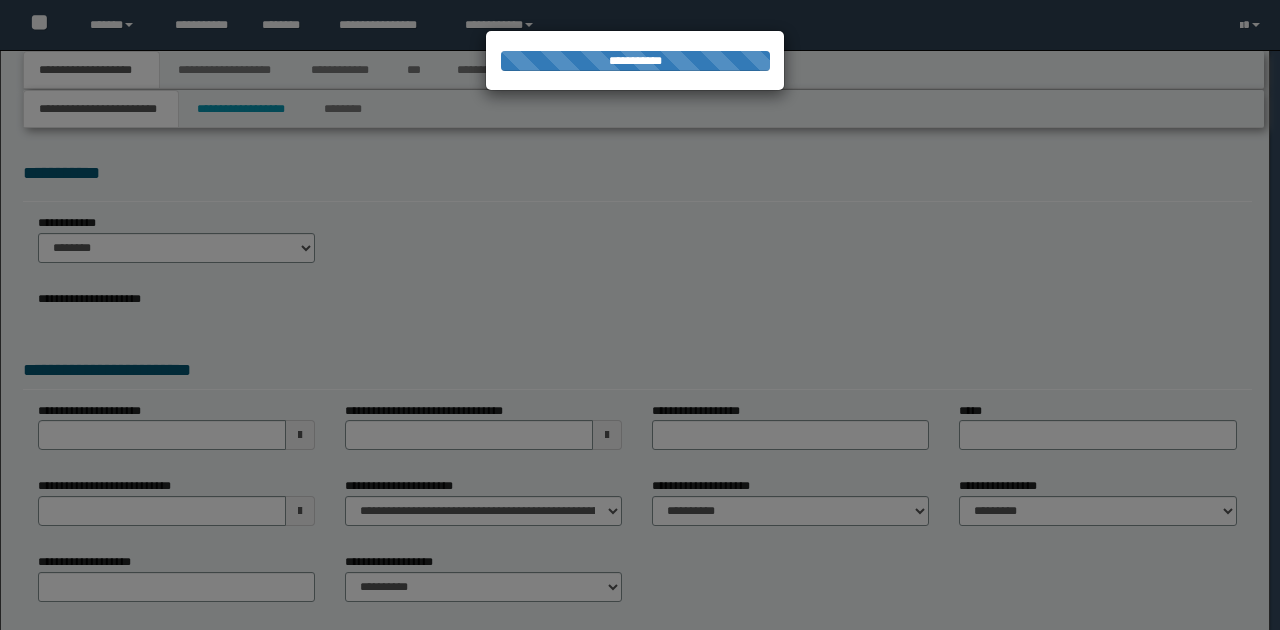 type on "**********" 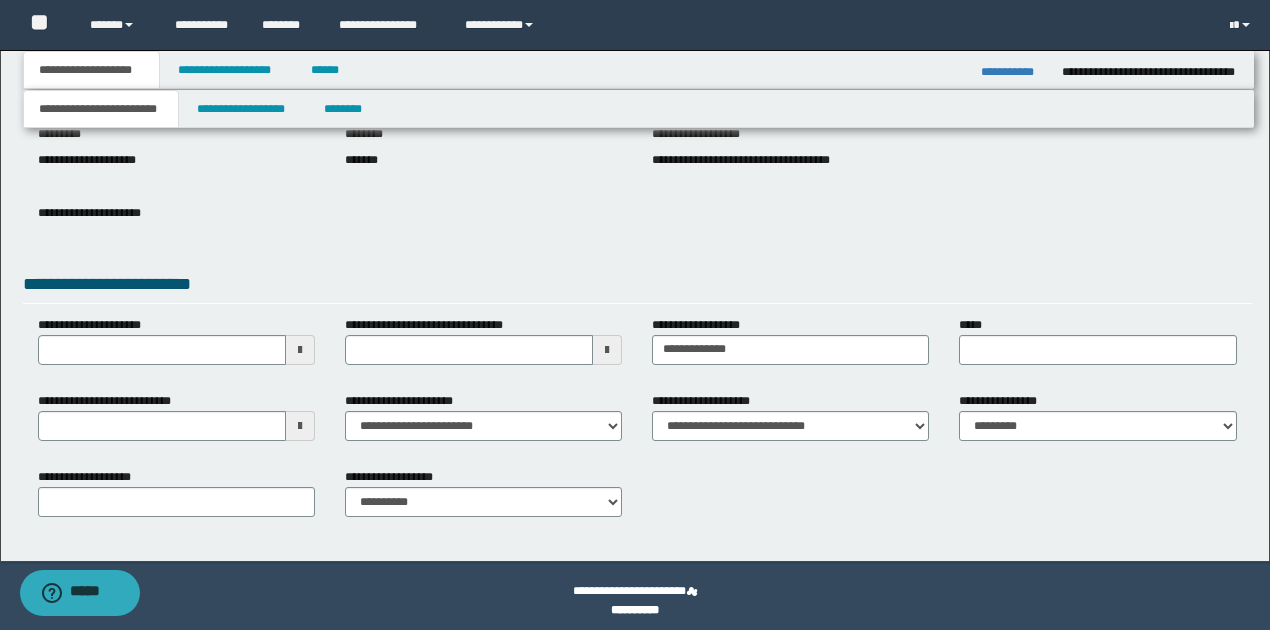 scroll, scrollTop: 252, scrollLeft: 0, axis: vertical 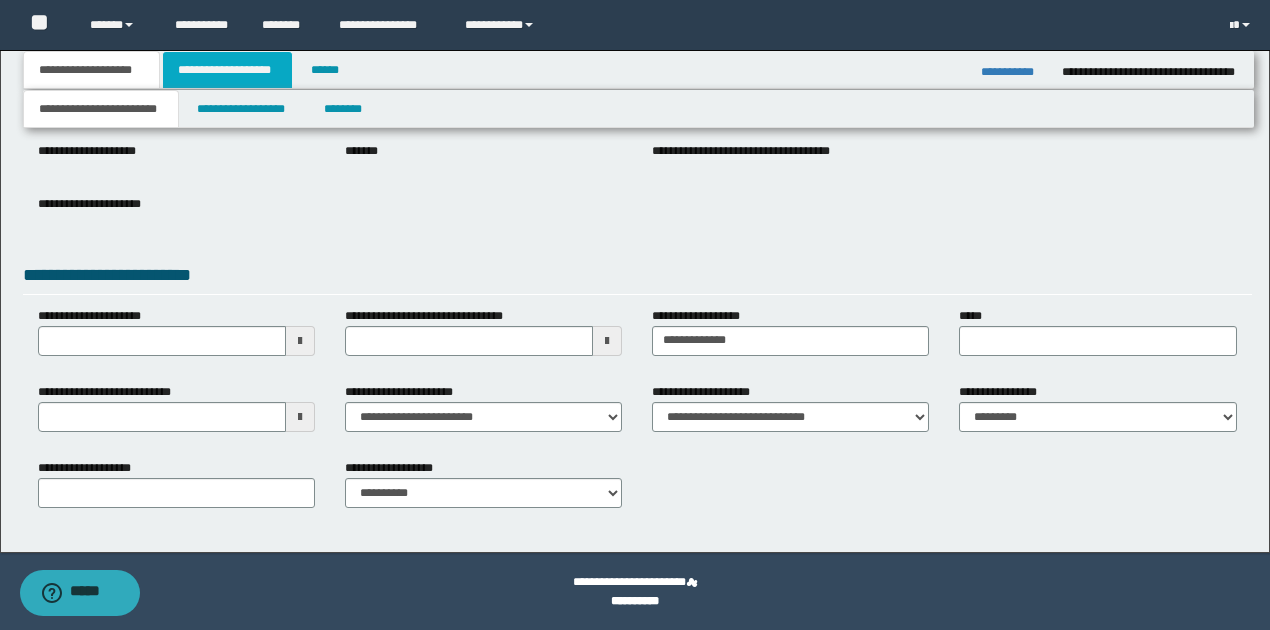 click on "**********" at bounding box center (227, 70) 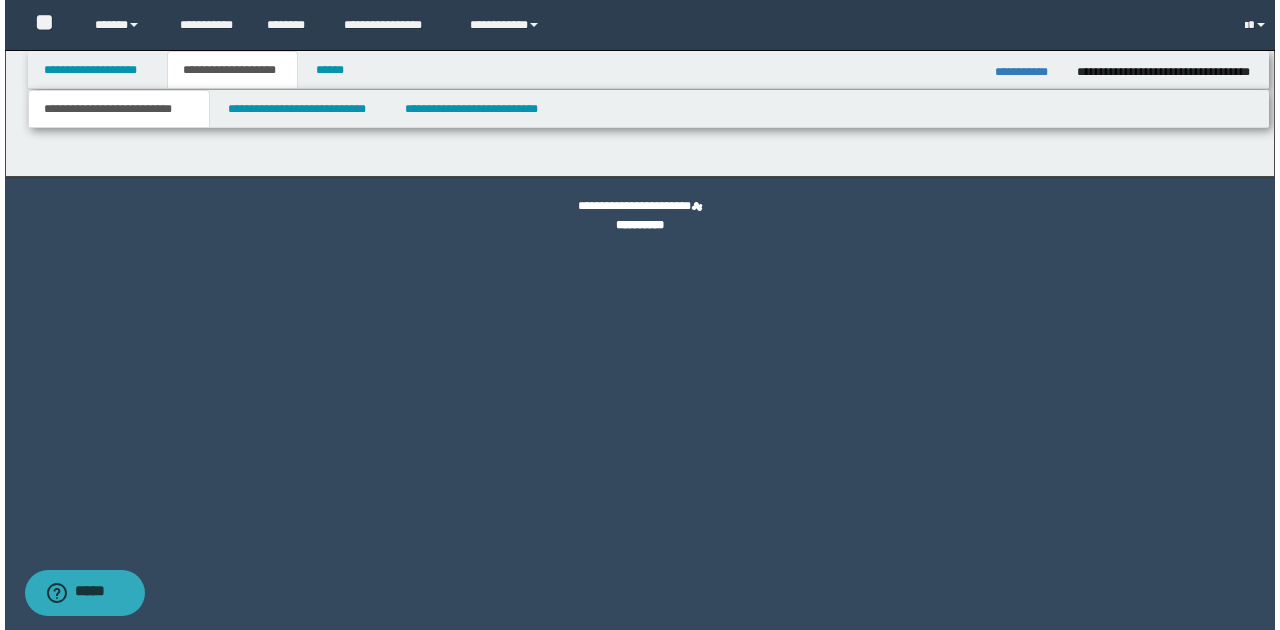 scroll, scrollTop: 0, scrollLeft: 0, axis: both 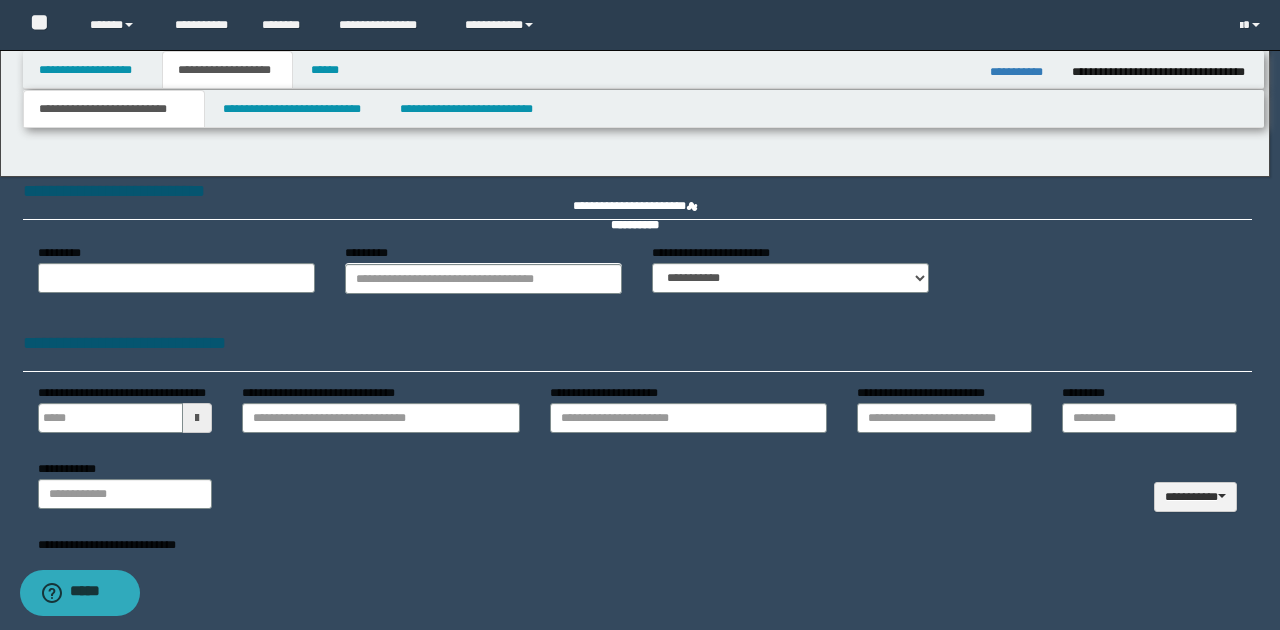 type 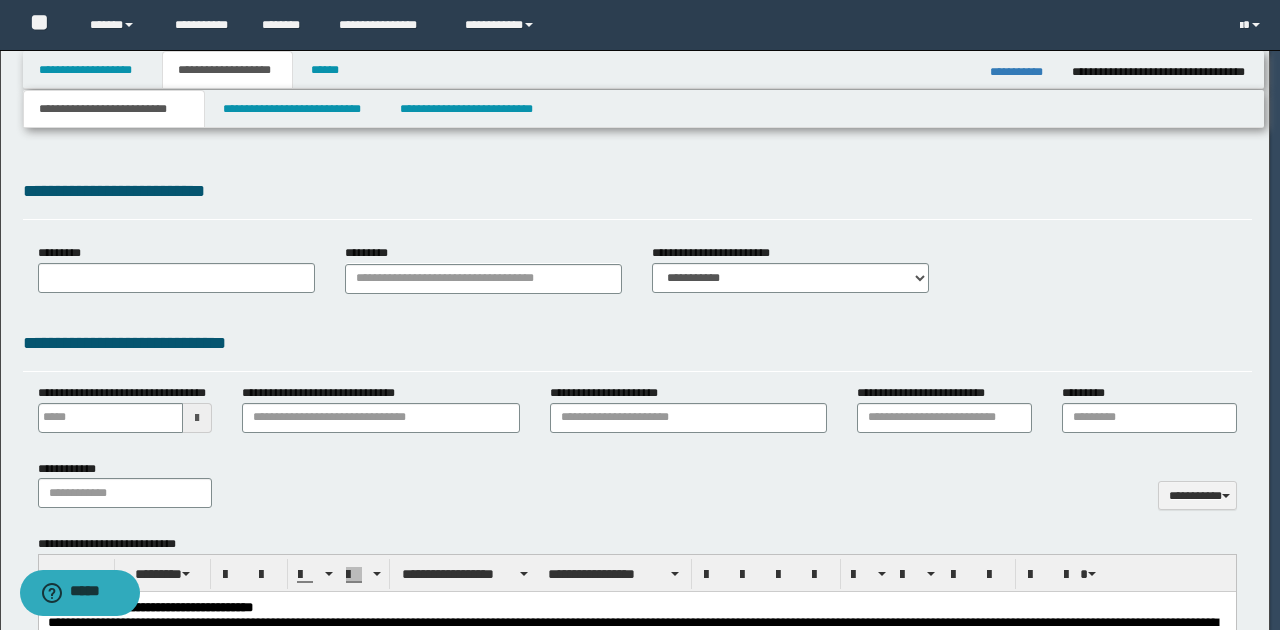 select on "*" 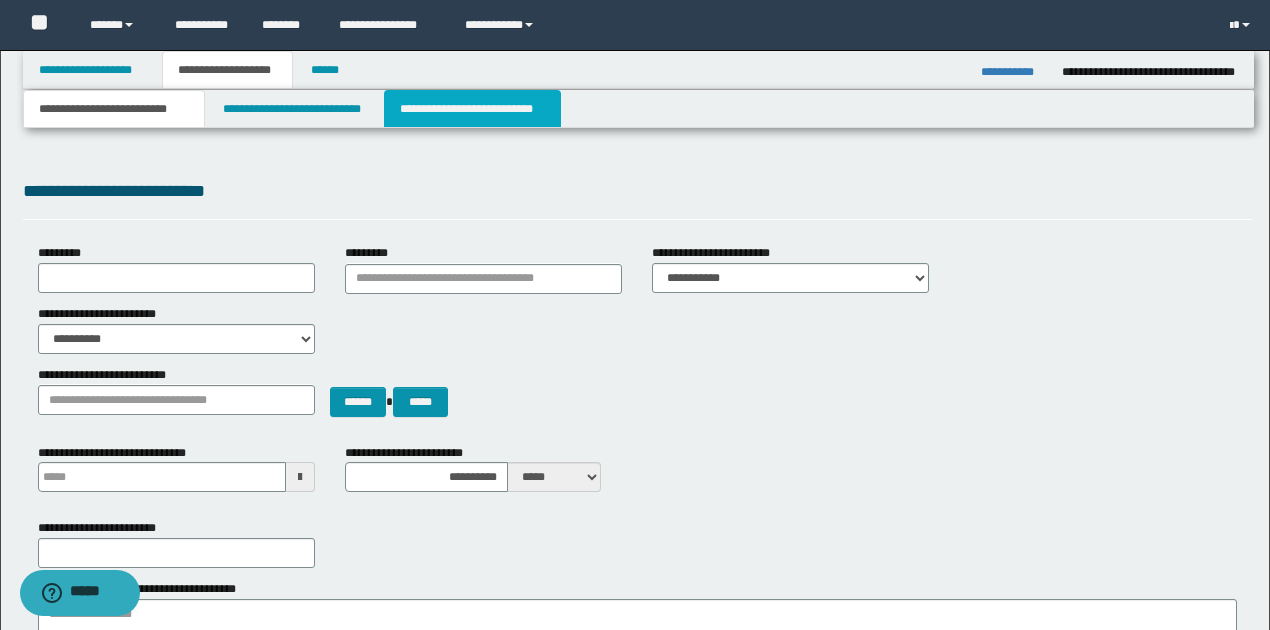 click on "**********" at bounding box center (472, 109) 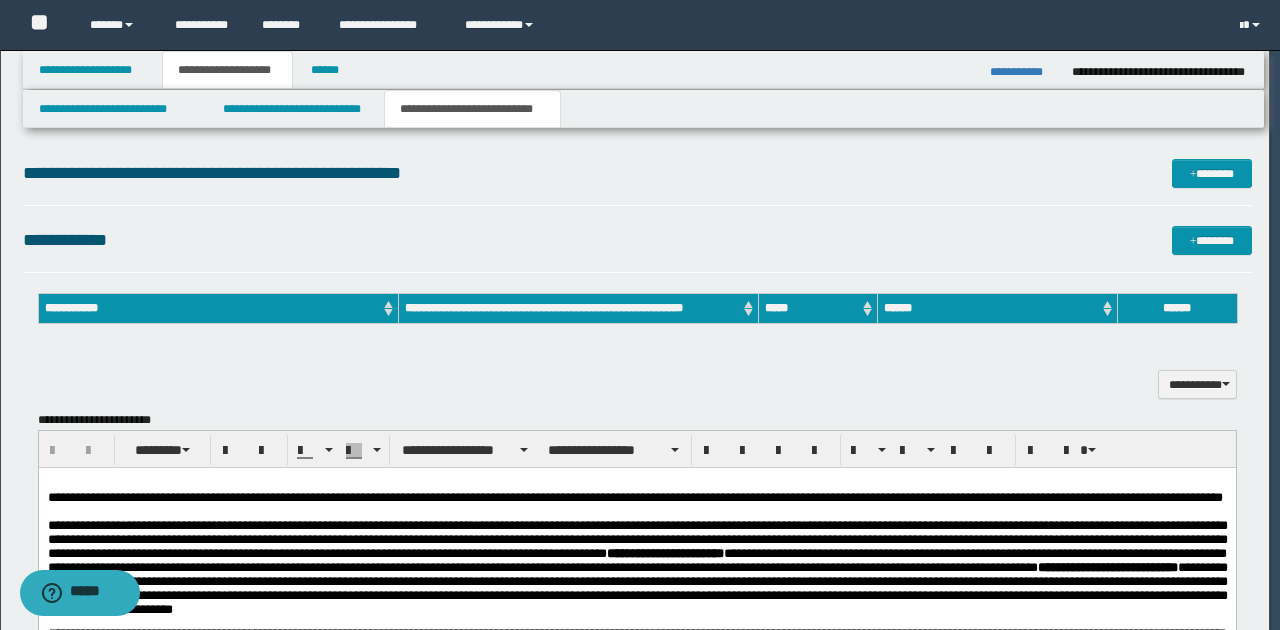 scroll, scrollTop: 0, scrollLeft: 0, axis: both 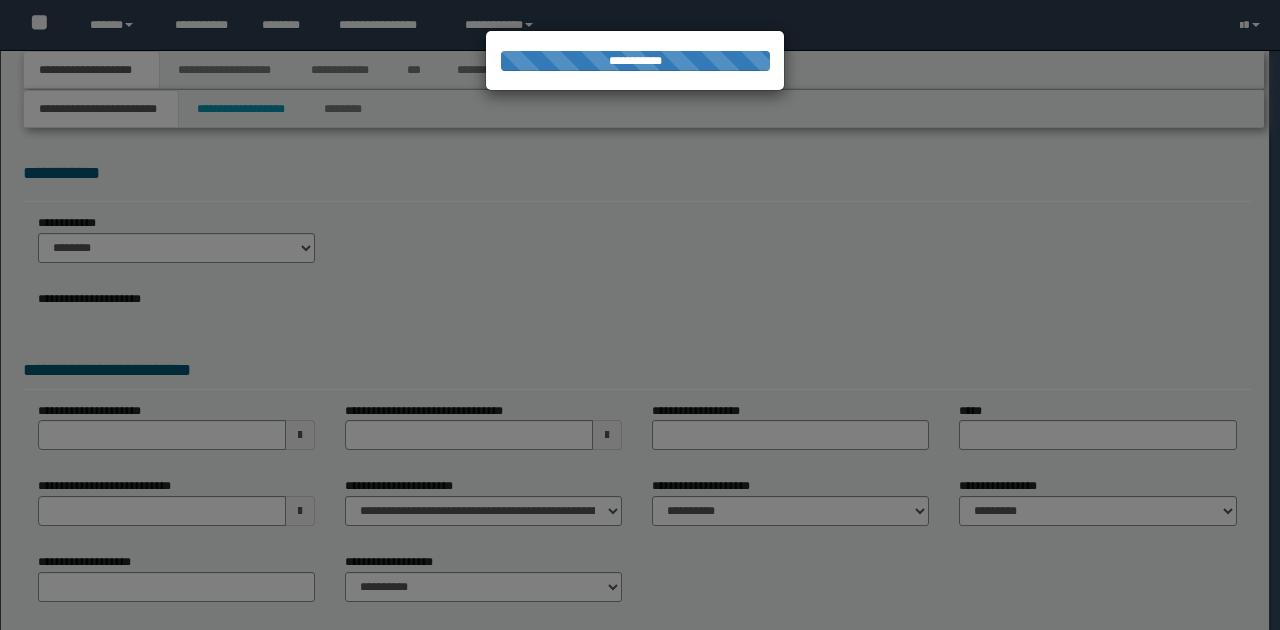 type on "**********" 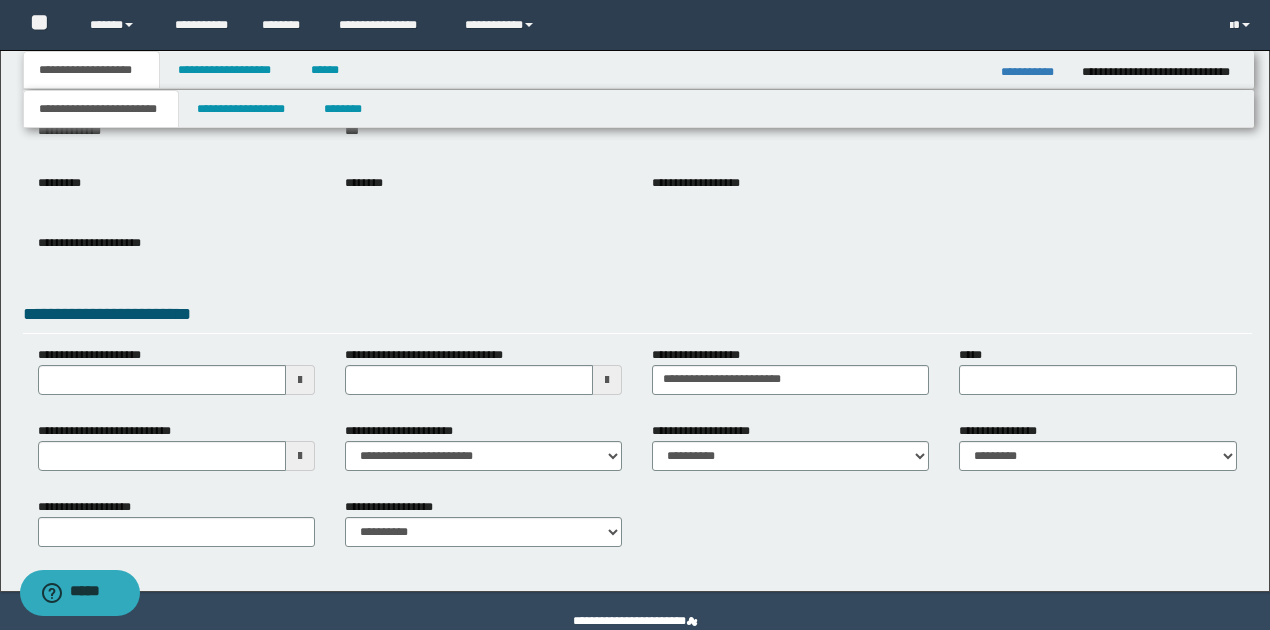 scroll, scrollTop: 200, scrollLeft: 0, axis: vertical 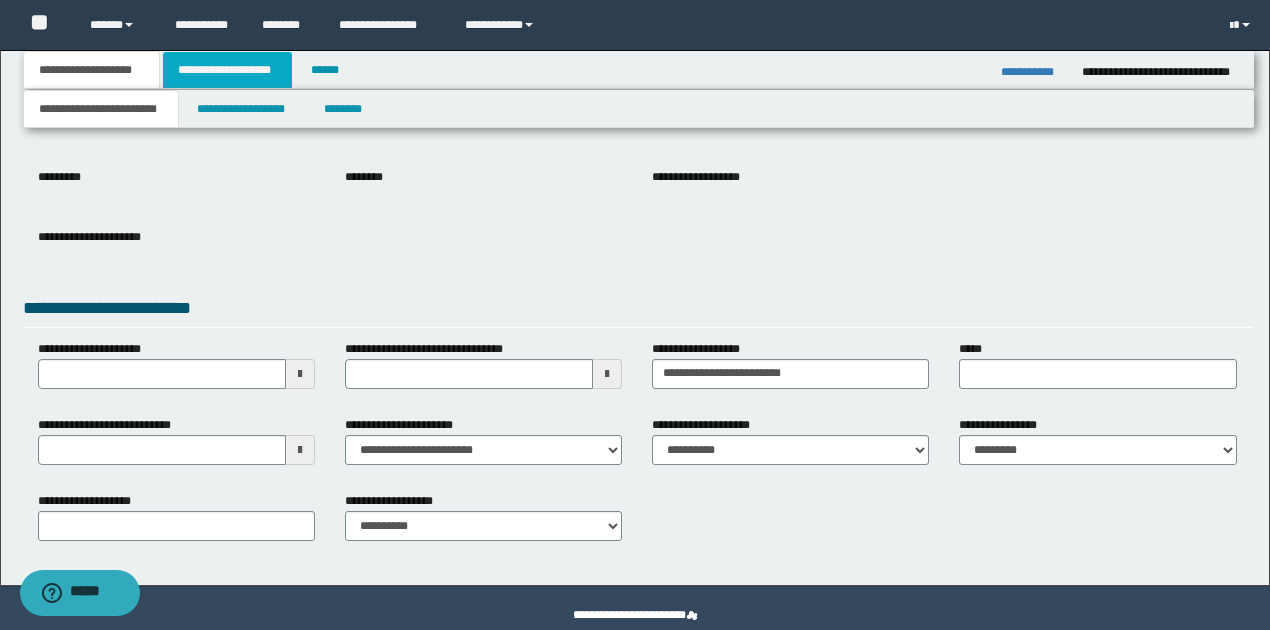 click on "**********" at bounding box center [227, 70] 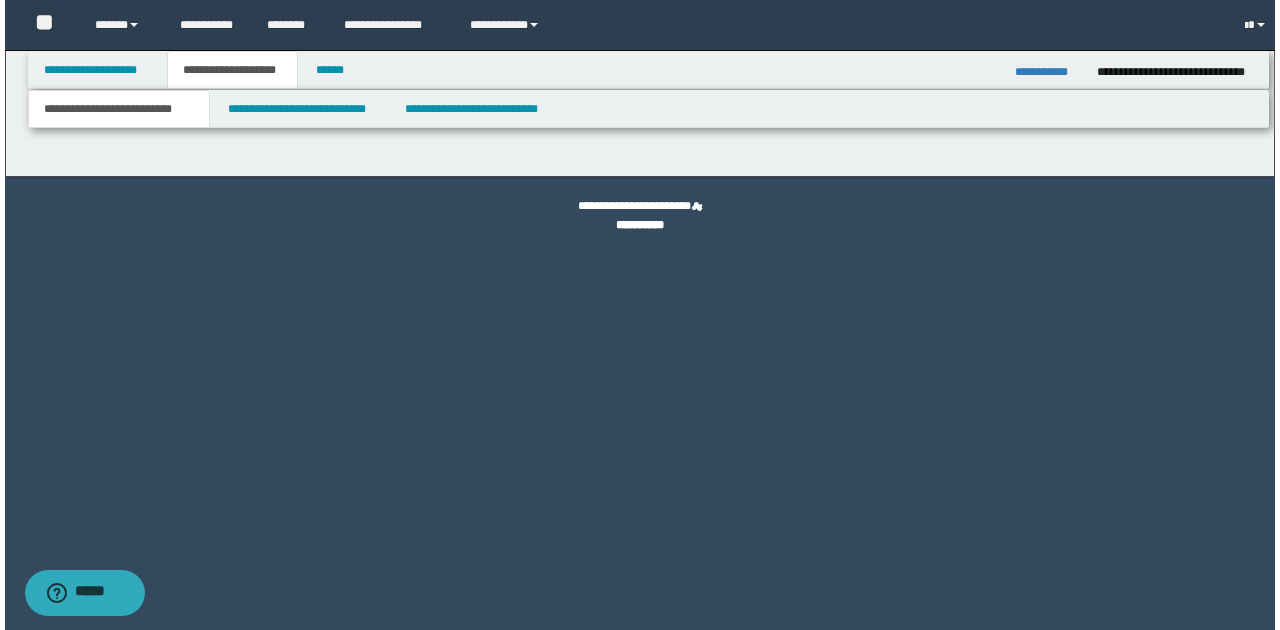 scroll, scrollTop: 0, scrollLeft: 0, axis: both 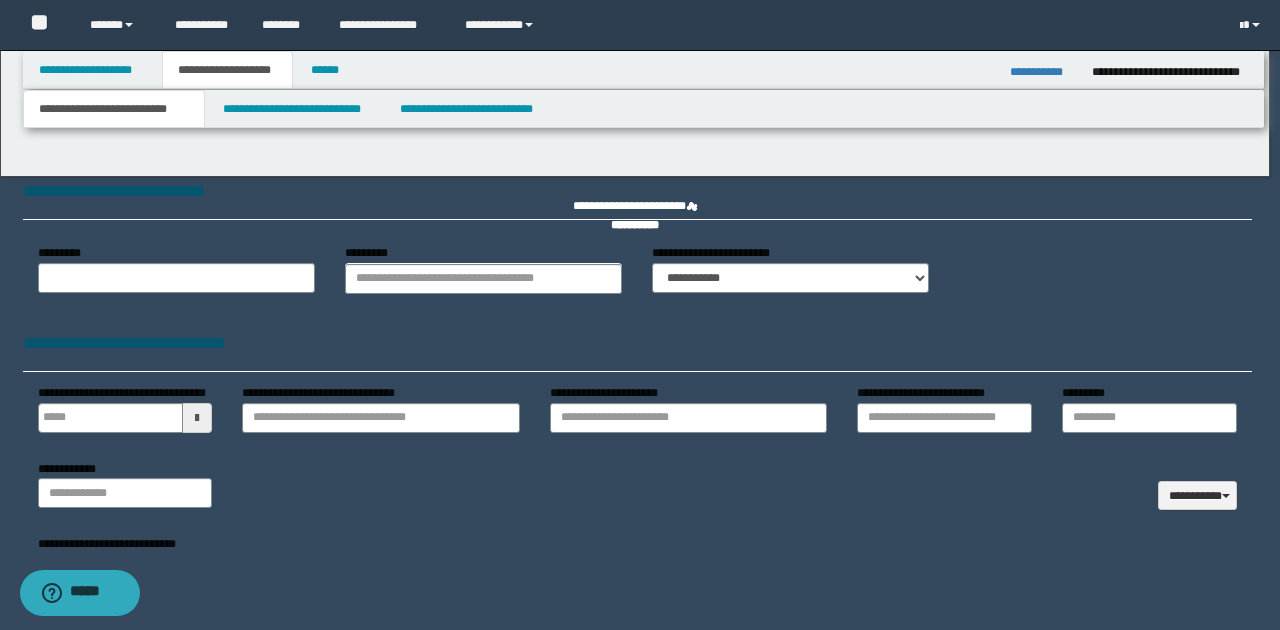 type 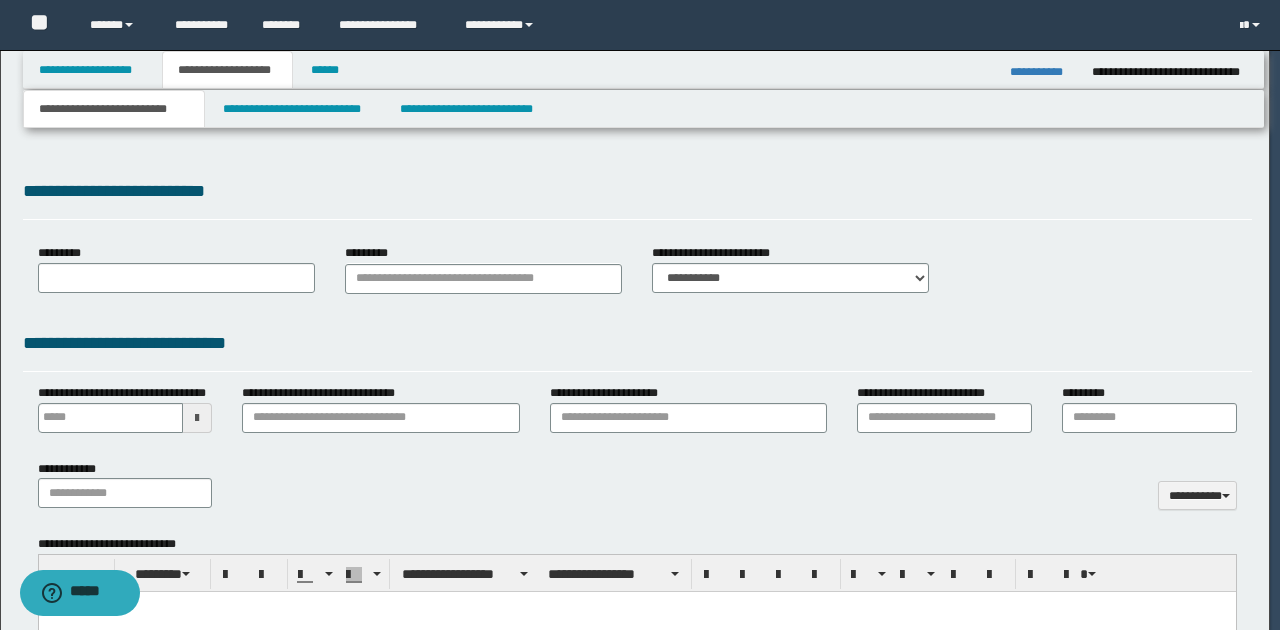 scroll, scrollTop: 0, scrollLeft: 0, axis: both 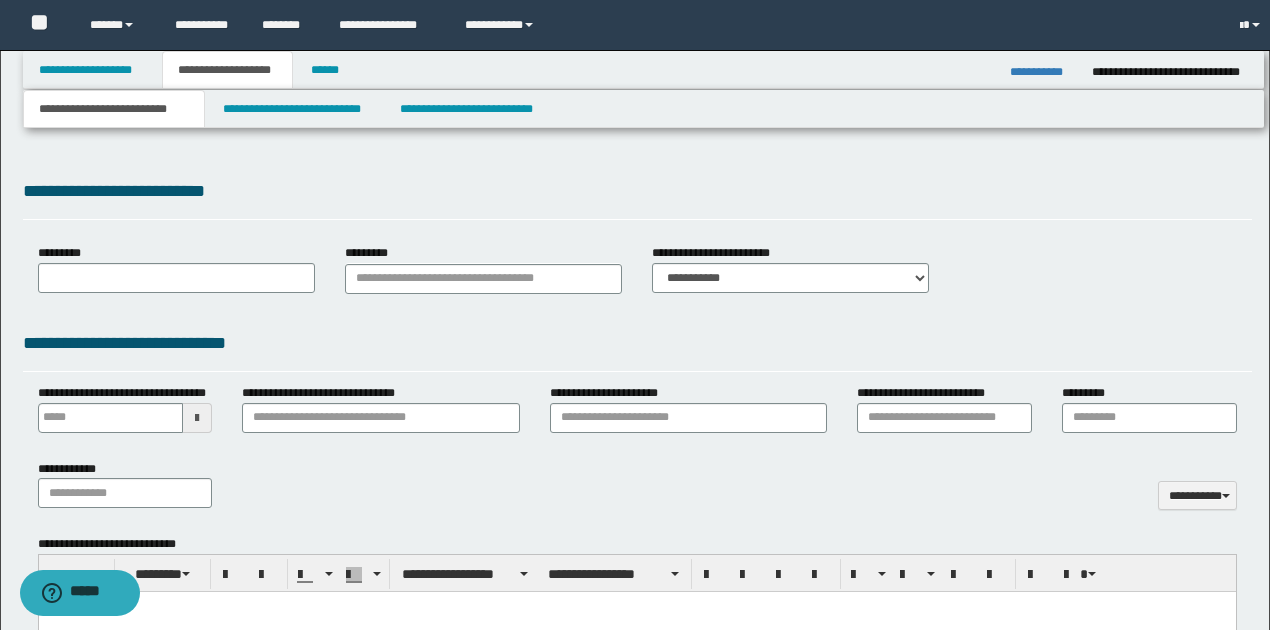 select on "*" 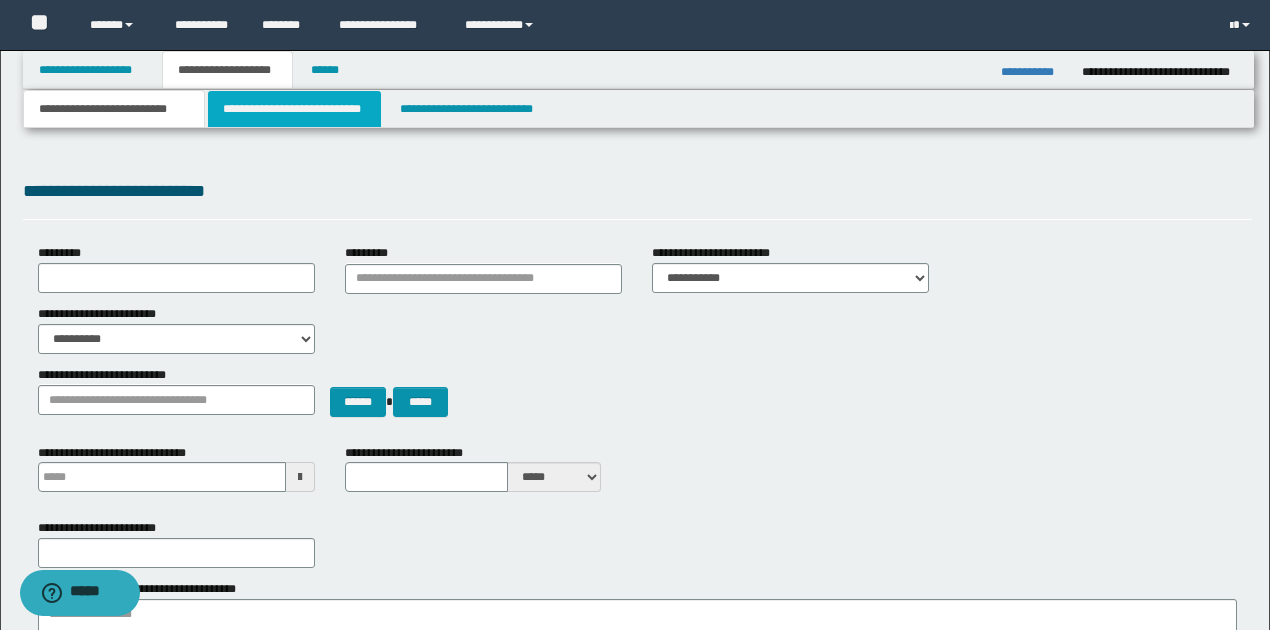 click on "**********" at bounding box center [294, 109] 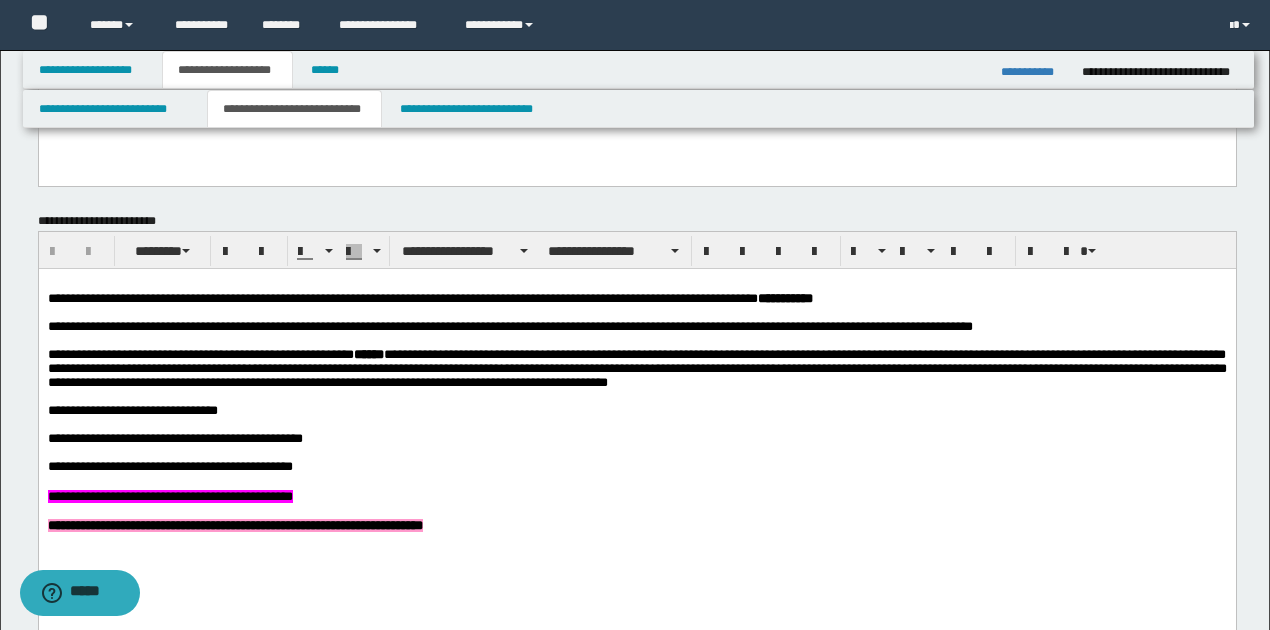 scroll, scrollTop: 600, scrollLeft: 0, axis: vertical 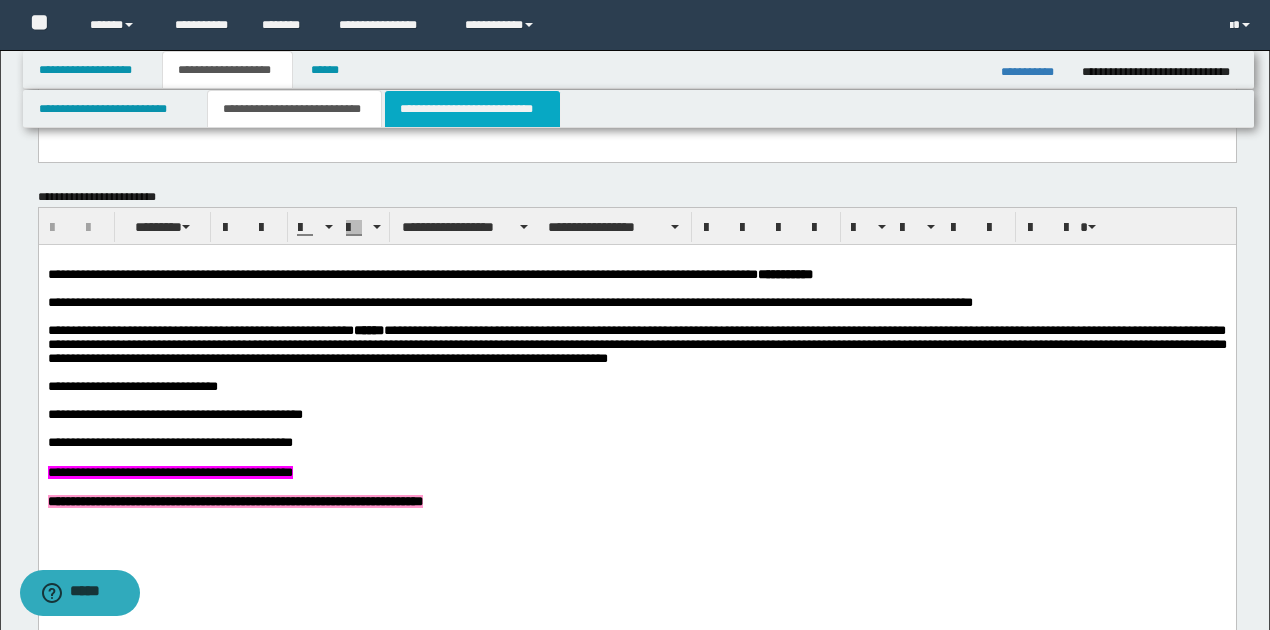 click on "**********" at bounding box center [472, 109] 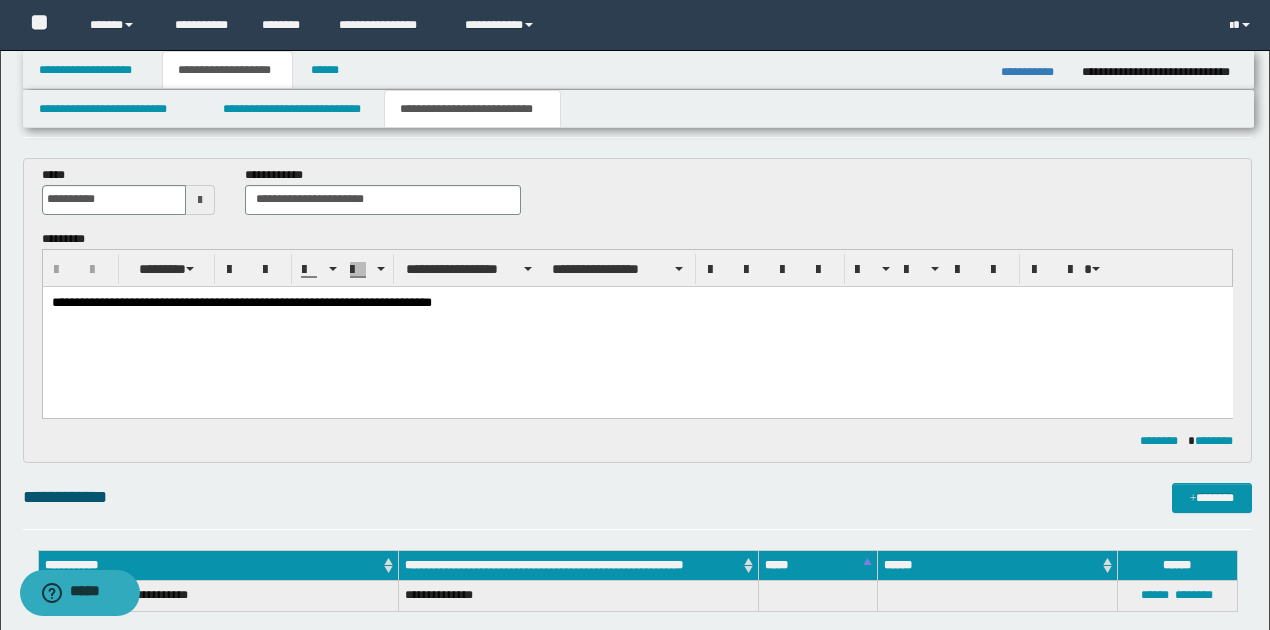scroll, scrollTop: 66, scrollLeft: 0, axis: vertical 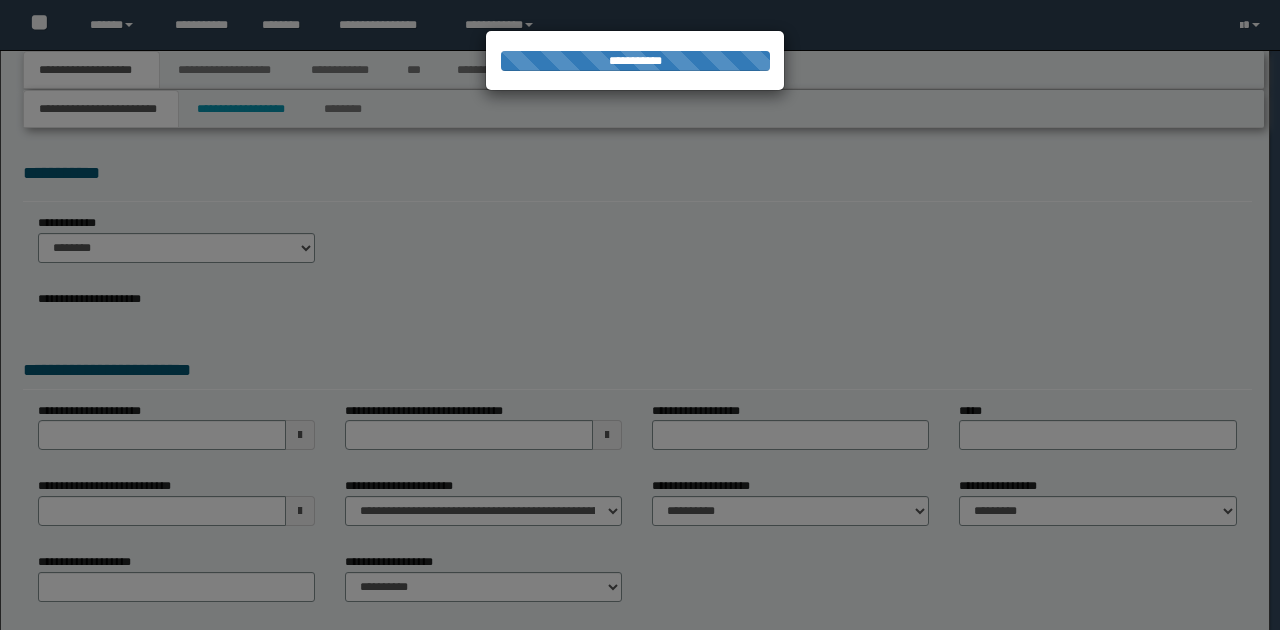 type on "**********" 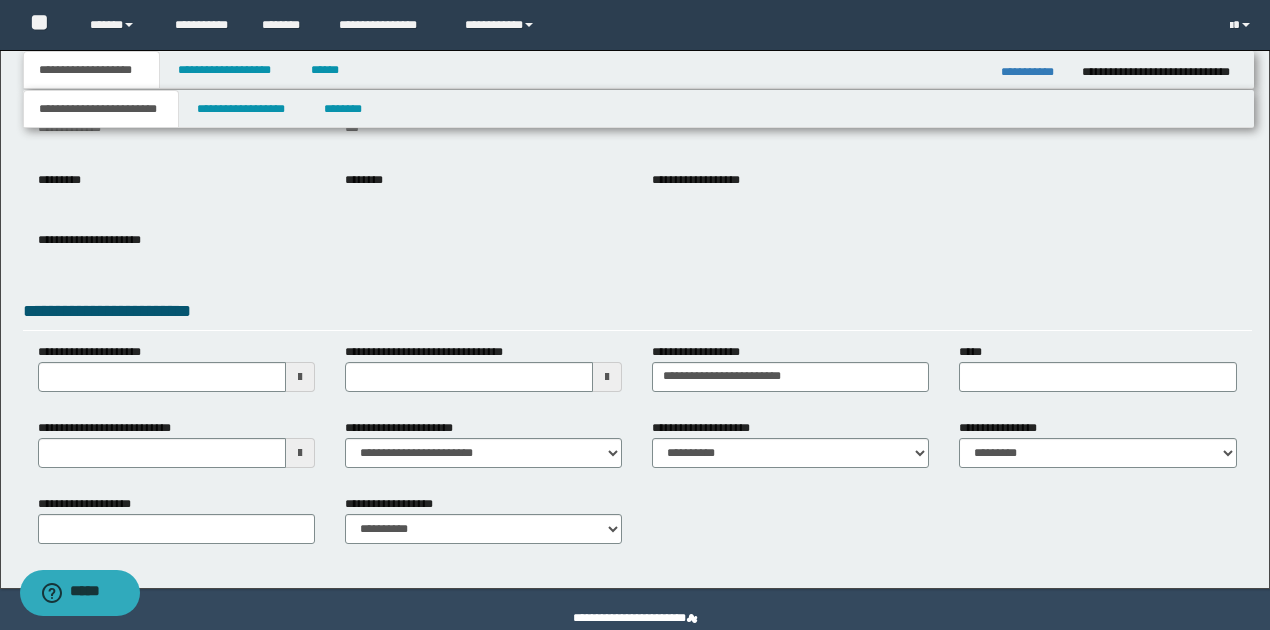 scroll, scrollTop: 234, scrollLeft: 0, axis: vertical 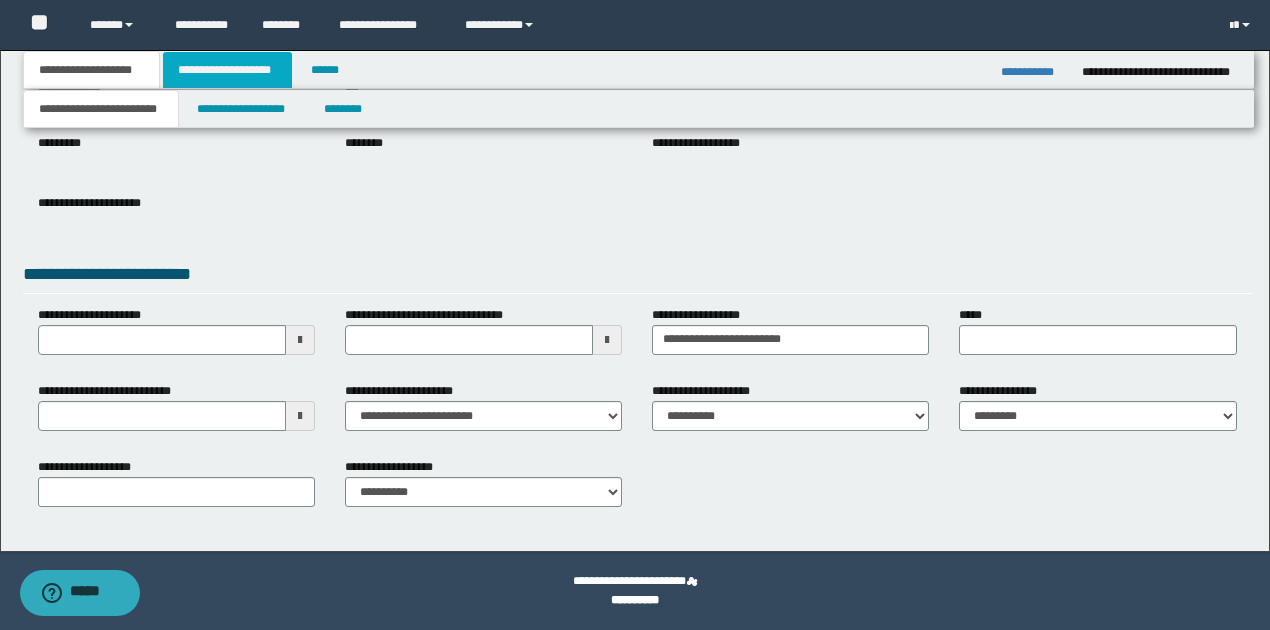 click on "**********" at bounding box center (227, 70) 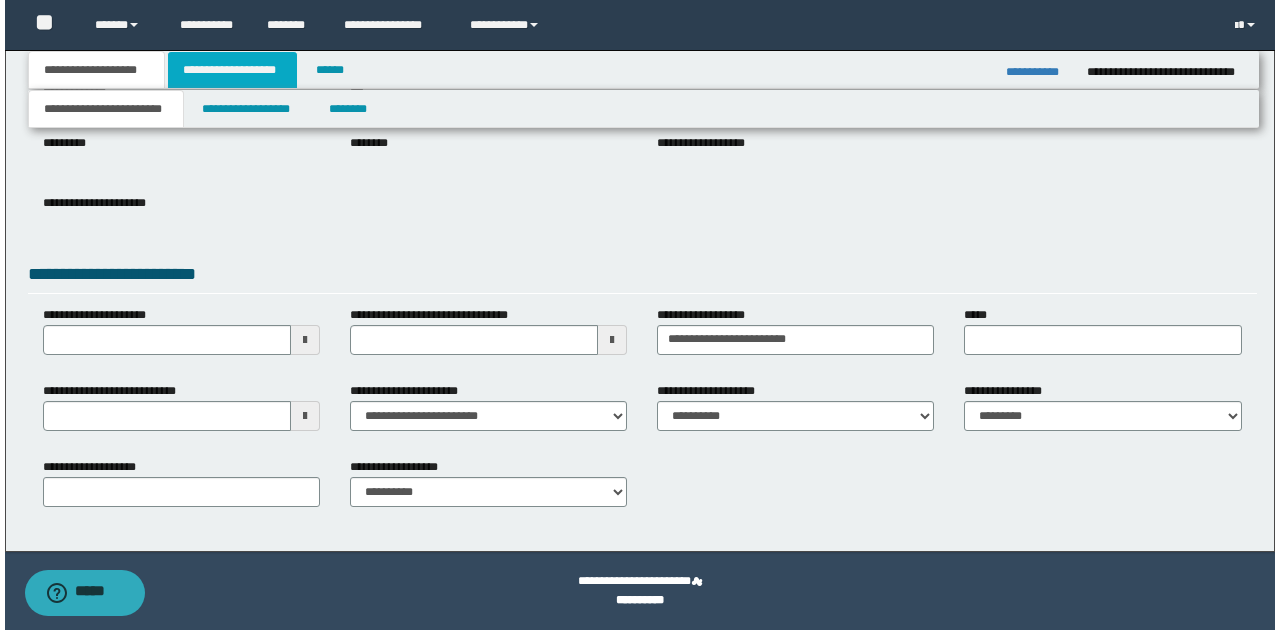 scroll, scrollTop: 0, scrollLeft: 0, axis: both 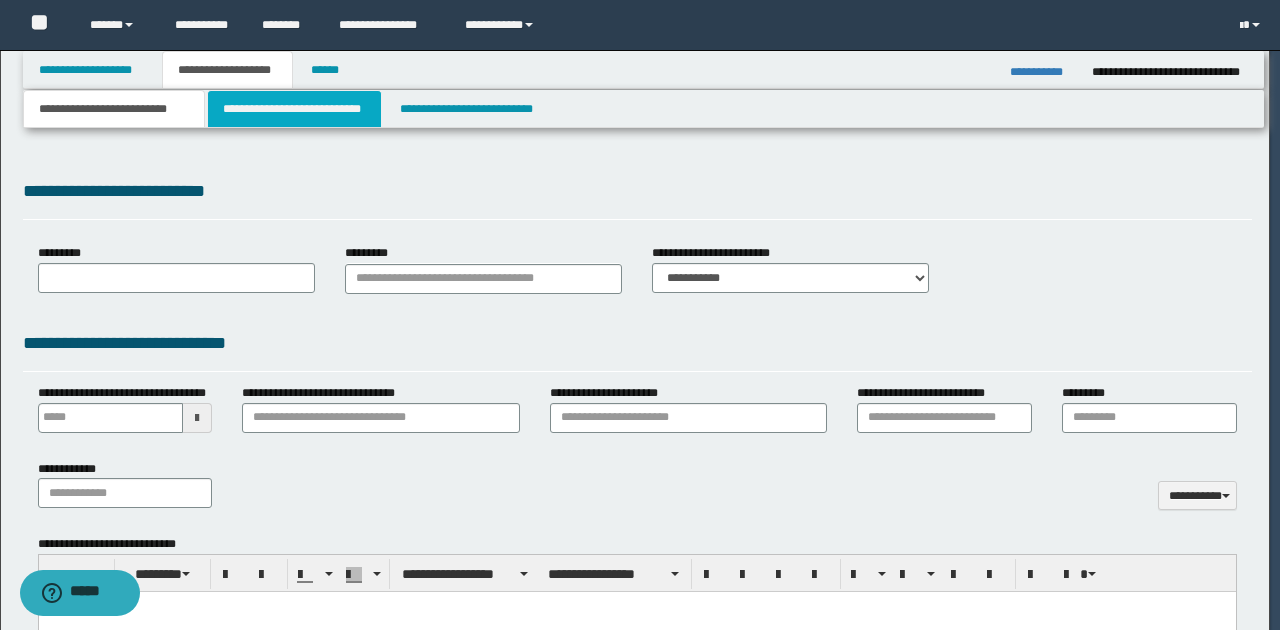 select on "*" 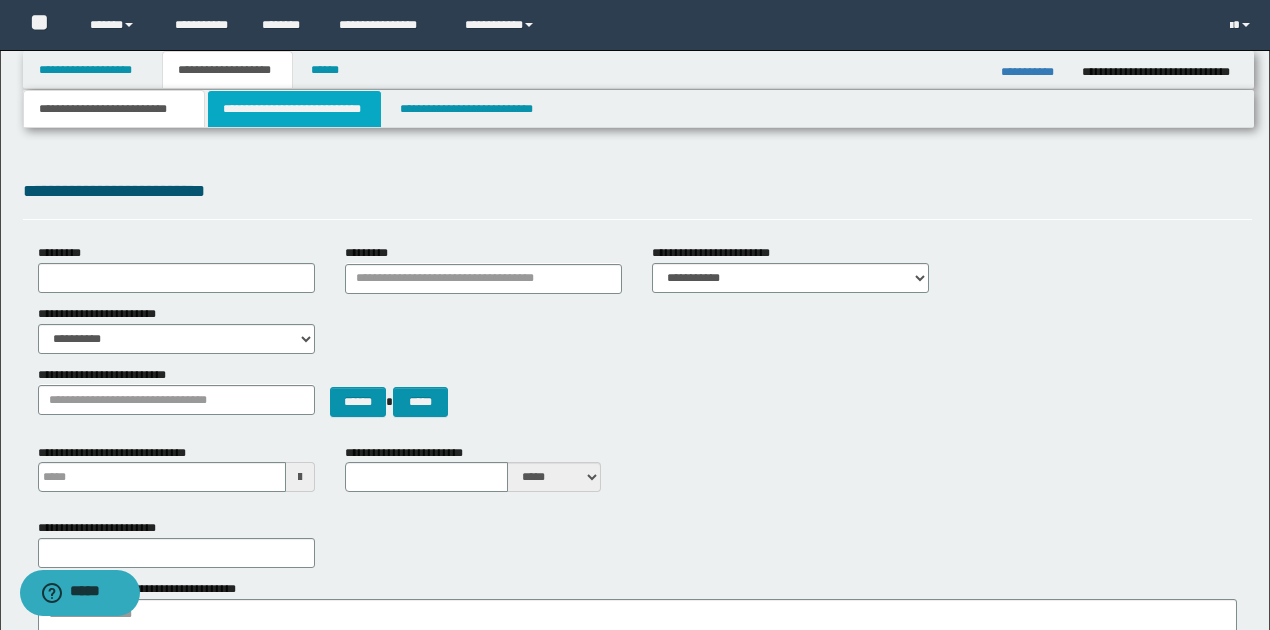 click on "**********" at bounding box center [294, 109] 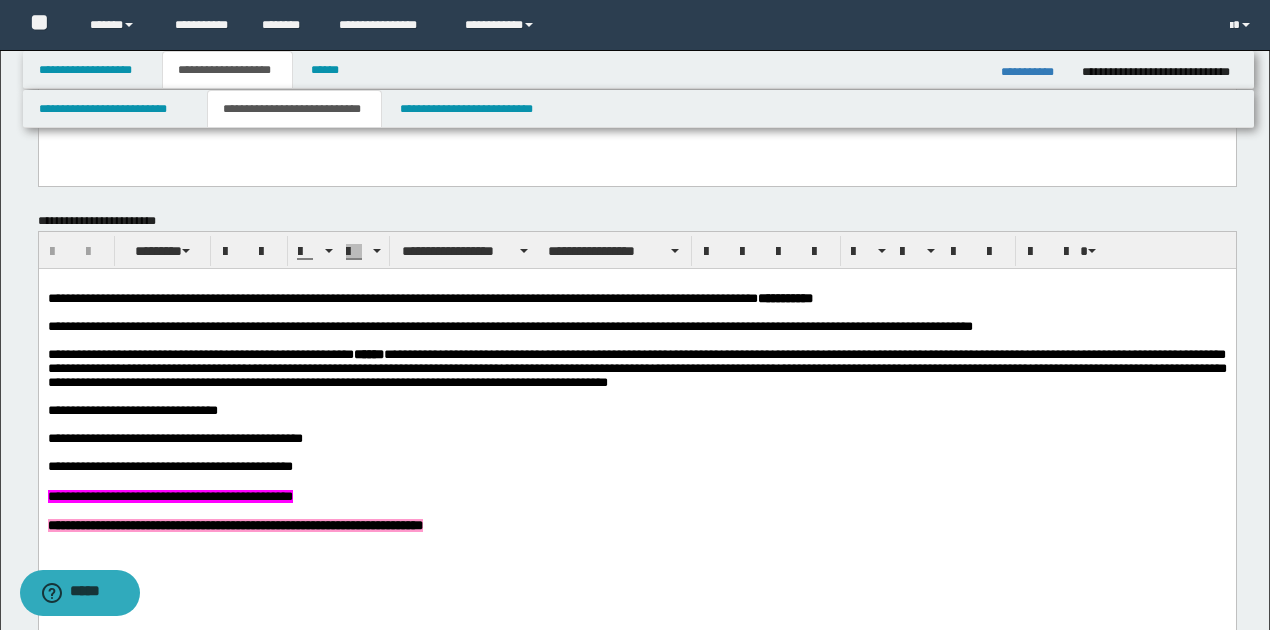 scroll, scrollTop: 600, scrollLeft: 0, axis: vertical 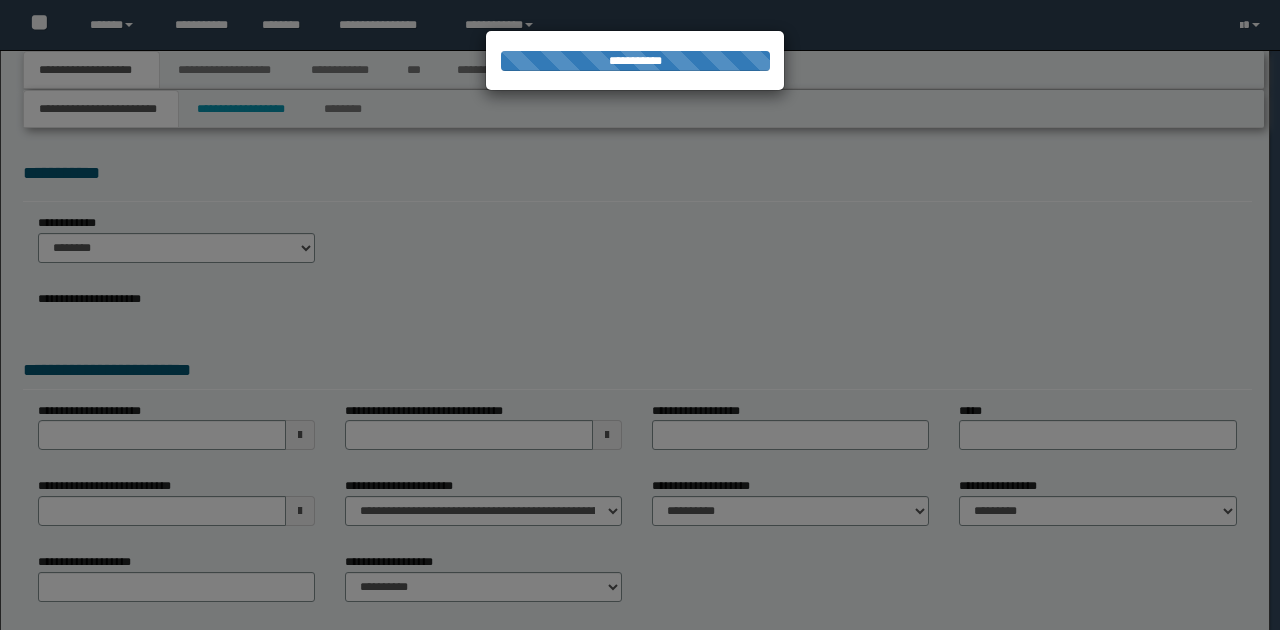 type on "**********" 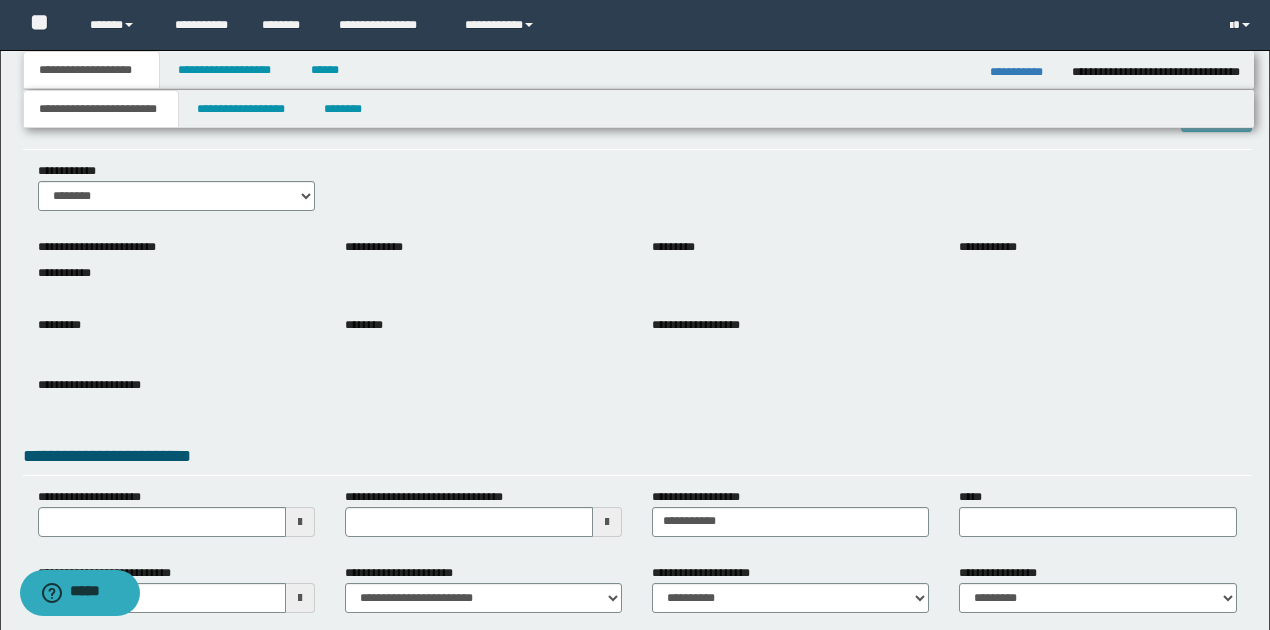 scroll, scrollTop: 133, scrollLeft: 0, axis: vertical 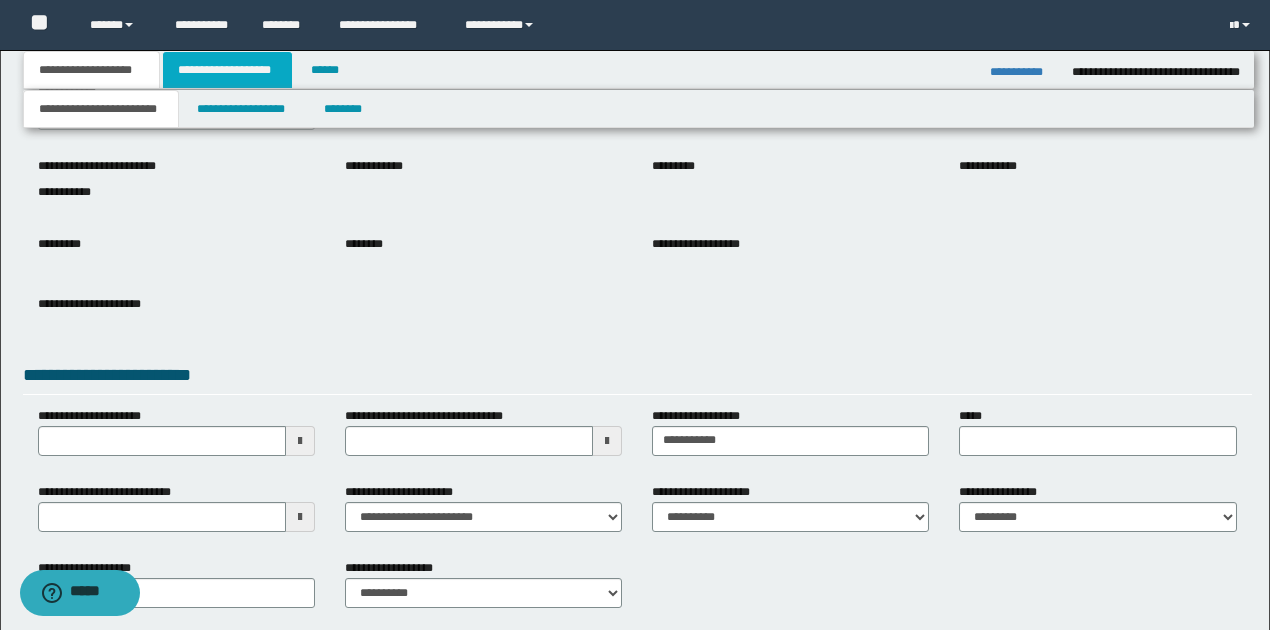 click on "**********" at bounding box center [227, 70] 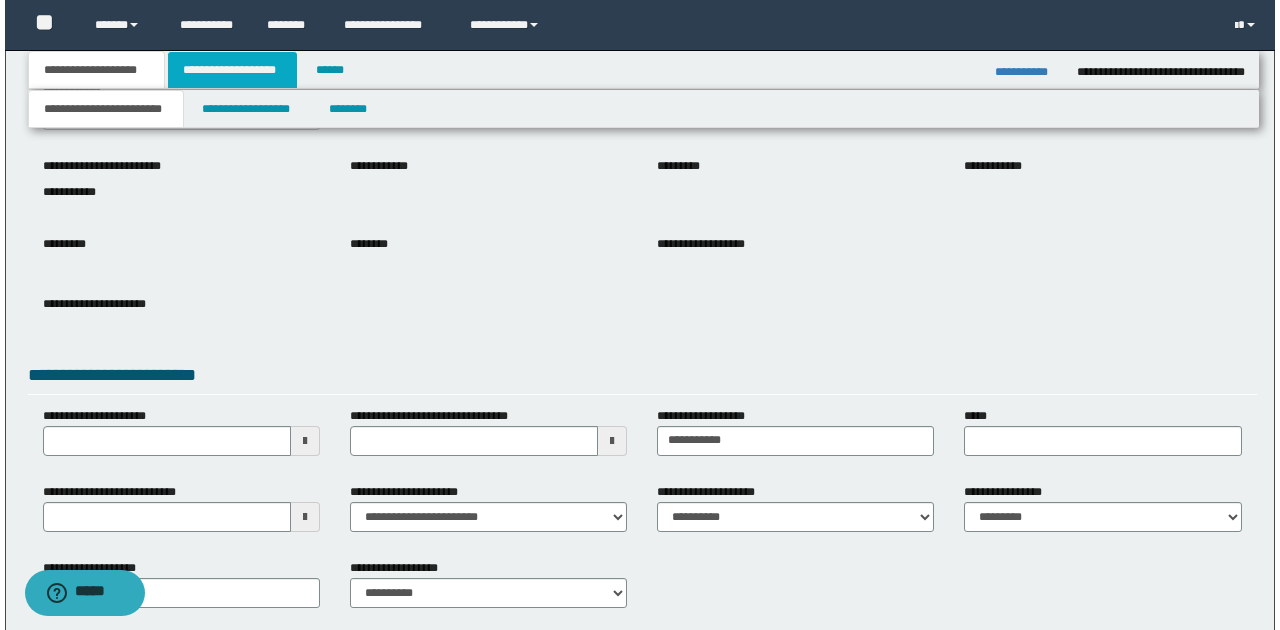 scroll, scrollTop: 0, scrollLeft: 0, axis: both 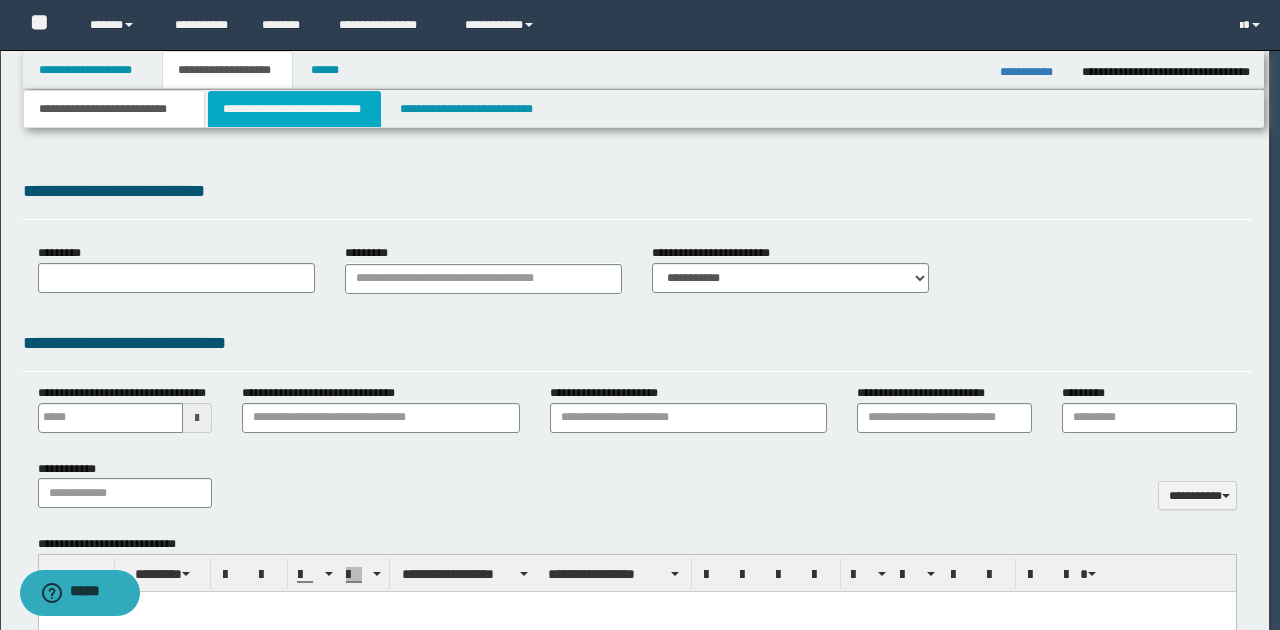 type 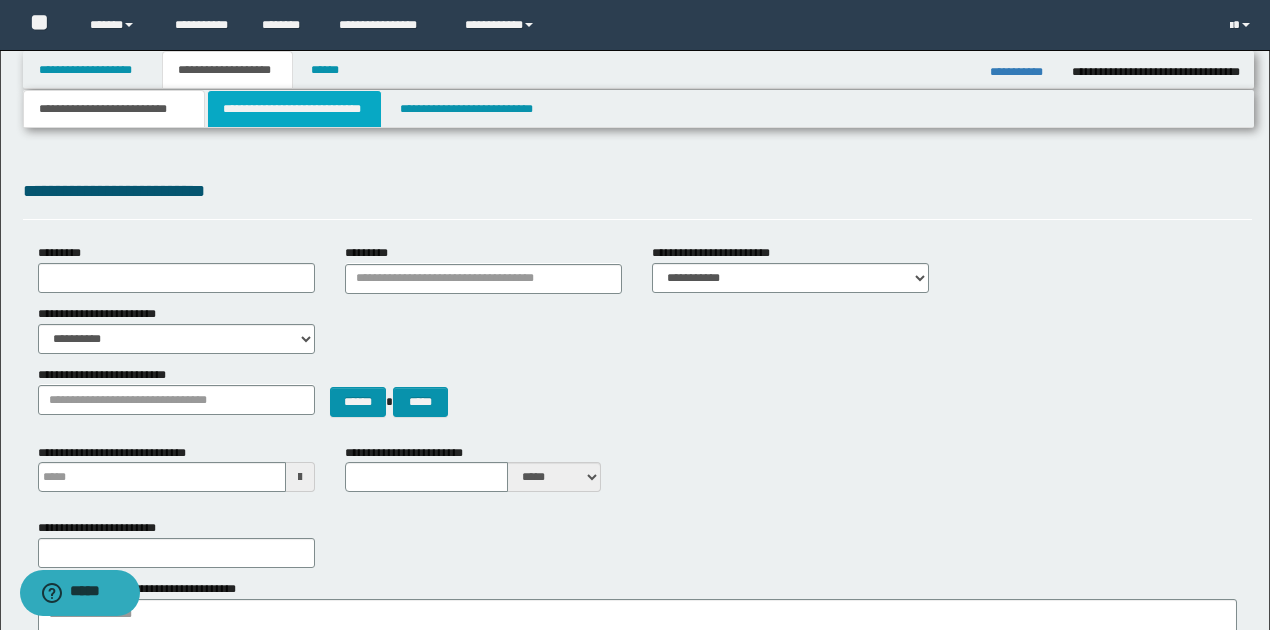 click on "**********" at bounding box center (294, 109) 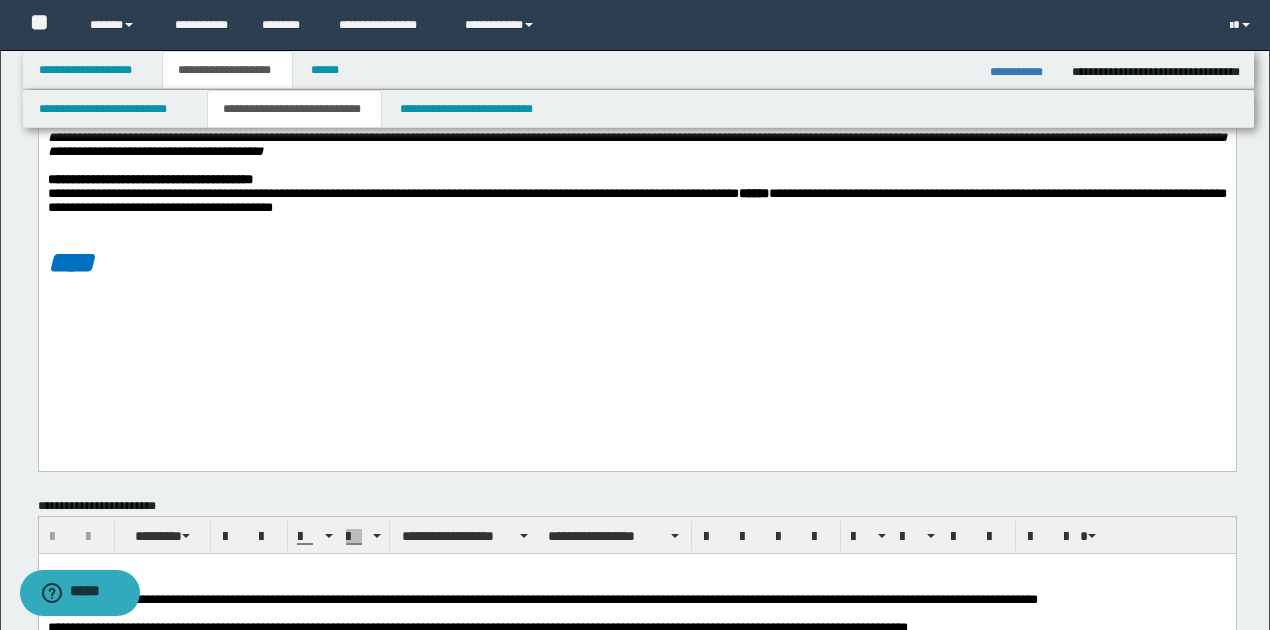 scroll, scrollTop: 666, scrollLeft: 0, axis: vertical 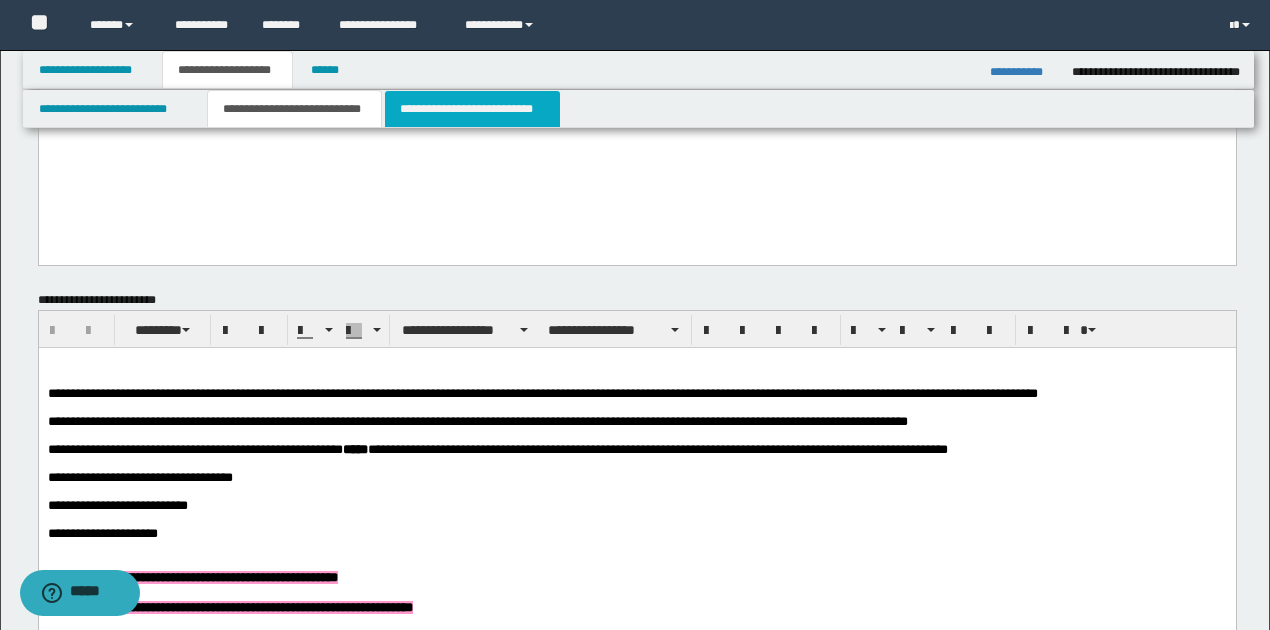click on "**********" at bounding box center (472, 109) 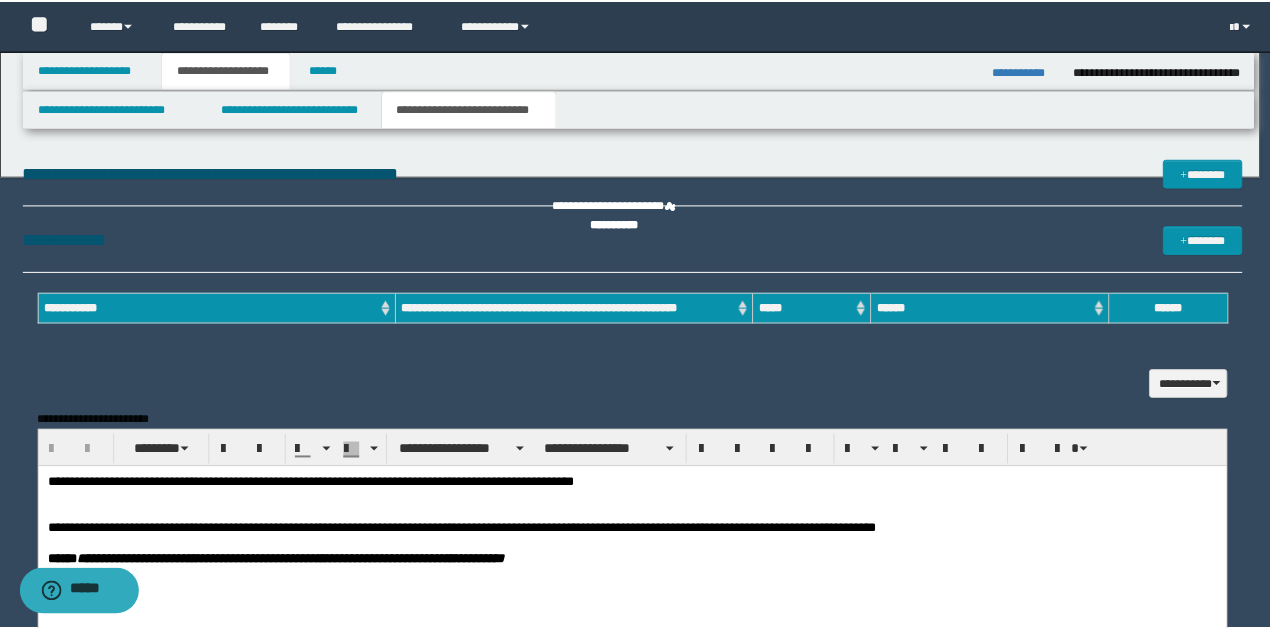 scroll, scrollTop: 0, scrollLeft: 0, axis: both 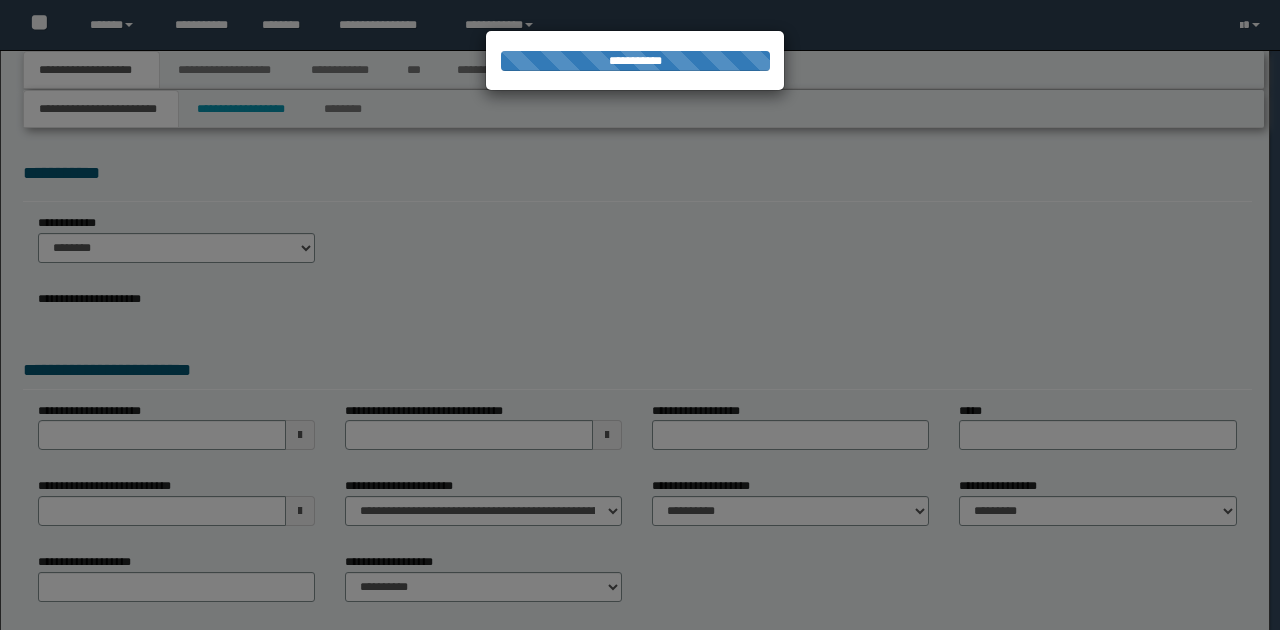 type on "********" 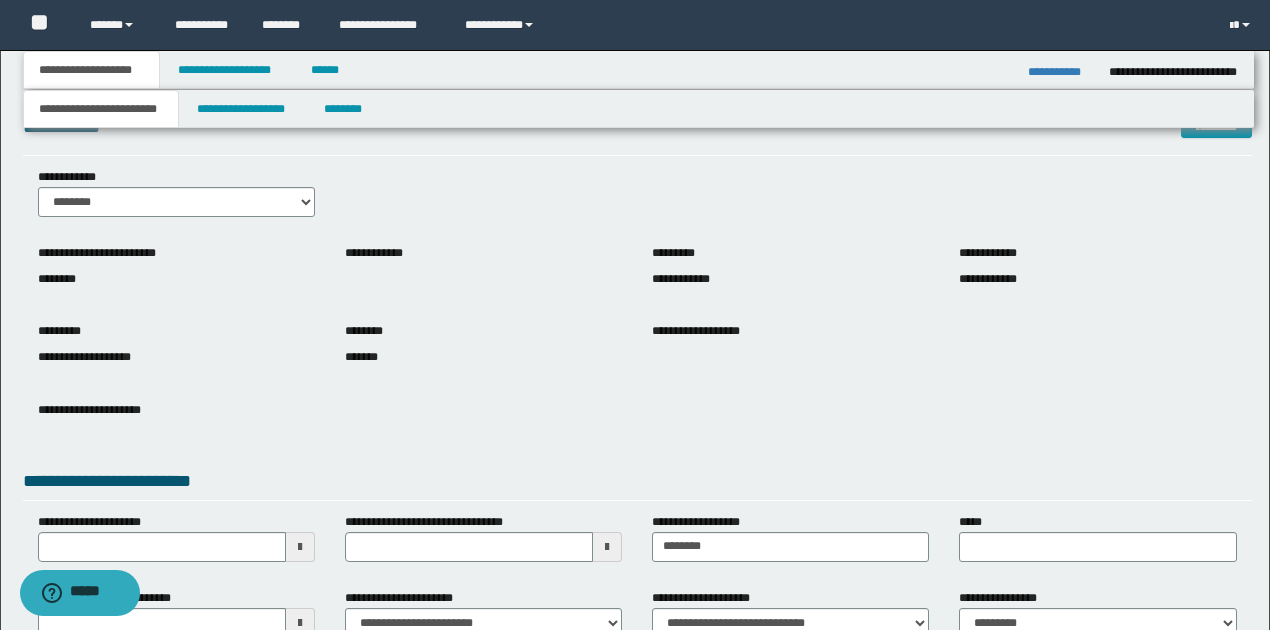scroll, scrollTop: 252, scrollLeft: 0, axis: vertical 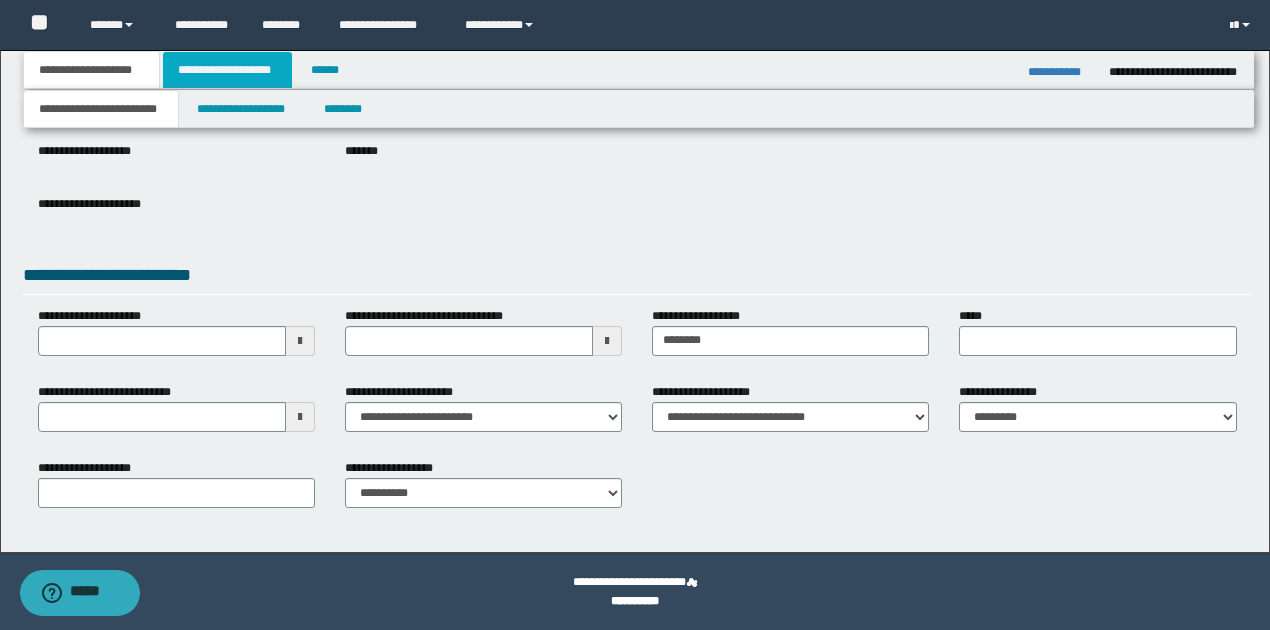 click on "**********" at bounding box center [227, 70] 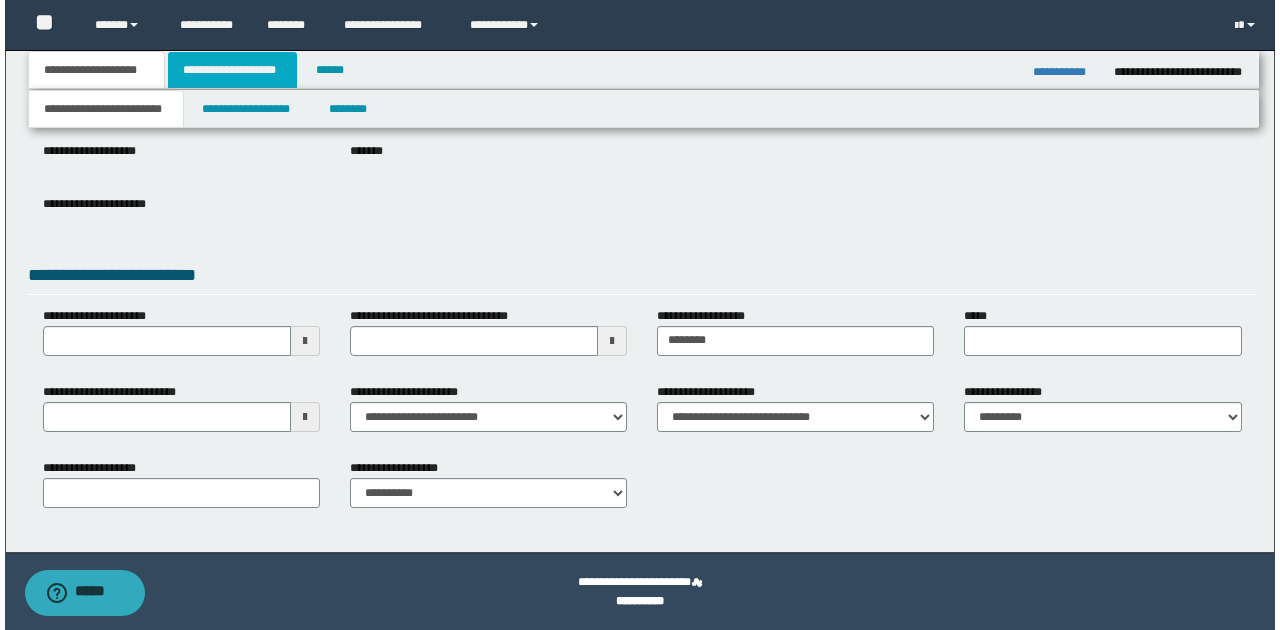 scroll, scrollTop: 0, scrollLeft: 0, axis: both 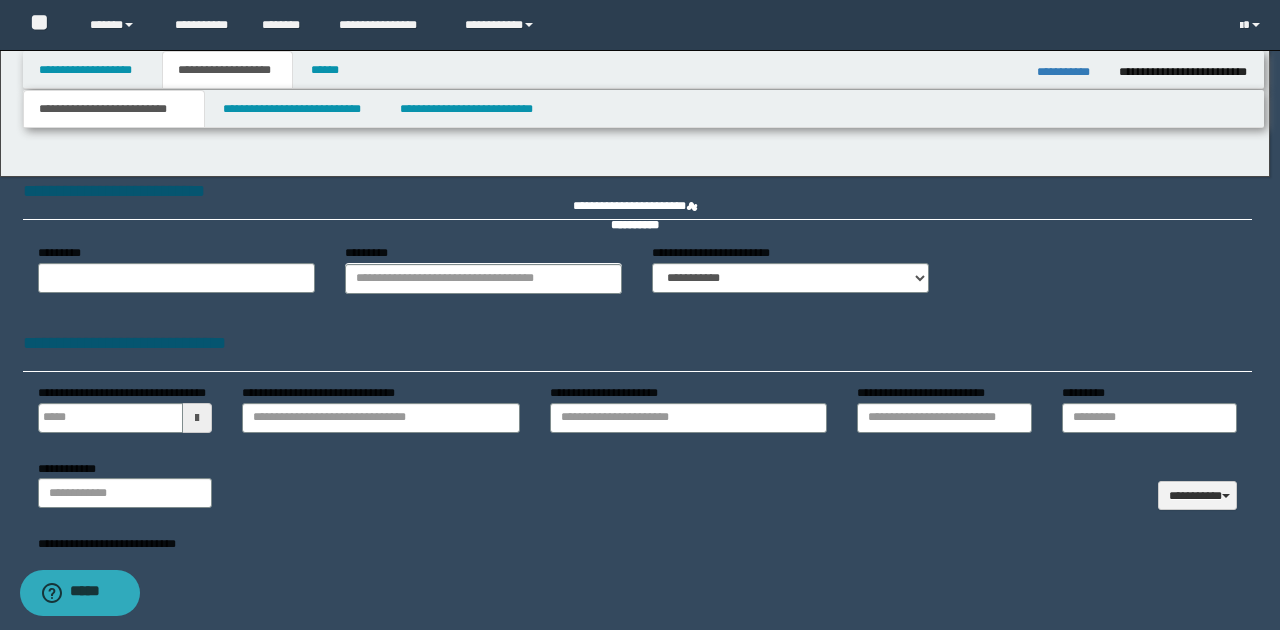 type 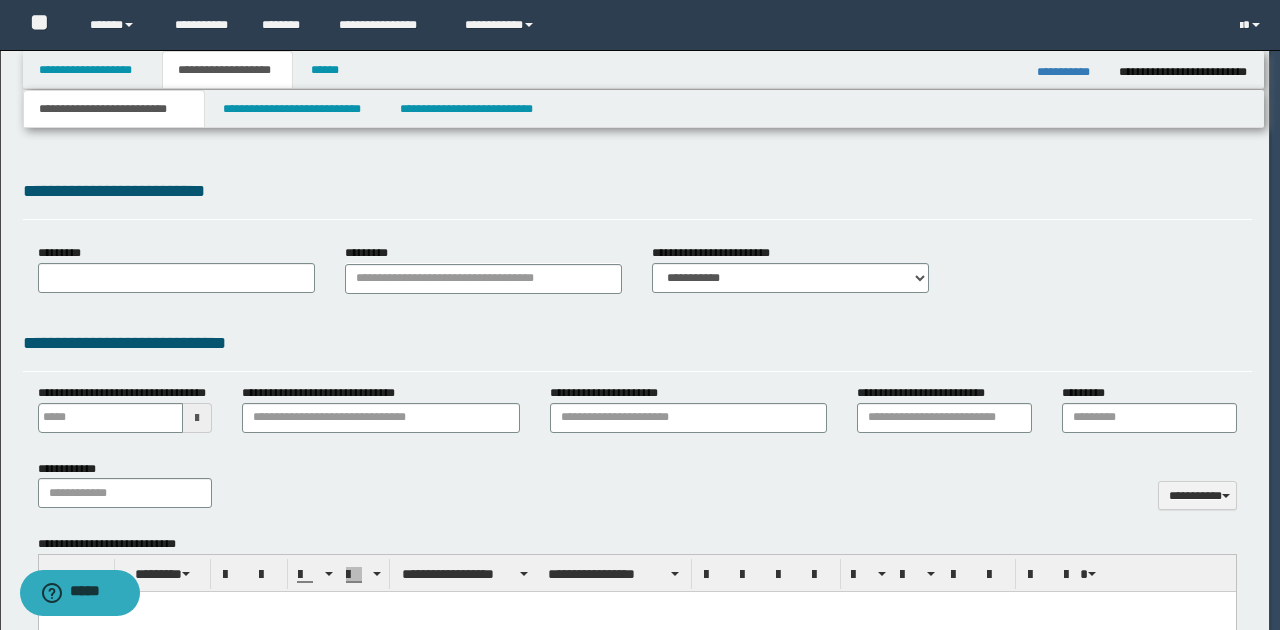 scroll, scrollTop: 0, scrollLeft: 0, axis: both 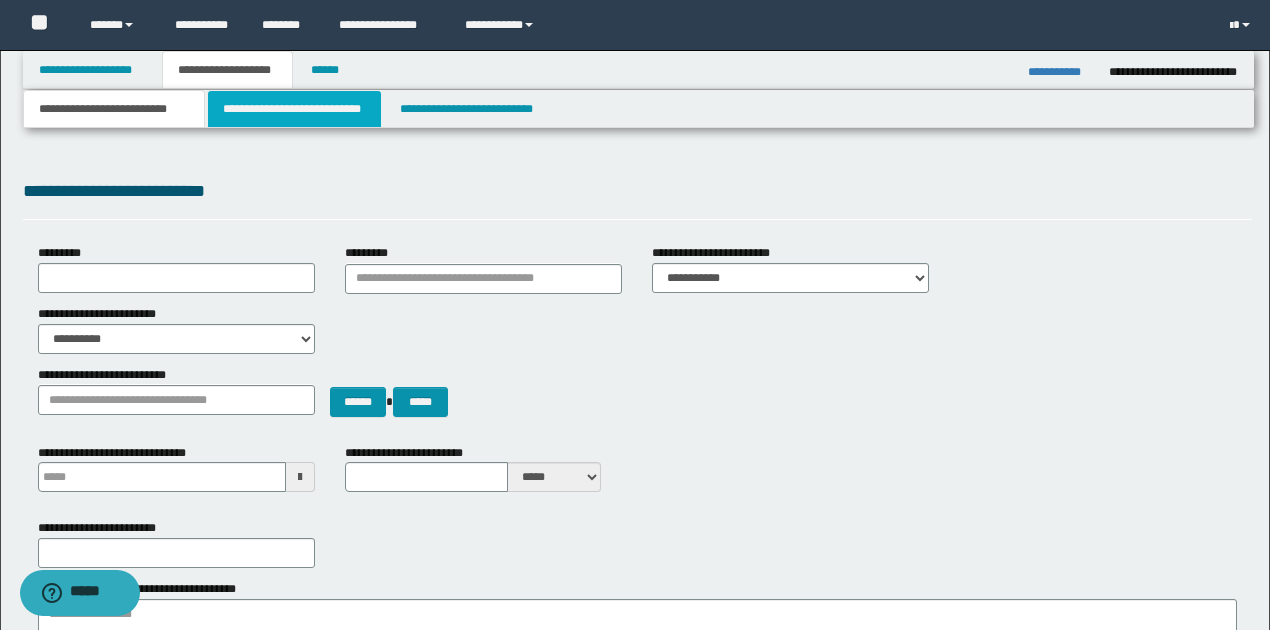 click on "**********" at bounding box center [294, 109] 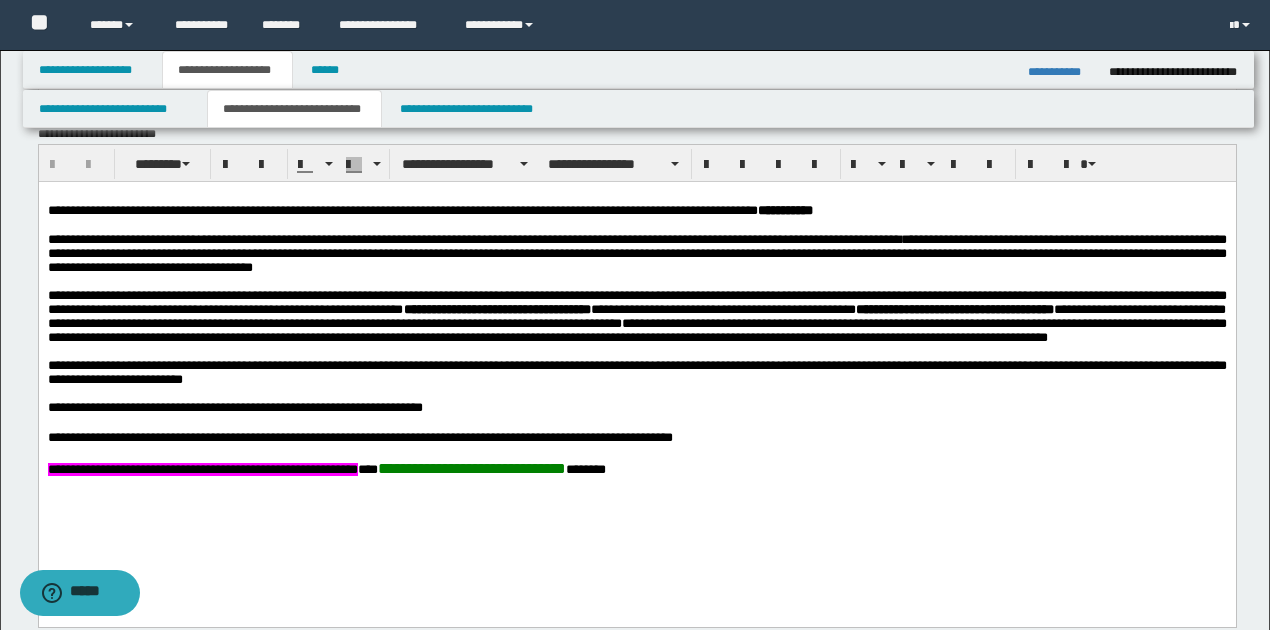 scroll, scrollTop: 1066, scrollLeft: 0, axis: vertical 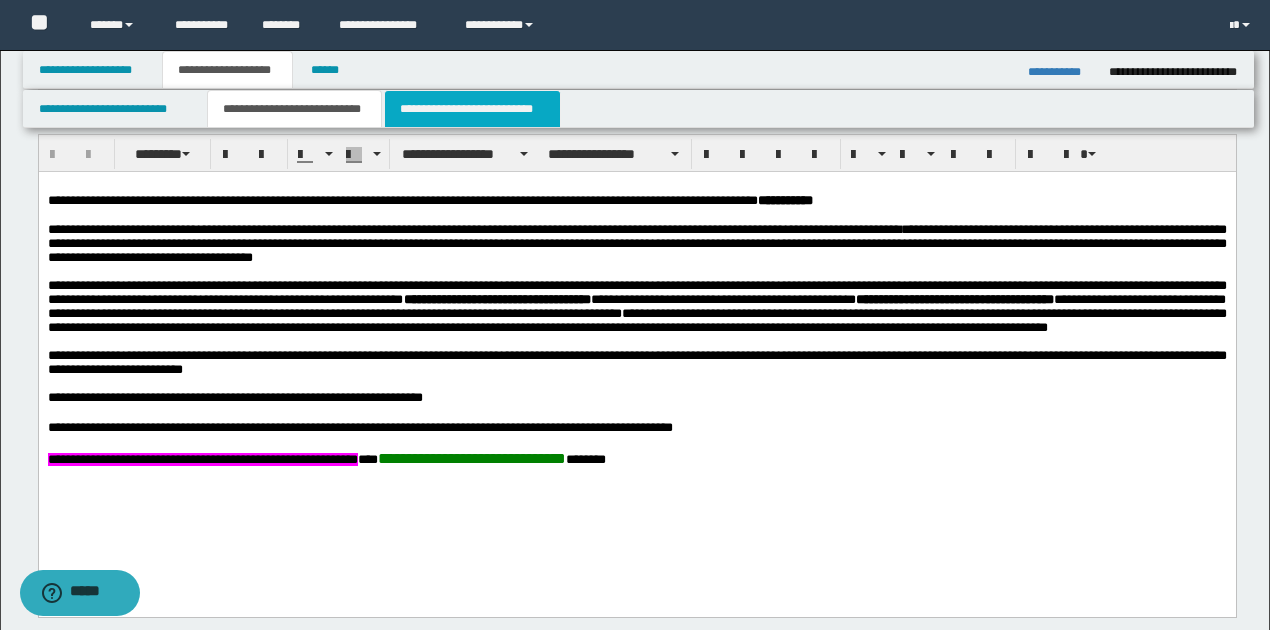 click on "**********" at bounding box center [472, 109] 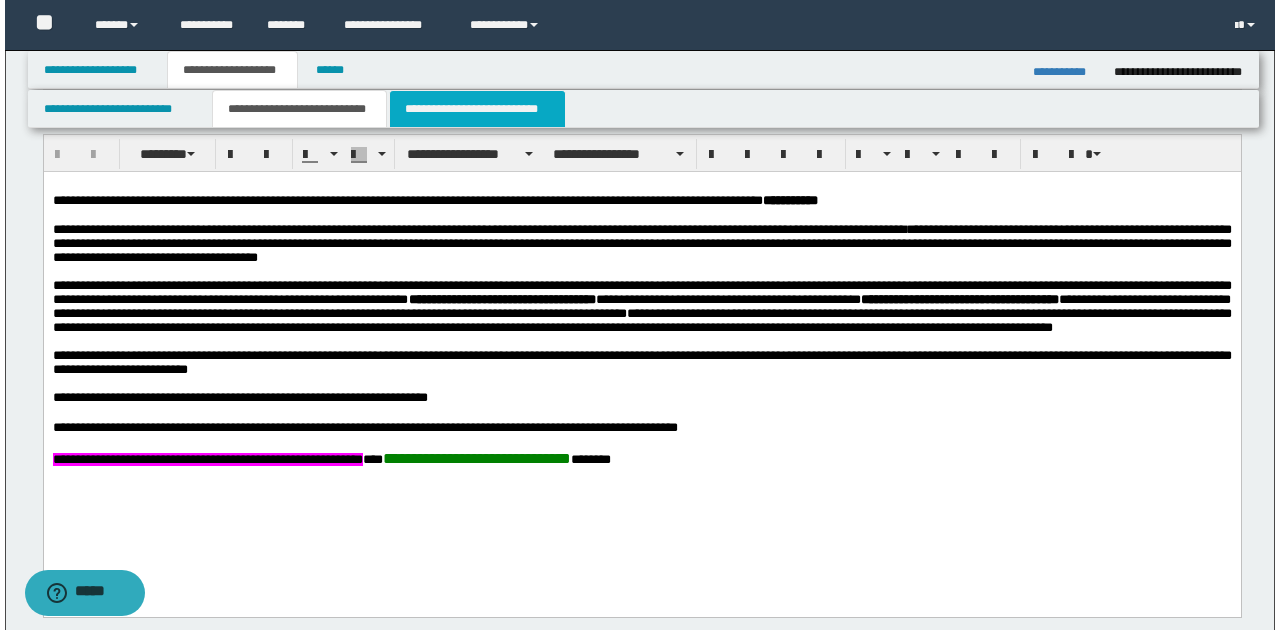 scroll, scrollTop: 0, scrollLeft: 0, axis: both 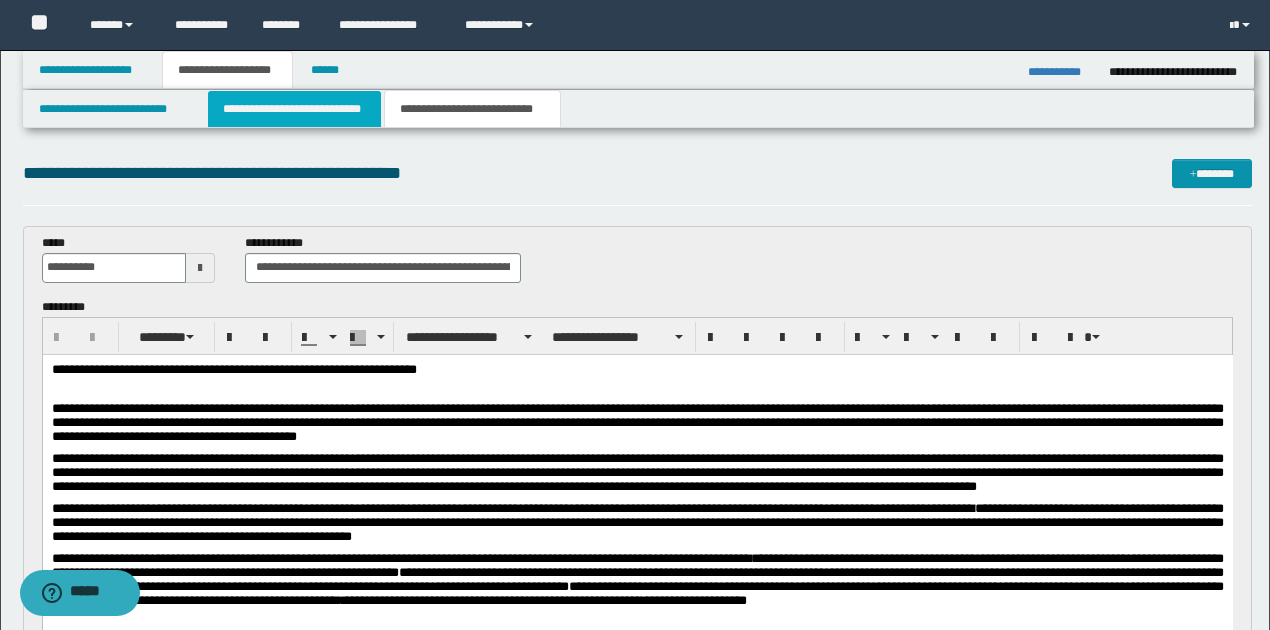 click on "**********" at bounding box center (294, 109) 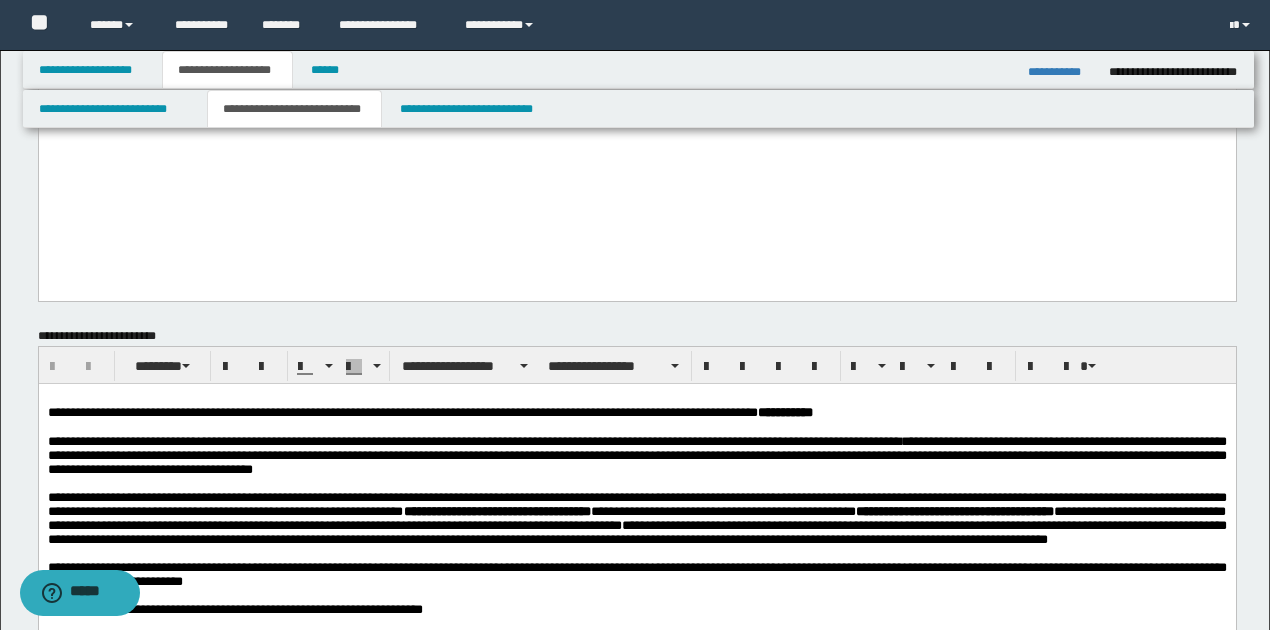 scroll, scrollTop: 800, scrollLeft: 0, axis: vertical 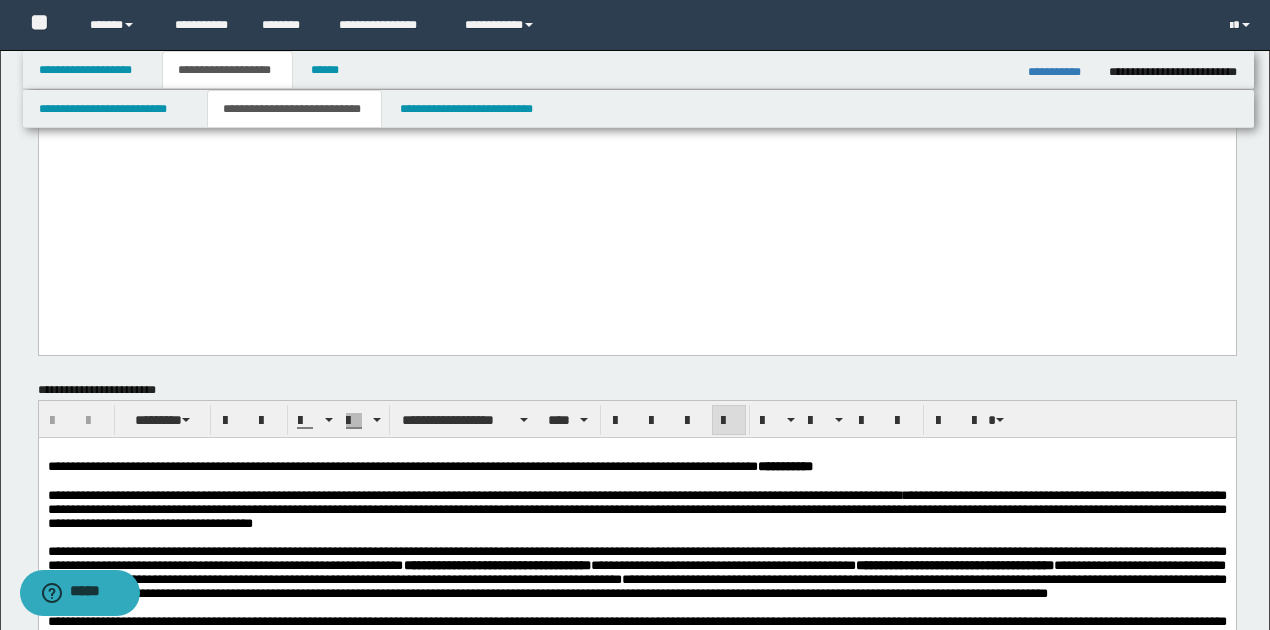 click on "**********" at bounding box center [591, 495] 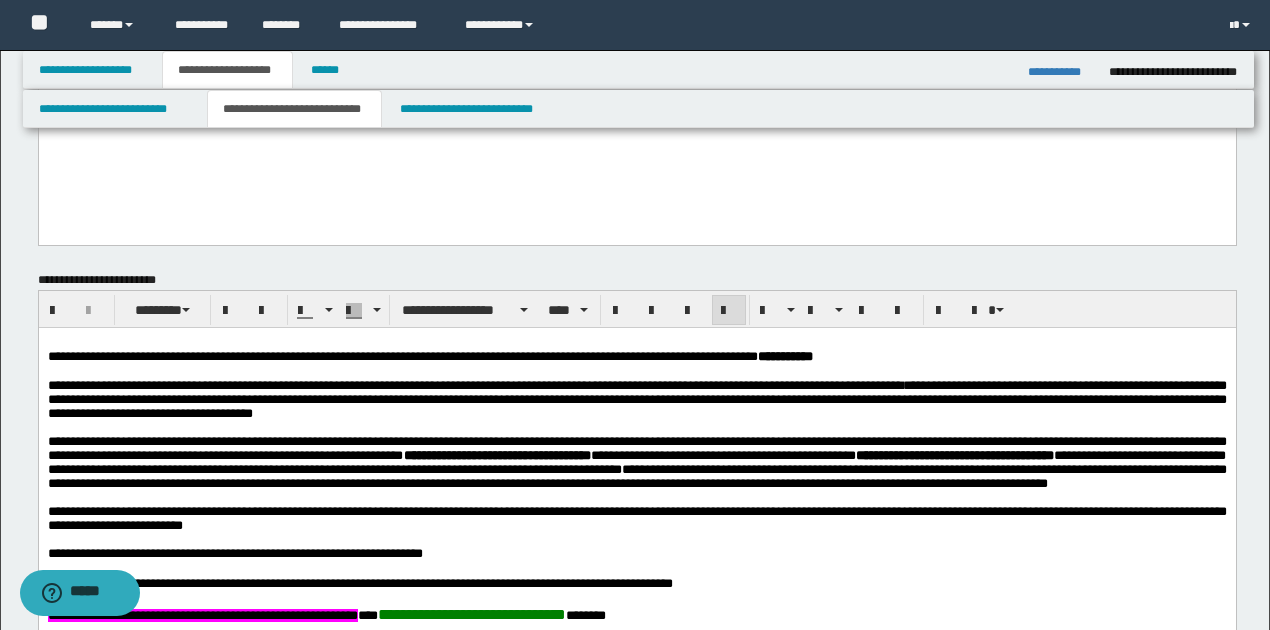 scroll, scrollTop: 933, scrollLeft: 0, axis: vertical 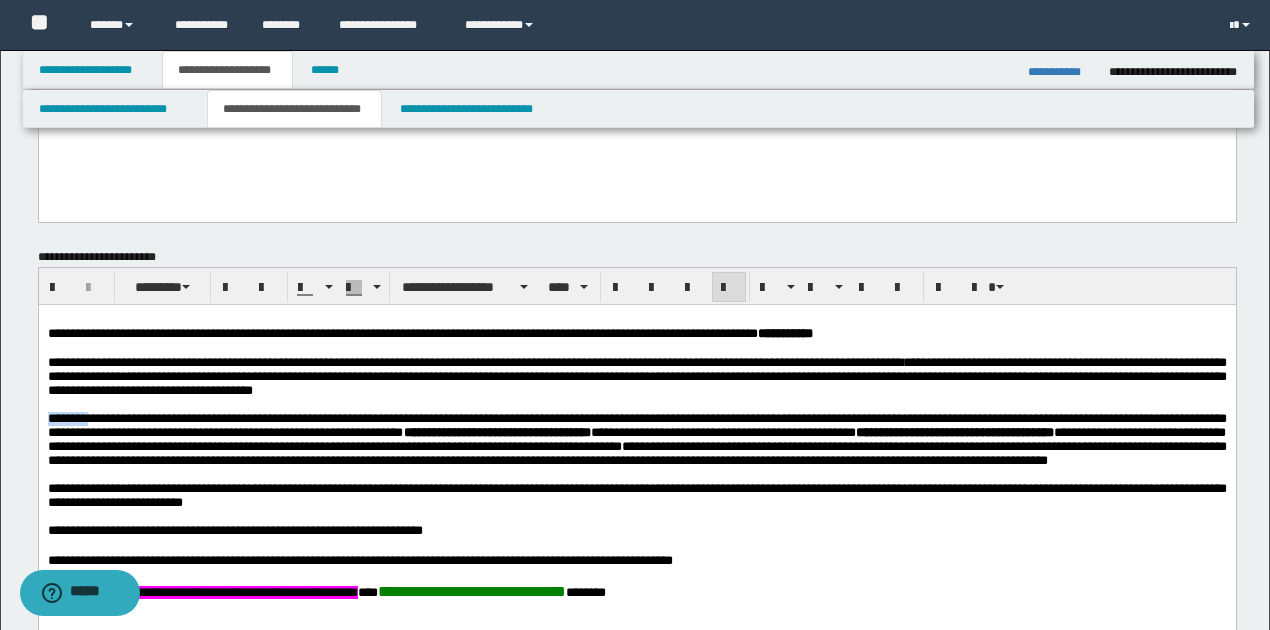 drag, startPoint x: 46, startPoint y: 428, endPoint x: 92, endPoint y: 429, distance: 46.010868 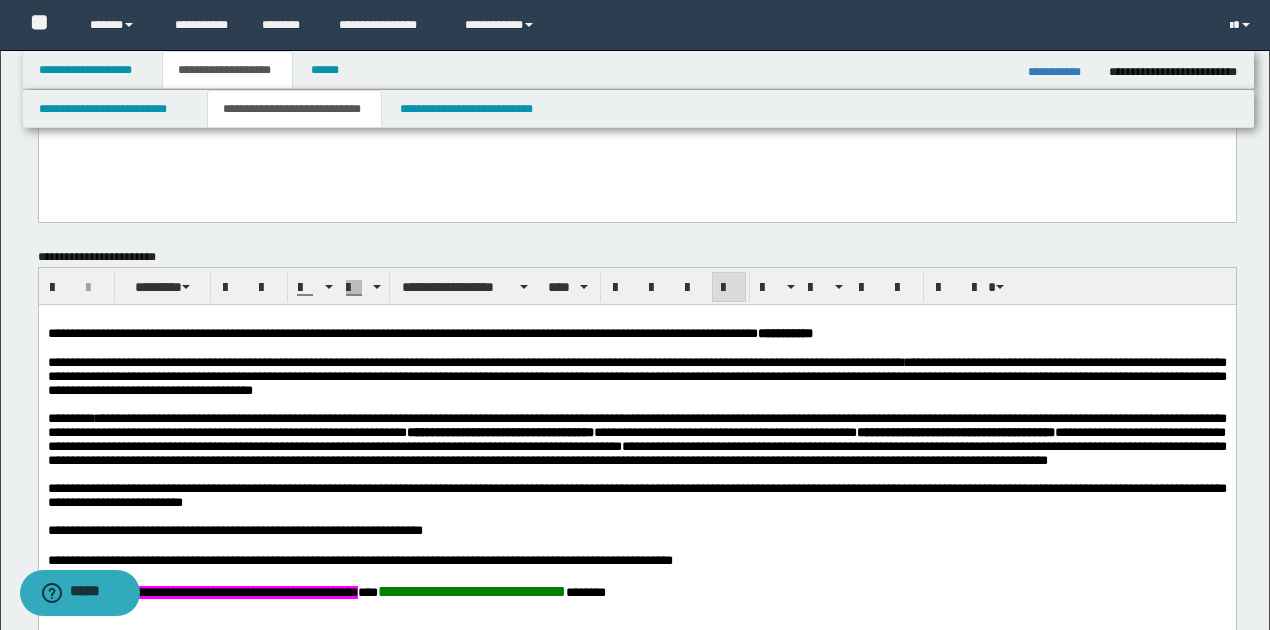 click on "**********" at bounding box center (636, 425) 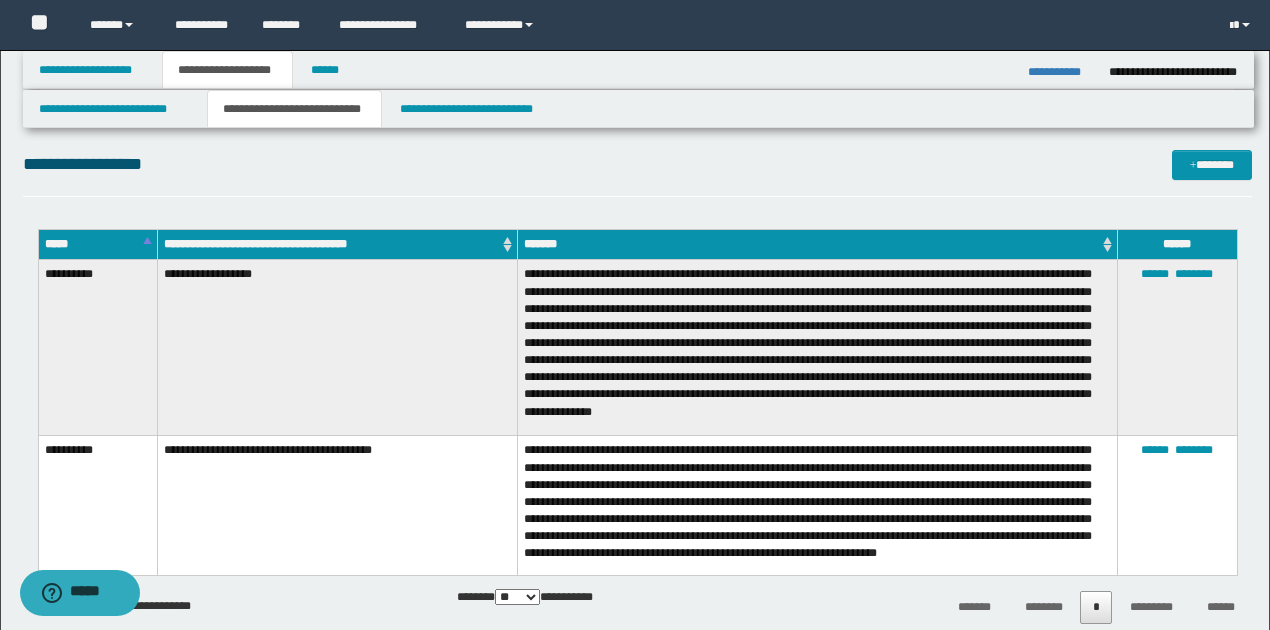scroll, scrollTop: 1600, scrollLeft: 0, axis: vertical 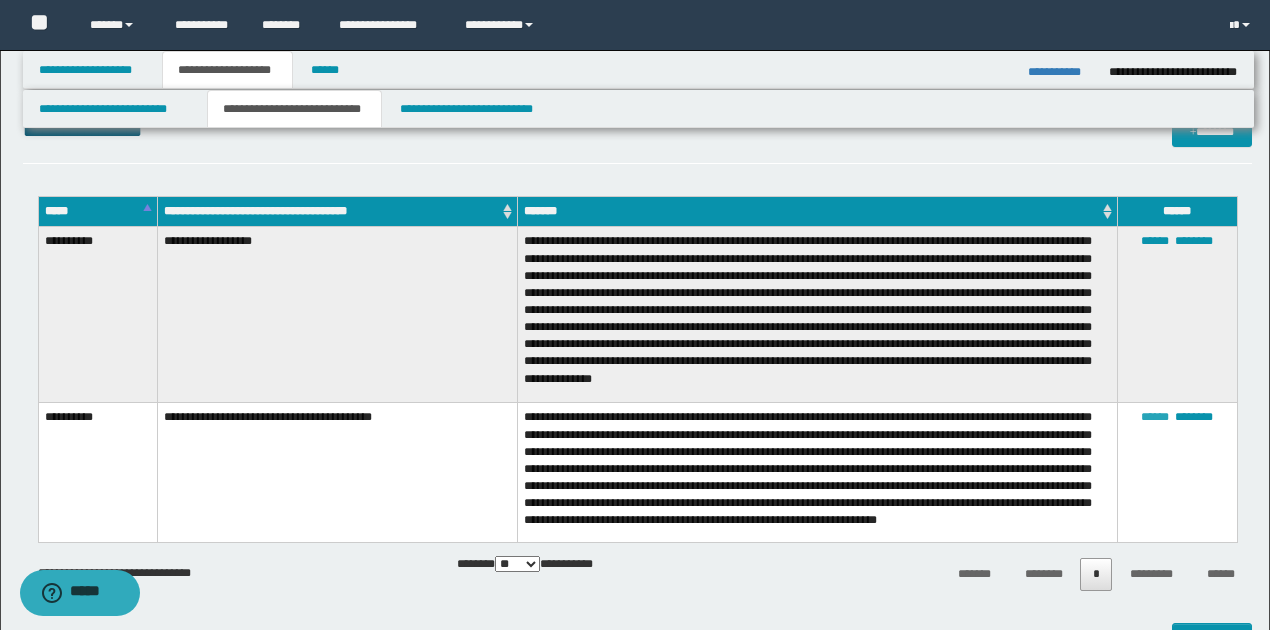 click on "******" at bounding box center (1155, 417) 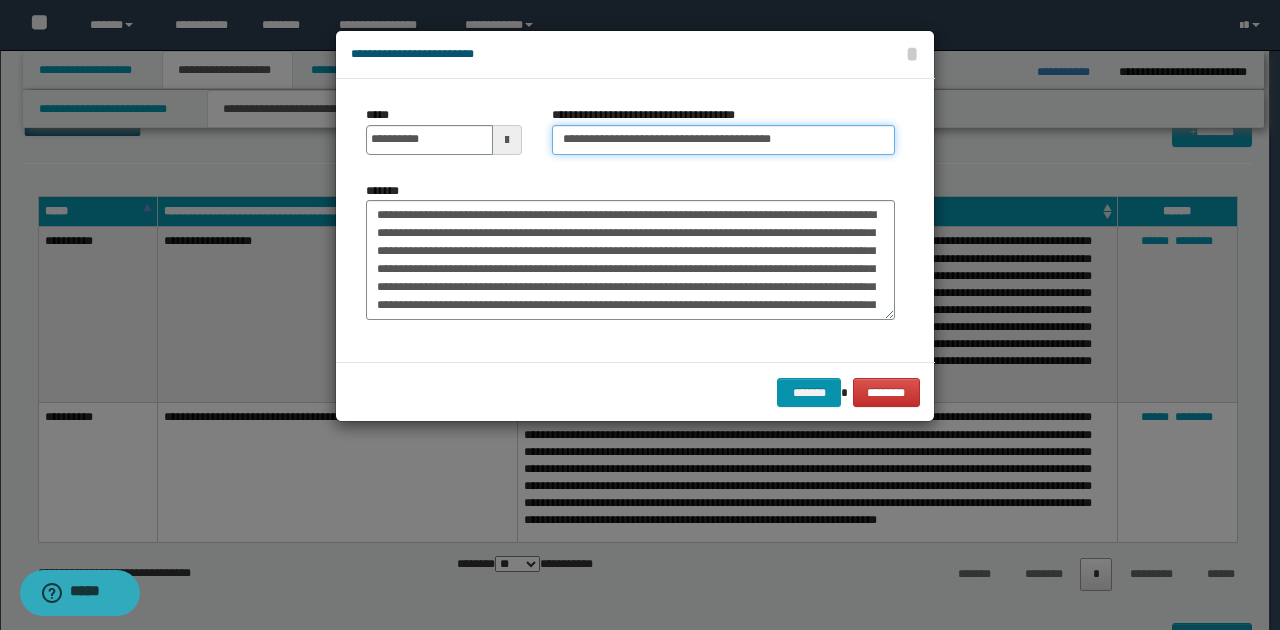 drag, startPoint x: 728, startPoint y: 139, endPoint x: 802, endPoint y: 139, distance: 74 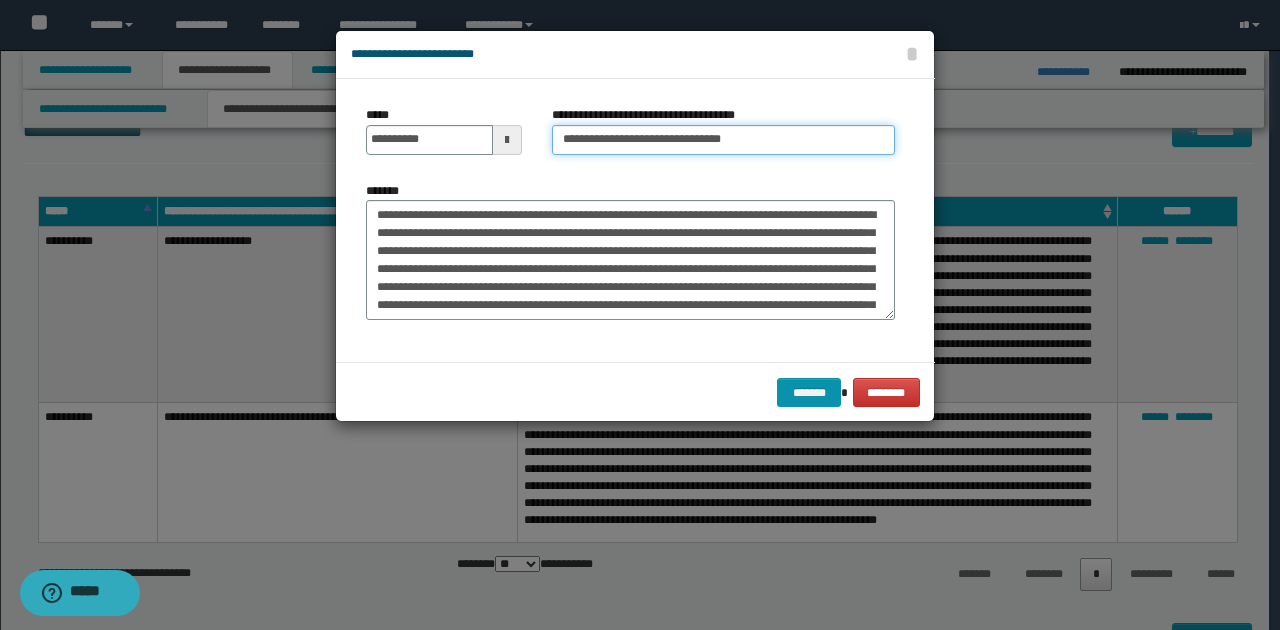 type on "**********" 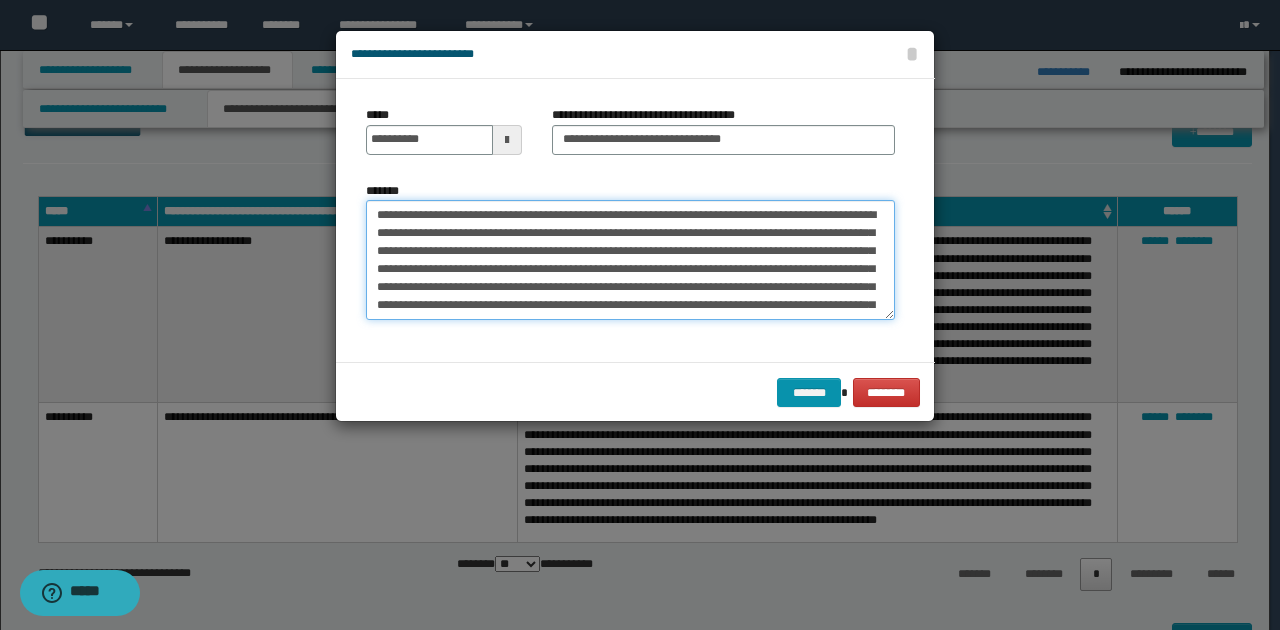 drag, startPoint x: 554, startPoint y: 213, endPoint x: 569, endPoint y: 206, distance: 16.552946 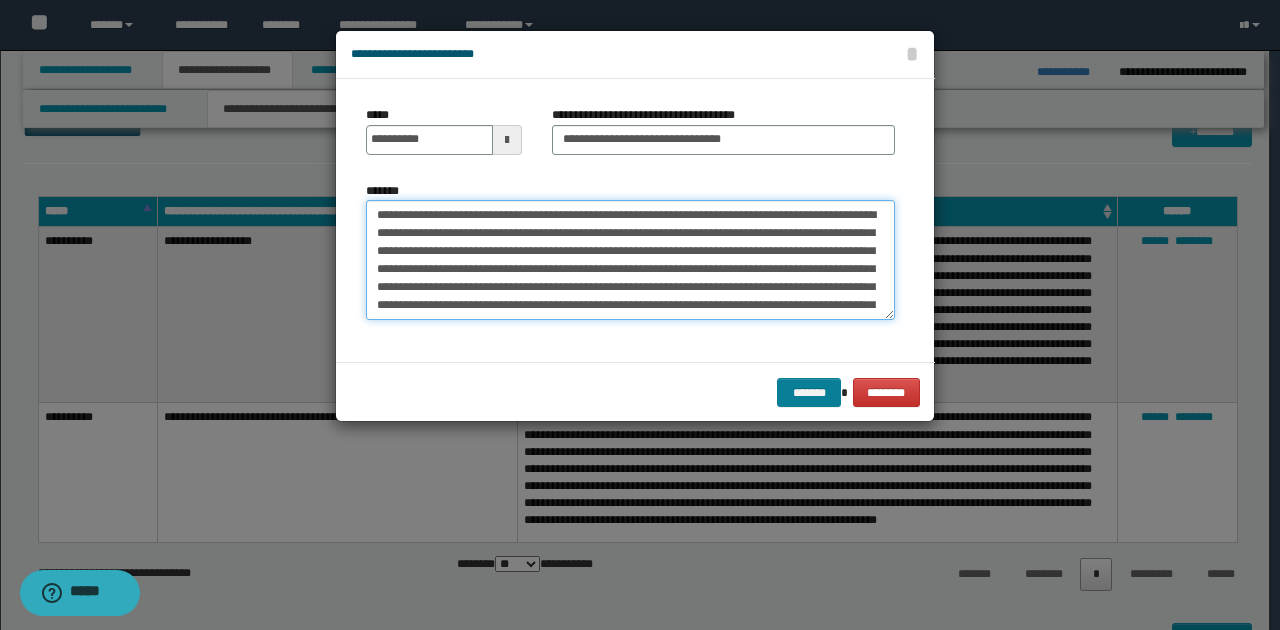 type on "**********" 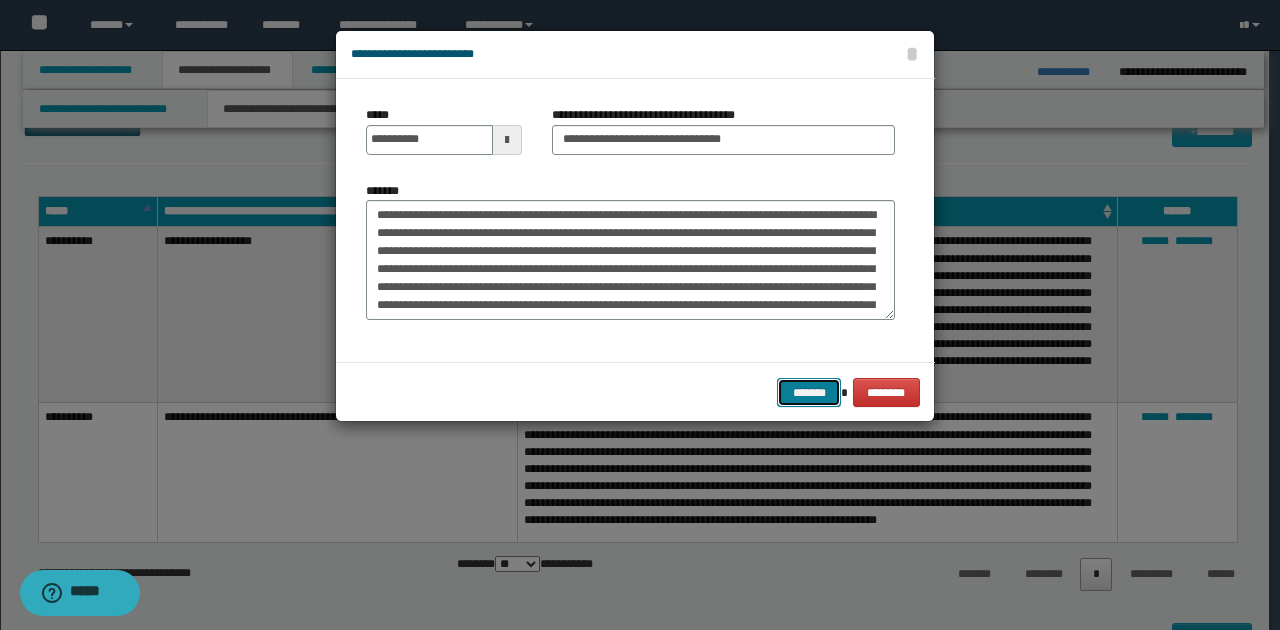 click on "*******" at bounding box center [809, 392] 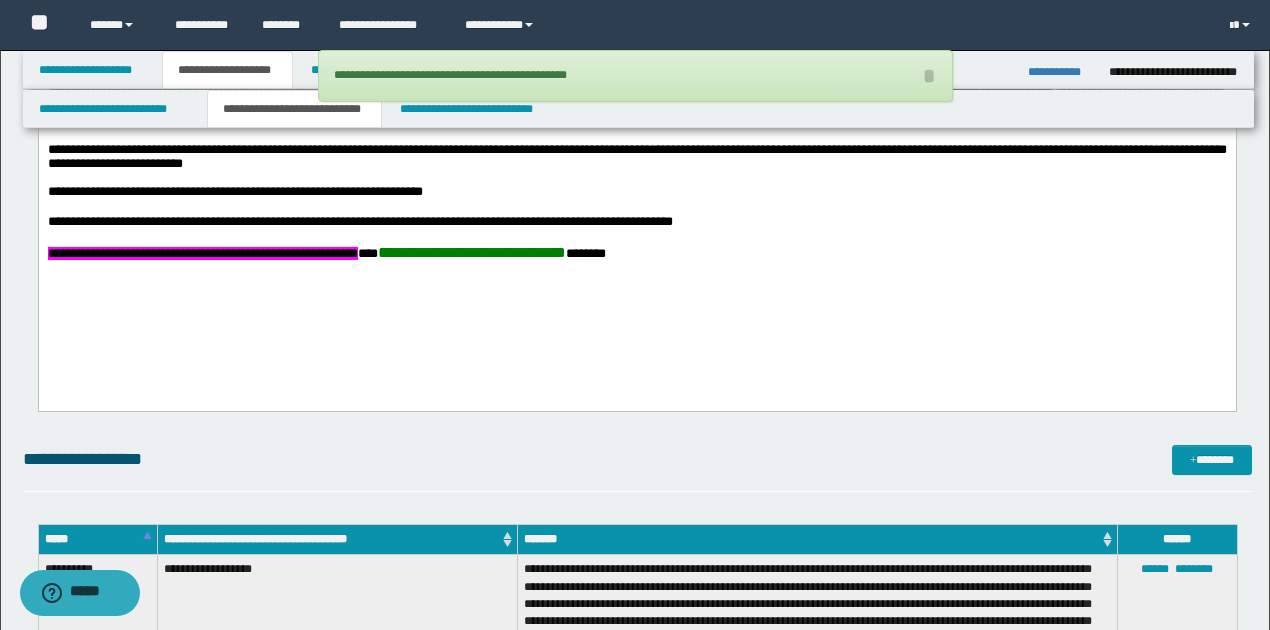 scroll, scrollTop: 1266, scrollLeft: 0, axis: vertical 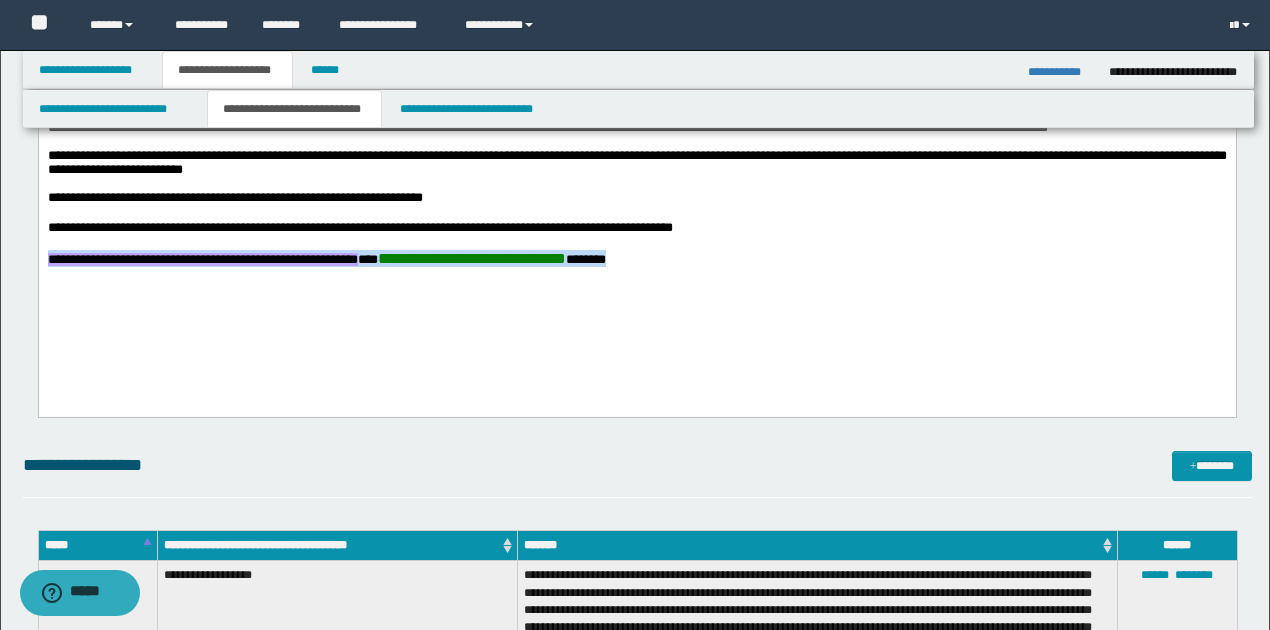 drag, startPoint x: 48, startPoint y: 300, endPoint x: 861, endPoint y: 307, distance: 813.03015 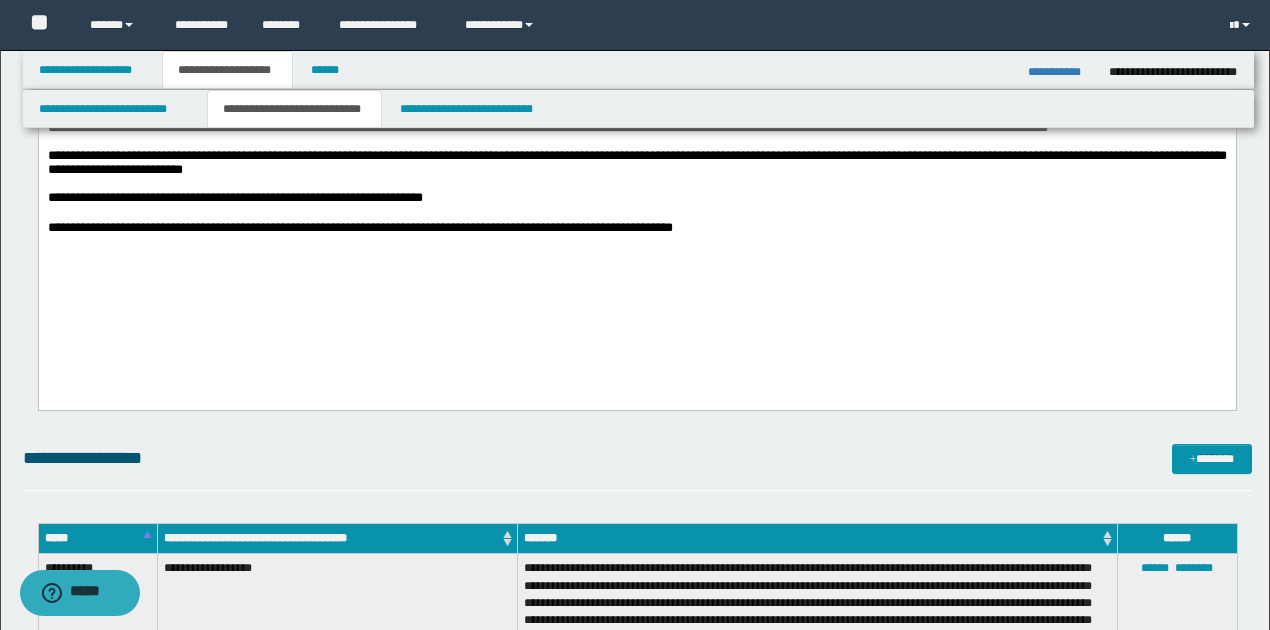 click on "**********" at bounding box center [636, 229] 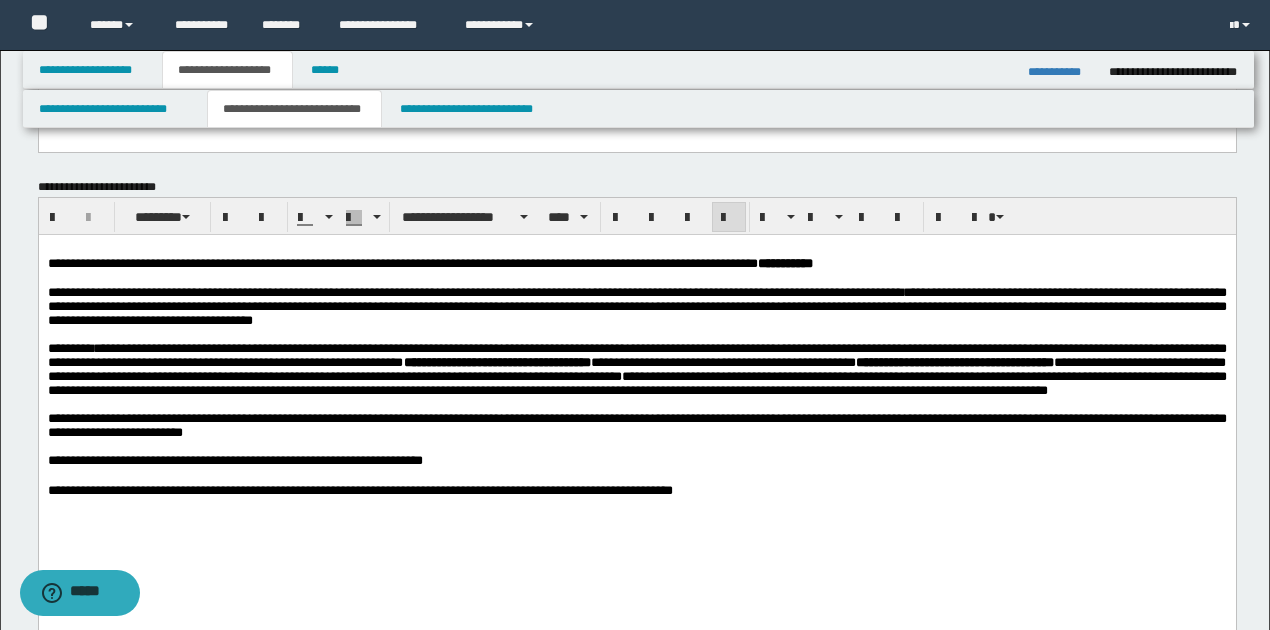 scroll, scrollTop: 1000, scrollLeft: 0, axis: vertical 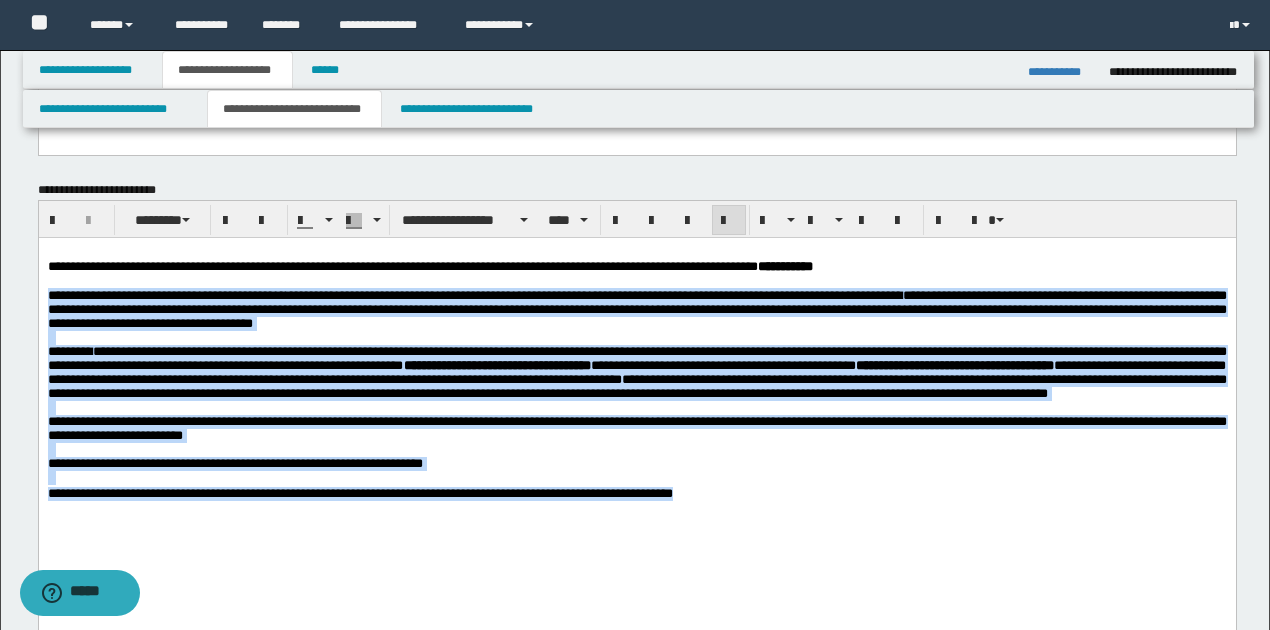 drag, startPoint x: 47, startPoint y: 299, endPoint x: 762, endPoint y: 548, distance: 757.1169 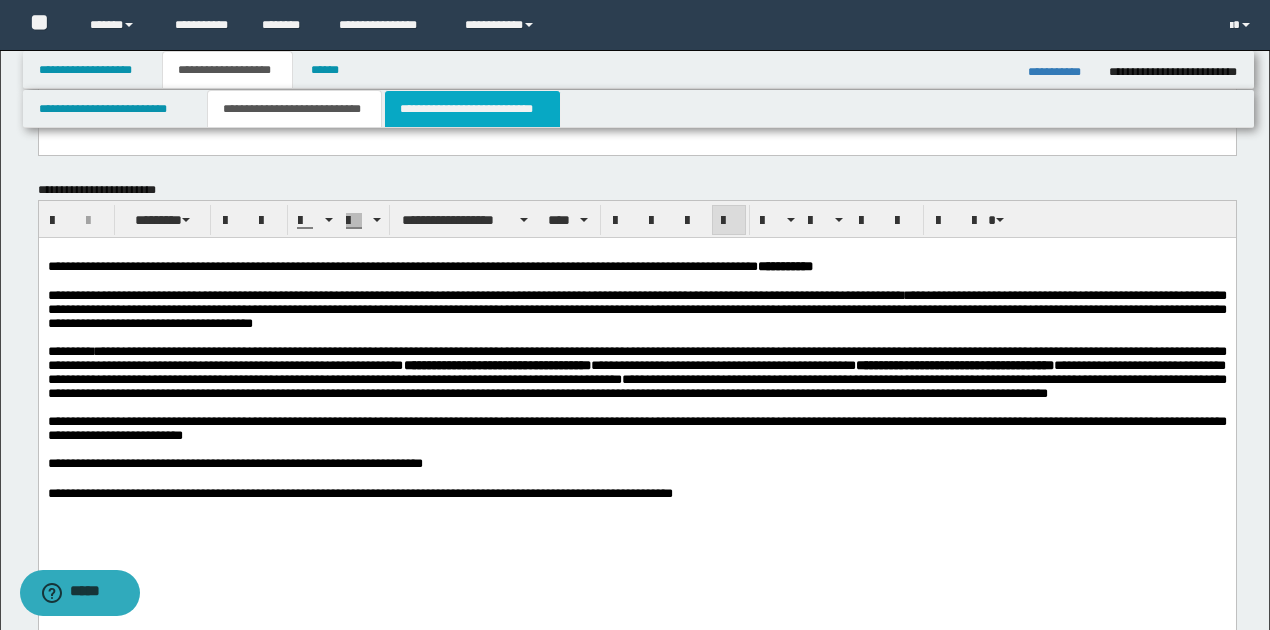 click on "**********" at bounding box center [472, 109] 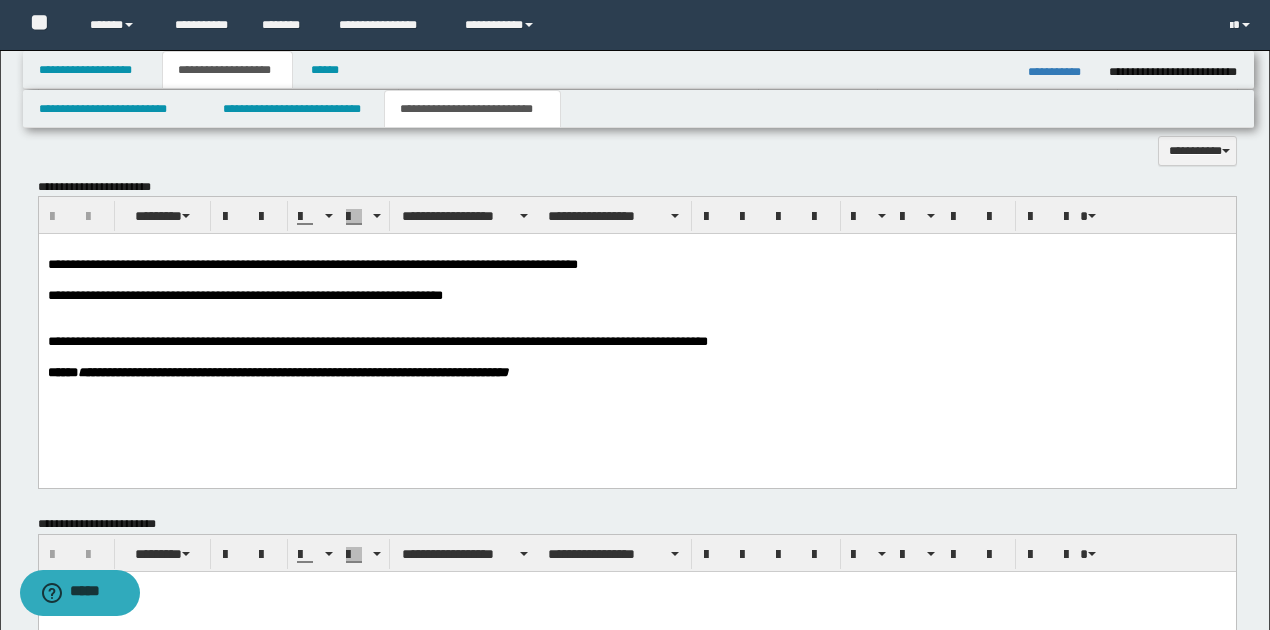 scroll, scrollTop: 800, scrollLeft: 0, axis: vertical 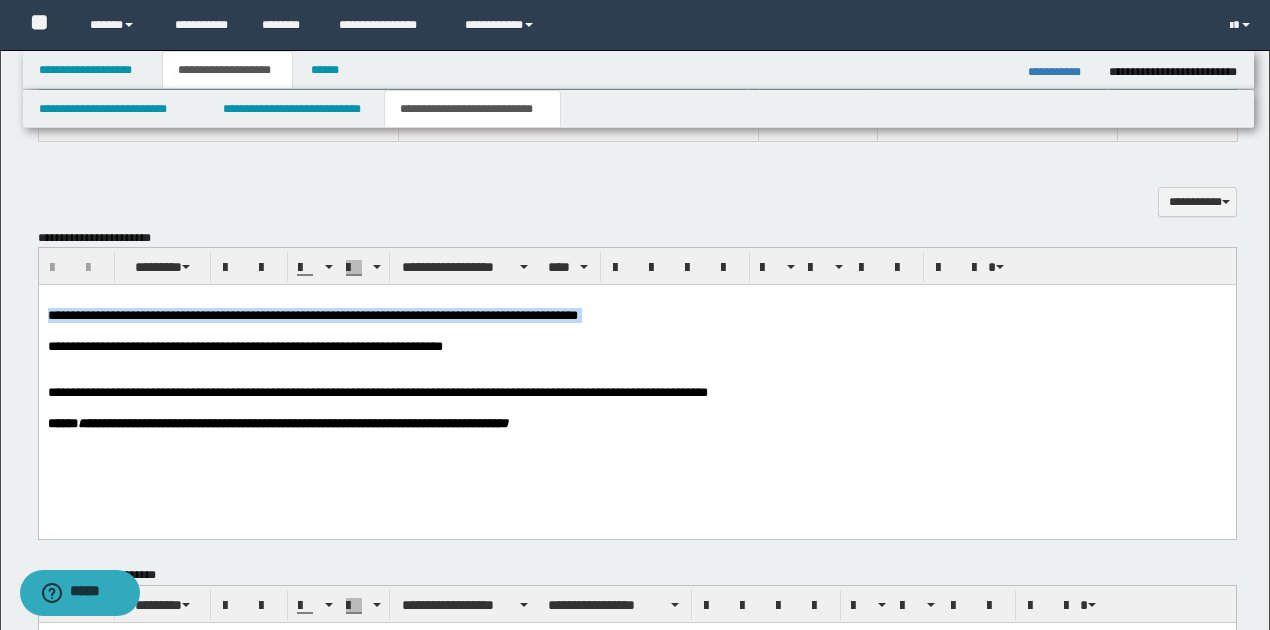 drag, startPoint x: 46, startPoint y: 314, endPoint x: 625, endPoint y: 322, distance: 579.05524 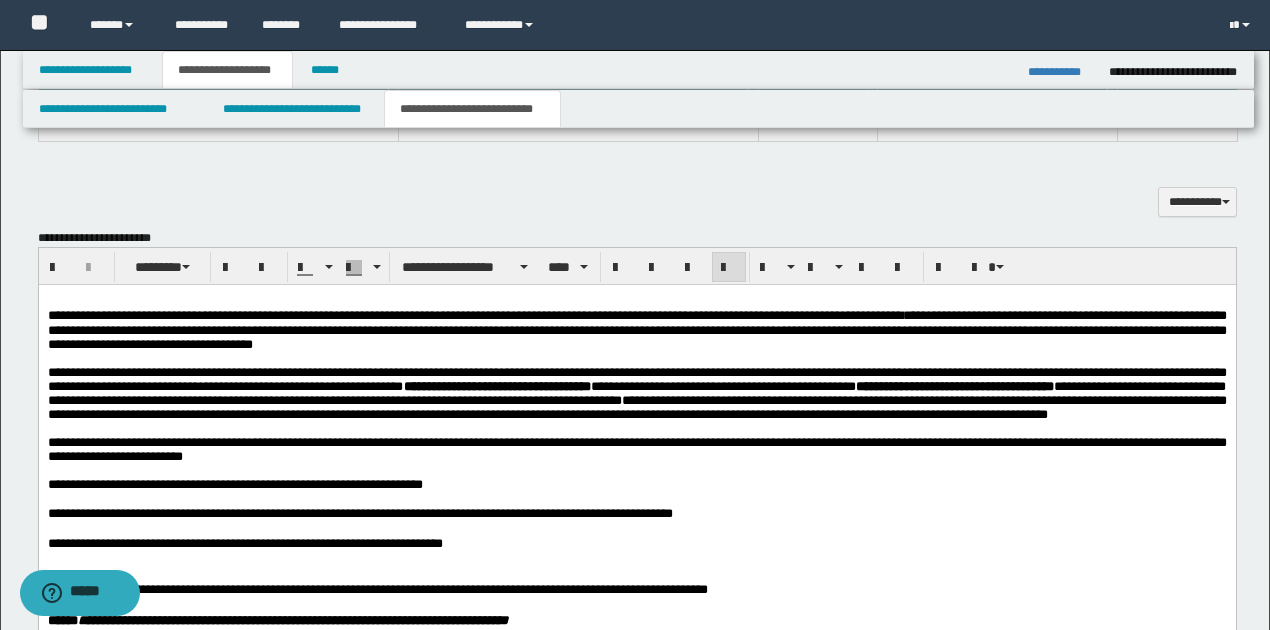click on "**********" at bounding box center [636, 485] 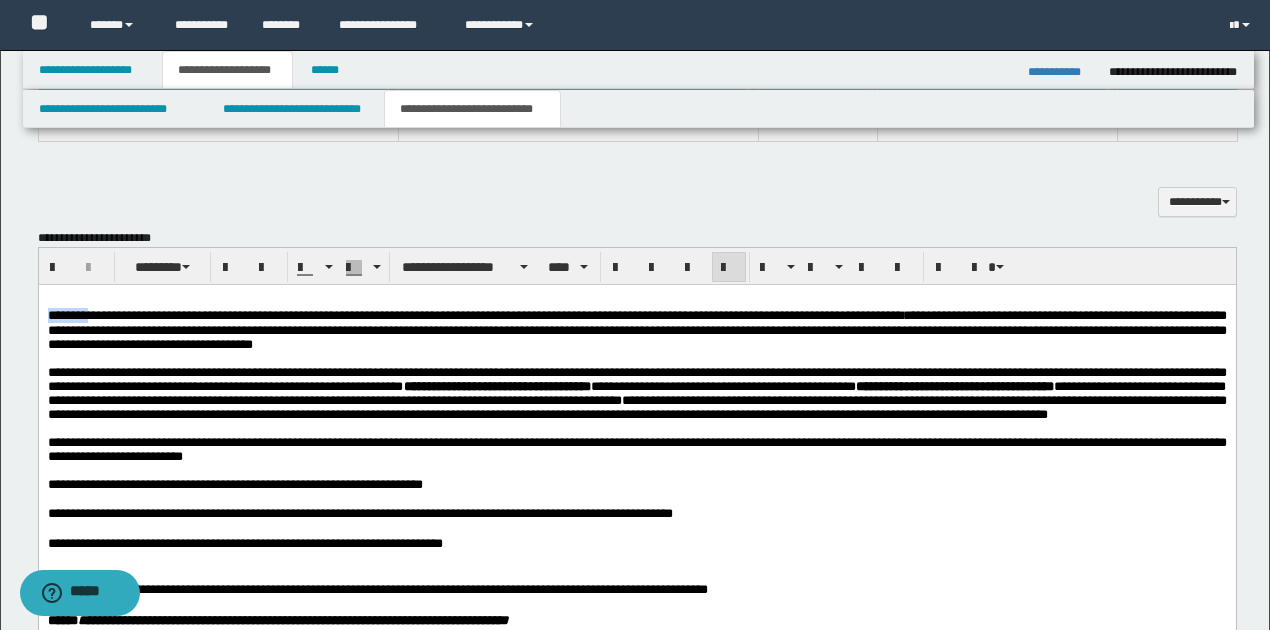 click on "**********" at bounding box center (636, 485) 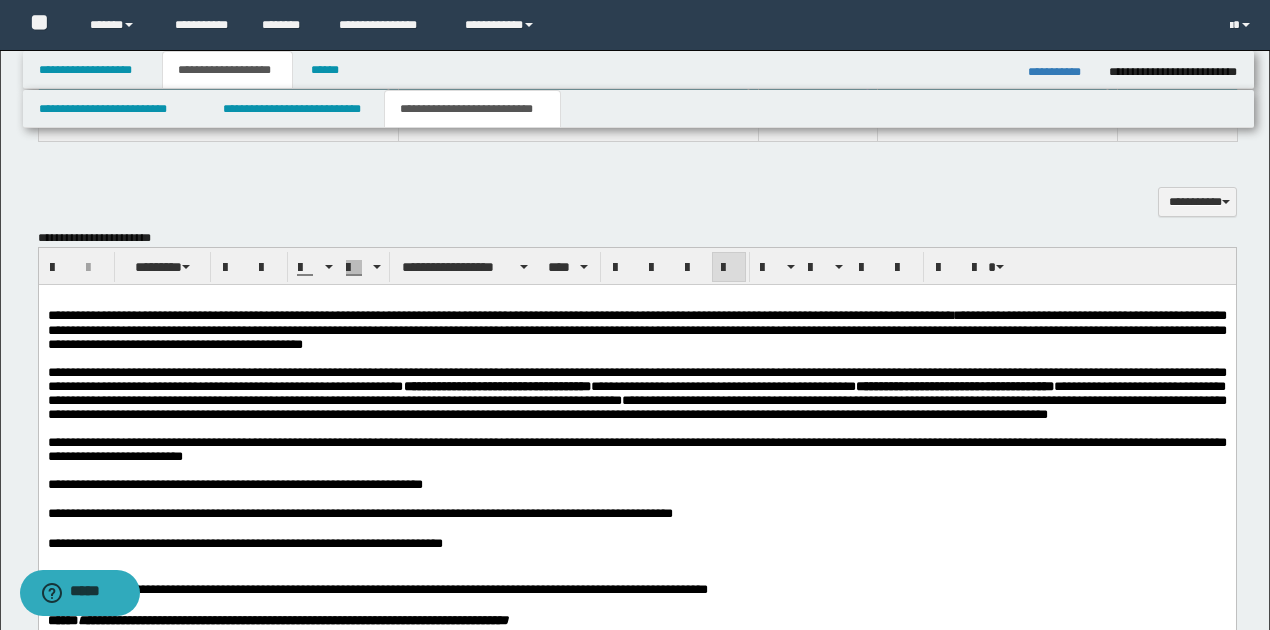 click on "**********" 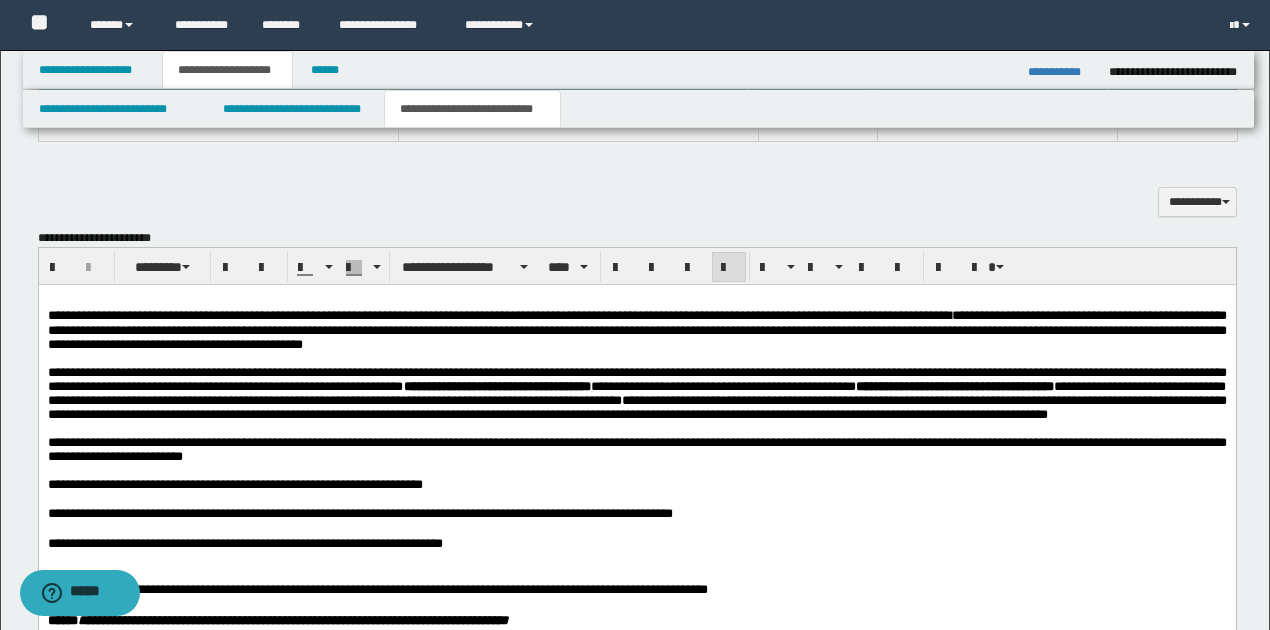 click on "**********" at bounding box center [636, 329] 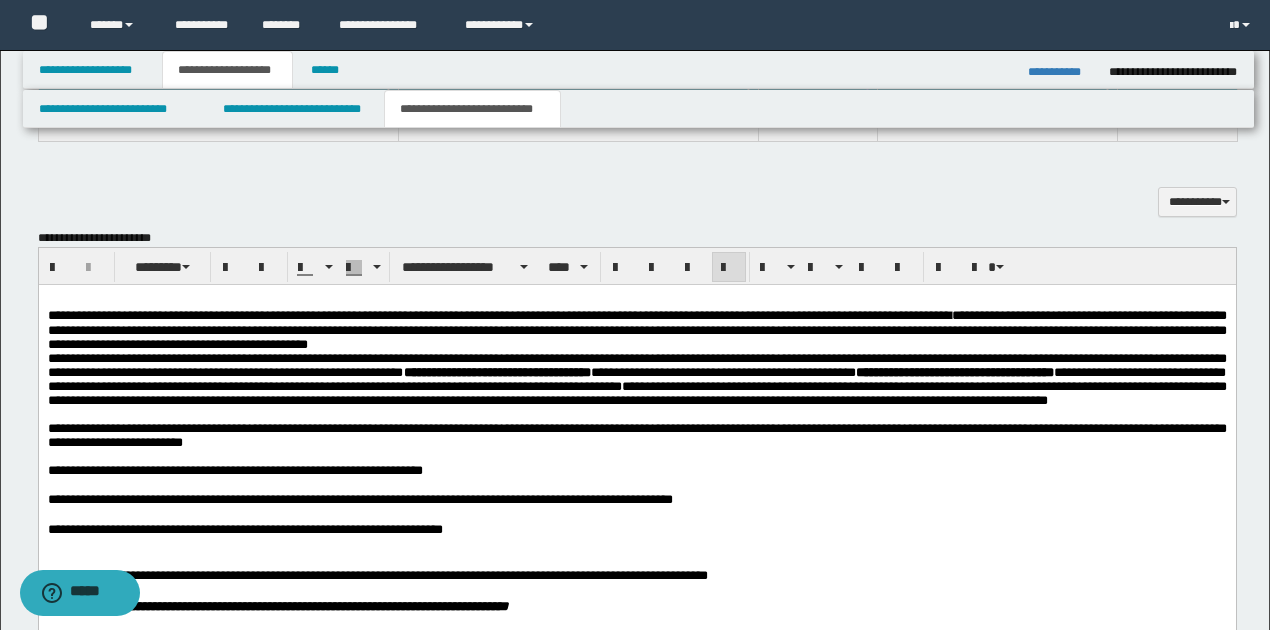 click on "**********" at bounding box center (636, 380) 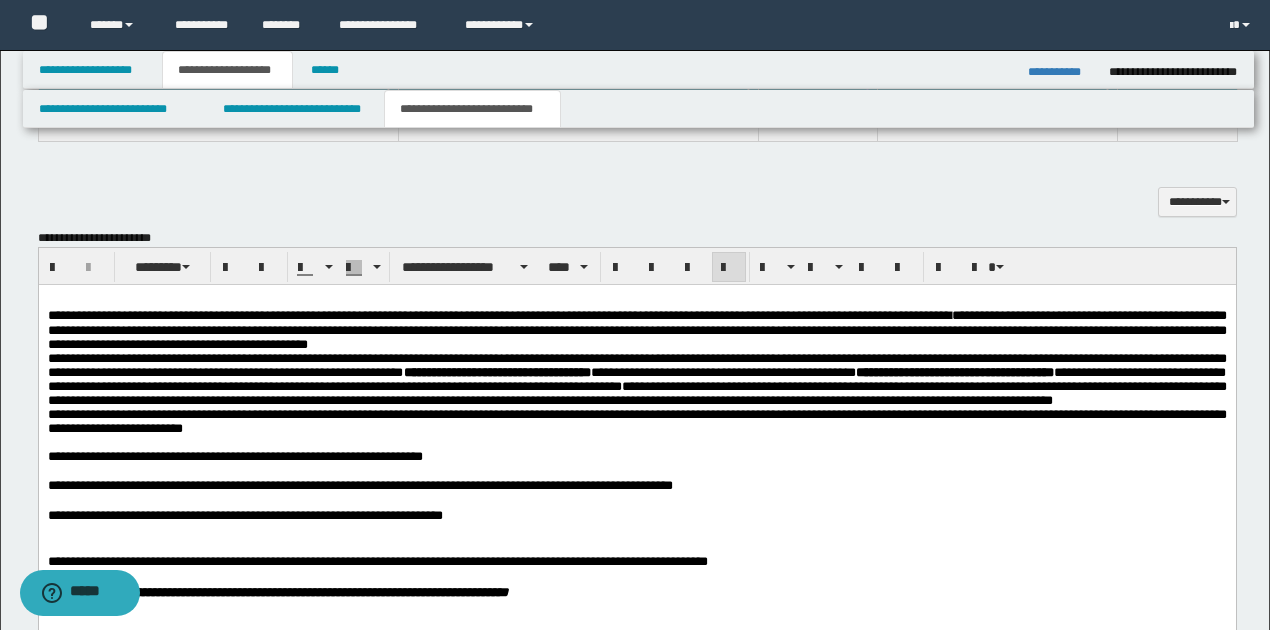 click on "**********" at bounding box center [636, 422] 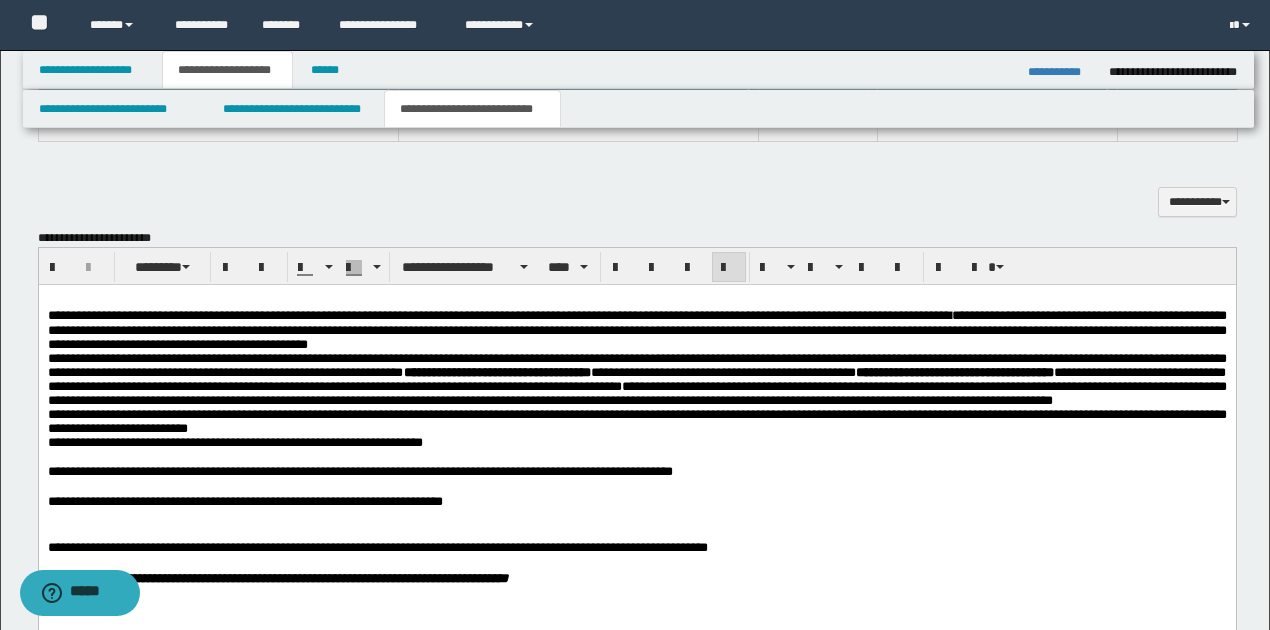 click on "**********" at bounding box center (636, 443) 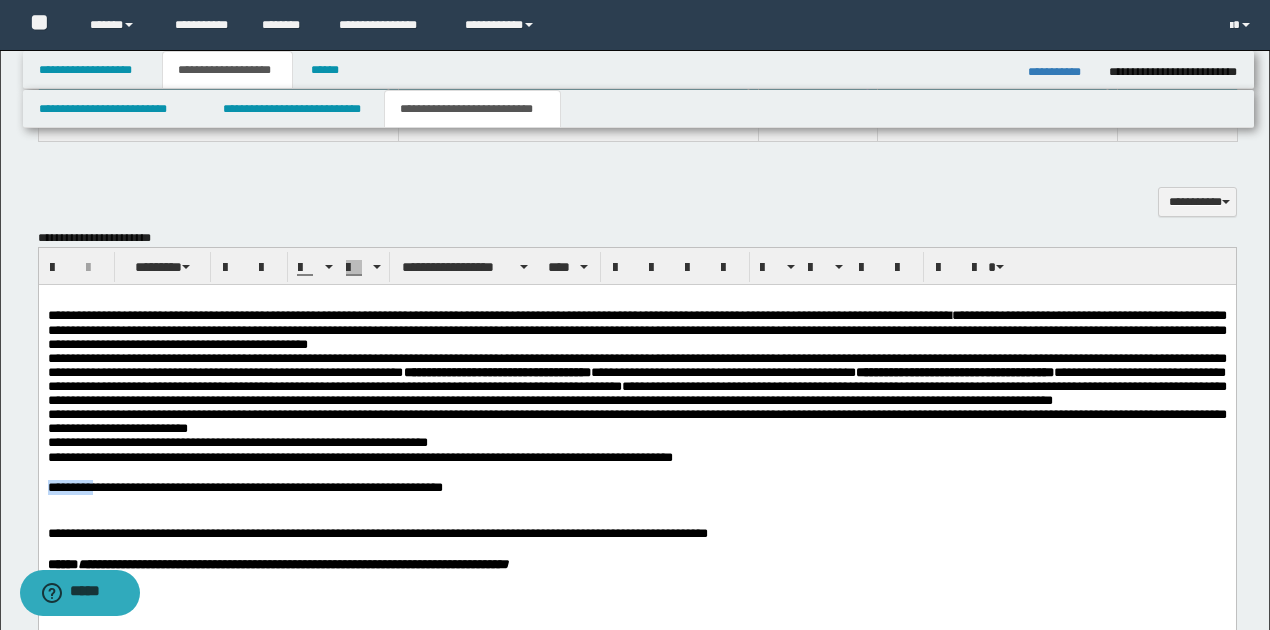 drag, startPoint x: 46, startPoint y: 514, endPoint x: 93, endPoint y: 518, distance: 47.169907 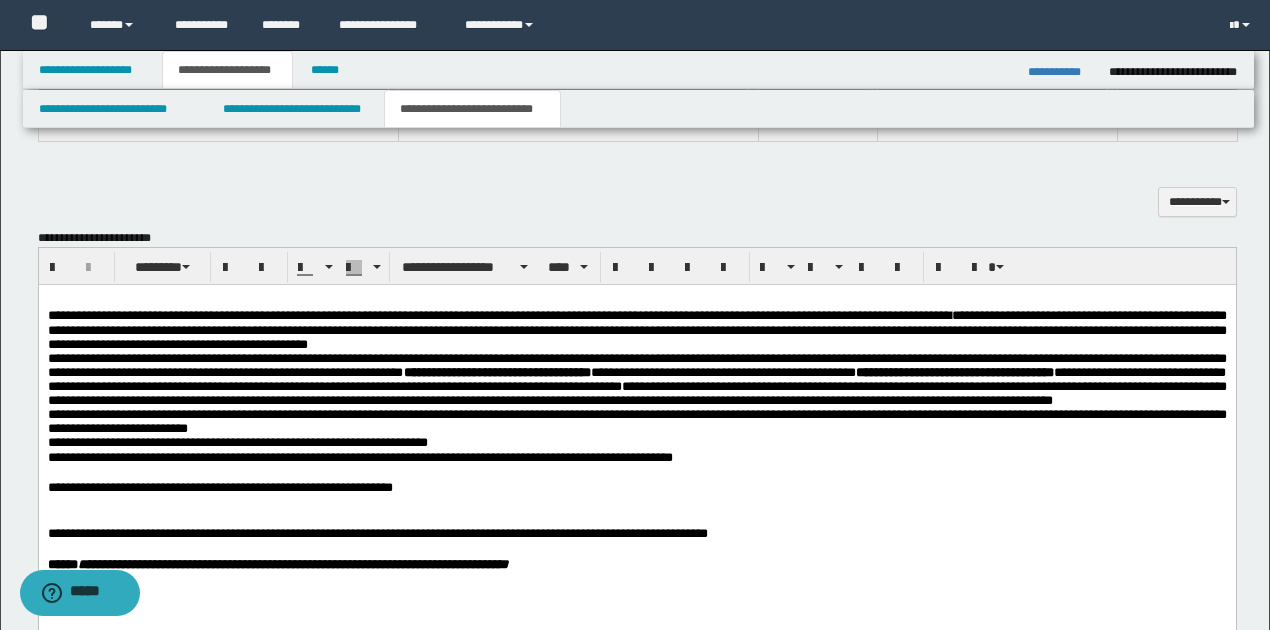 click at bounding box center (636, 472) 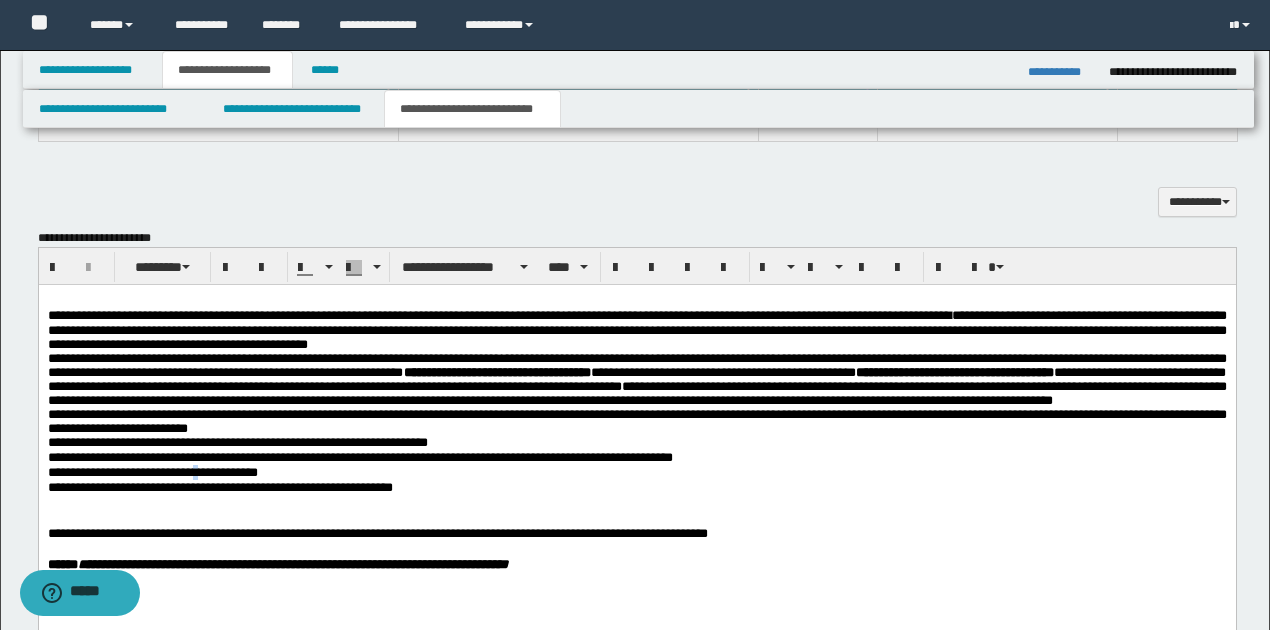 drag, startPoint x: 198, startPoint y: 496, endPoint x: 210, endPoint y: 496, distance: 12 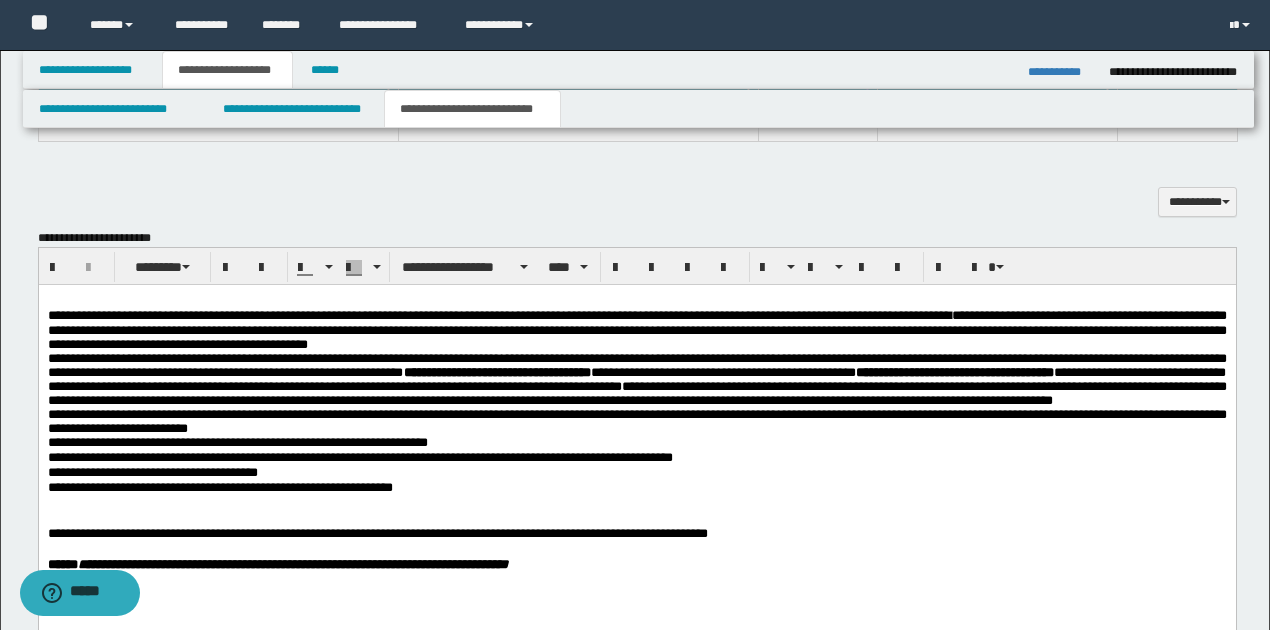 click on "**********" at bounding box center [636, 472] 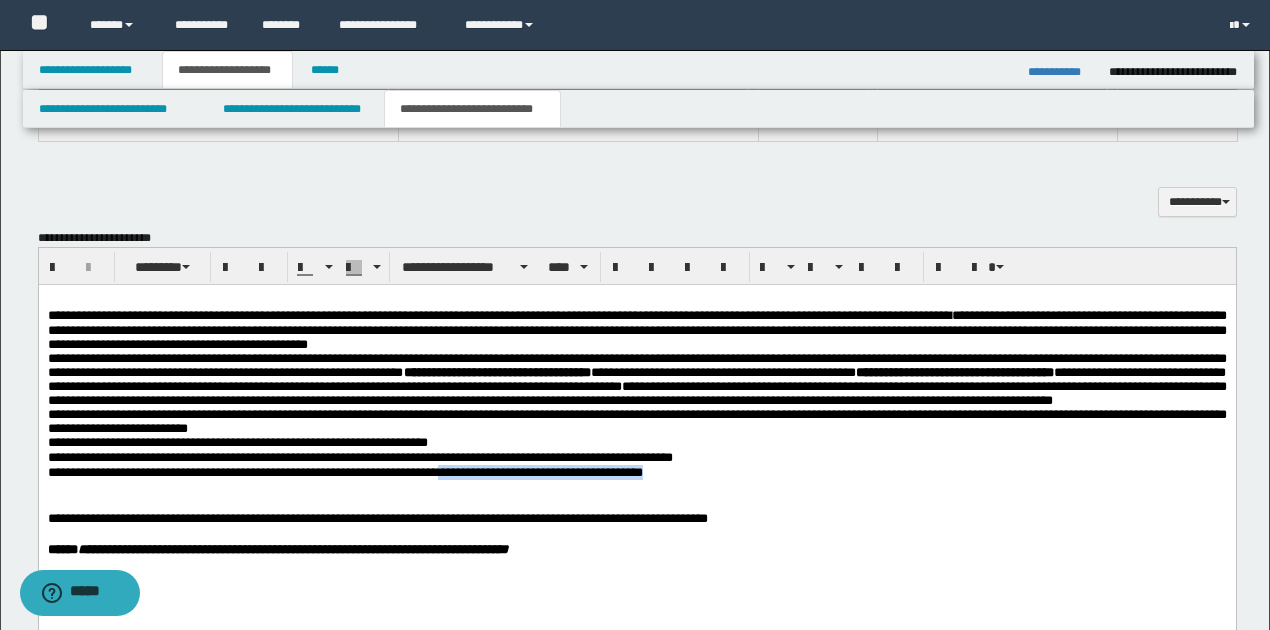 drag, startPoint x: 462, startPoint y: 498, endPoint x: 702, endPoint y: 501, distance: 240.01875 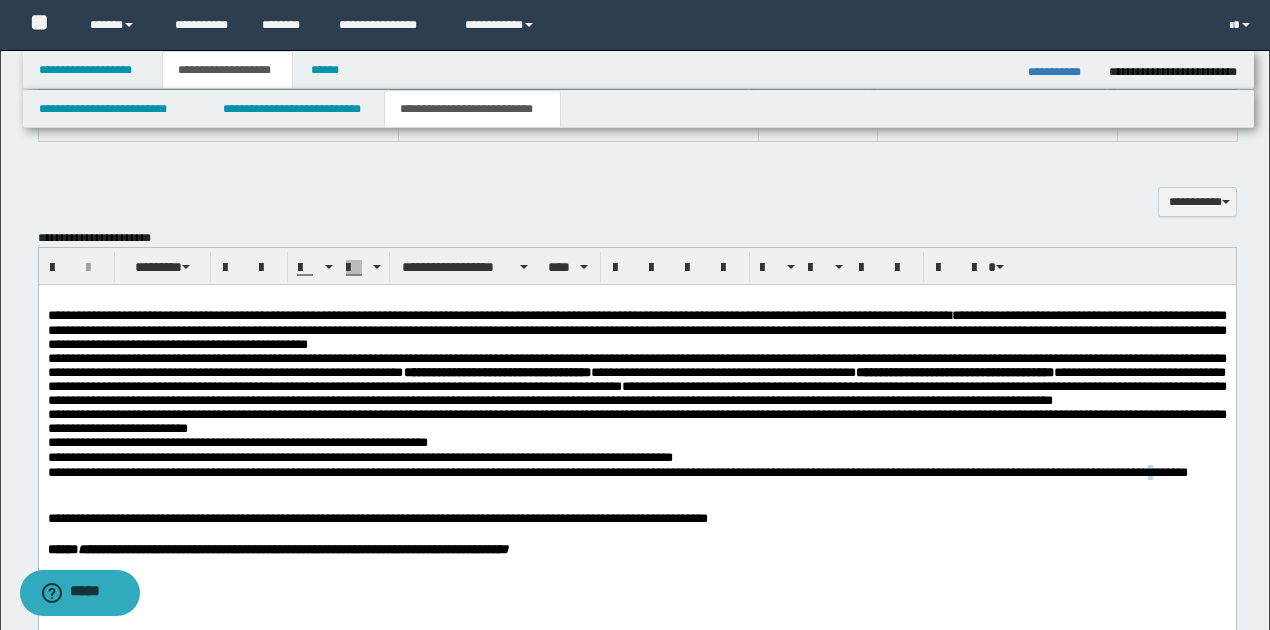 click on "**********" at bounding box center (742, 472) 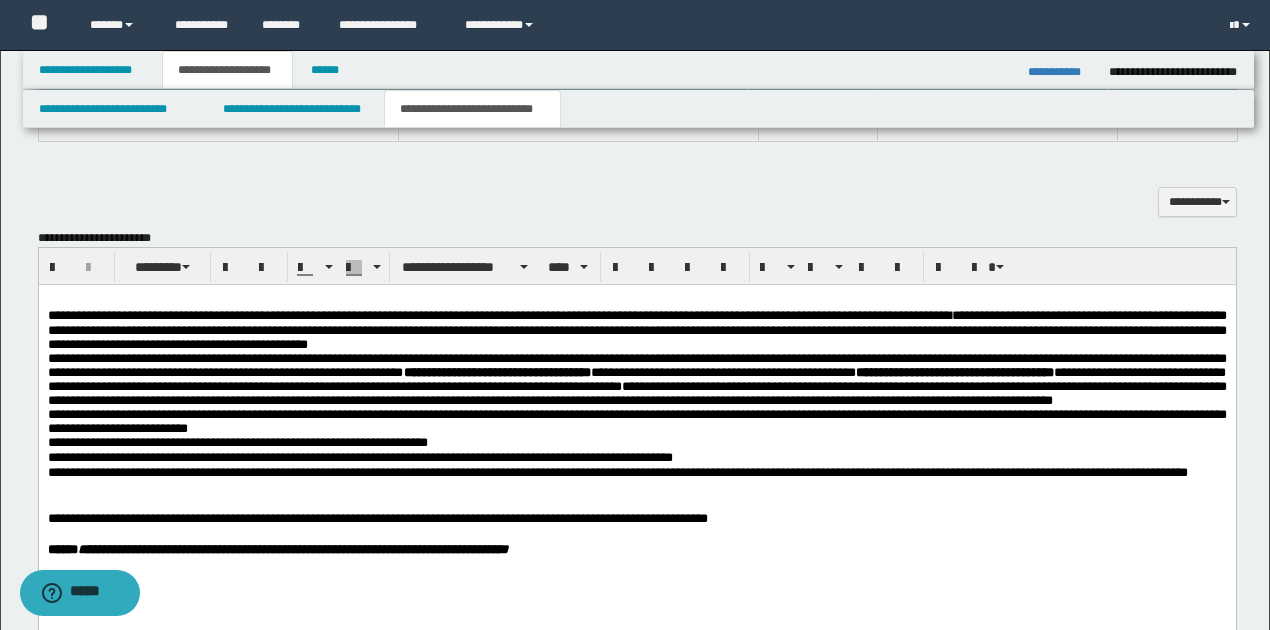 click on "**********" at bounding box center [636, 472] 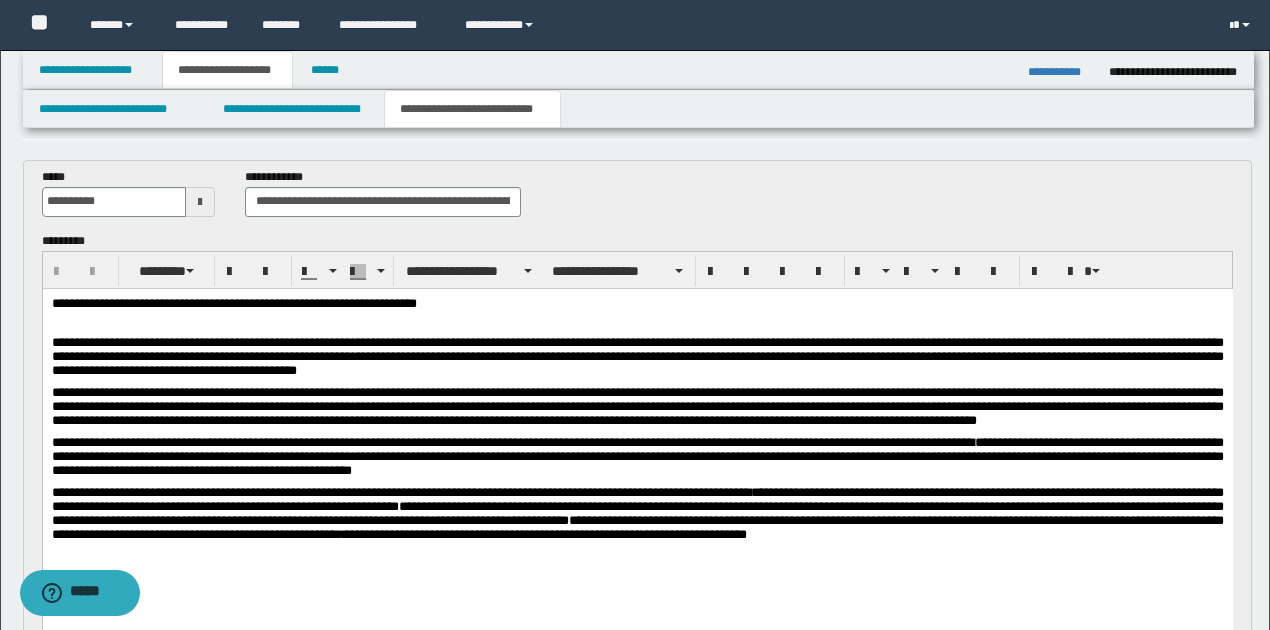 scroll, scrollTop: 133, scrollLeft: 0, axis: vertical 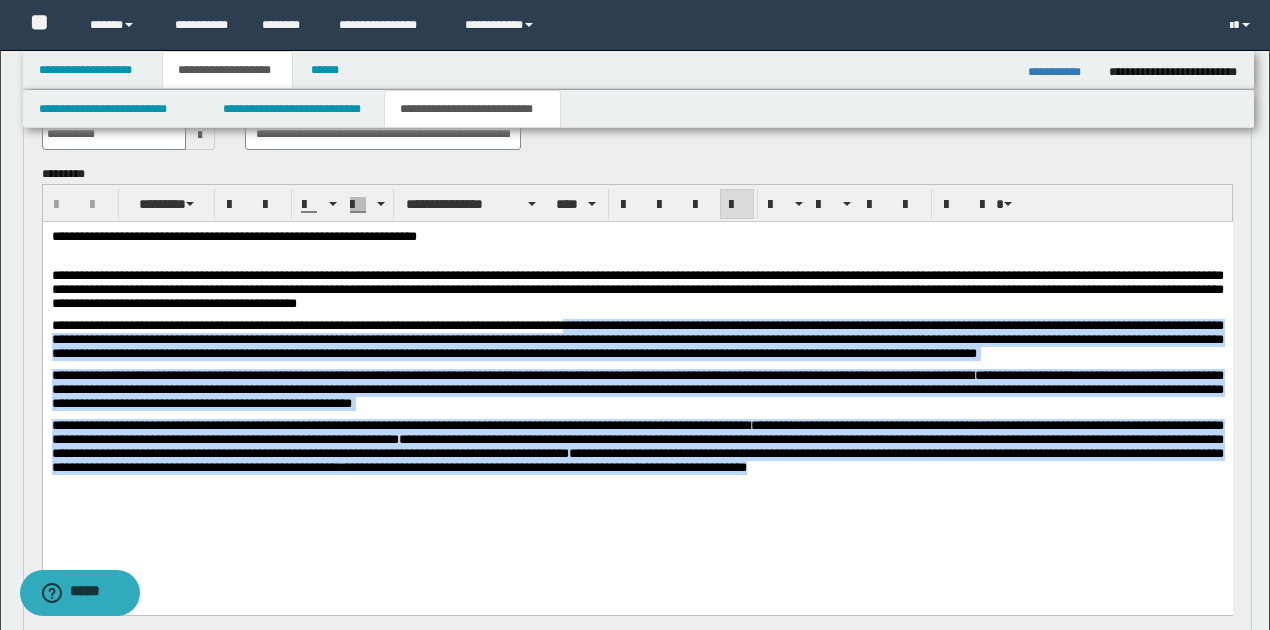 drag, startPoint x: 594, startPoint y: 332, endPoint x: 1221, endPoint y: 534, distance: 658.7359 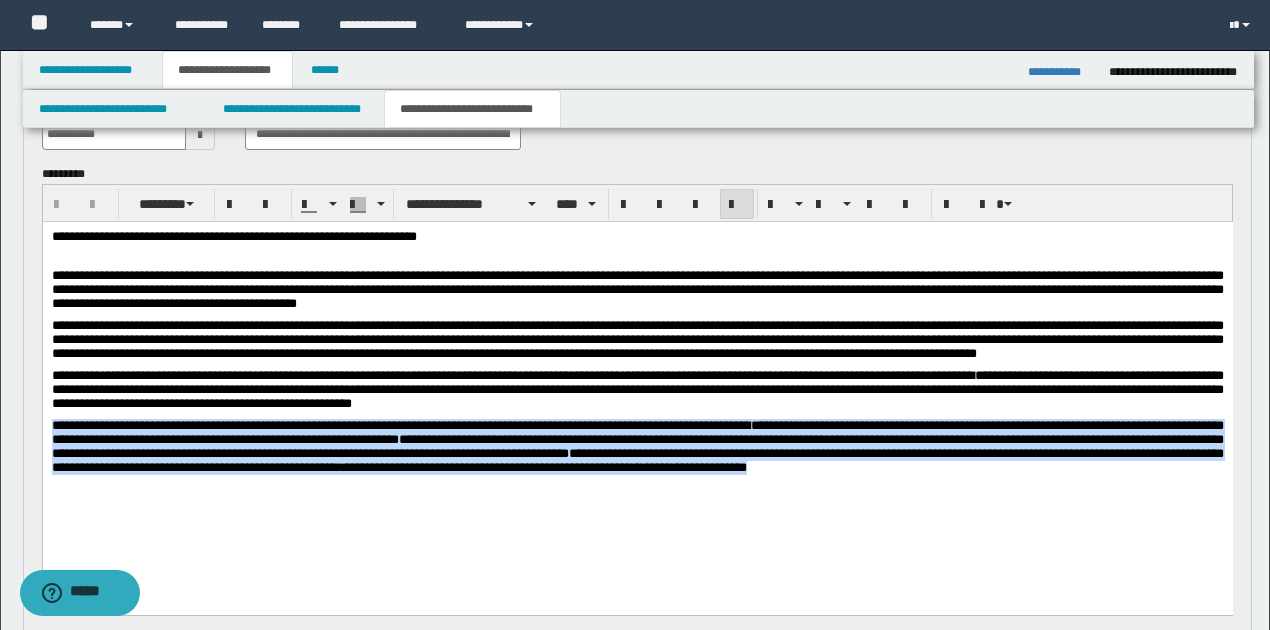 drag, startPoint x: 50, startPoint y: 448, endPoint x: 1127, endPoint y: 508, distance: 1078.67 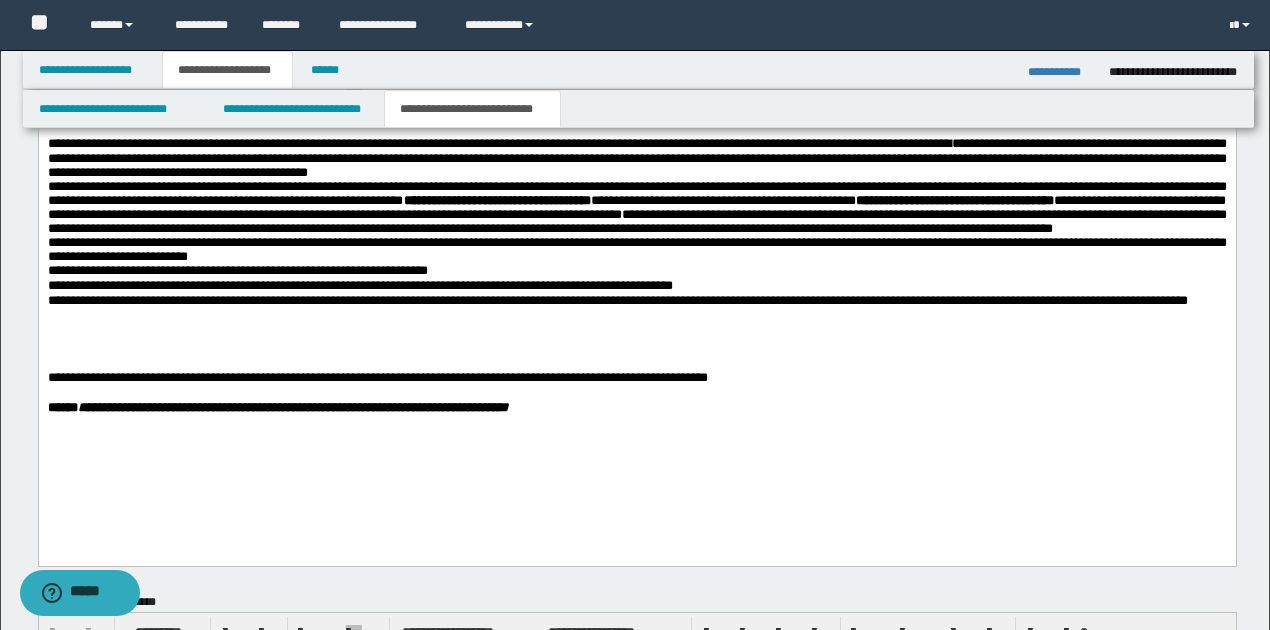 scroll, scrollTop: 933, scrollLeft: 0, axis: vertical 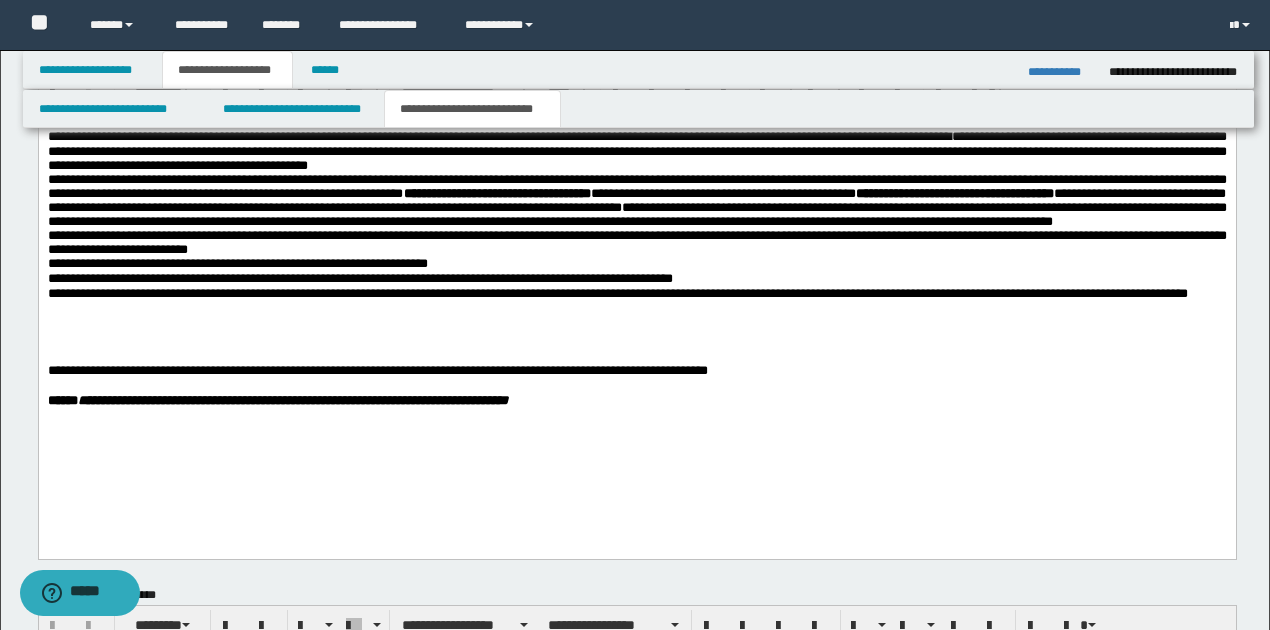 click on "**********" at bounding box center [636, 293] 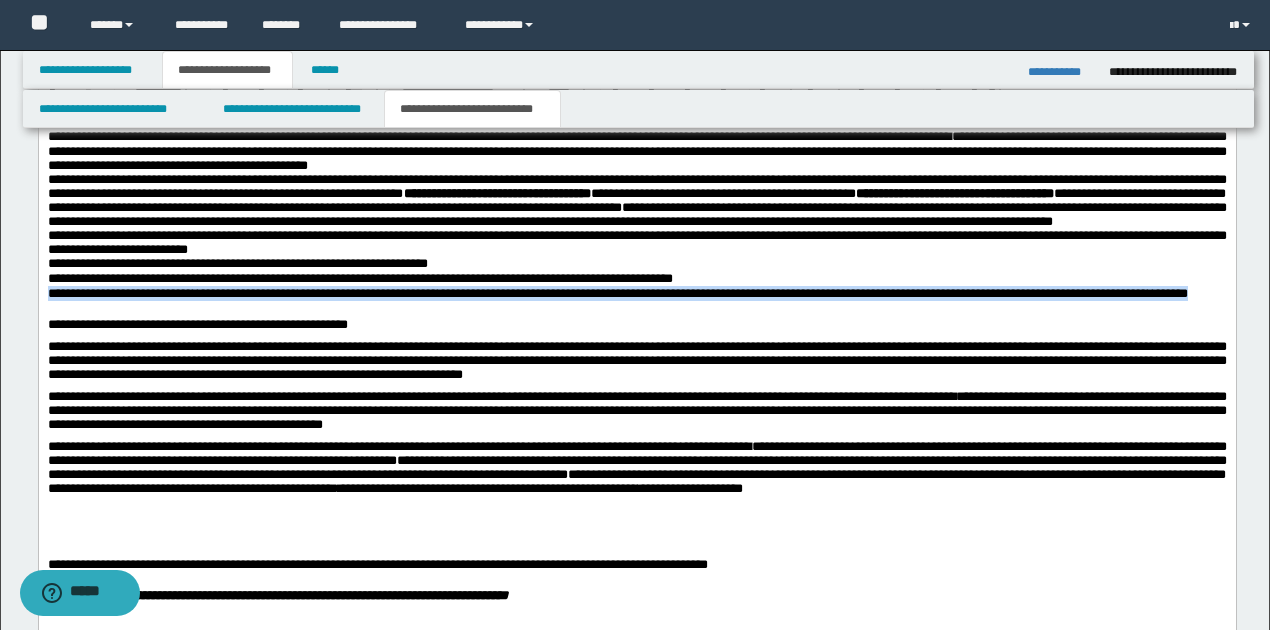 drag, startPoint x: 51, startPoint y: 316, endPoint x: 117, endPoint y: 335, distance: 68.68042 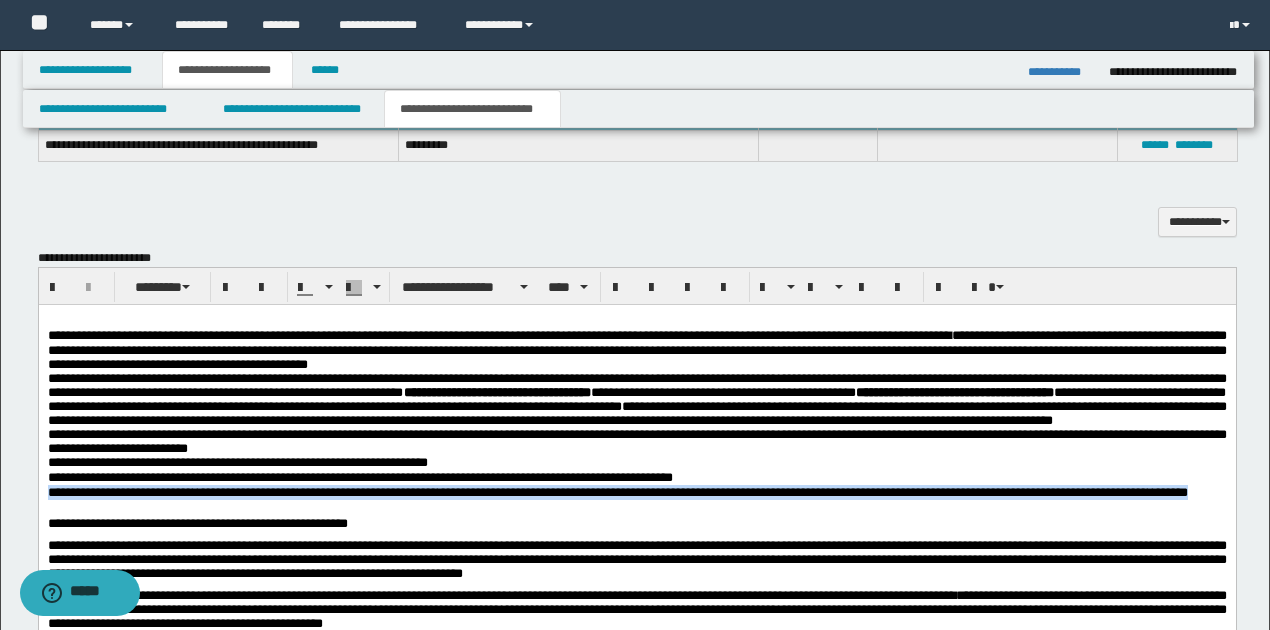 scroll, scrollTop: 733, scrollLeft: 0, axis: vertical 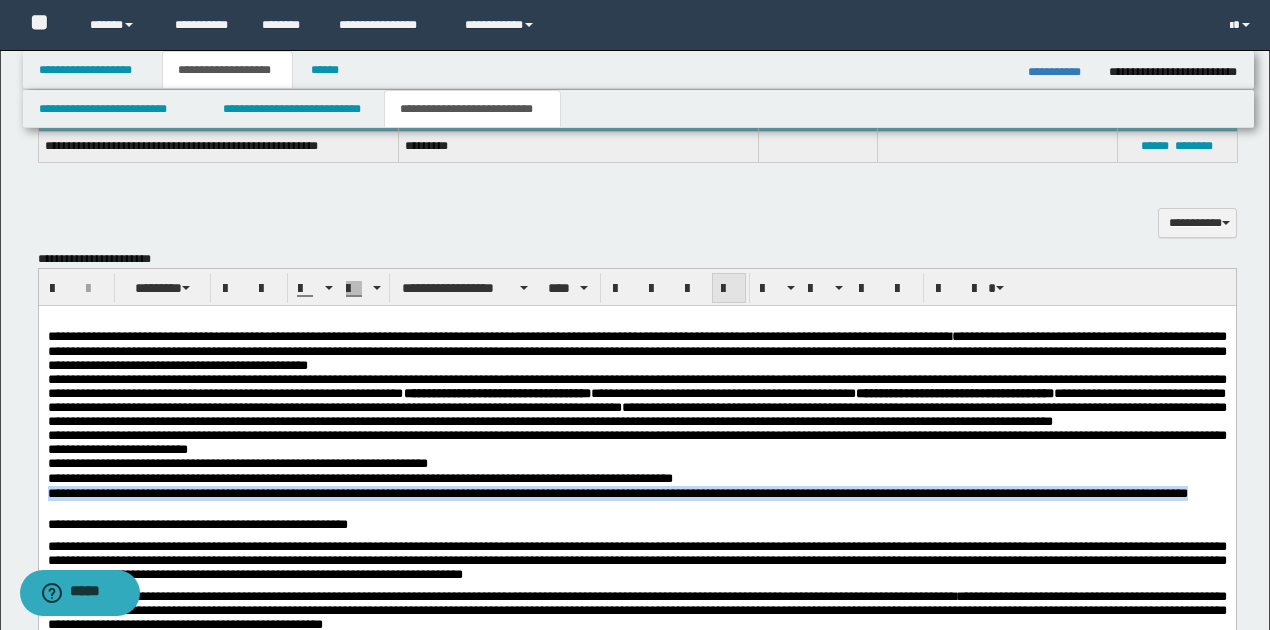 click at bounding box center [729, 289] 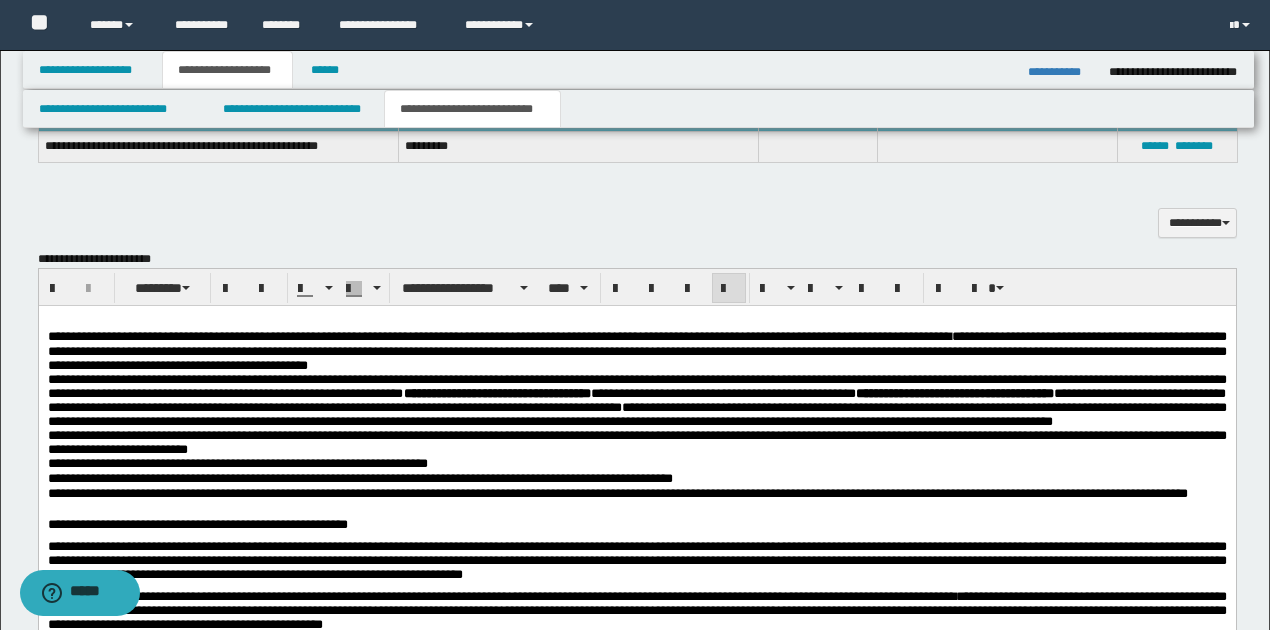 click on "**********" at bounding box center [636, 442] 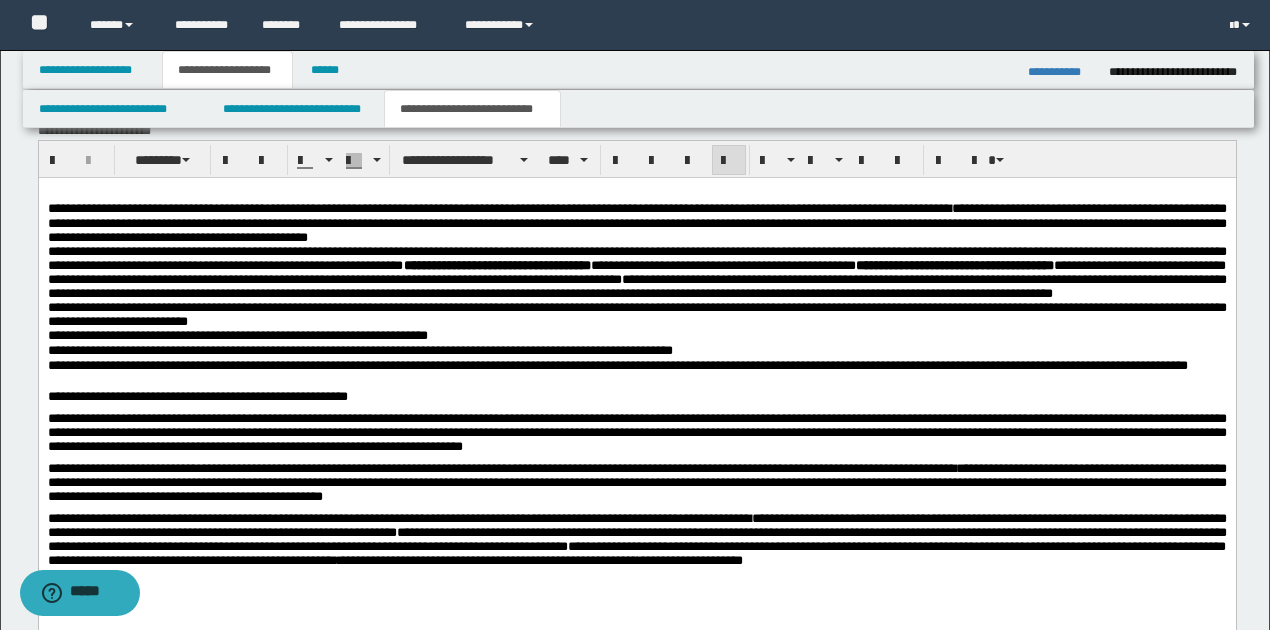 scroll, scrollTop: 866, scrollLeft: 0, axis: vertical 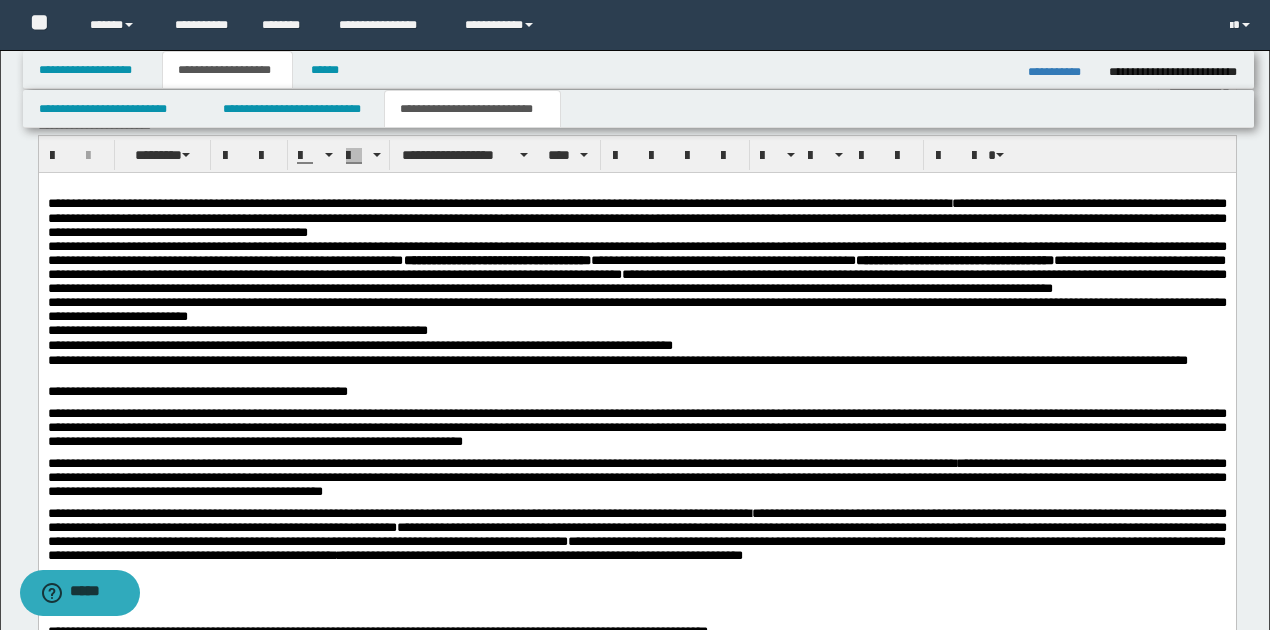 click on "**********" at bounding box center [636, 391] 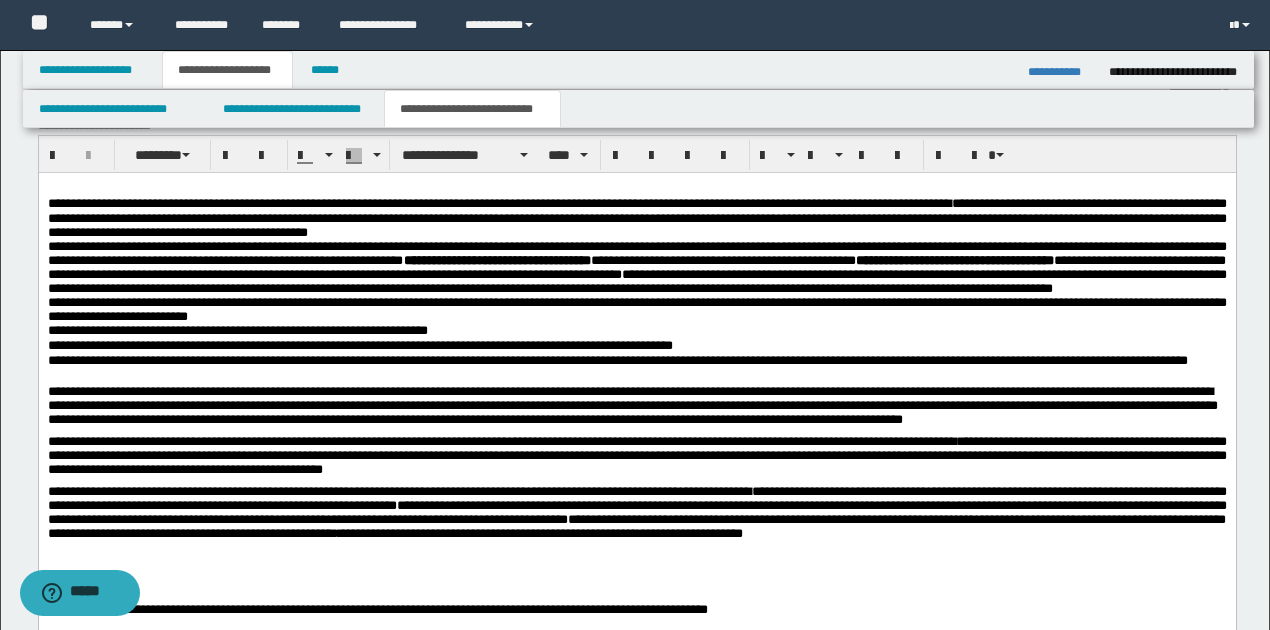 click on "**********" at bounding box center [632, 405] 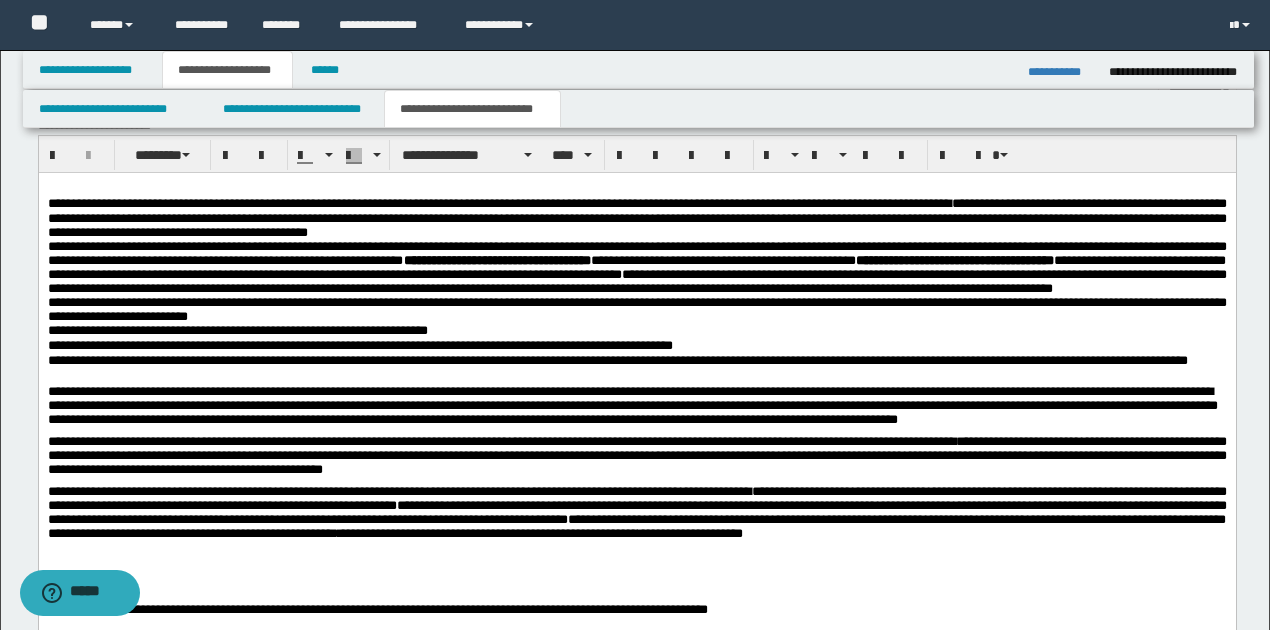 click on "**********" at bounding box center [282, 391] 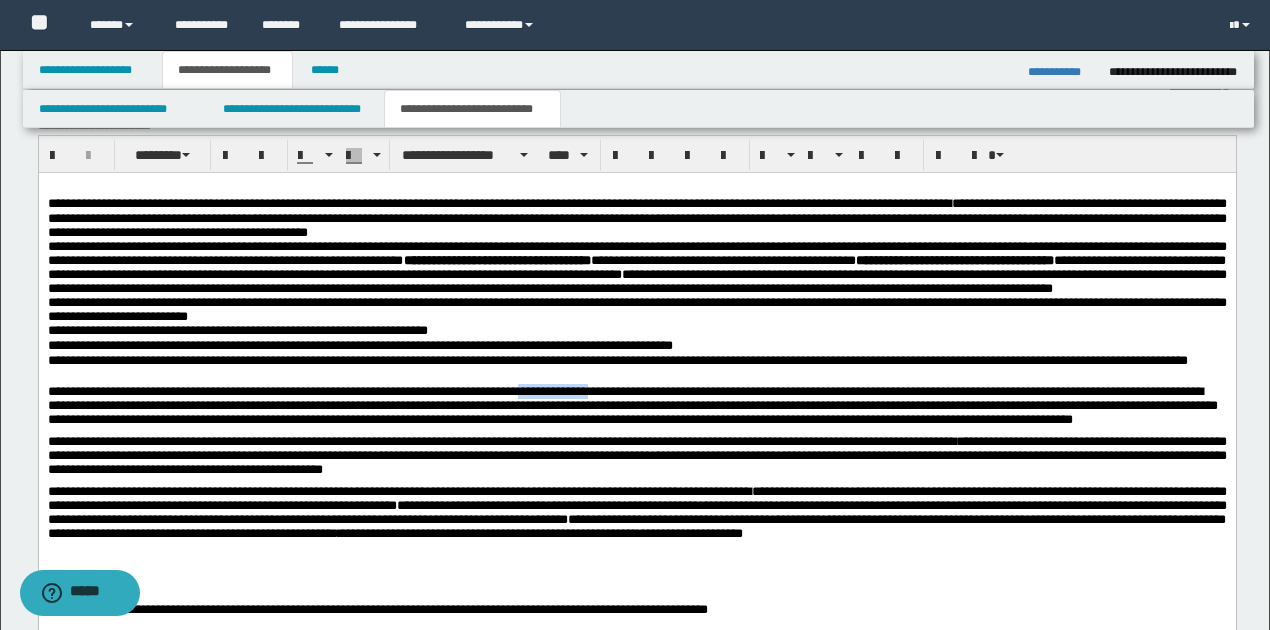 drag, startPoint x: 544, startPoint y: 434, endPoint x: 616, endPoint y: 434, distance: 72 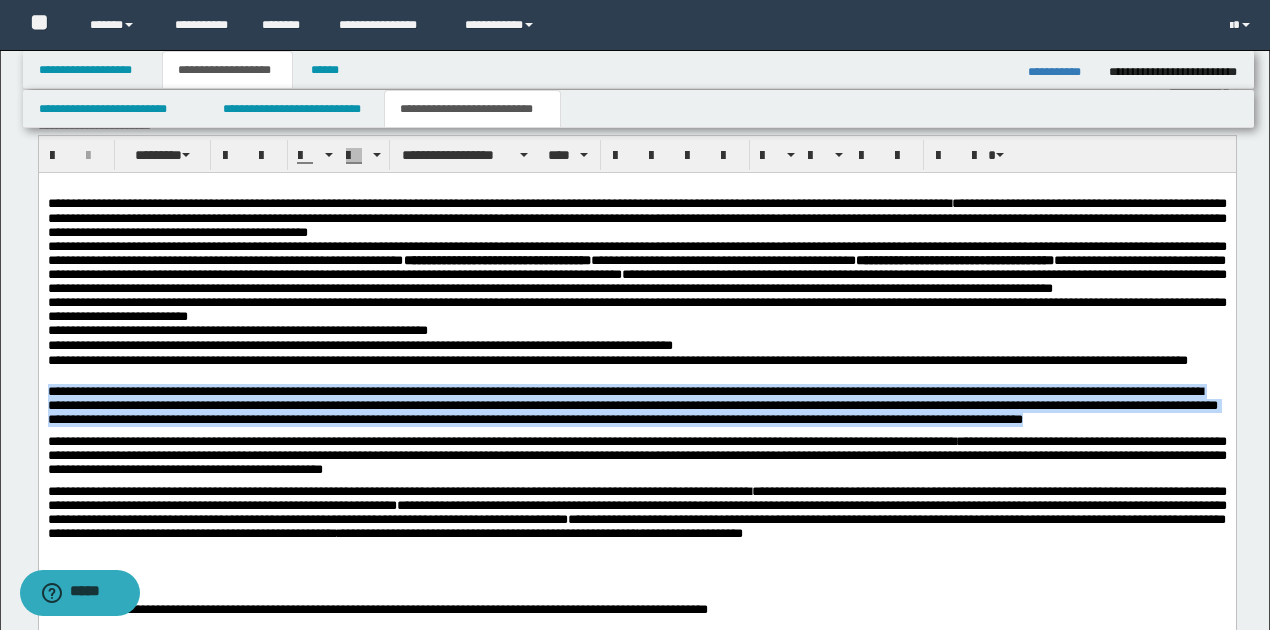 drag, startPoint x: 48, startPoint y: 432, endPoint x: 152, endPoint y: 475, distance: 112.53888 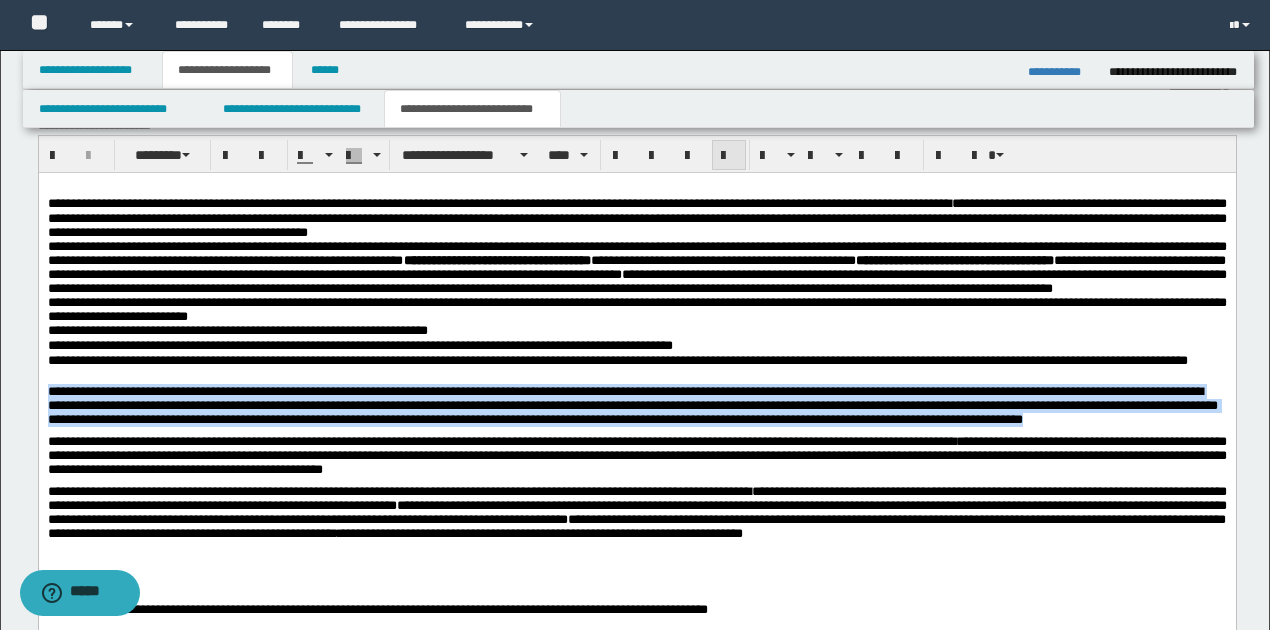 click at bounding box center [729, 156] 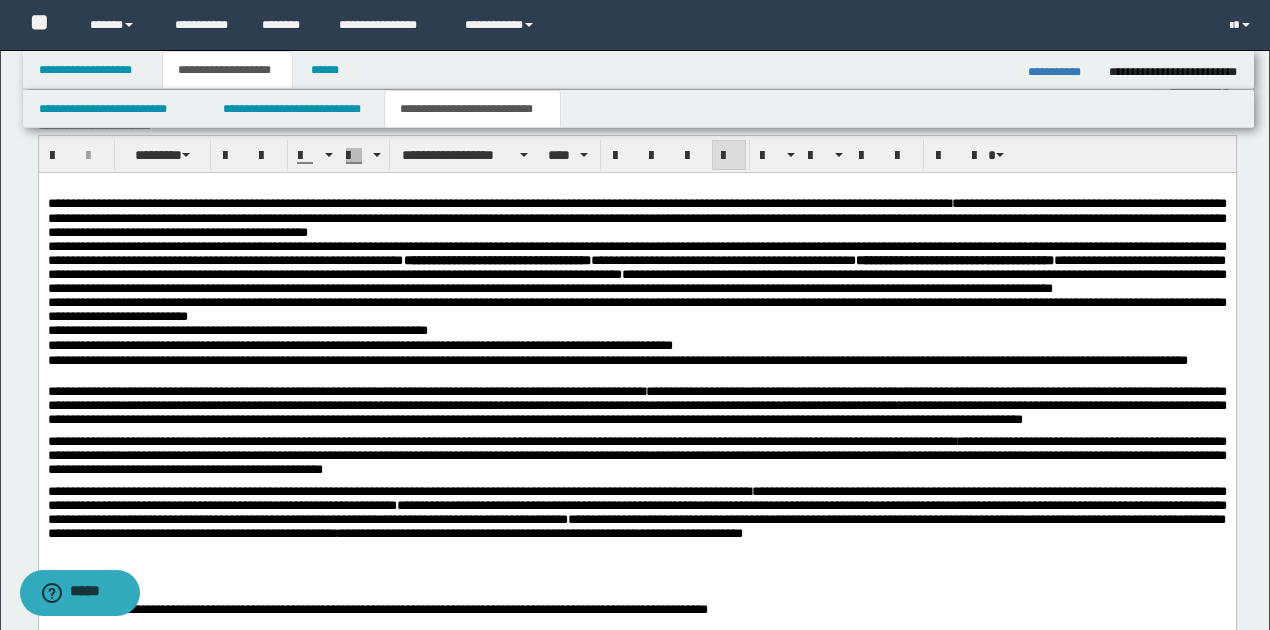 click on "**********" at bounding box center [742, 360] 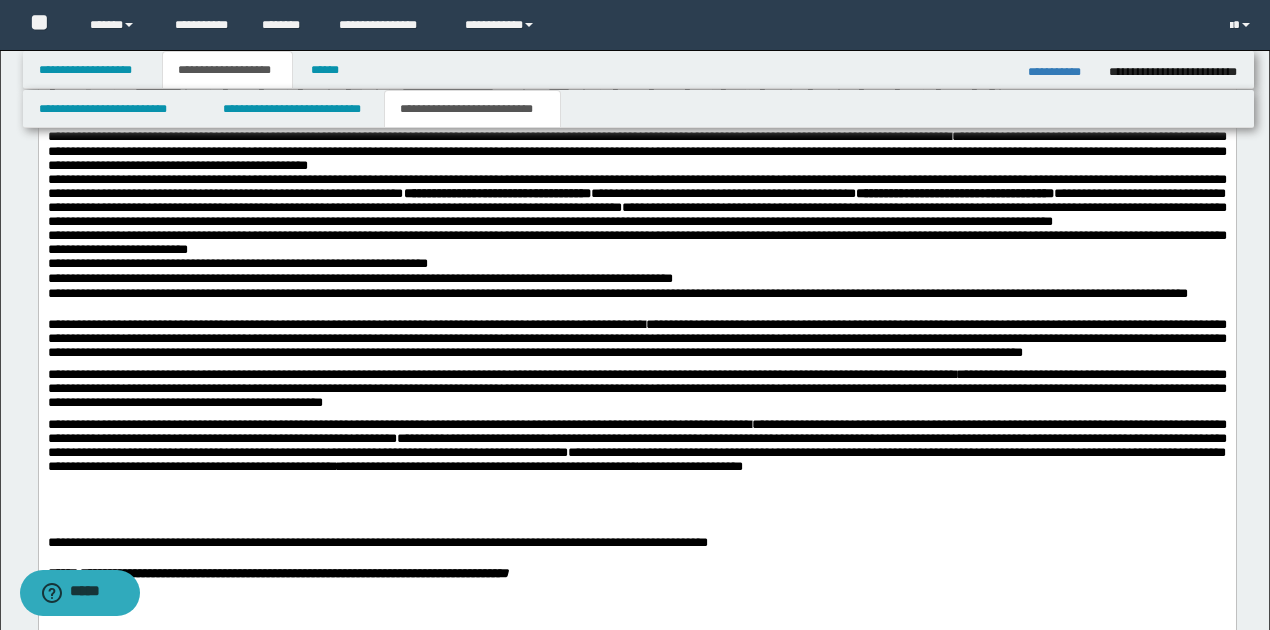 click on "**********" at bounding box center (636, 338) 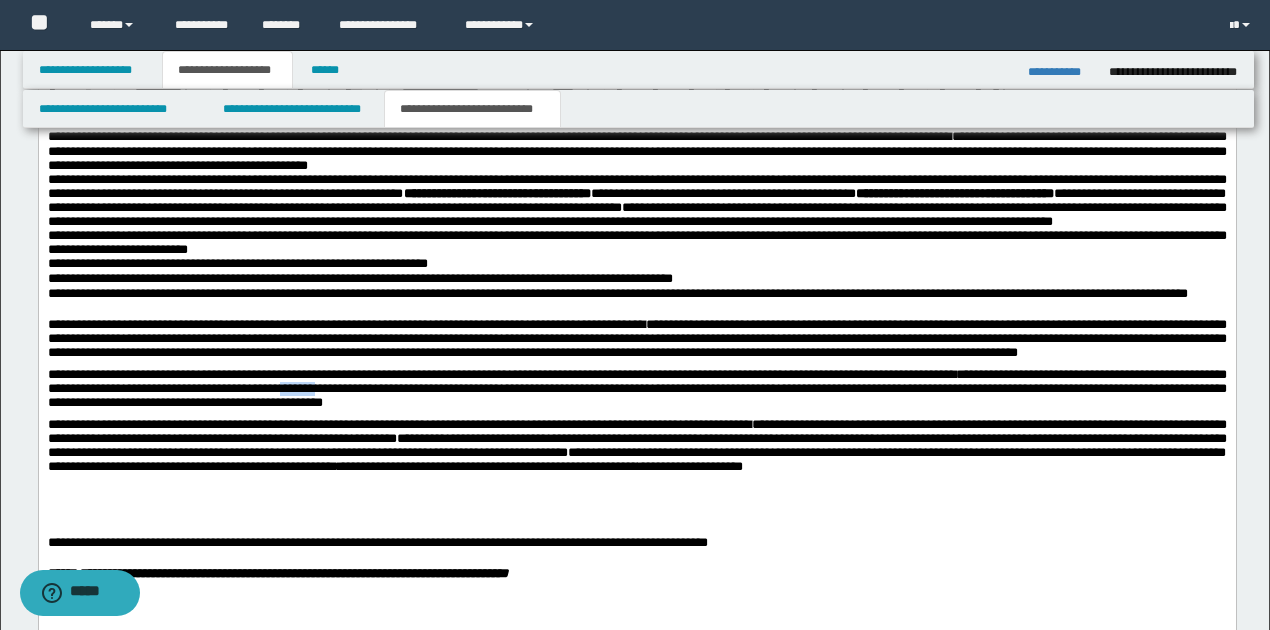 drag, startPoint x: 380, startPoint y: 453, endPoint x: 416, endPoint y: 454, distance: 36.013885 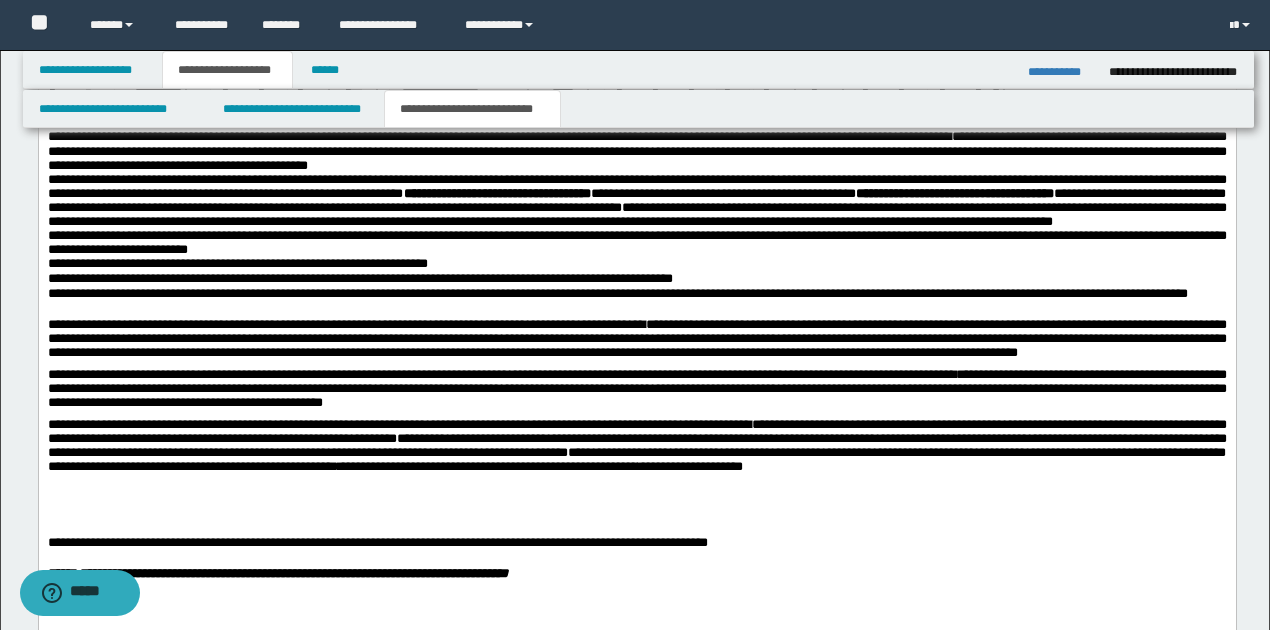 click on "**********" at bounding box center (636, 372) 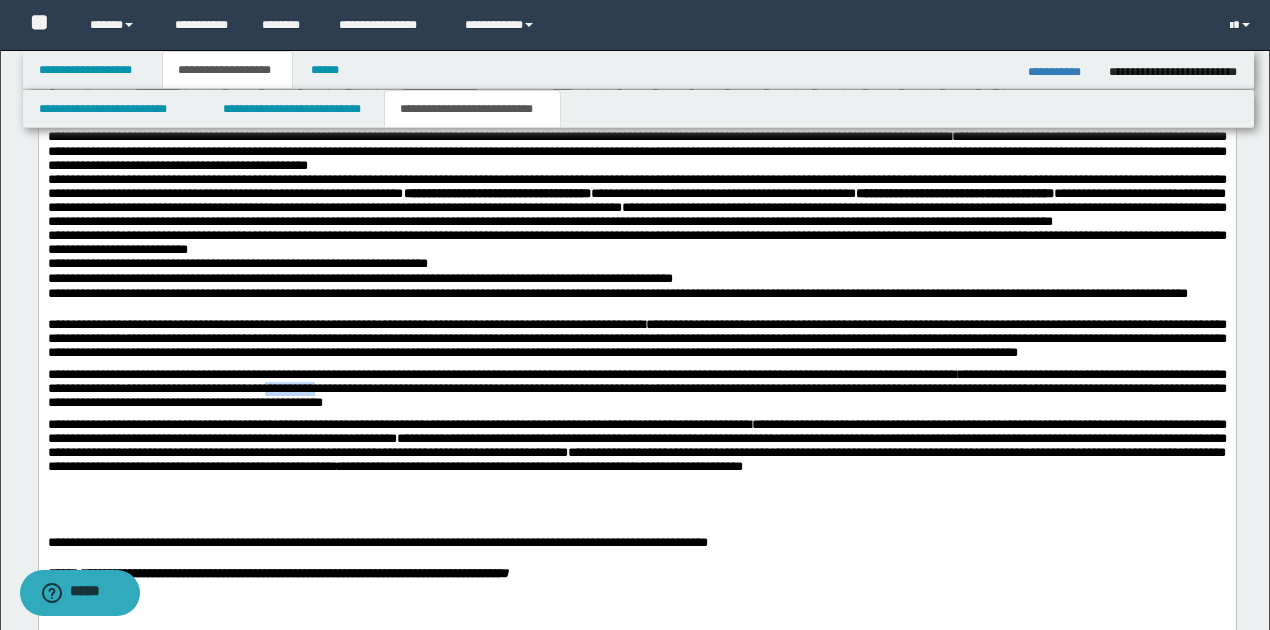 drag, startPoint x: 364, startPoint y: 452, endPoint x: 415, endPoint y: 445, distance: 51.47815 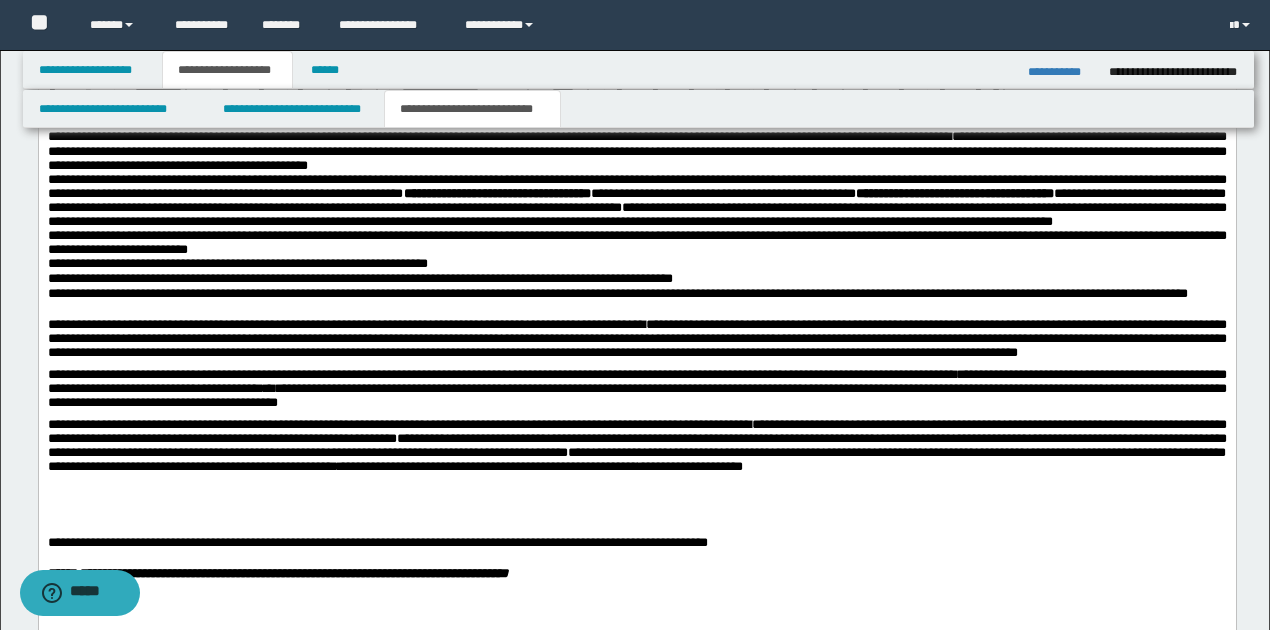 click on "**********" at bounding box center [636, 388] 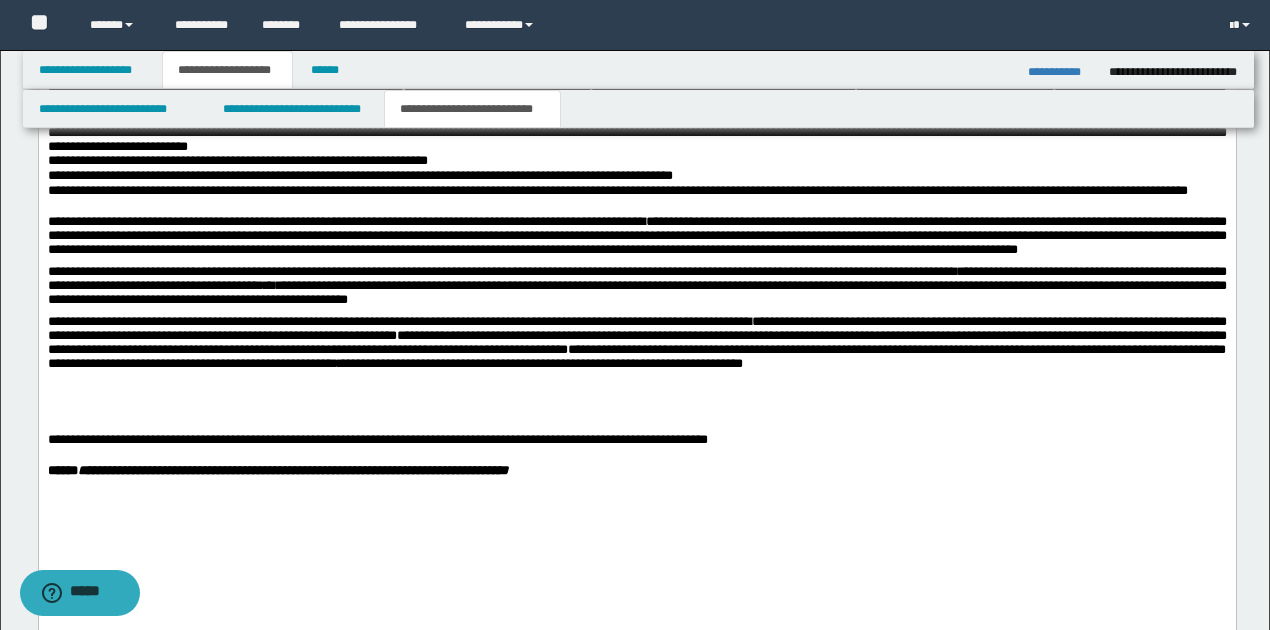 scroll, scrollTop: 1066, scrollLeft: 0, axis: vertical 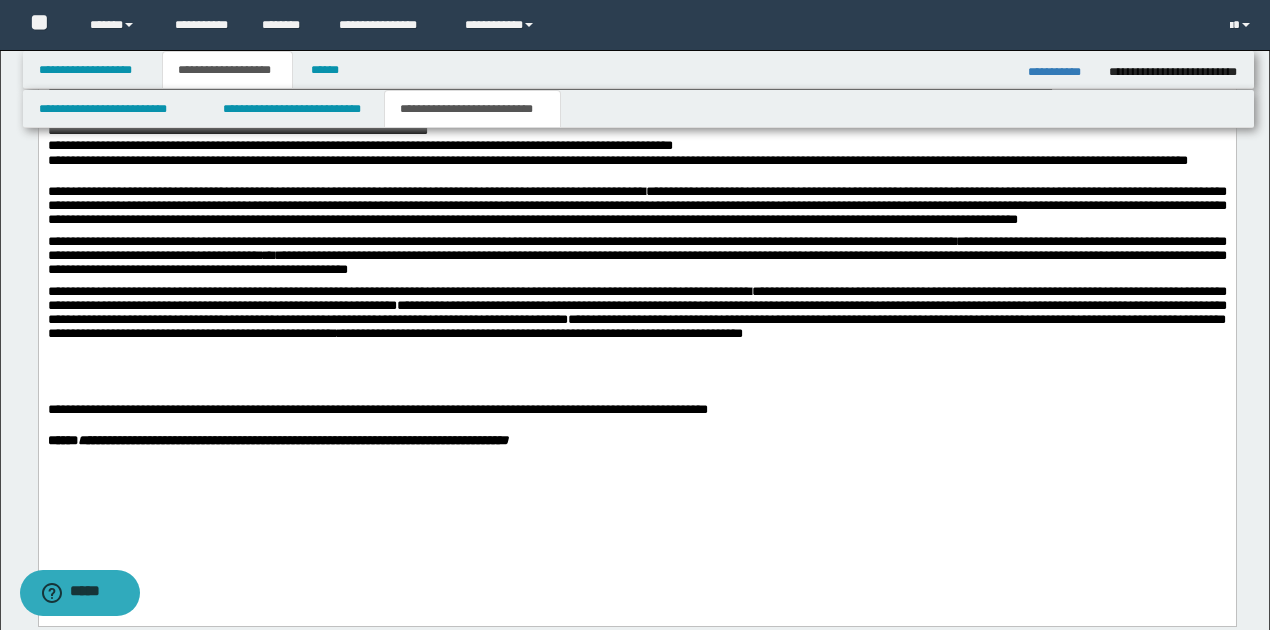 click on "**********" at bounding box center [636, 313] 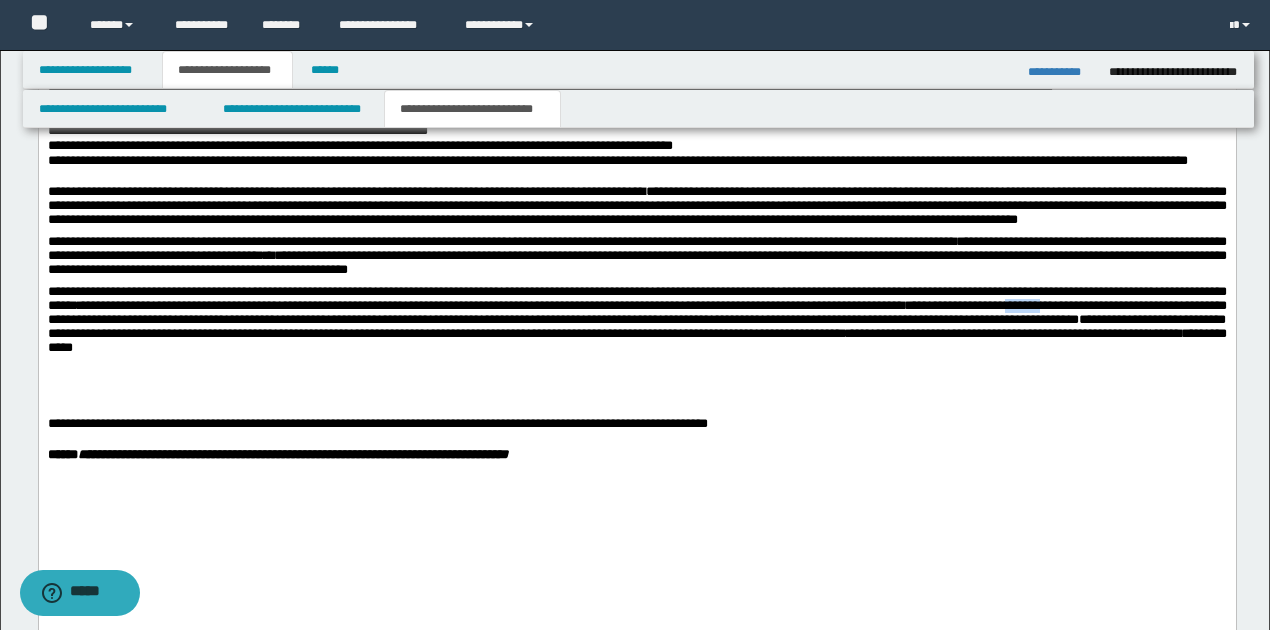 drag, startPoint x: 1173, startPoint y: 373, endPoint x: 1211, endPoint y: 371, distance: 38.052597 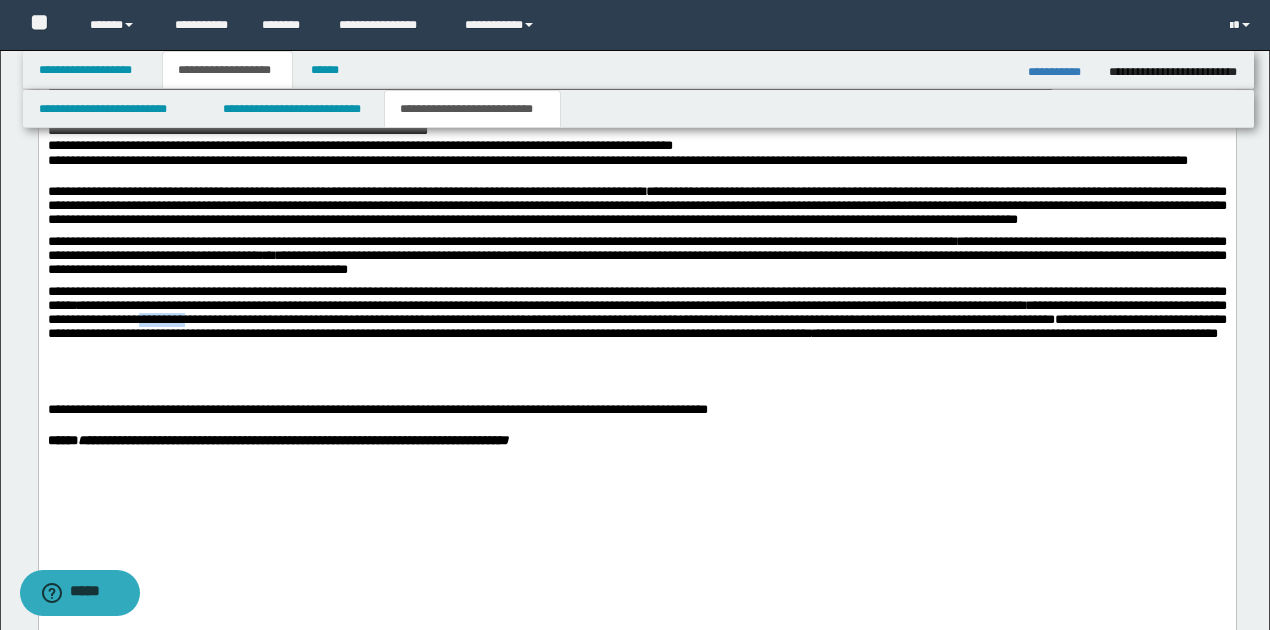 drag, startPoint x: 345, startPoint y: 391, endPoint x: 397, endPoint y: 395, distance: 52.153618 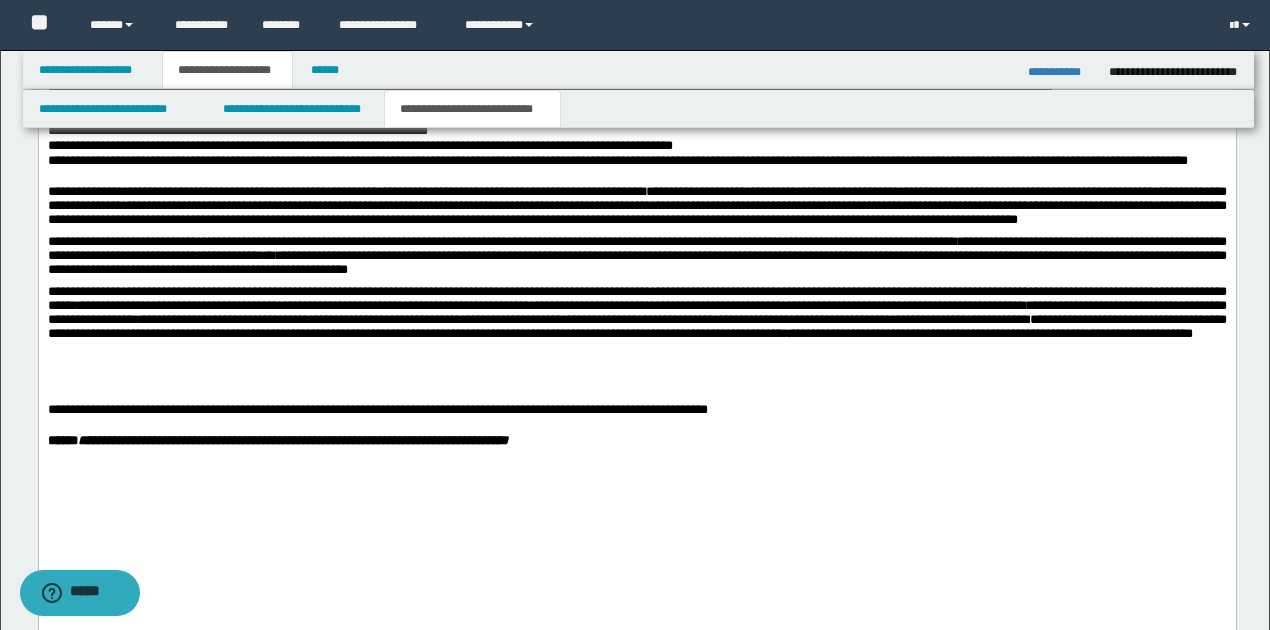 click on "**********" at bounding box center (636, 313) 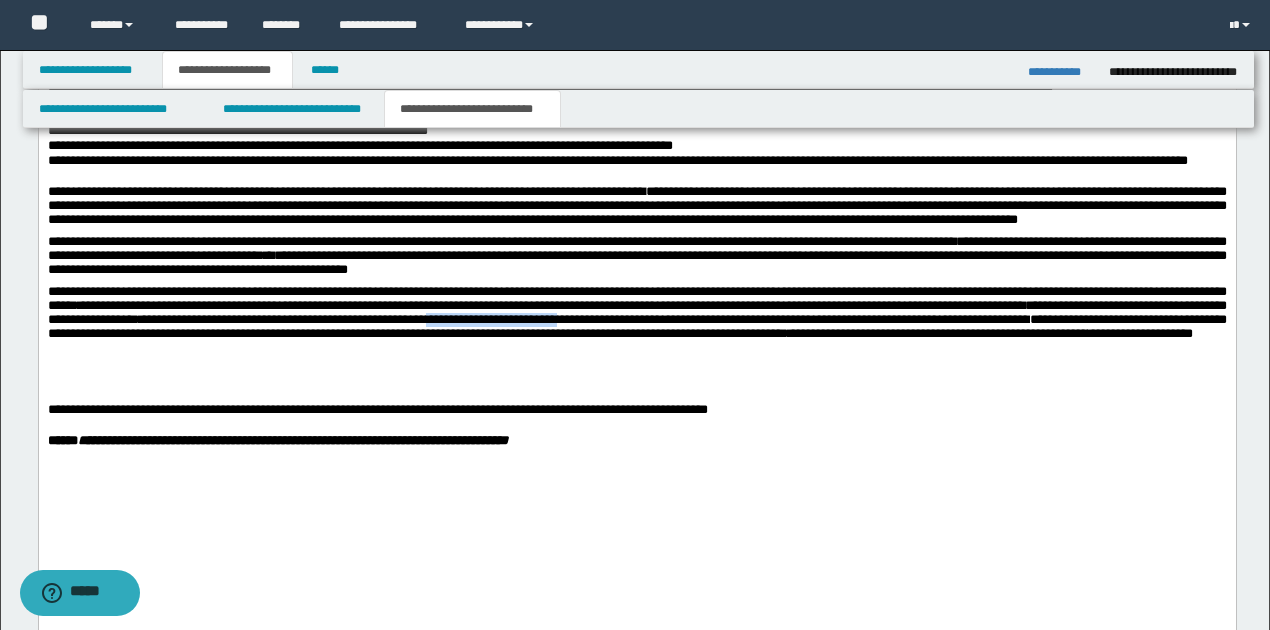 drag, startPoint x: 667, startPoint y: 387, endPoint x: 813, endPoint y: 392, distance: 146.08559 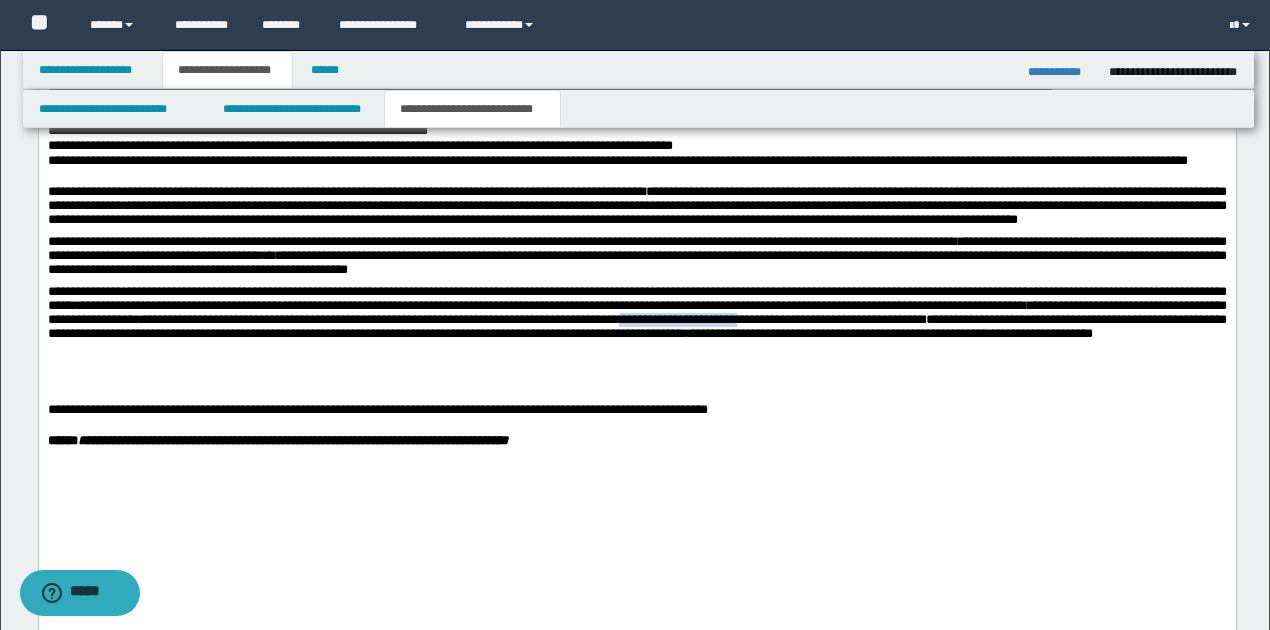 drag, startPoint x: 868, startPoint y: 387, endPoint x: 991, endPoint y: 390, distance: 123.03658 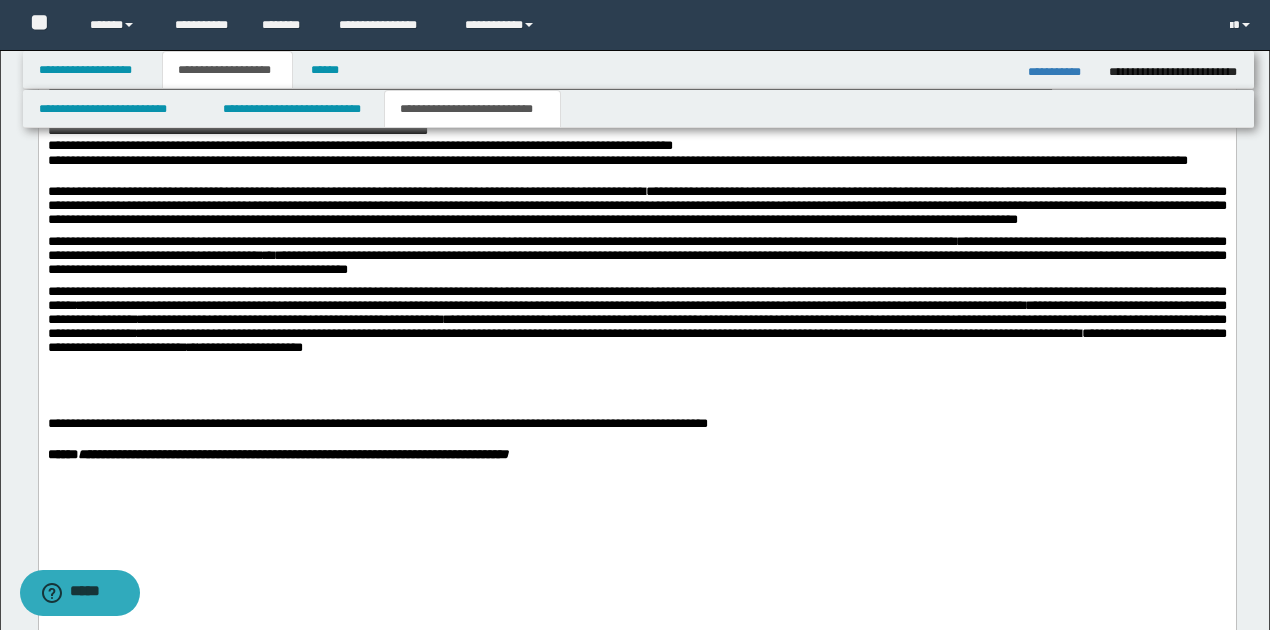 click on "**********" at bounding box center (636, 320) 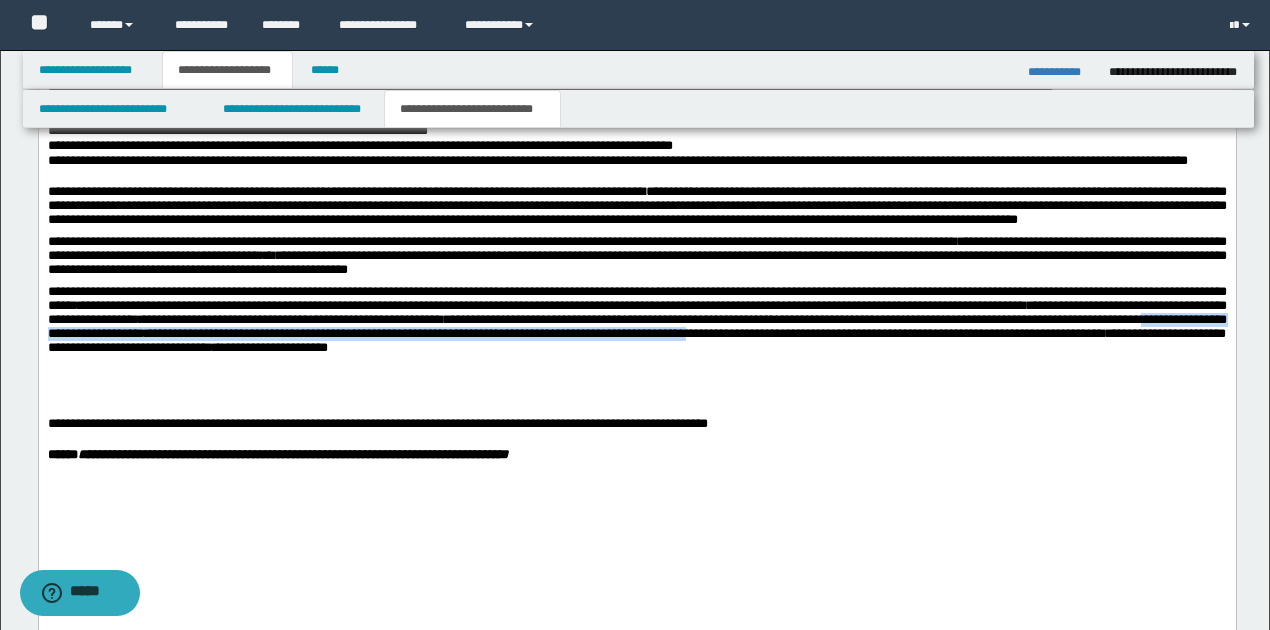 drag, startPoint x: 273, startPoint y: 403, endPoint x: 1064, endPoint y: 408, distance: 791.0158 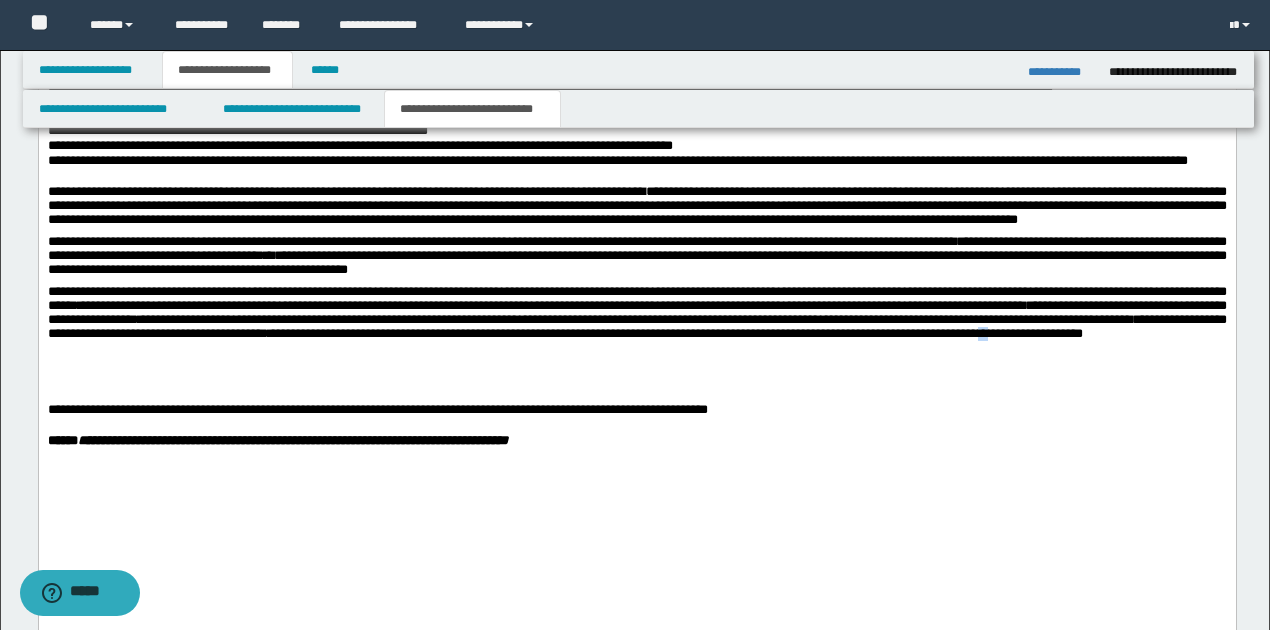 click on "**********" 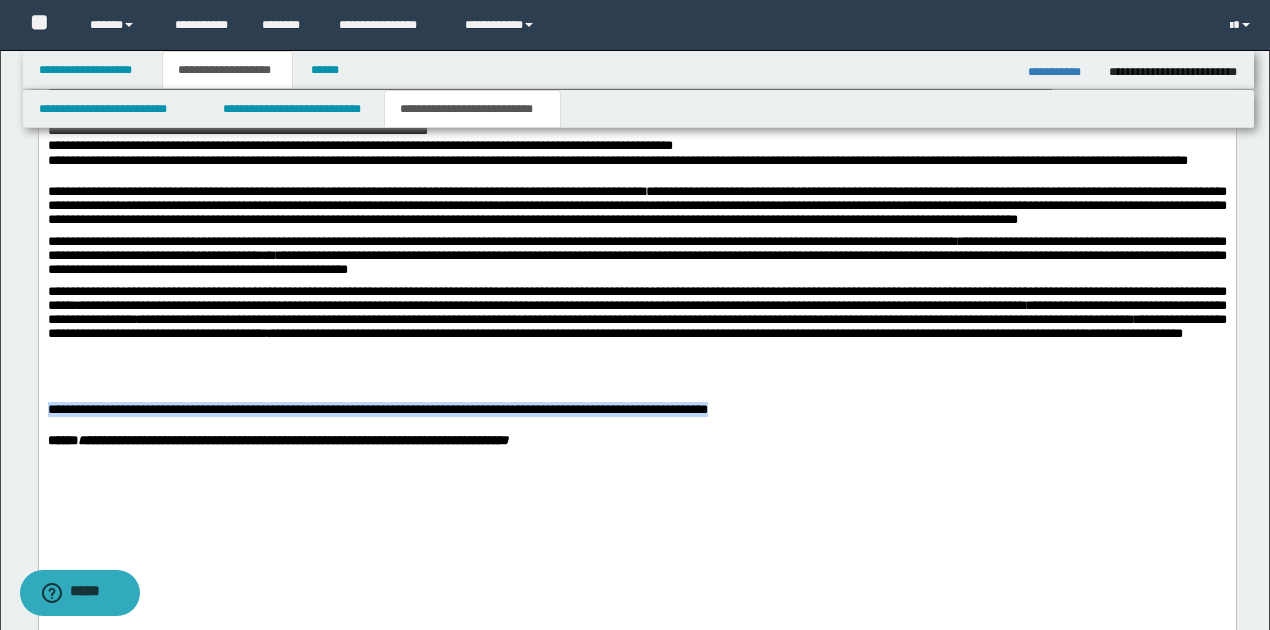 drag, startPoint x: 47, startPoint y: 493, endPoint x: 824, endPoint y: 493, distance: 777 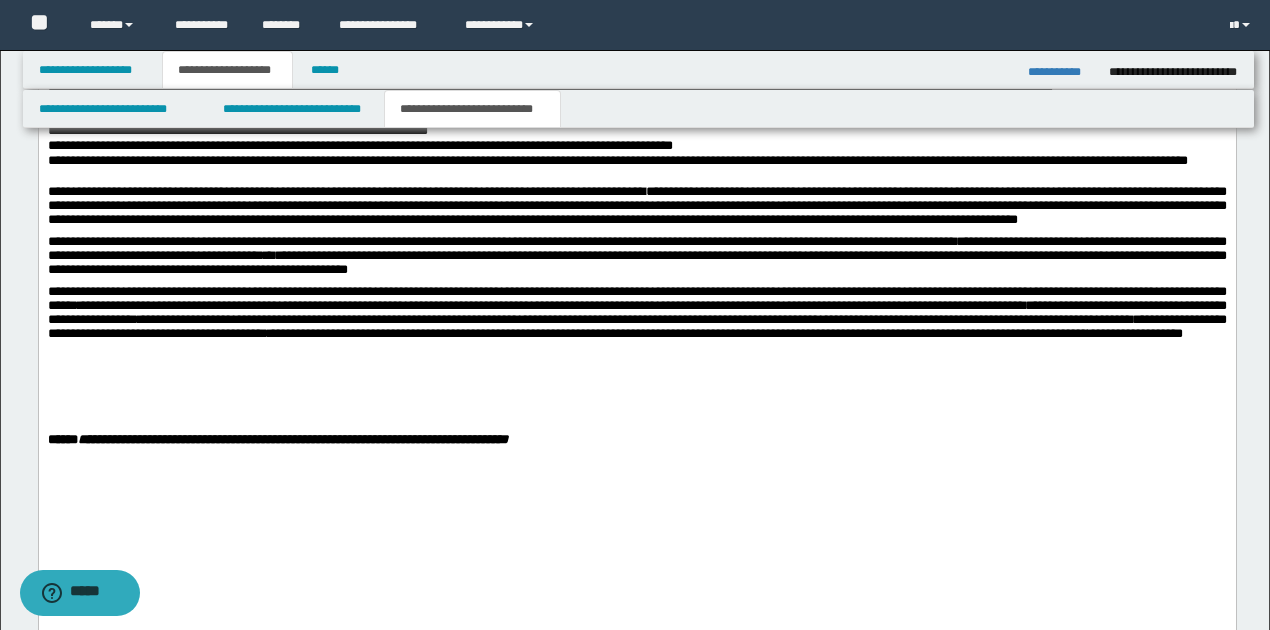 click on "**********" at bounding box center [636, 314] 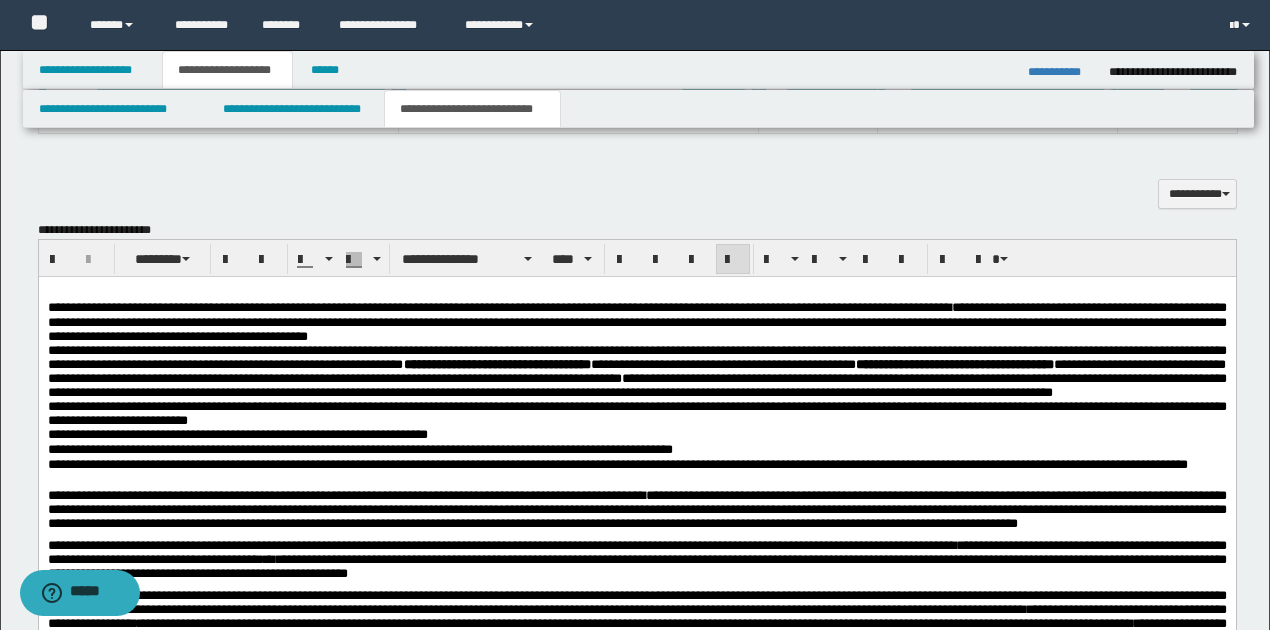 scroll, scrollTop: 600, scrollLeft: 0, axis: vertical 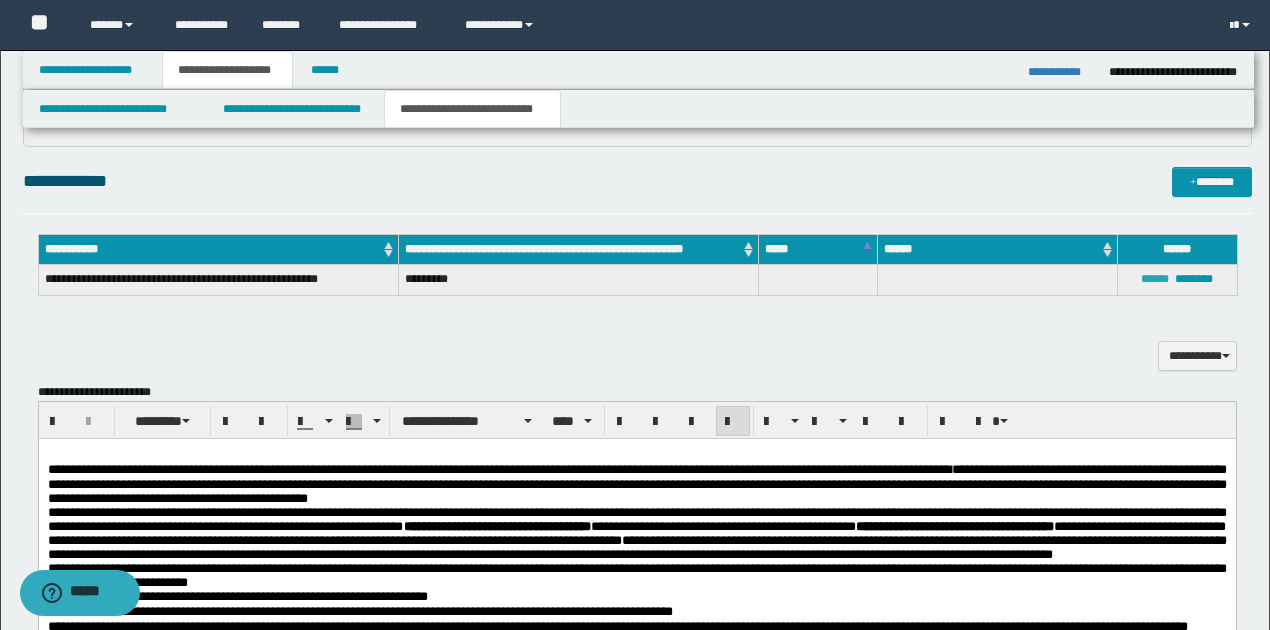 click on "******" at bounding box center [1155, 279] 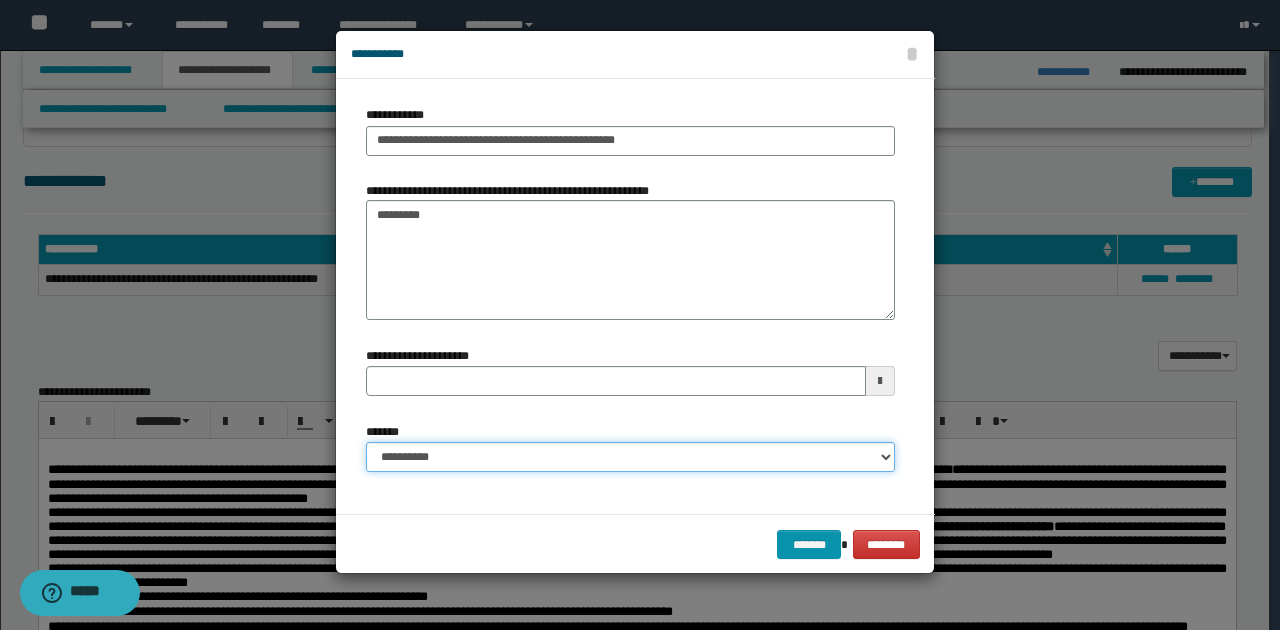 click on "**********" at bounding box center (630, 457) 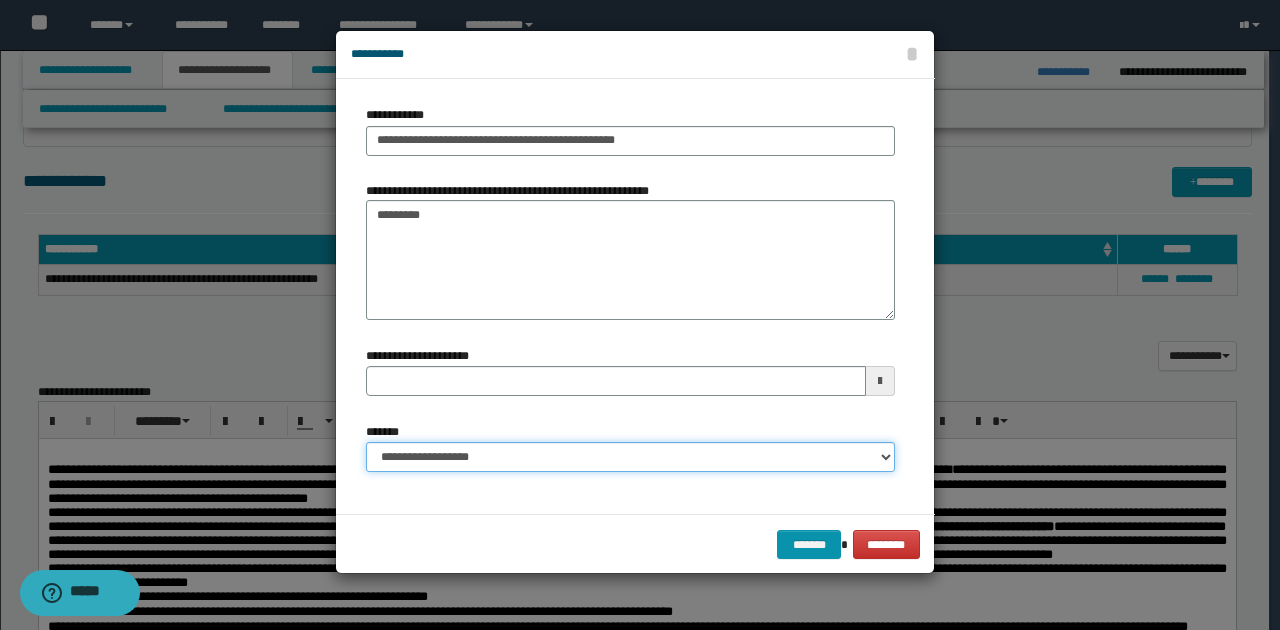 click on "**********" at bounding box center (630, 457) 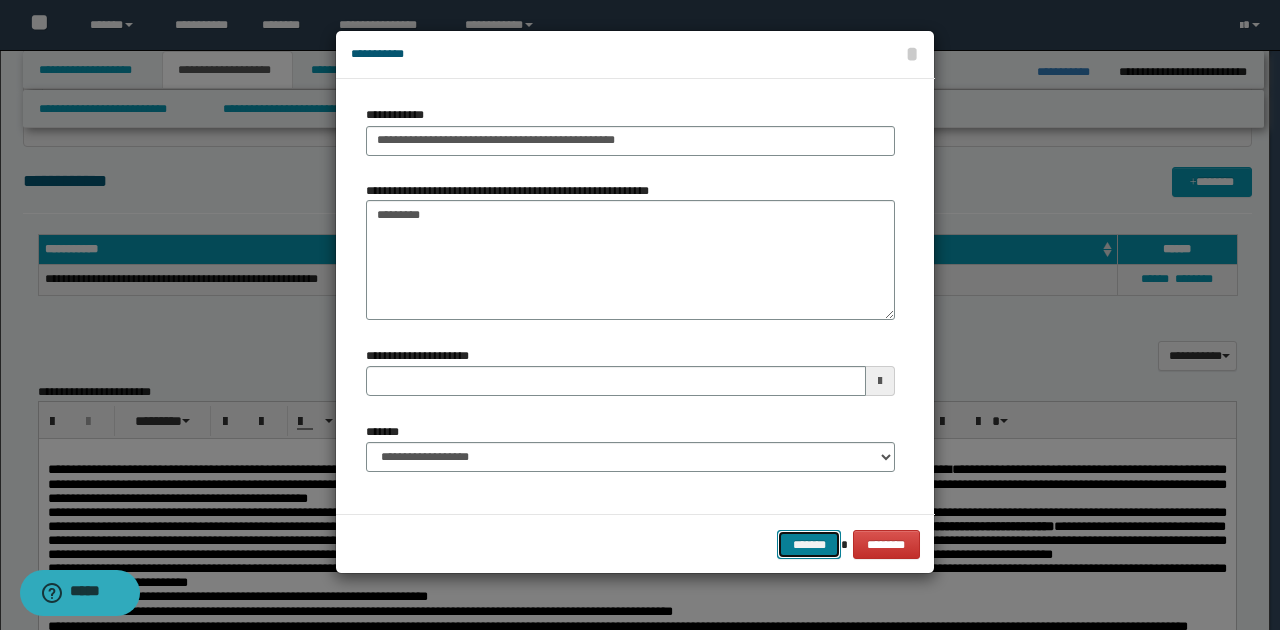 click on "*******" at bounding box center (809, 544) 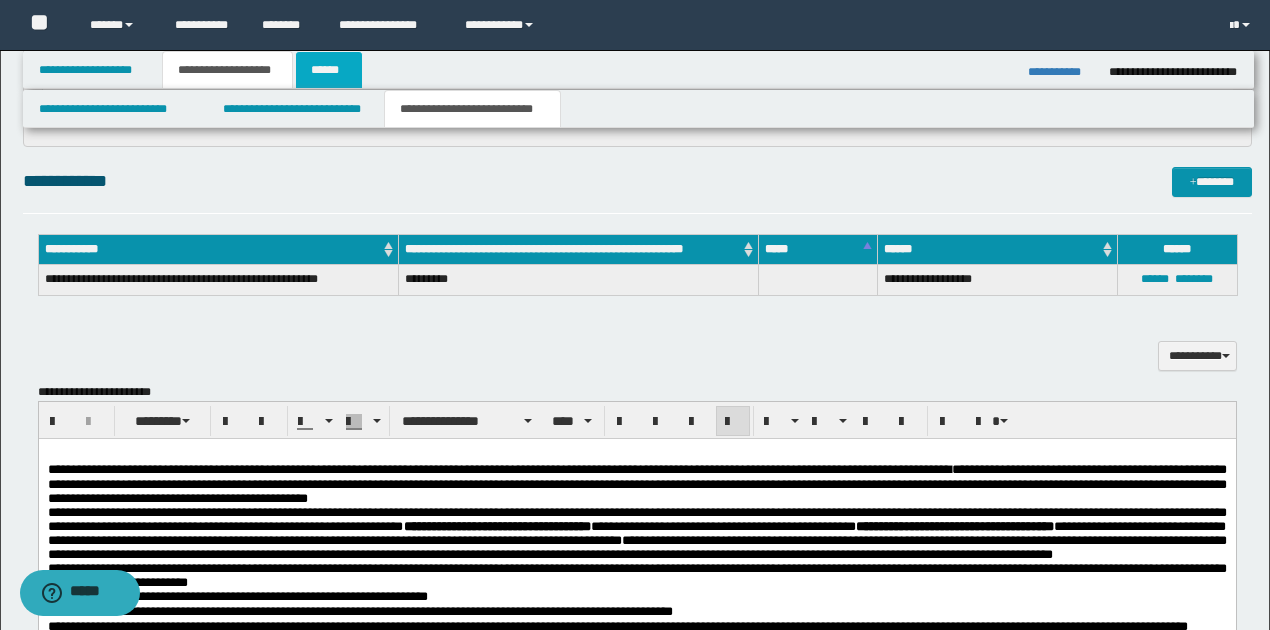 click on "******" at bounding box center (329, 70) 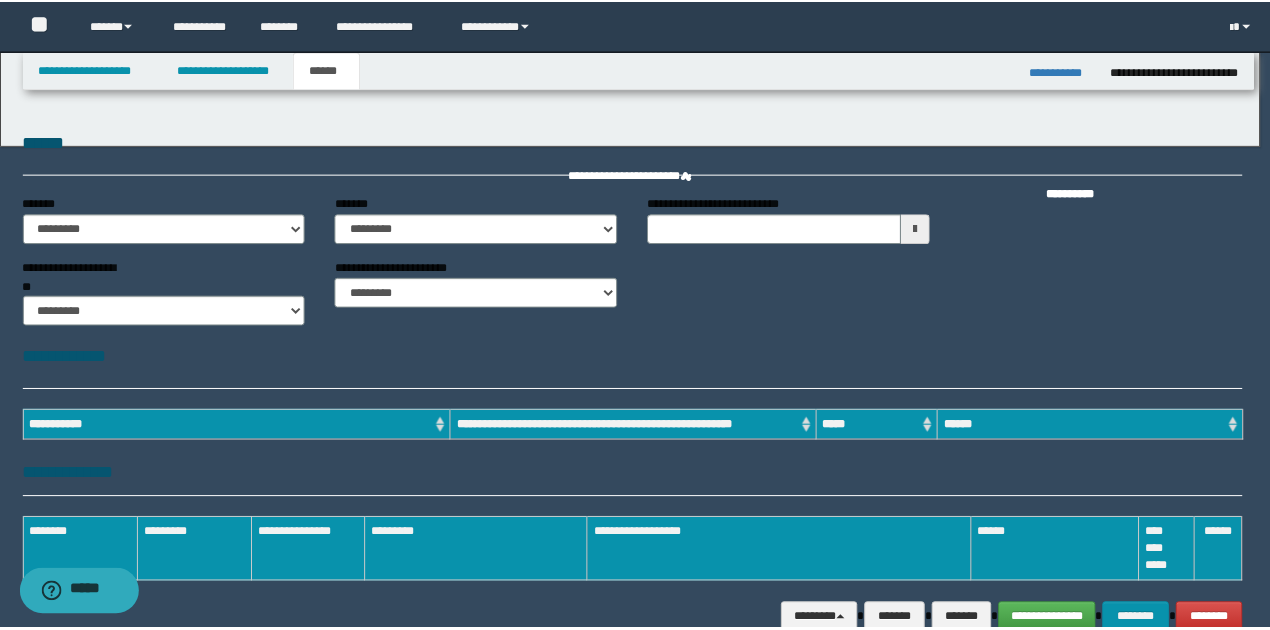 scroll, scrollTop: 0, scrollLeft: 0, axis: both 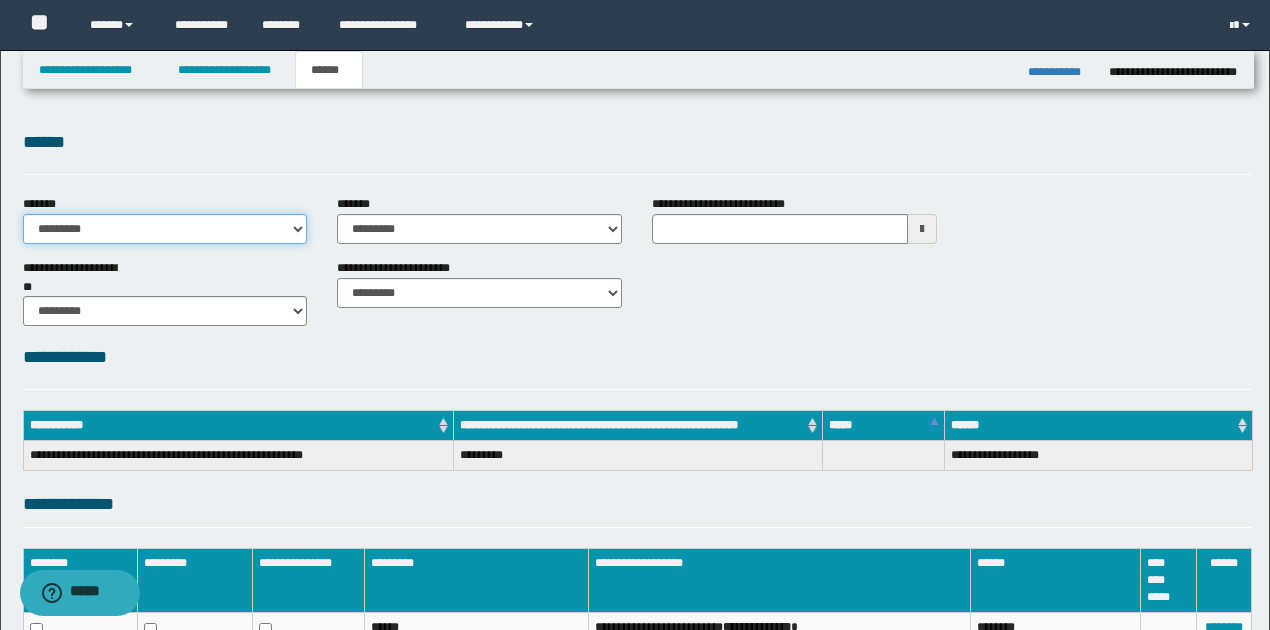 click on "**********" at bounding box center [165, 229] 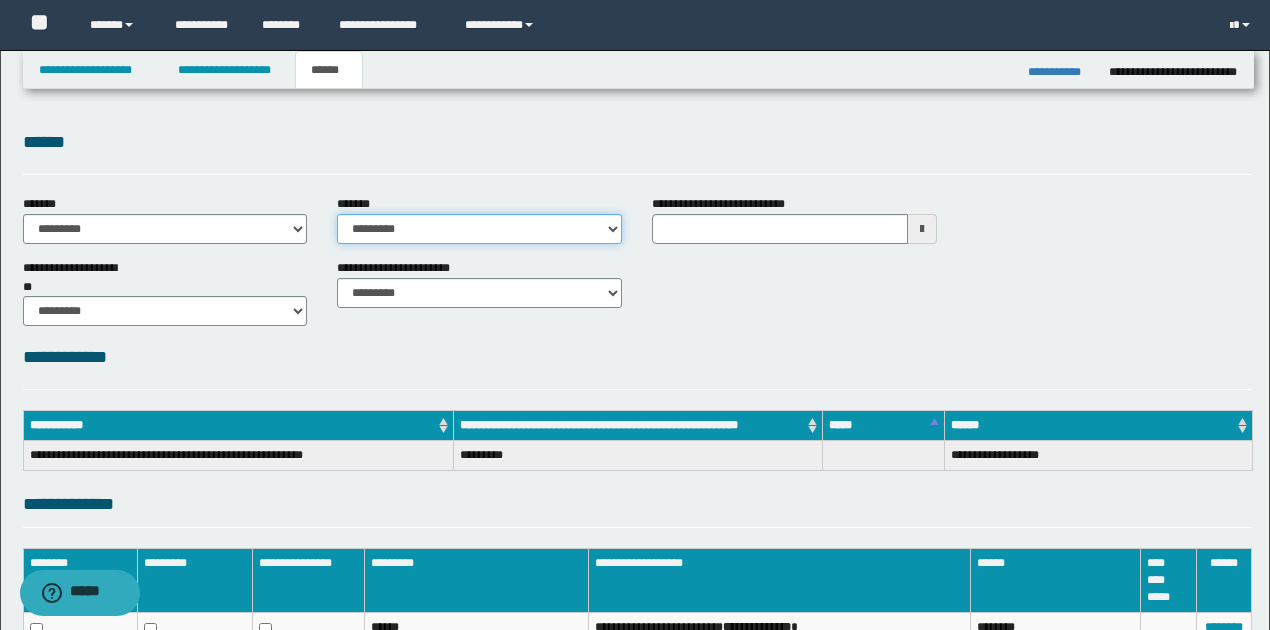 click on "**********" at bounding box center (479, 229) 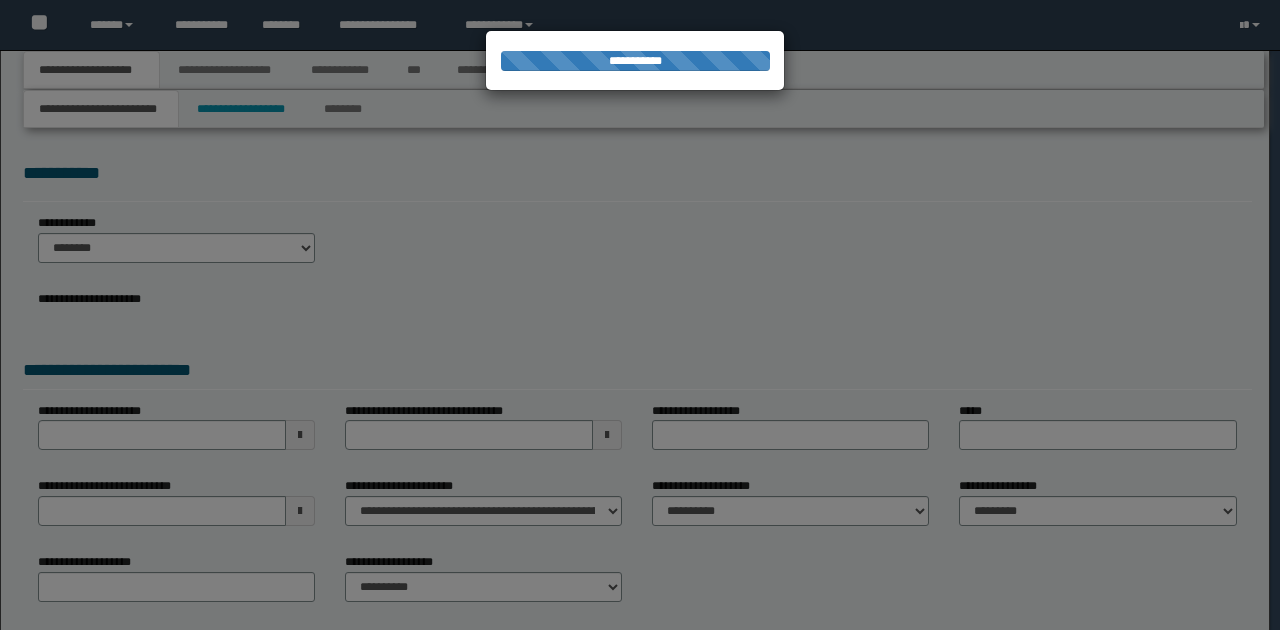 scroll, scrollTop: 0, scrollLeft: 0, axis: both 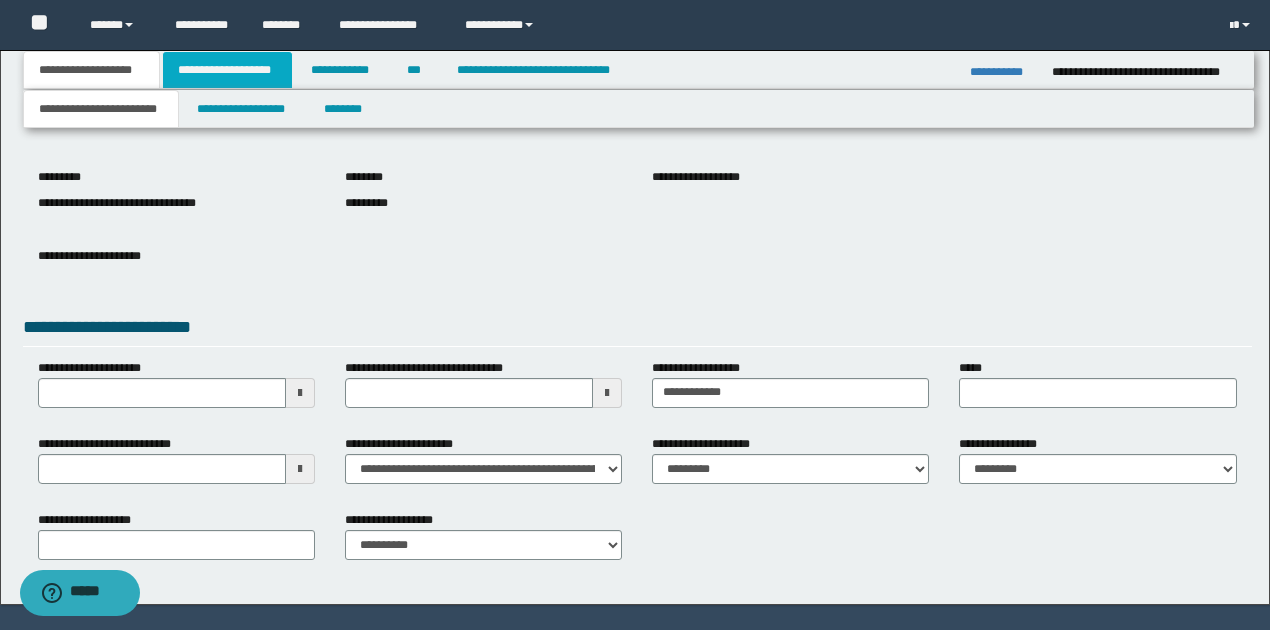 click on "**********" at bounding box center (227, 70) 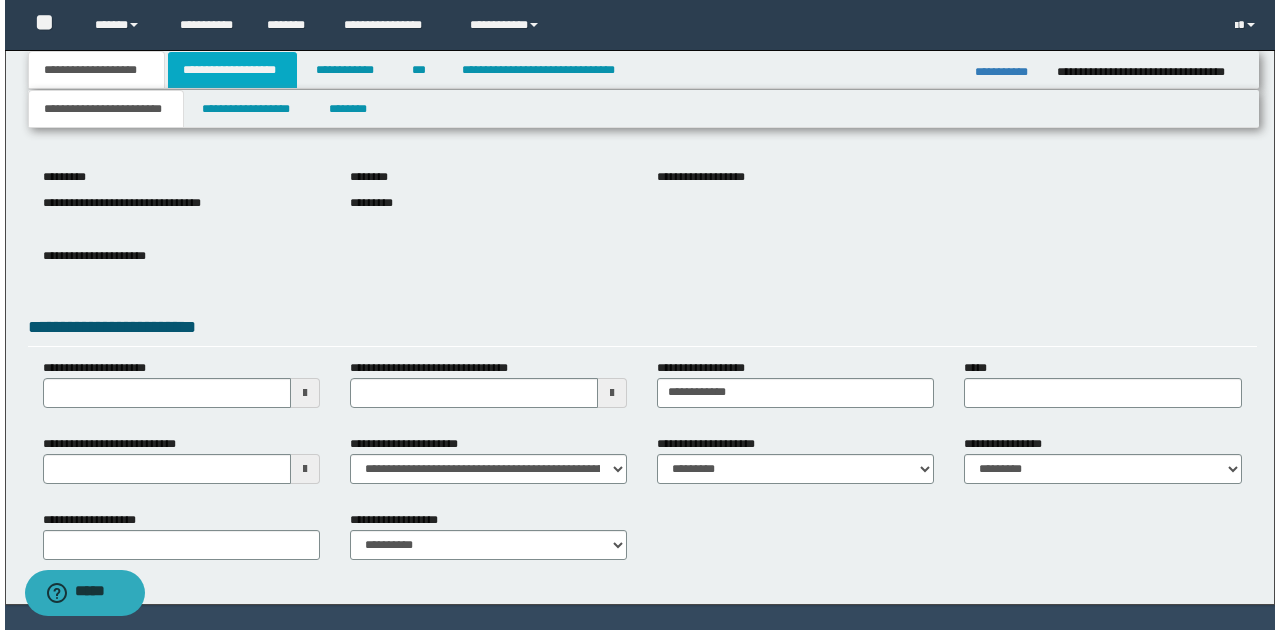 scroll, scrollTop: 0, scrollLeft: 0, axis: both 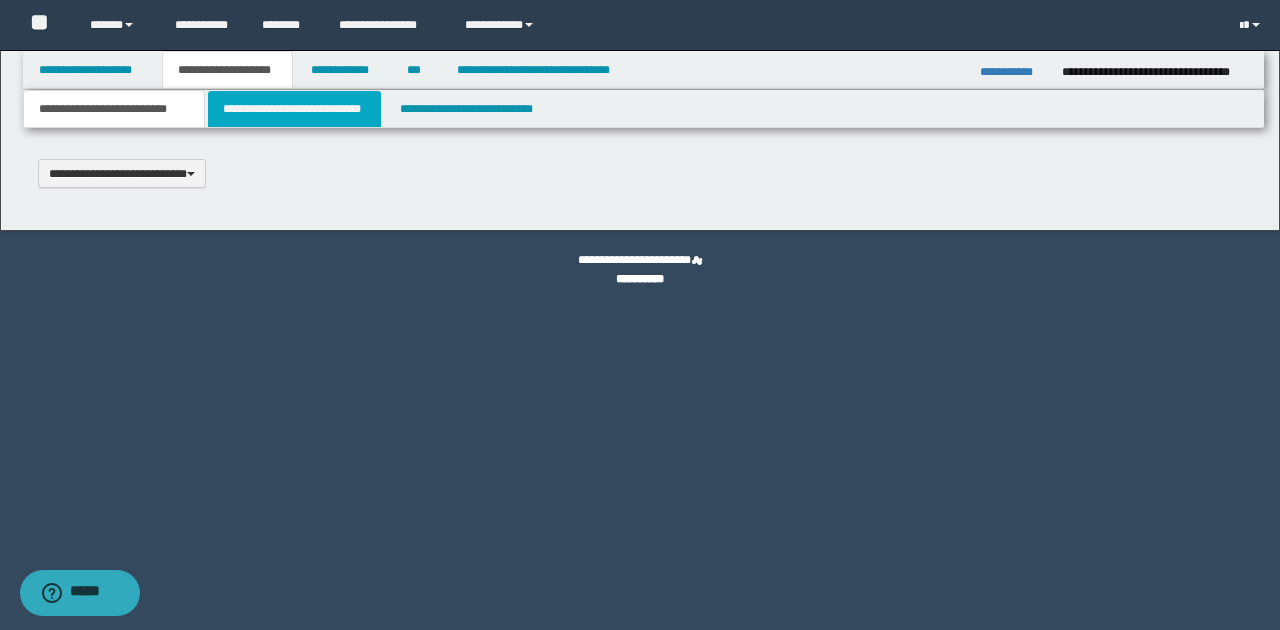 click on "**********" at bounding box center [294, 109] 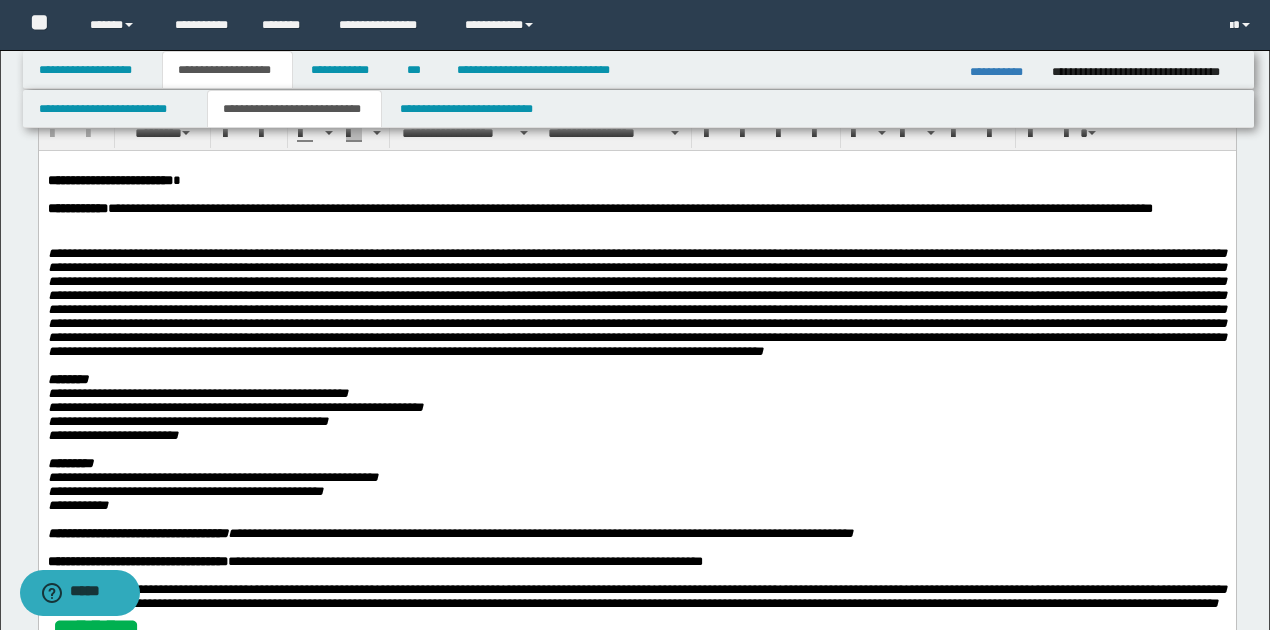 scroll, scrollTop: 0, scrollLeft: 0, axis: both 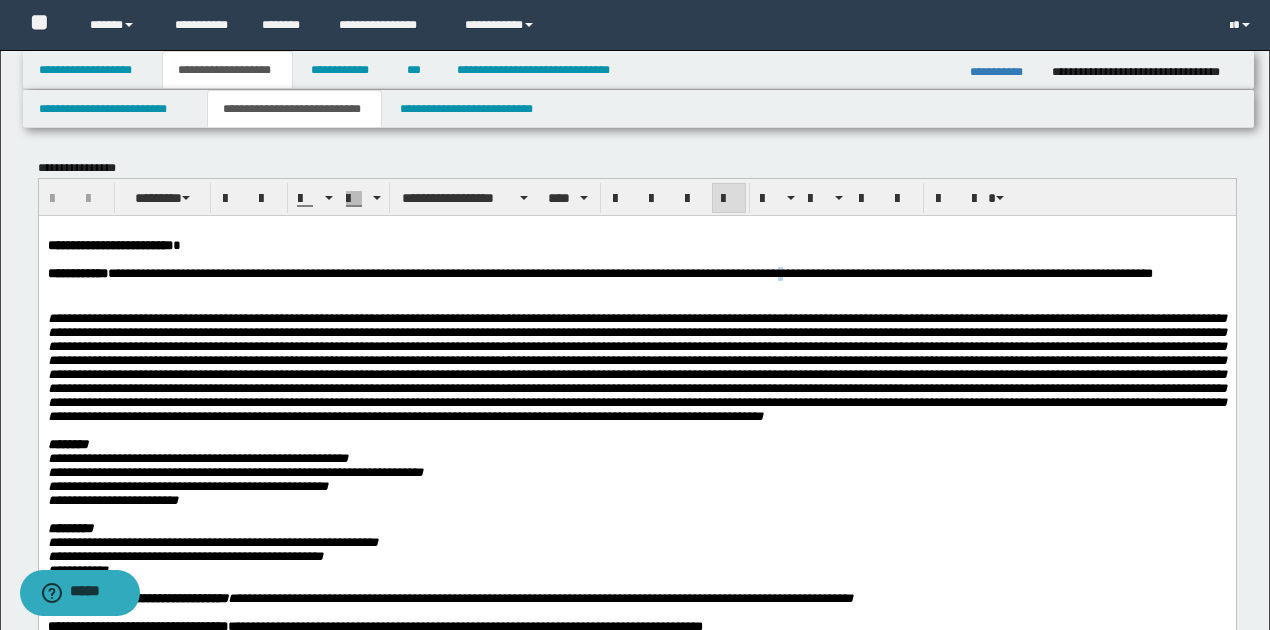 click on "**********" at bounding box center [964, 272] 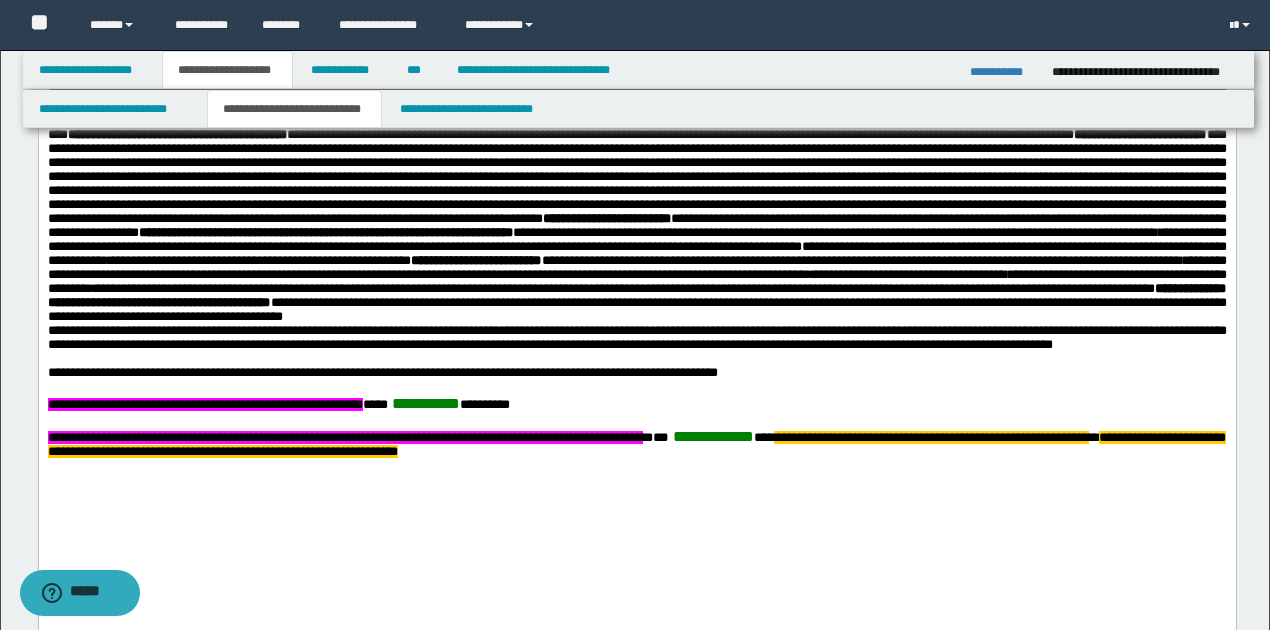 scroll, scrollTop: 1000, scrollLeft: 0, axis: vertical 